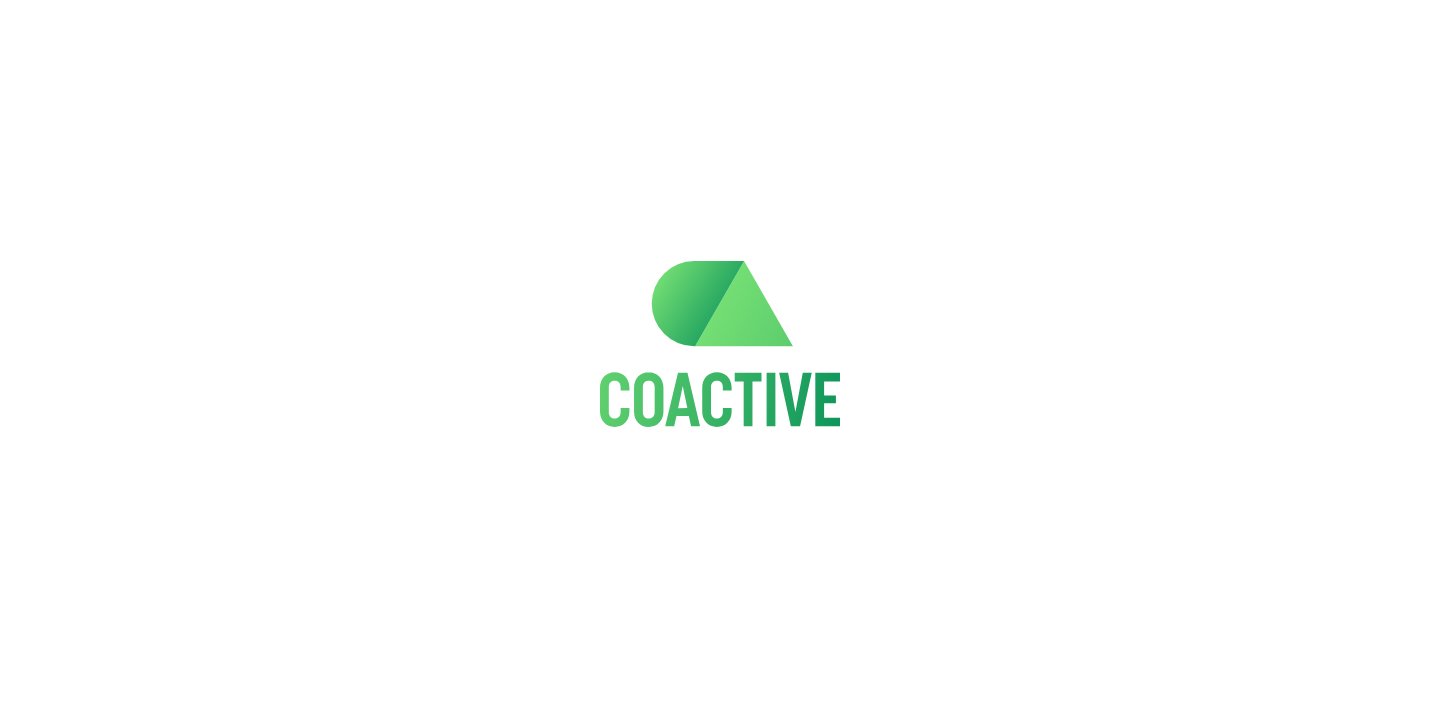 scroll, scrollTop: 0, scrollLeft: 0, axis: both 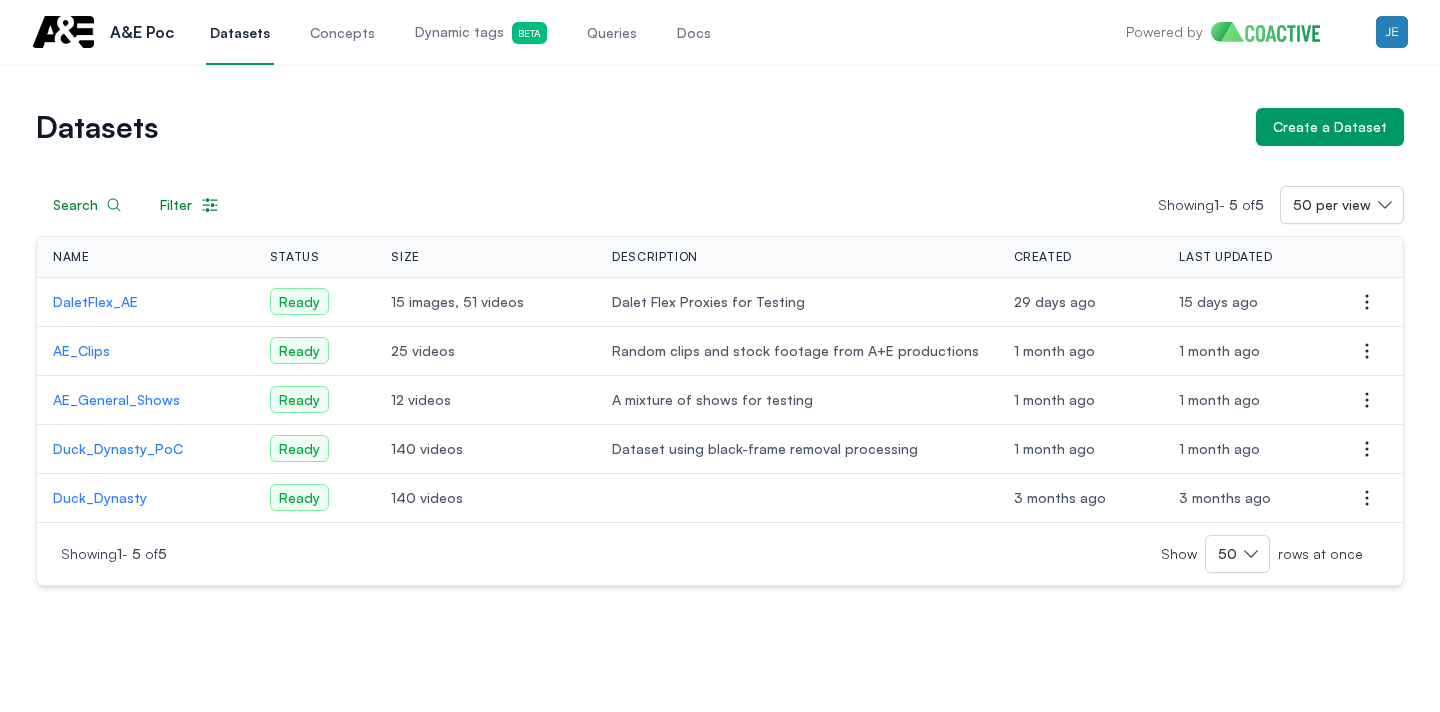 click on "Concepts" at bounding box center (342, 33) 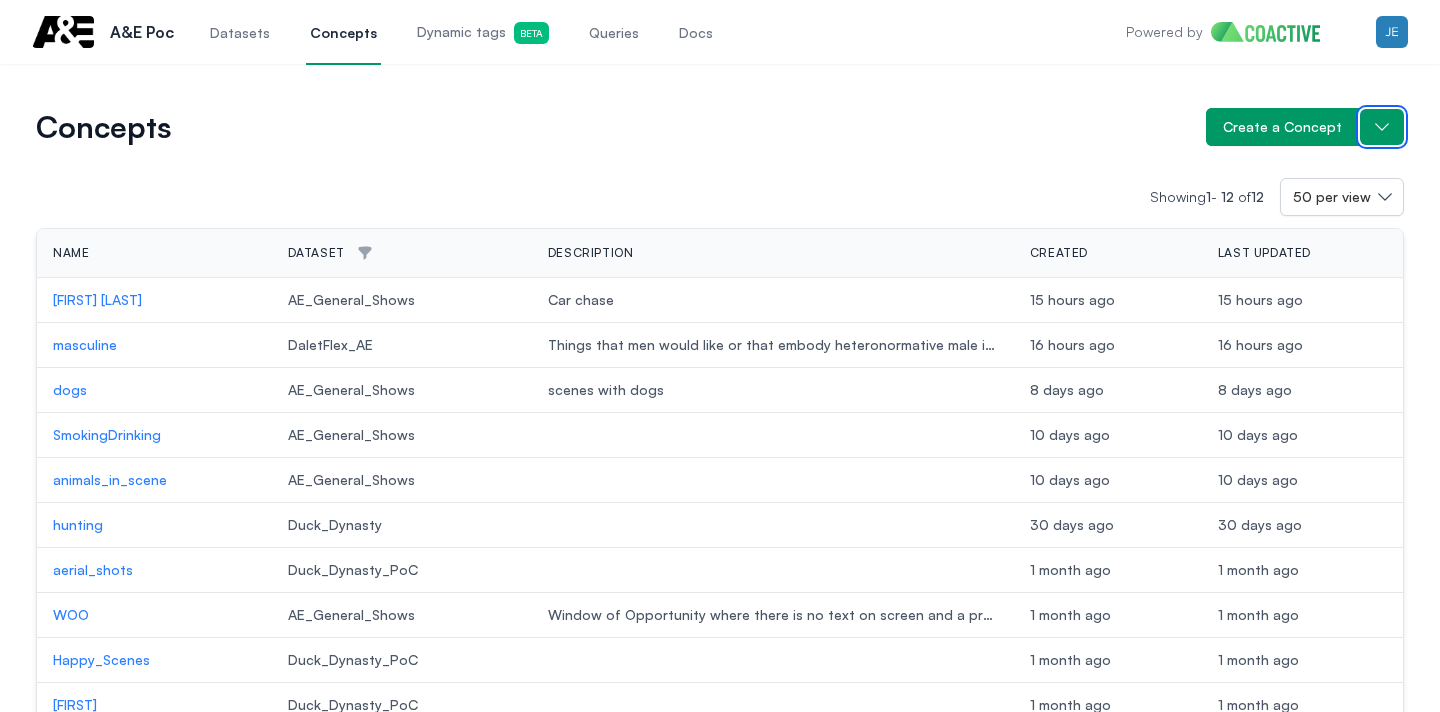 click 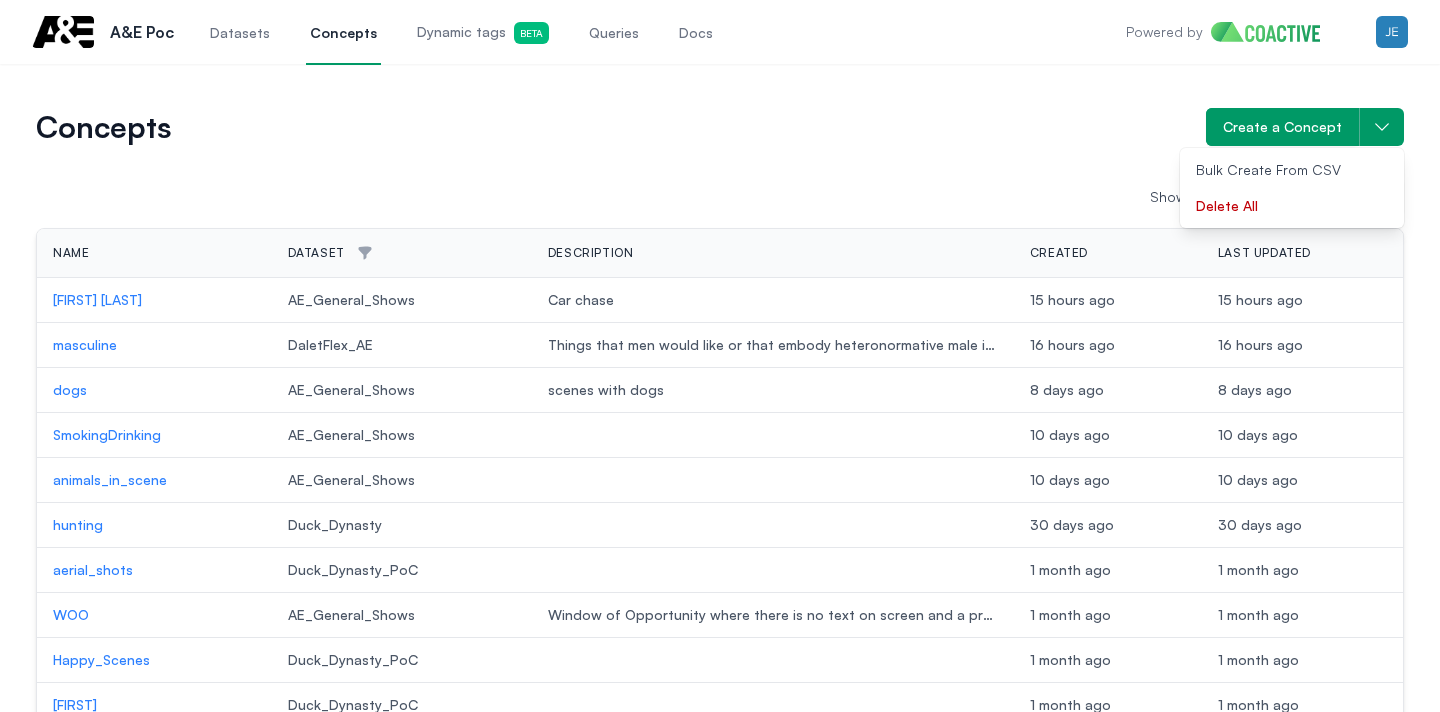 click on "Showing  1  -   12   of  12 50 per view Name Dataset Filter datasets Description Created Last Updated Jeff_Davidson AE_General_Shows Car chase 15 hours ago 15 hours ago masculine DaletFlex_AE Things that men would like or that embody heteronormative male interests 16 hours ago 16 hours ago dogs AE_General_Shows scenes with dogs 8 days ago 8 days ago SmokingDrinking AE_General_Shows 10 days ago 10 days ago animals_in_scene AE_General_Shows 10 days ago 10 days ago hunting Duck_Dynasty 30 days ago 30 days ago aerial_shots Duck_Dynasty_PoC 1 month ago 1 month ago WOO AE_General_Shows Window of Opportunity where there is no text on screen and a promotional graphic or animation could be placed at the bottom of the screen. 1 month ago 1 month ago Happy_Scenes Duck_Dynasty_PoC 1 month ago 1 month ago Godwin Duck_Dynasty_PoC 1 month ago 1 month ago red_shirt Duck_Dynasty_PoC People wearing red 1 month ago 1 month ago Duck_Call_Demo Duck_Dynasty Aerial Shots
1 month ago 1 month ago Showing  1  -   12   of  12 Show 50" at bounding box center (720, 513) 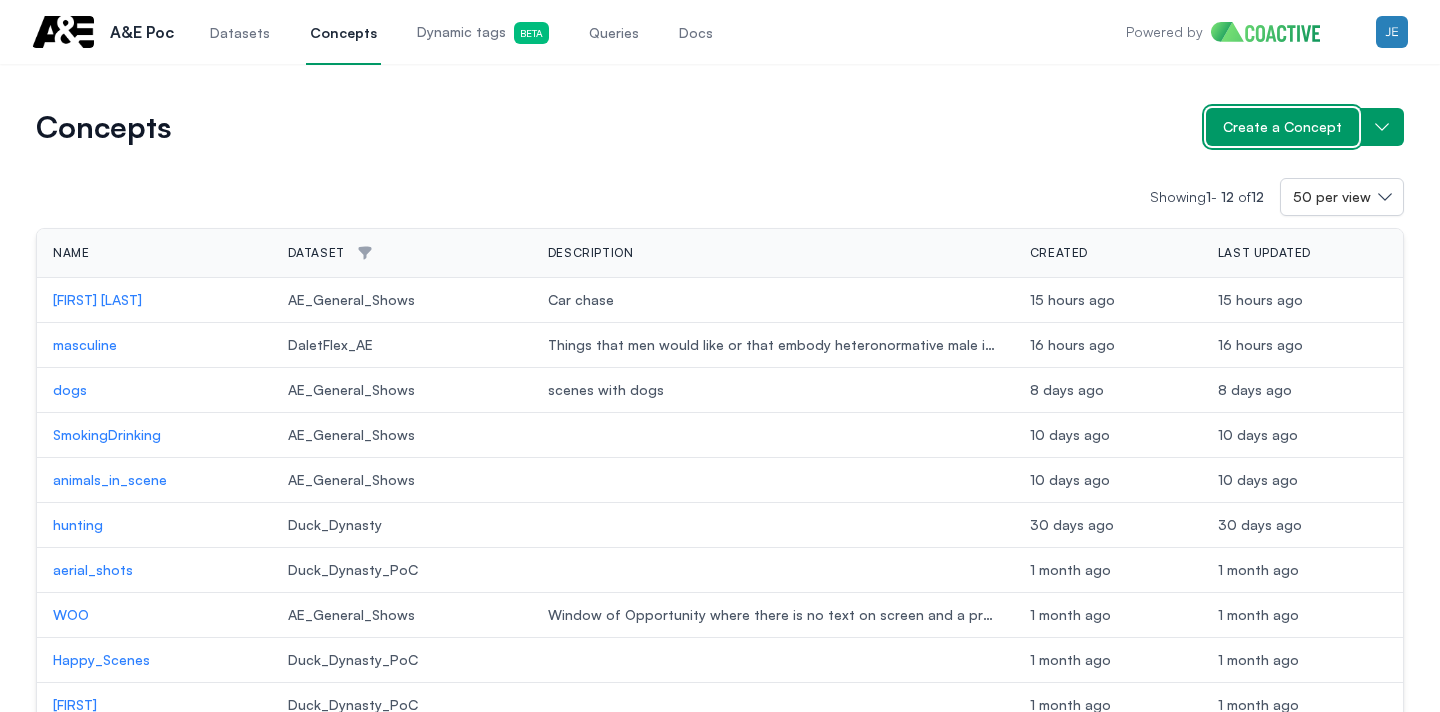 click on "Create a Concept" at bounding box center (1282, 127) 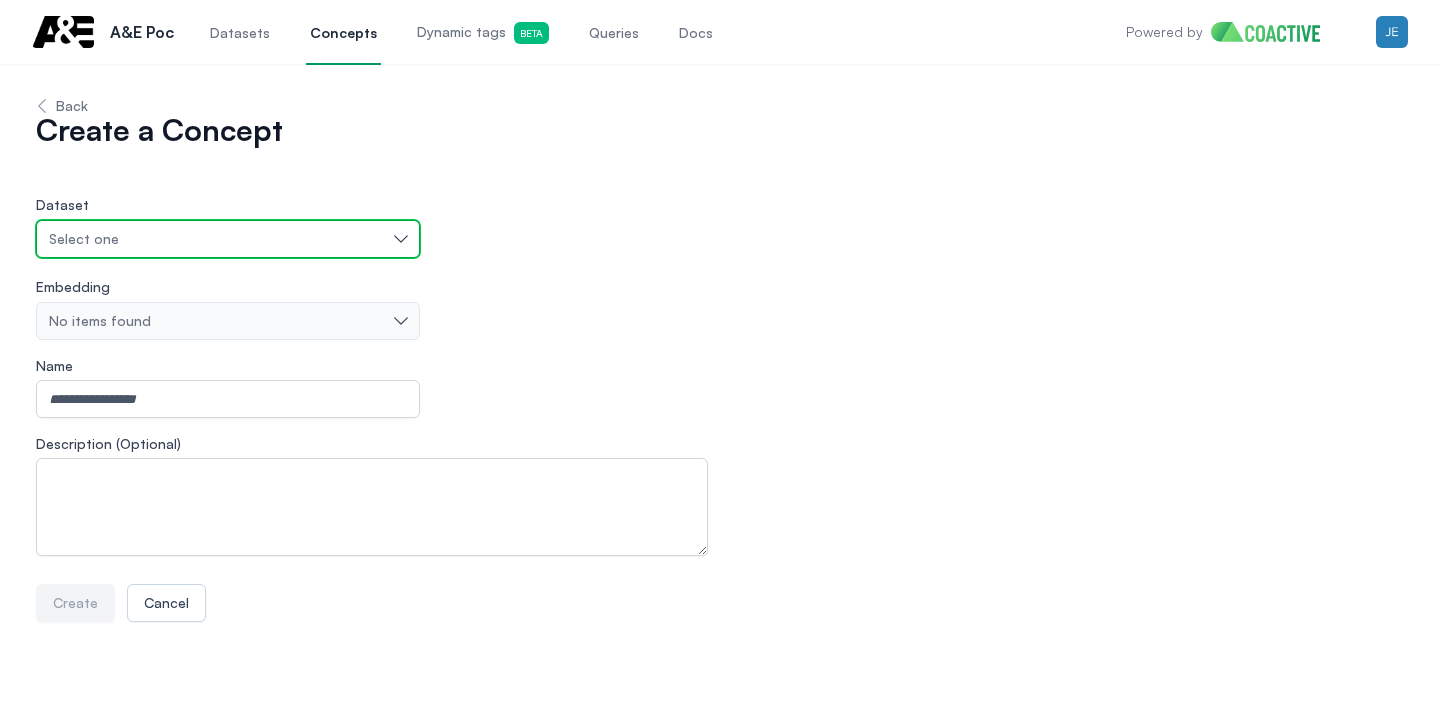 click on "Select one" at bounding box center [228, 239] 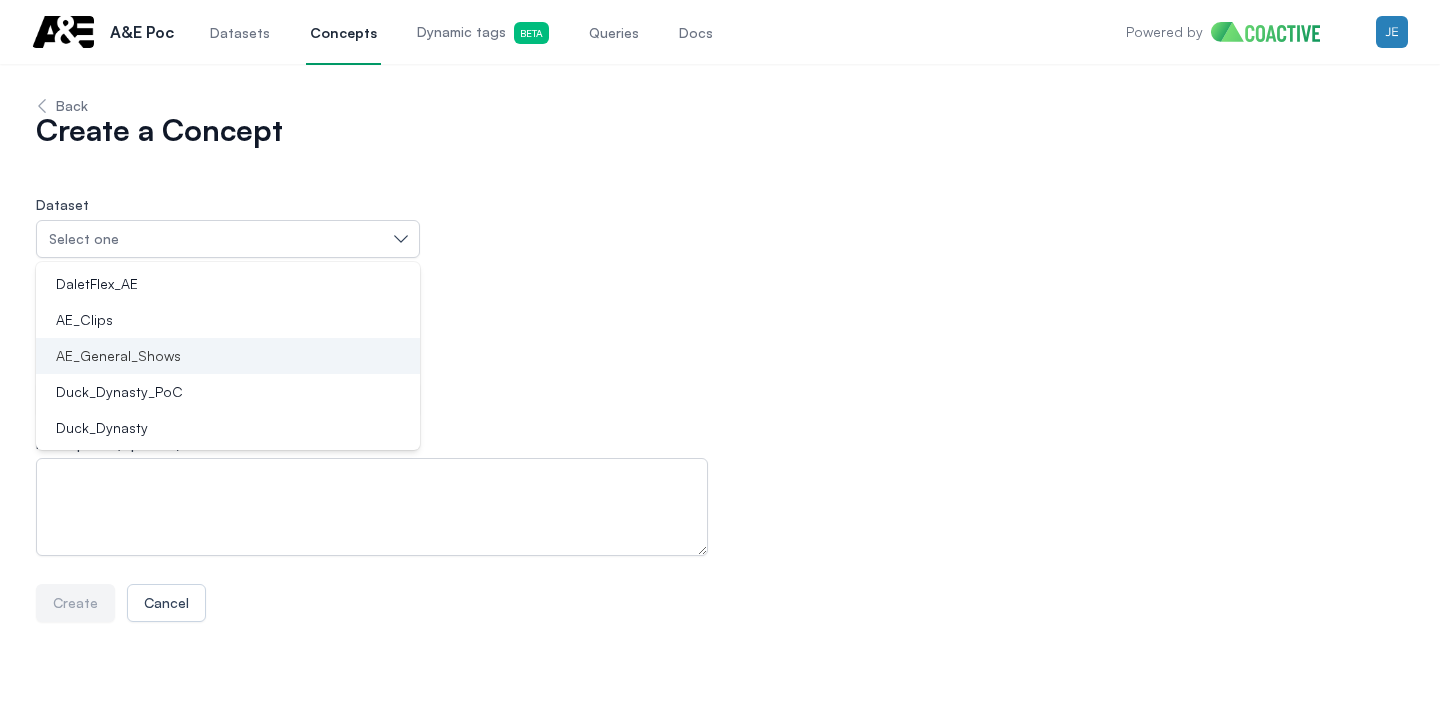click on "AE_General_Shows" at bounding box center (216, 356) 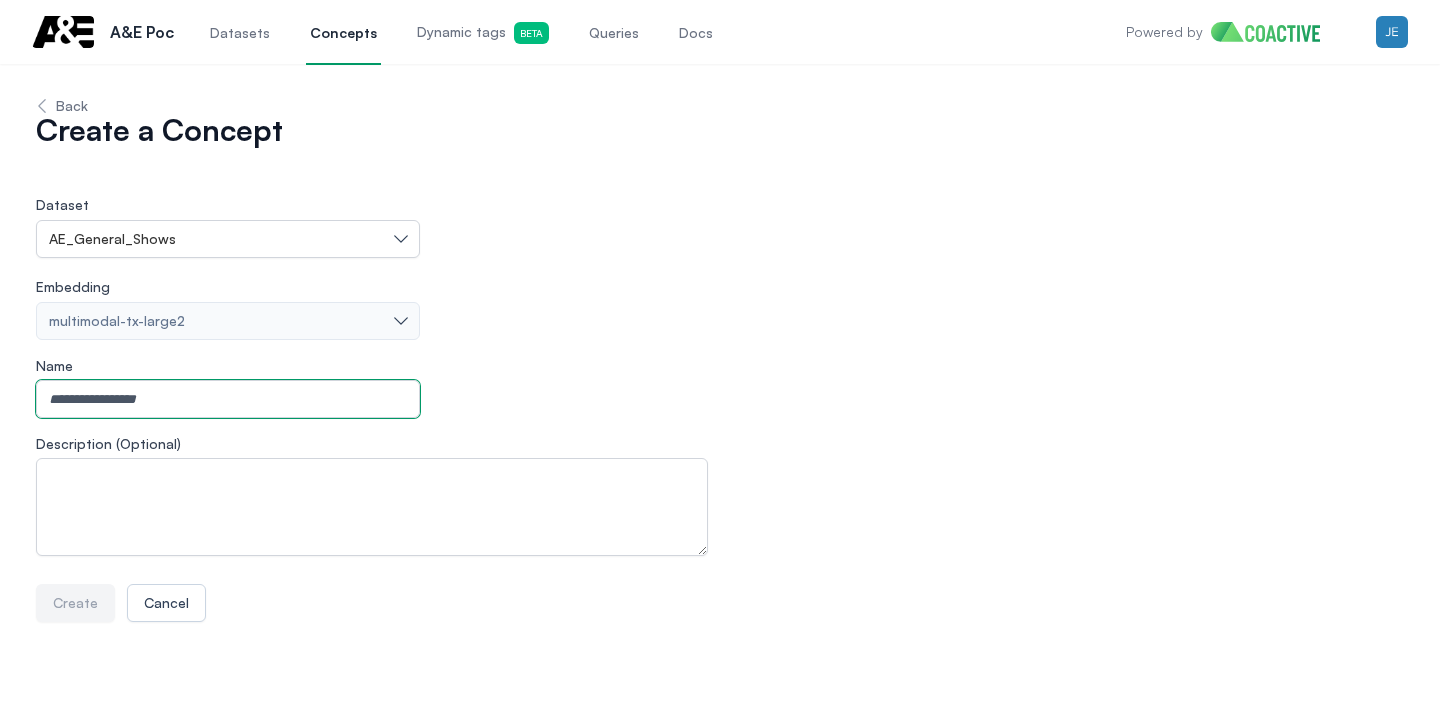 click on "Name" at bounding box center (228, 399) 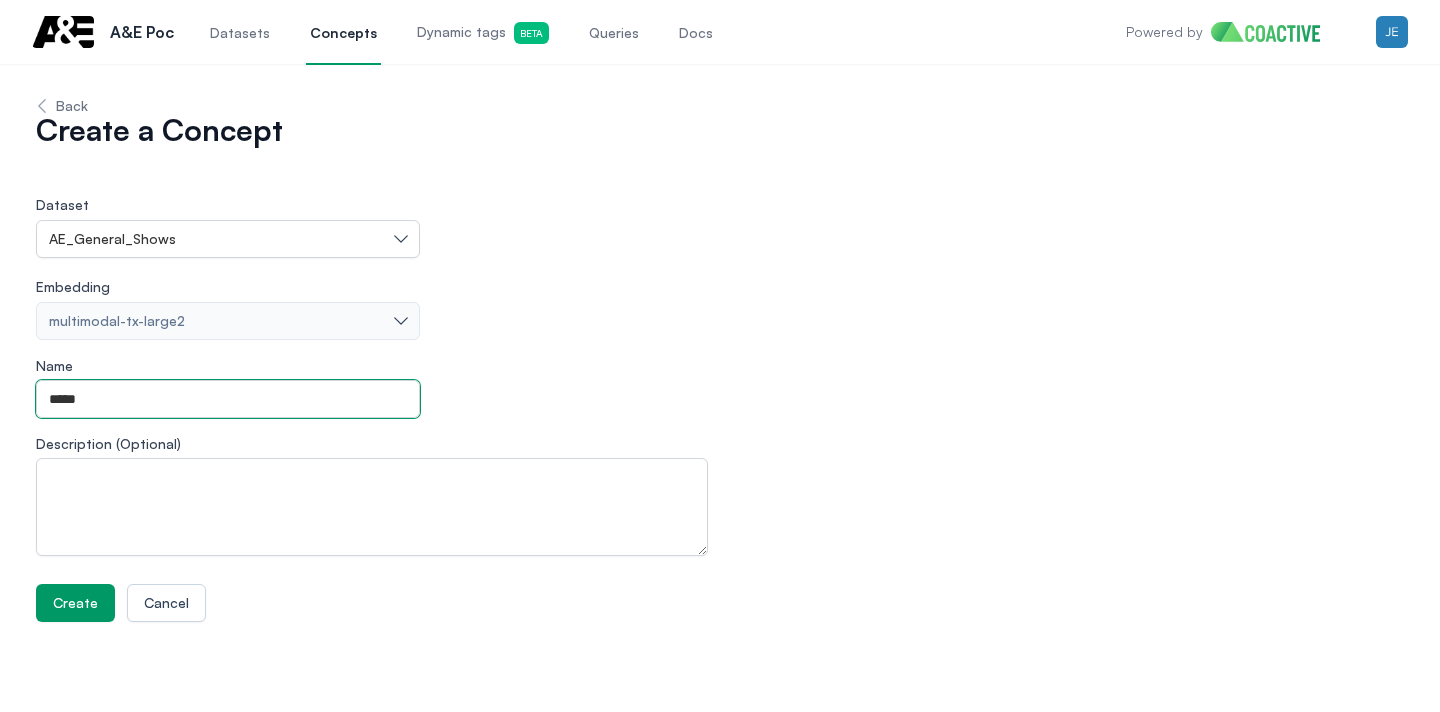 type on "*****" 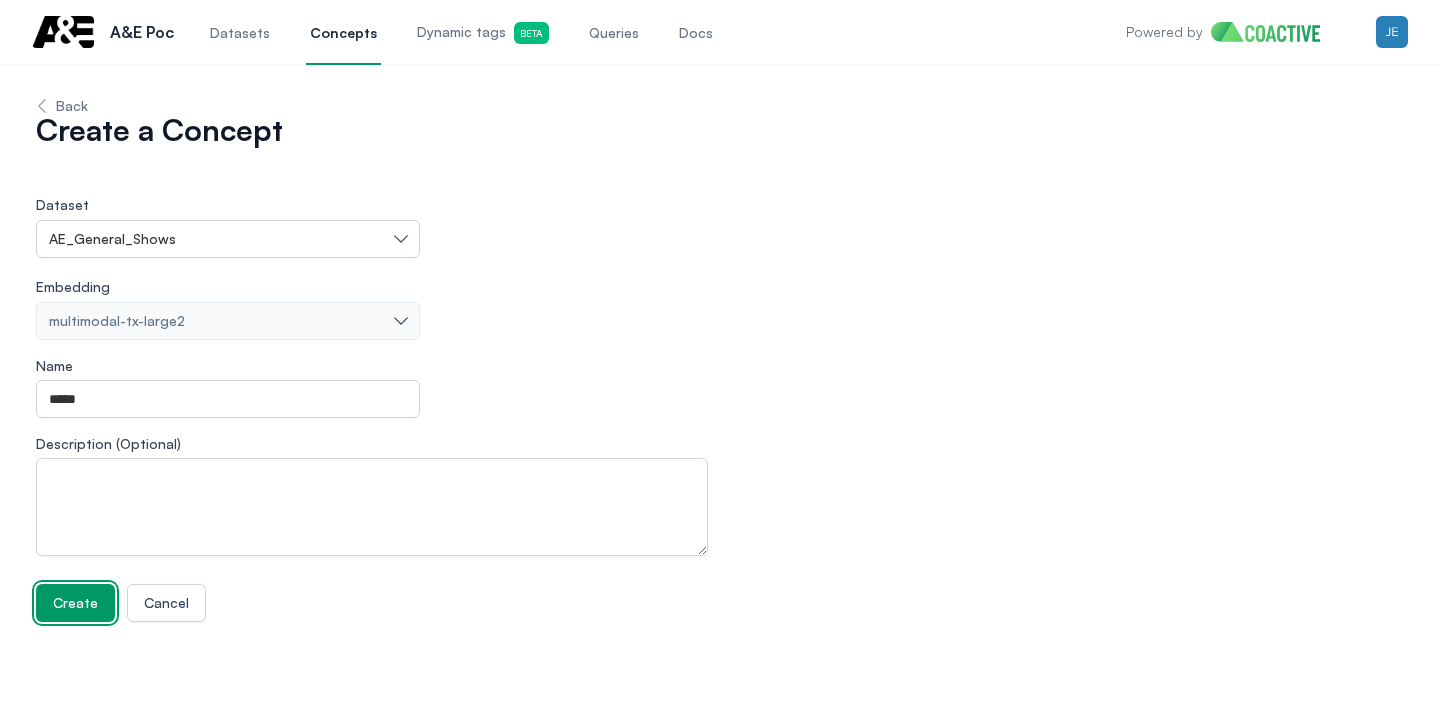 click on "Create" at bounding box center [75, 603] 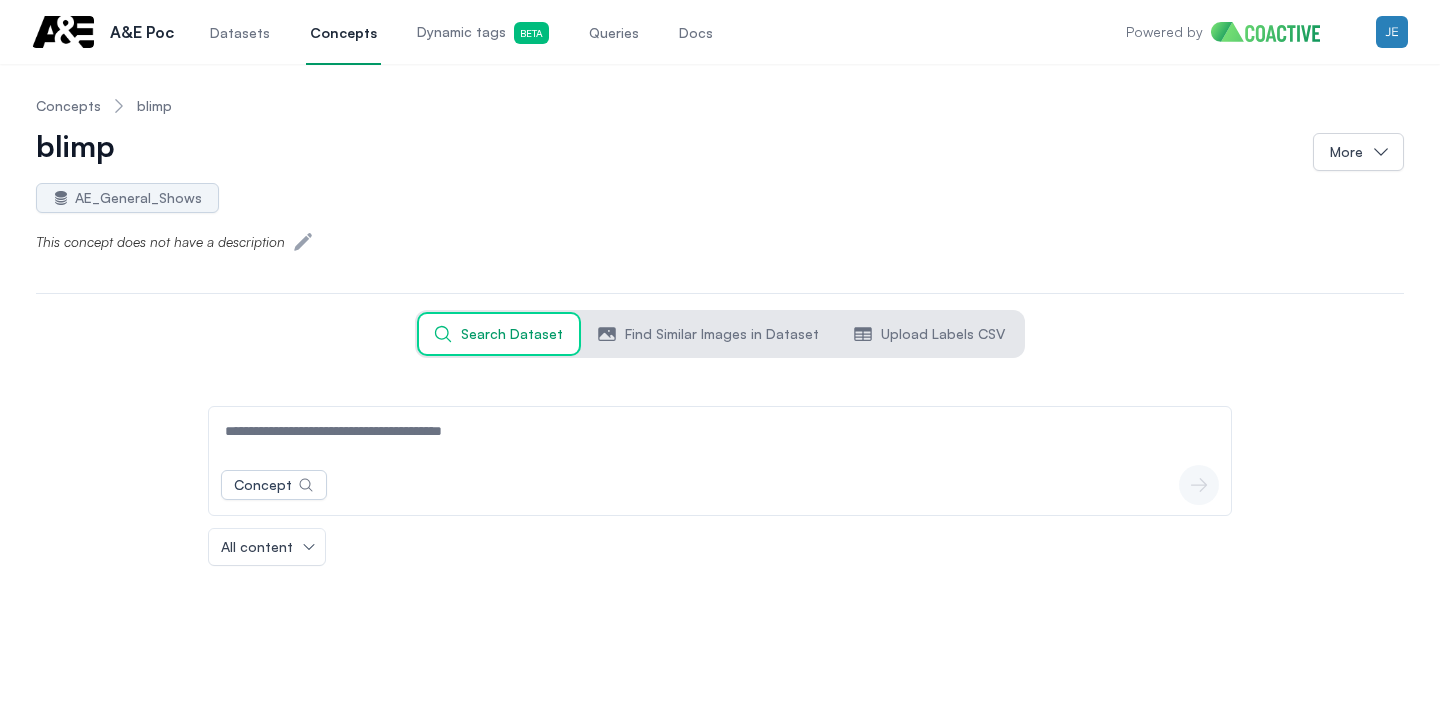 click at bounding box center [720, 431] 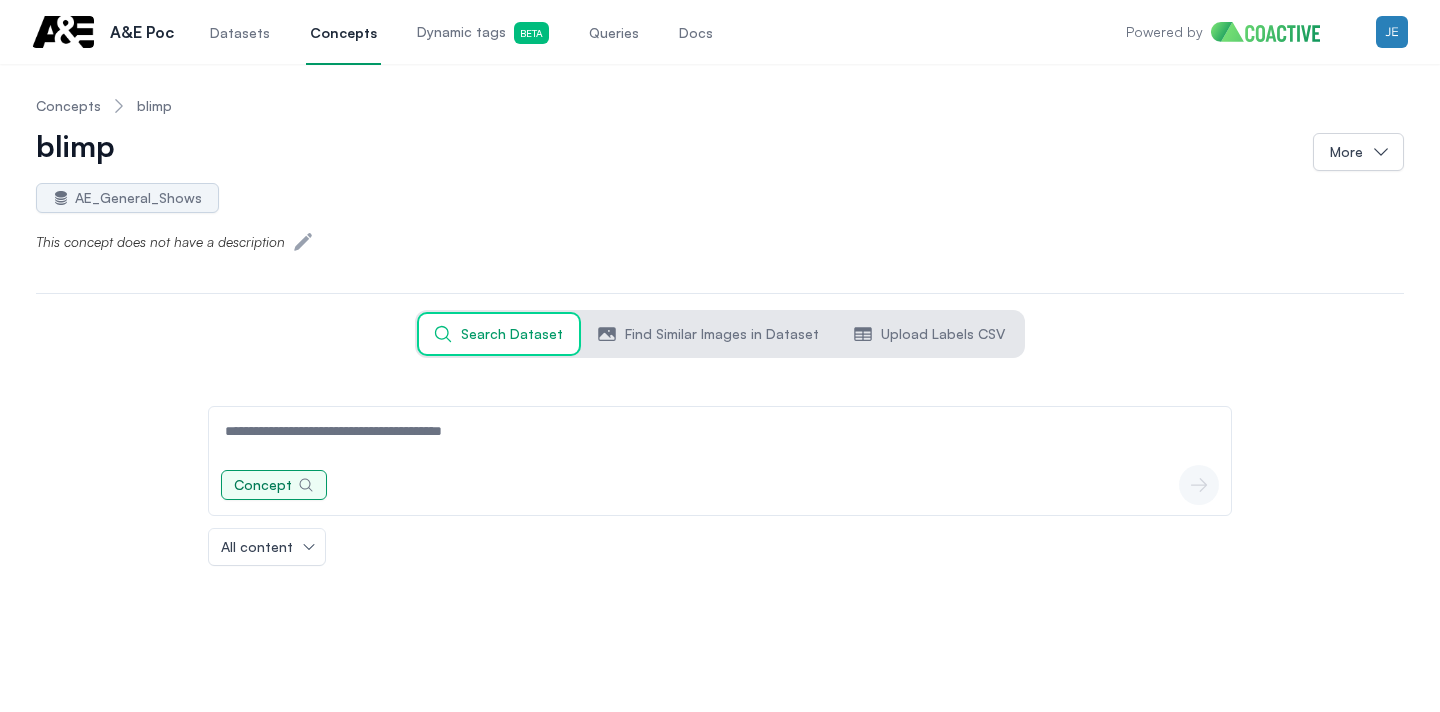 click 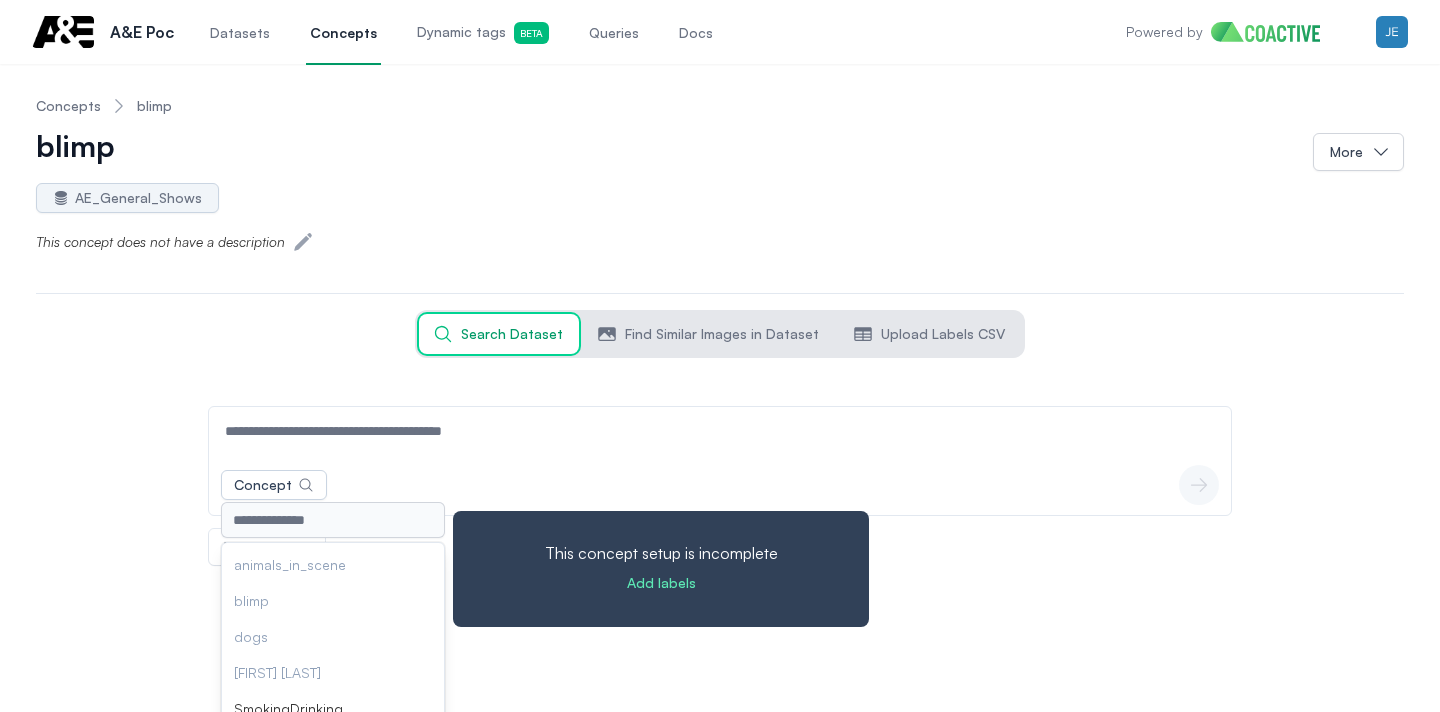 click on "blimp" at bounding box center [333, 601] 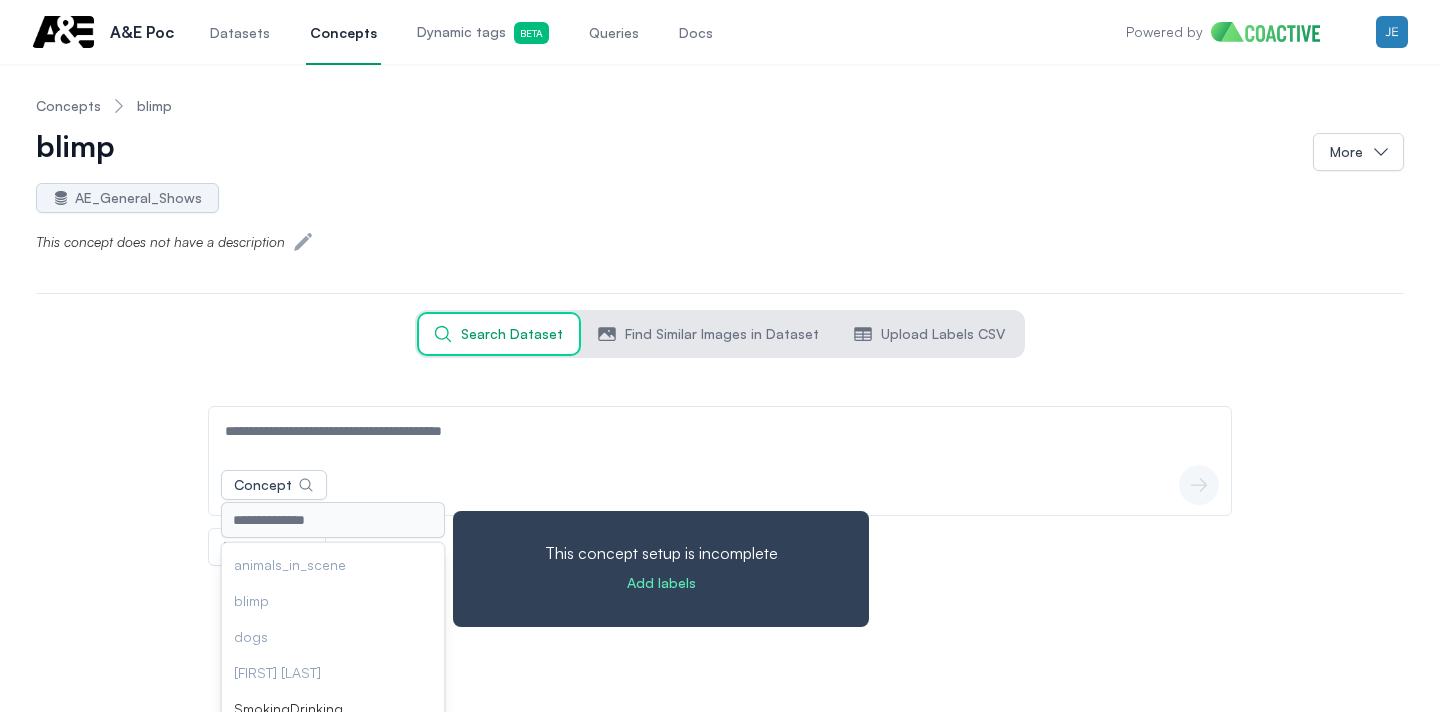 click on "blimp" at bounding box center (333, 601) 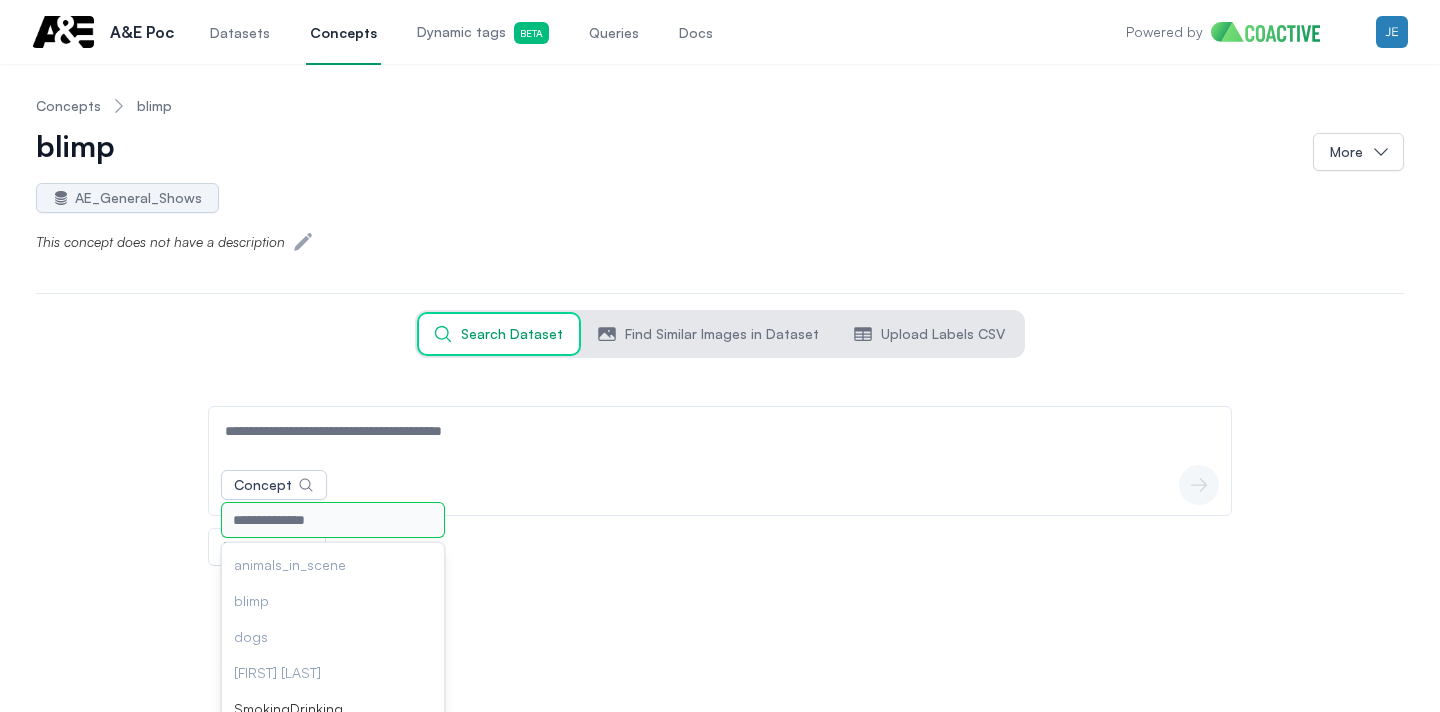 scroll, scrollTop: 57, scrollLeft: 0, axis: vertical 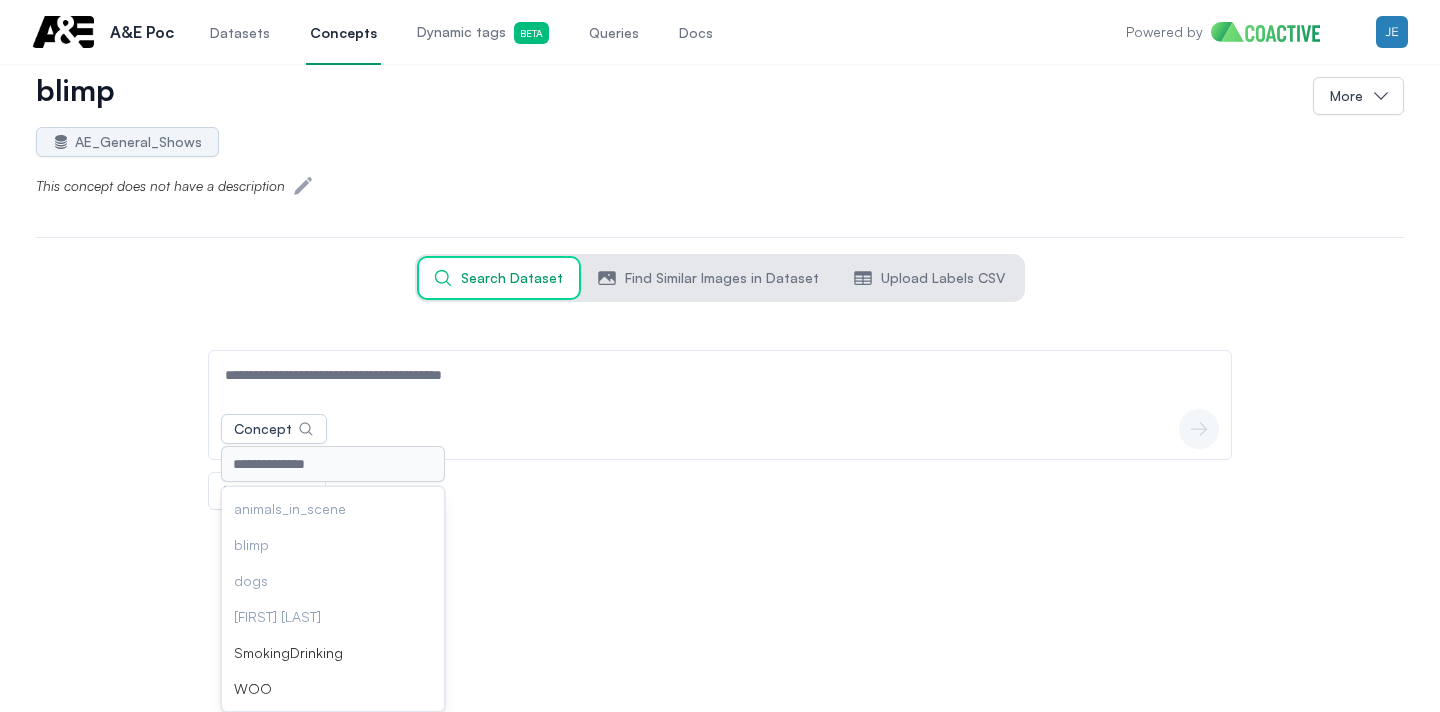 click on "Concept animals_in_scene blimp dogs Jeff_Davidson SmokingDrinking WOO icon-button" at bounding box center (720, 429) 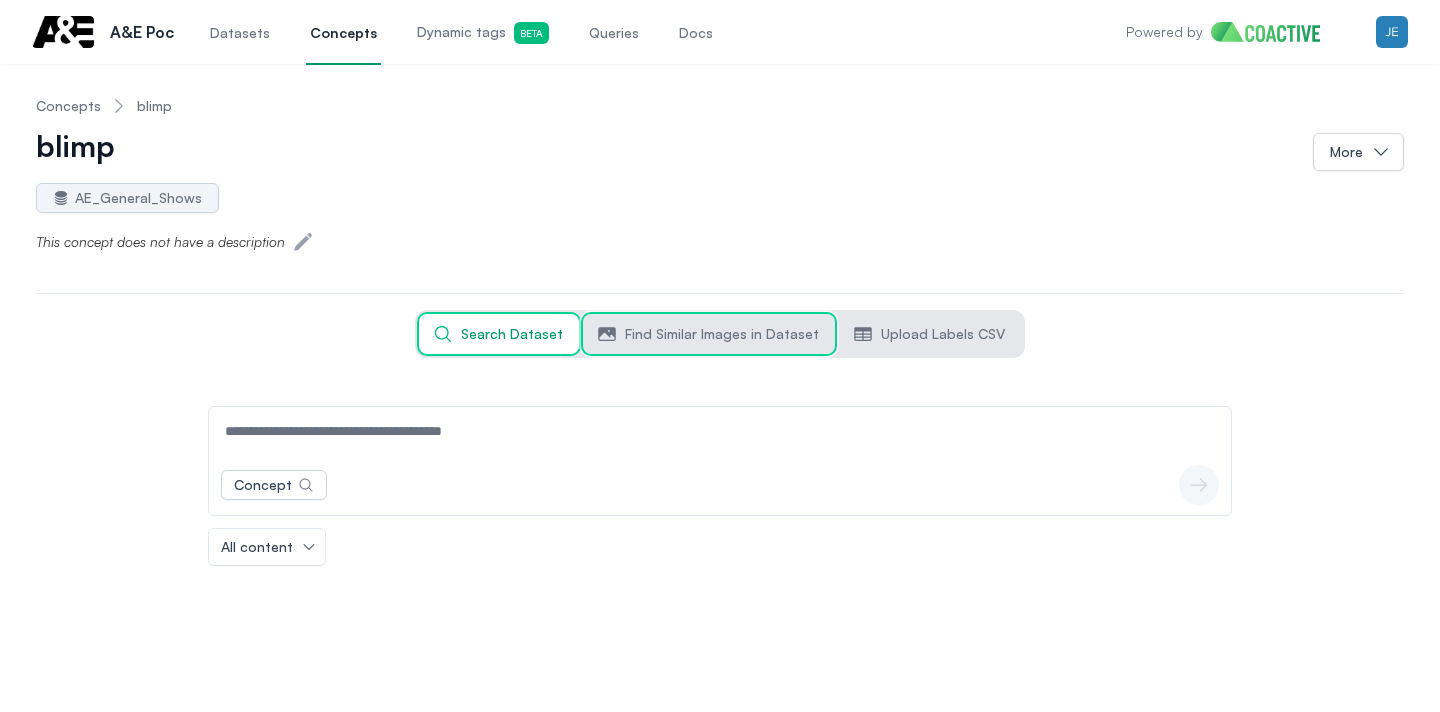 click on "Find Similar Images in Dataset" at bounding box center [722, 334] 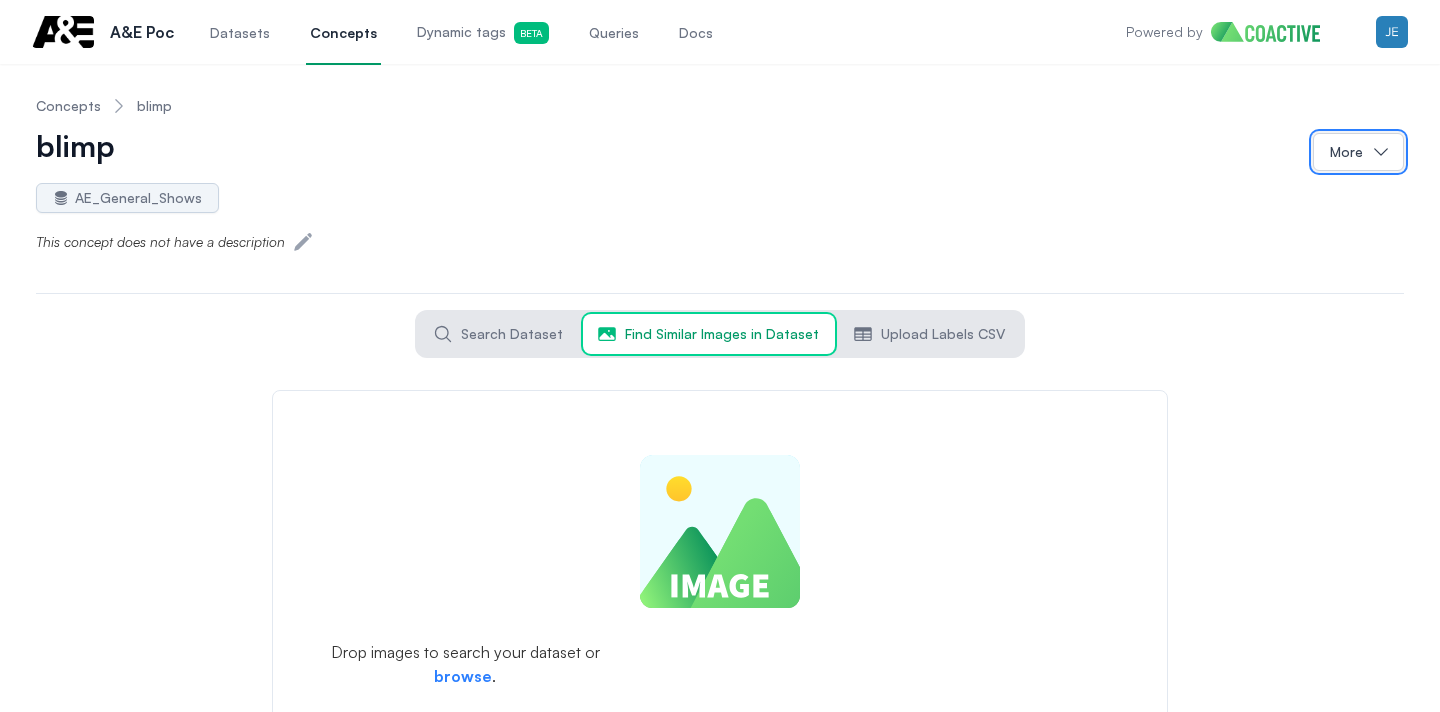 click 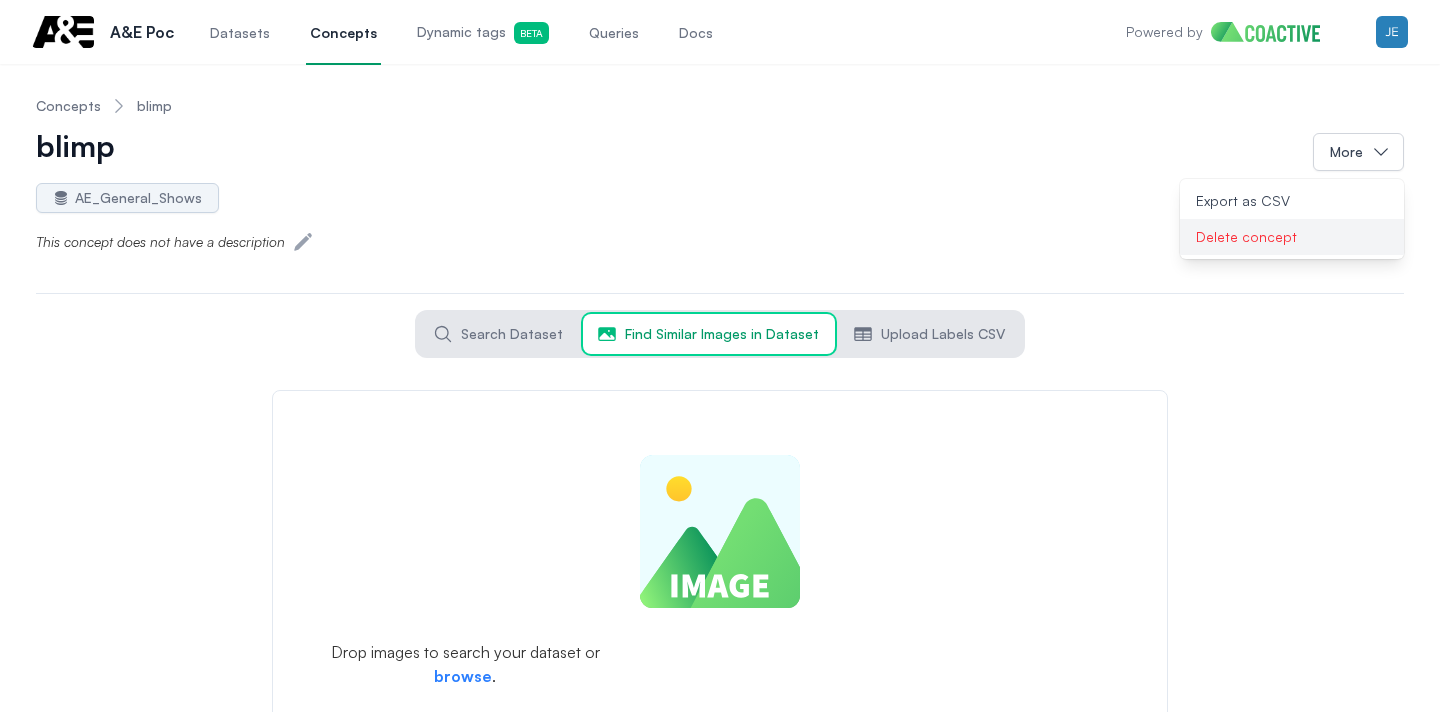 click on "Delete concept" at bounding box center (1246, 237) 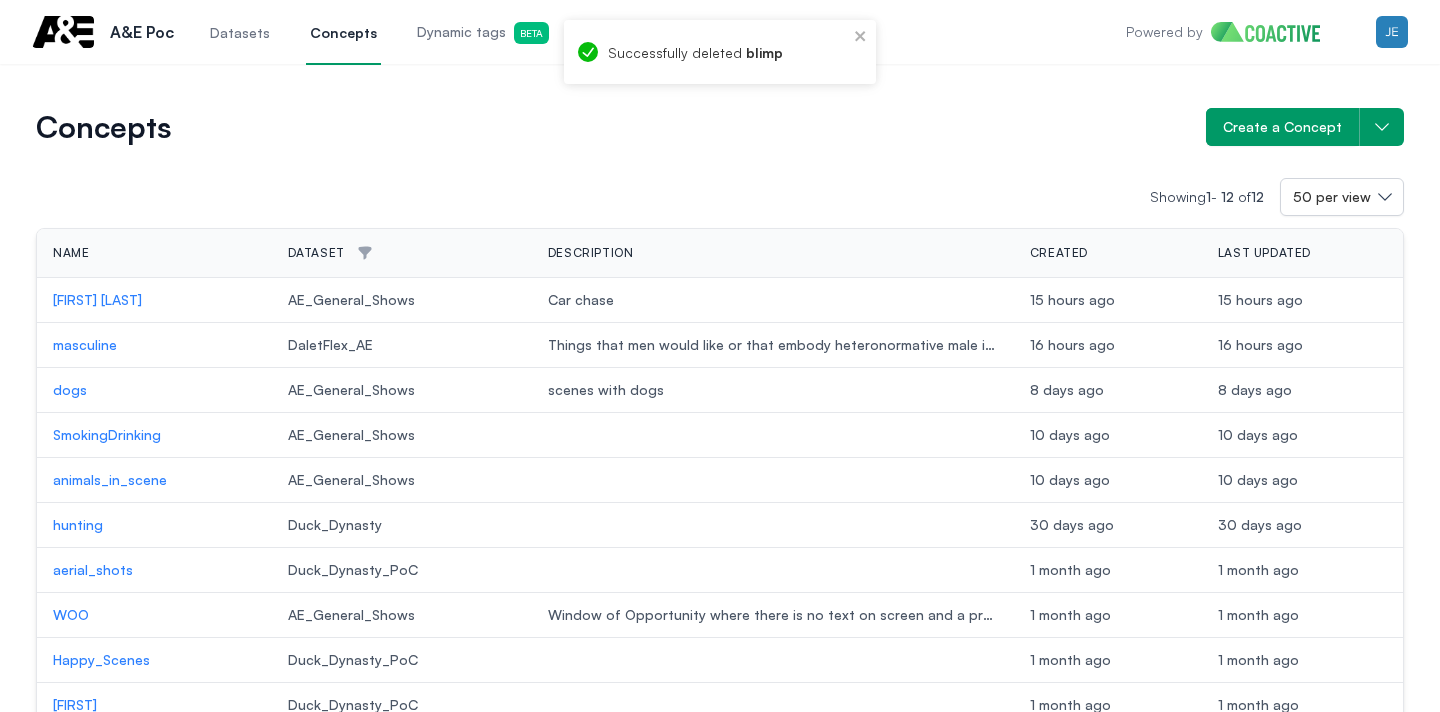 click on "15 hours ago" at bounding box center (1260, 299) 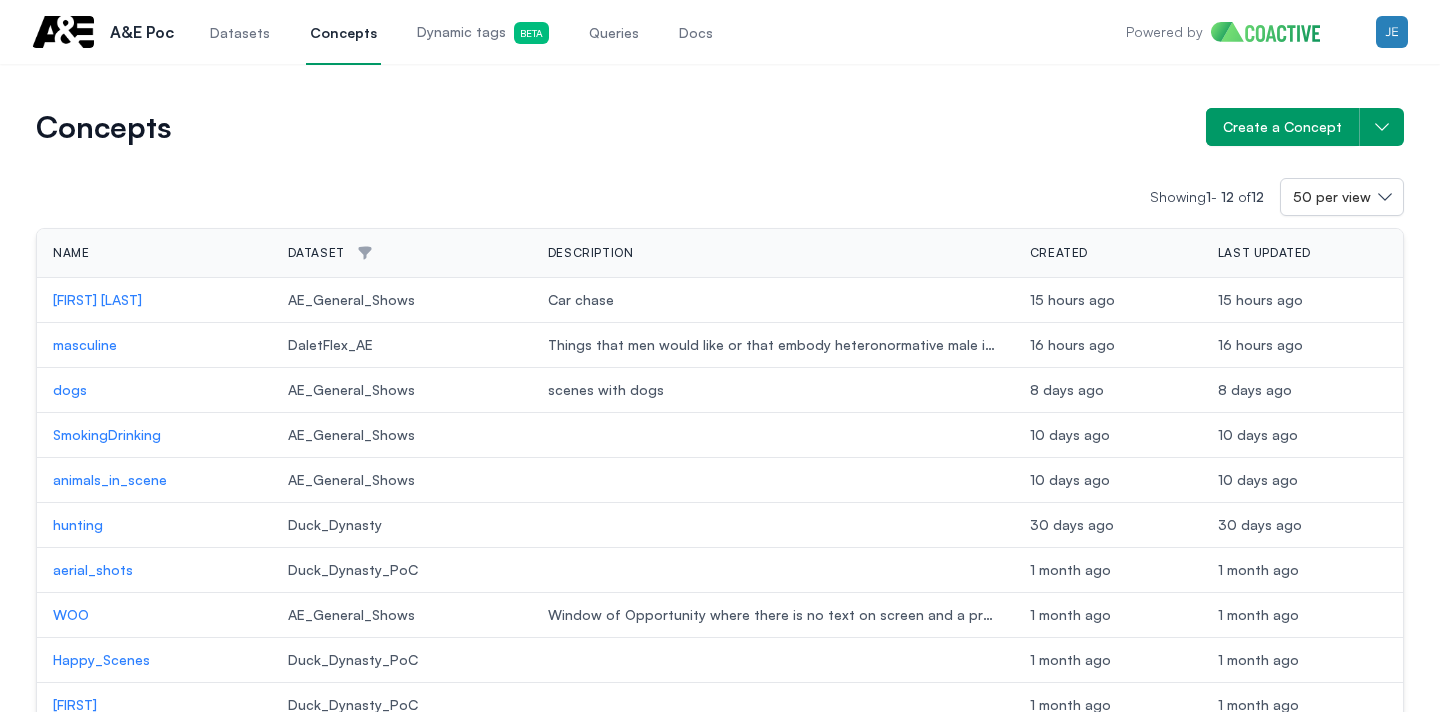 click on "Jeff_Davidson" at bounding box center (154, 300) 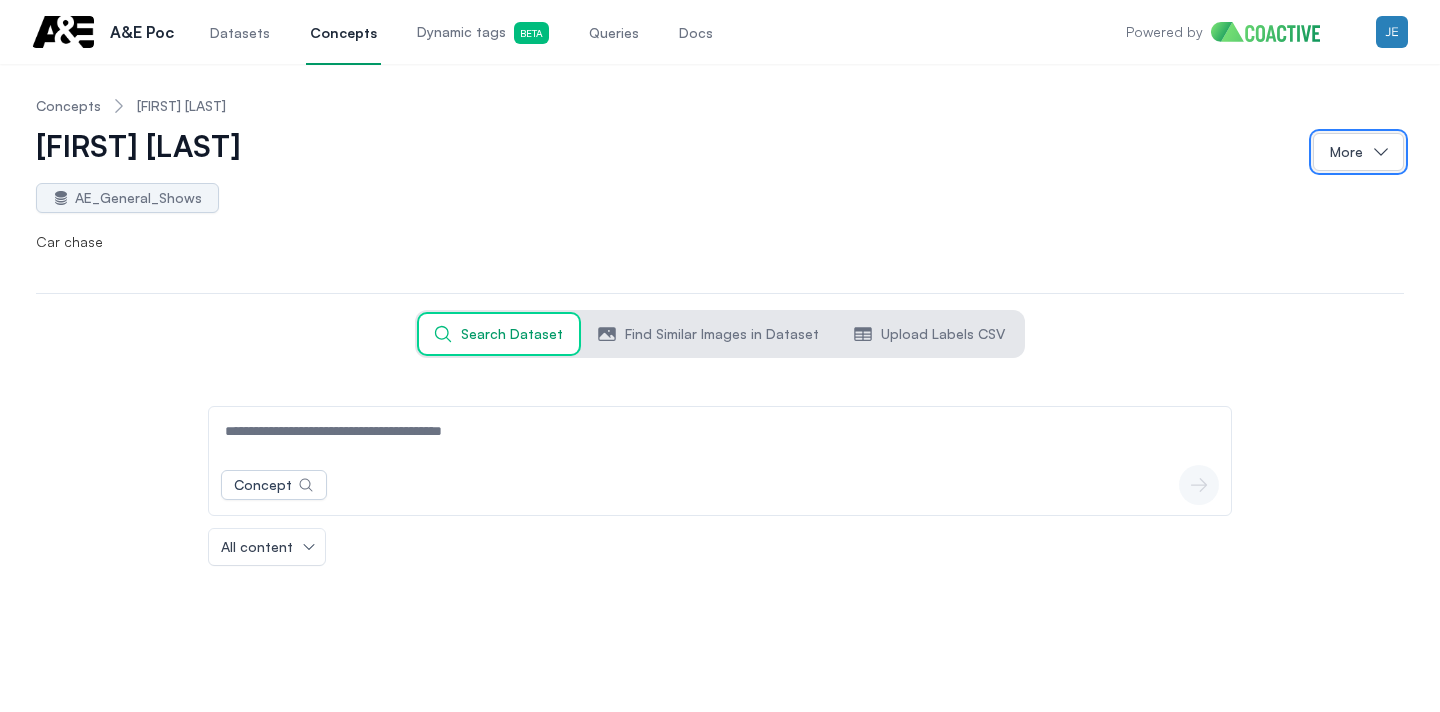 click on "More" at bounding box center (1358, 152) 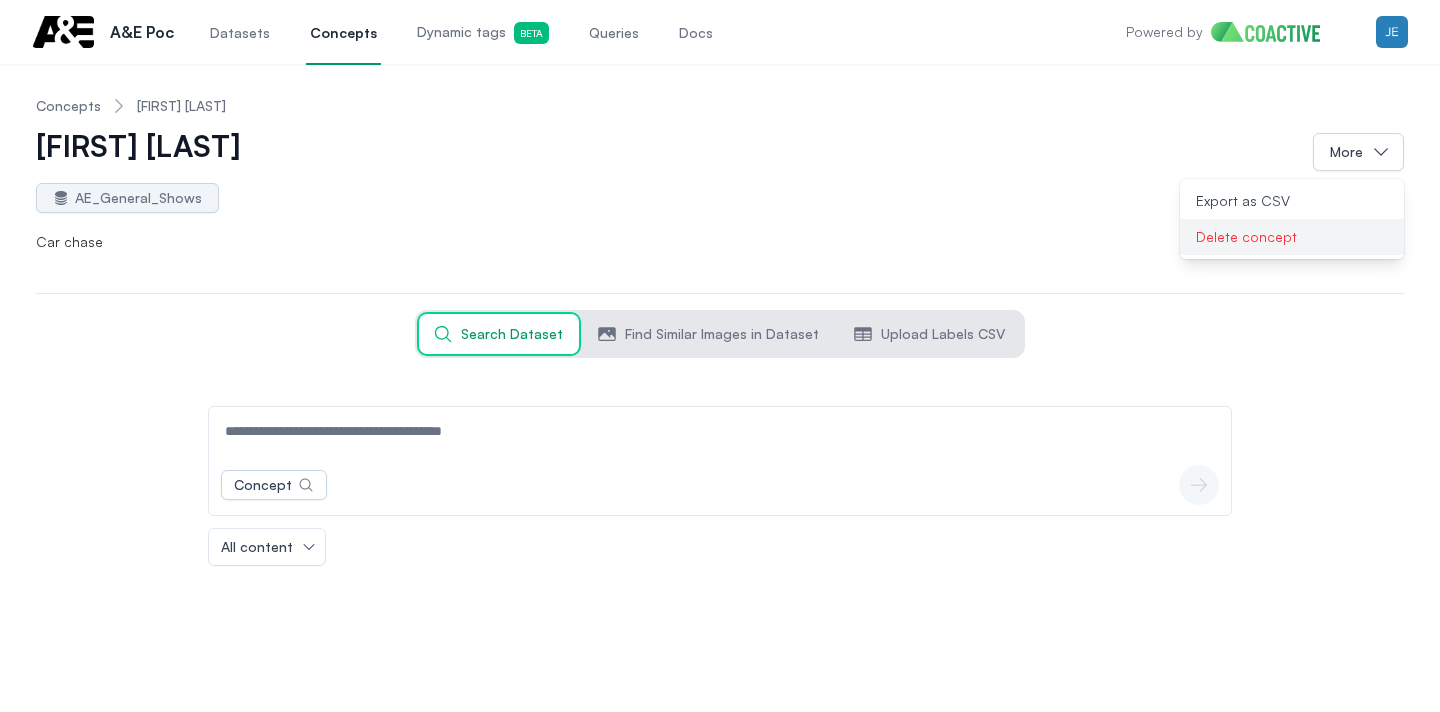 click on "Delete concept" at bounding box center (1292, 237) 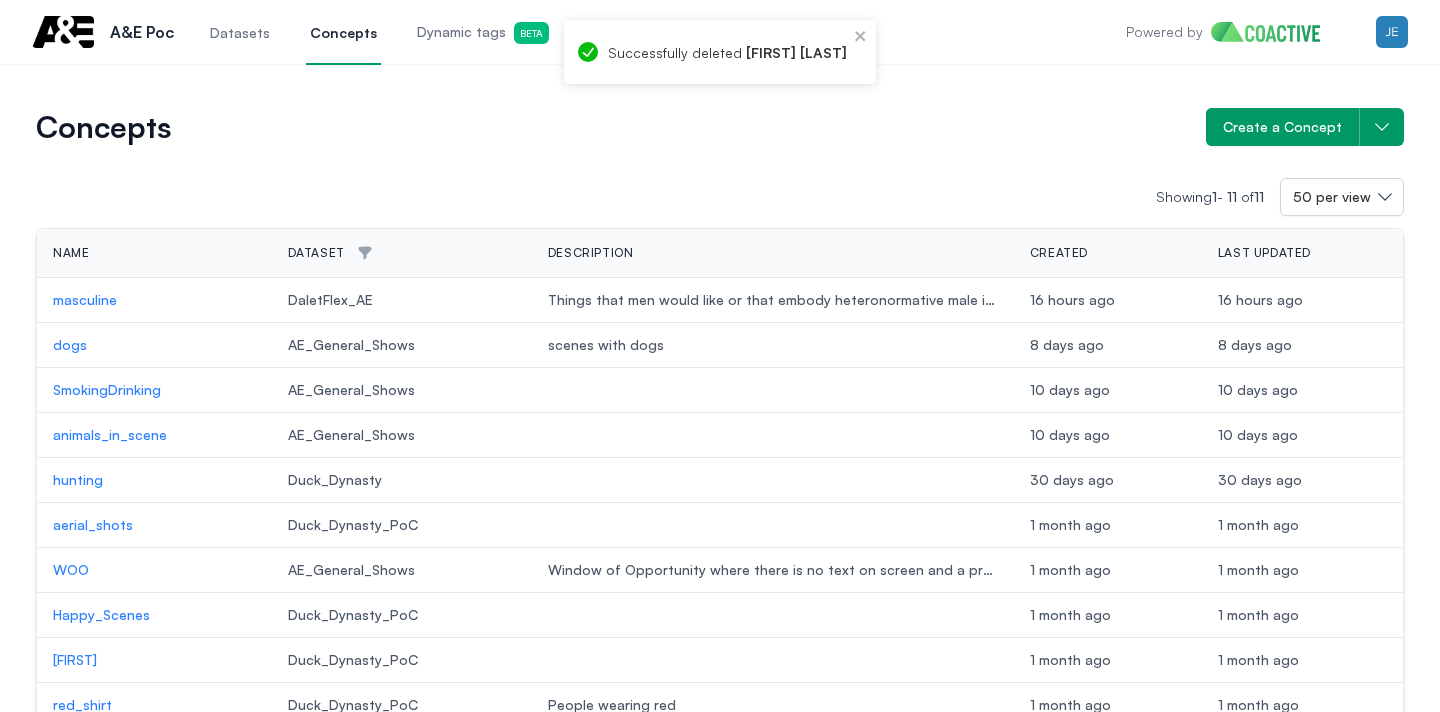 click on "DaletFlex_AE" at bounding box center (402, 300) 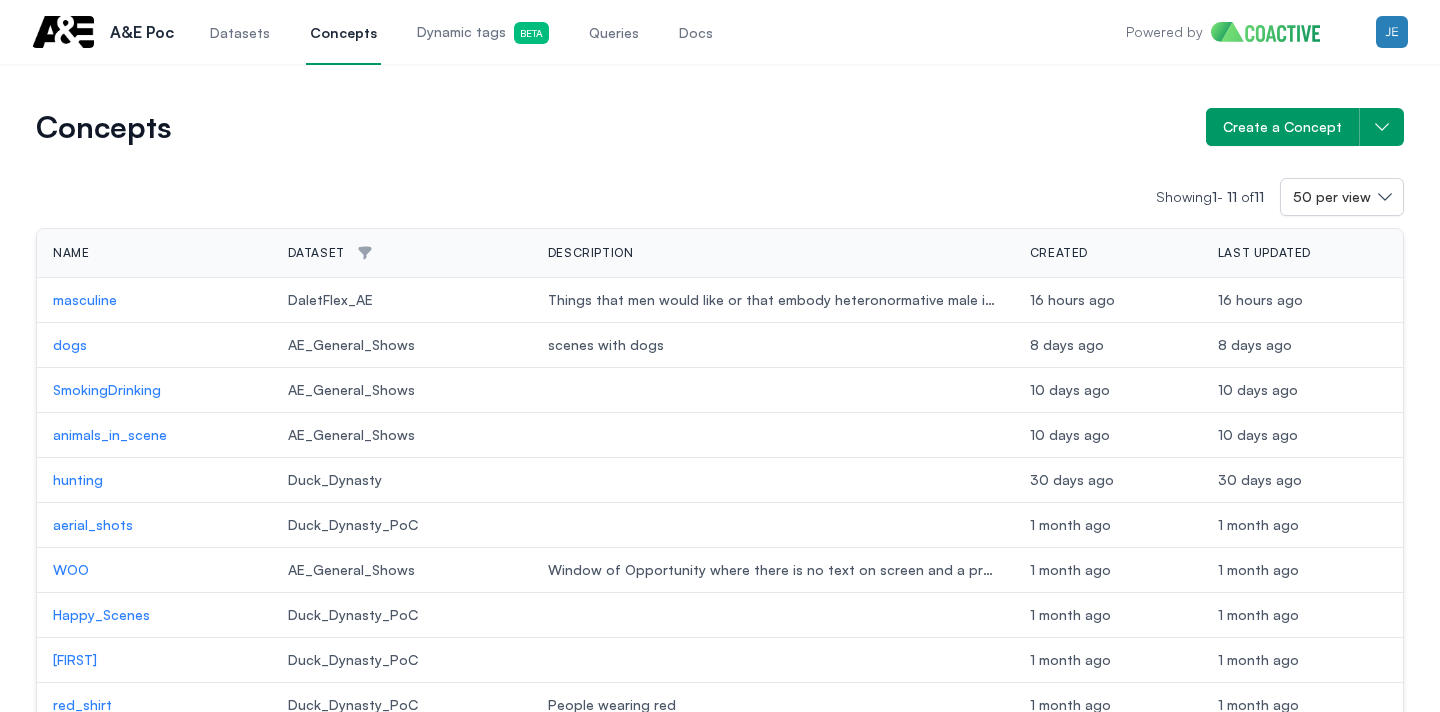 click on "masculine" at bounding box center (154, 300) 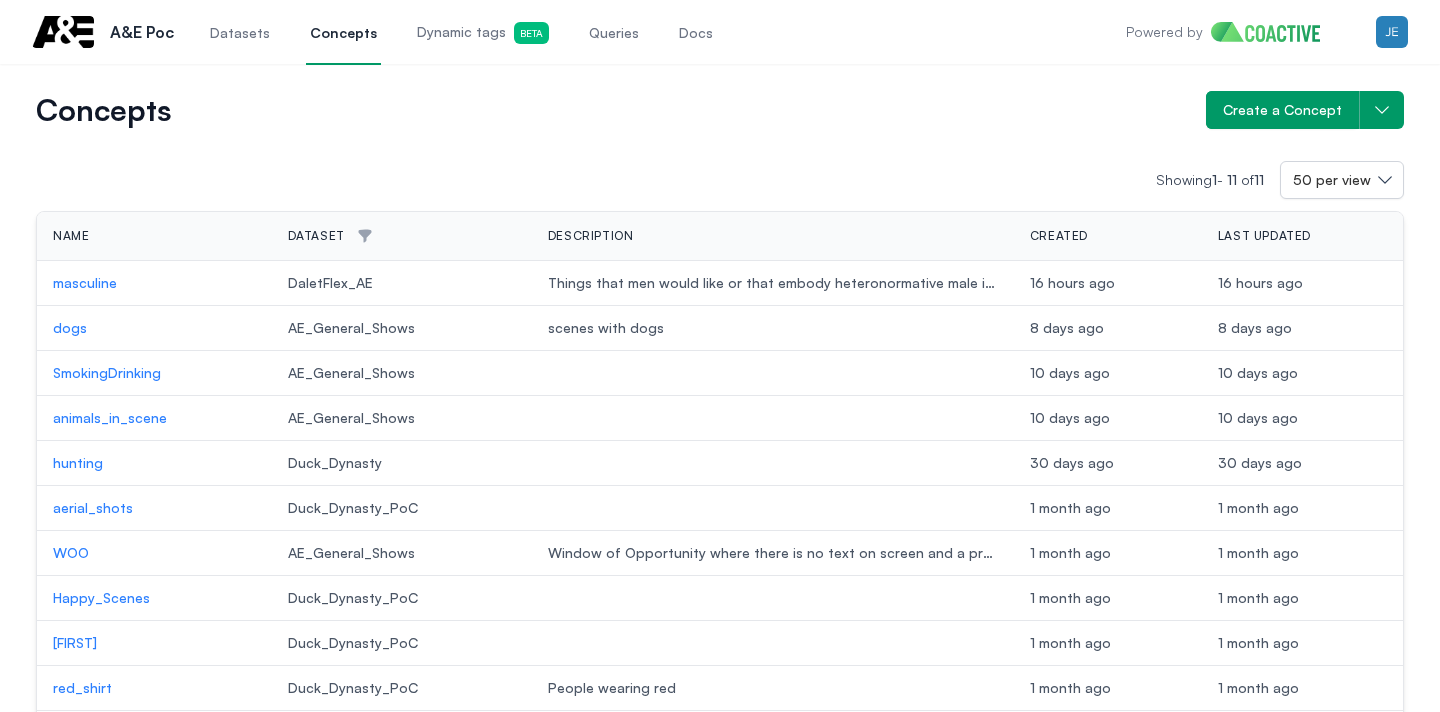 scroll, scrollTop: 0, scrollLeft: 0, axis: both 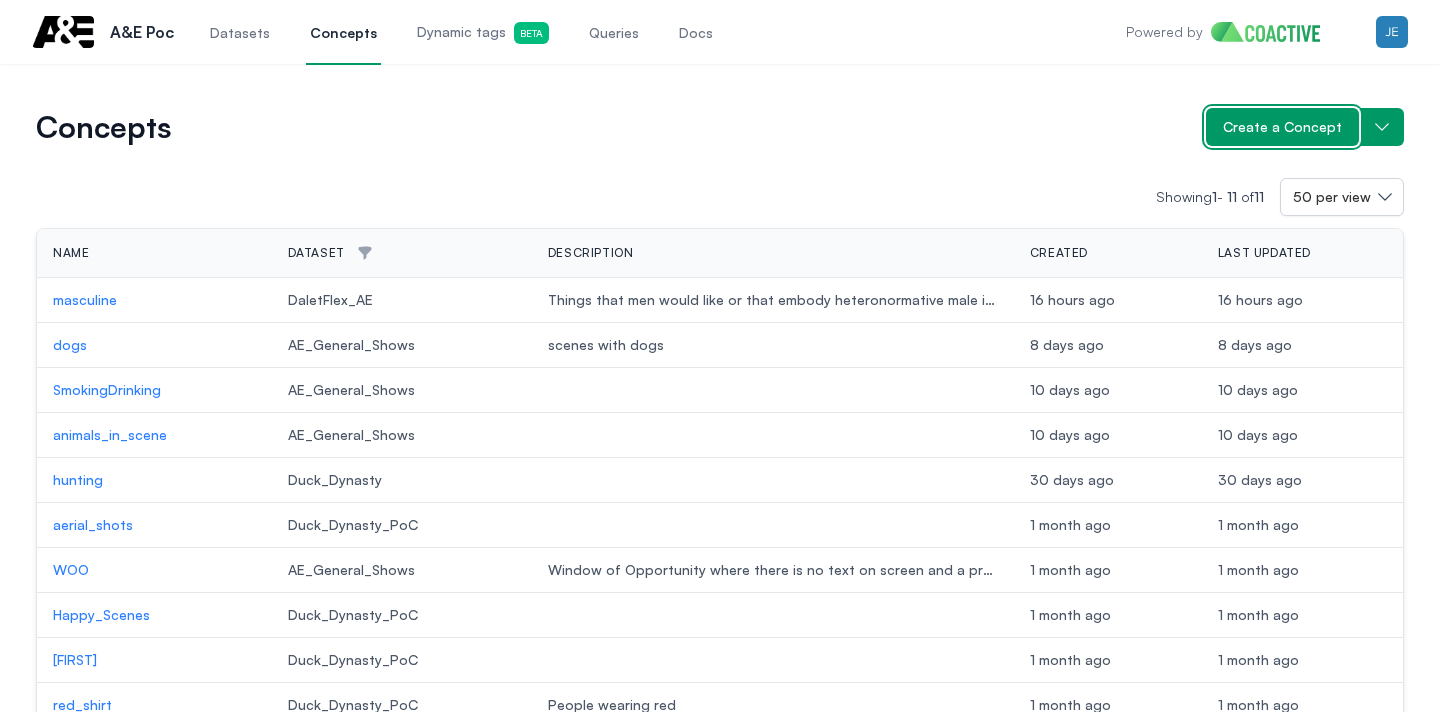 click on "Create a Concept" at bounding box center [1282, 127] 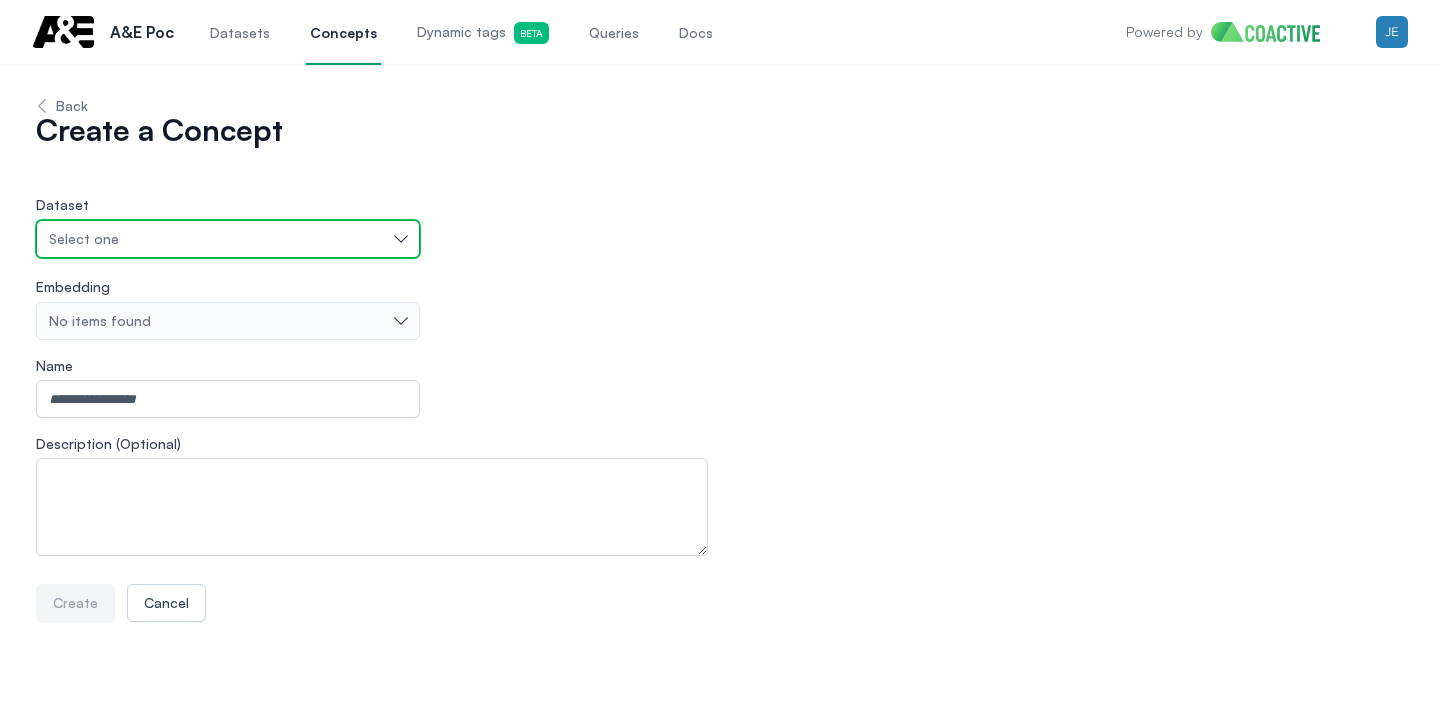 click on "Select one" at bounding box center [228, 239] 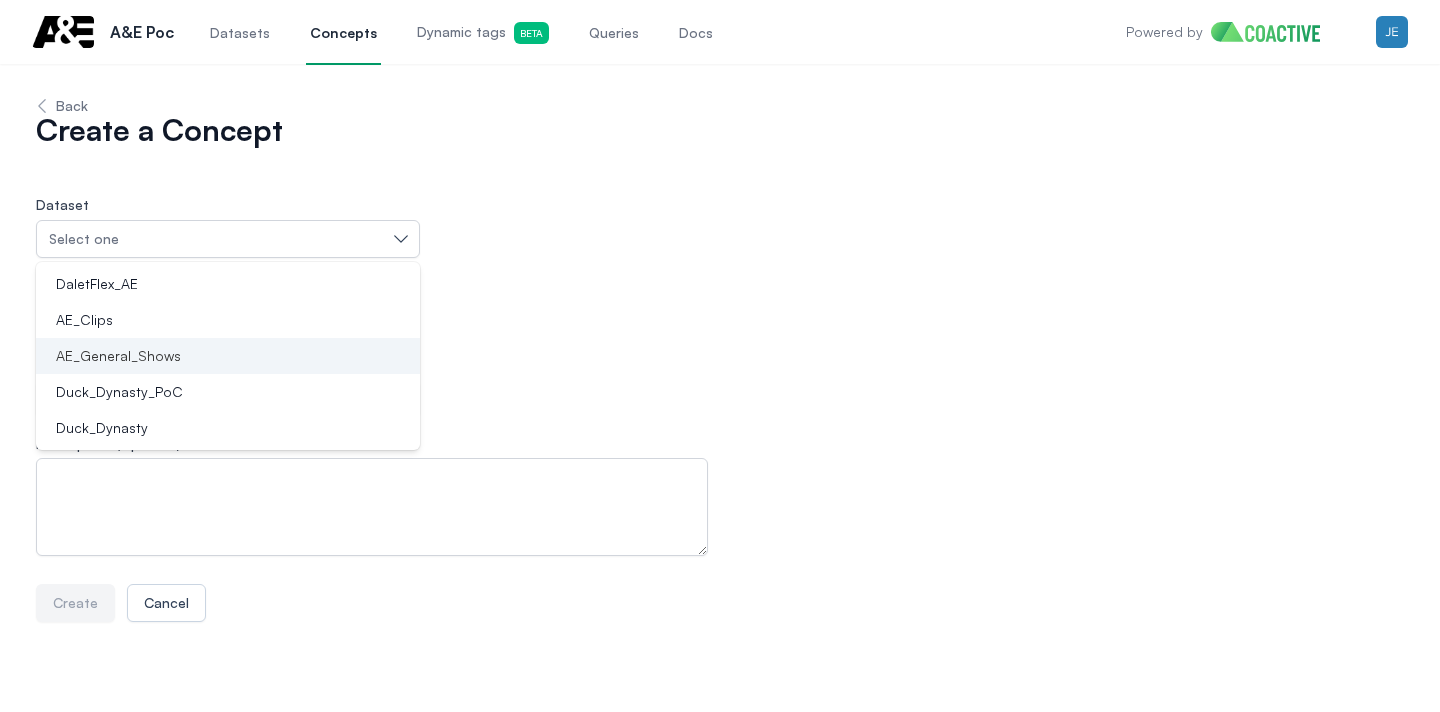 click on "AE_General_Shows" at bounding box center (216, 356) 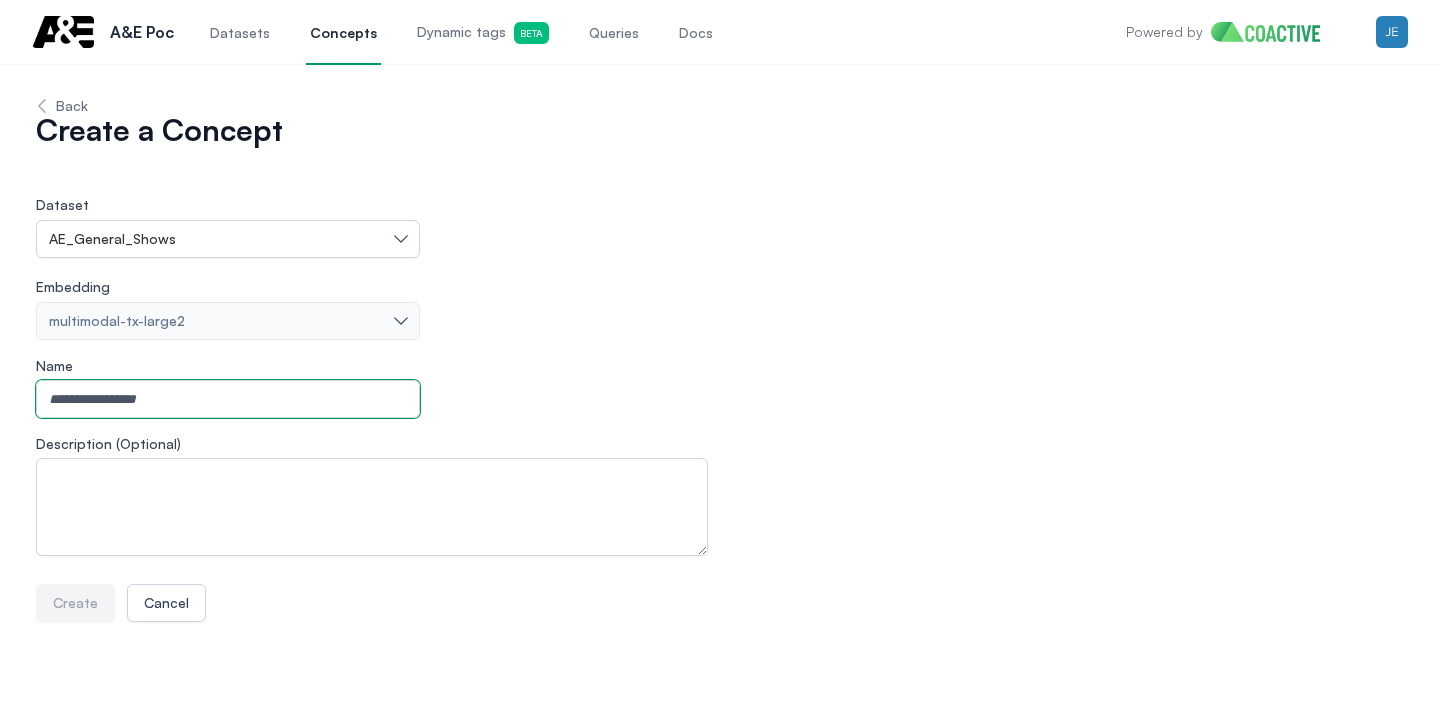 click on "Name" at bounding box center [228, 399] 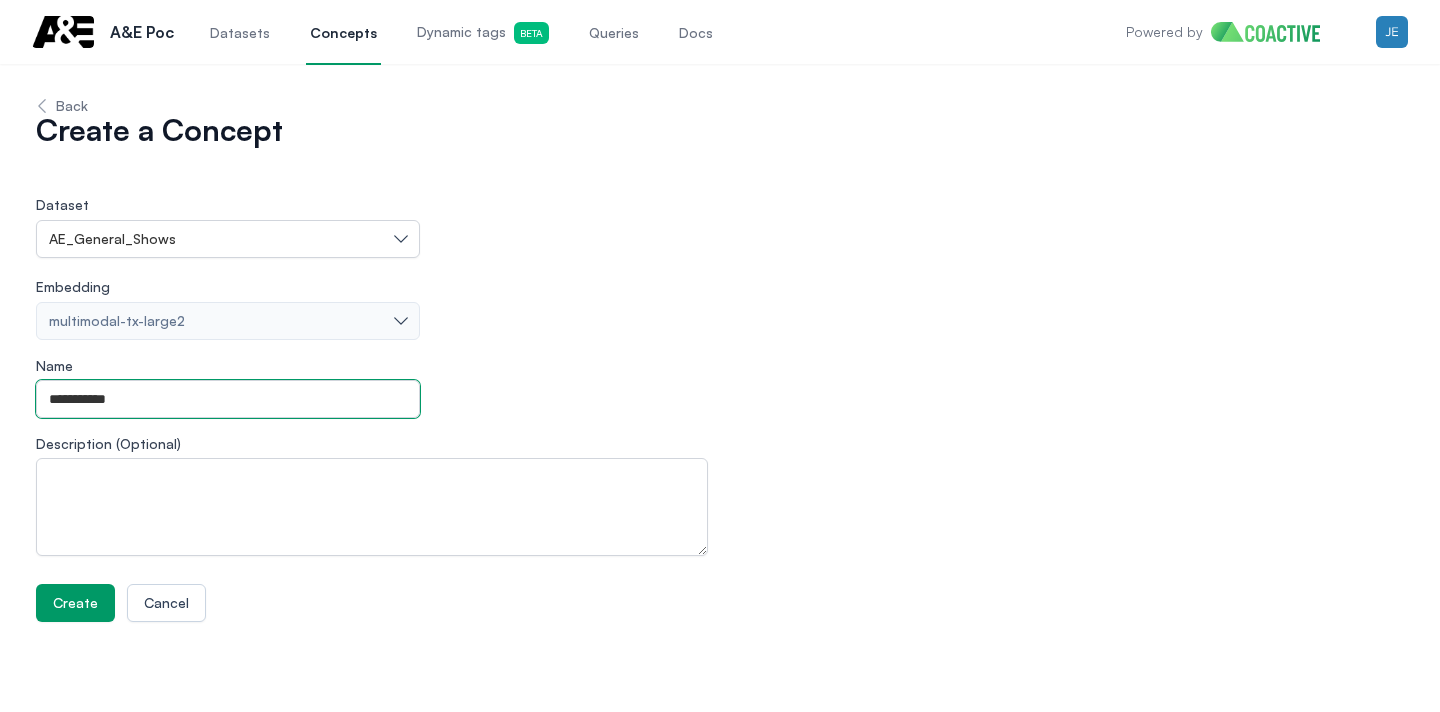 type on "**********" 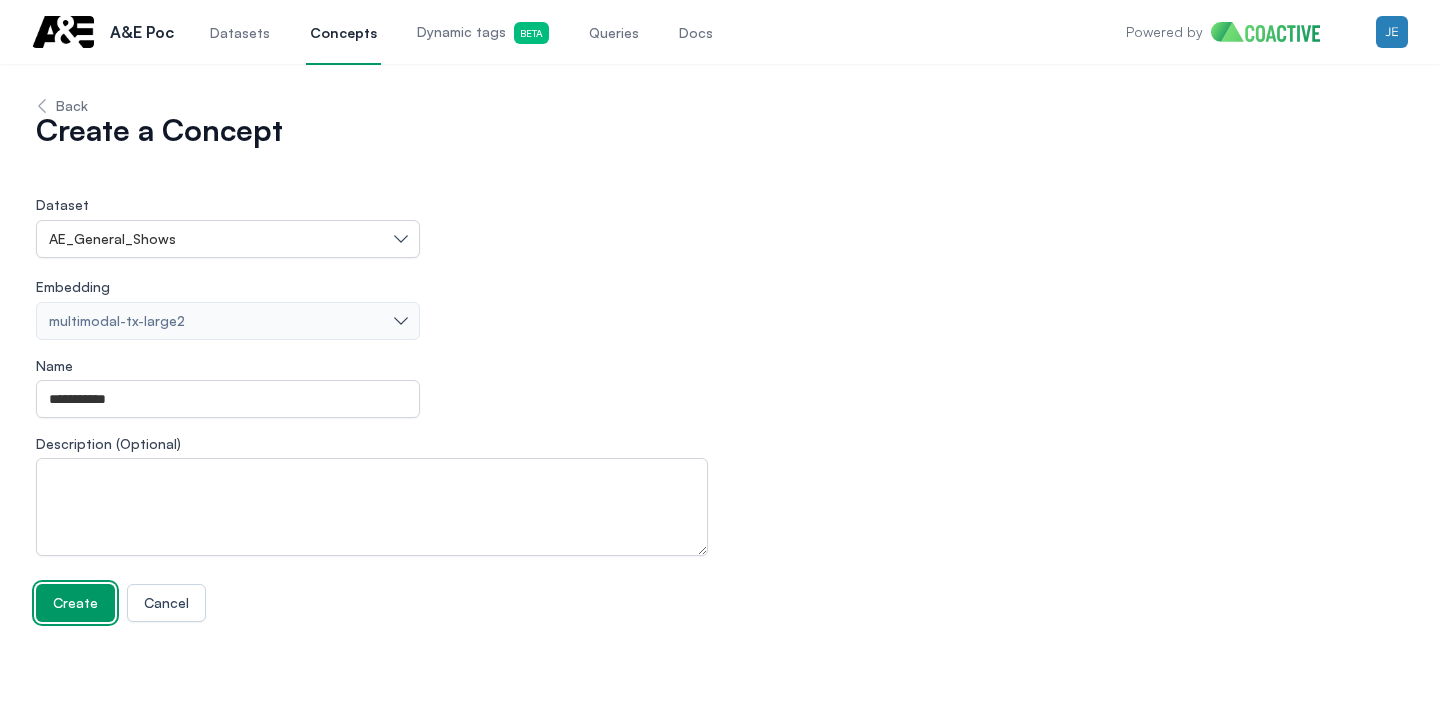 click on "Create" at bounding box center [75, 603] 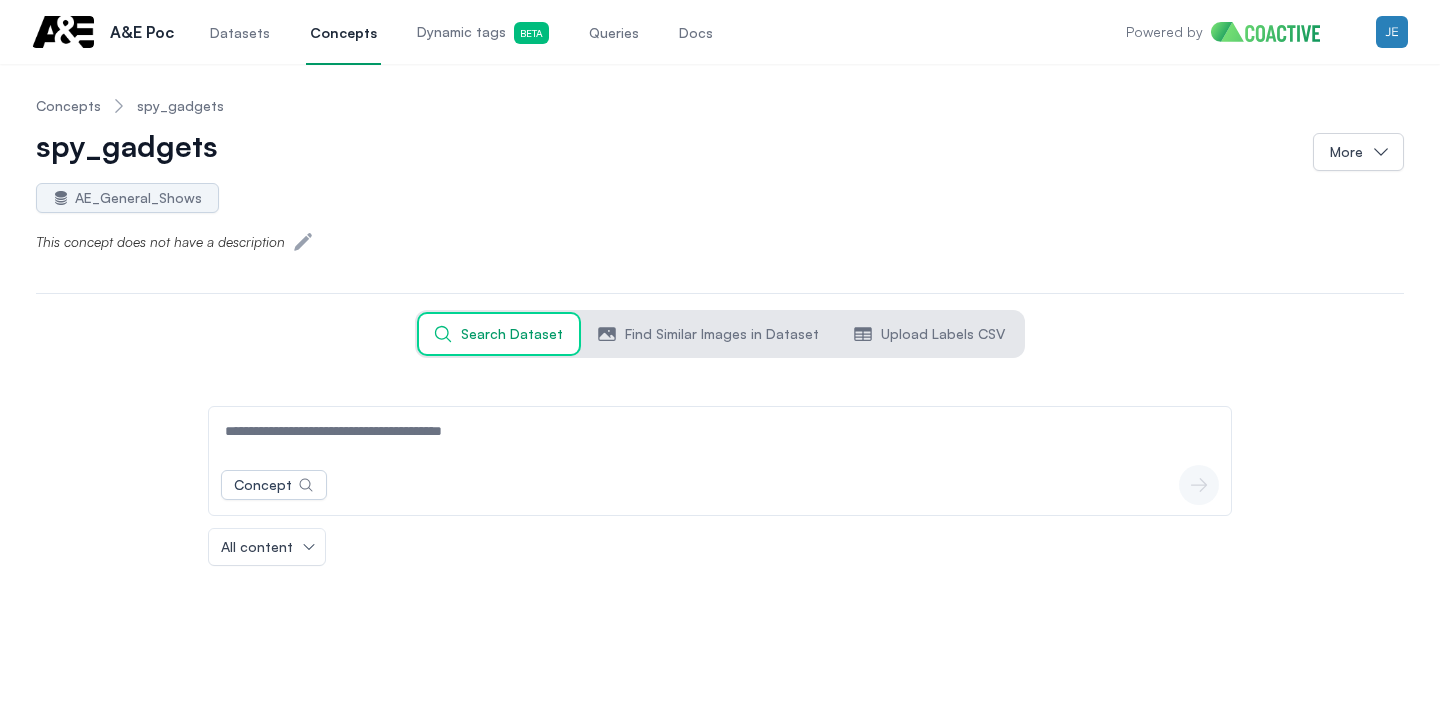 click on "Find Similar Images in Dataset" at bounding box center [722, 334] 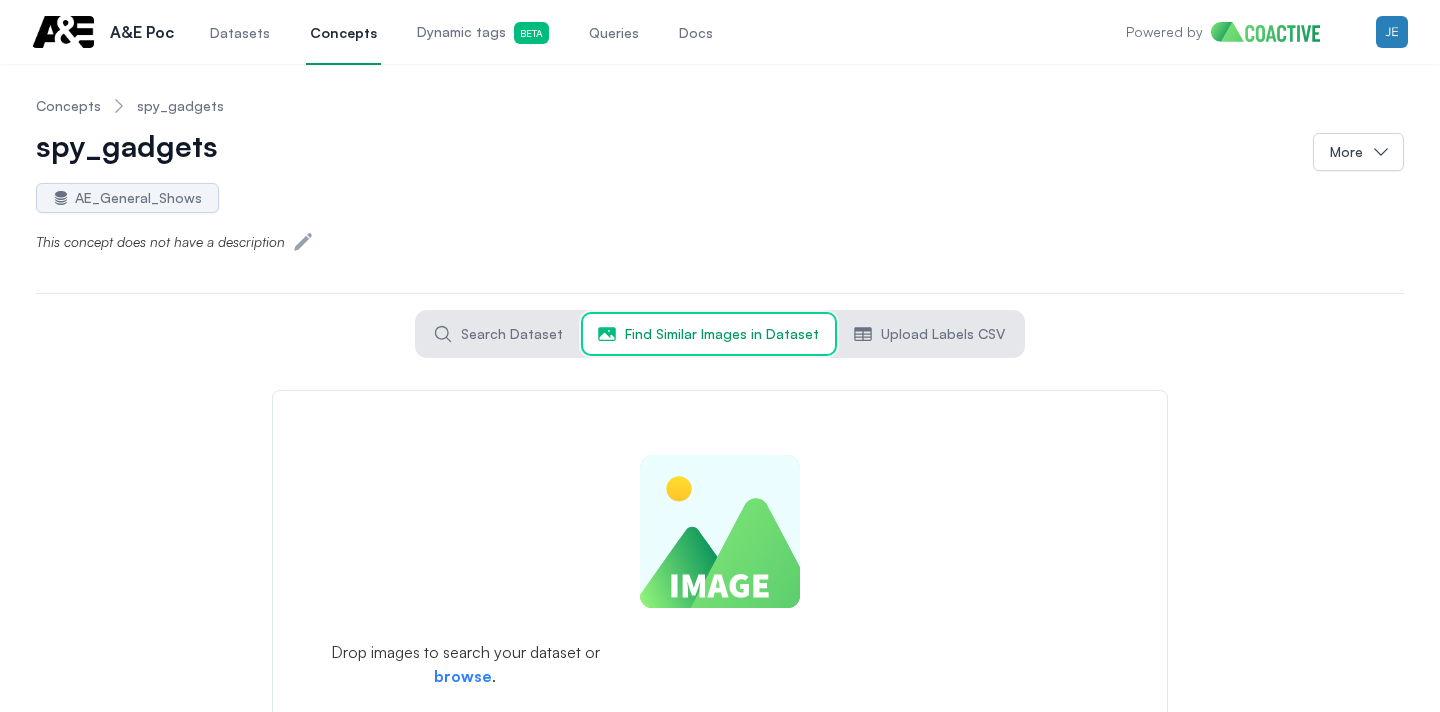 scroll, scrollTop: 46, scrollLeft: 0, axis: vertical 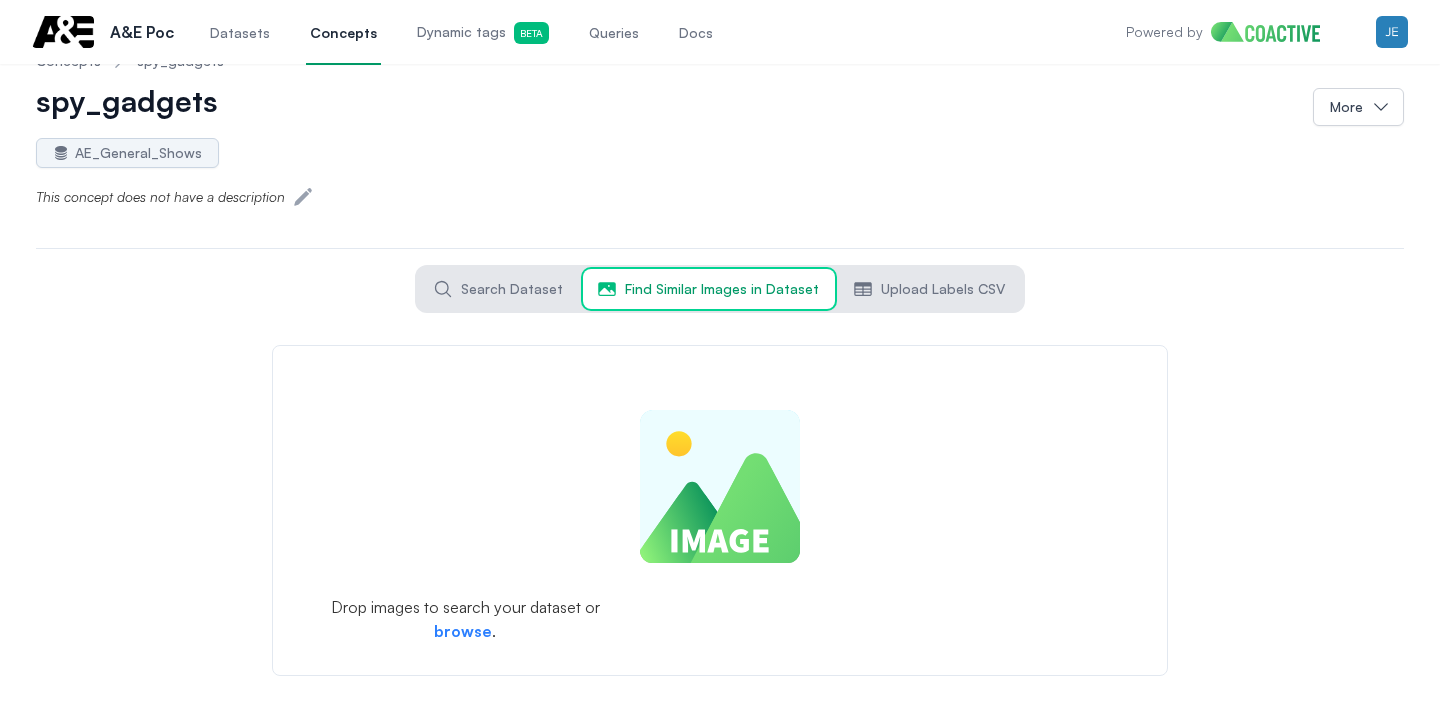 click on "Drop images to search your dataset or   browse ." at bounding box center (720, 510) 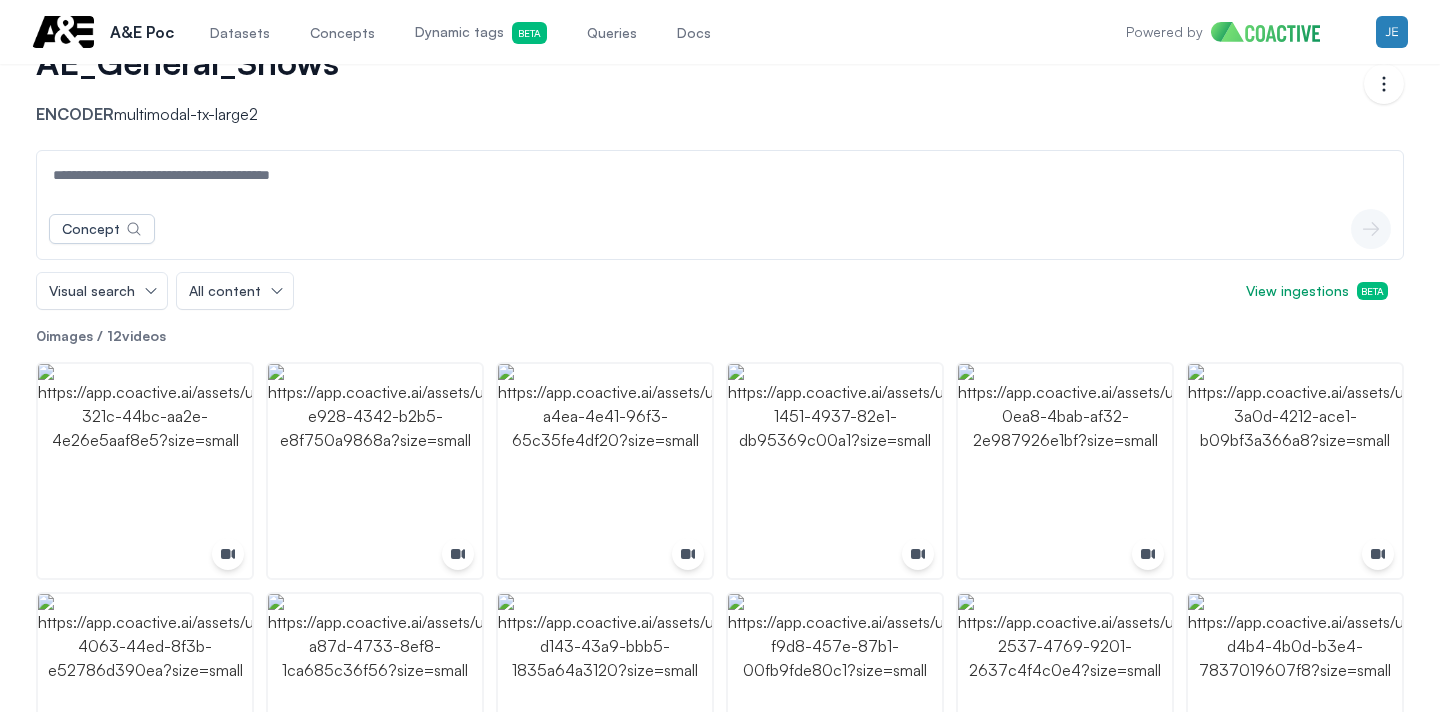 scroll, scrollTop: 87, scrollLeft: 0, axis: vertical 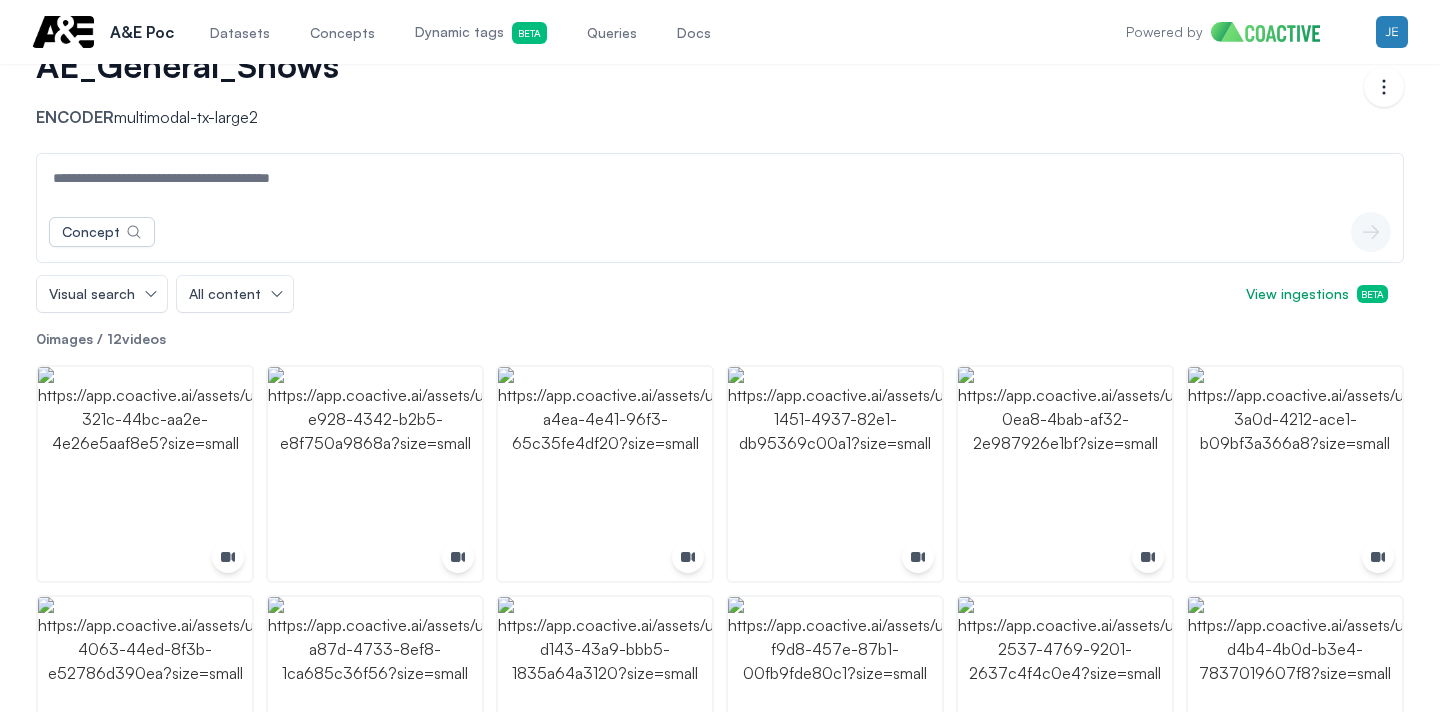 click at bounding box center (720, 178) 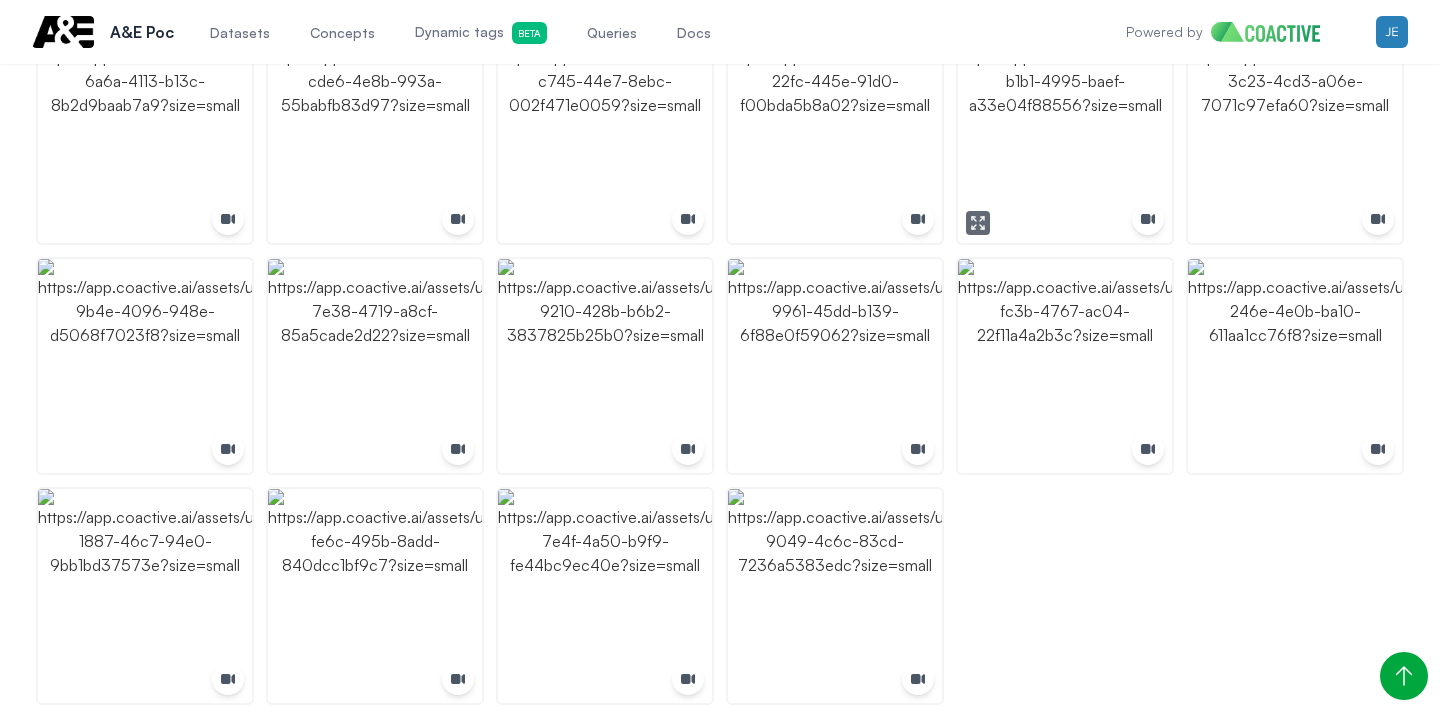 scroll, scrollTop: 3704, scrollLeft: 0, axis: vertical 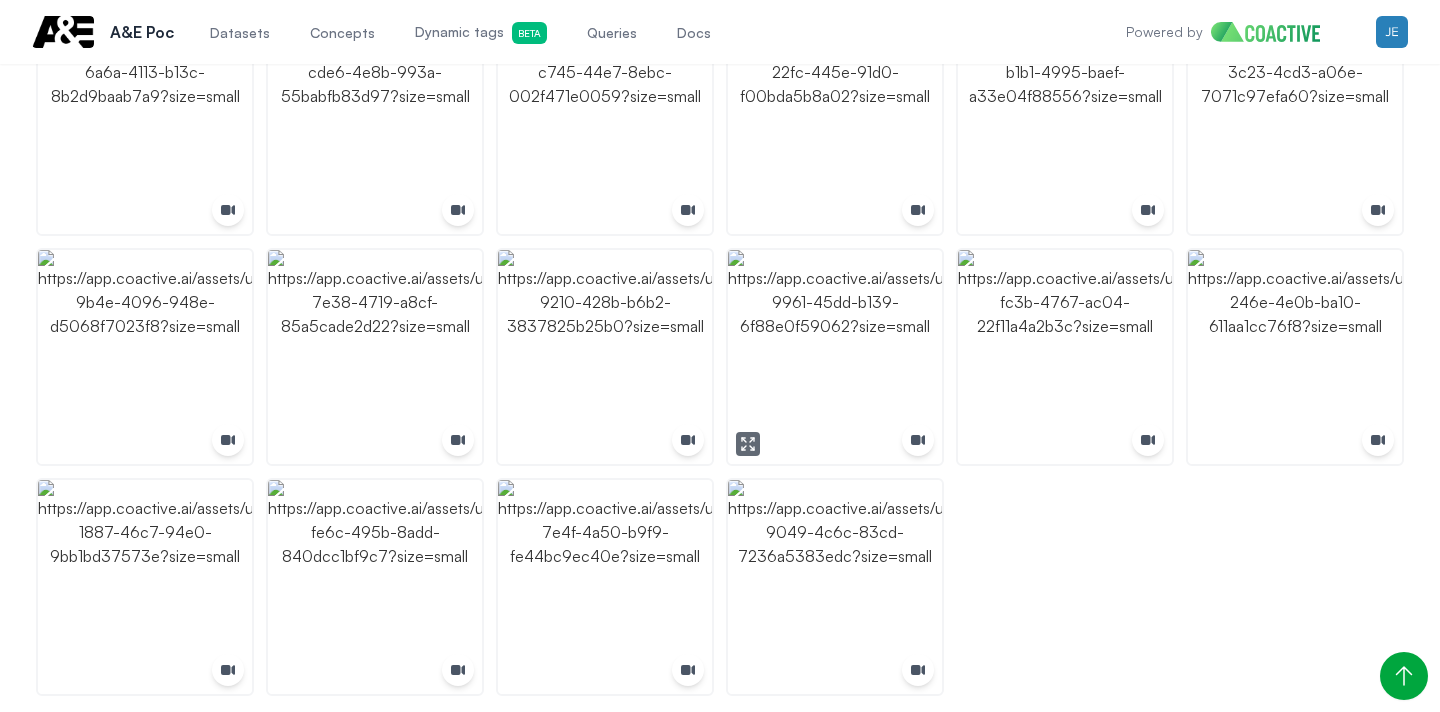 click at bounding box center [835, 357] 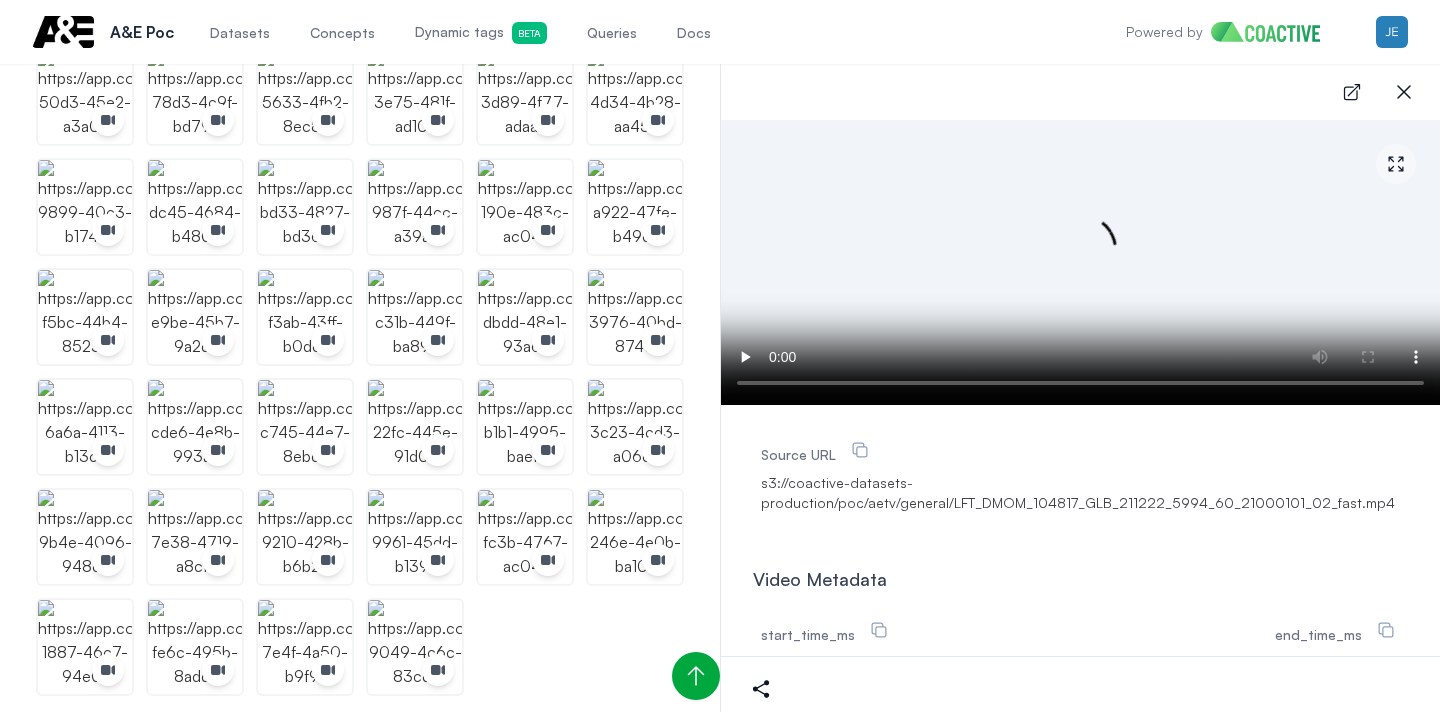 scroll, scrollTop: 1664, scrollLeft: 0, axis: vertical 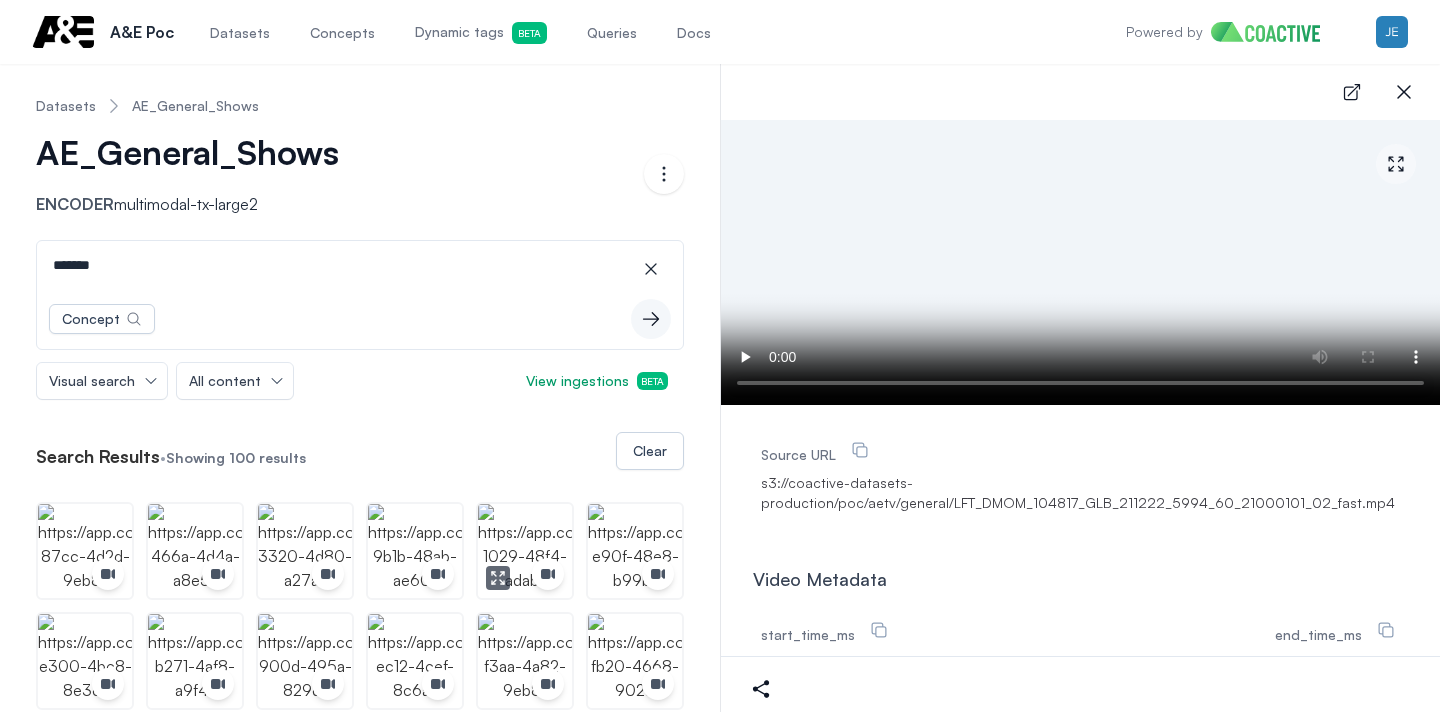 click at bounding box center (525, 551) 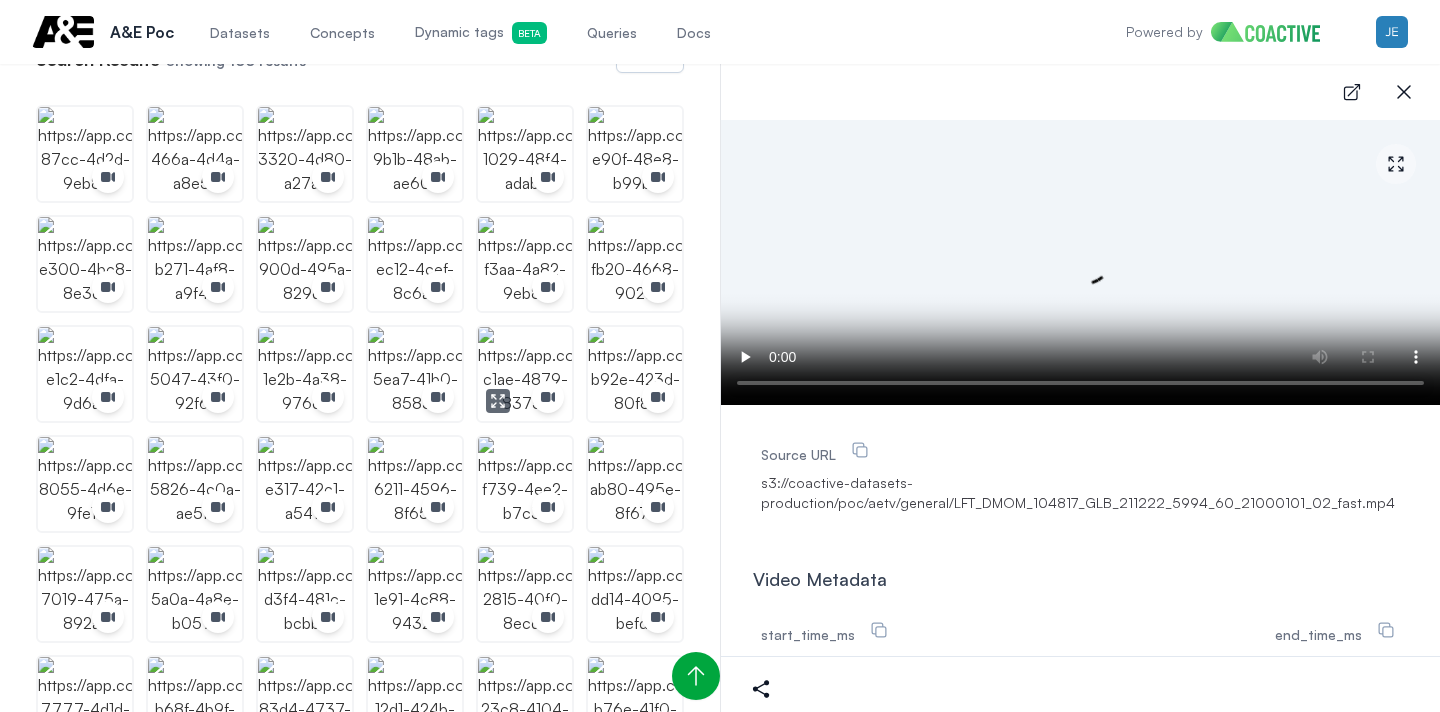 scroll, scrollTop: 416, scrollLeft: 0, axis: vertical 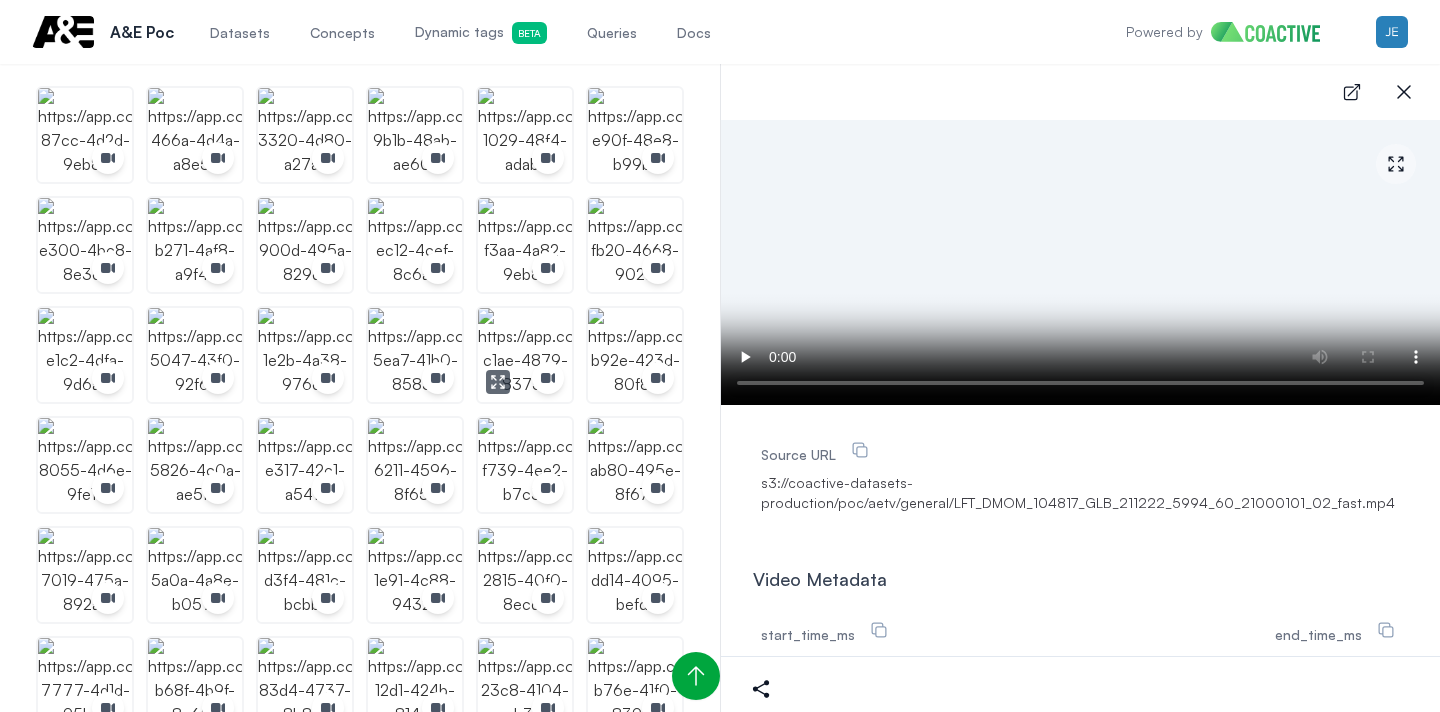click at bounding box center [525, 355] 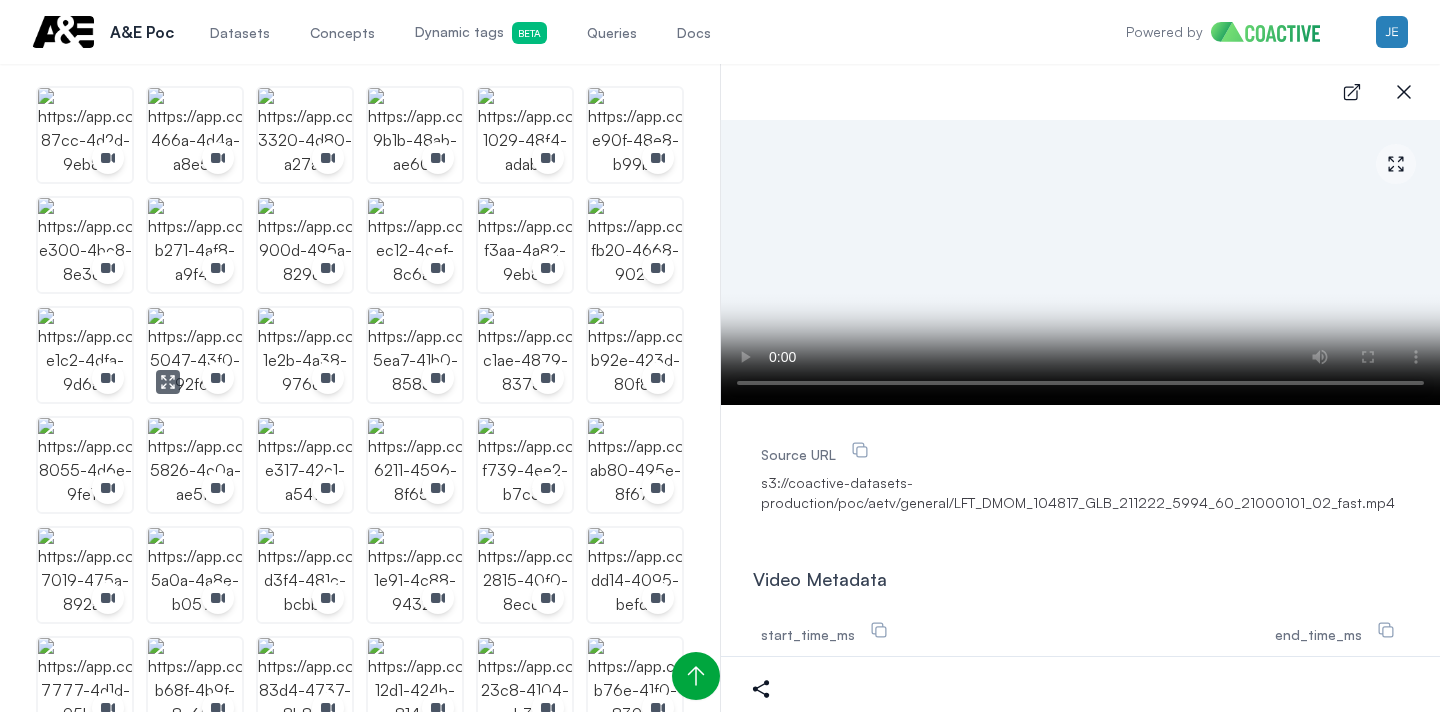 click at bounding box center (195, 355) 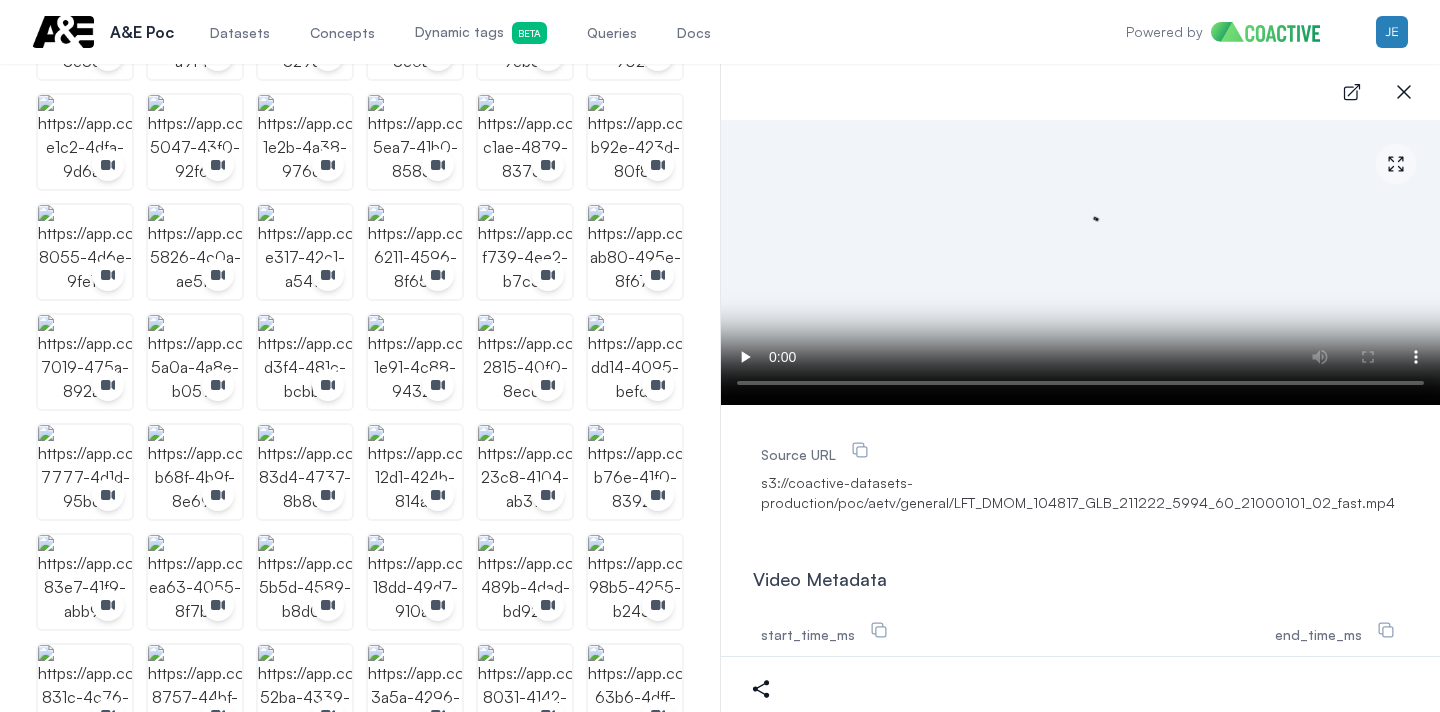 scroll, scrollTop: 0, scrollLeft: 0, axis: both 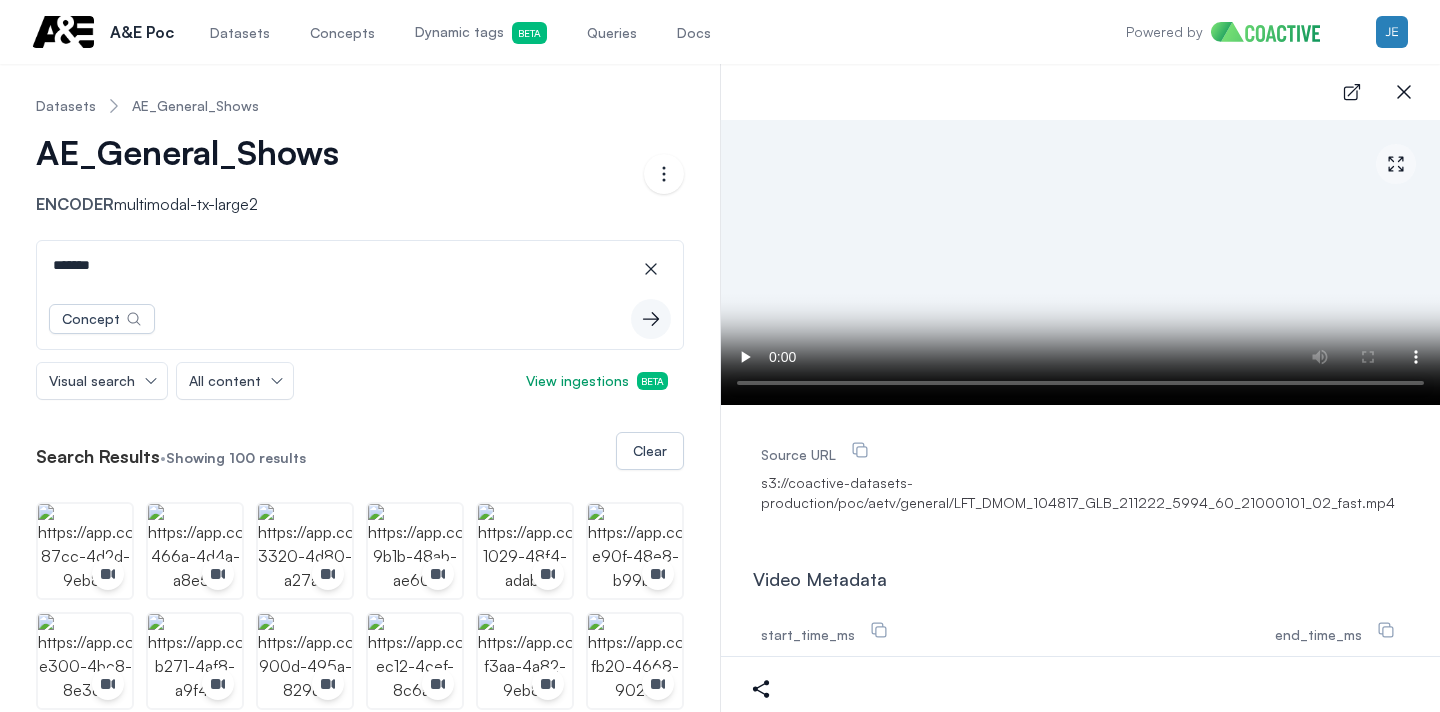 click on "*******" at bounding box center [360, 265] 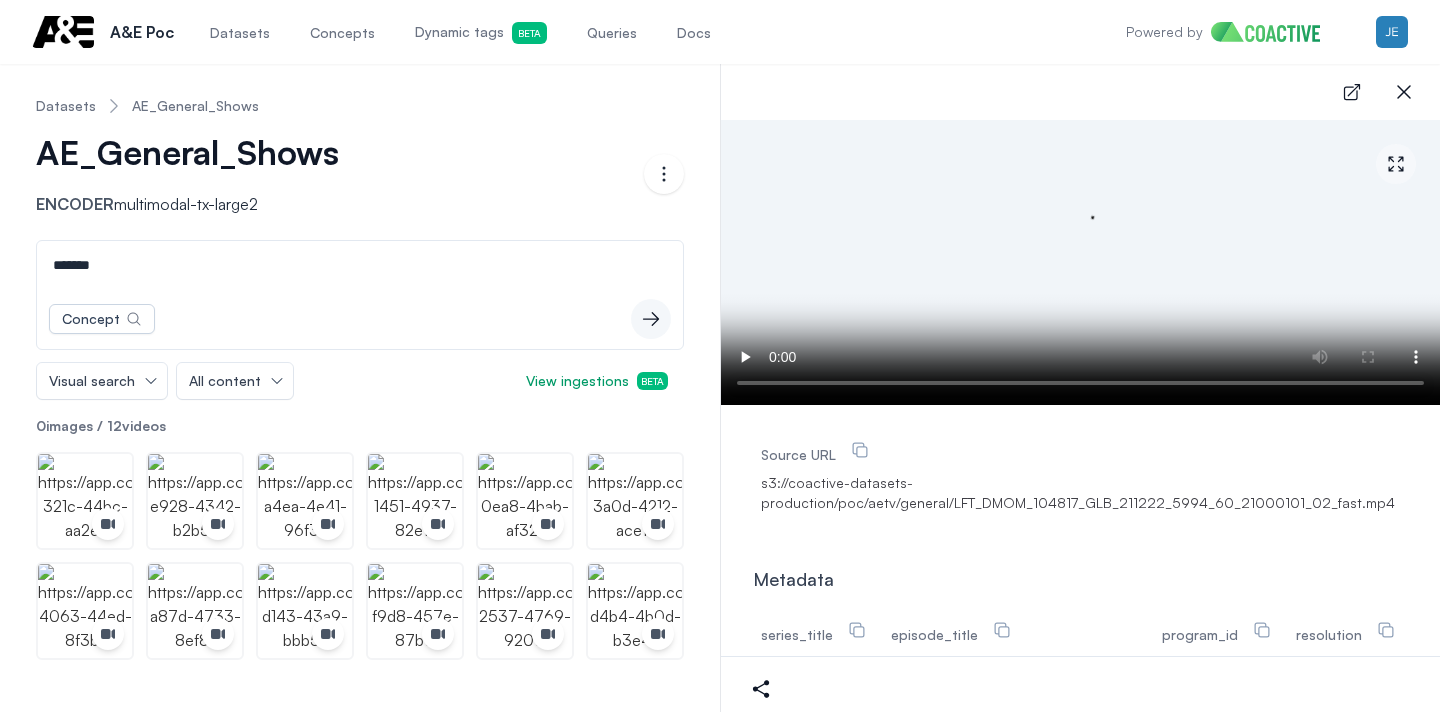 type on "*******" 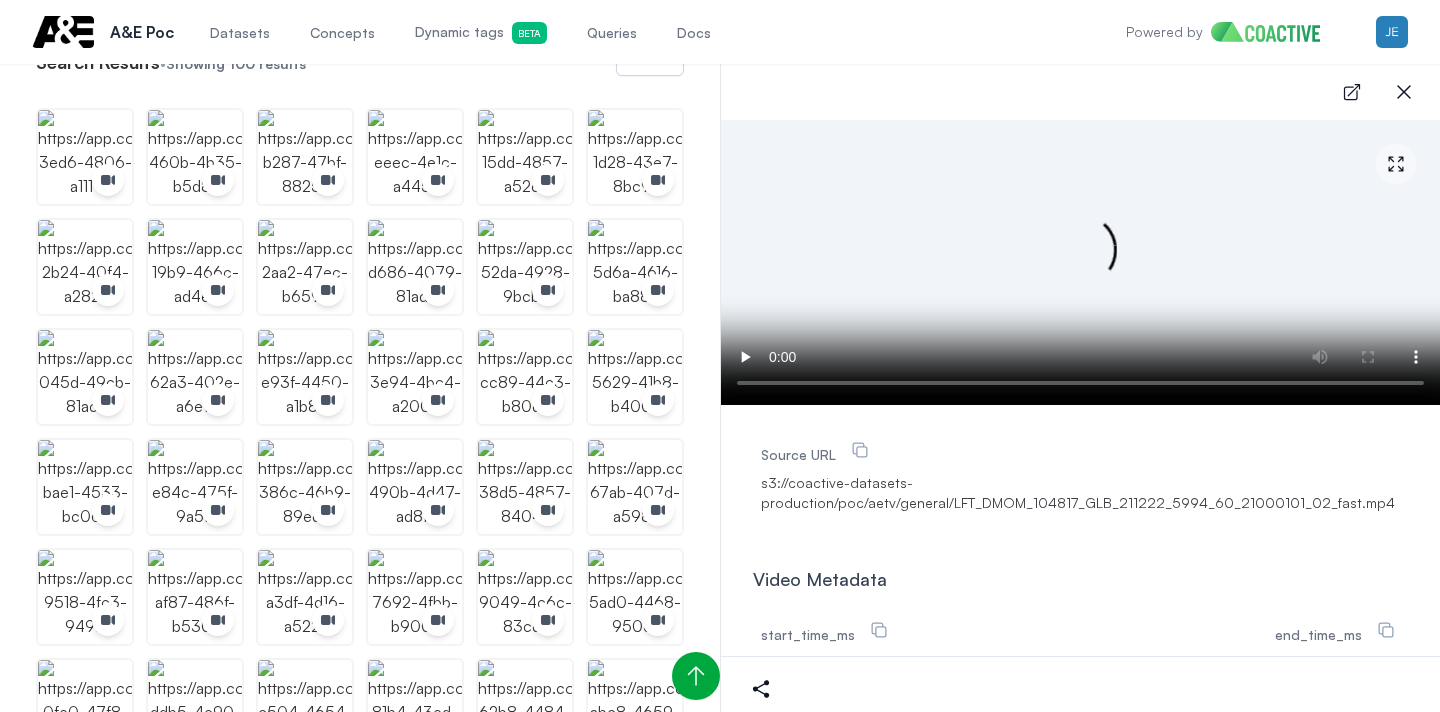 scroll, scrollTop: 441, scrollLeft: 0, axis: vertical 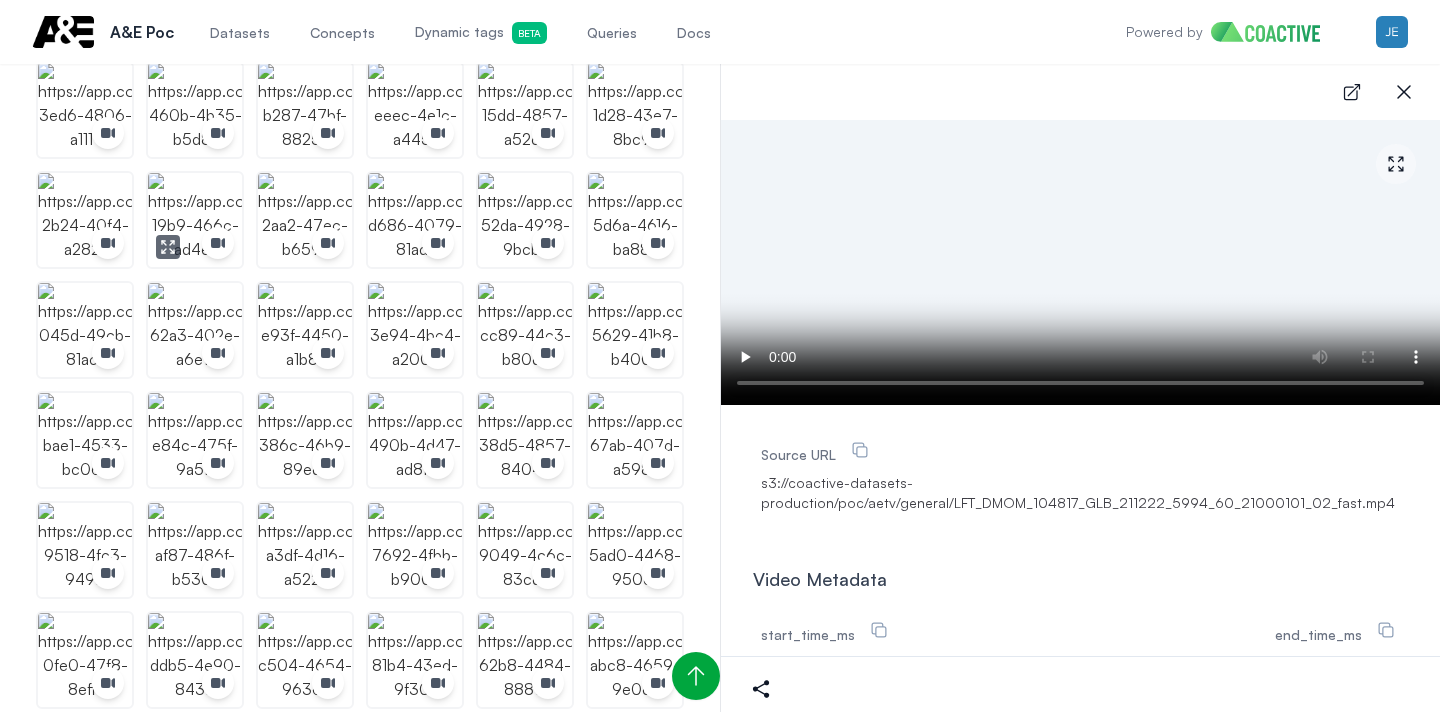 click at bounding box center [195, 220] 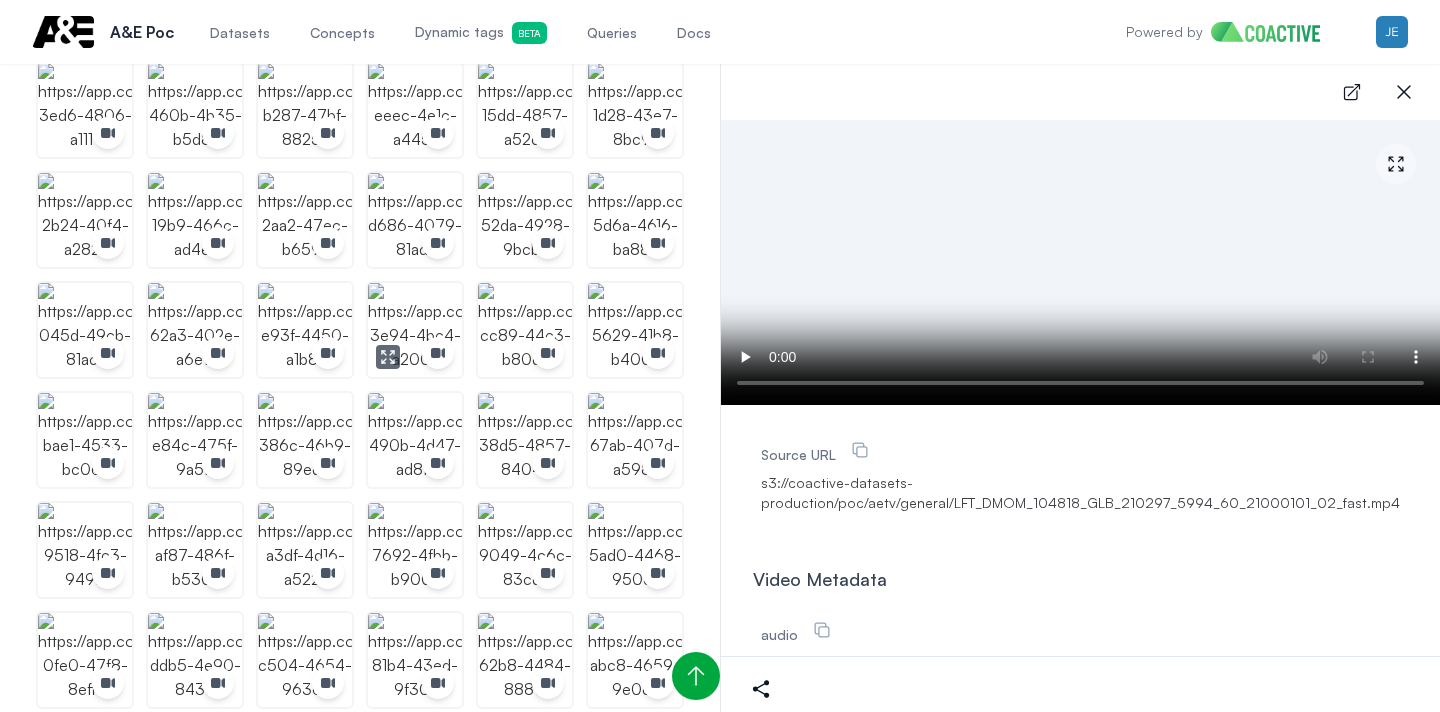 click at bounding box center (415, 330) 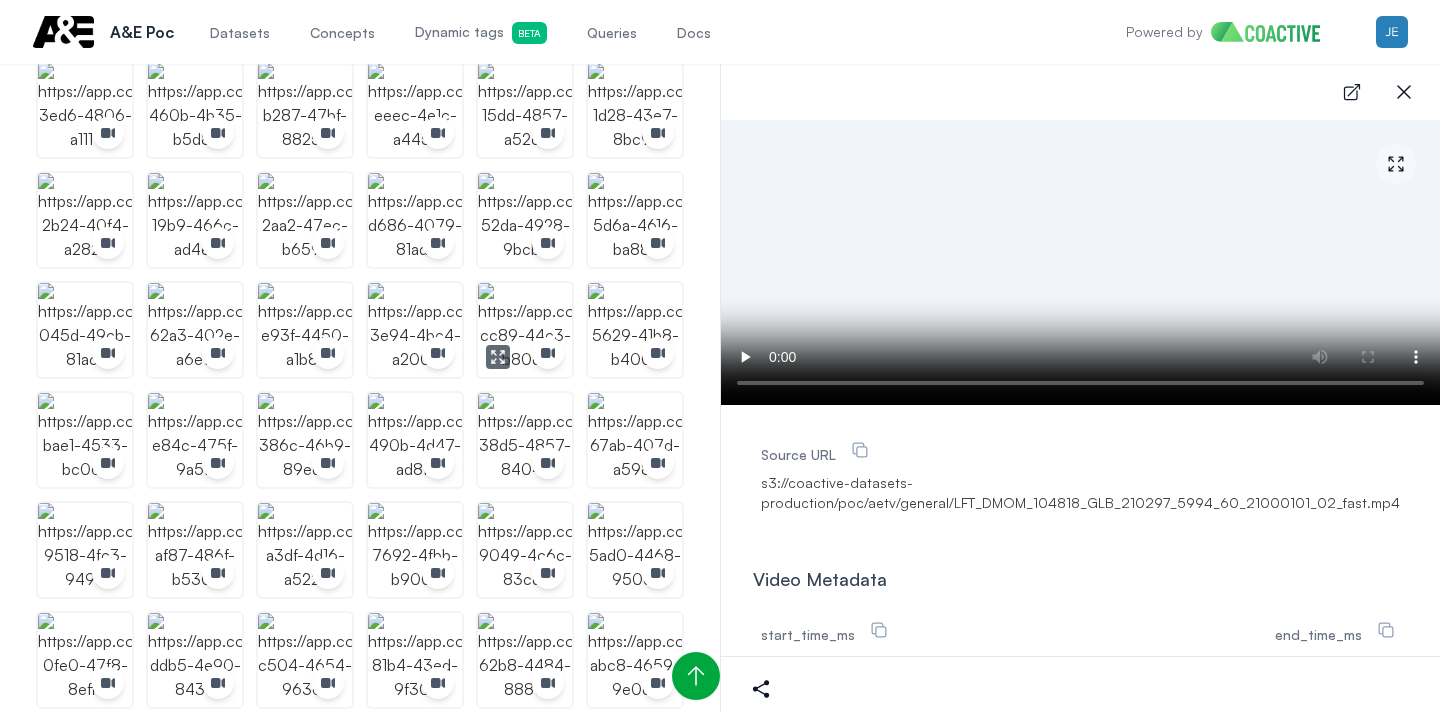 click at bounding box center [525, 330] 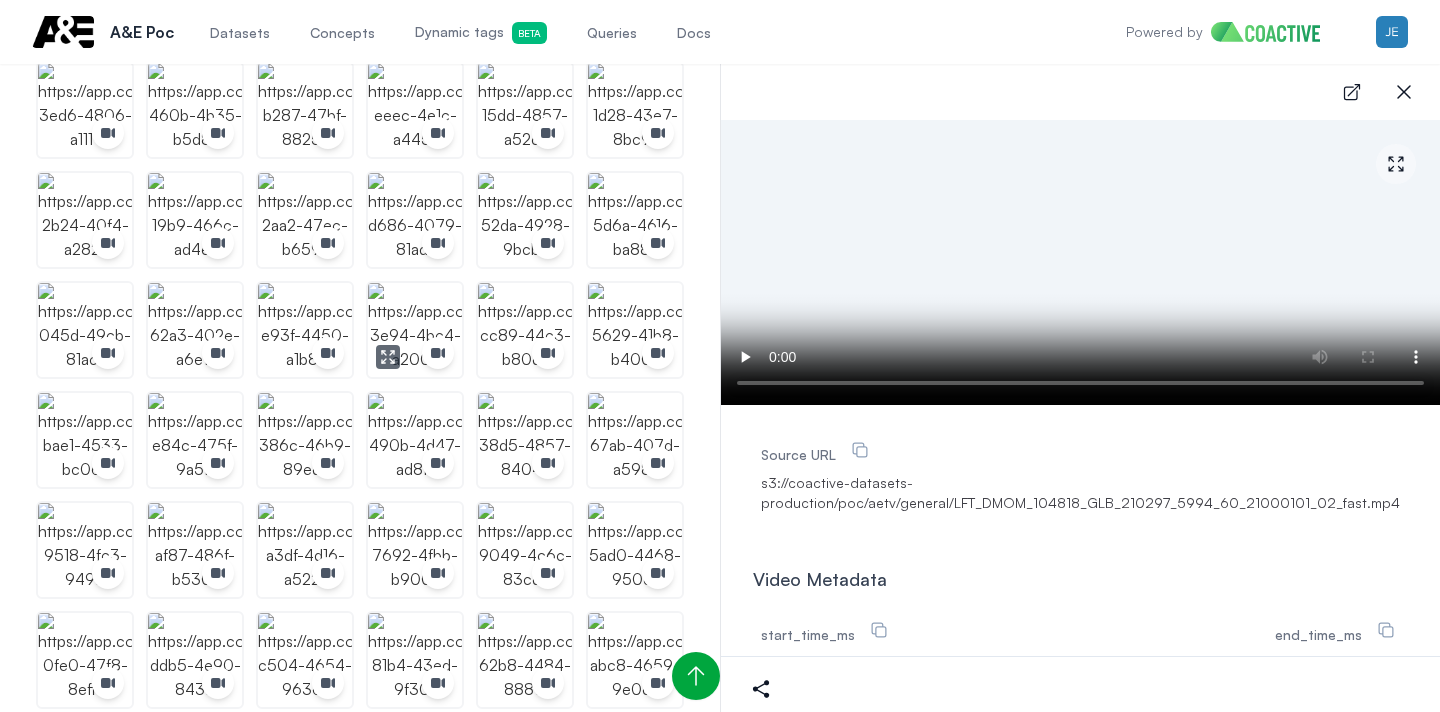 click at bounding box center [415, 330] 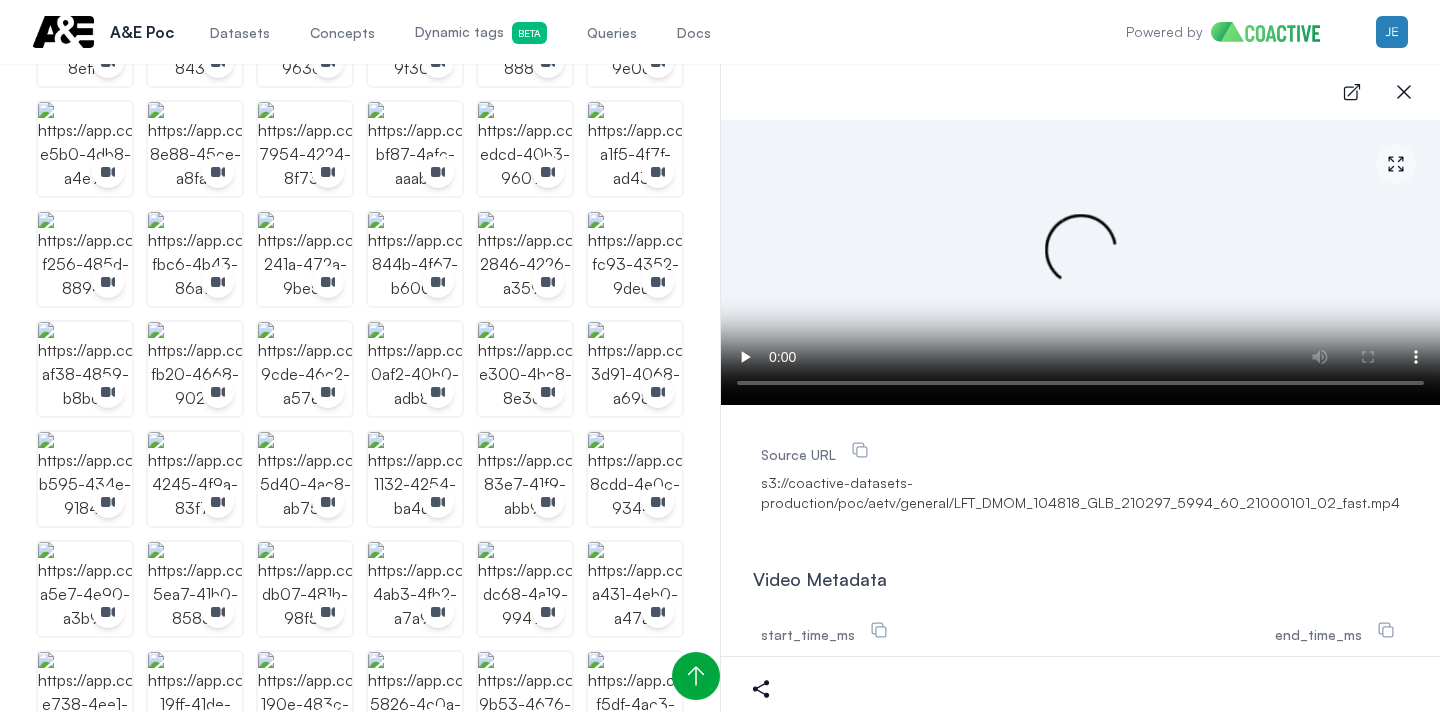 scroll, scrollTop: 1068, scrollLeft: 0, axis: vertical 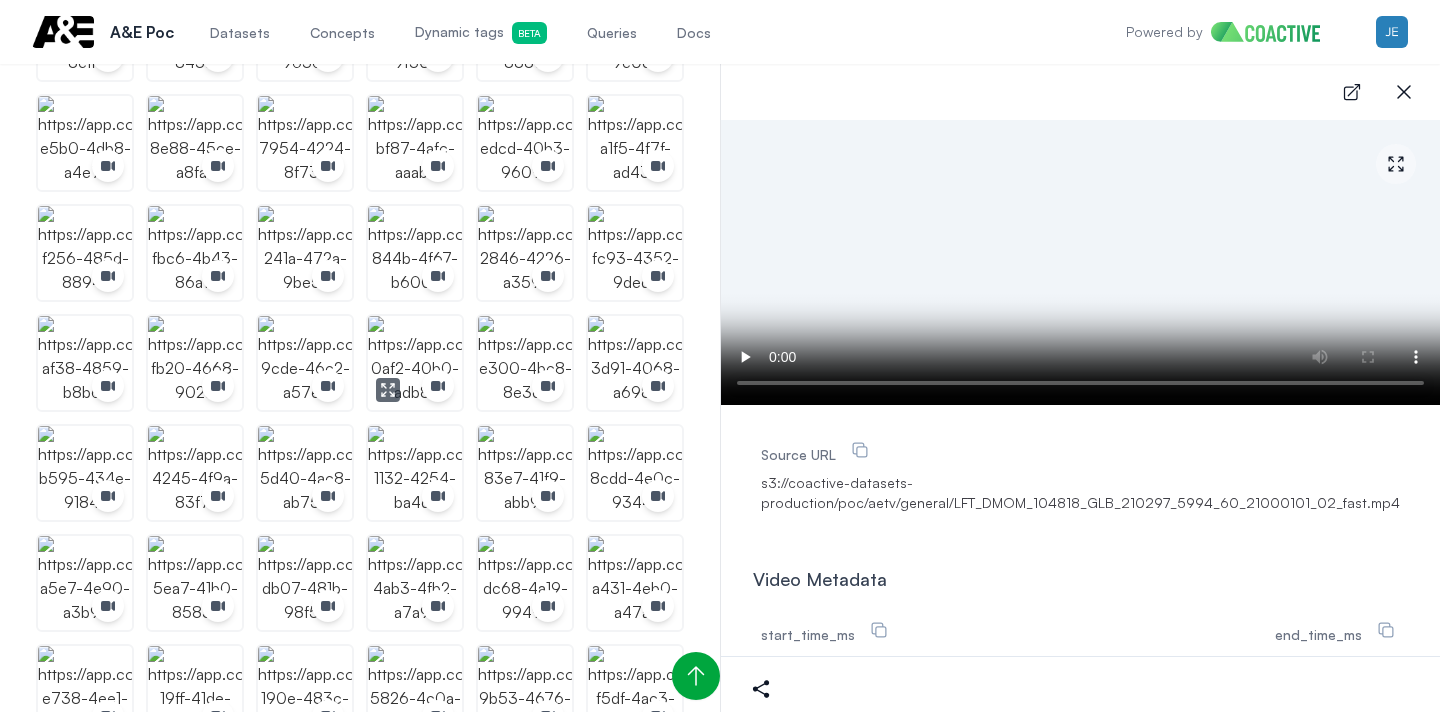click at bounding box center [415, 363] 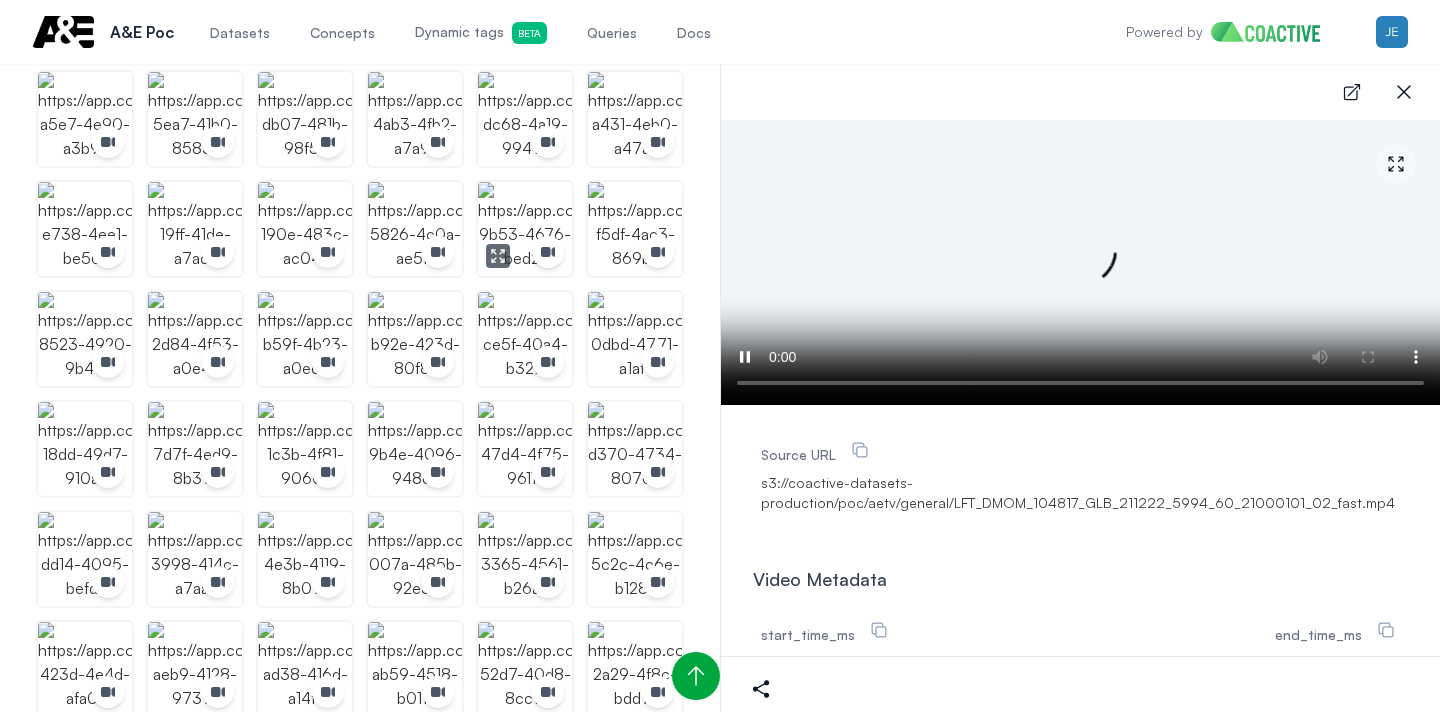 scroll, scrollTop: 1664, scrollLeft: 0, axis: vertical 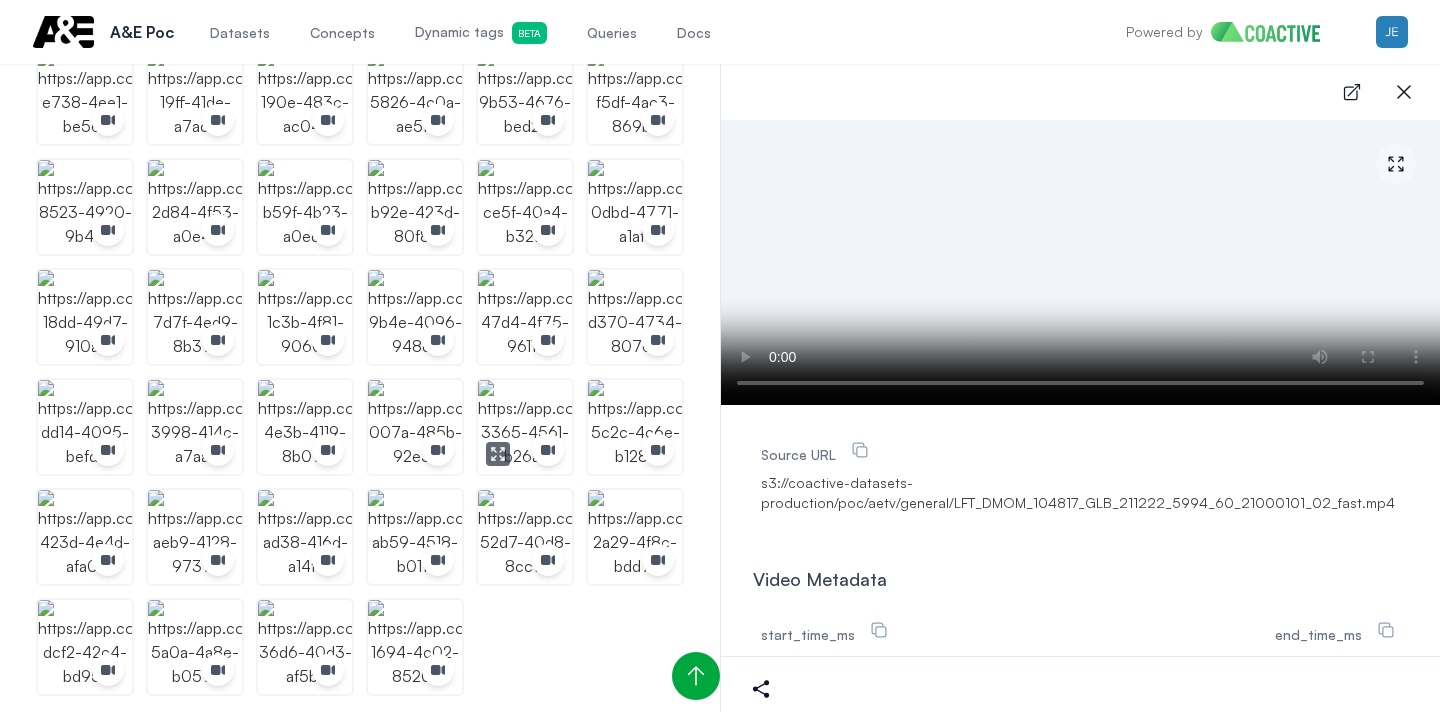 click at bounding box center (525, 427) 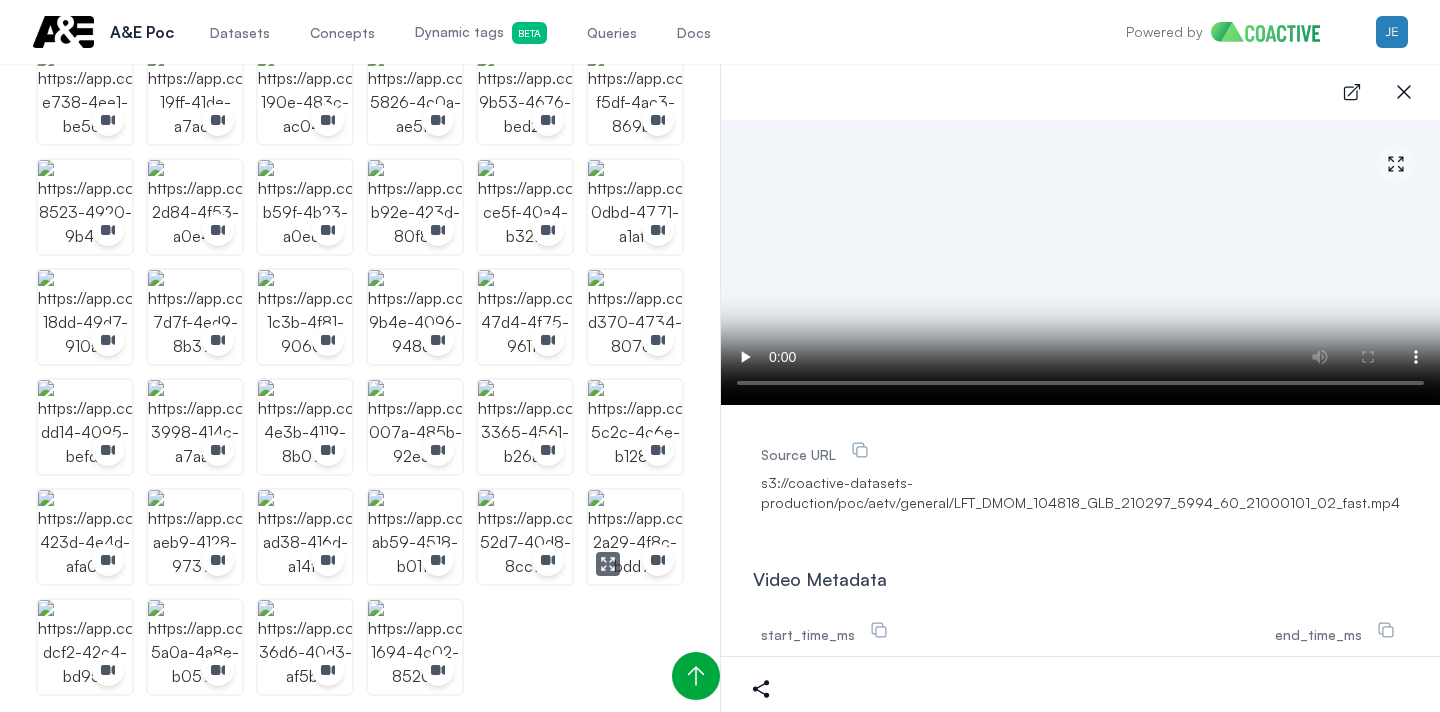 click at bounding box center [635, 537] 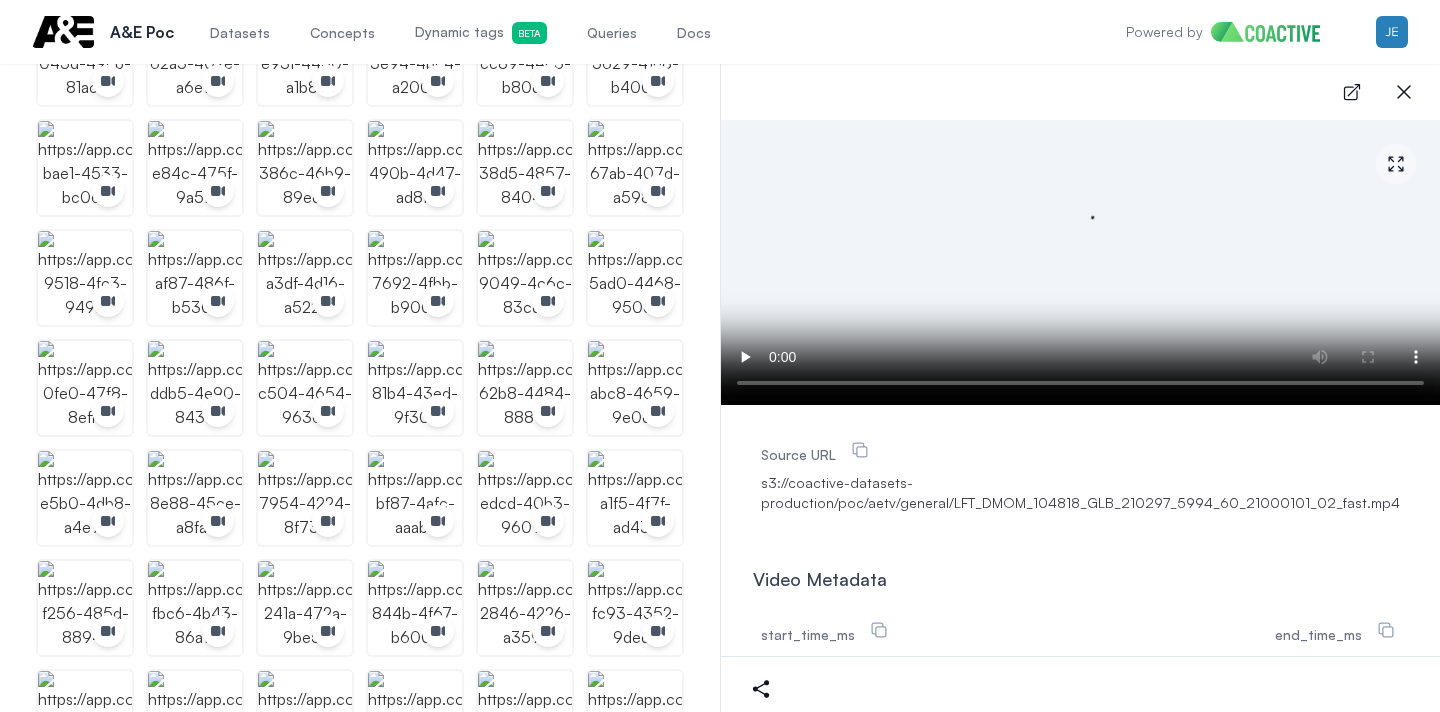 scroll, scrollTop: 0, scrollLeft: 0, axis: both 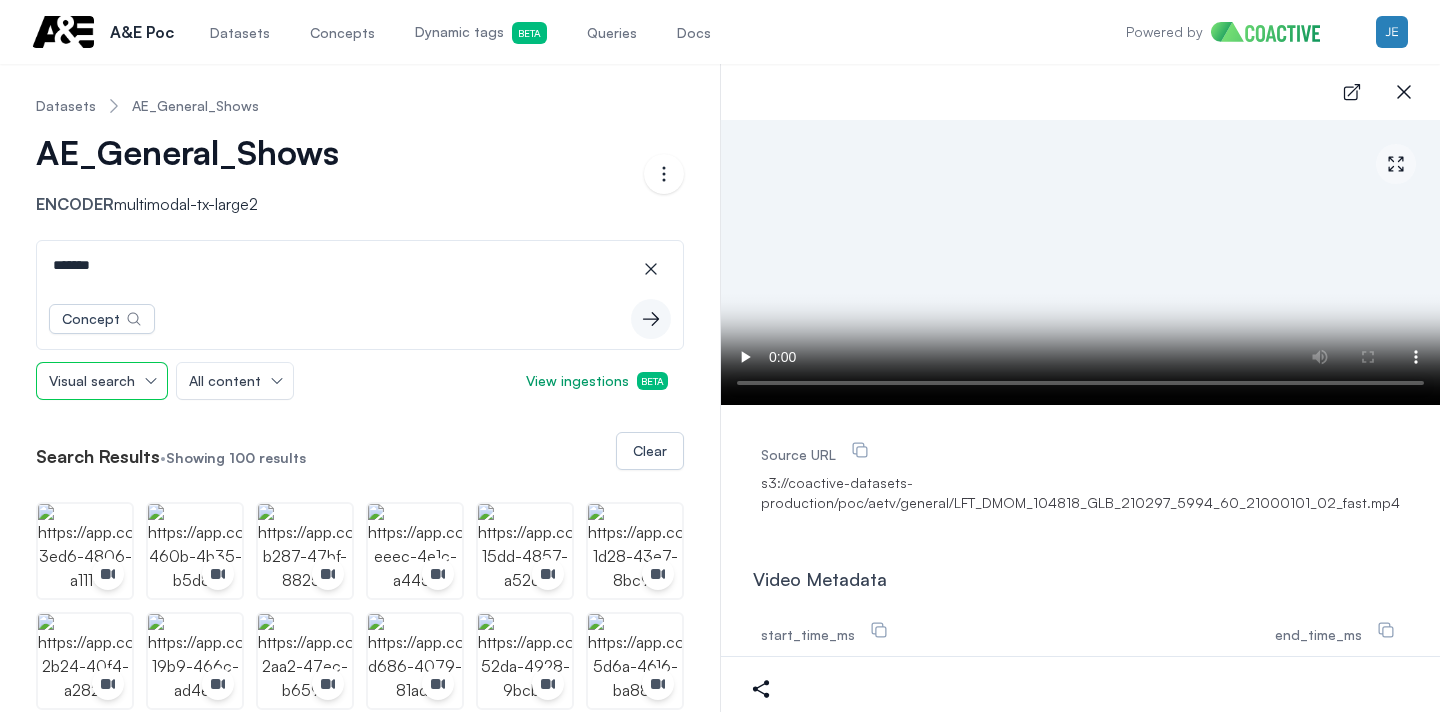 click on "Visual search" at bounding box center (102, 381) 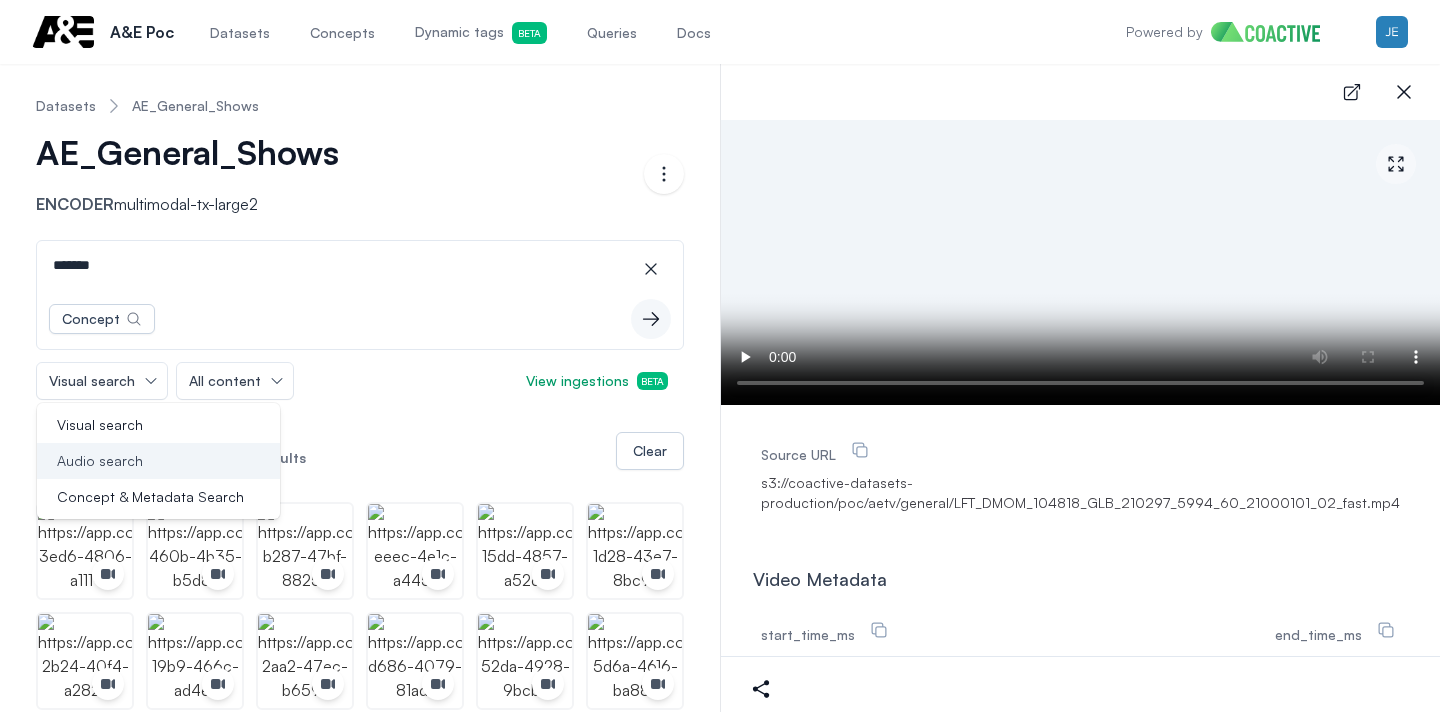 click on "Audio search" at bounding box center (146, 461) 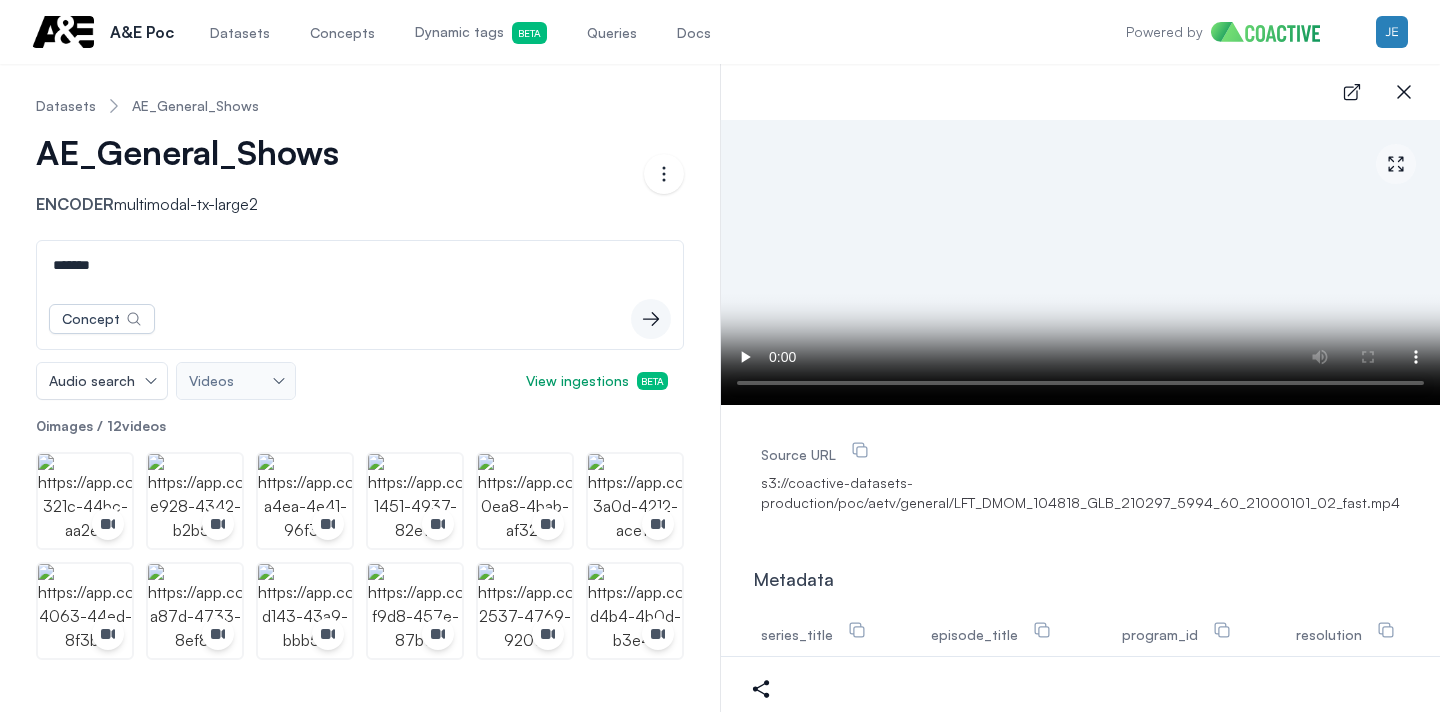 click on "*******" at bounding box center (360, 265) 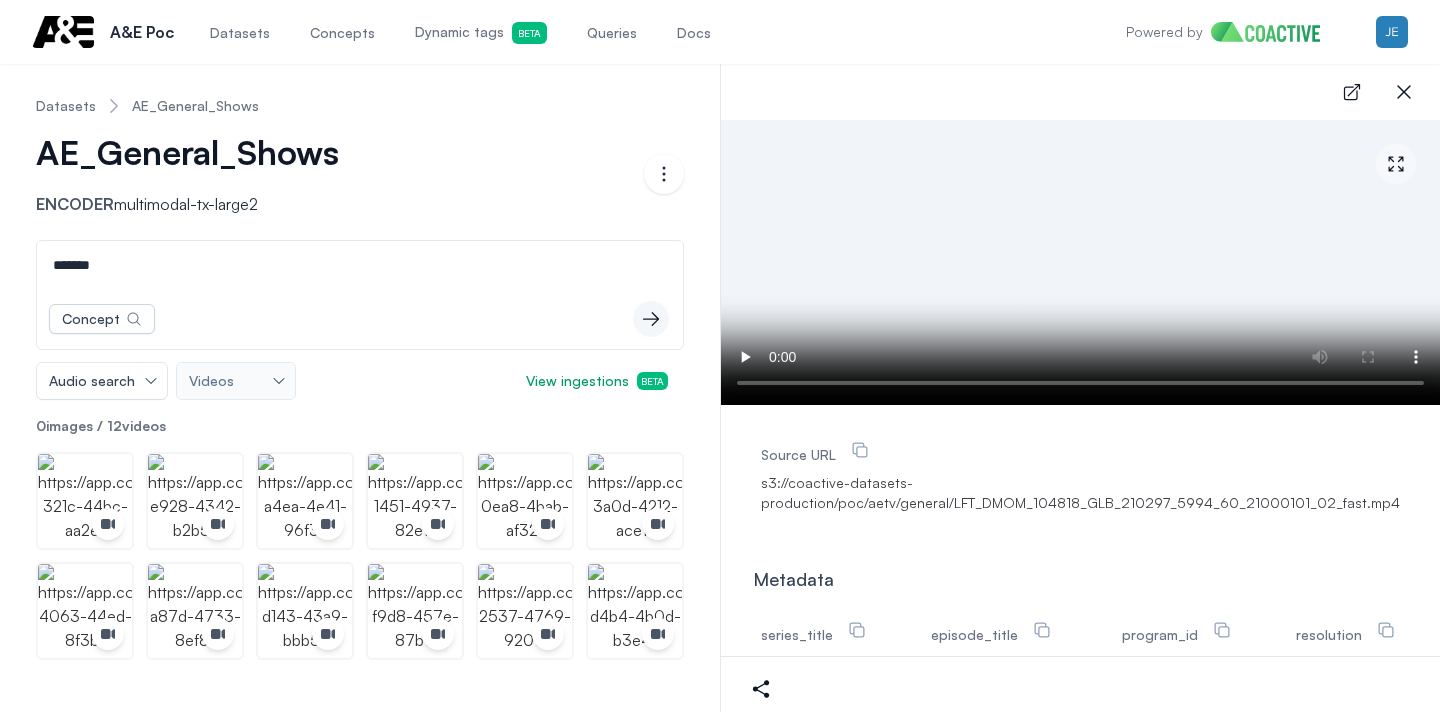 click 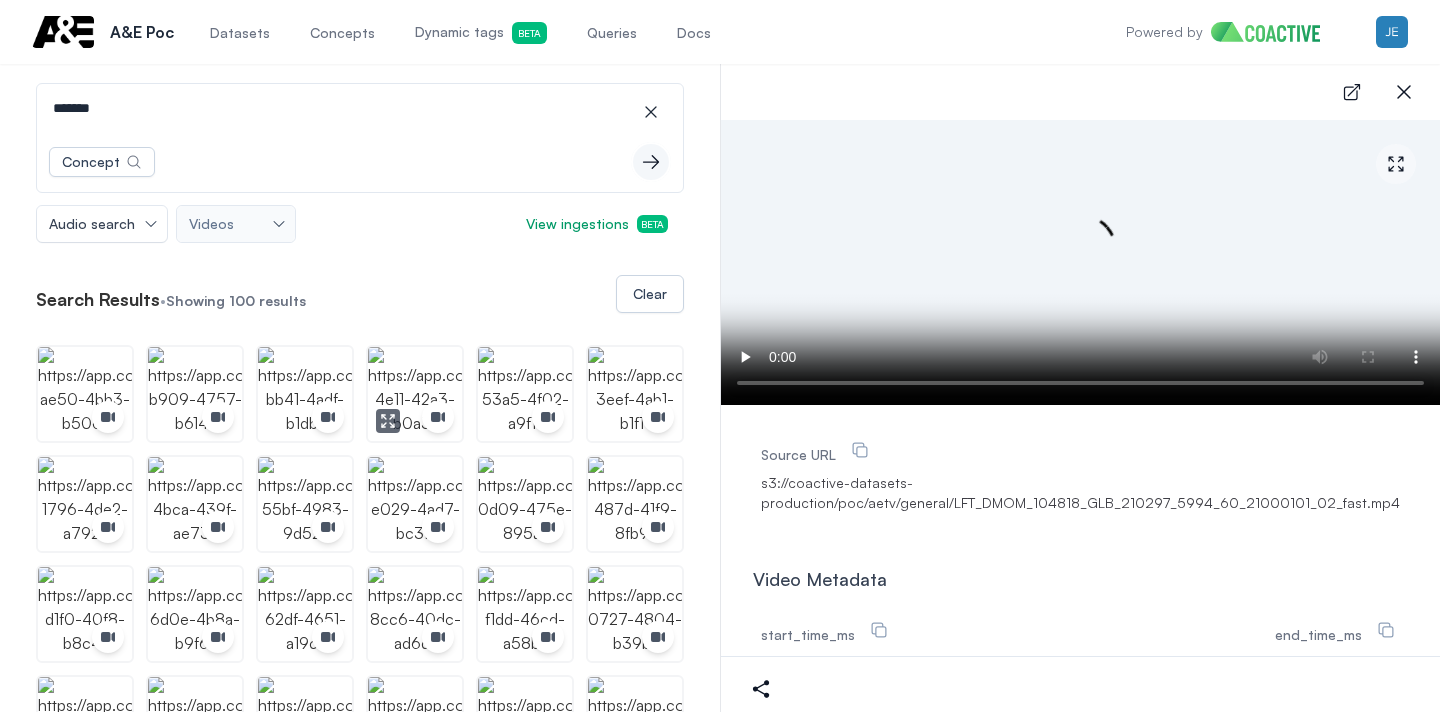 scroll, scrollTop: 261, scrollLeft: 0, axis: vertical 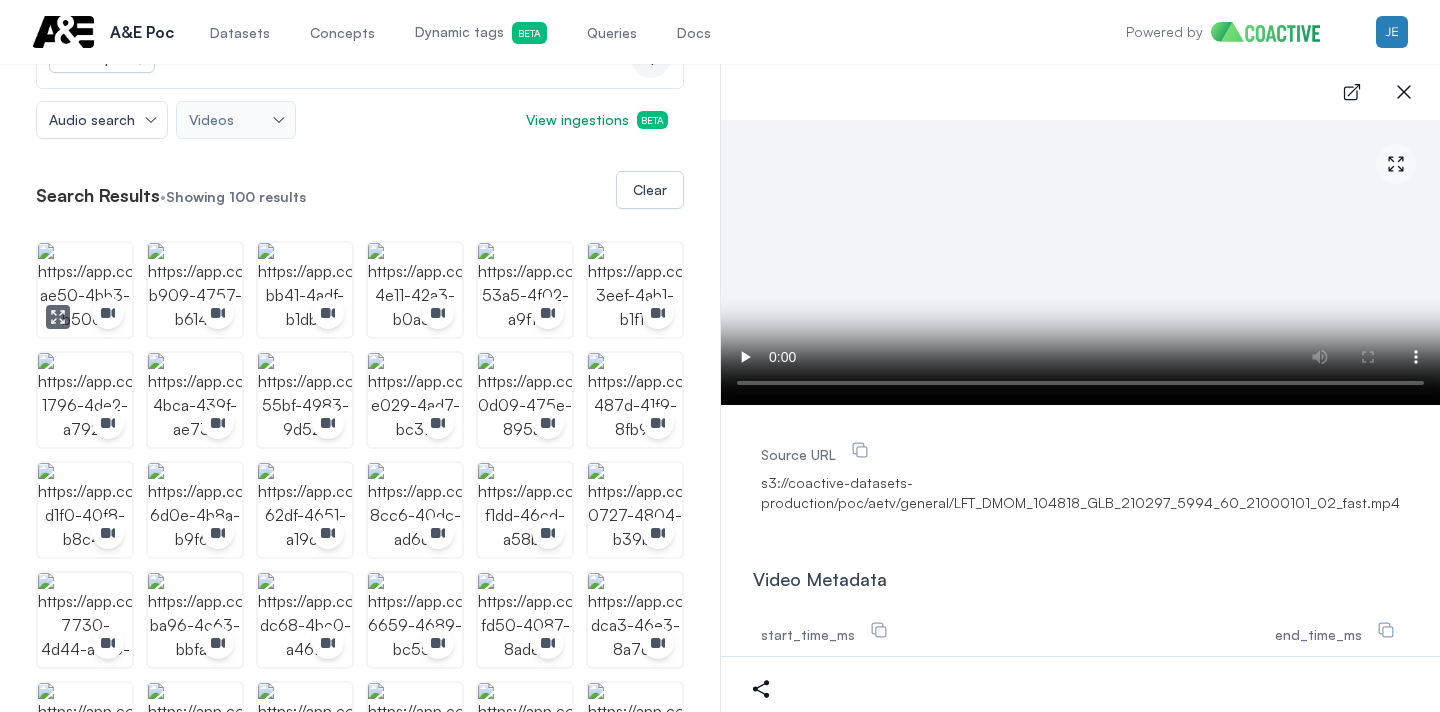 click at bounding box center [85, 290] 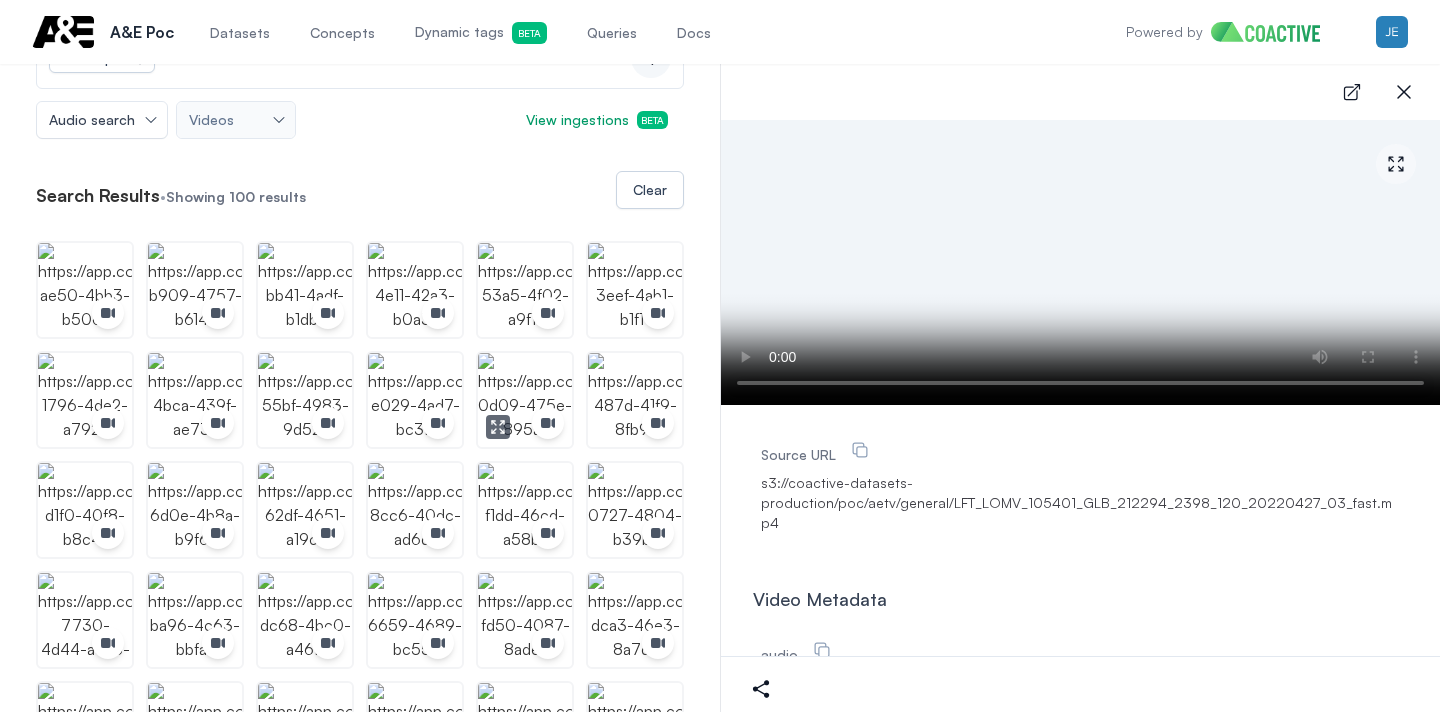 click at bounding box center [525, 400] 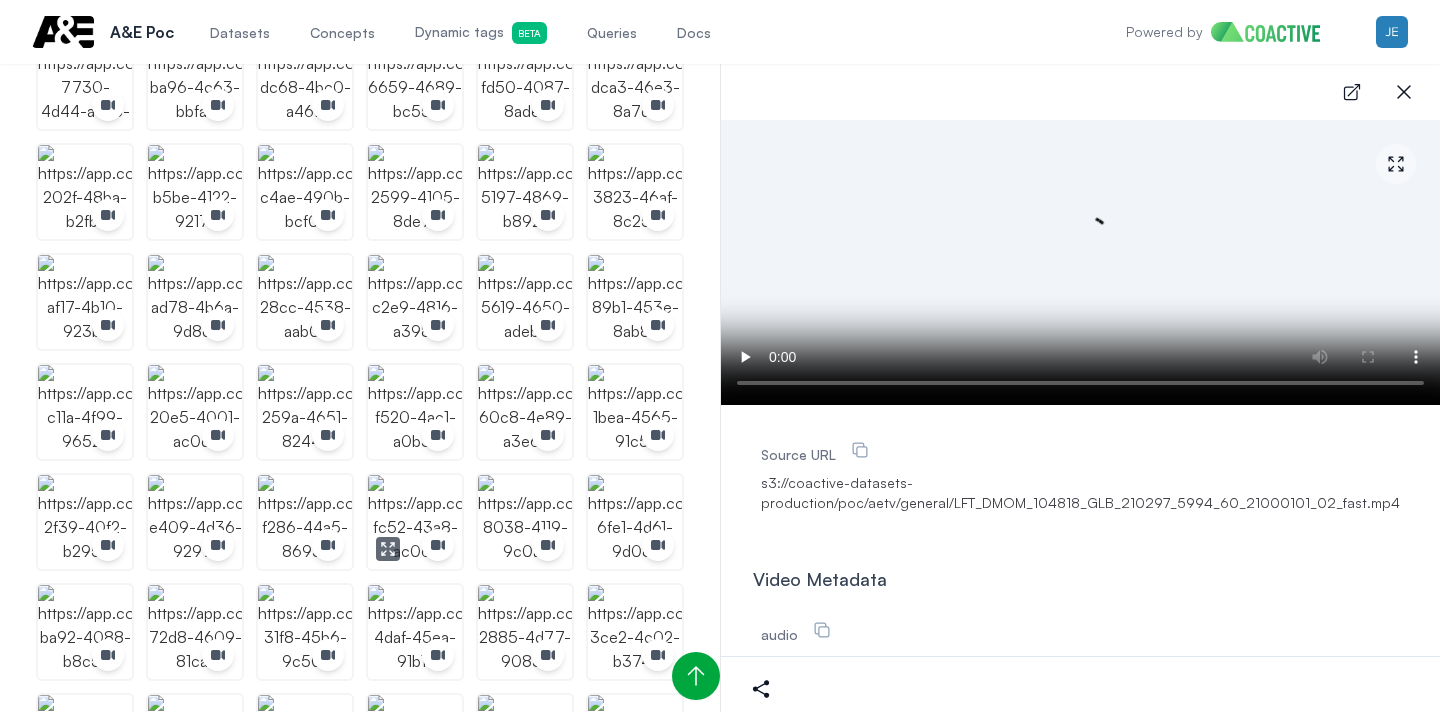 scroll, scrollTop: 813, scrollLeft: 0, axis: vertical 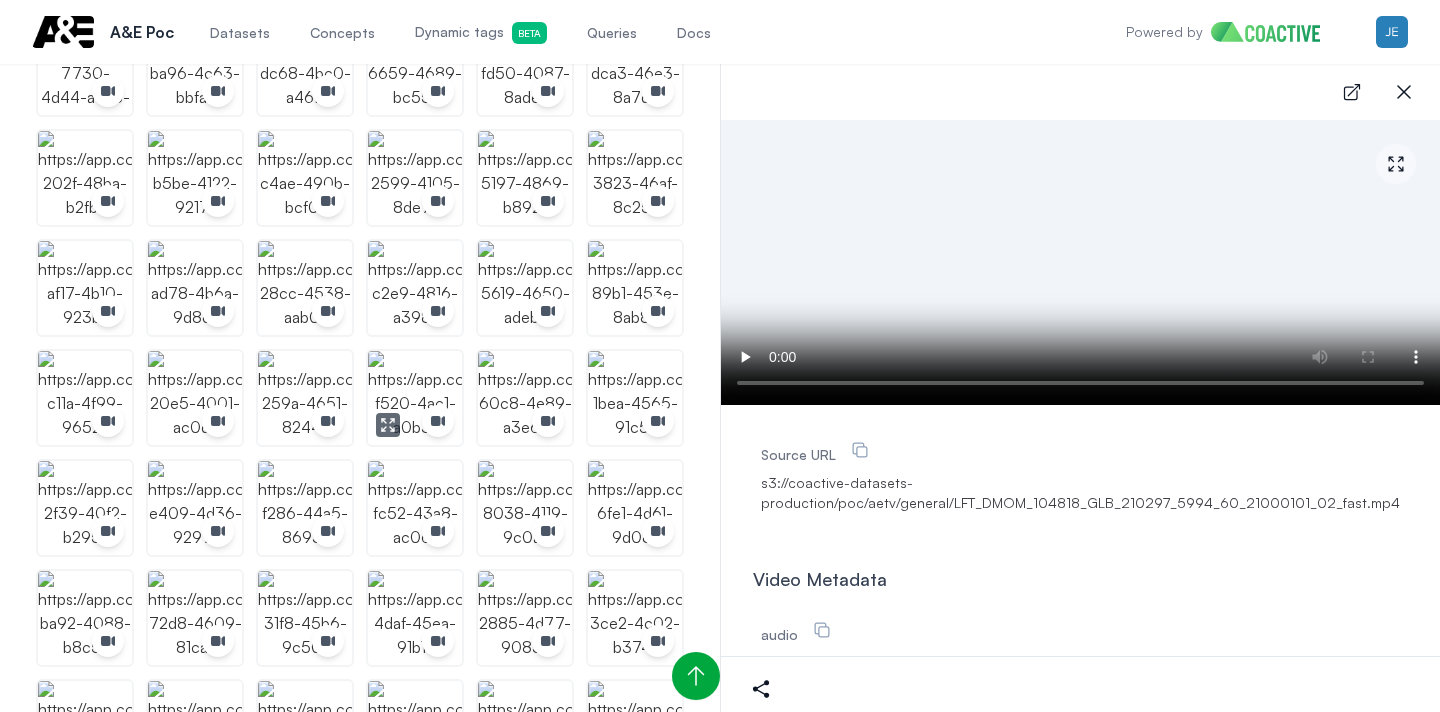 click at bounding box center [415, 398] 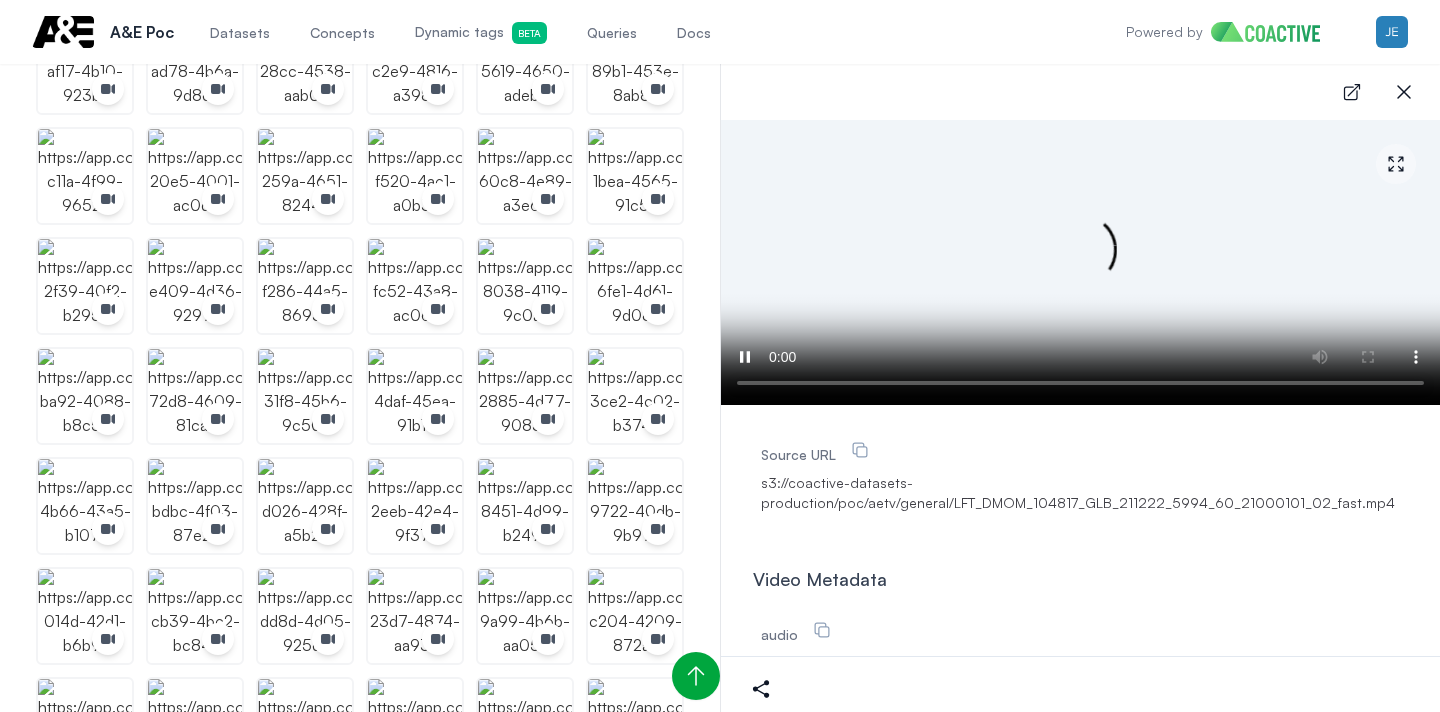 scroll, scrollTop: 1050, scrollLeft: 0, axis: vertical 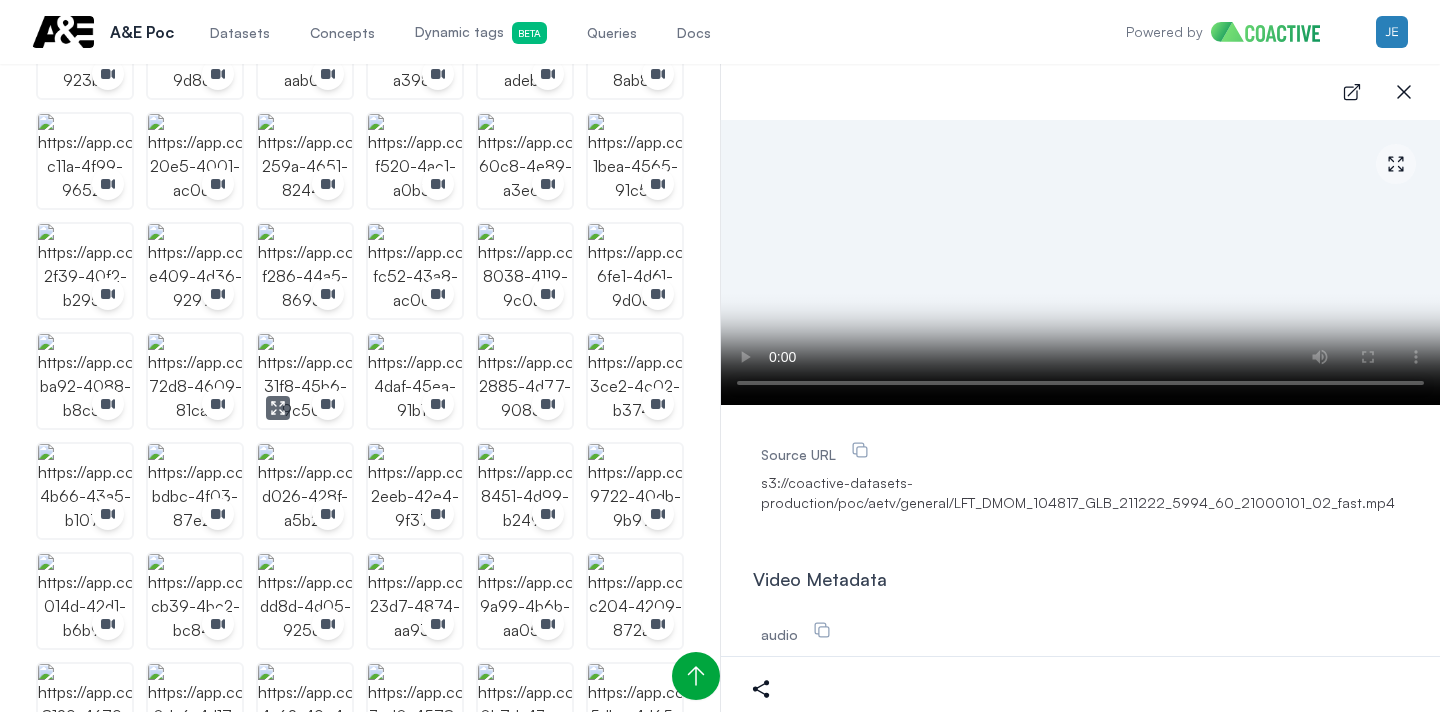 click at bounding box center (305, 381) 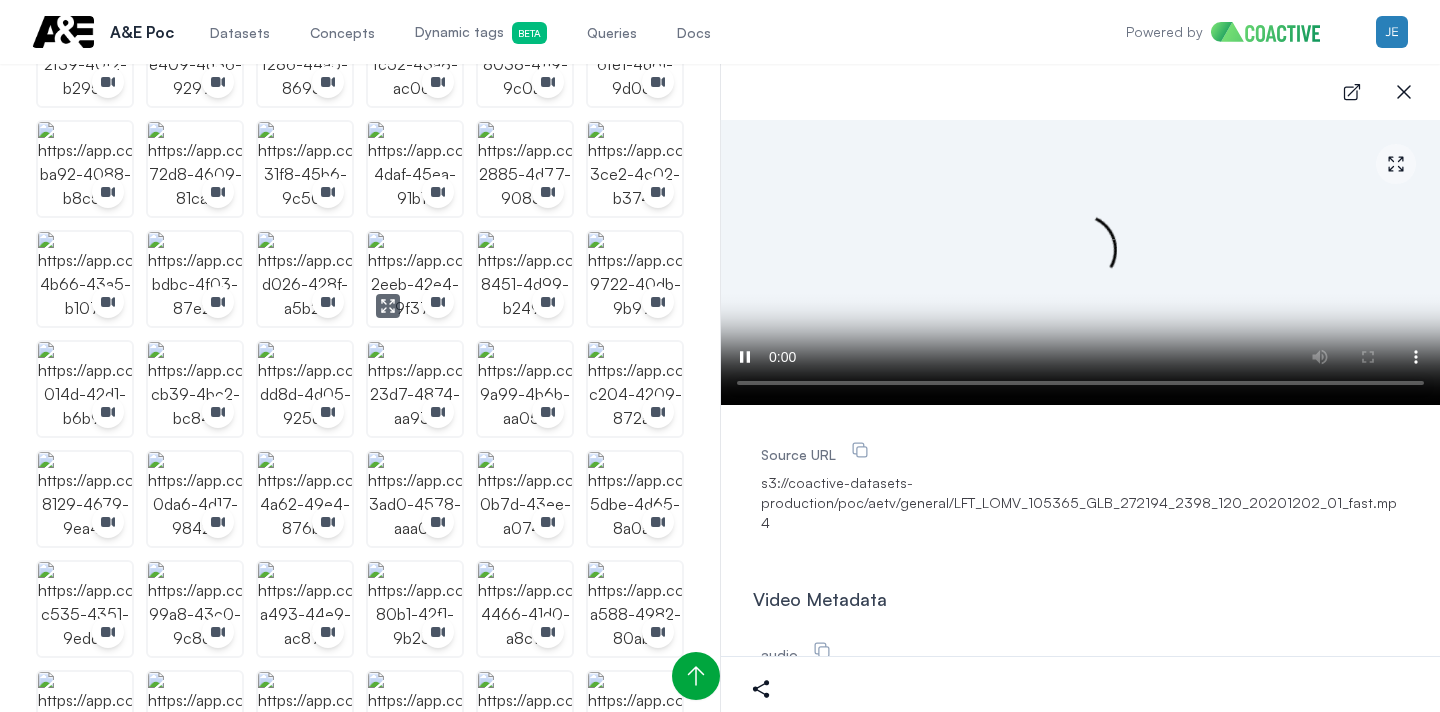 scroll, scrollTop: 1388, scrollLeft: 0, axis: vertical 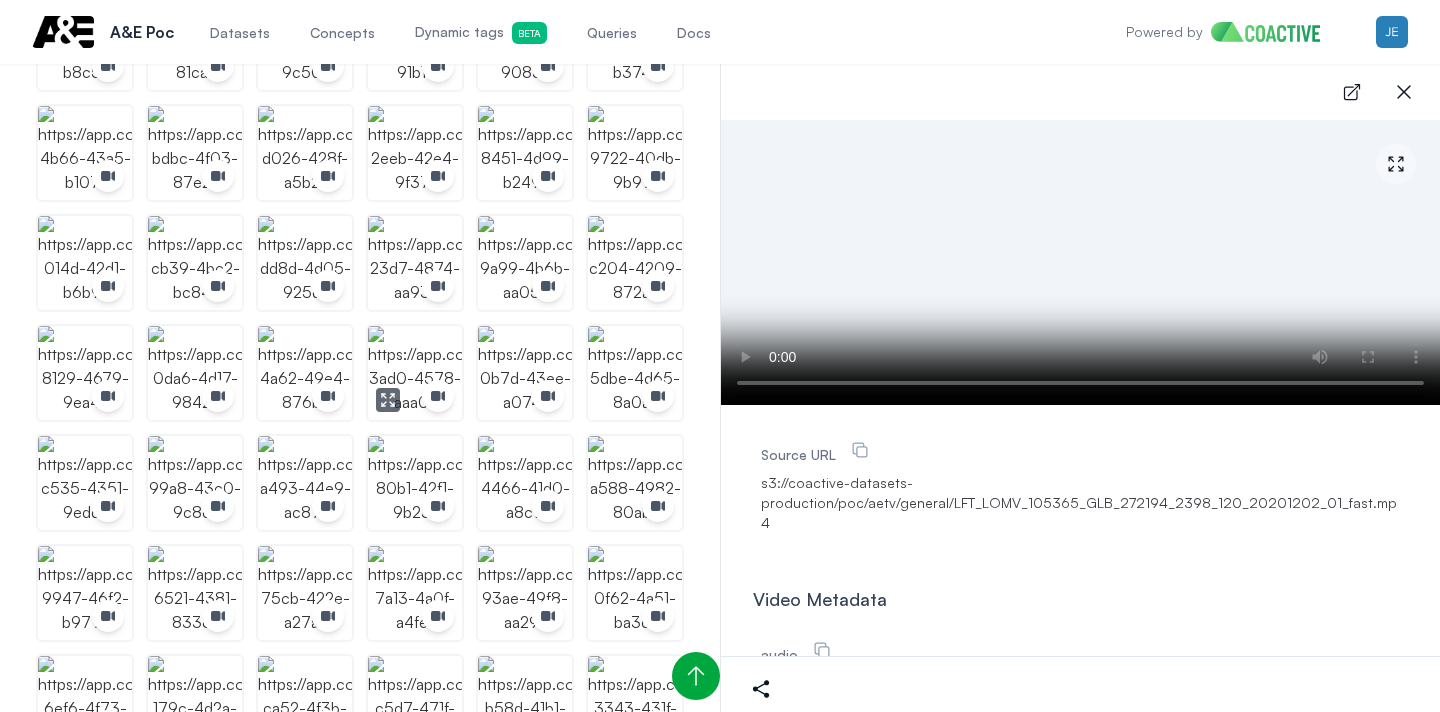 click at bounding box center (415, 373) 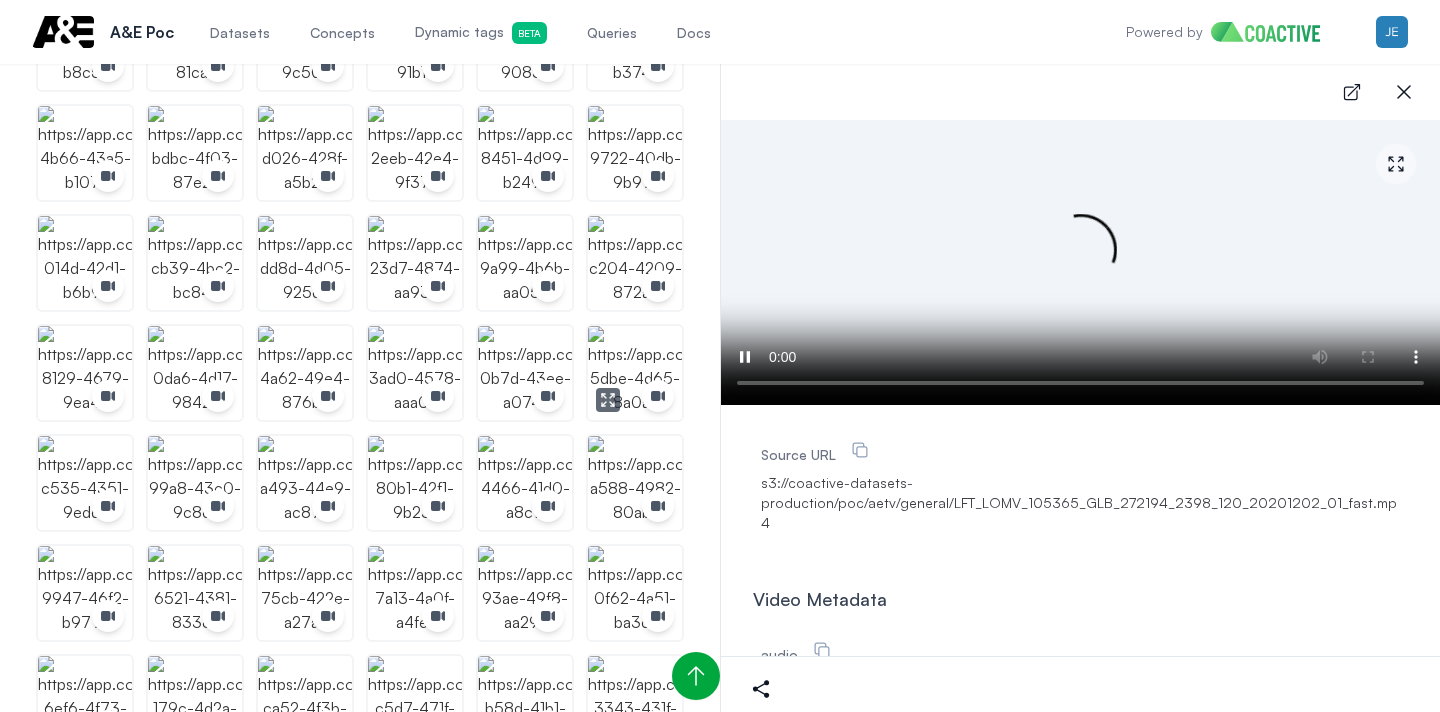 scroll, scrollTop: 1664, scrollLeft: 0, axis: vertical 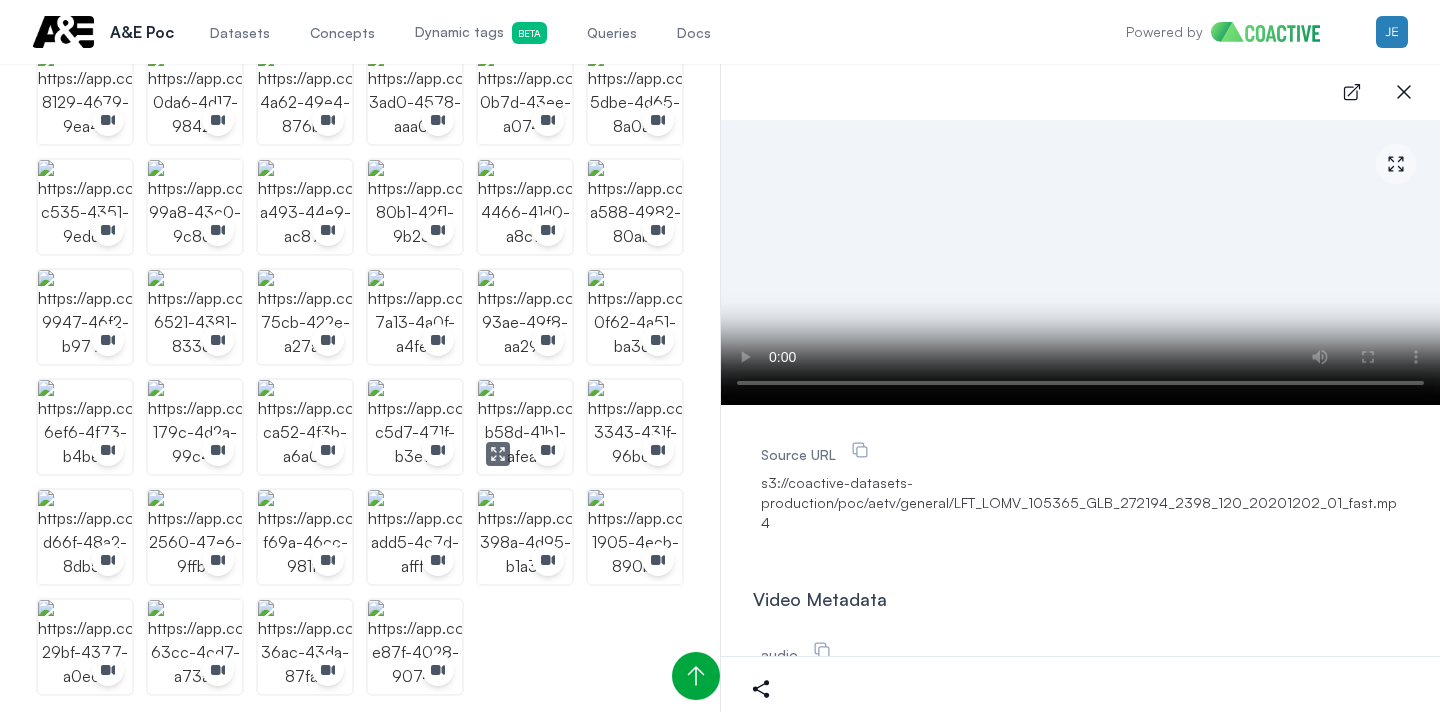 click at bounding box center (525, 427) 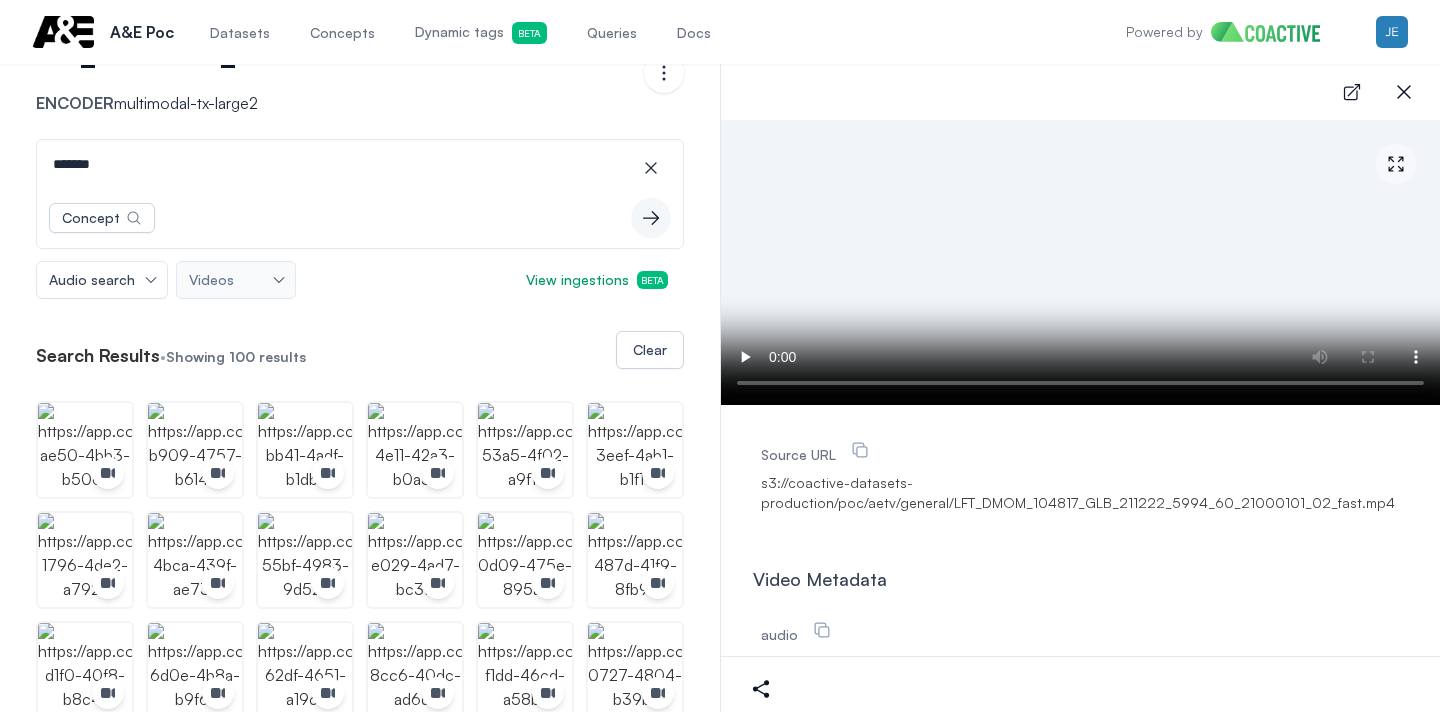 scroll, scrollTop: 0, scrollLeft: 0, axis: both 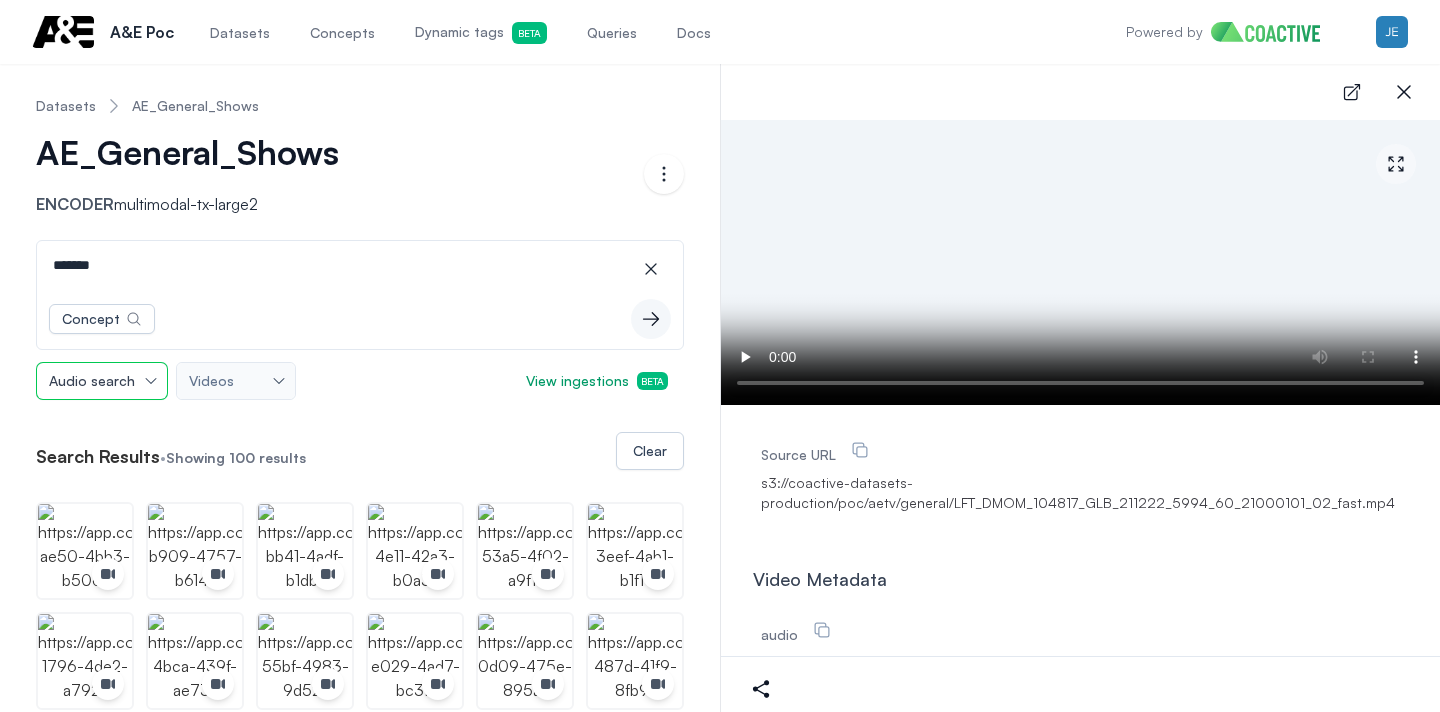 click on "Audio search" at bounding box center (102, 381) 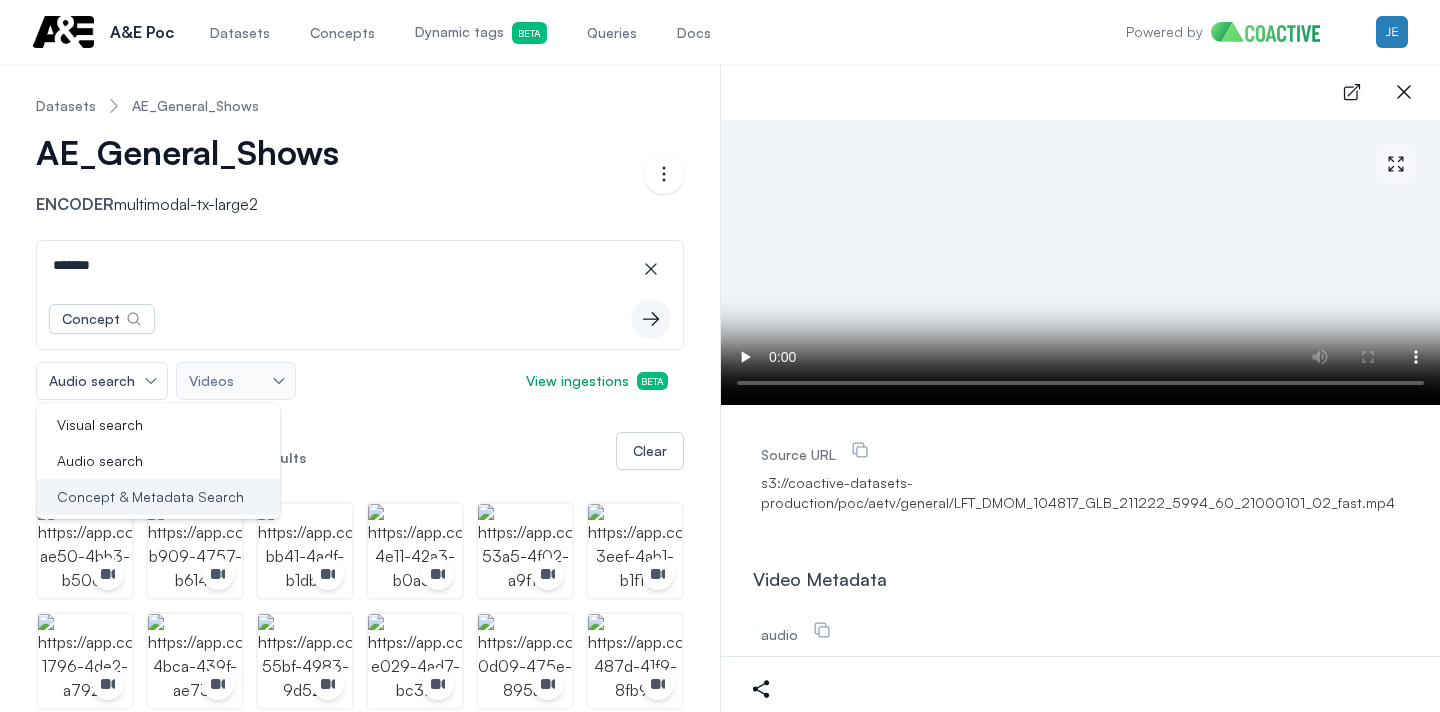 click on "Concept & Metadata Search" at bounding box center (150, 497) 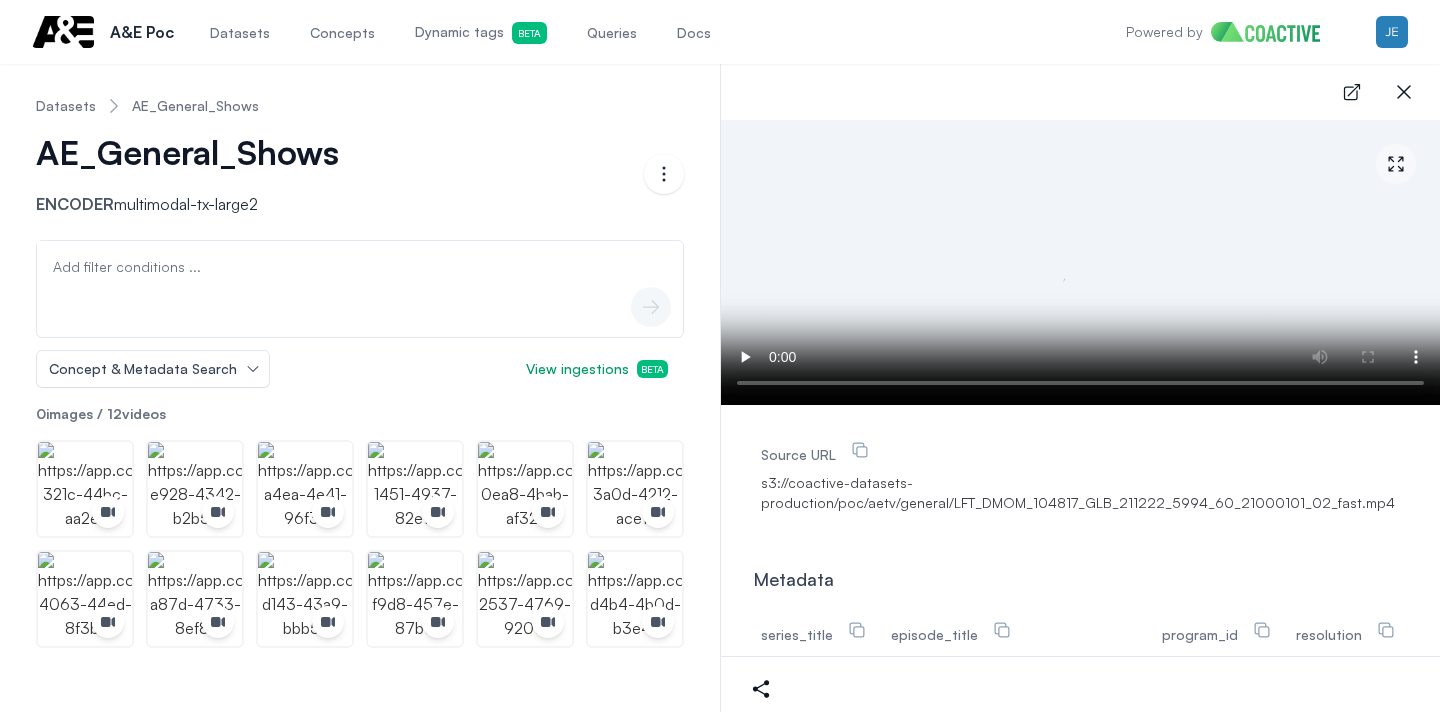 click on "icon-button" at bounding box center [360, 307] 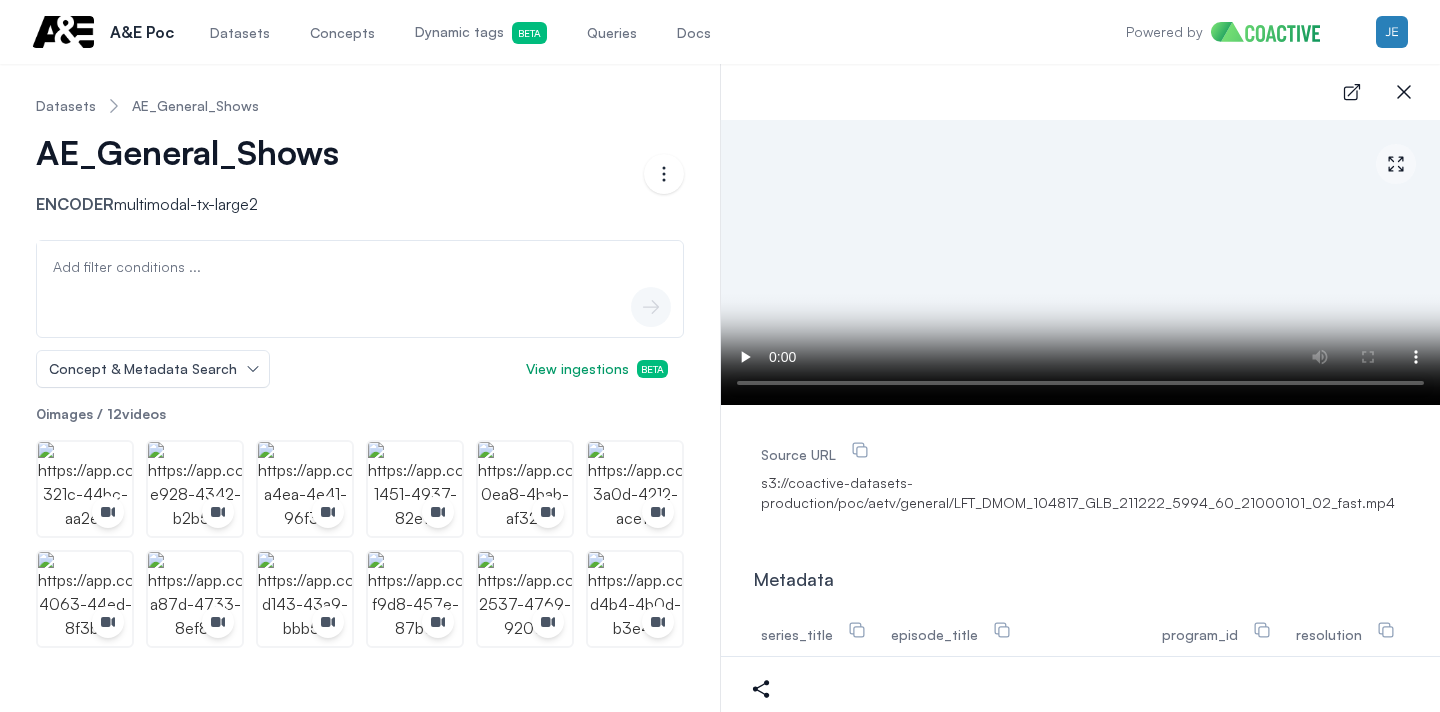 click on "Add filter conditions ..." at bounding box center (127, 267) 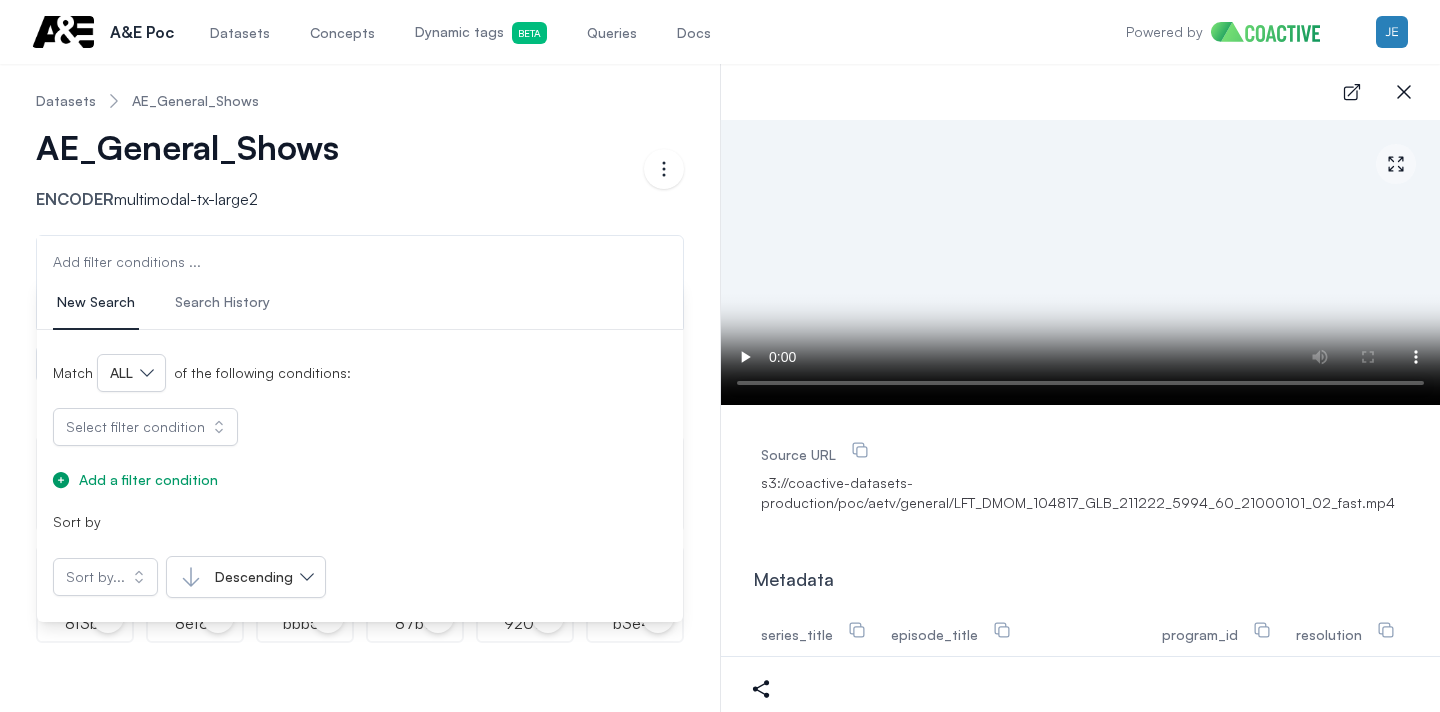 scroll, scrollTop: 0, scrollLeft: 0, axis: both 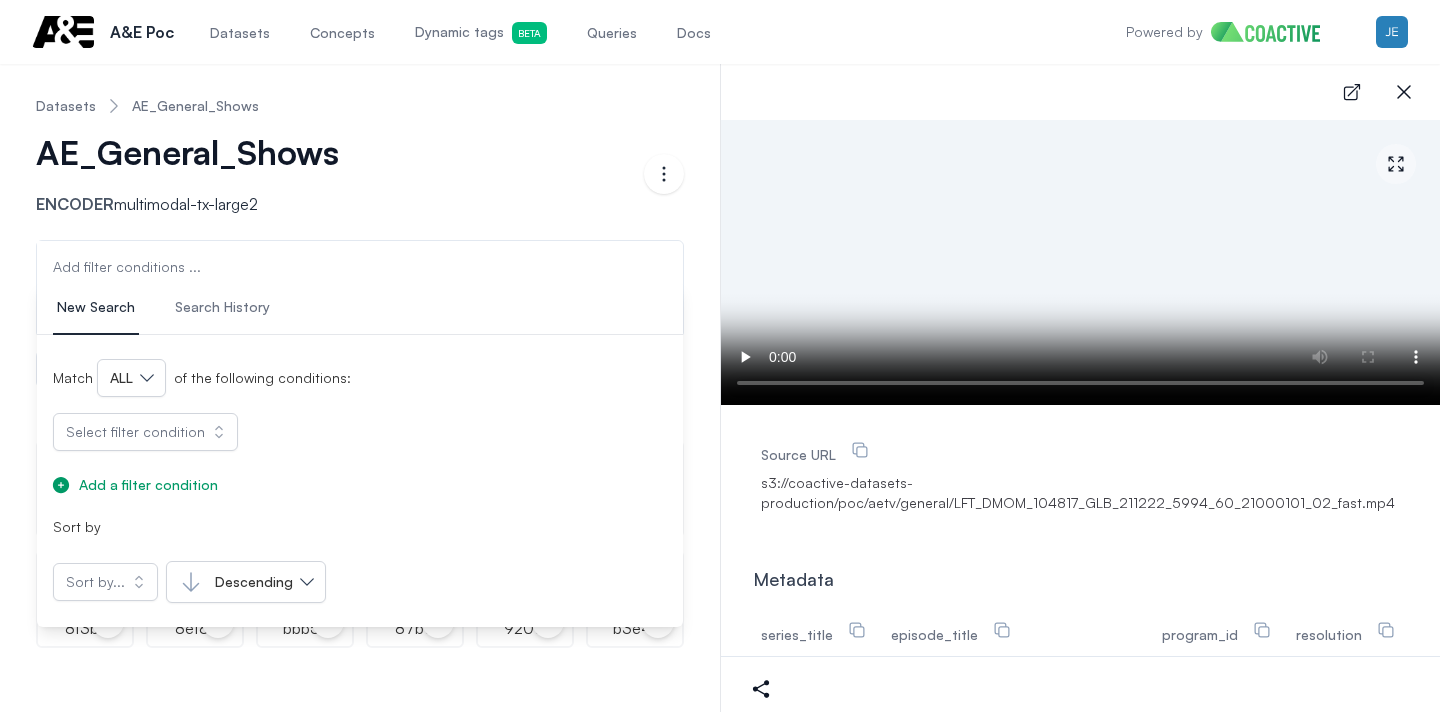 click on "Encoder  multimodal-tx-large2" at bounding box center [209, 204] 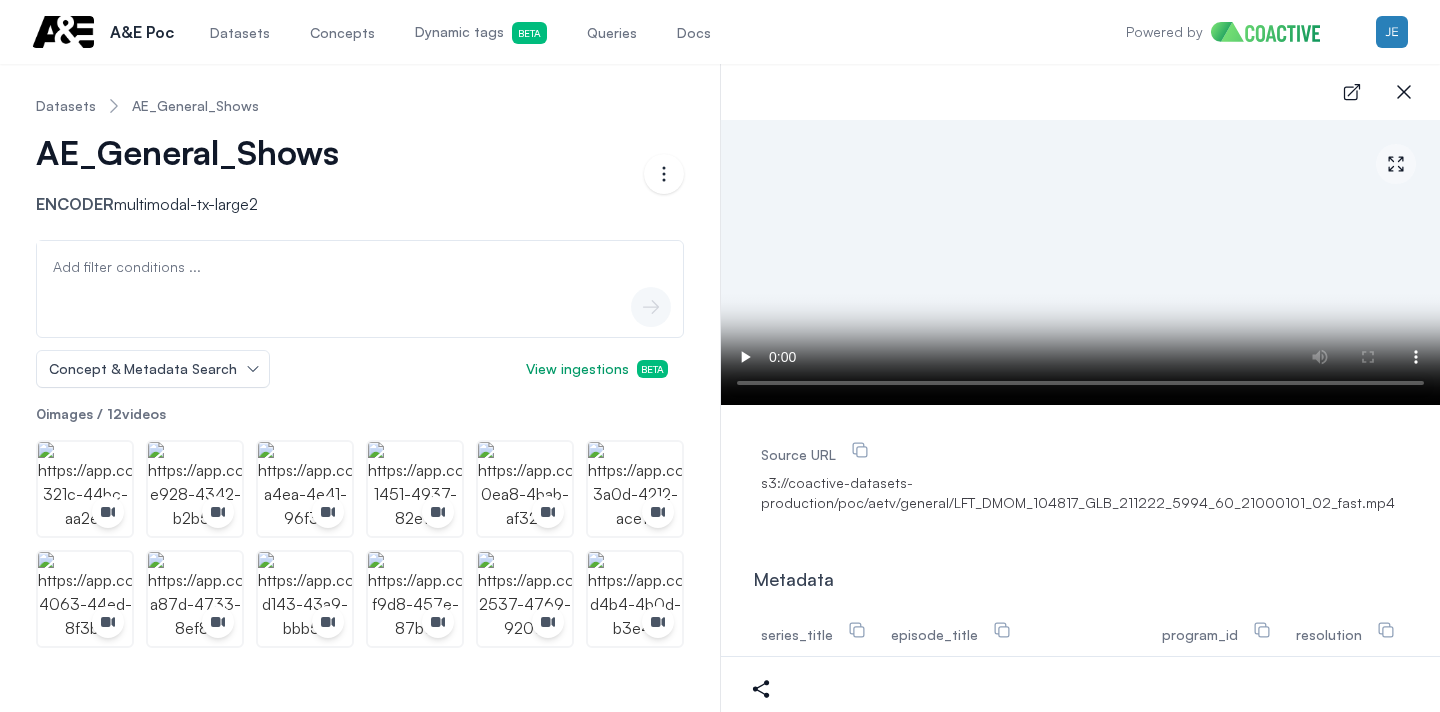 click on "Concept & Metadata Search" at bounding box center [153, 369] 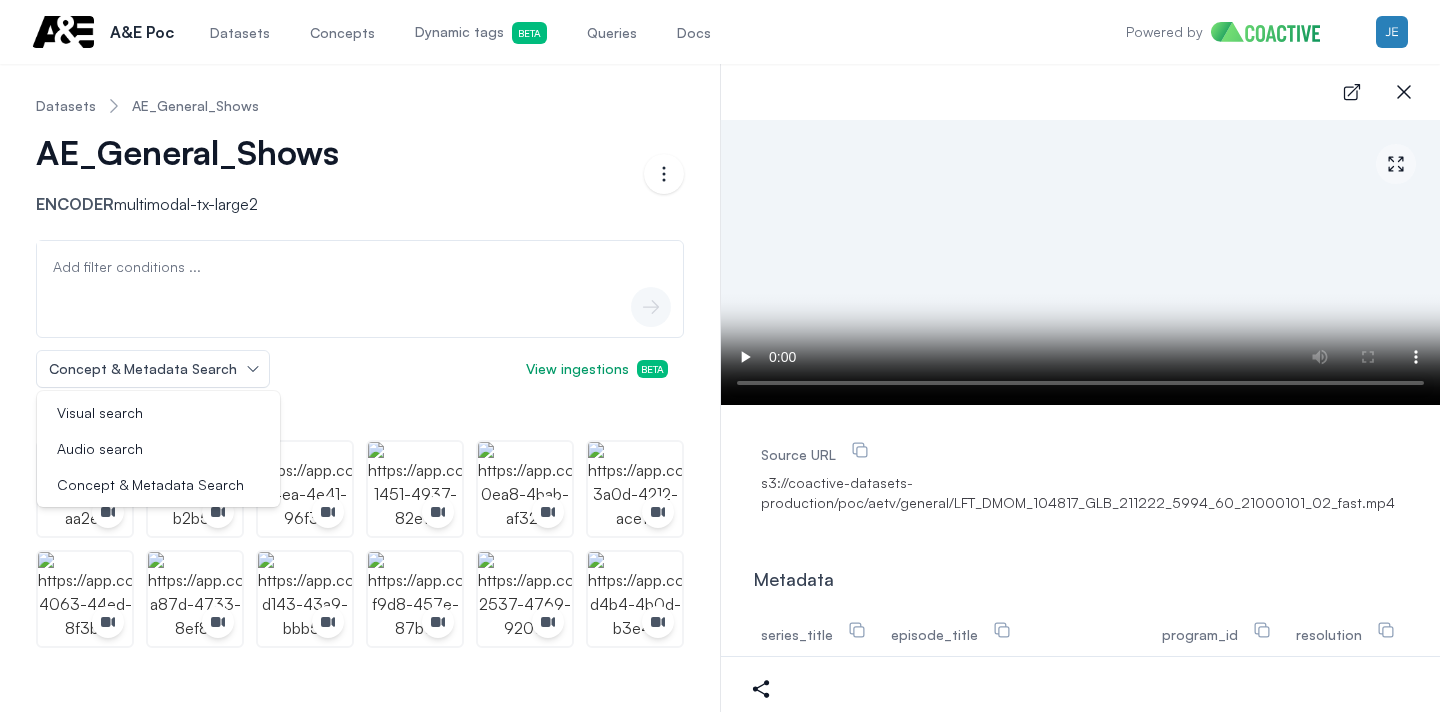 click on "Datasets" at bounding box center [240, 33] 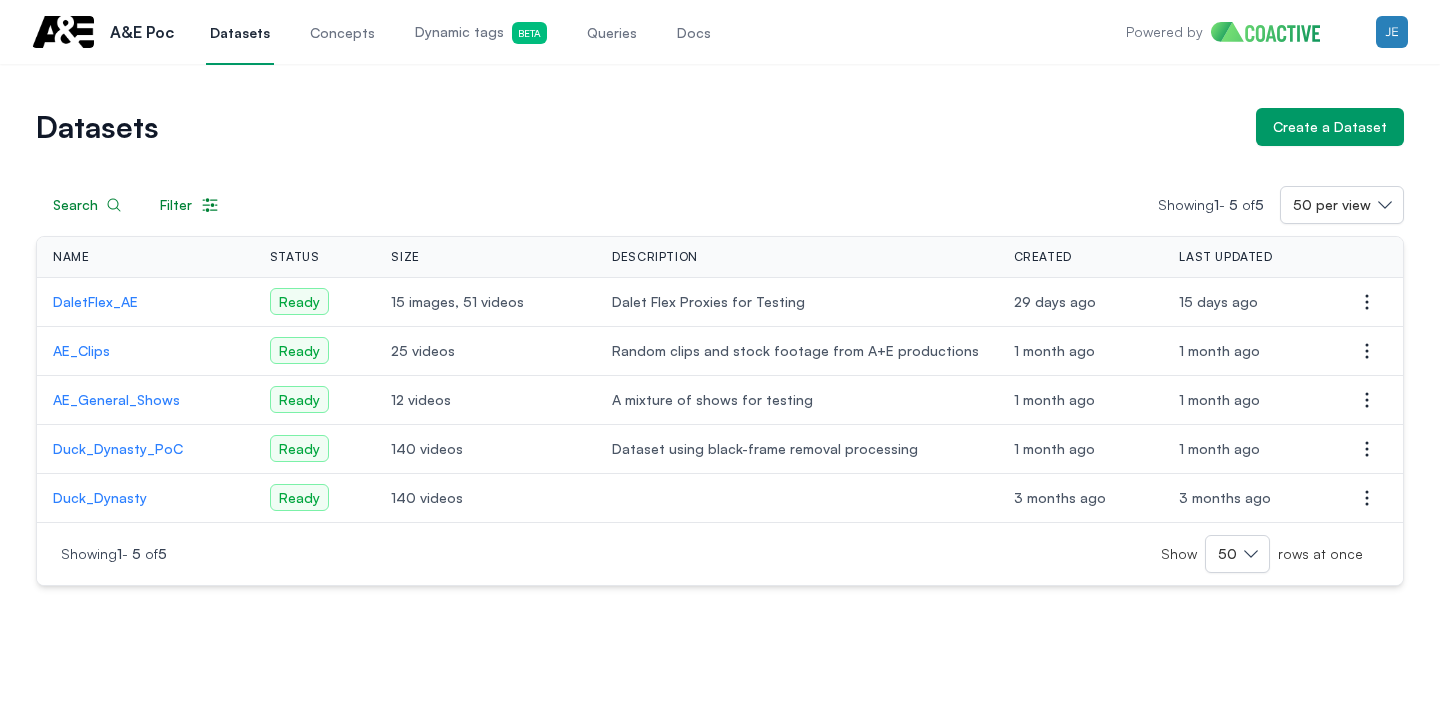 click on "Dynamic tags Beta" at bounding box center (481, 33) 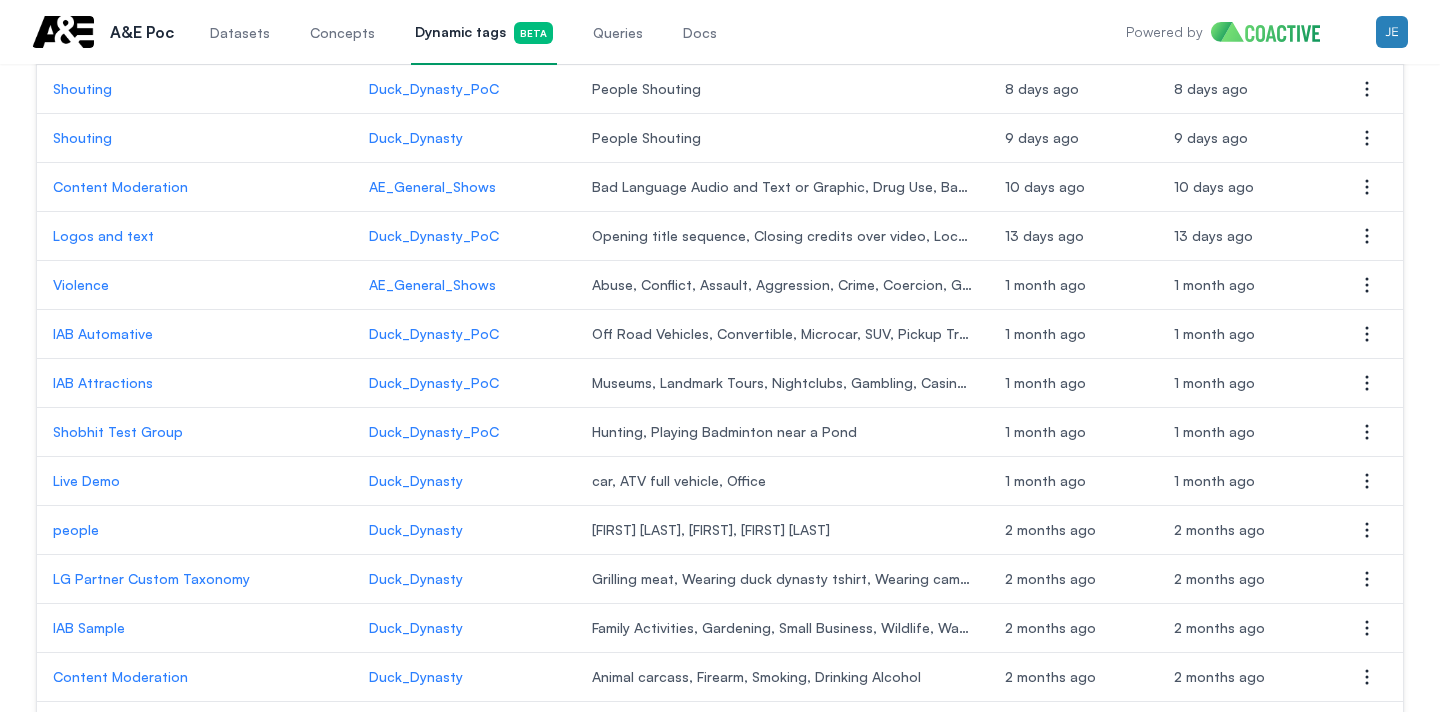scroll, scrollTop: 362, scrollLeft: 0, axis: vertical 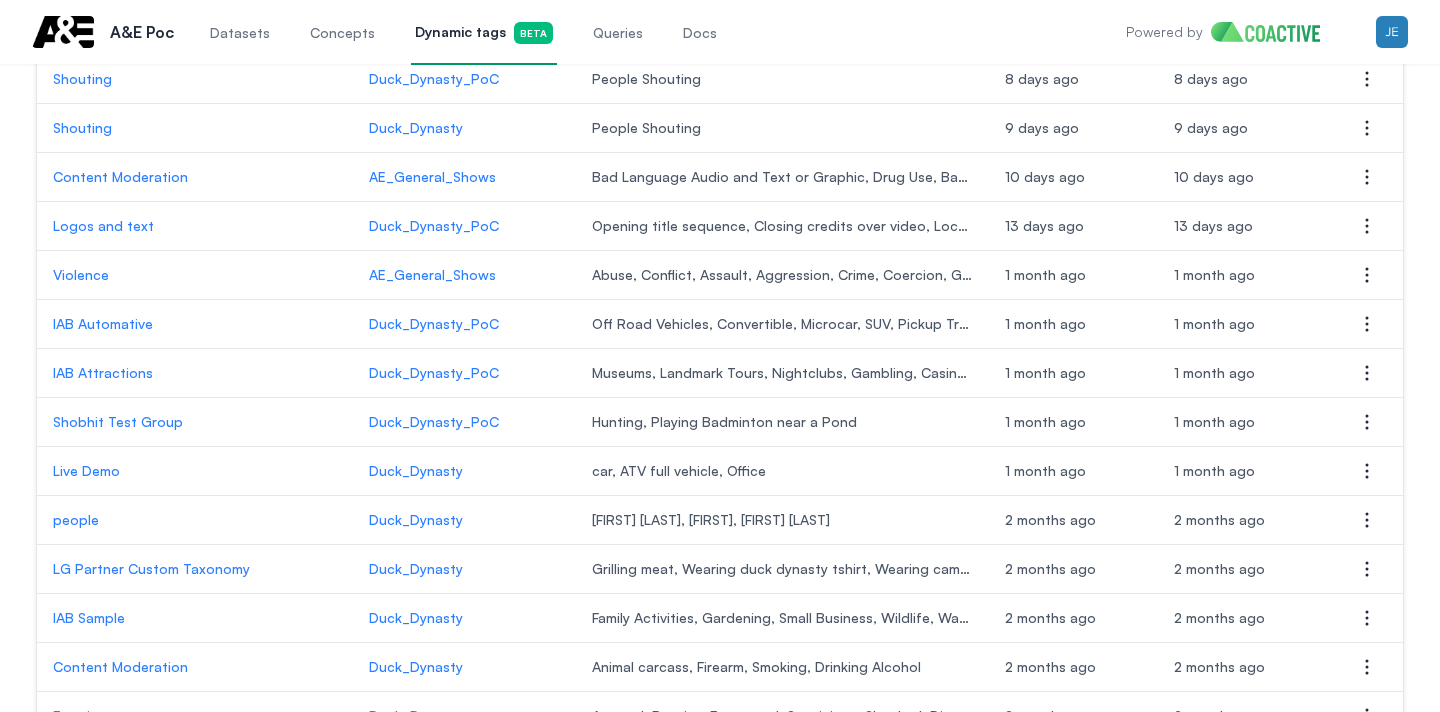 click on "Content Moderation" at bounding box center (195, 177) 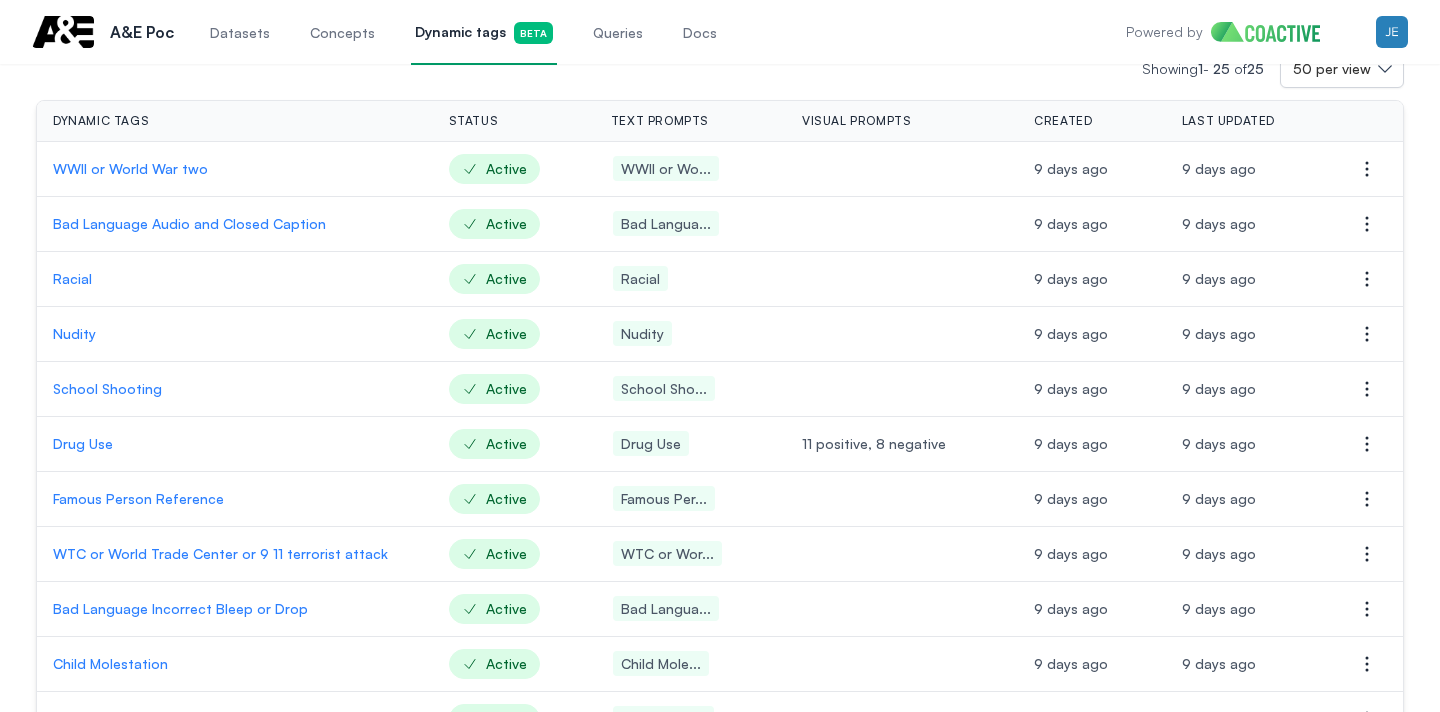 scroll, scrollTop: 0, scrollLeft: 0, axis: both 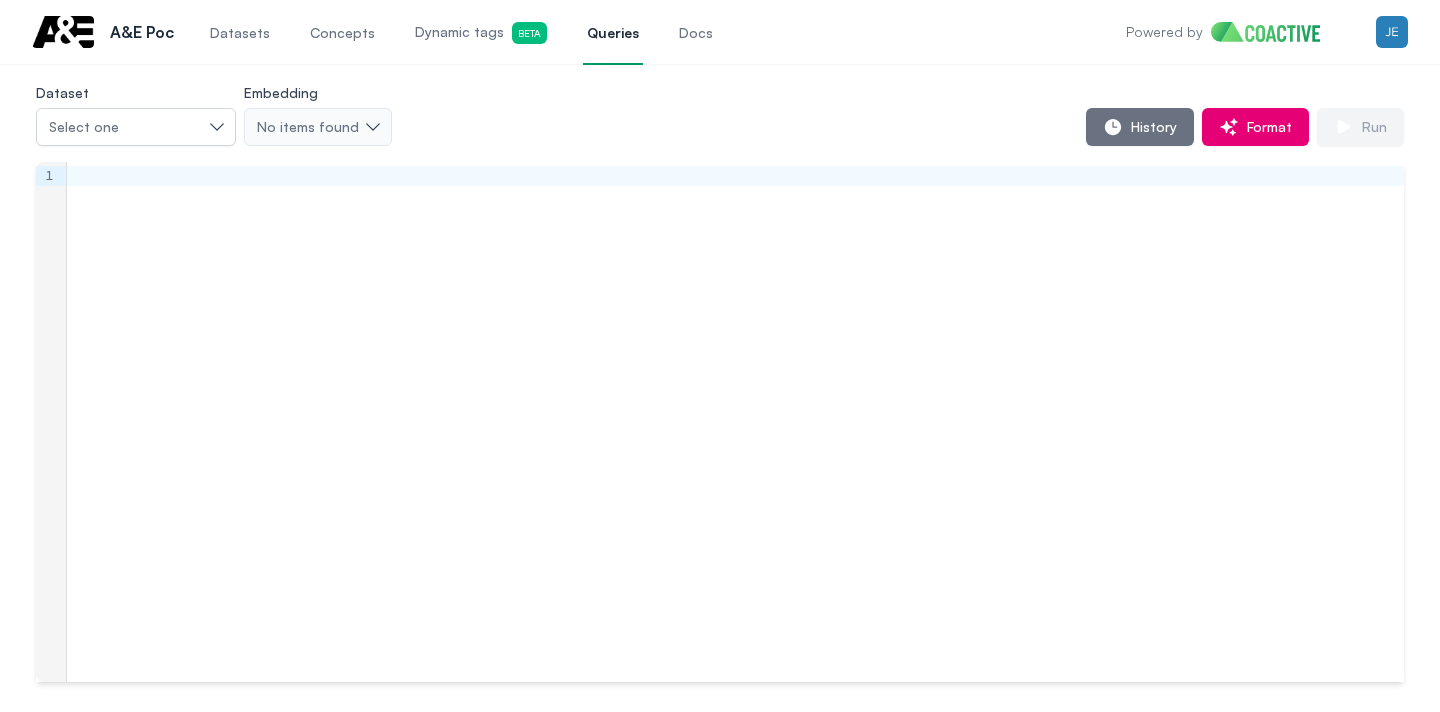 click on "A&E Poc" at bounding box center (142, 32) 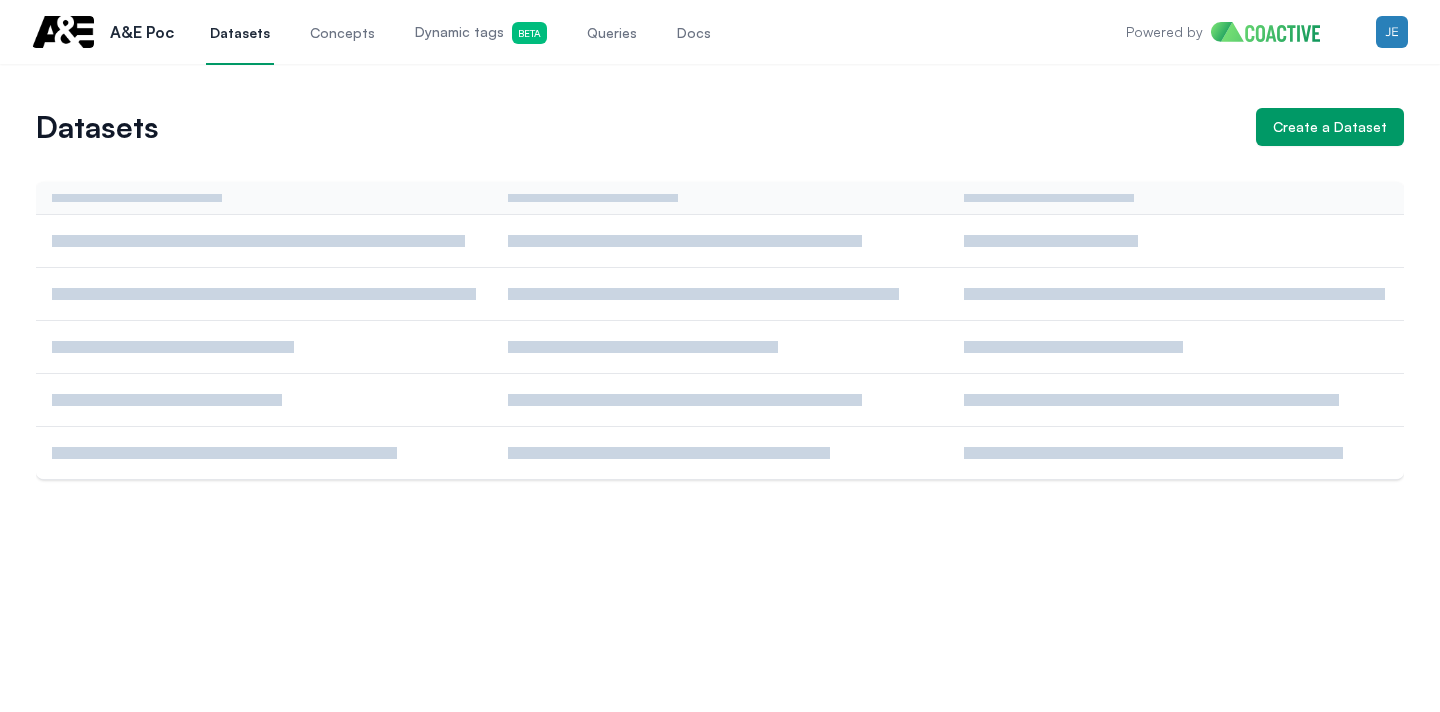 click on "Concepts" at bounding box center [342, 33] 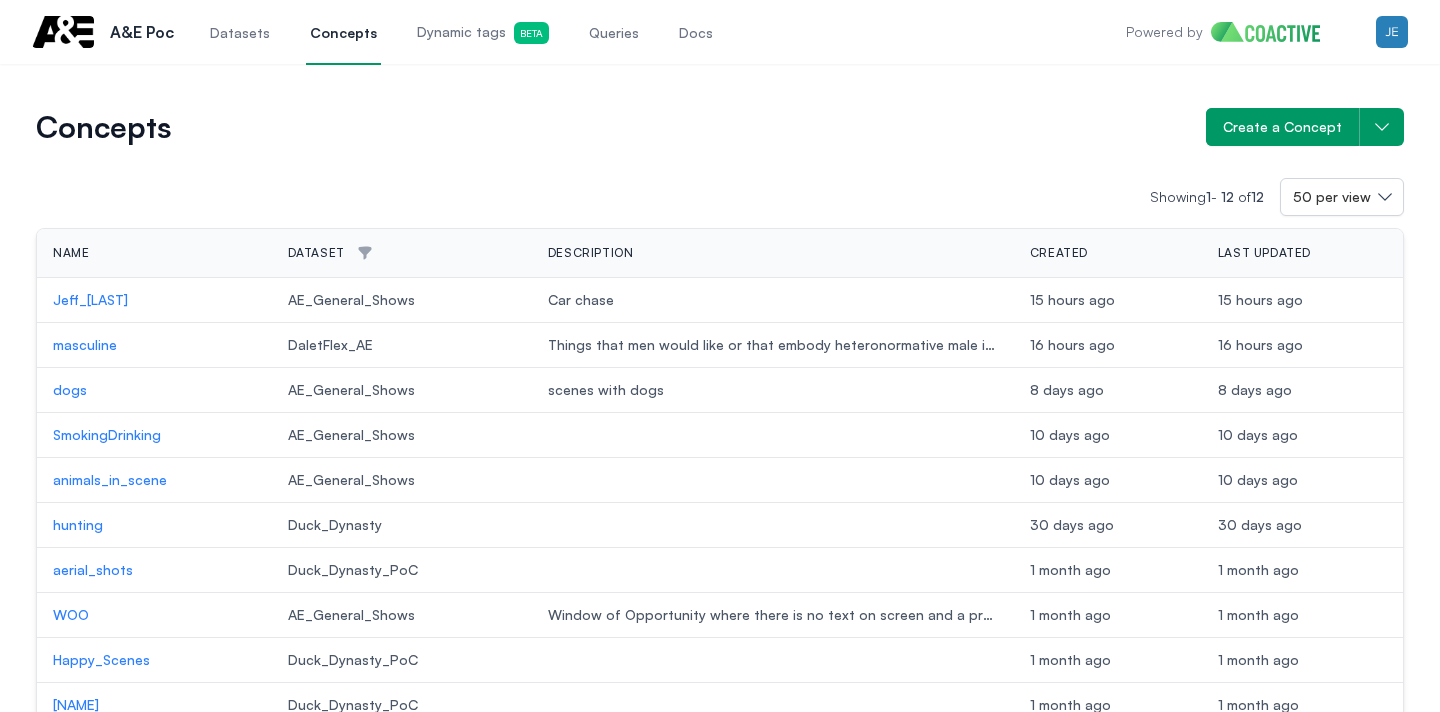 click on "Queries" at bounding box center (614, 33) 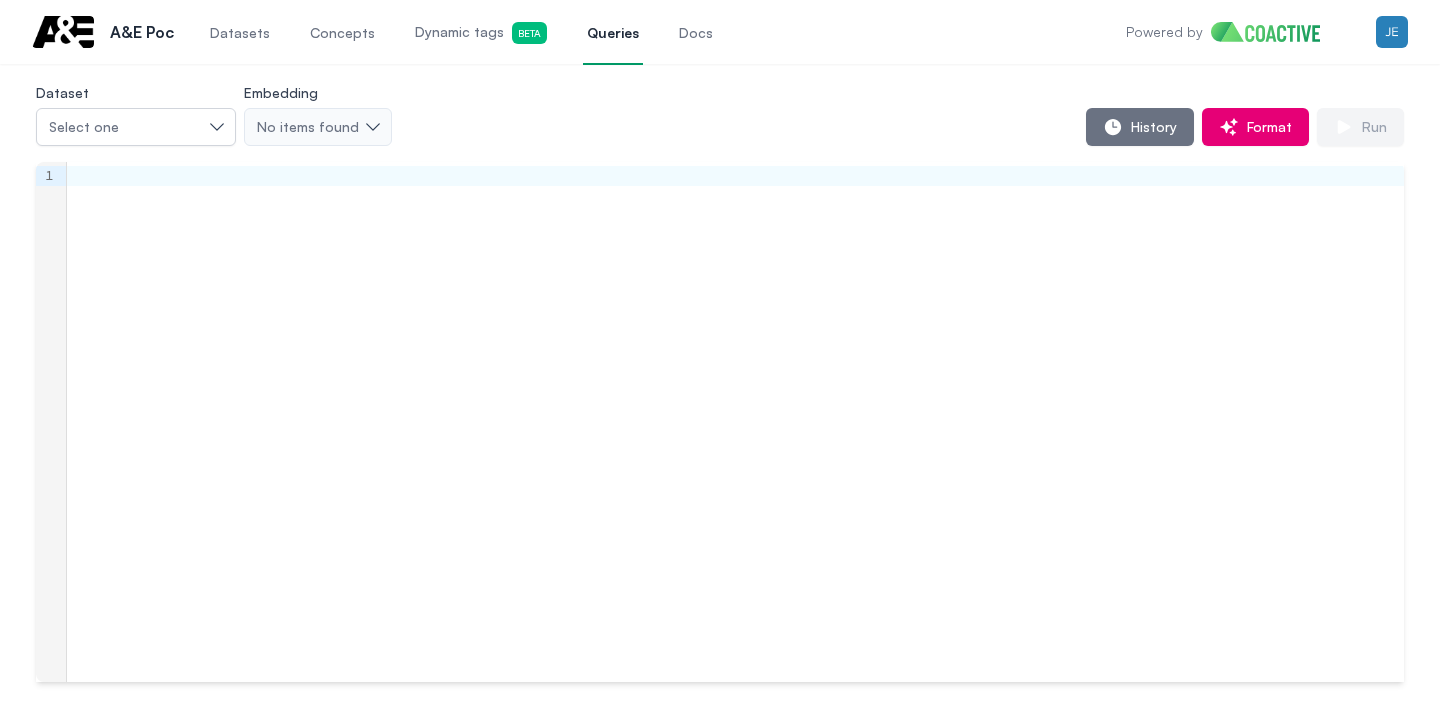 click on "Docs" at bounding box center (696, 32) 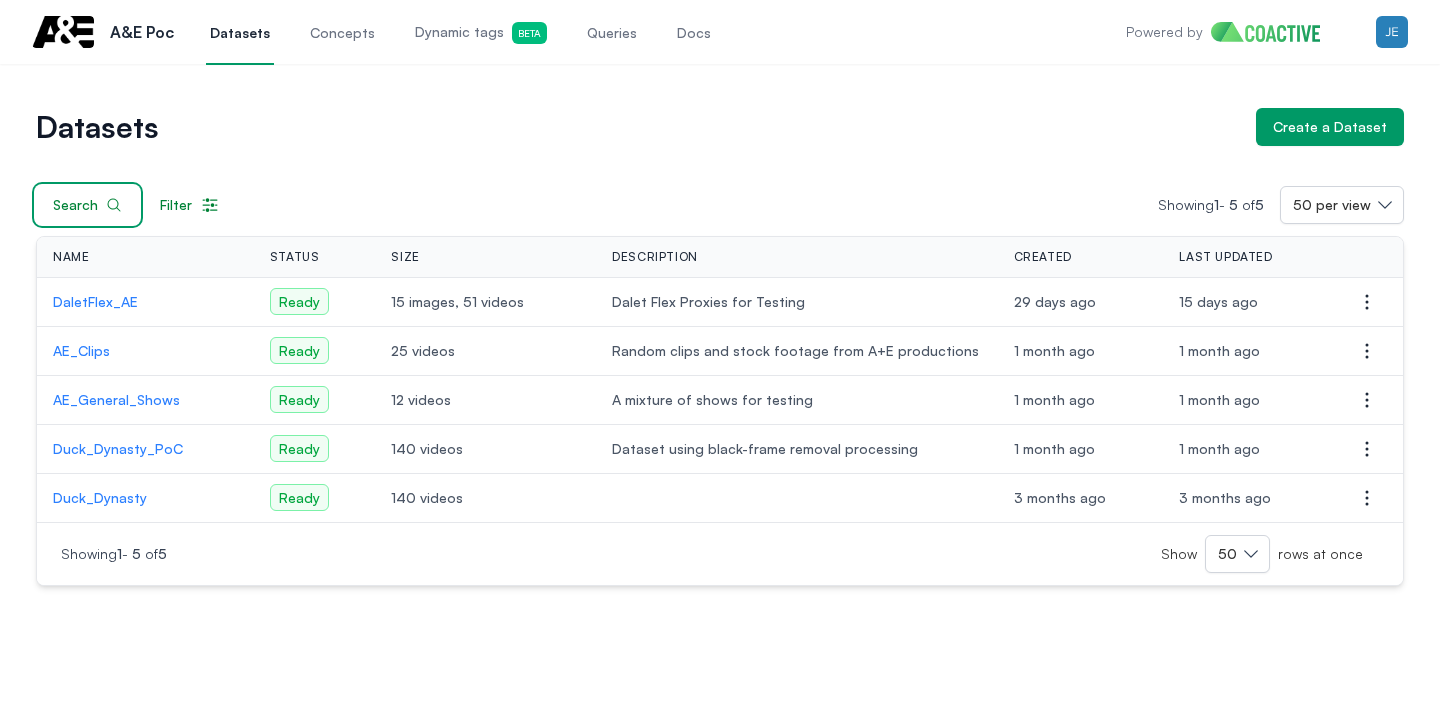 click 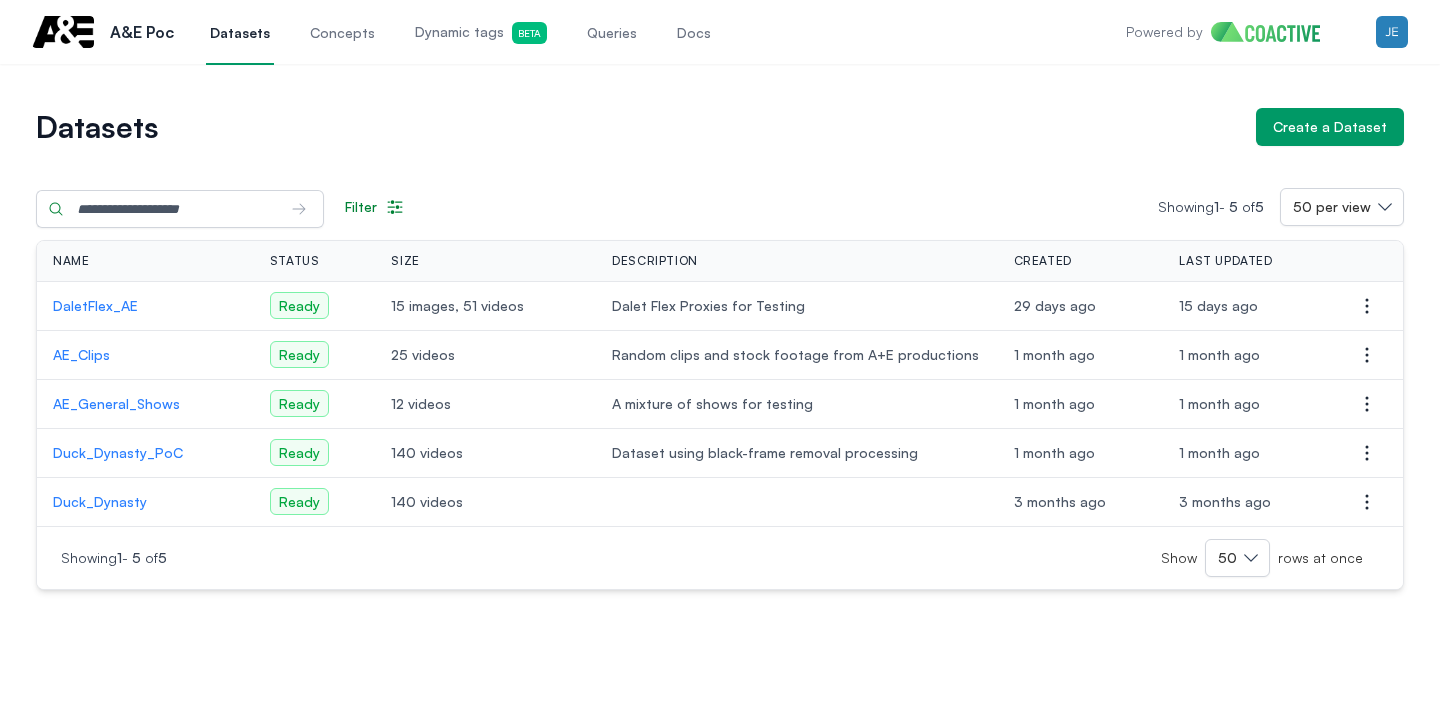 click 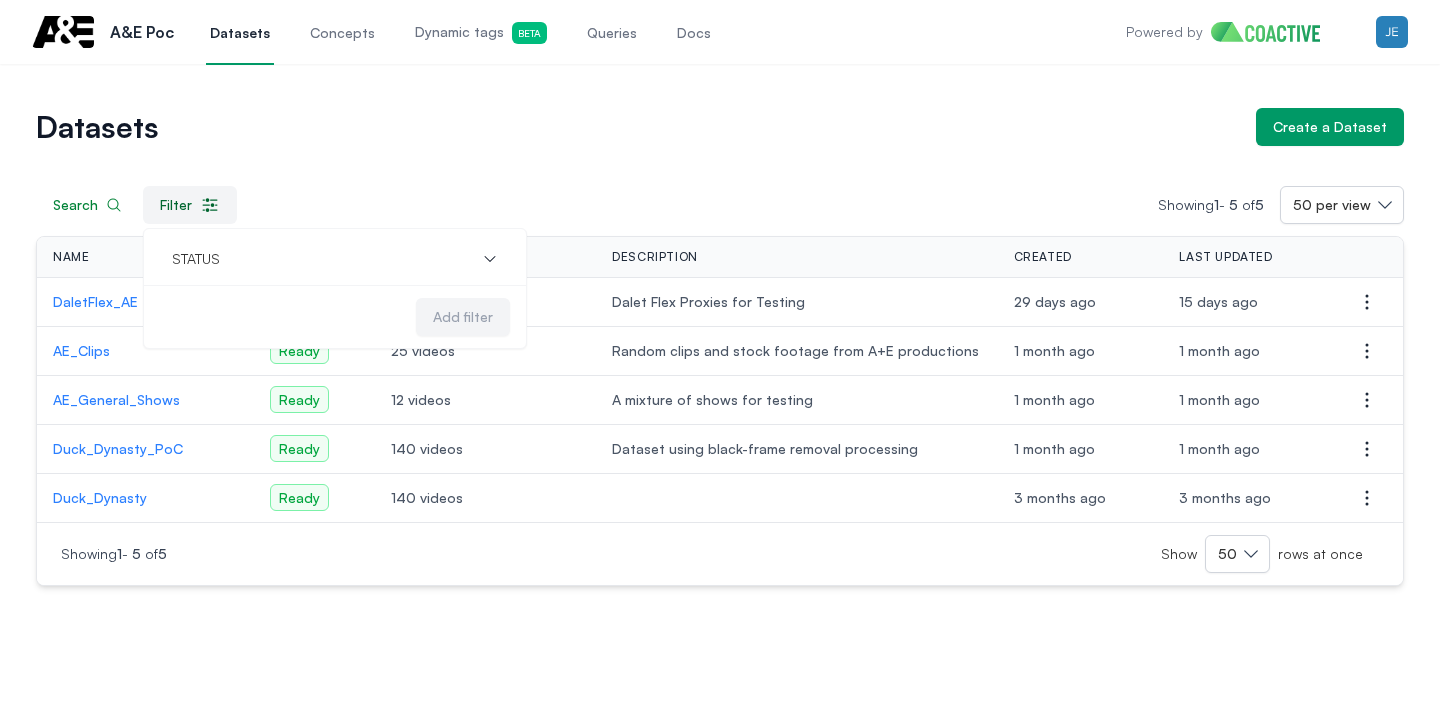 click 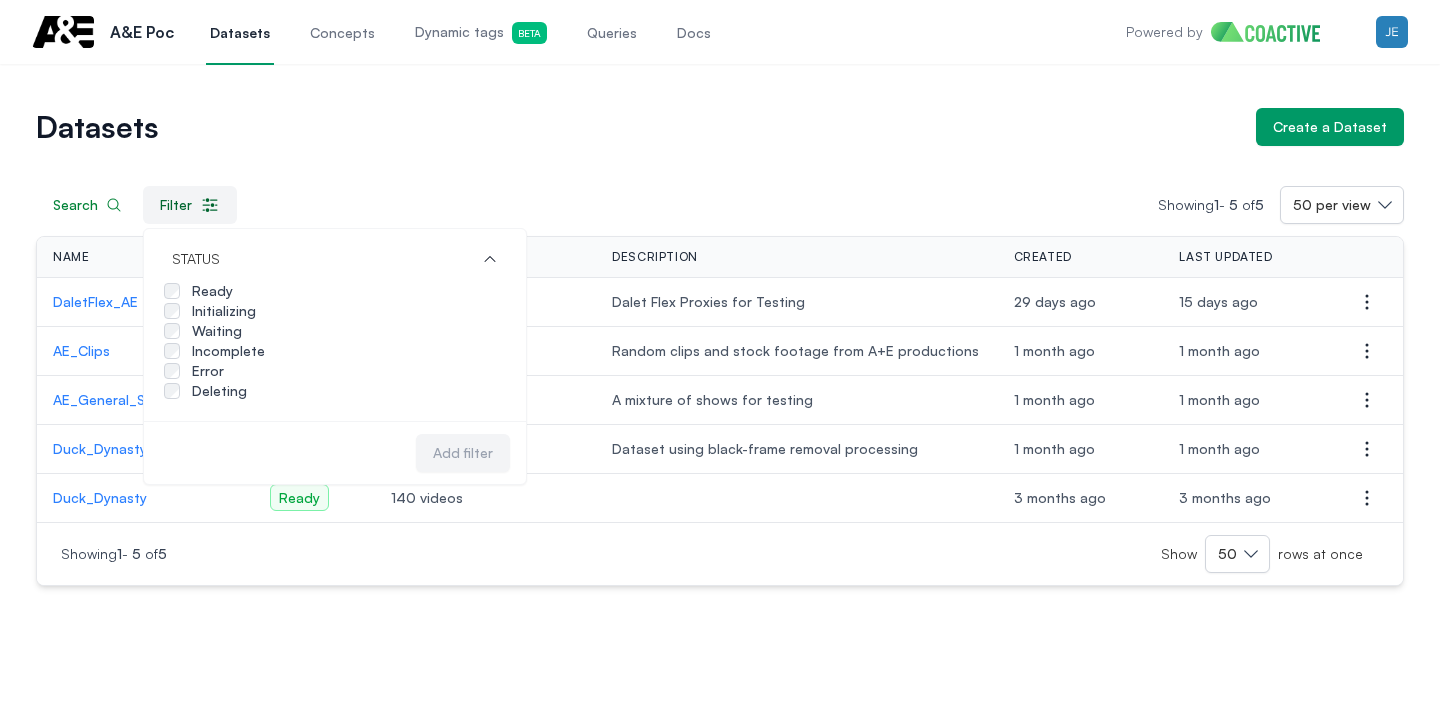 click on "Search  Filter  STATUS  Ready Initializing Waiting Incomplete Error Deleting Add filter Showing  1  -   5   of  5 50 per view Name Status Size Description Created Last Updated Actions DaletFlex_AE Ready 15 images, 51 videos Dalet Flex Proxies for Testing 29 days ago 15 days ago Open options AE_Clips Ready 25 videos Random clips and stock footage from A+E productions 1 month ago 1 month ago Open options AE_General_Shows Ready 12 videos A mixture of shows for testing 1 month ago 1 month ago Open options Duck_Dynasty_PoC Ready 140 videos Dataset using black-frame removal processing 1 month ago 1 month ago Open options Duck_Dynasty Ready 140 videos 3 months ago 3 months ago Open options Showing  1  -   5   of  5 Show 50 rows at once" at bounding box center [720, 366] 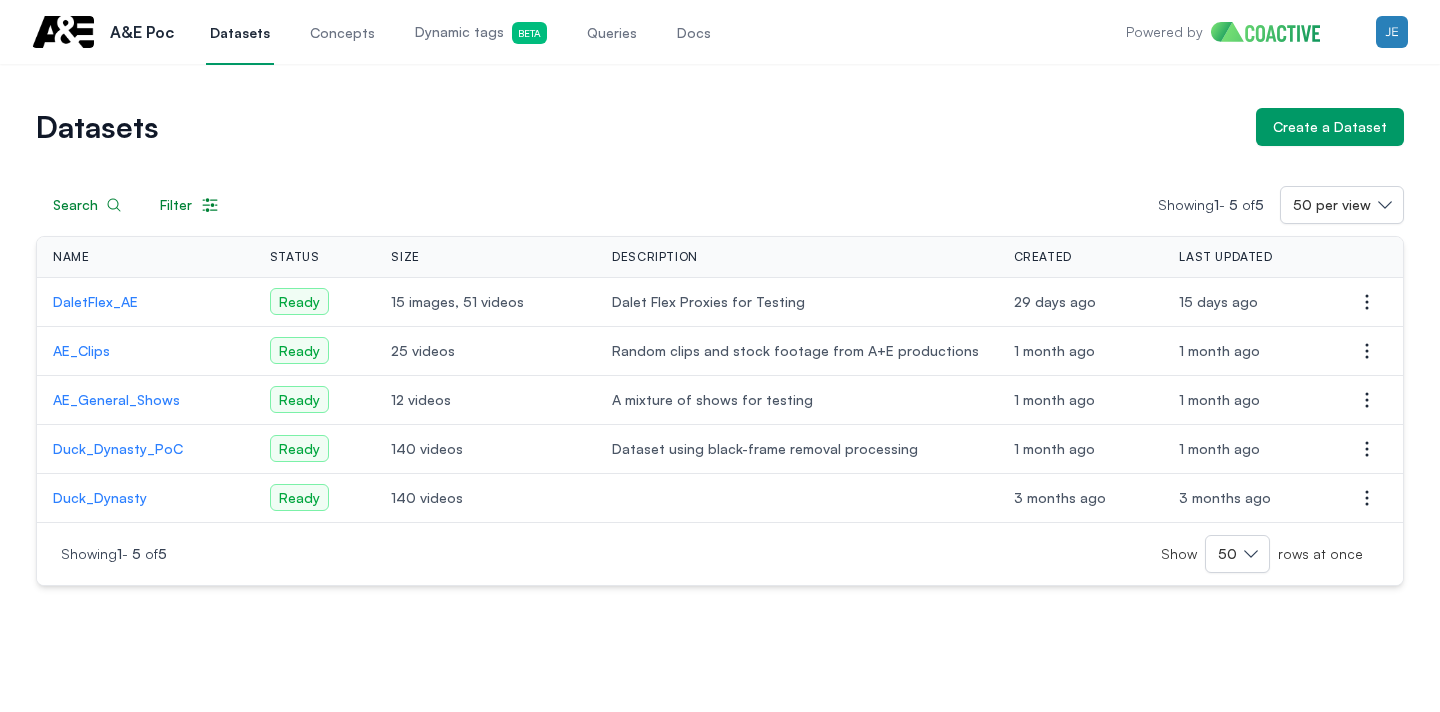 click on "A&E Poc" at bounding box center [142, 32] 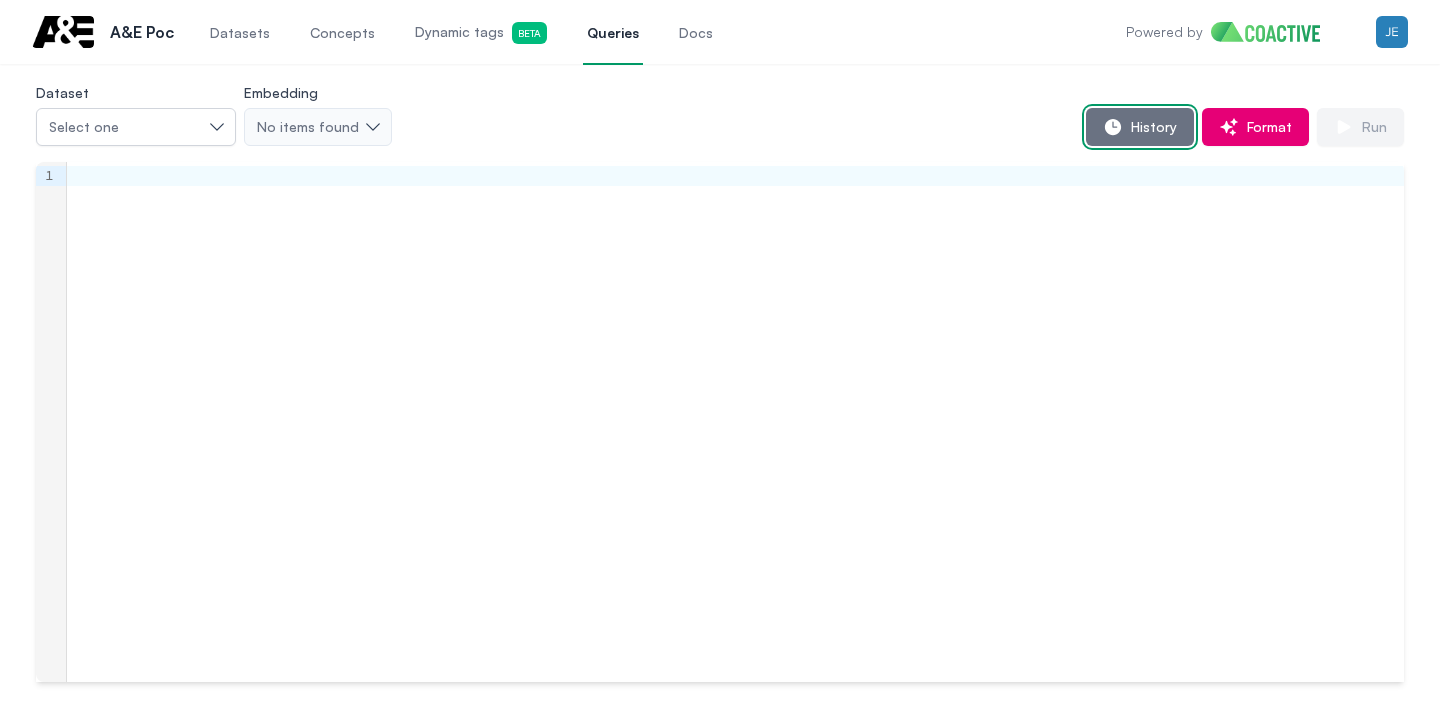 click on "History" at bounding box center [1150, 127] 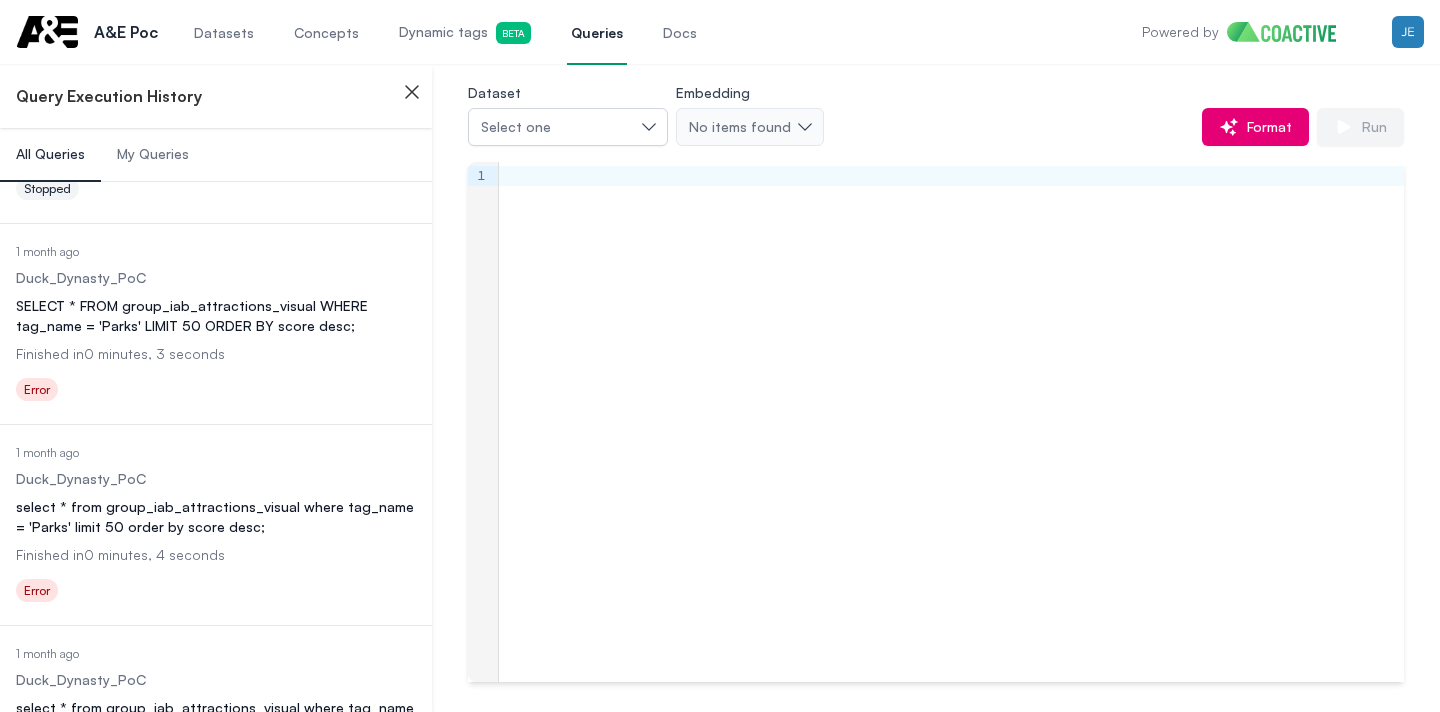 scroll, scrollTop: 4104, scrollLeft: 0, axis: vertical 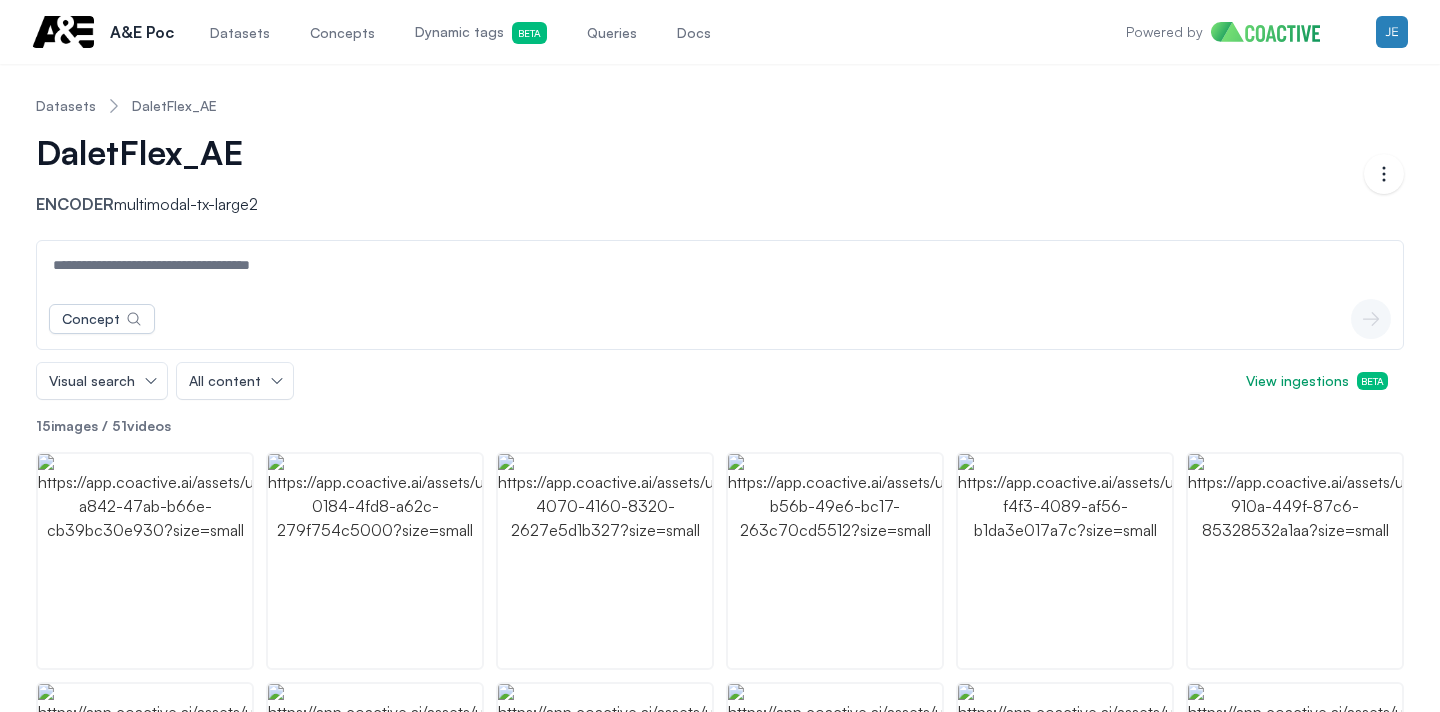 click at bounding box center (720, 265) 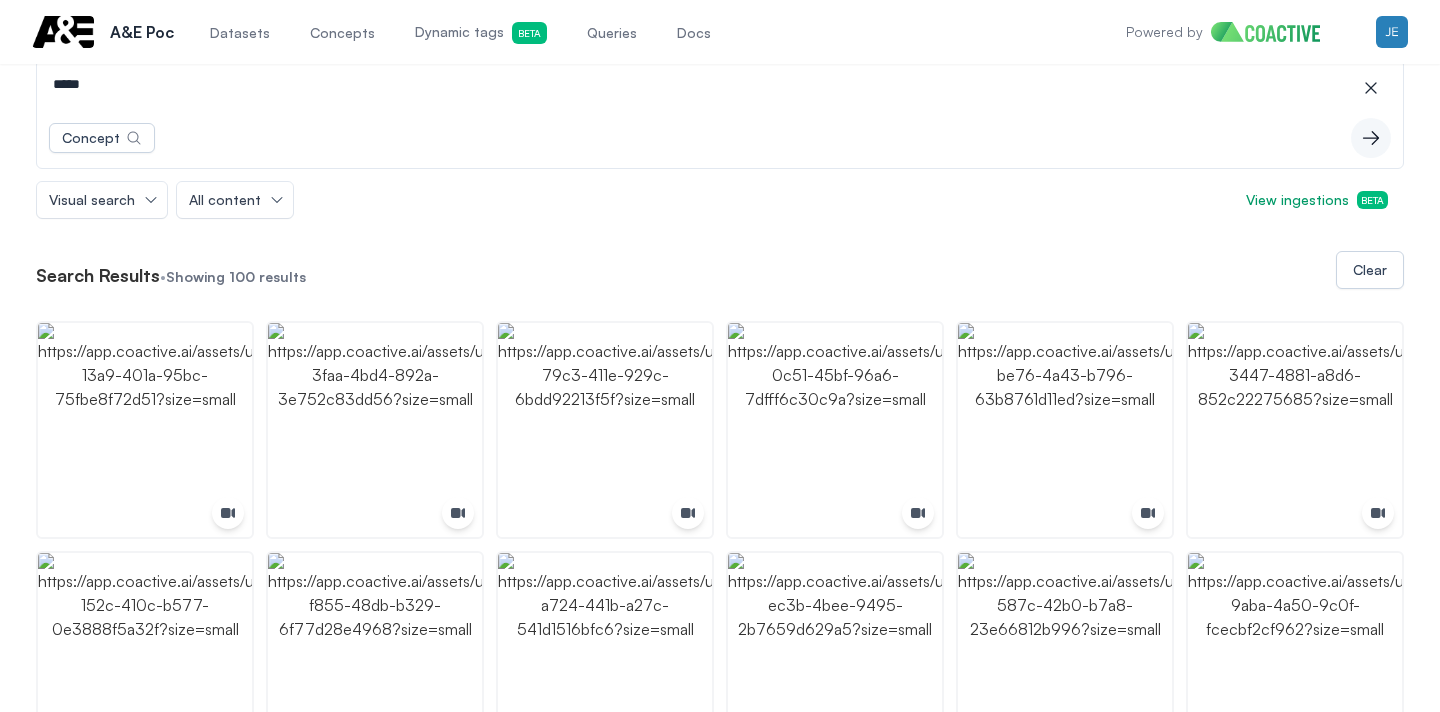 scroll, scrollTop: 185, scrollLeft: 0, axis: vertical 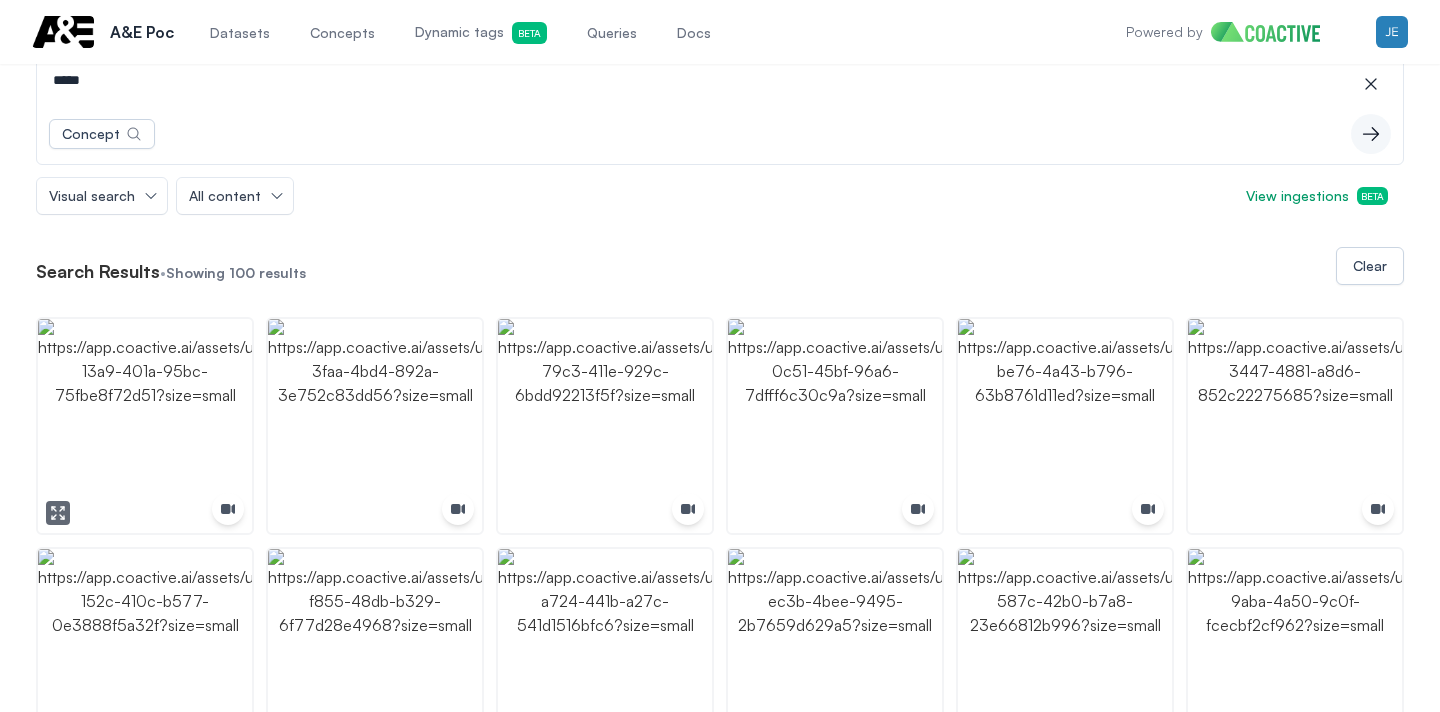 click at bounding box center (145, 426) 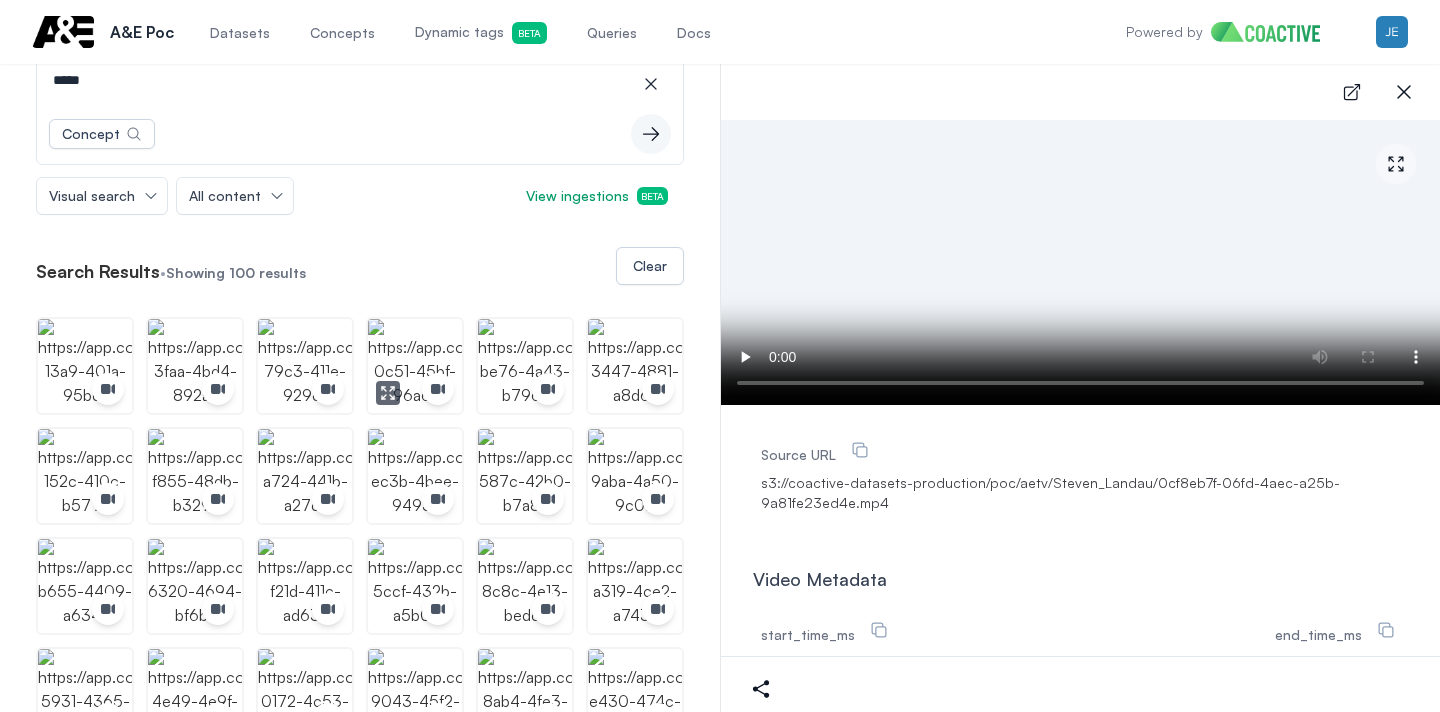 click at bounding box center (415, 366) 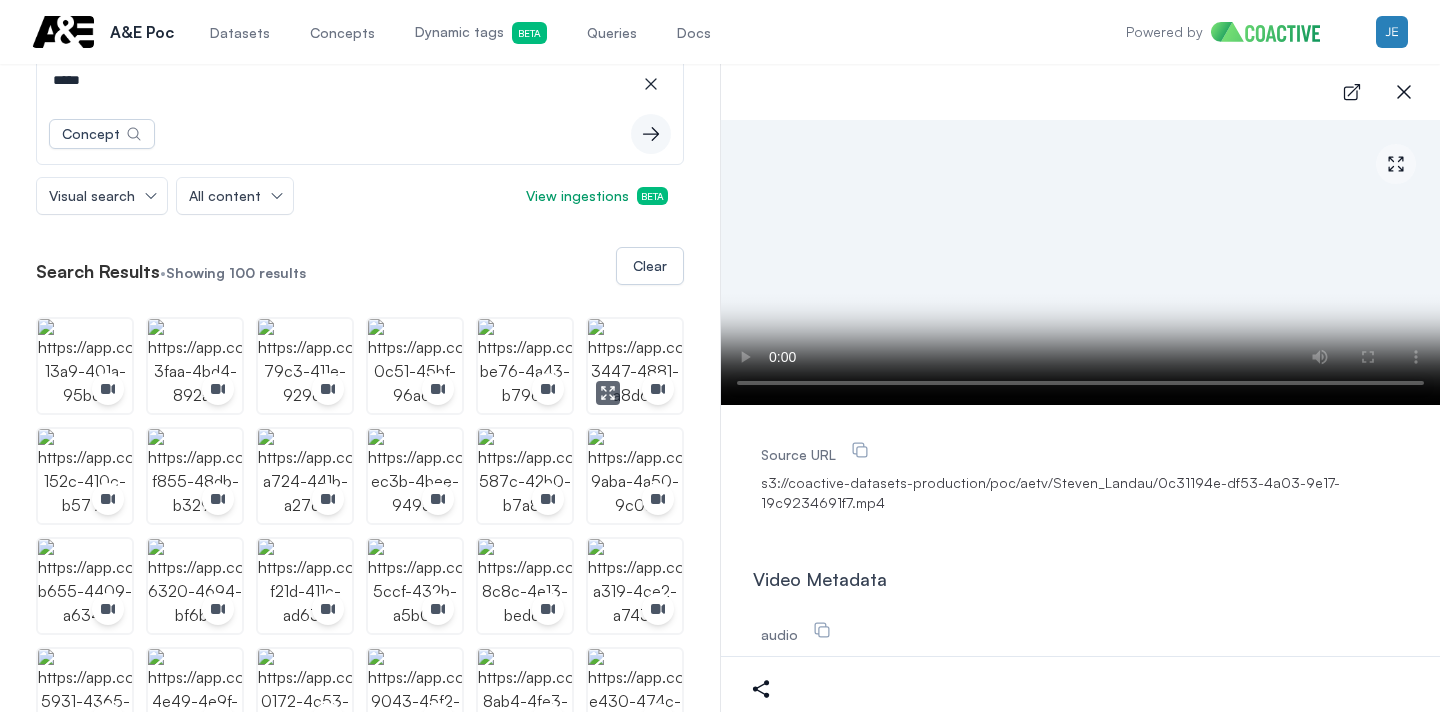 click at bounding box center (635, 366) 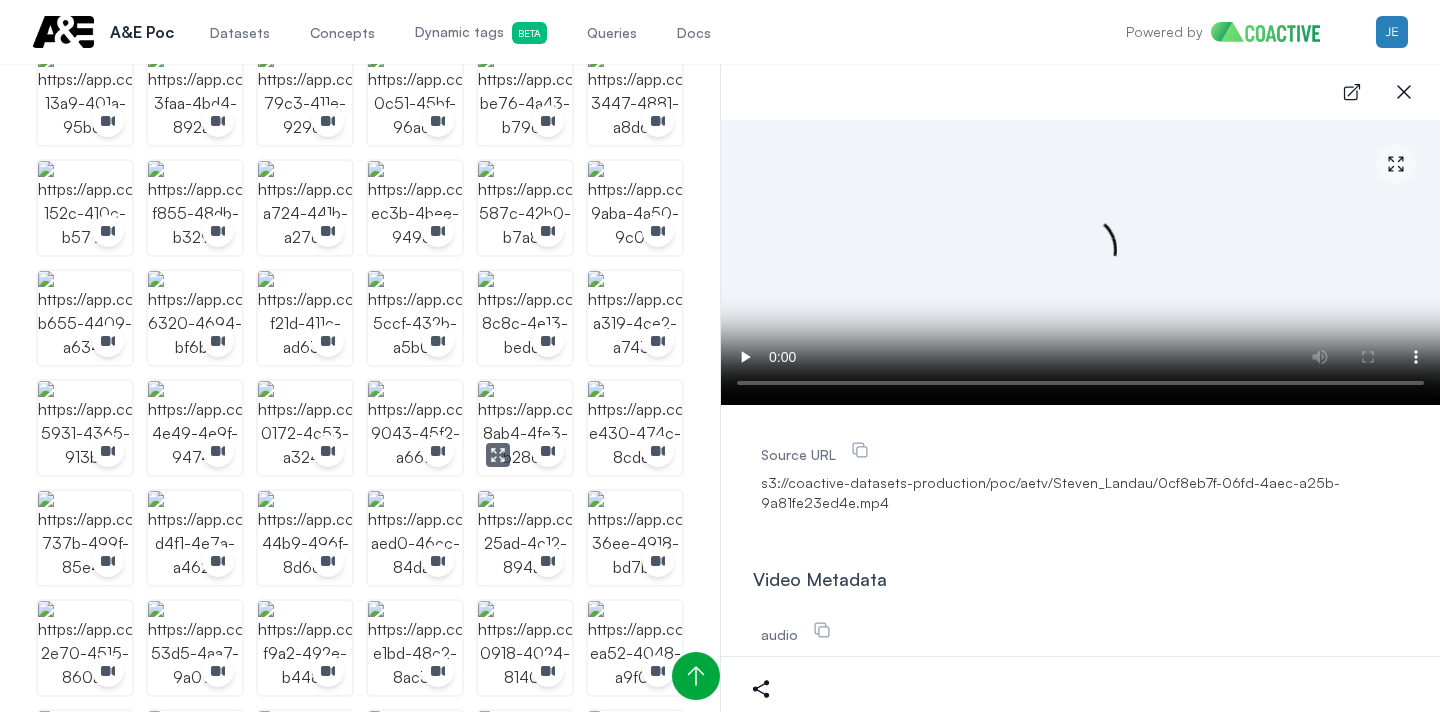 scroll, scrollTop: 459, scrollLeft: 0, axis: vertical 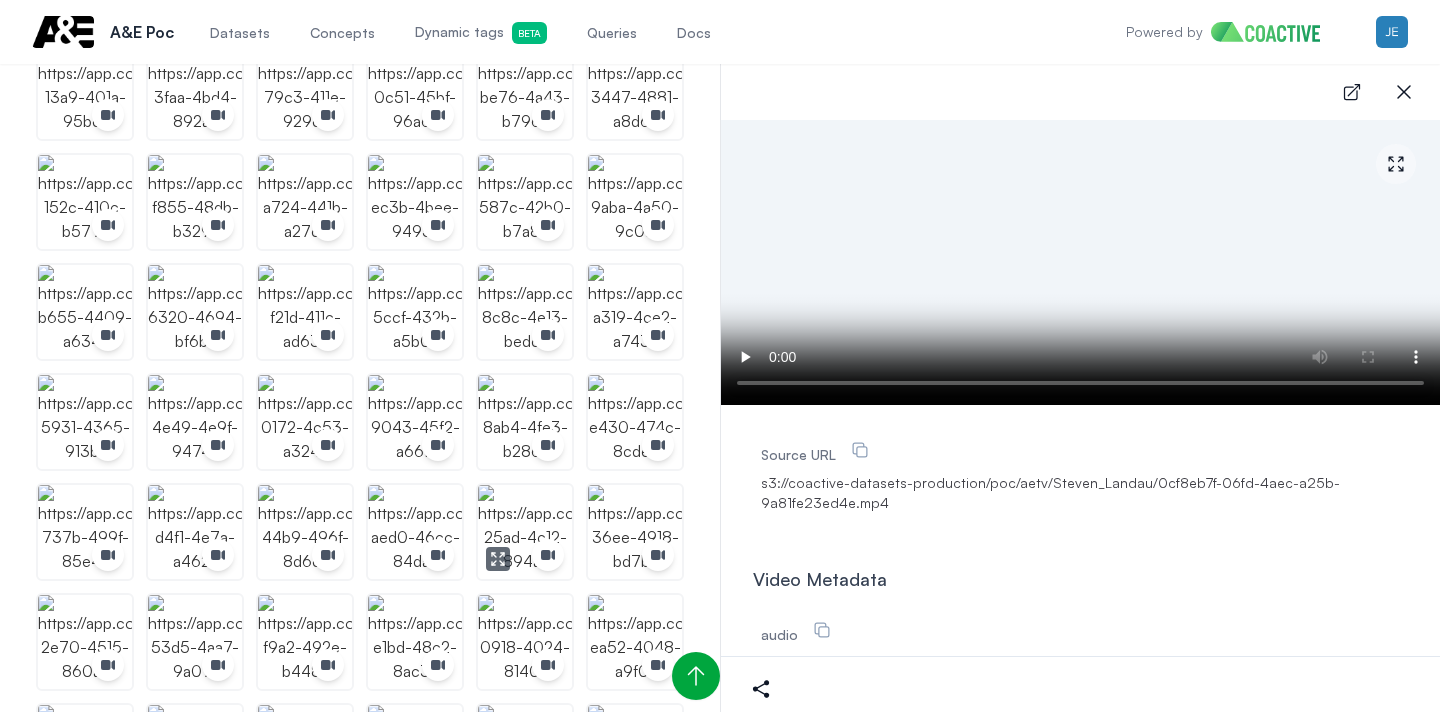 click at bounding box center [525, 532] 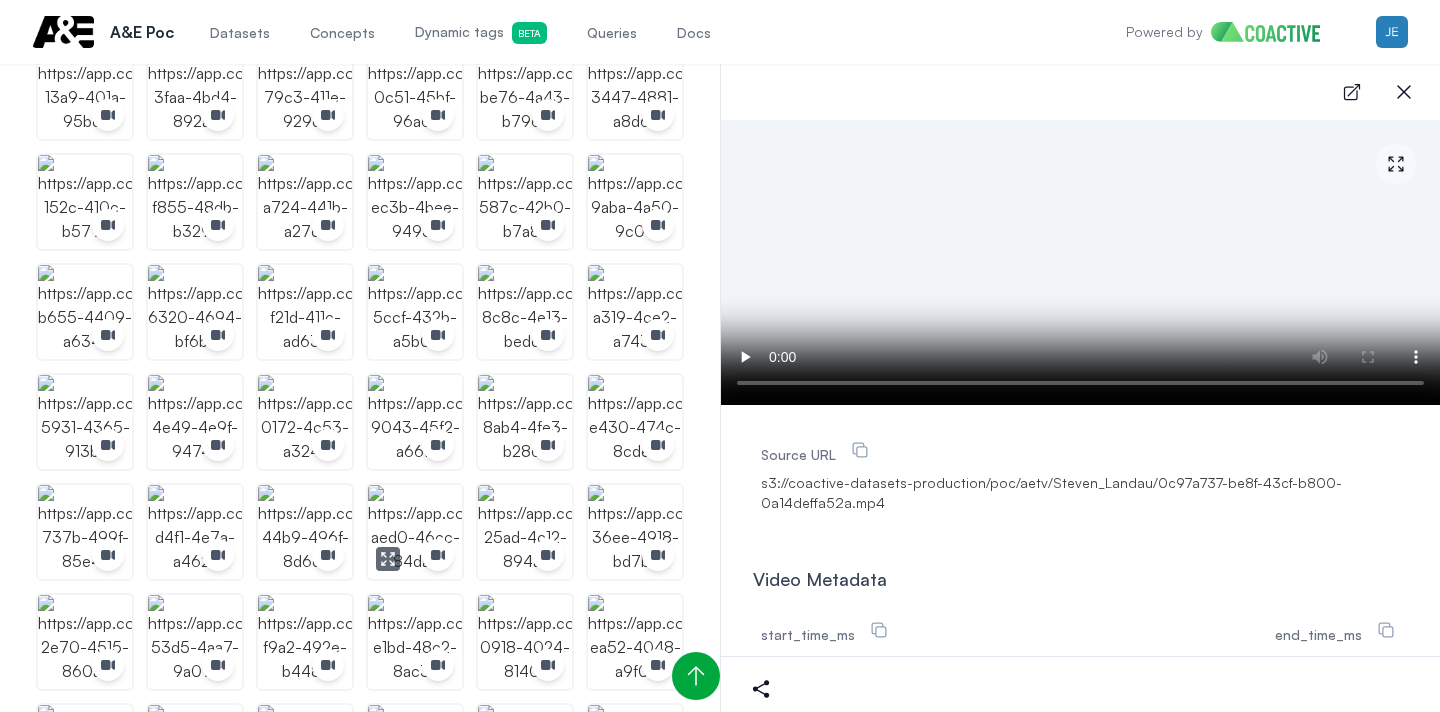 click at bounding box center (415, 532) 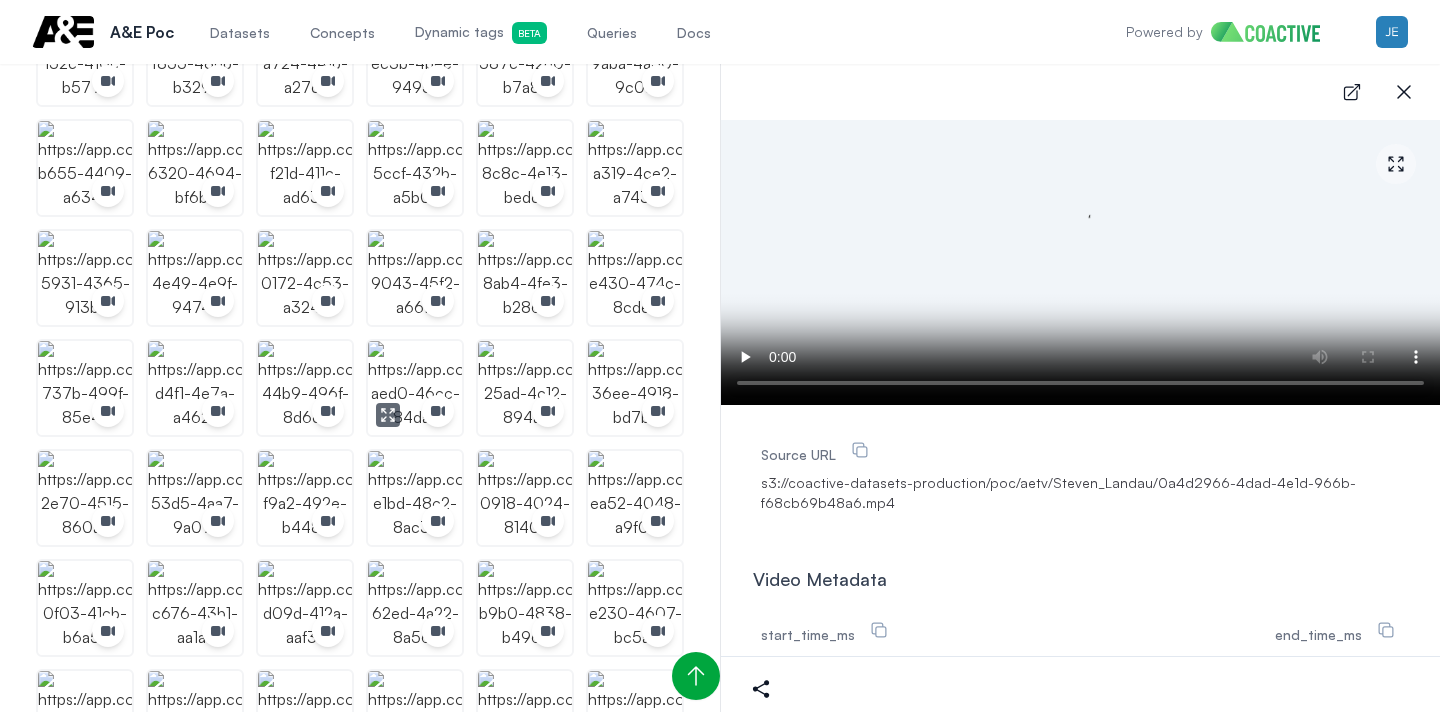 scroll, scrollTop: 677, scrollLeft: 0, axis: vertical 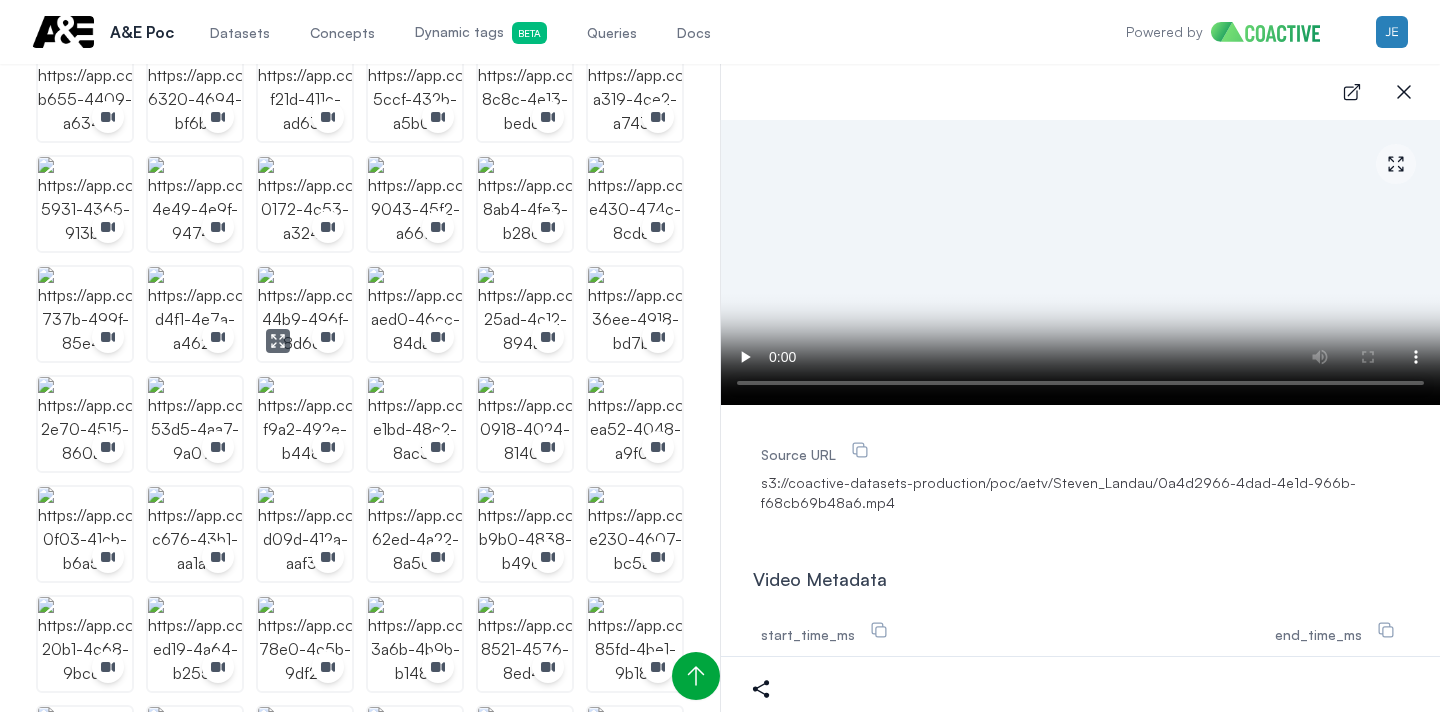 click at bounding box center (305, 314) 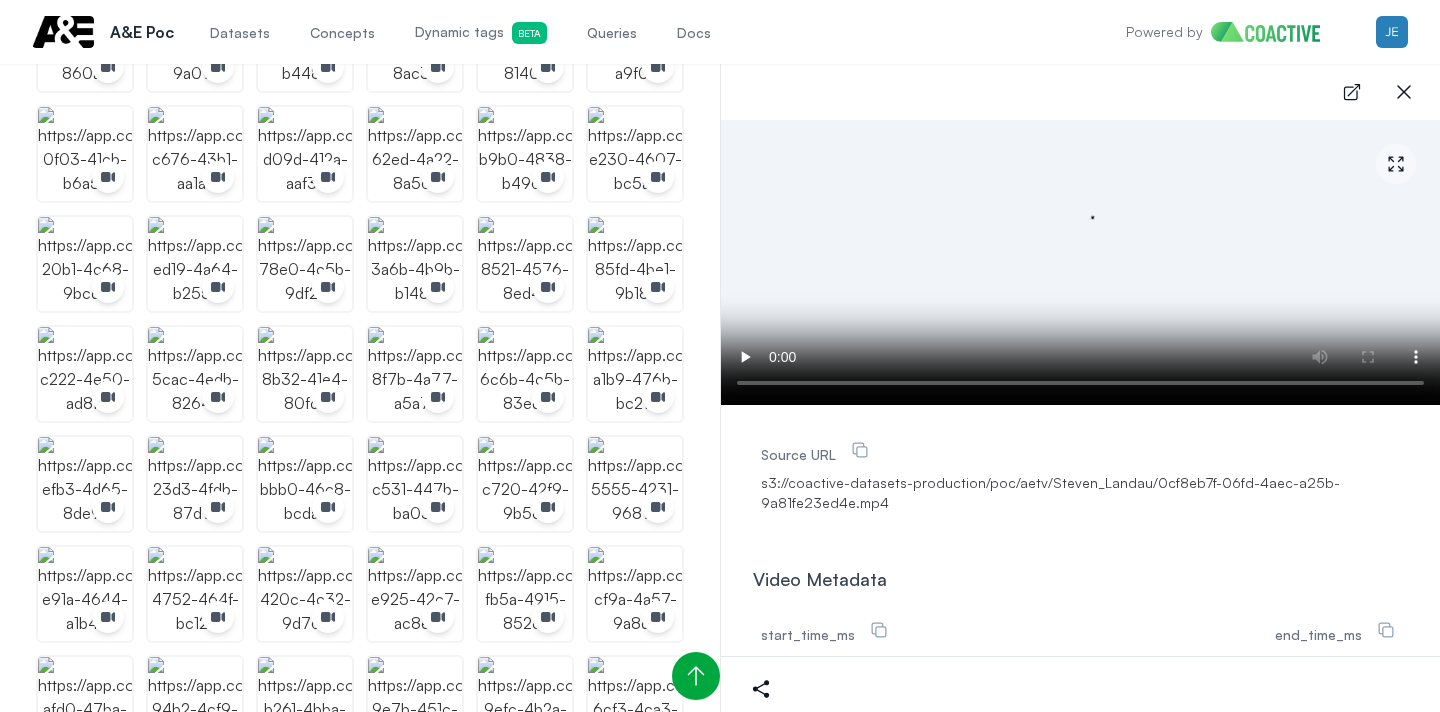 scroll, scrollTop: 1068, scrollLeft: 0, axis: vertical 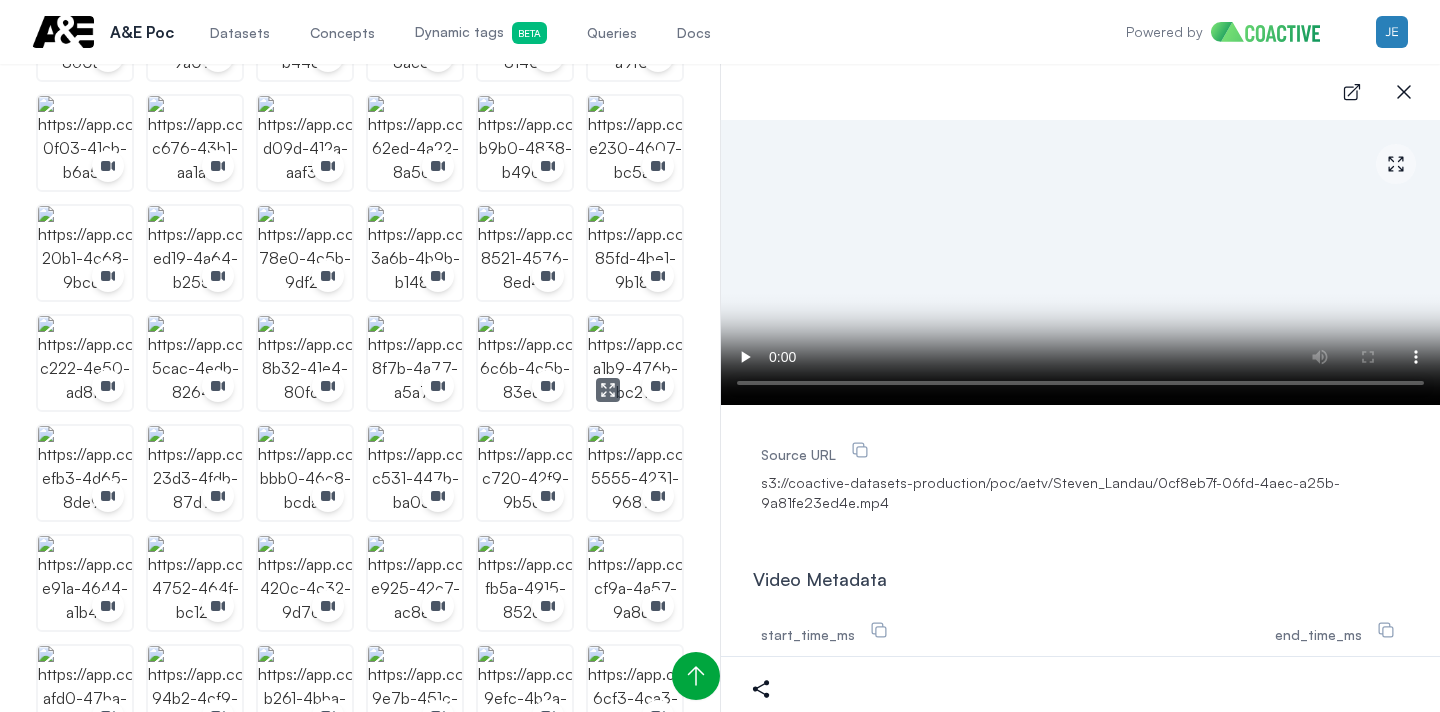 click at bounding box center (635, 363) 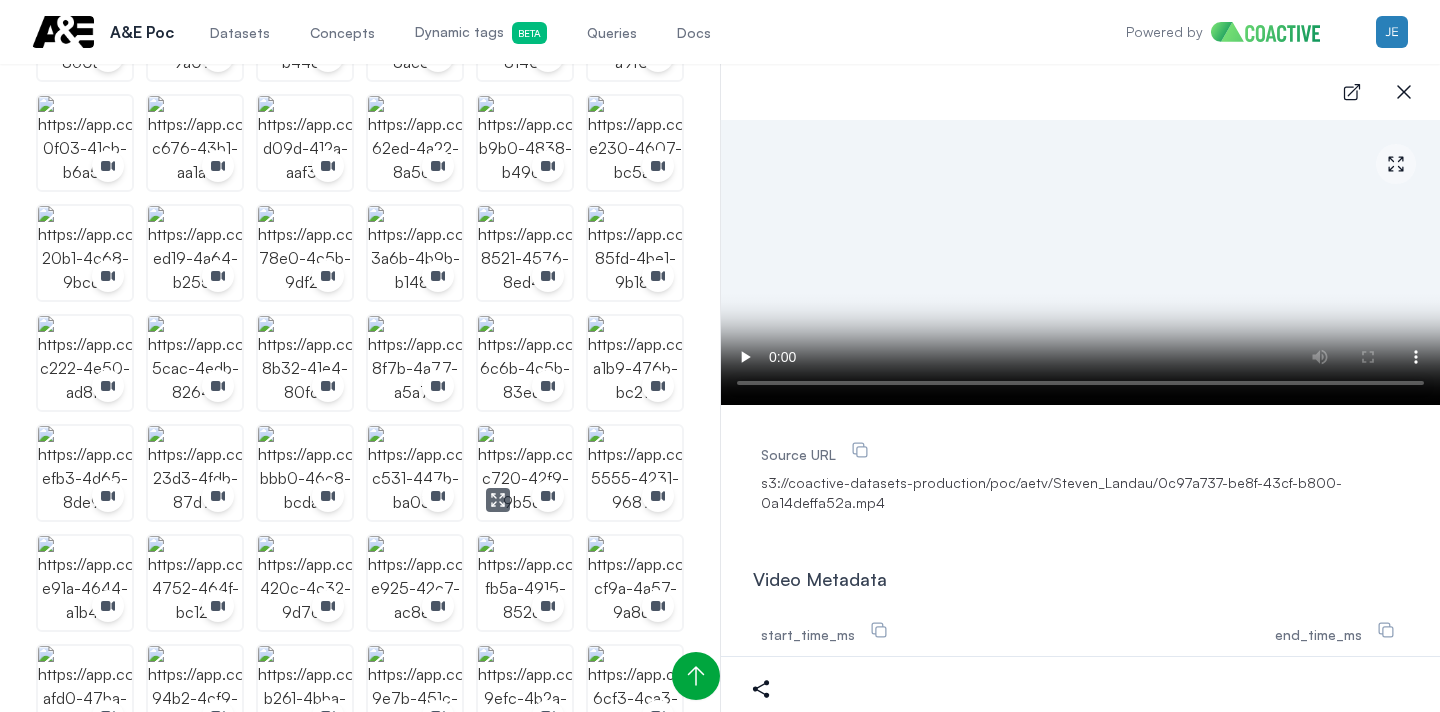 click at bounding box center (525, 473) 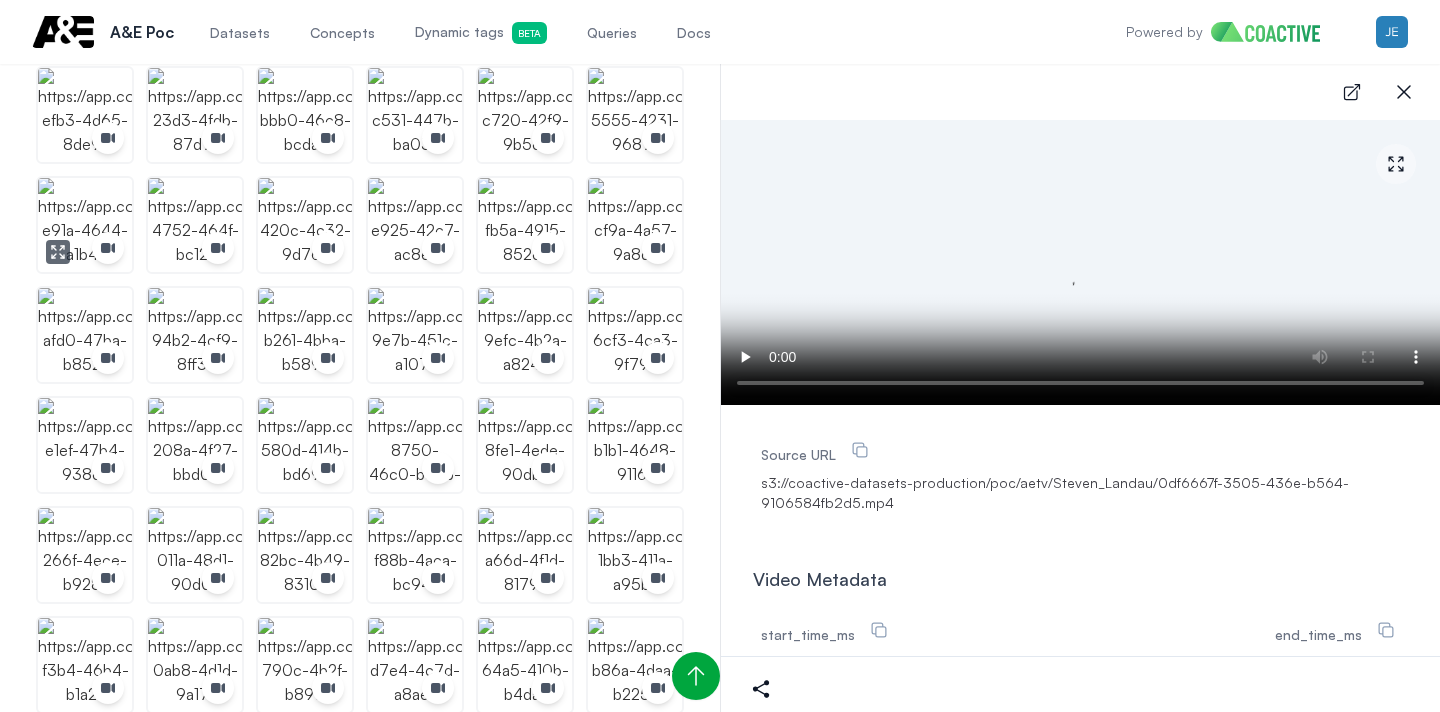 scroll, scrollTop: 1453, scrollLeft: 0, axis: vertical 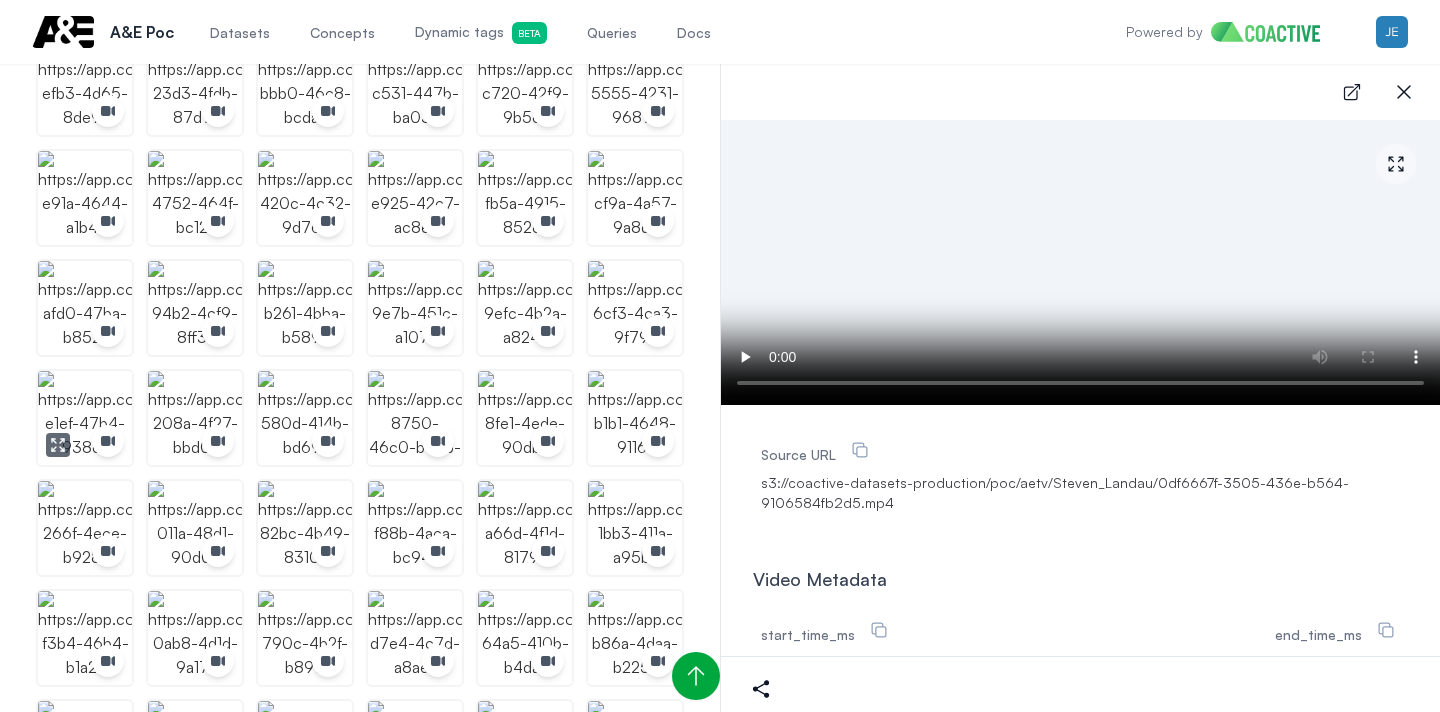 click at bounding box center [85, 418] 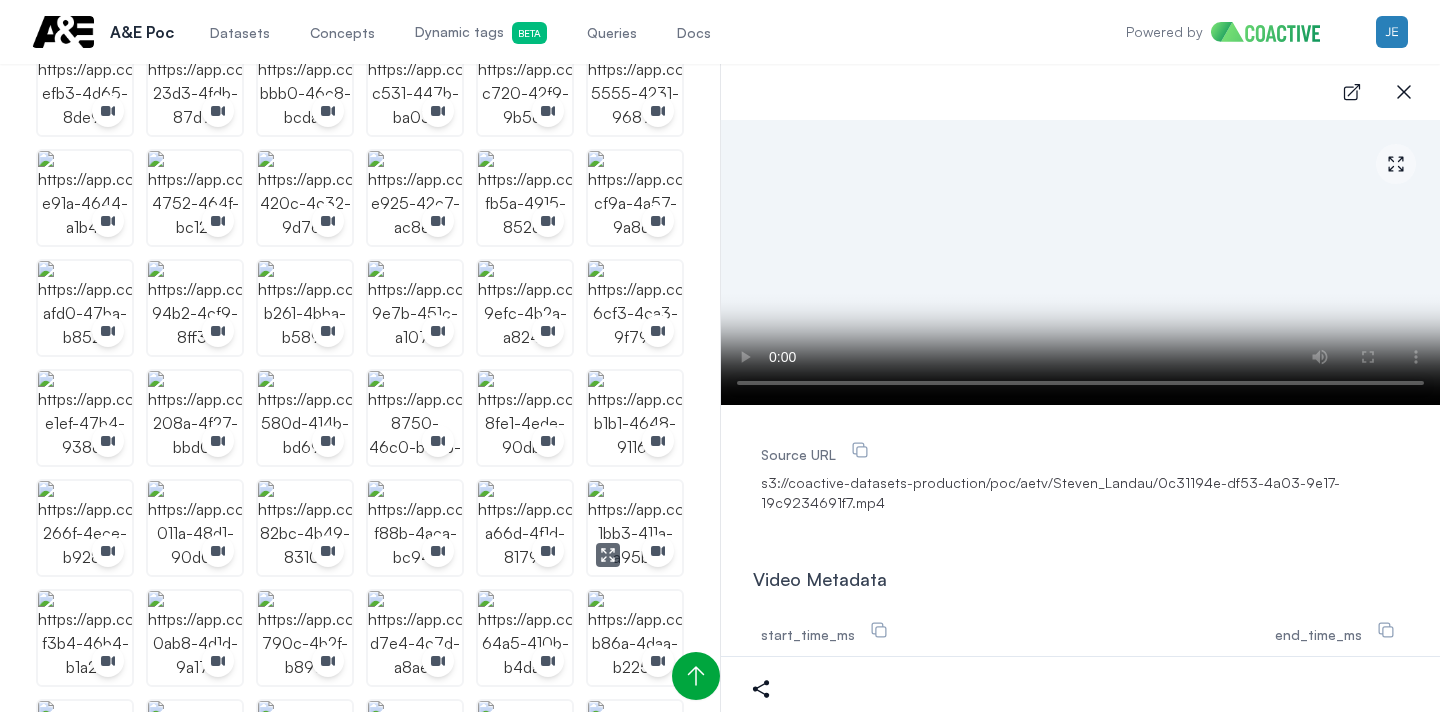 click at bounding box center (635, 528) 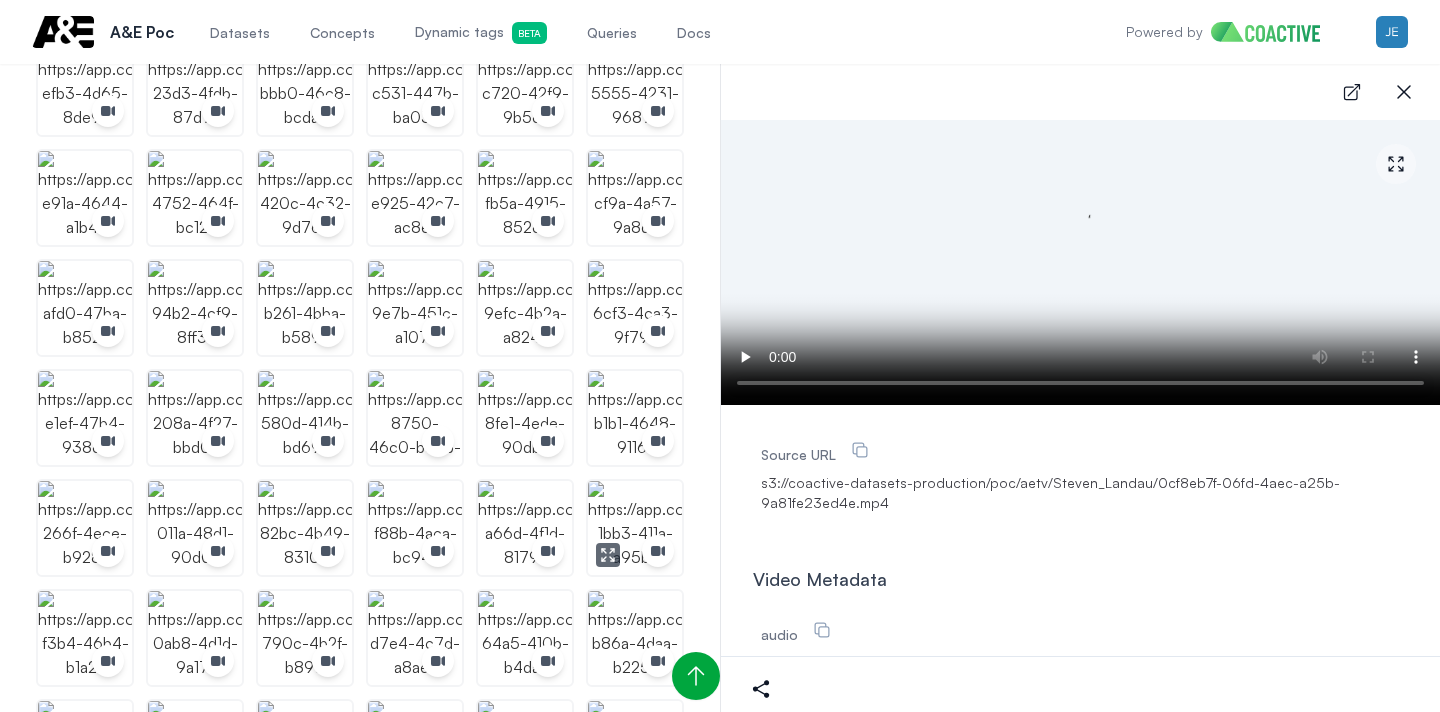 scroll, scrollTop: 1664, scrollLeft: 0, axis: vertical 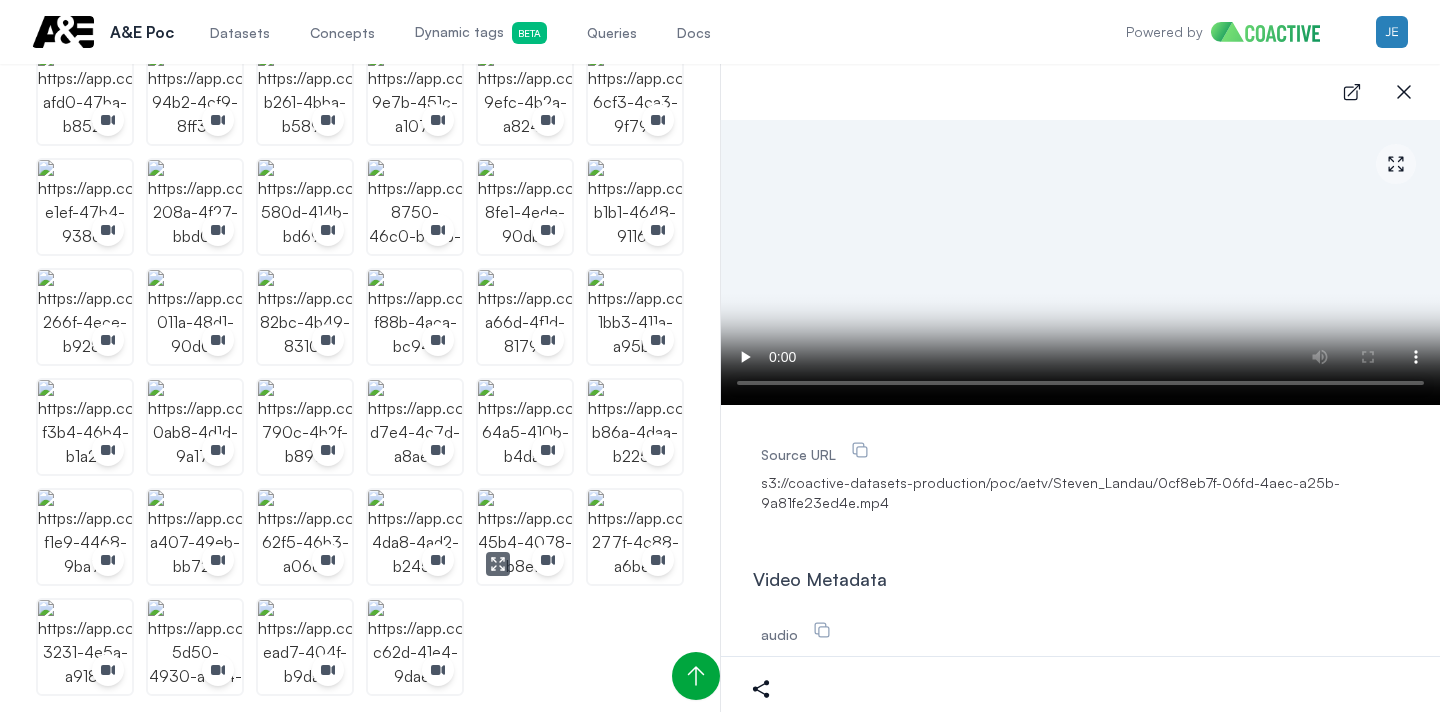 click at bounding box center (525, 537) 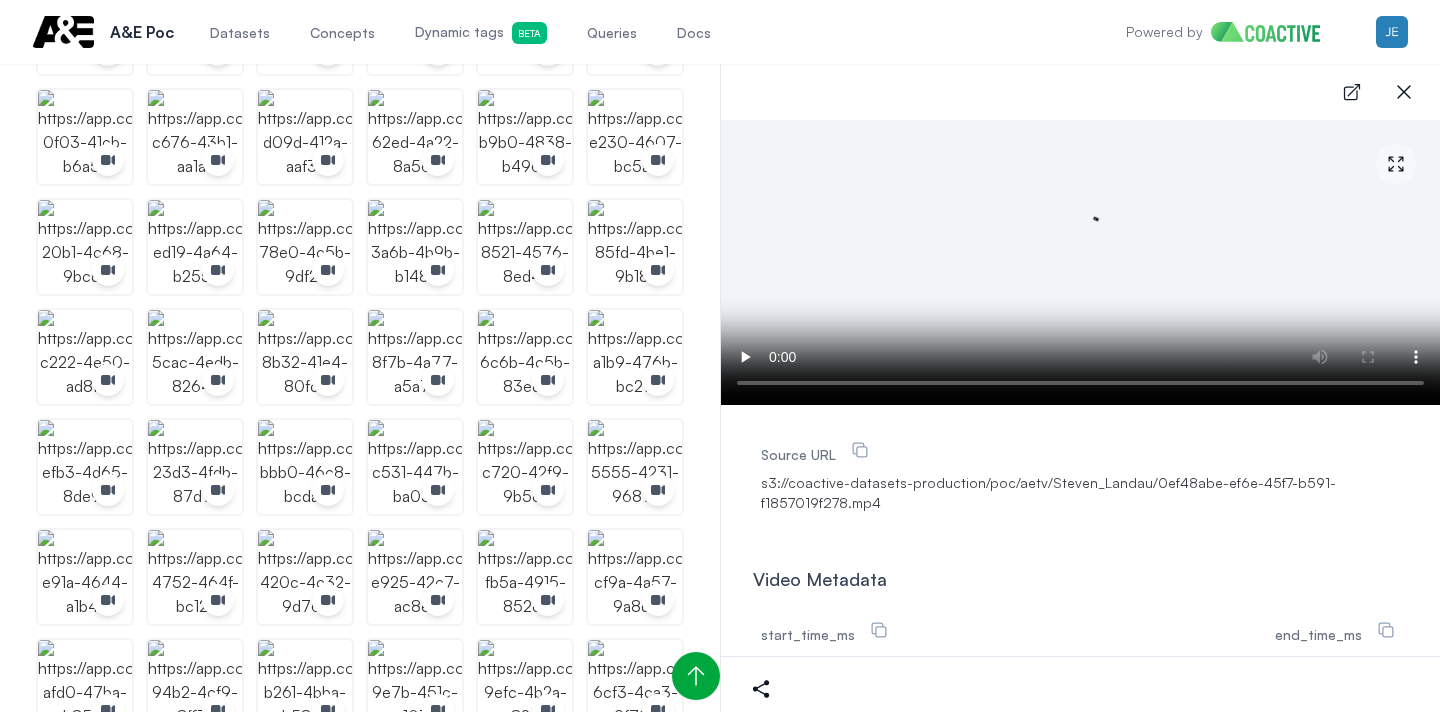 scroll, scrollTop: 1664, scrollLeft: 0, axis: vertical 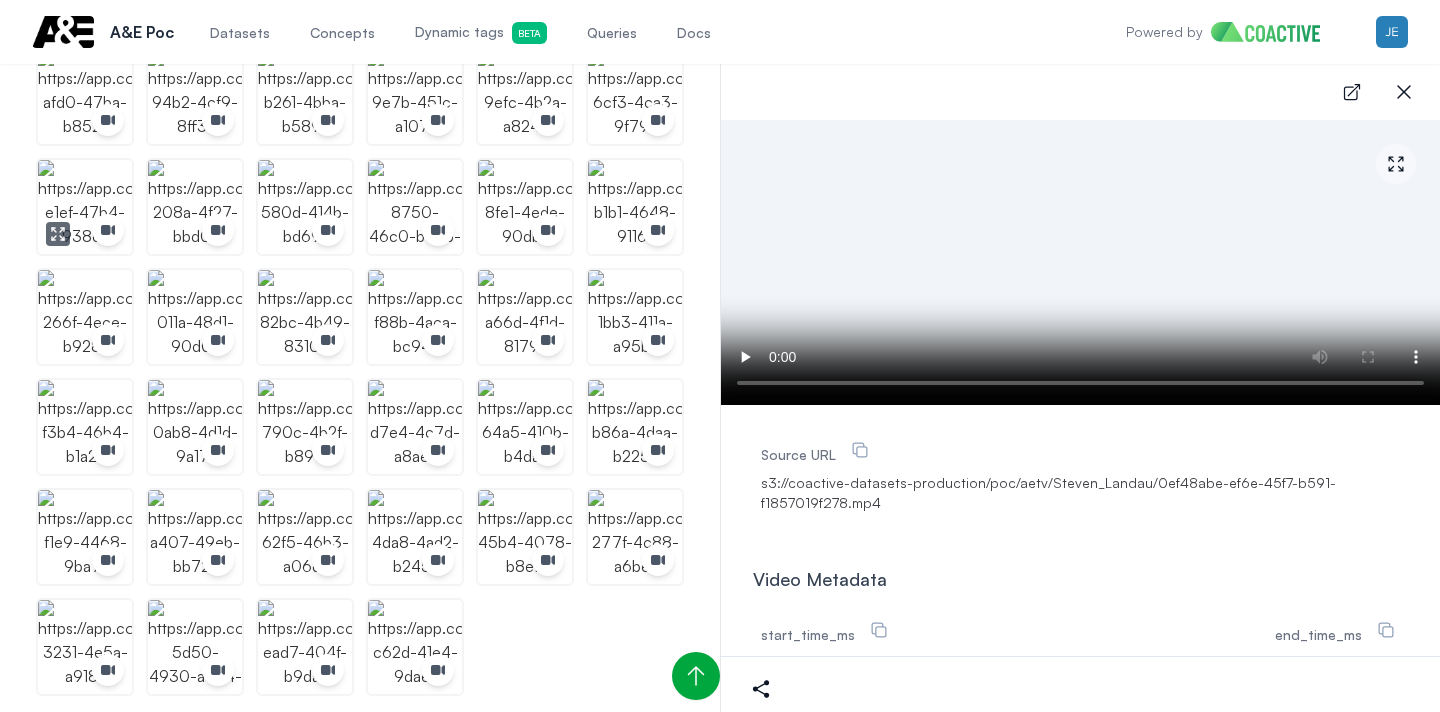 click at bounding box center [85, 207] 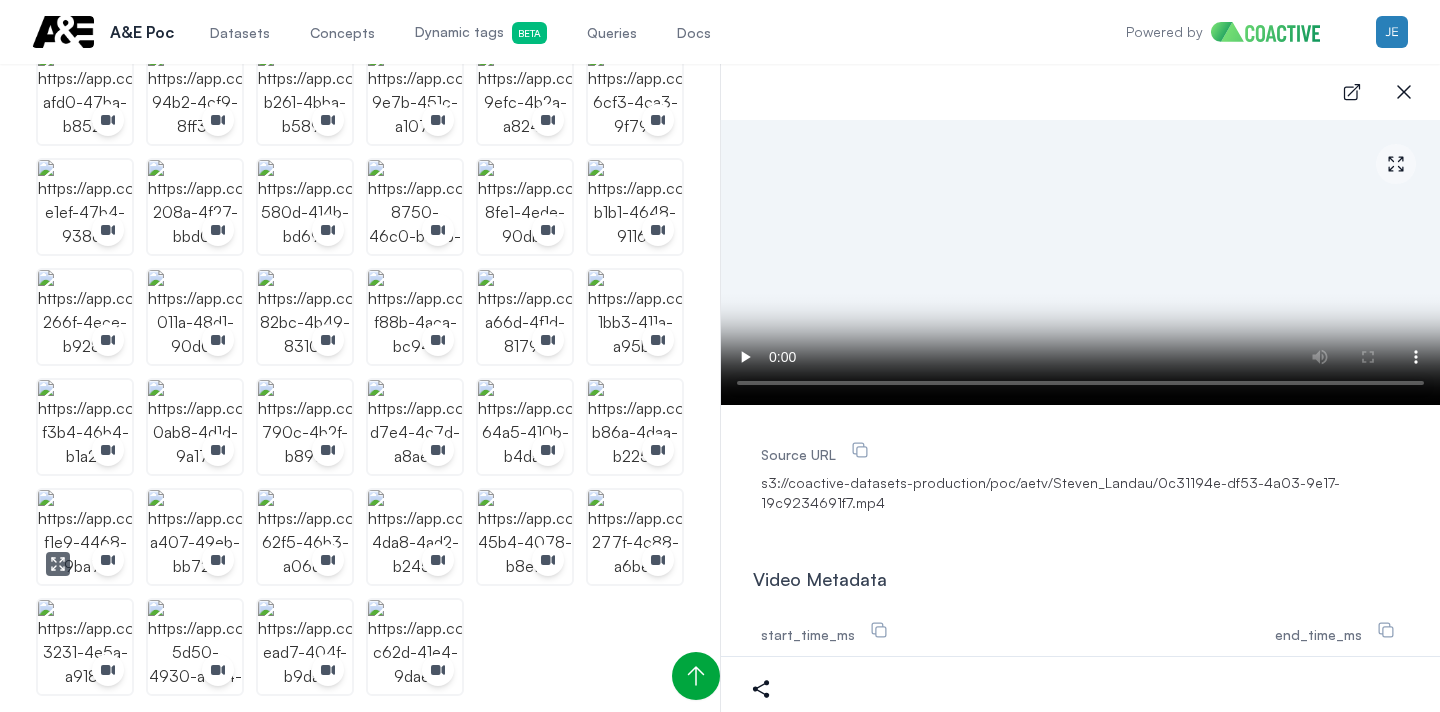 click at bounding box center (85, 537) 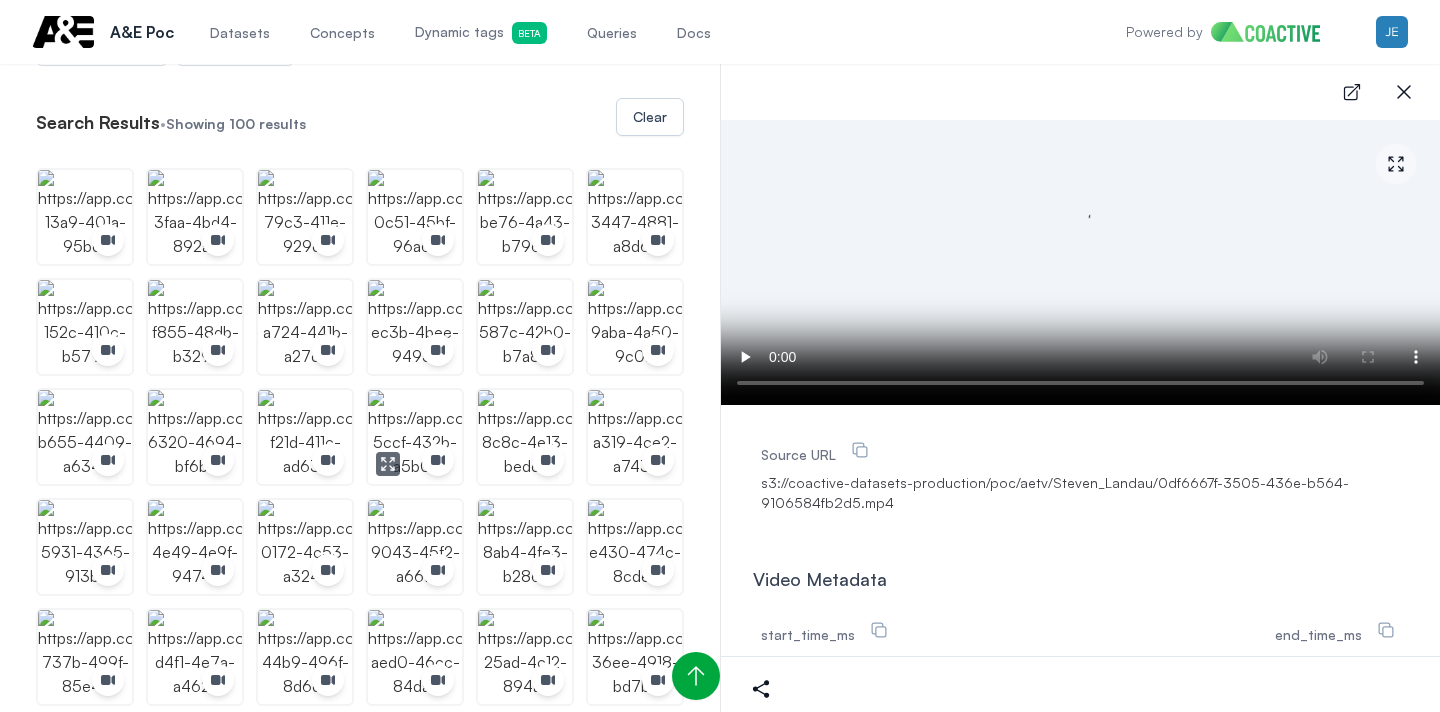 scroll, scrollTop: 340, scrollLeft: 0, axis: vertical 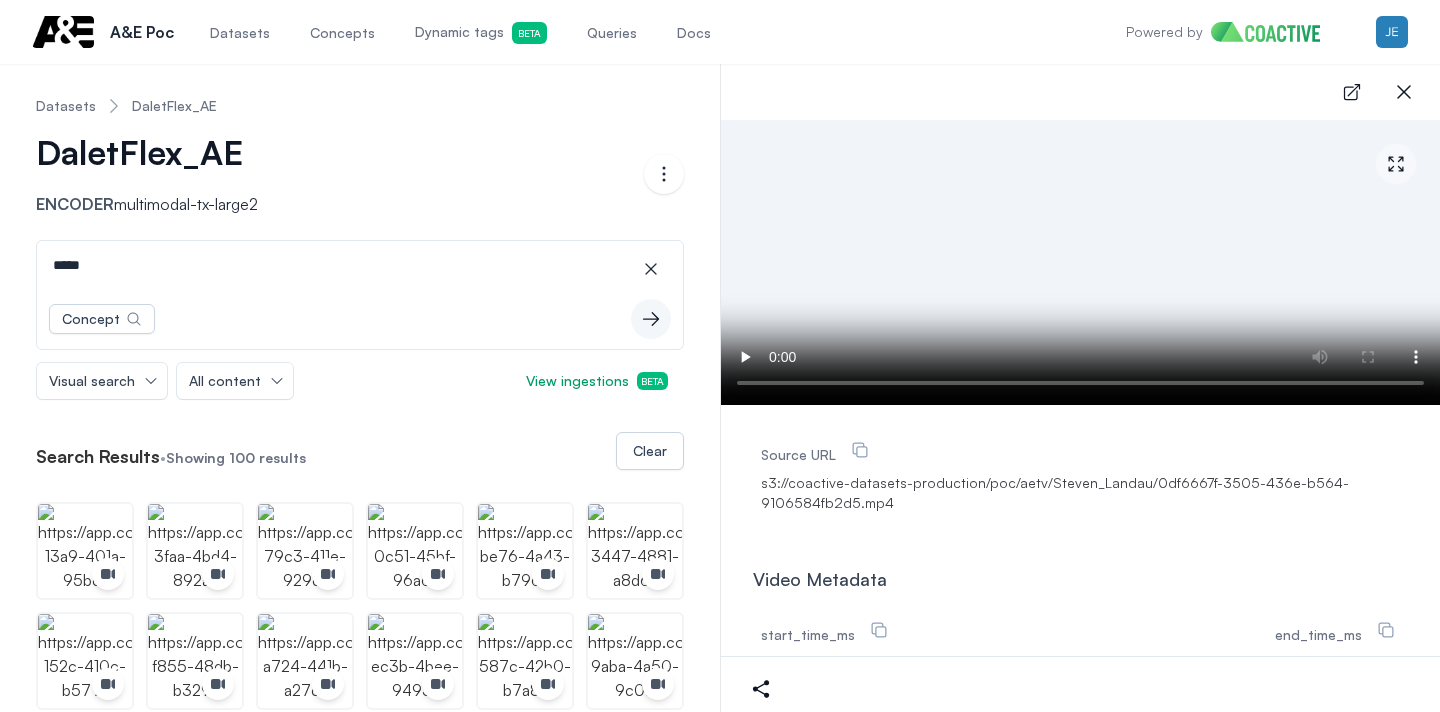 click on "*****" at bounding box center [360, 265] 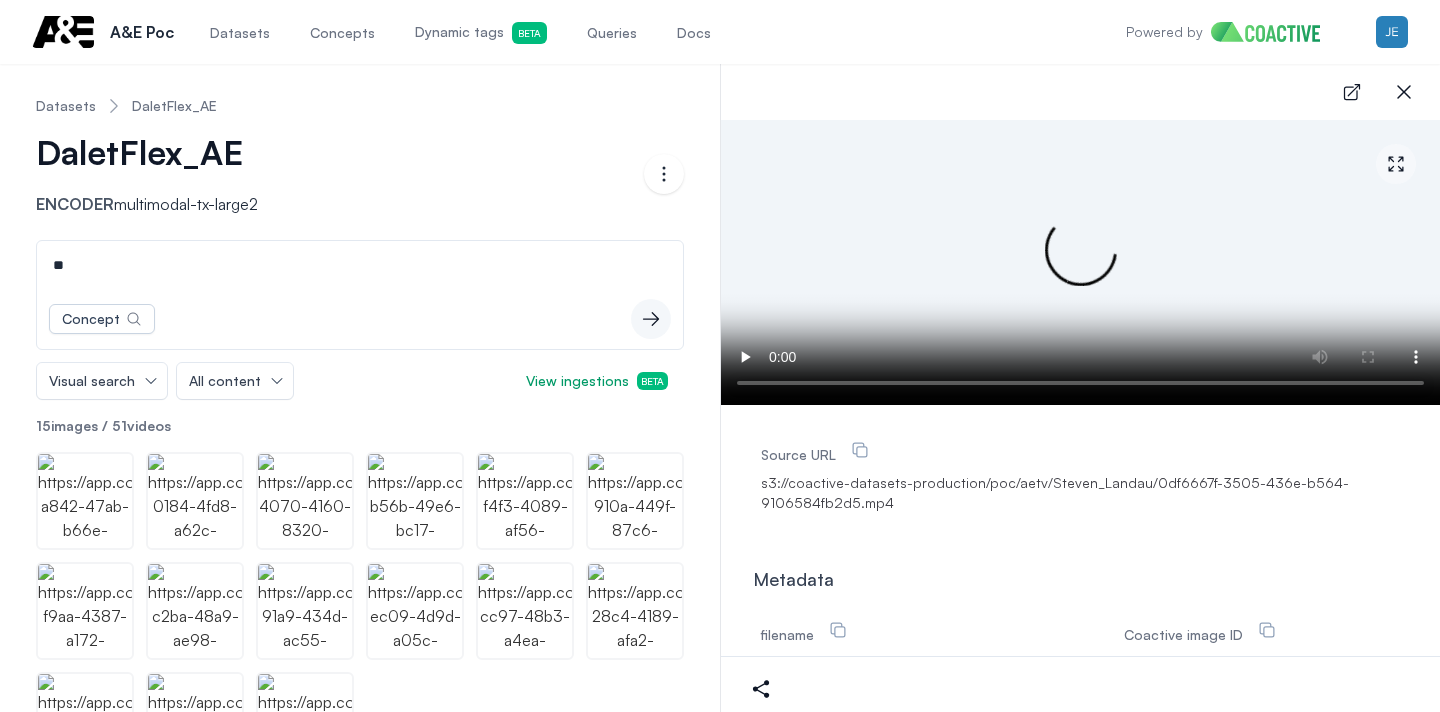 type on "*" 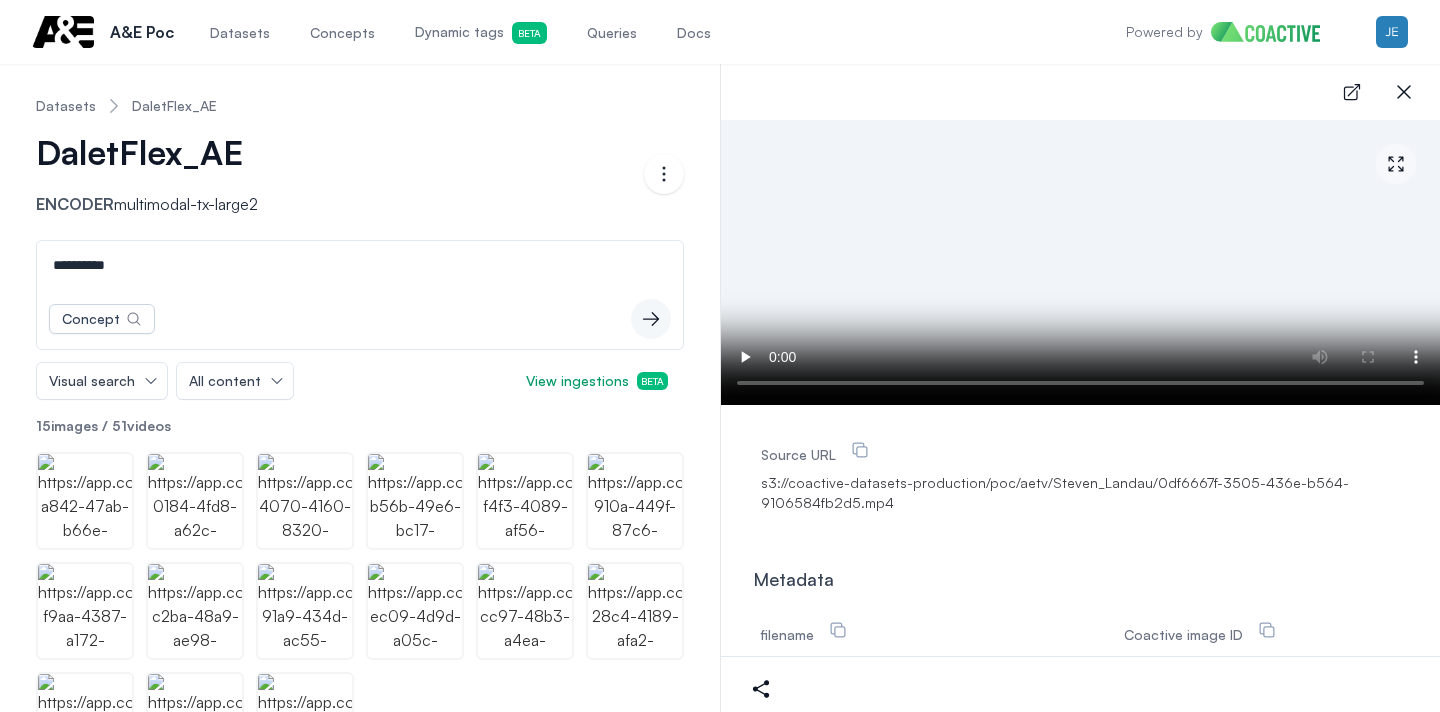 type on "**********" 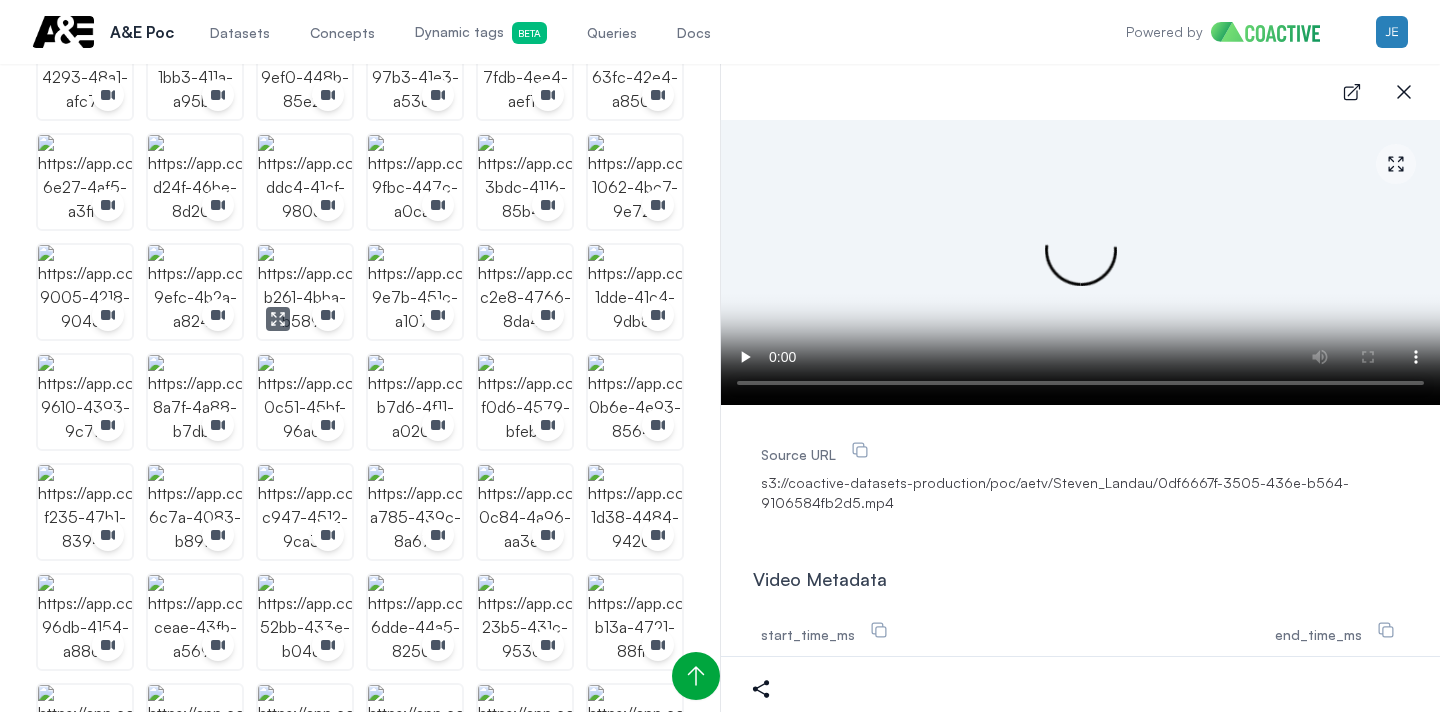 scroll, scrollTop: 812, scrollLeft: 0, axis: vertical 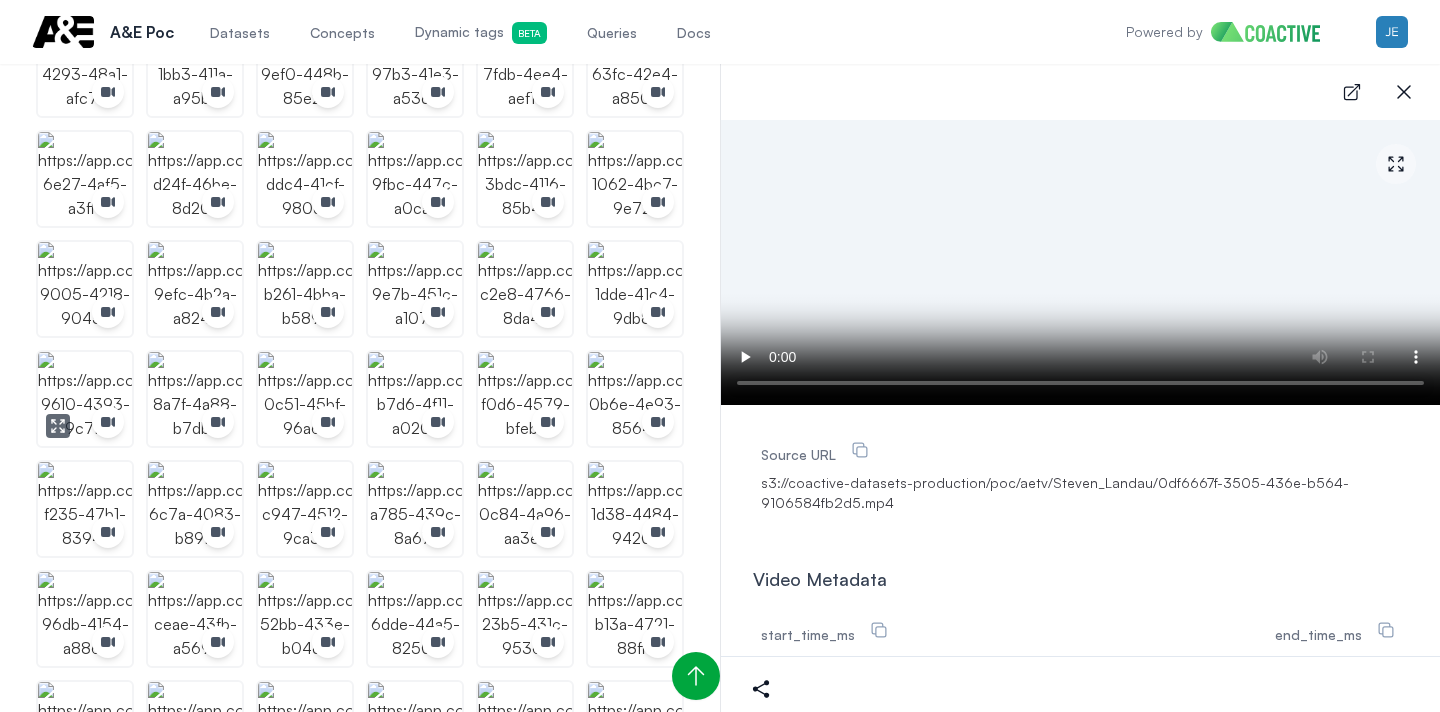 click at bounding box center (85, 399) 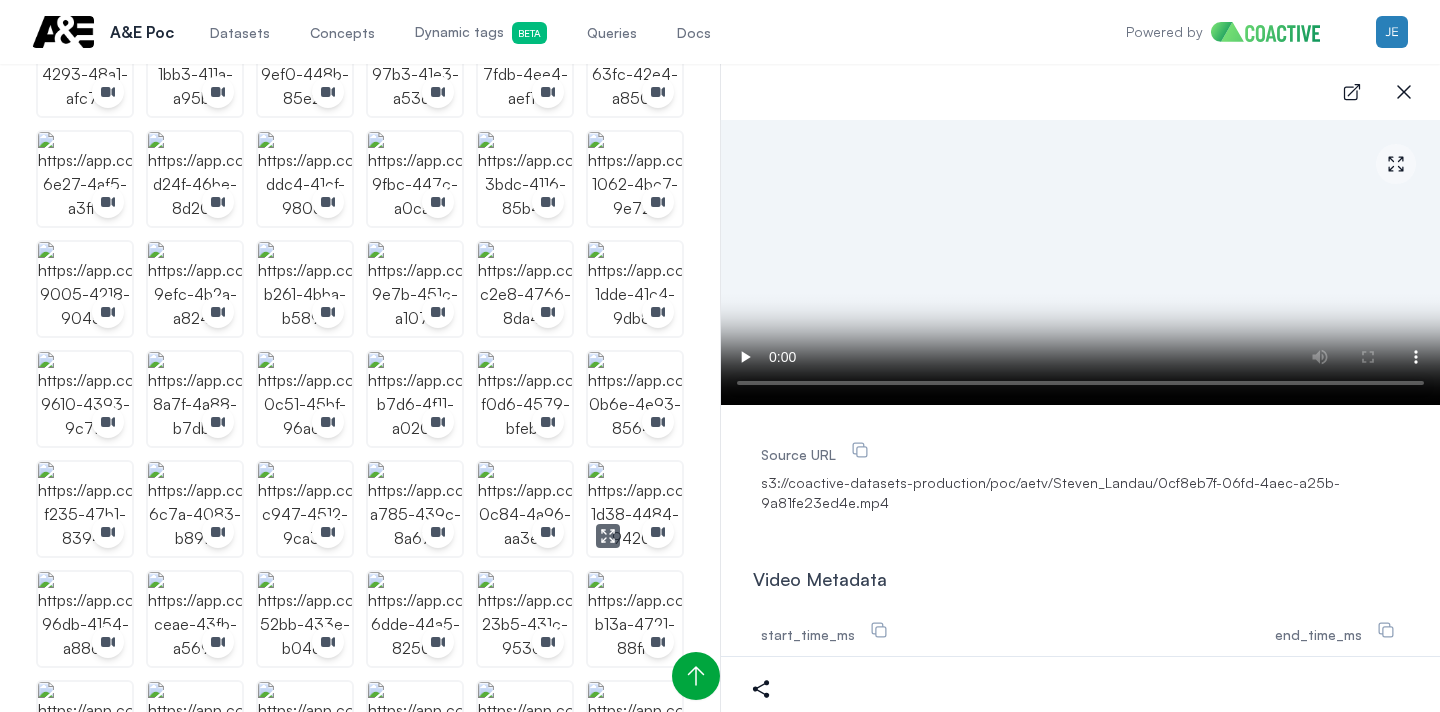click at bounding box center [635, 509] 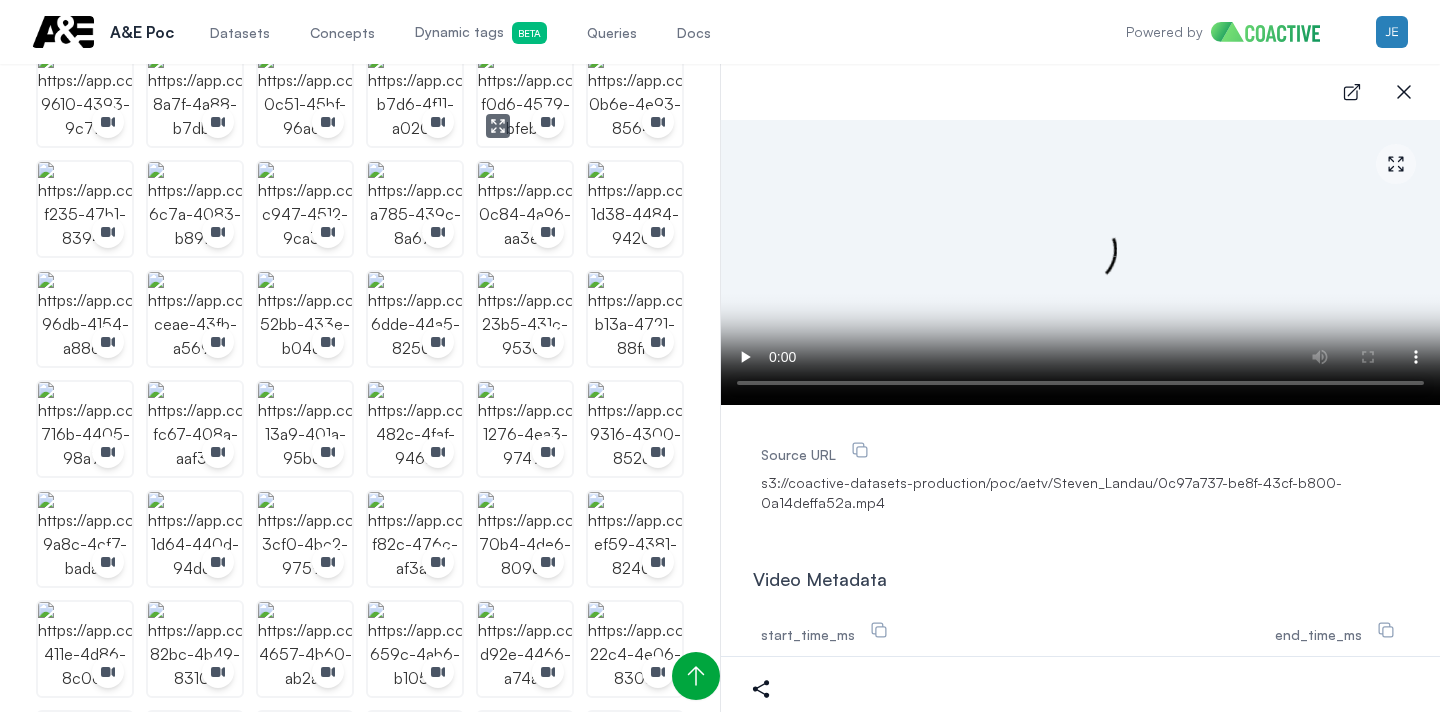 scroll, scrollTop: 1114, scrollLeft: 0, axis: vertical 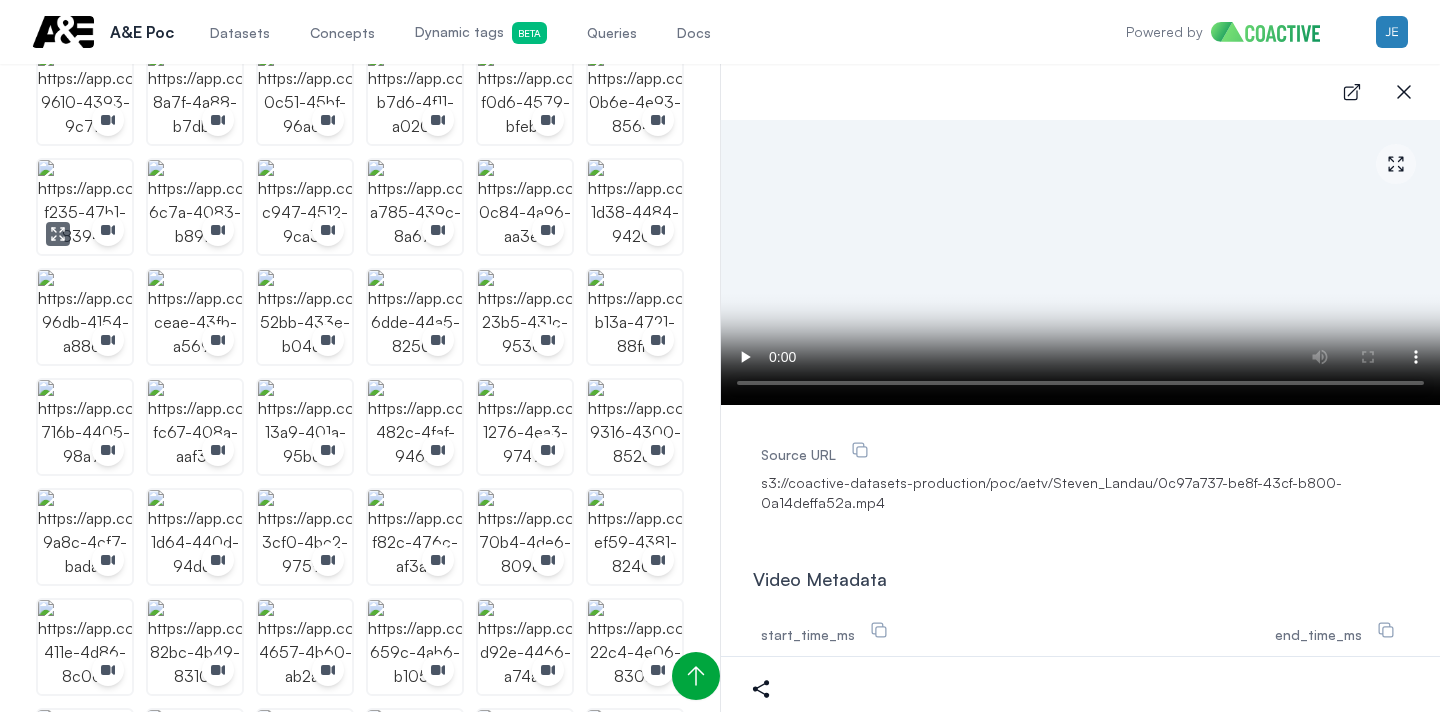 click at bounding box center [85, 207] 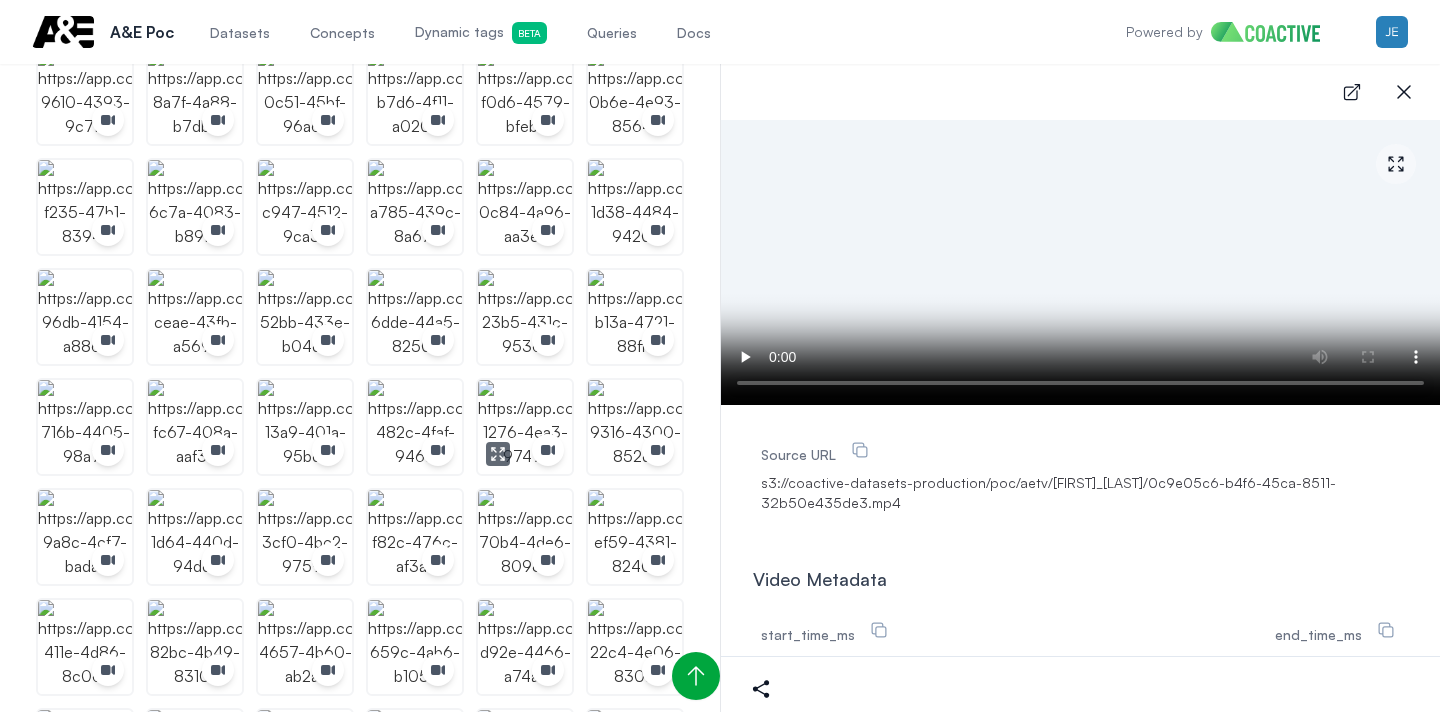 click at bounding box center [525, 427] 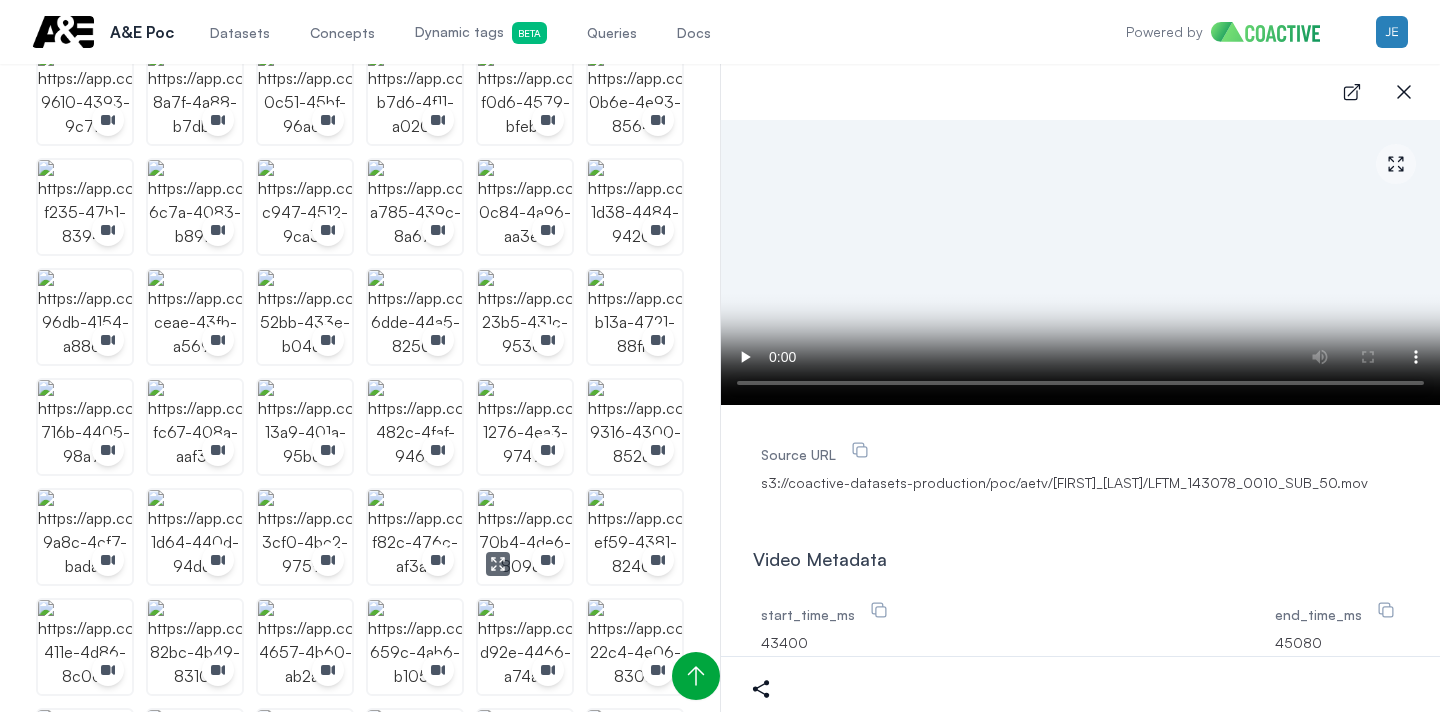 click at bounding box center (525, 537) 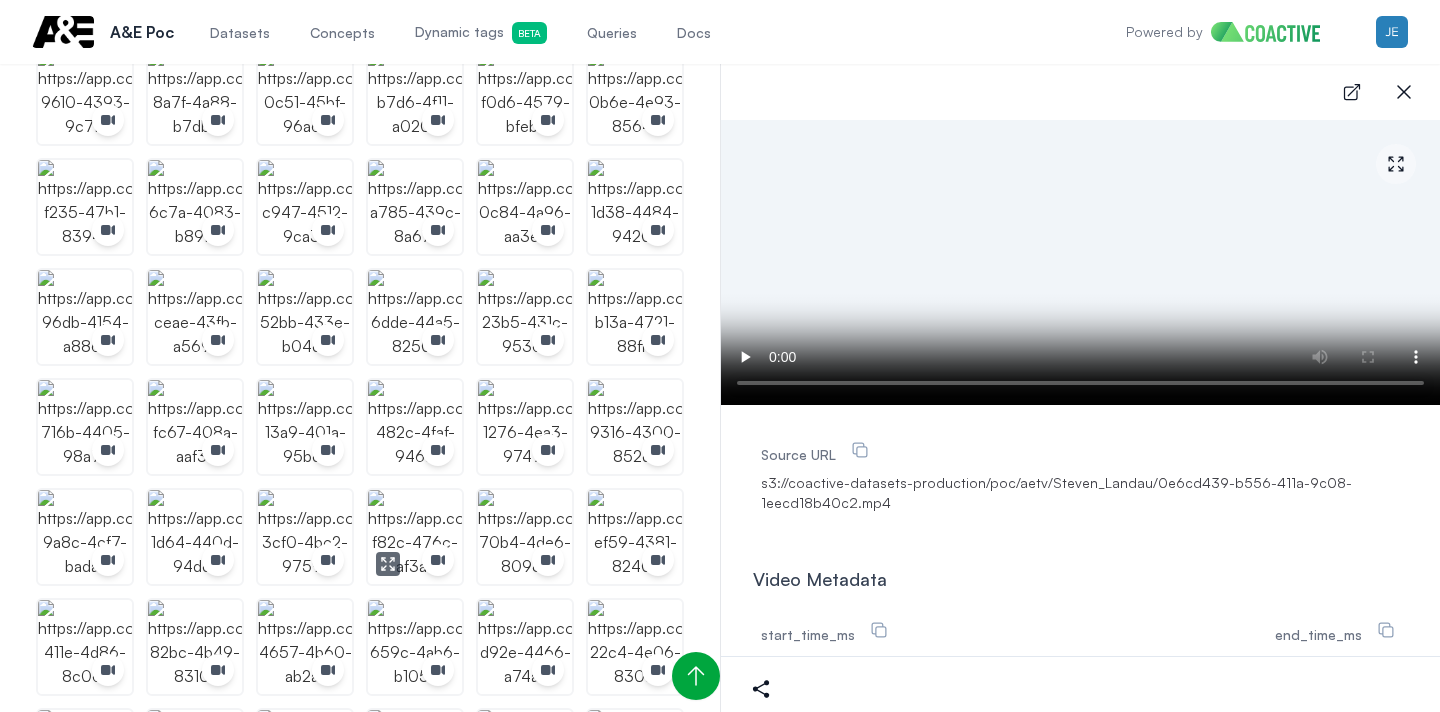 click at bounding box center (415, 537) 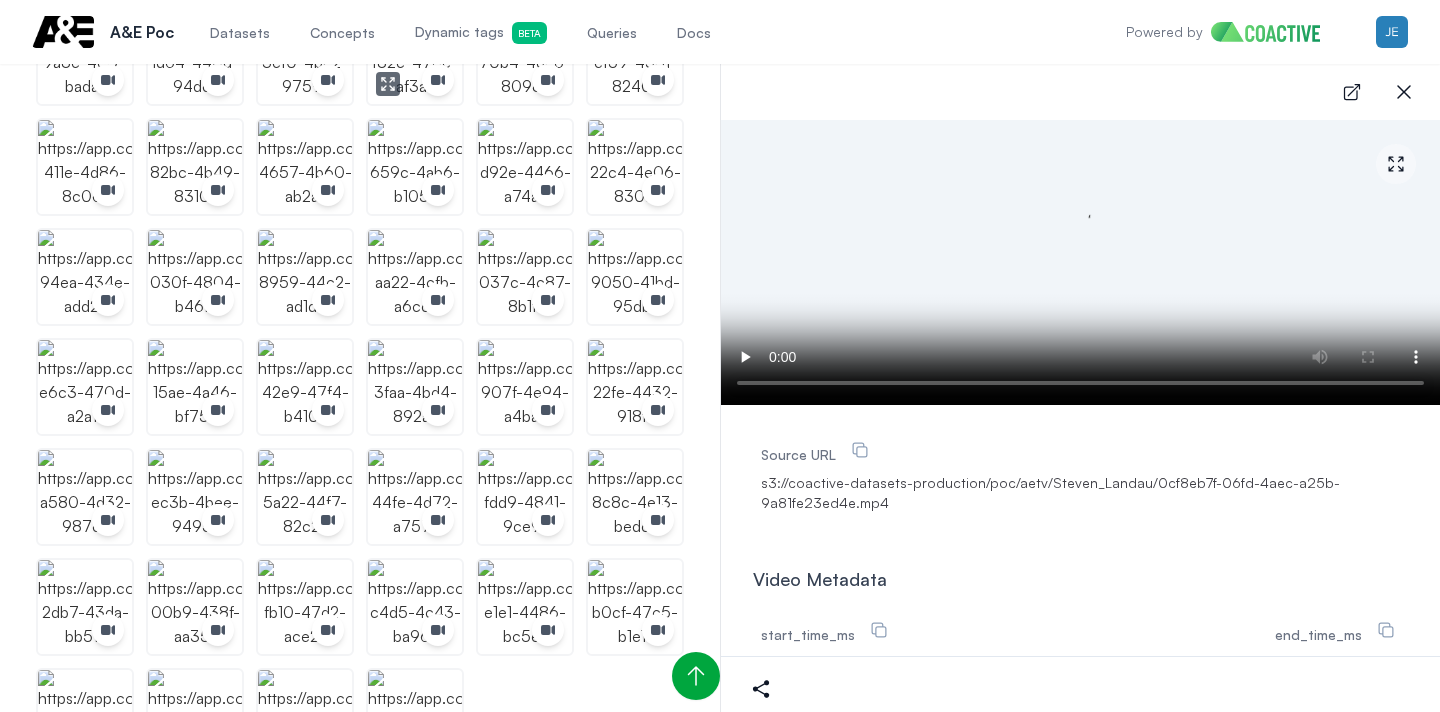 scroll, scrollTop: 1604, scrollLeft: 0, axis: vertical 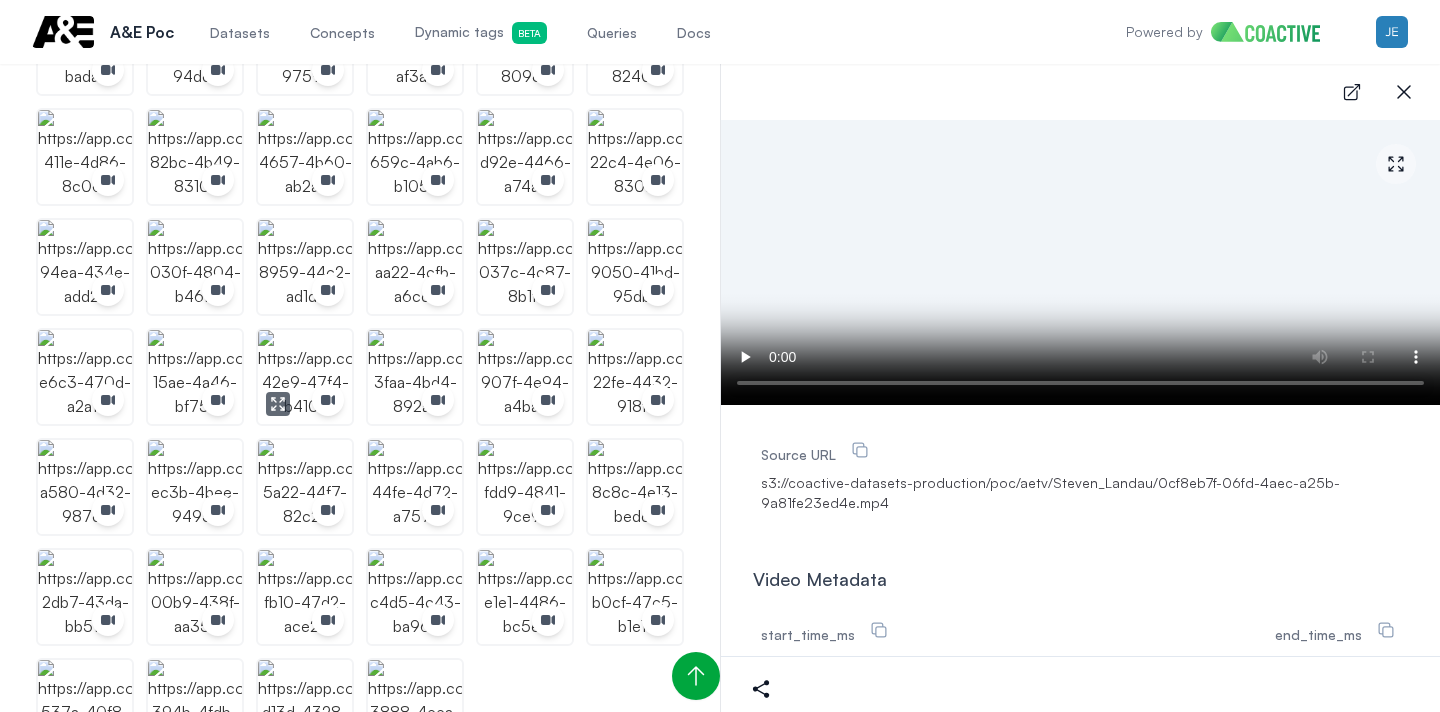 click at bounding box center (305, 377) 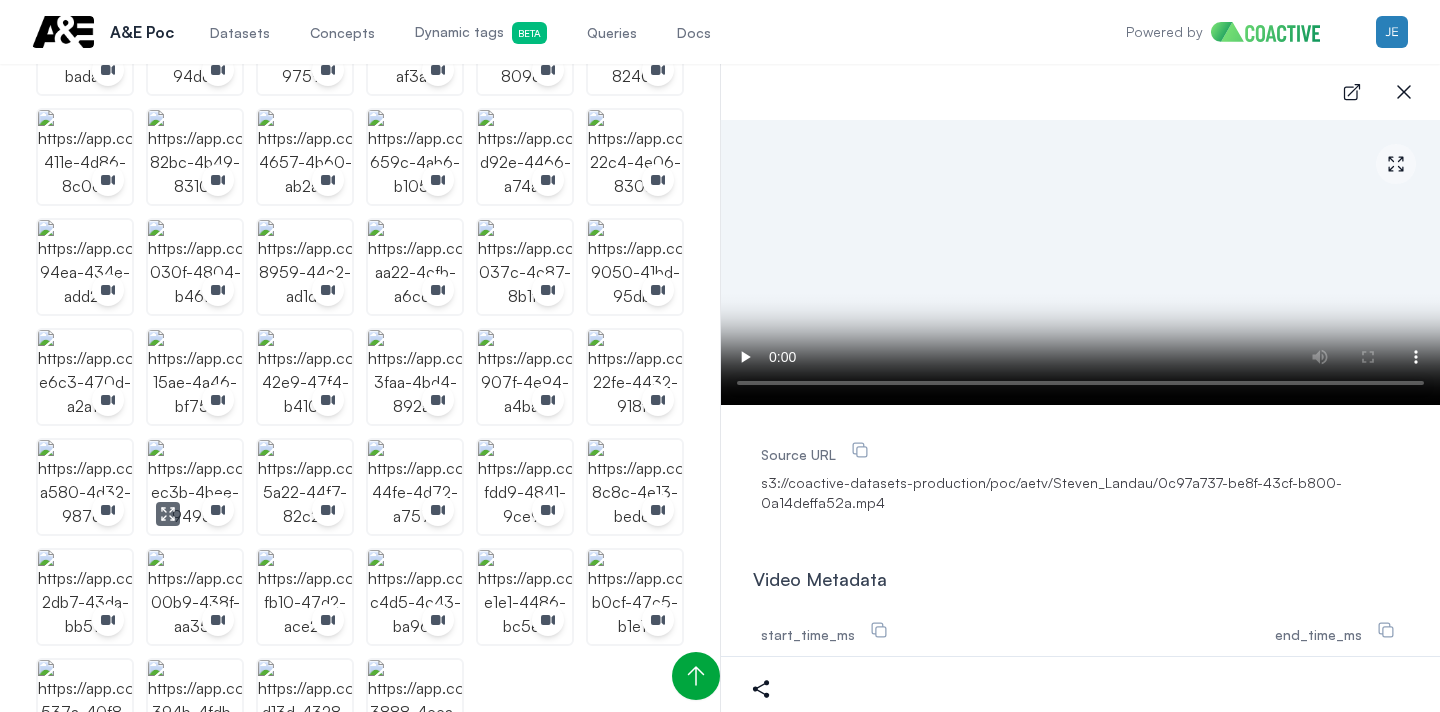 click at bounding box center (195, 487) 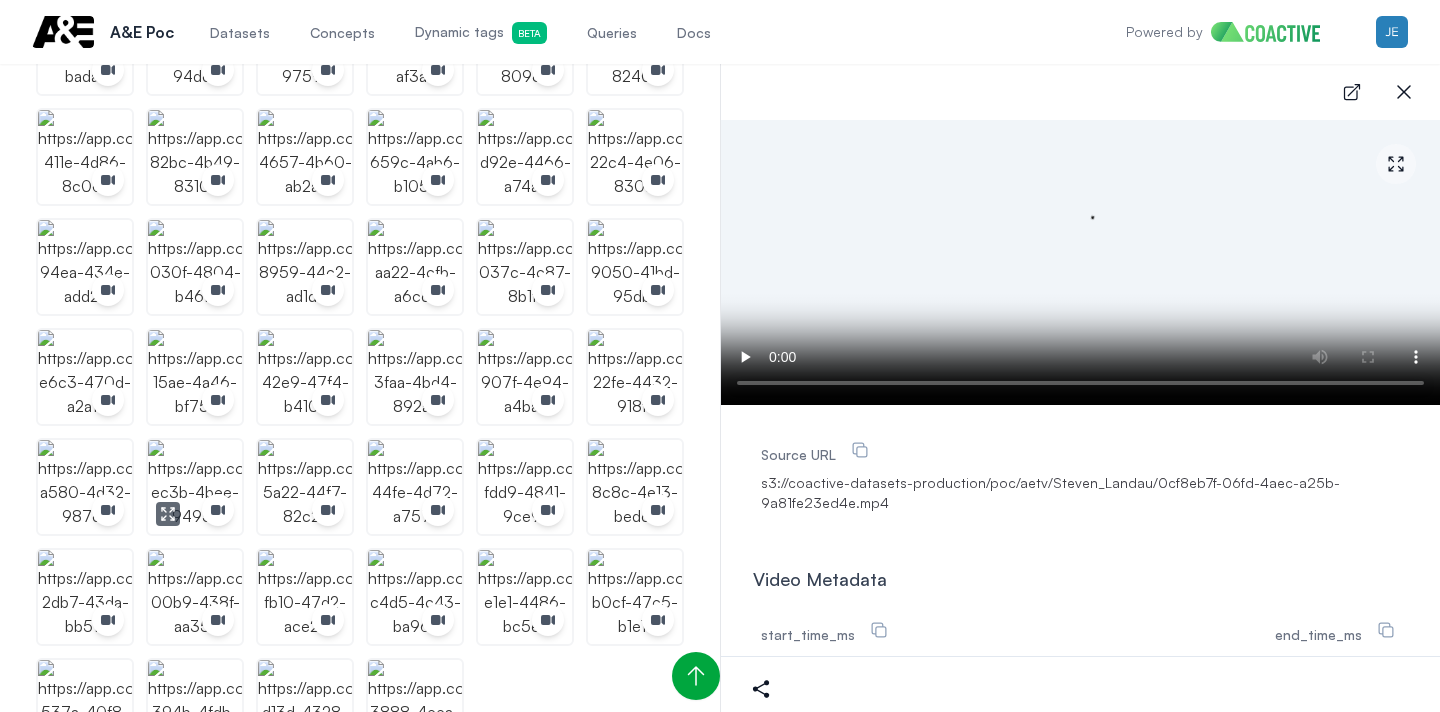 scroll, scrollTop: 1664, scrollLeft: 0, axis: vertical 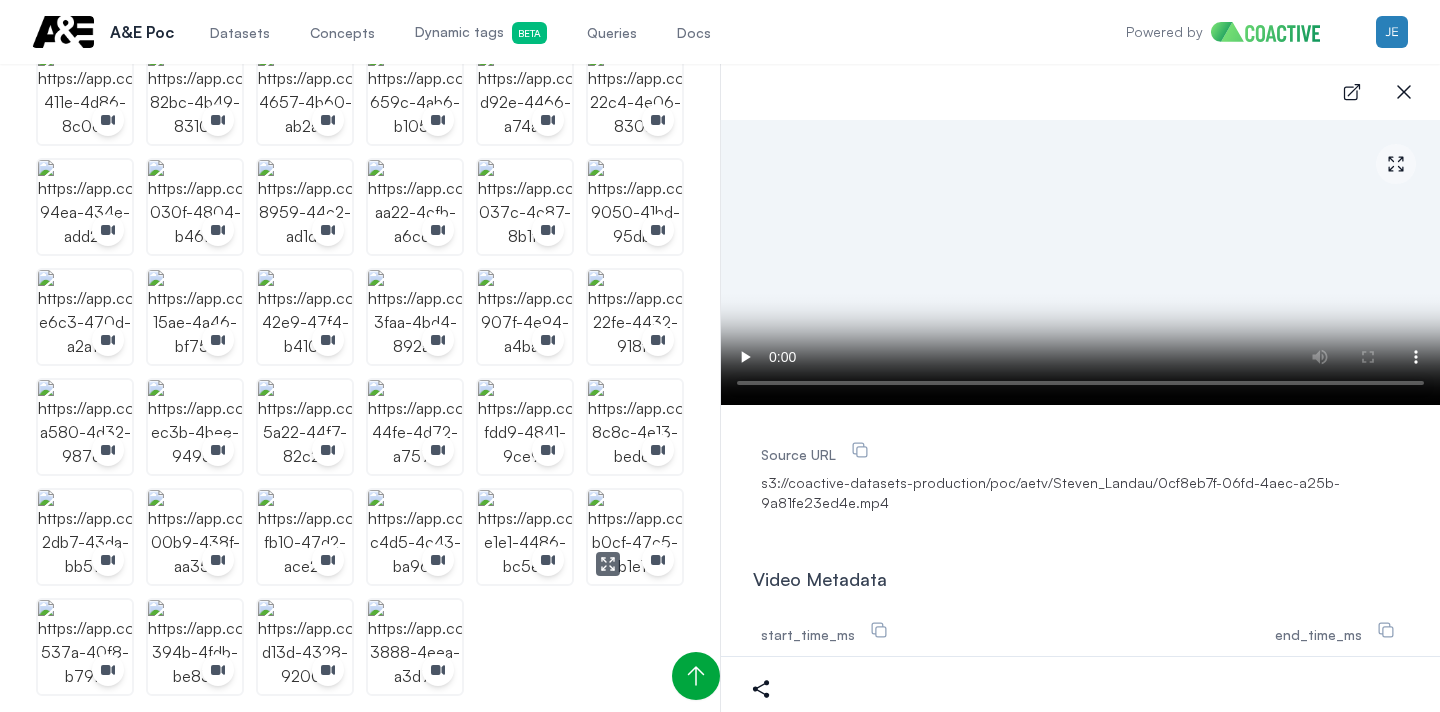 click at bounding box center [635, 537] 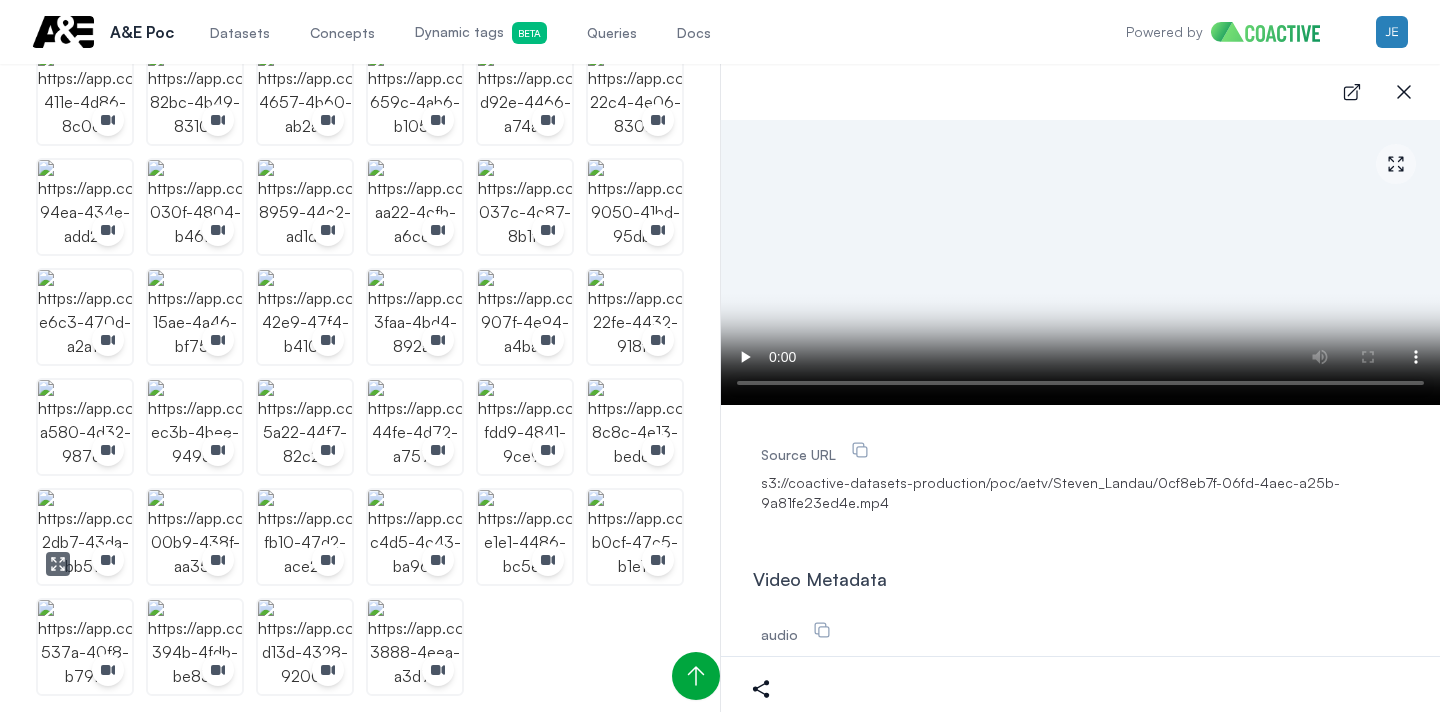 click at bounding box center (85, 537) 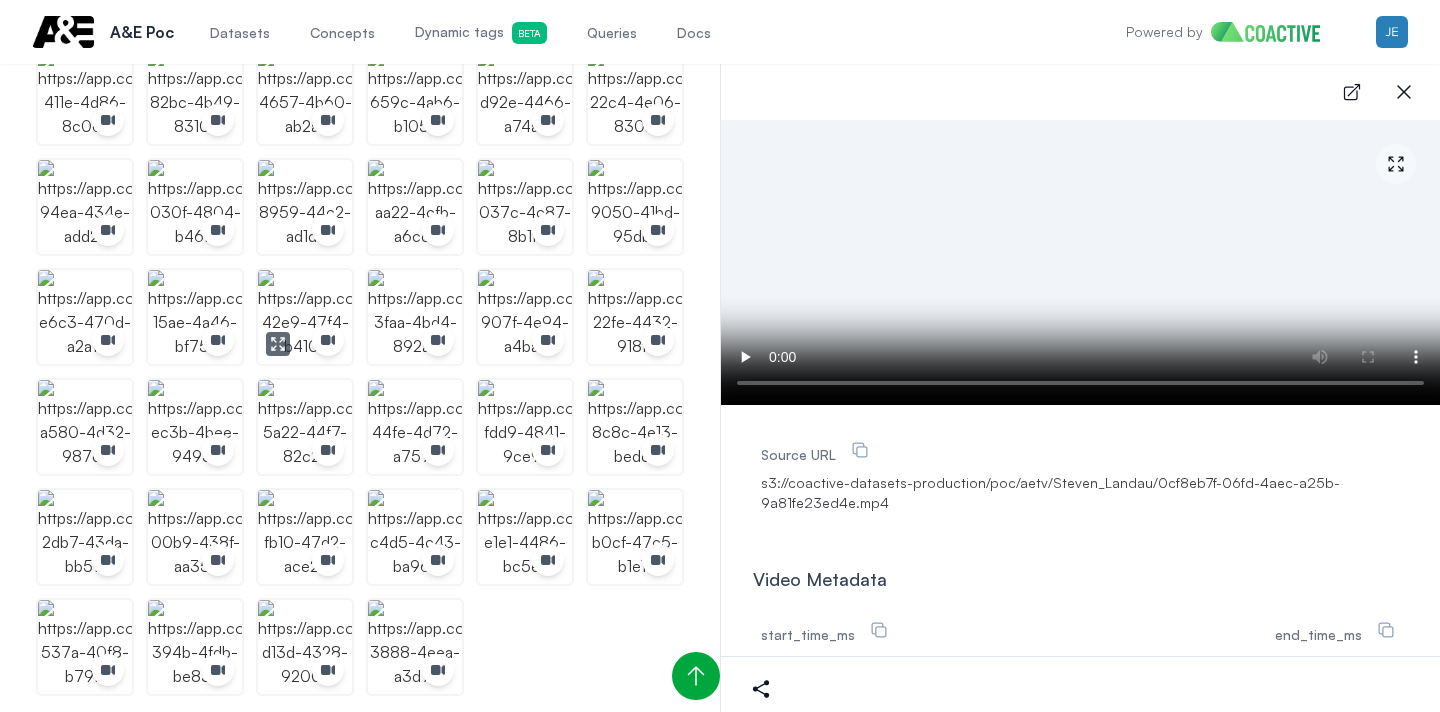 click at bounding box center (305, 317) 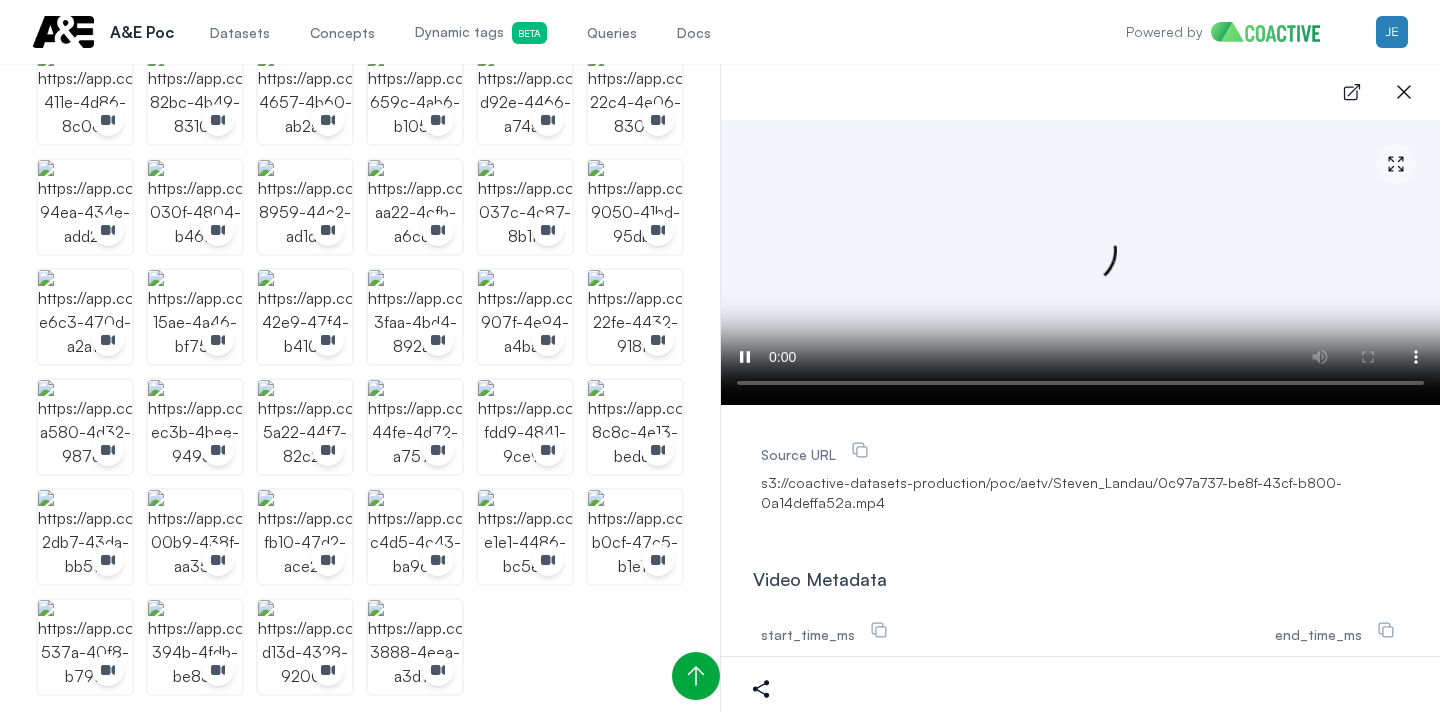 type 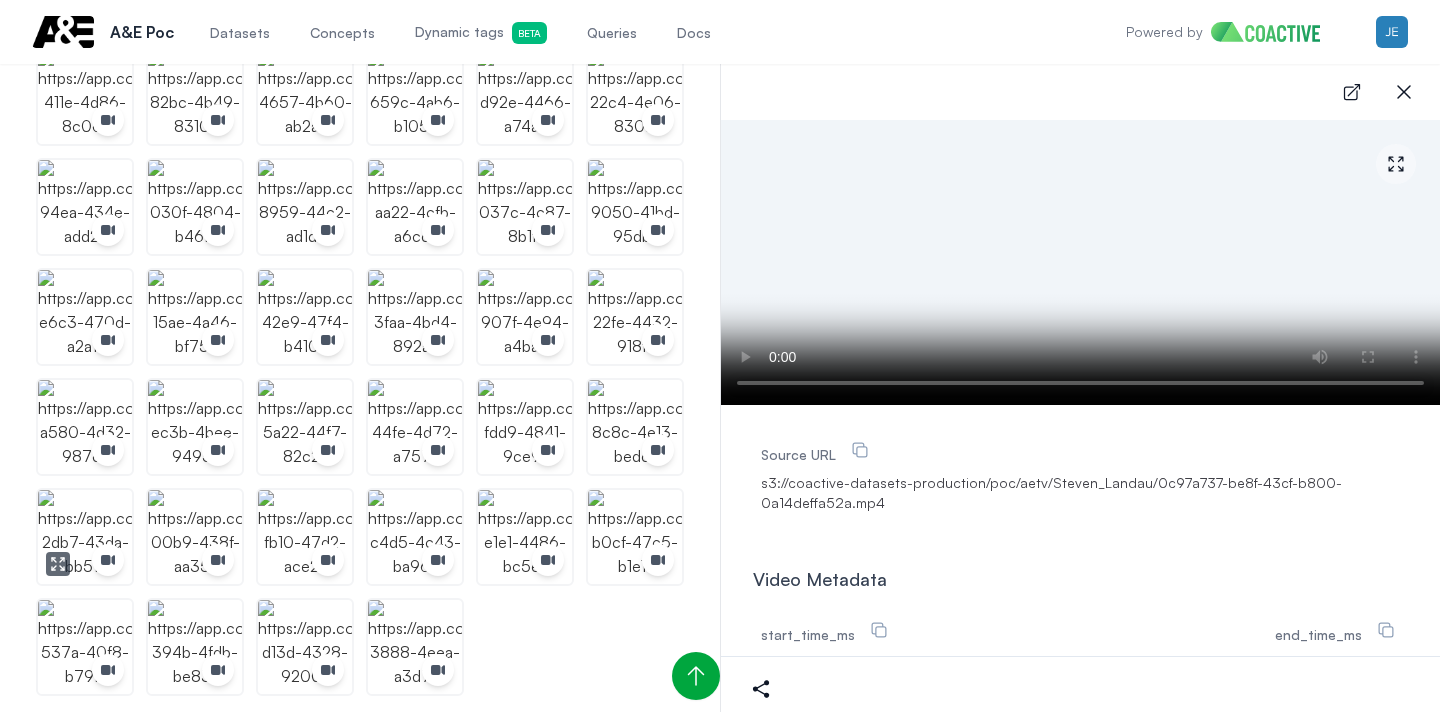 click at bounding box center [85, 537] 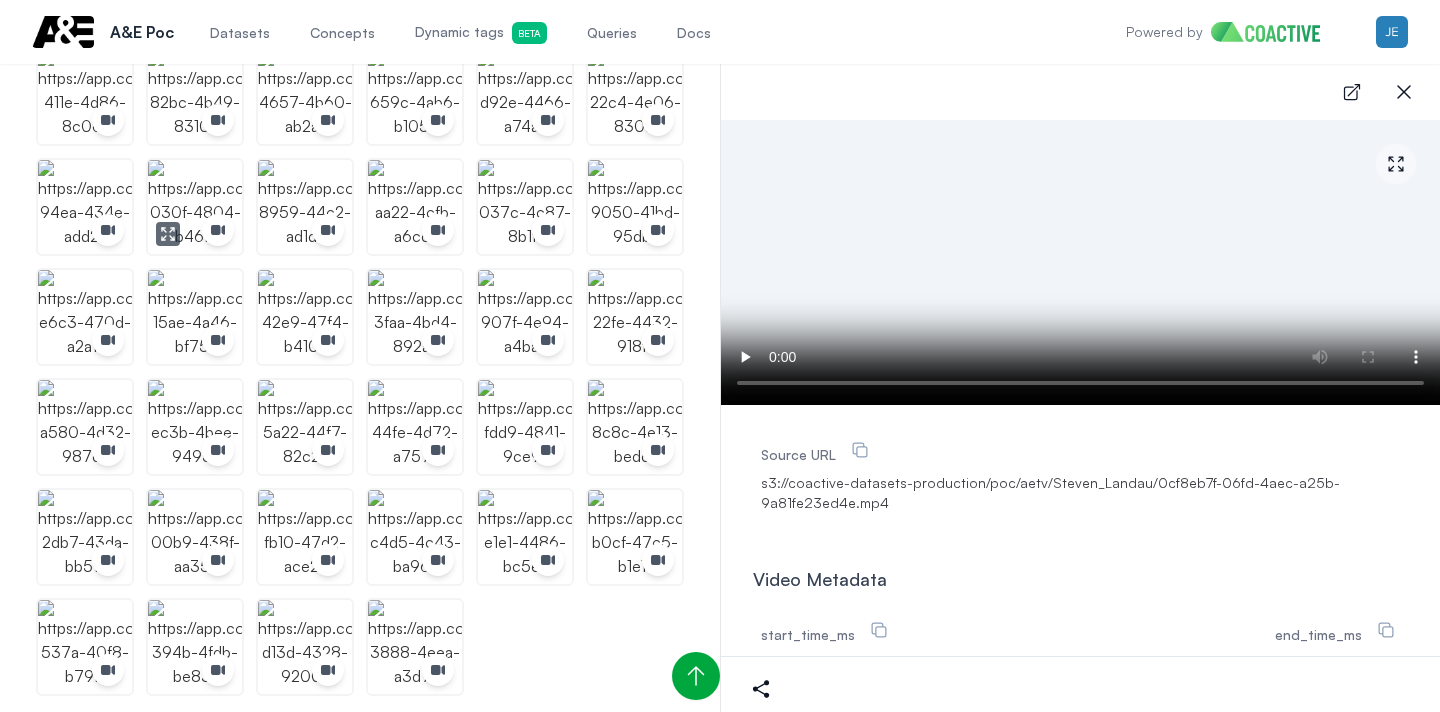 click at bounding box center [195, 207] 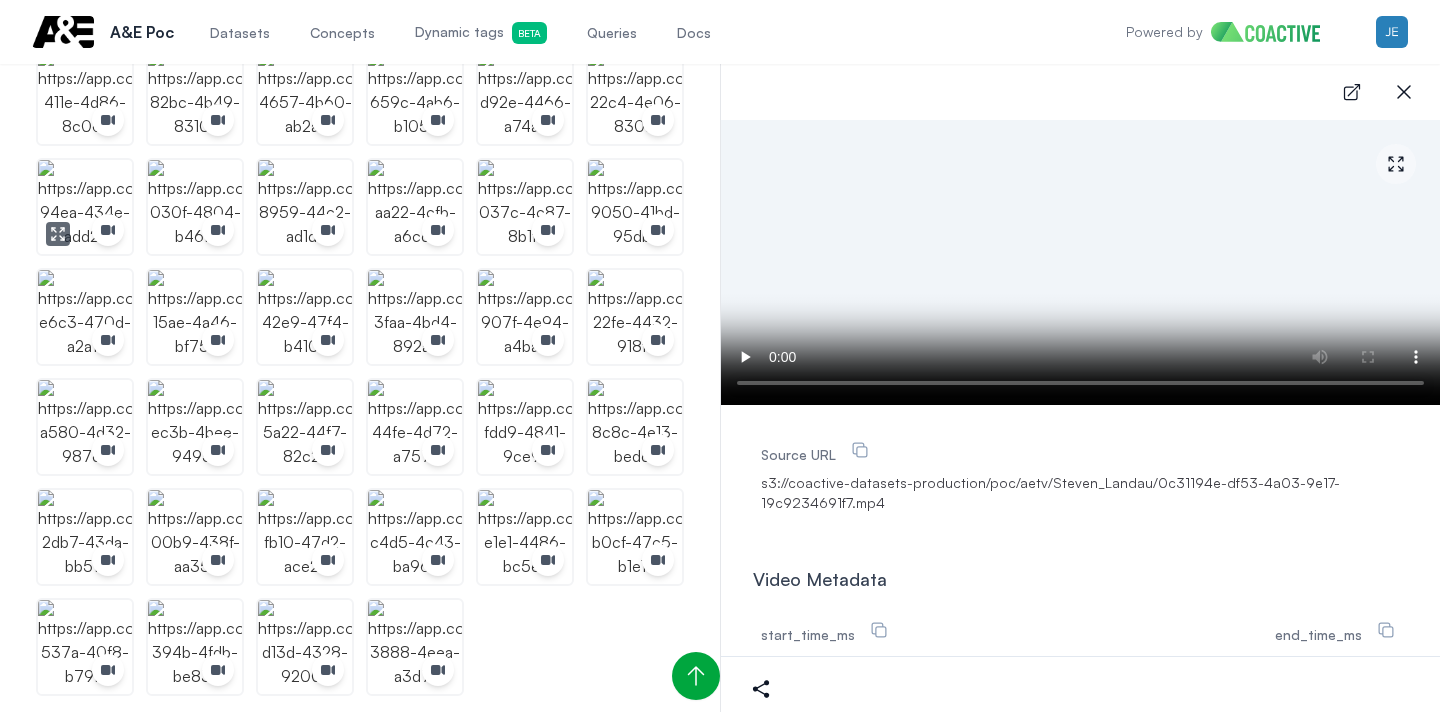 click at bounding box center [85, 207] 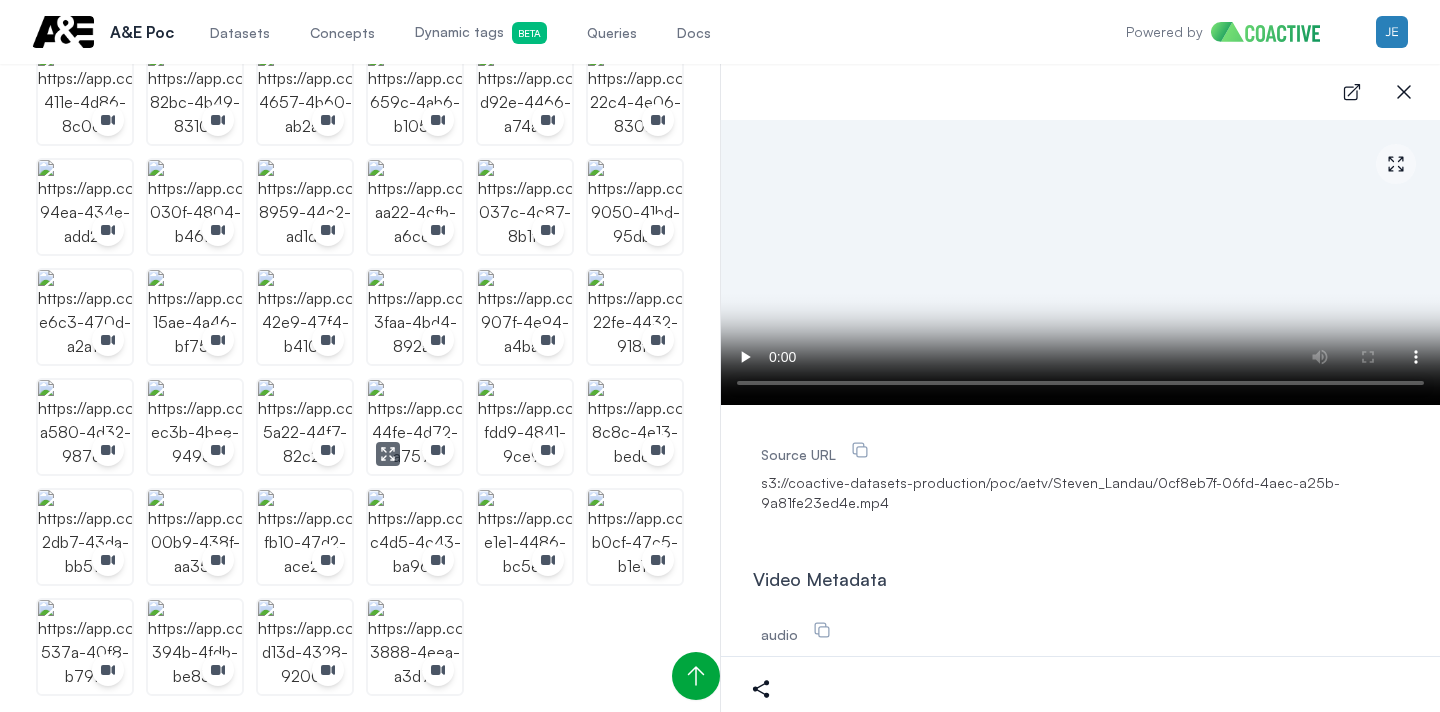 click at bounding box center [415, 427] 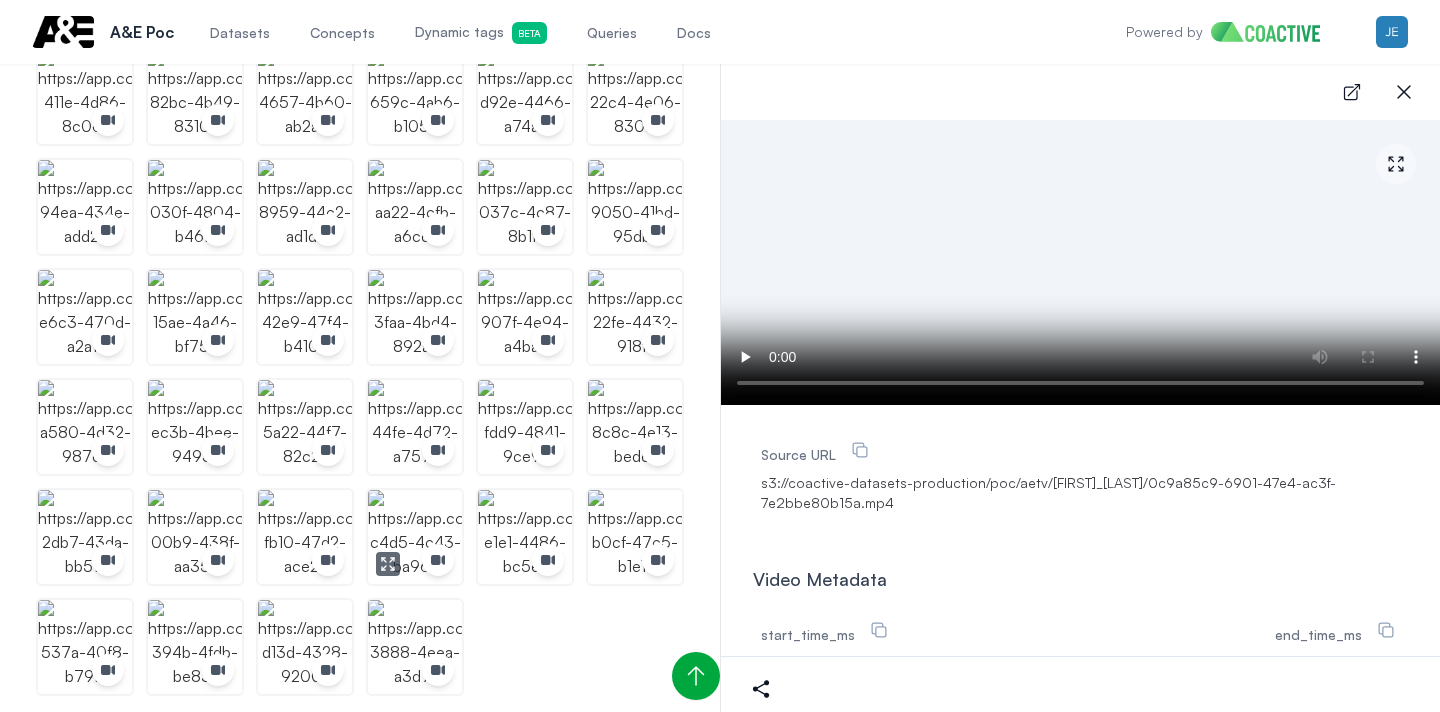 click at bounding box center [415, 537] 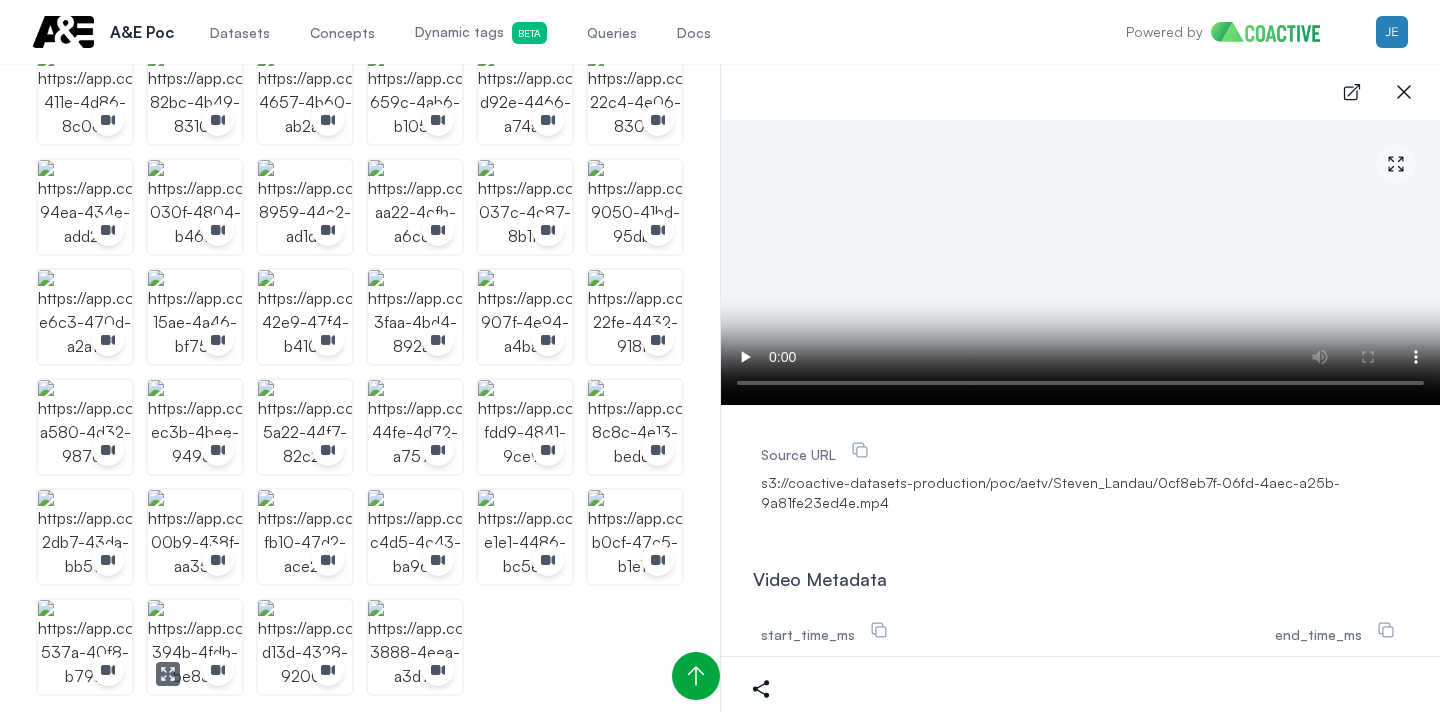 click at bounding box center (195, 647) 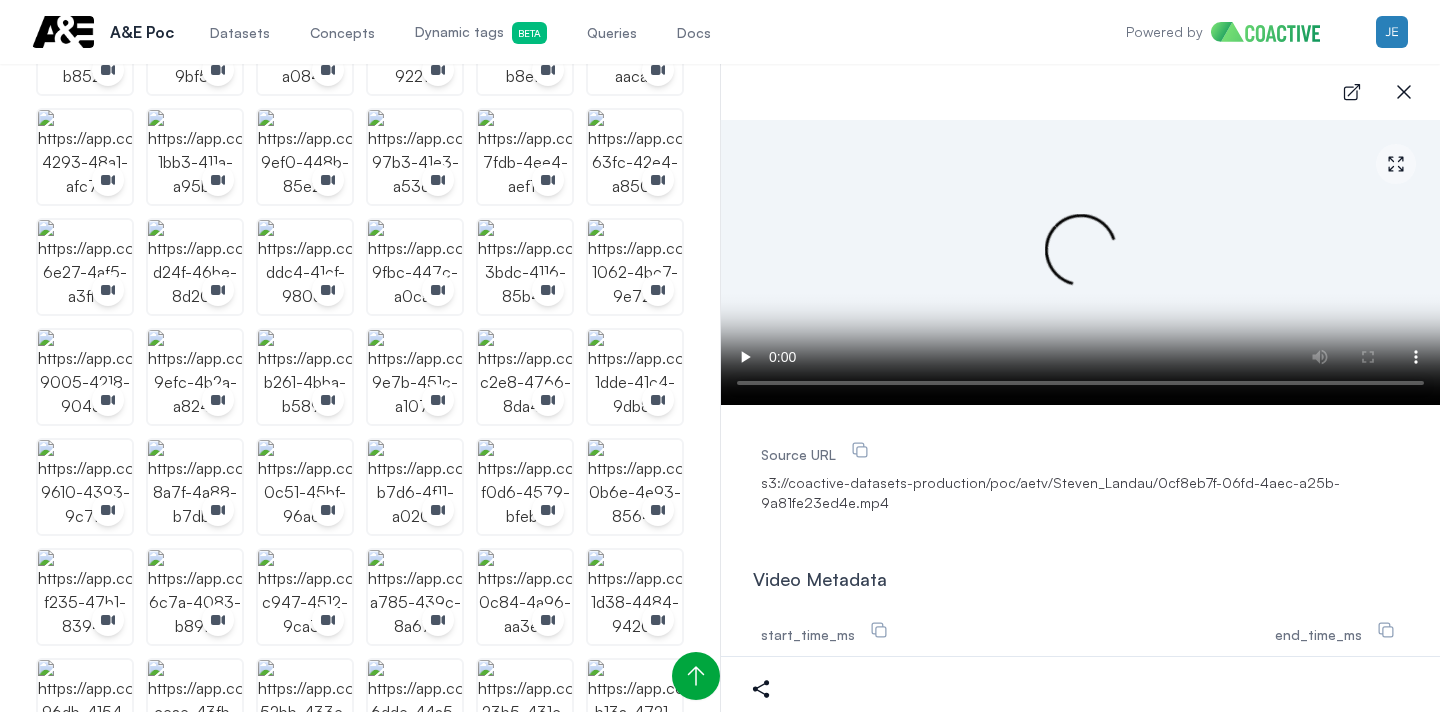 scroll, scrollTop: 720, scrollLeft: 0, axis: vertical 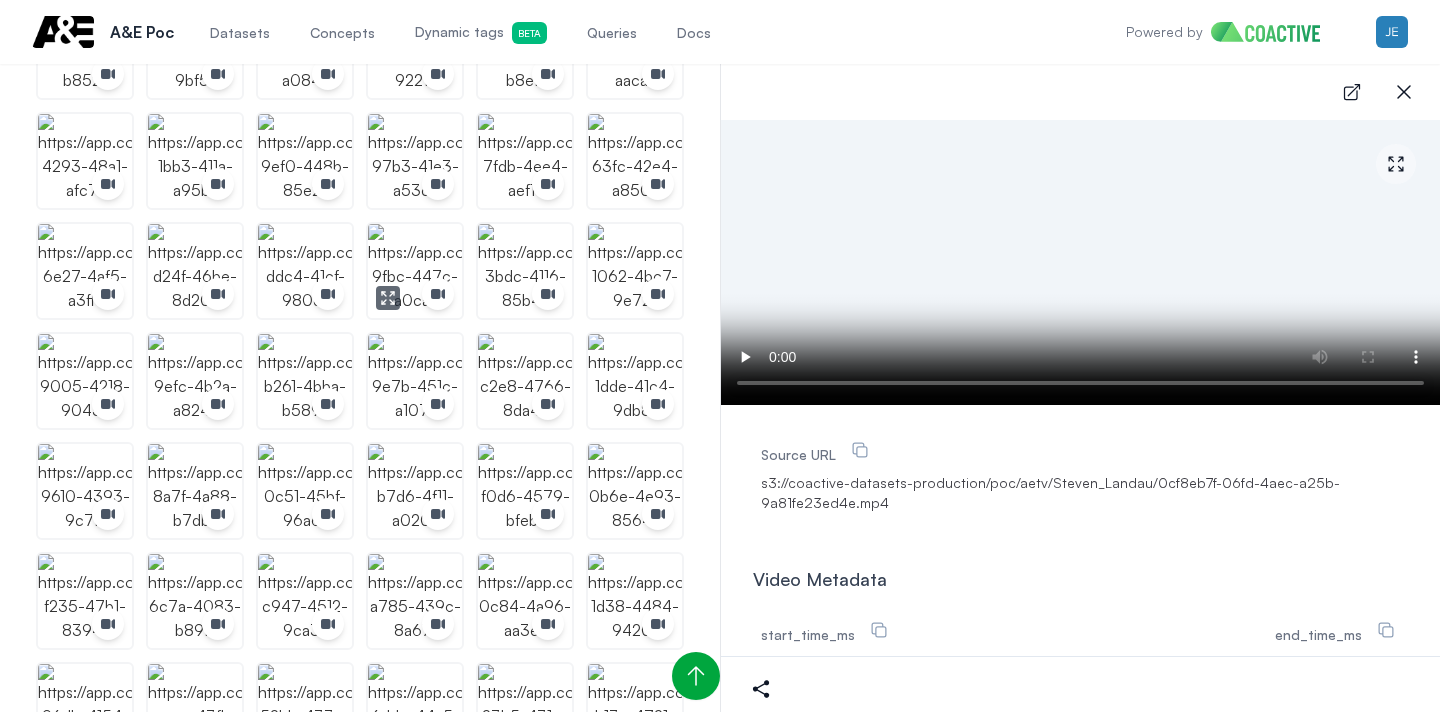click at bounding box center [415, 271] 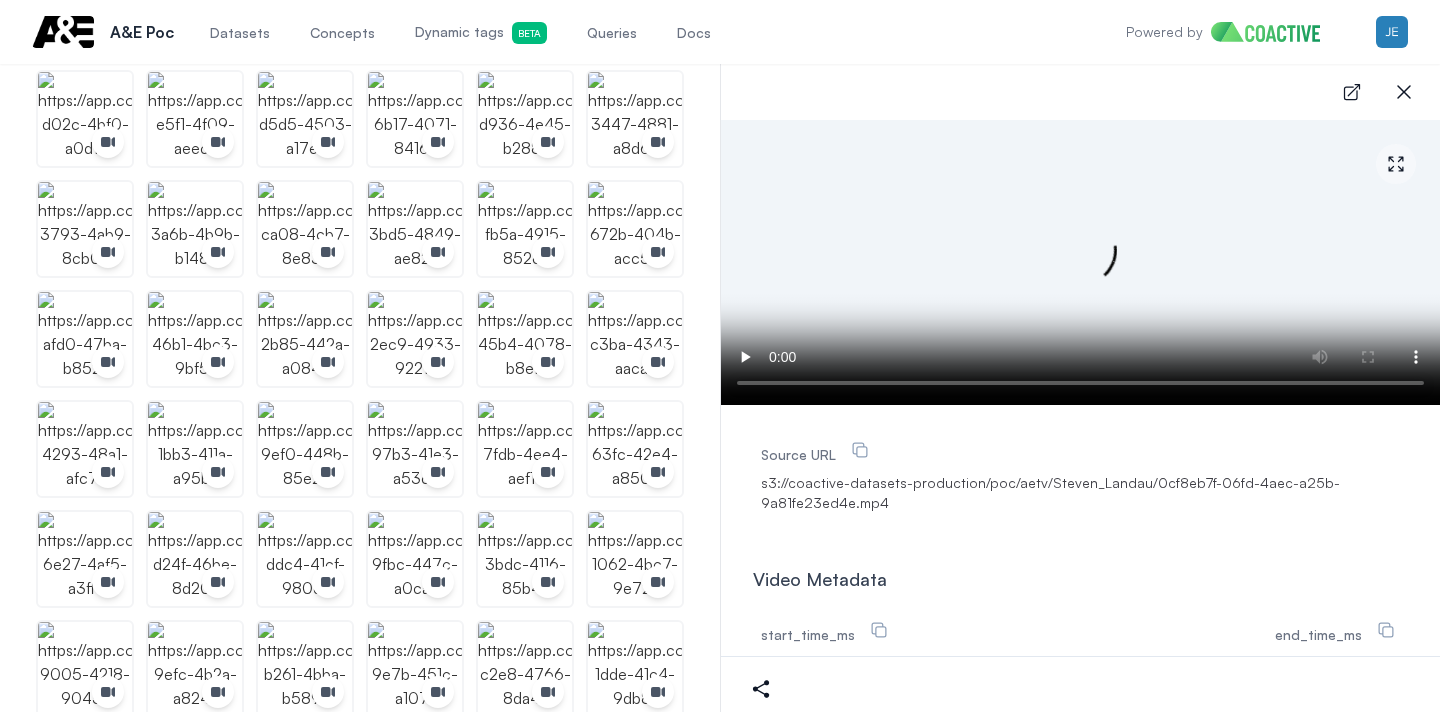scroll, scrollTop: 0, scrollLeft: 0, axis: both 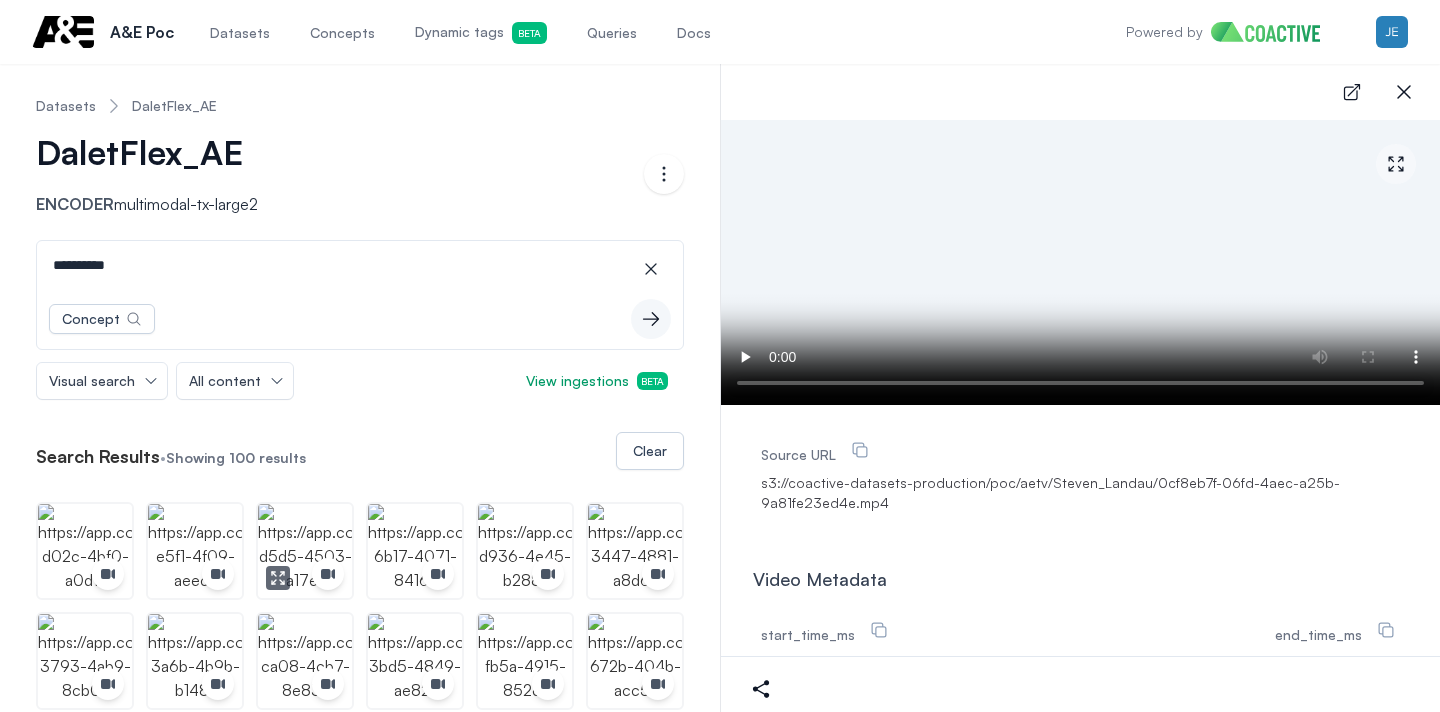 click at bounding box center [305, 551] 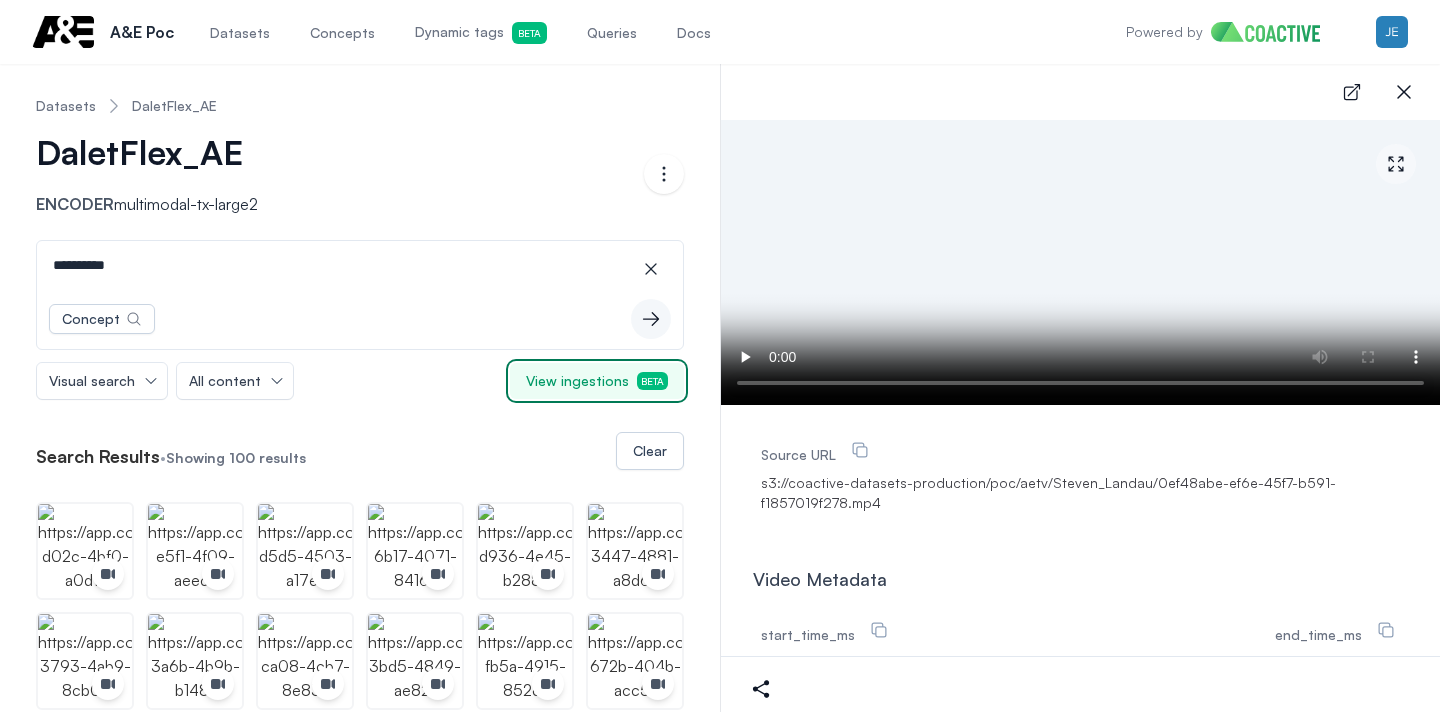 click on "View ingestions Beta" at bounding box center [597, 381] 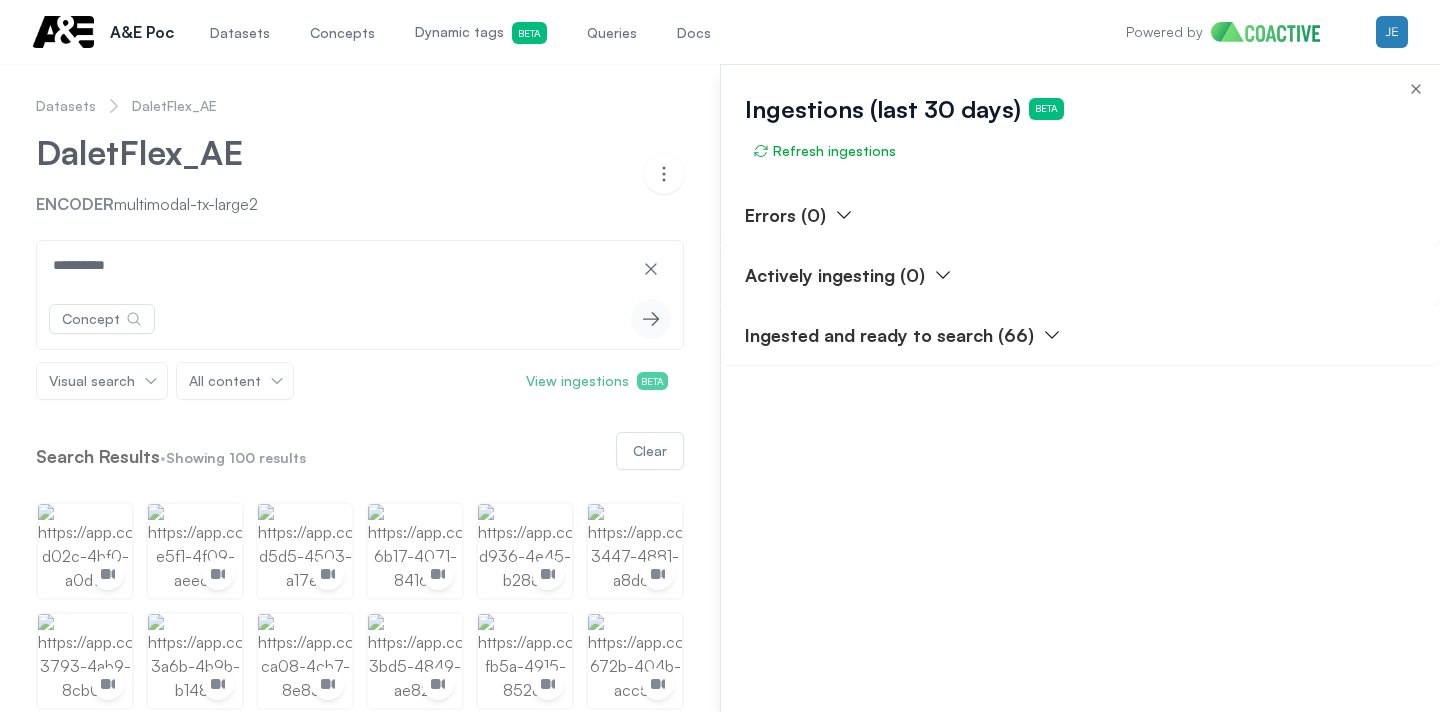 click 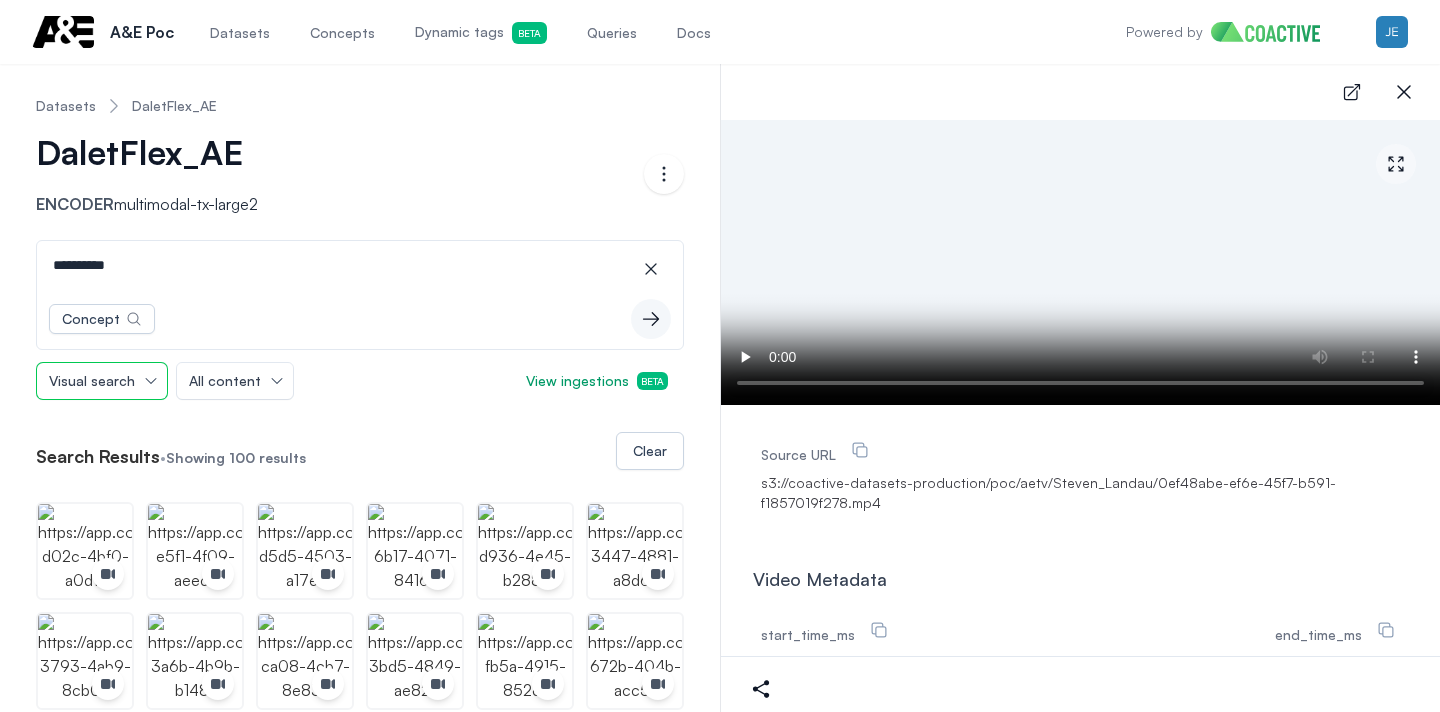 click on "Visual search" at bounding box center (102, 381) 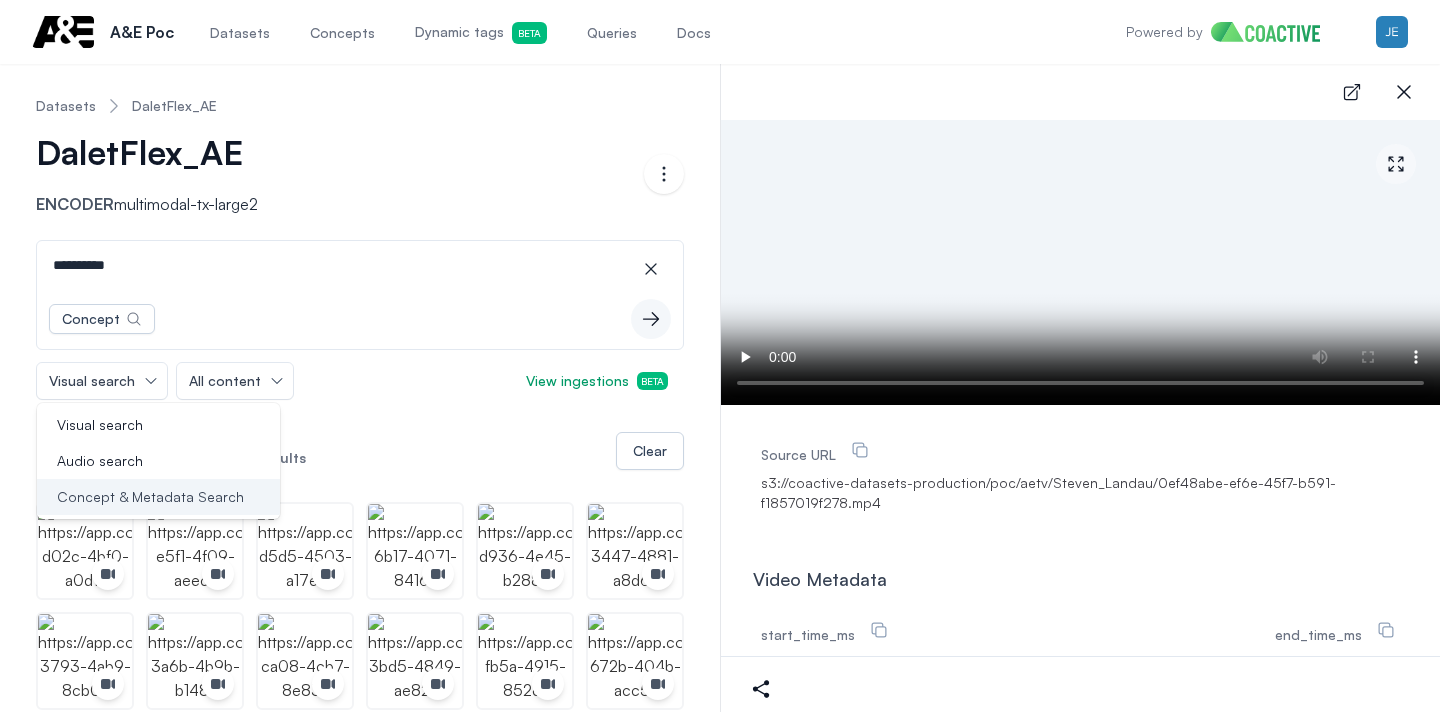 click on "Concept & Metadata Search" at bounding box center (150, 497) 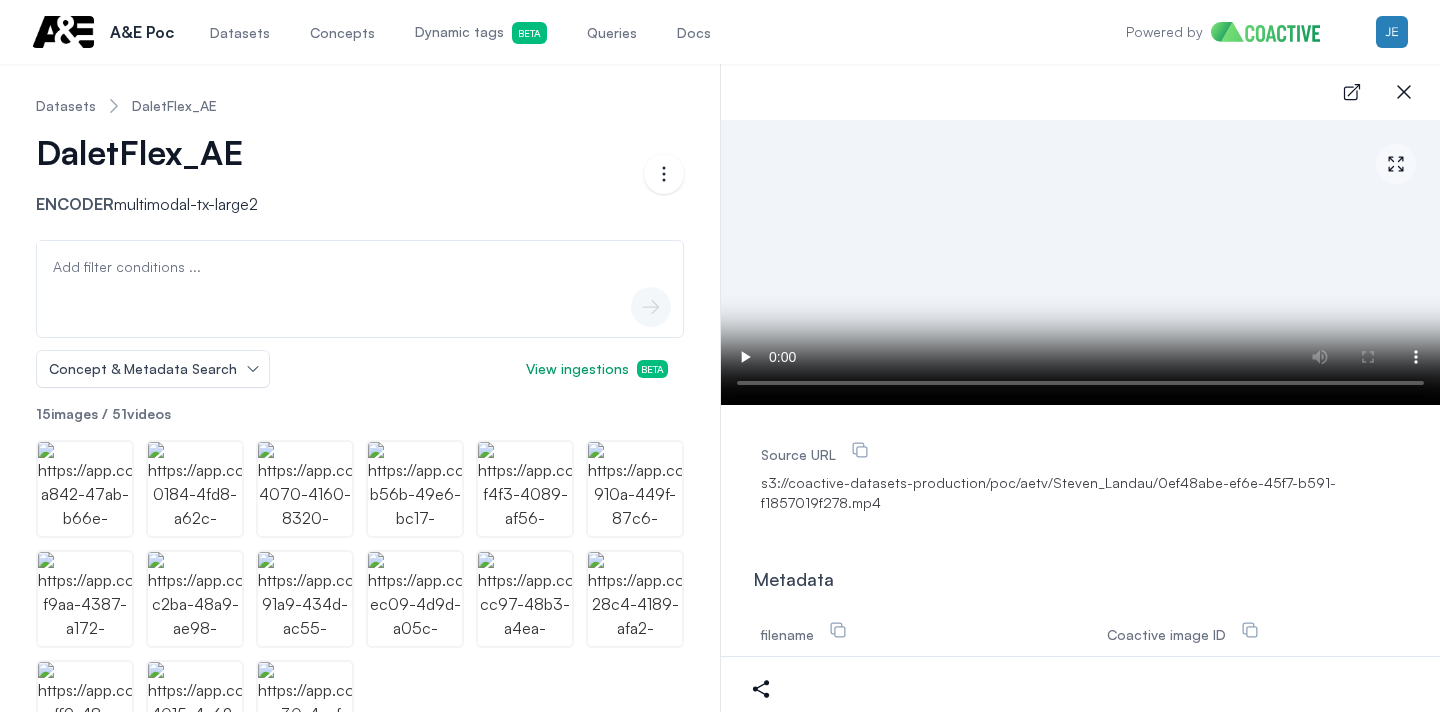 click on "Add filter conditions ..." at bounding box center [360, 259] 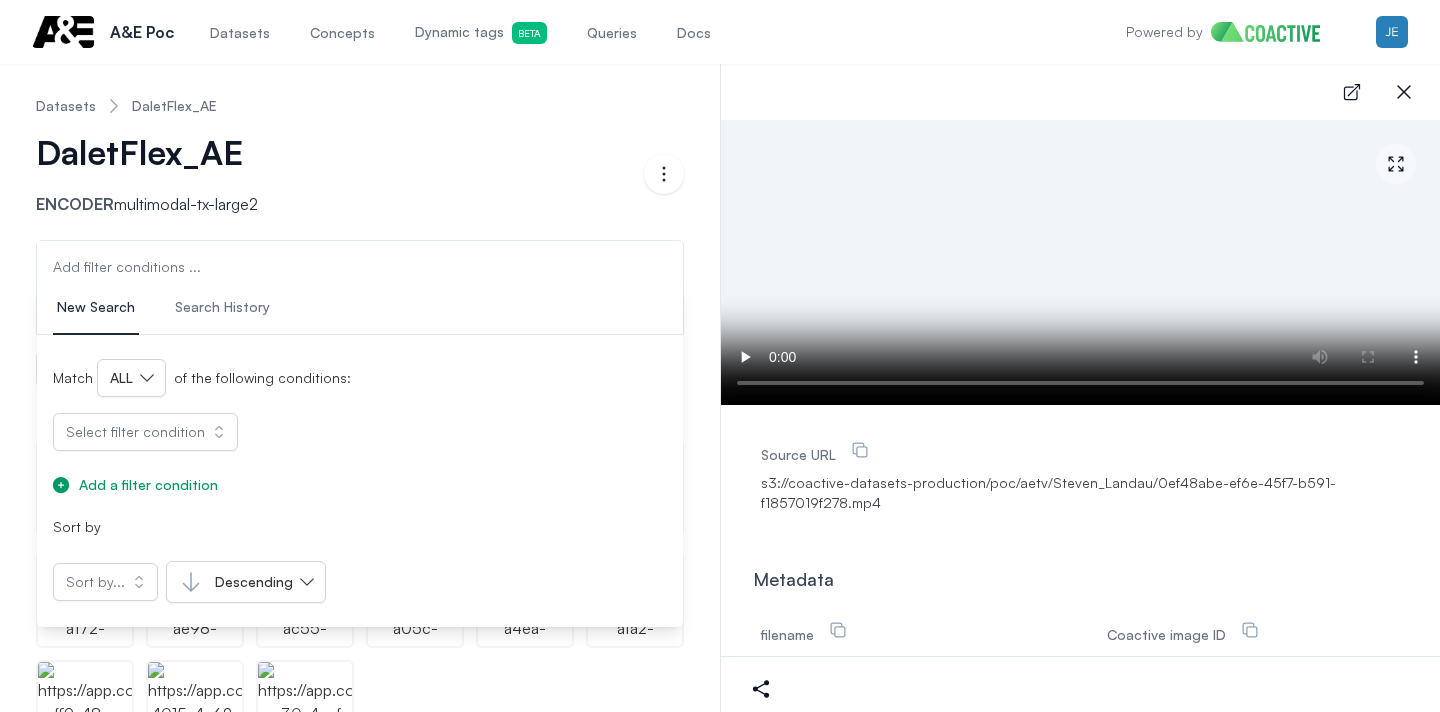 click on "Datasets DaletFlex_AE" at bounding box center (360, 106) 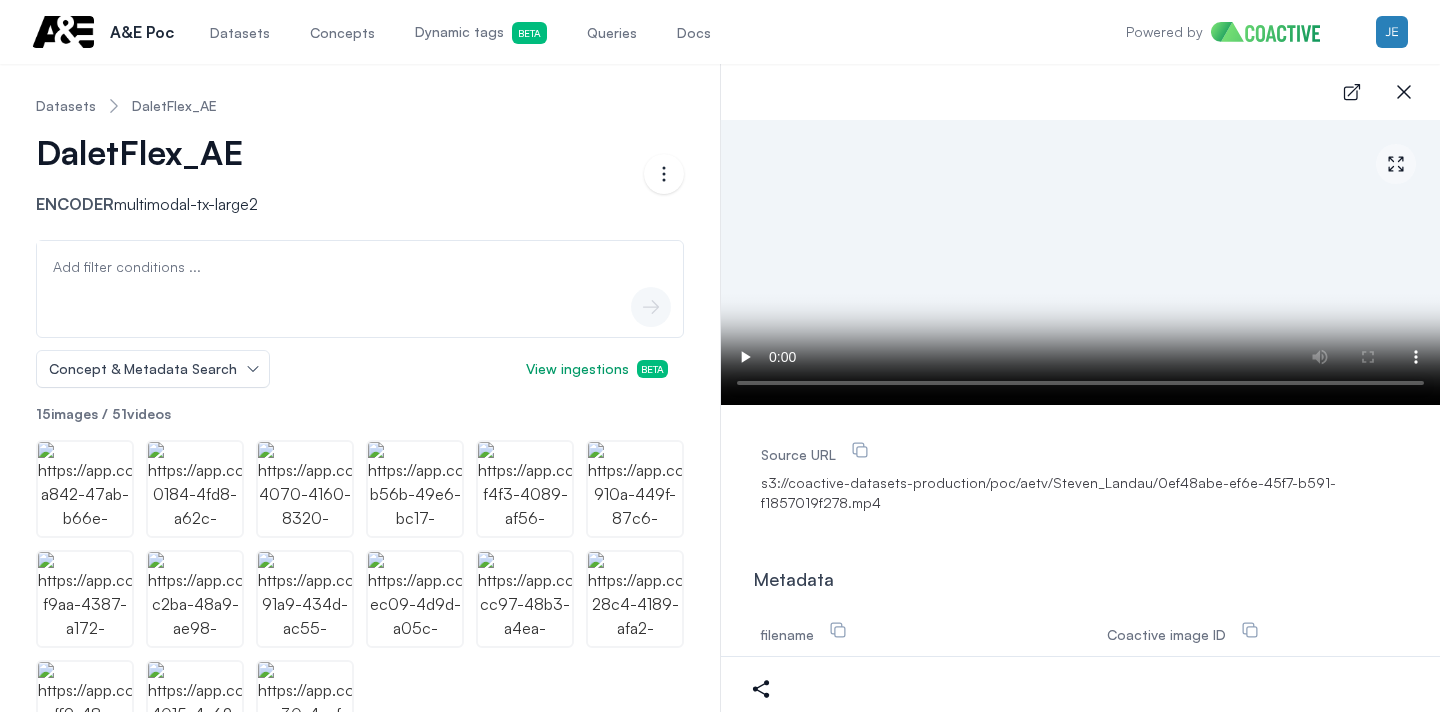 click on "Add filter conditions ..." at bounding box center [360, 259] 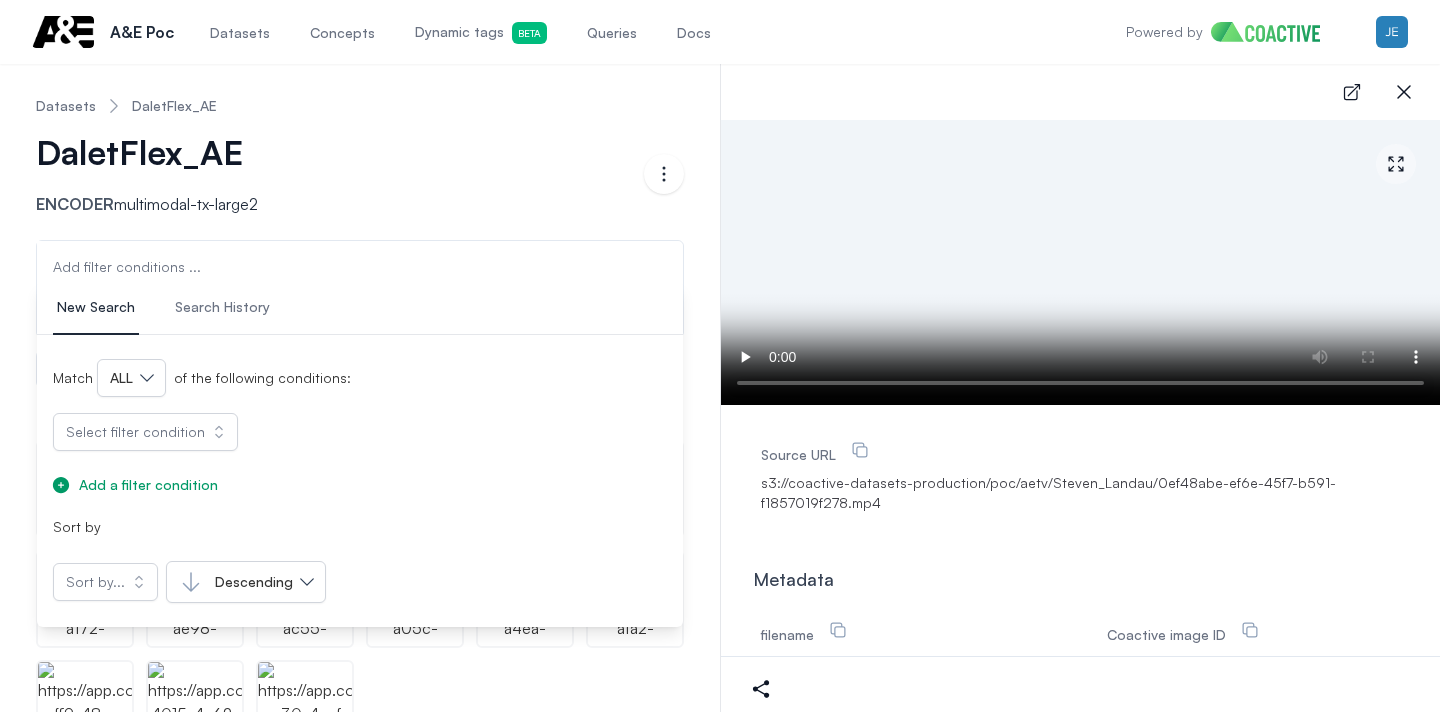 click on "Add filter conditions ..." at bounding box center (127, 267) 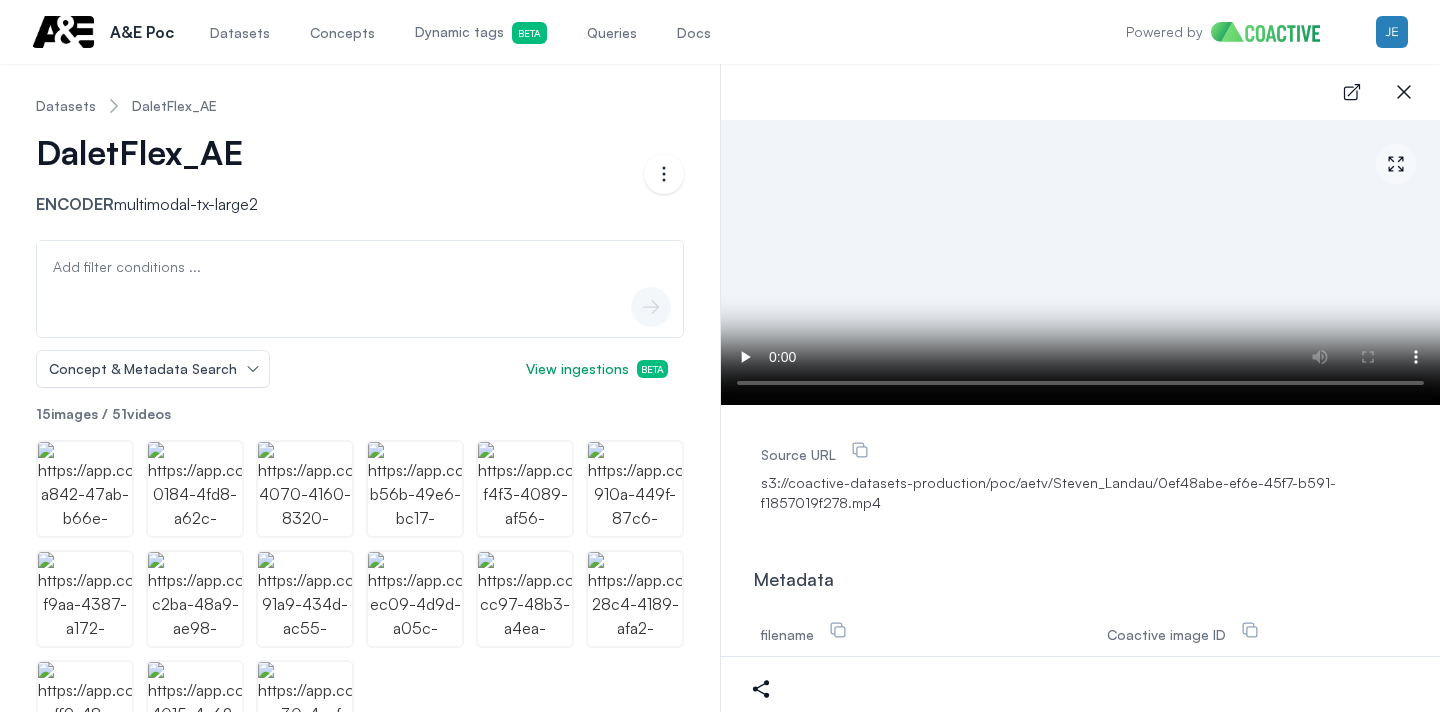 click on "Add filter conditions ..." at bounding box center [127, 267] 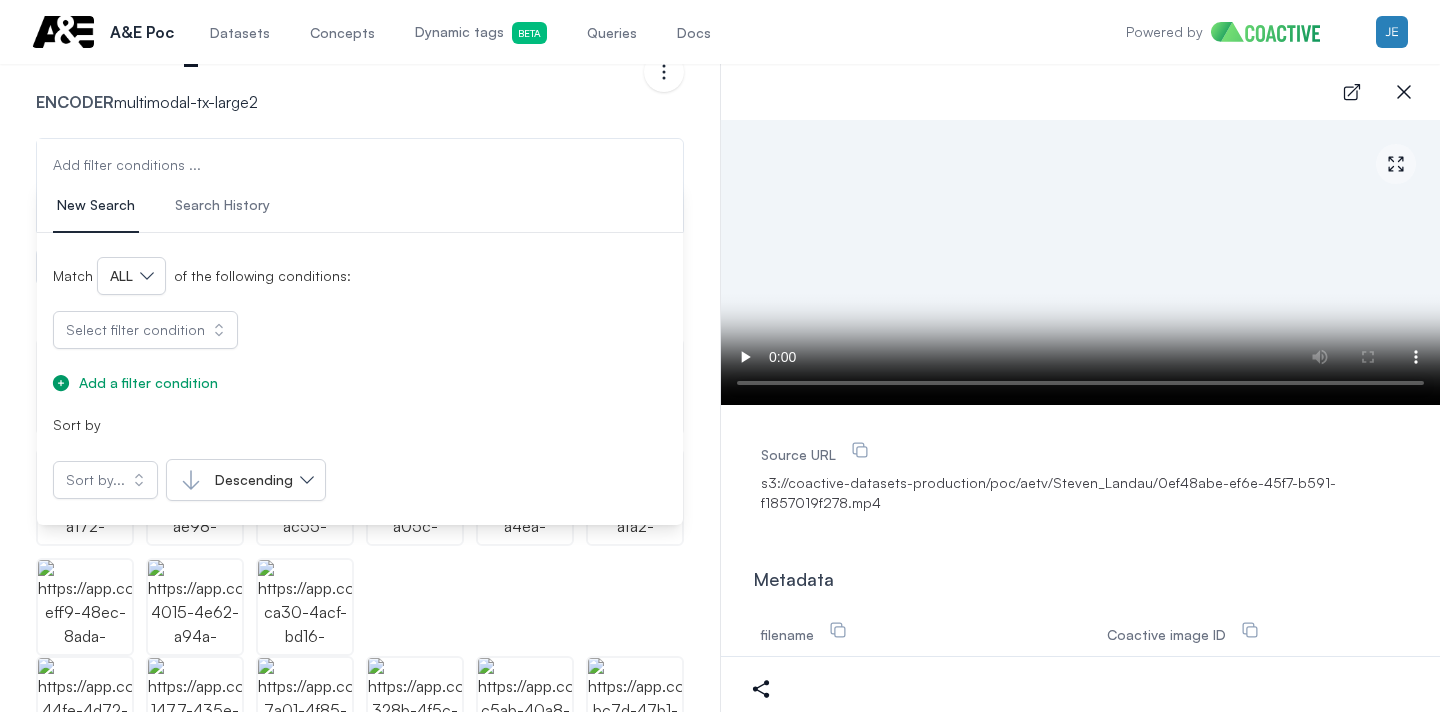 scroll, scrollTop: 139, scrollLeft: 0, axis: vertical 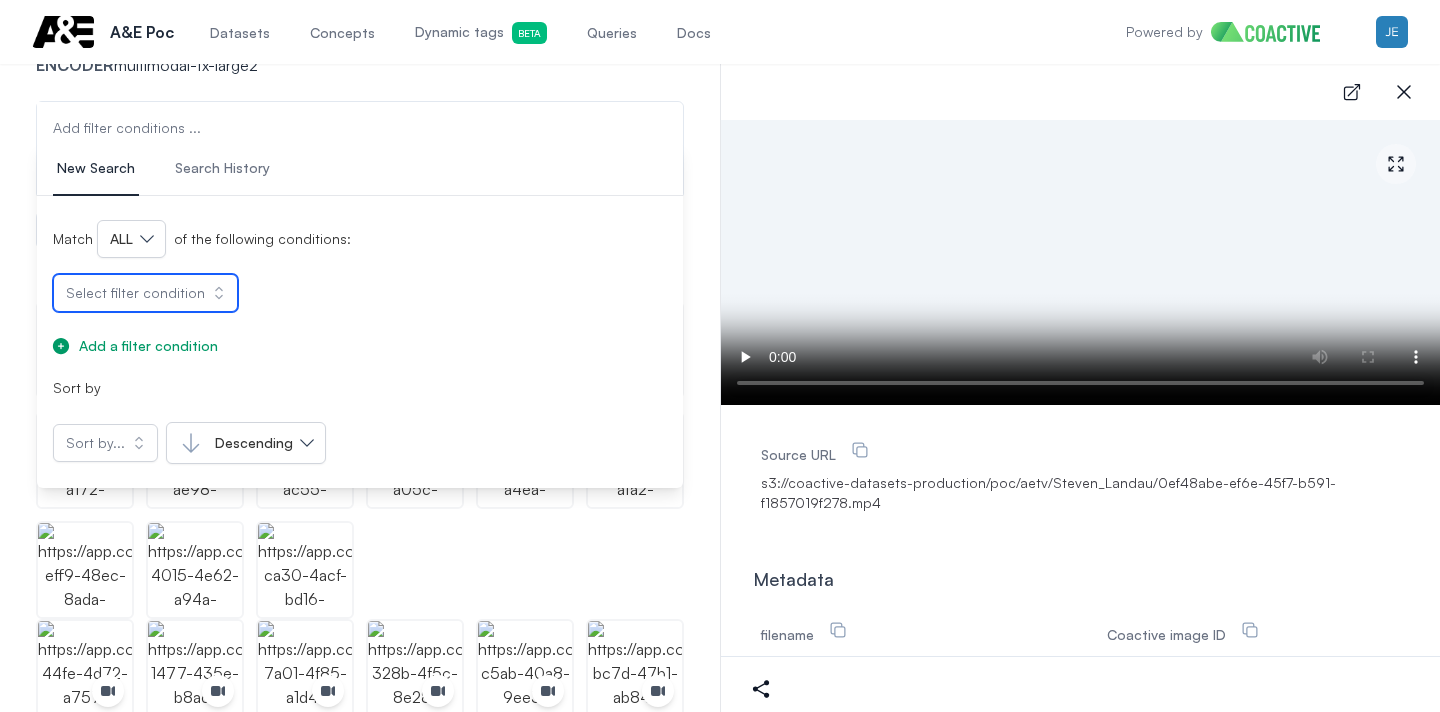 click on "Select filter condition" at bounding box center (145, 293) 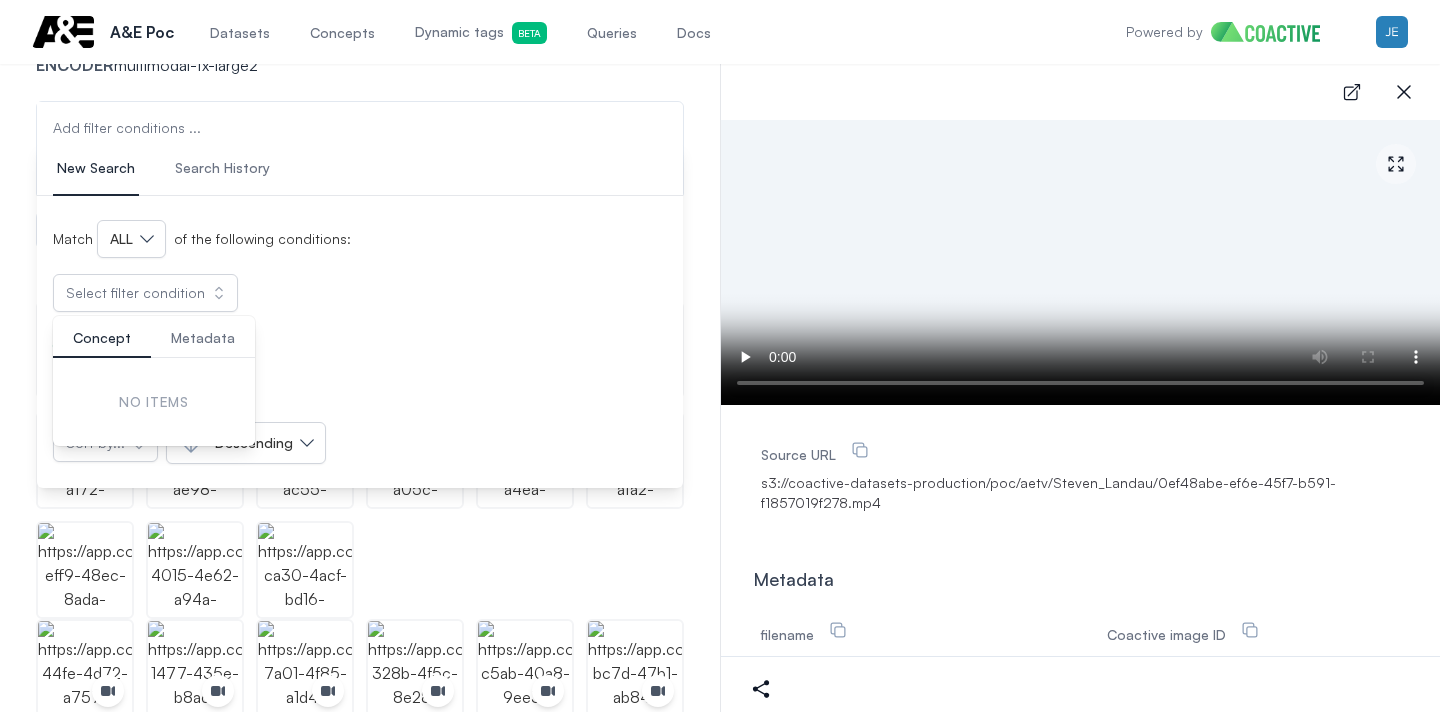 click on "Metadata" at bounding box center [203, 338] 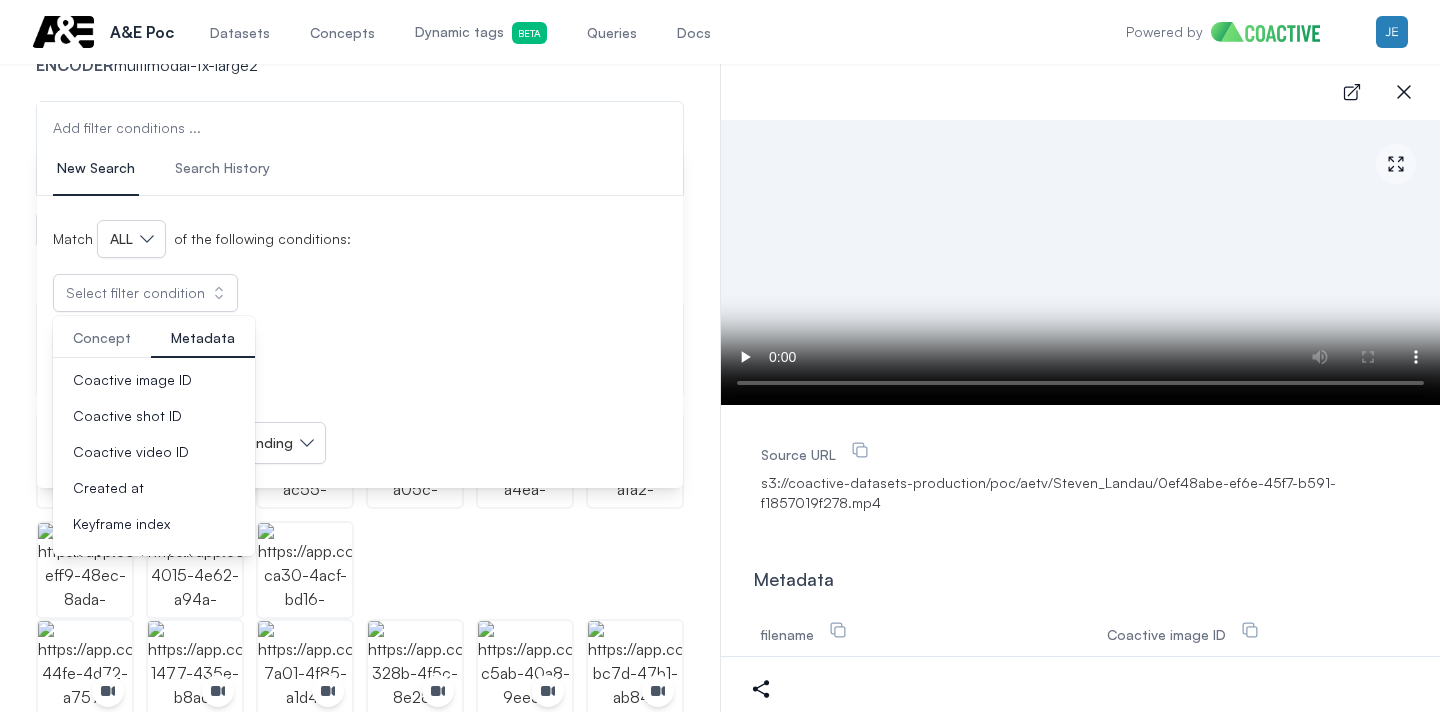 click on "Concept" at bounding box center [102, 338] 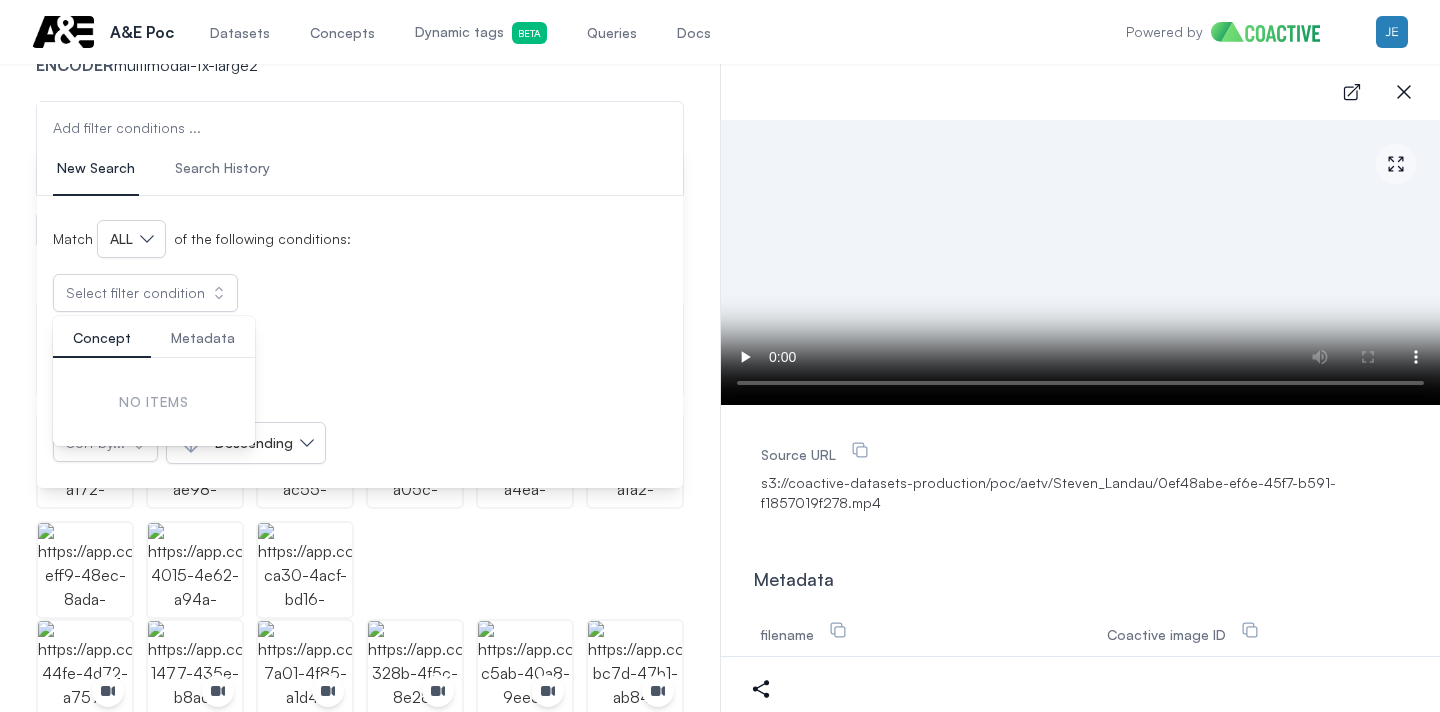 click on "No items" at bounding box center (154, 402) 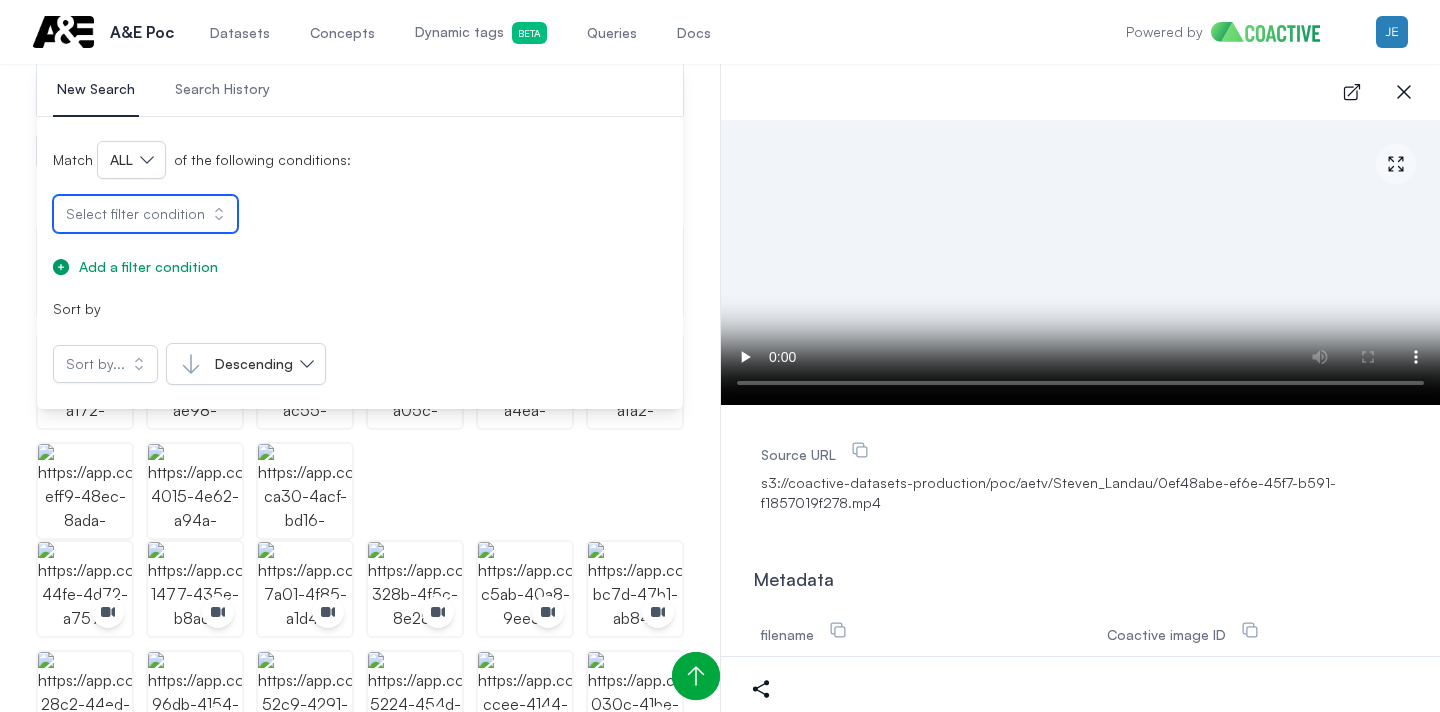 scroll, scrollTop: 116, scrollLeft: 0, axis: vertical 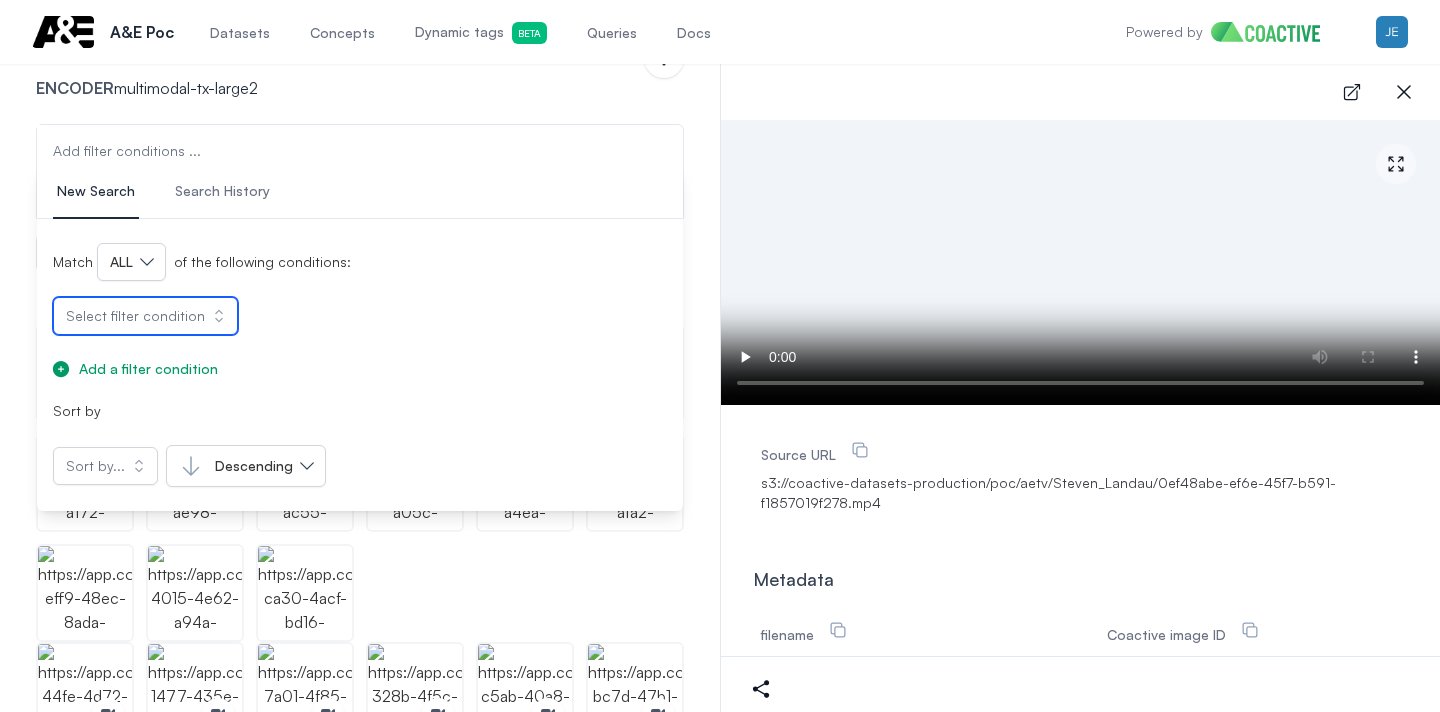 click on "Select filter condition" at bounding box center (145, 316) 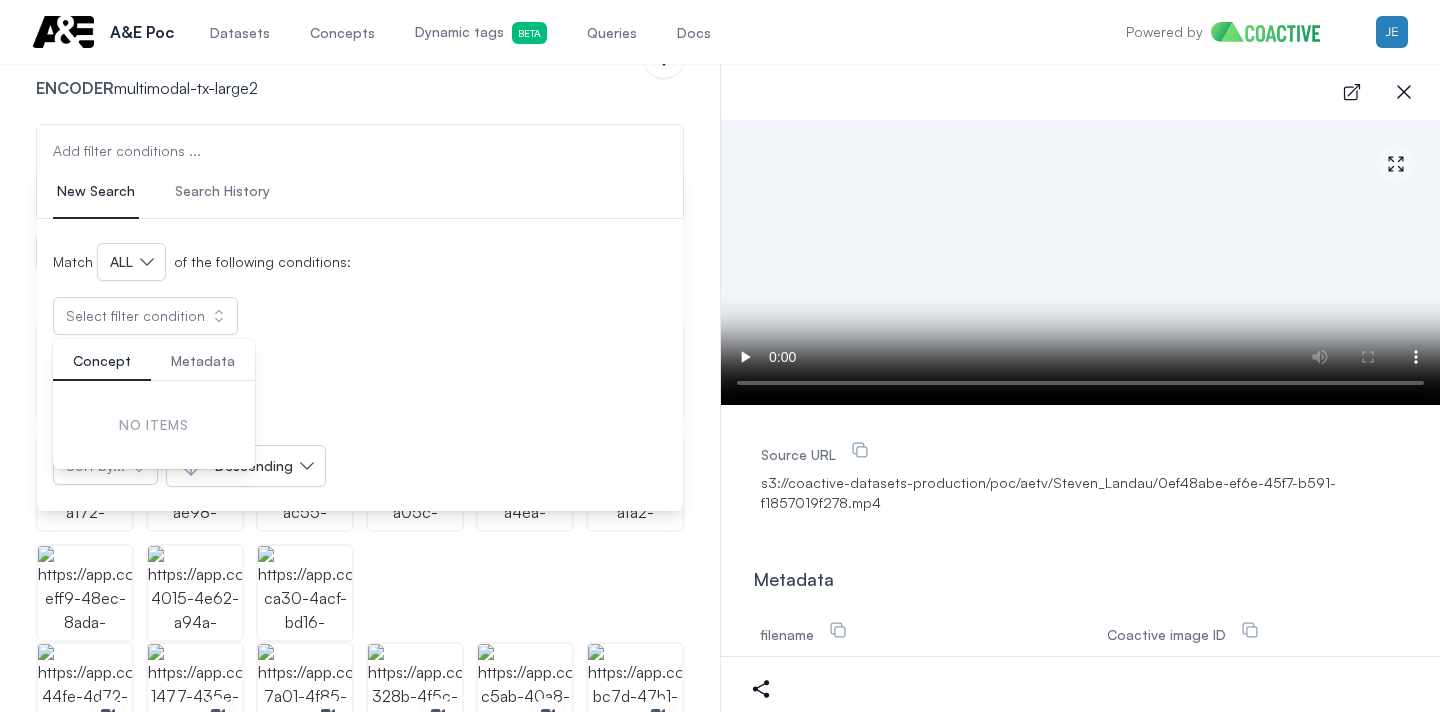 click on "Concept" at bounding box center (102, 361) 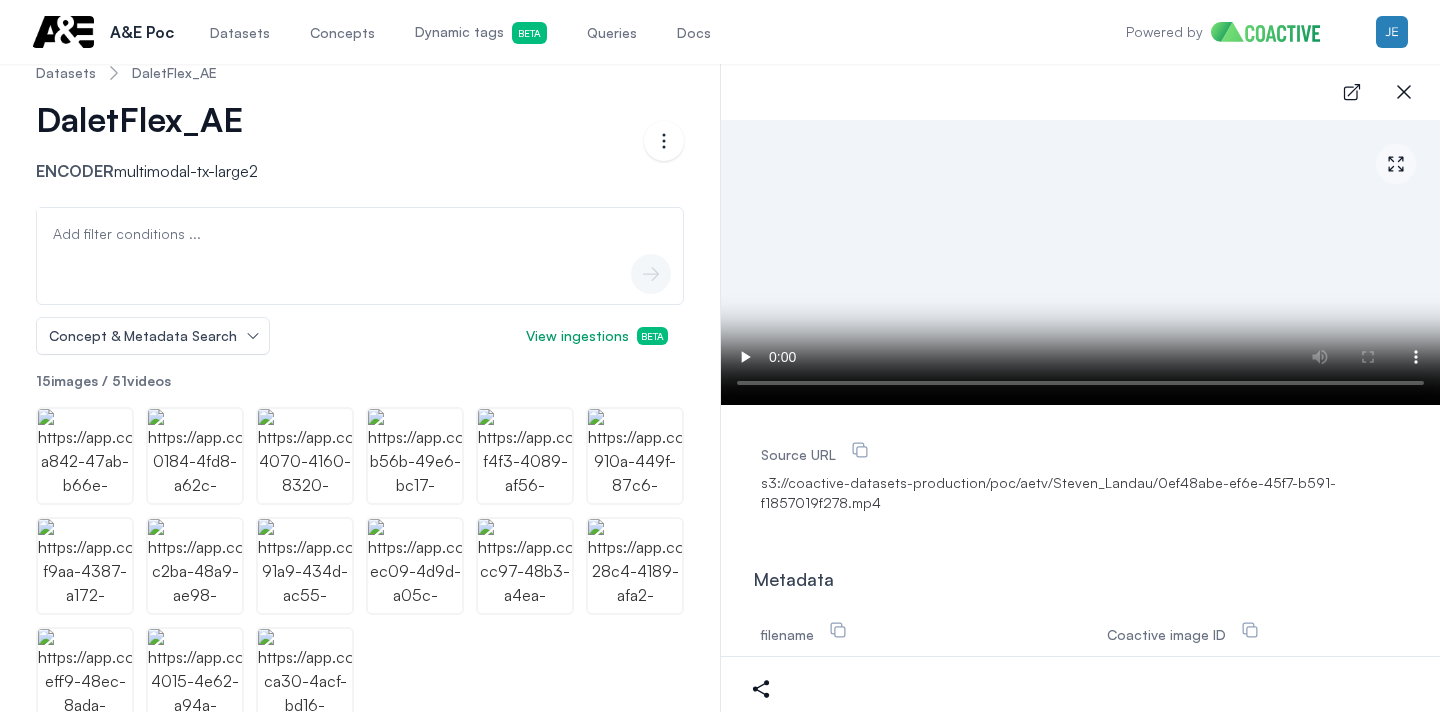 scroll, scrollTop: 18, scrollLeft: 0, axis: vertical 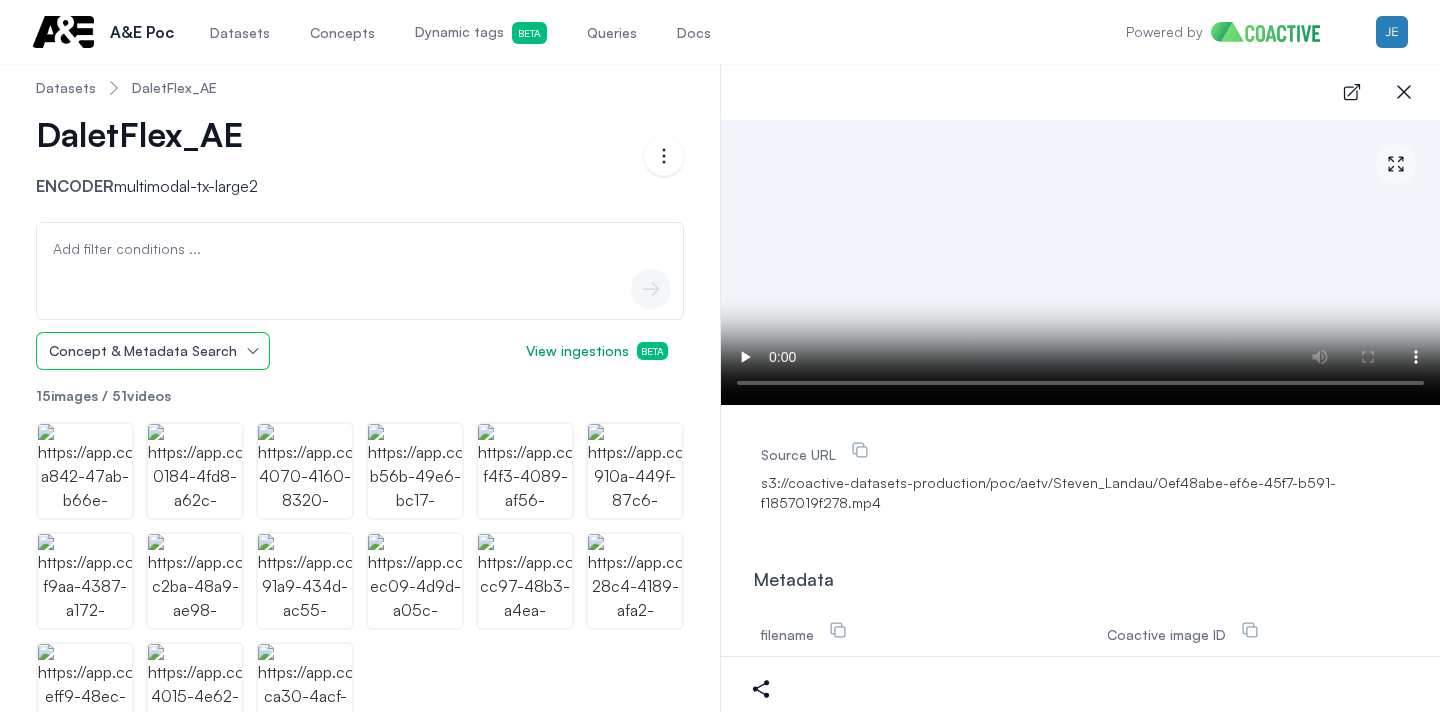 click on "Concept & Metadata Search" at bounding box center [153, 351] 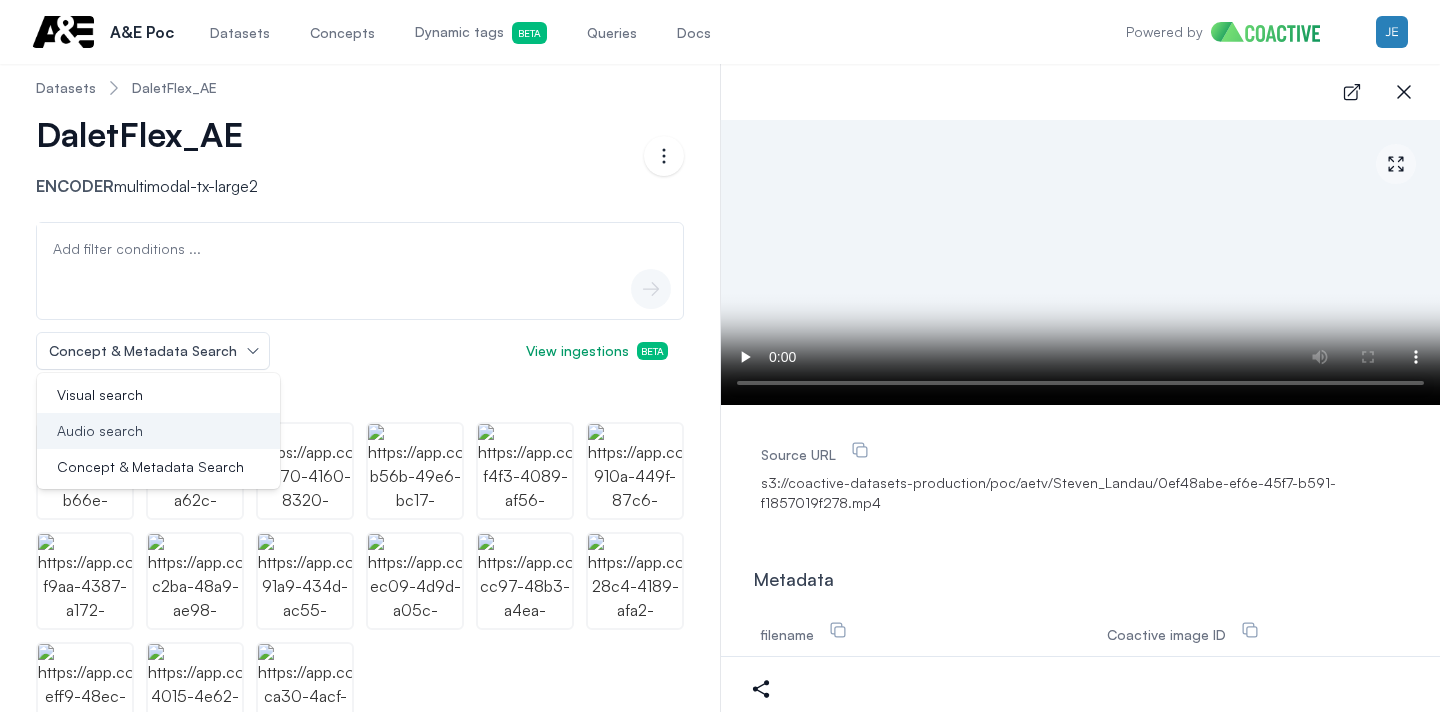 click on "Audio search" at bounding box center (146, 431) 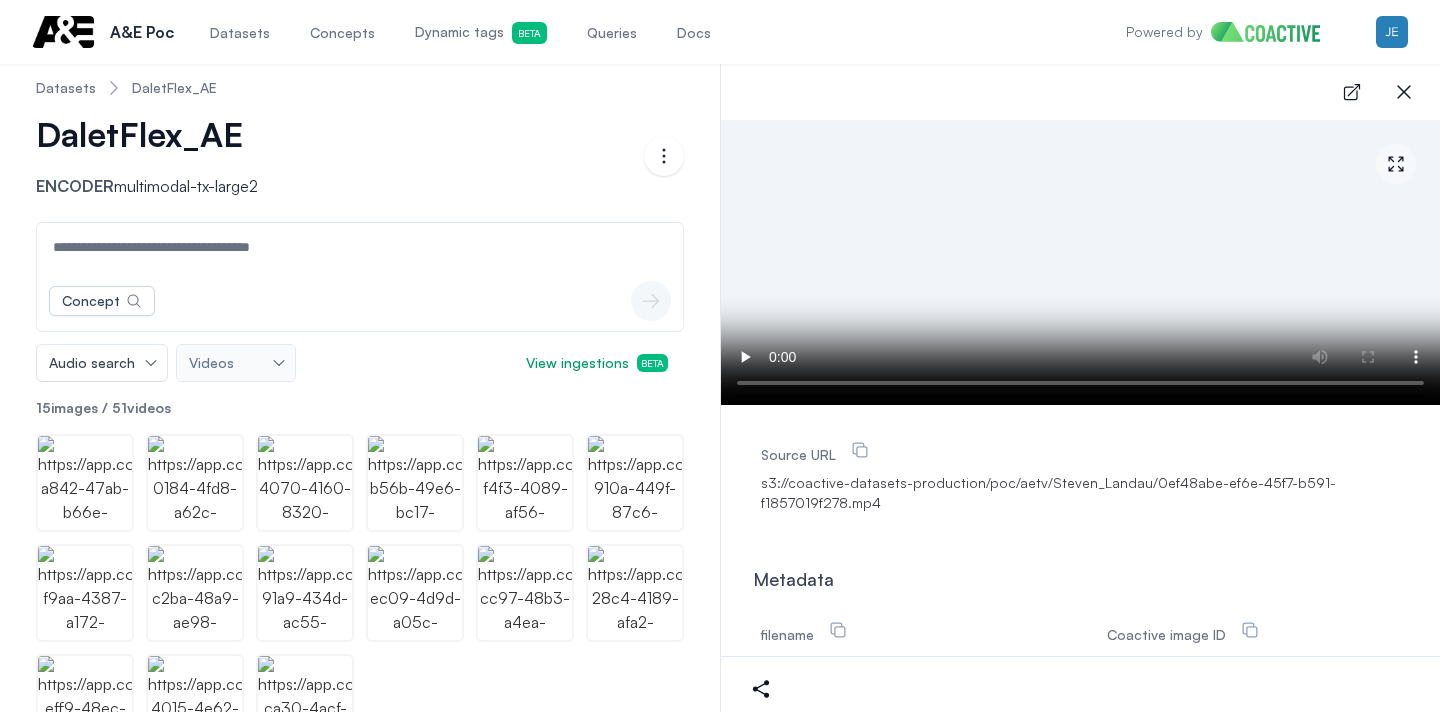 click at bounding box center [360, 247] 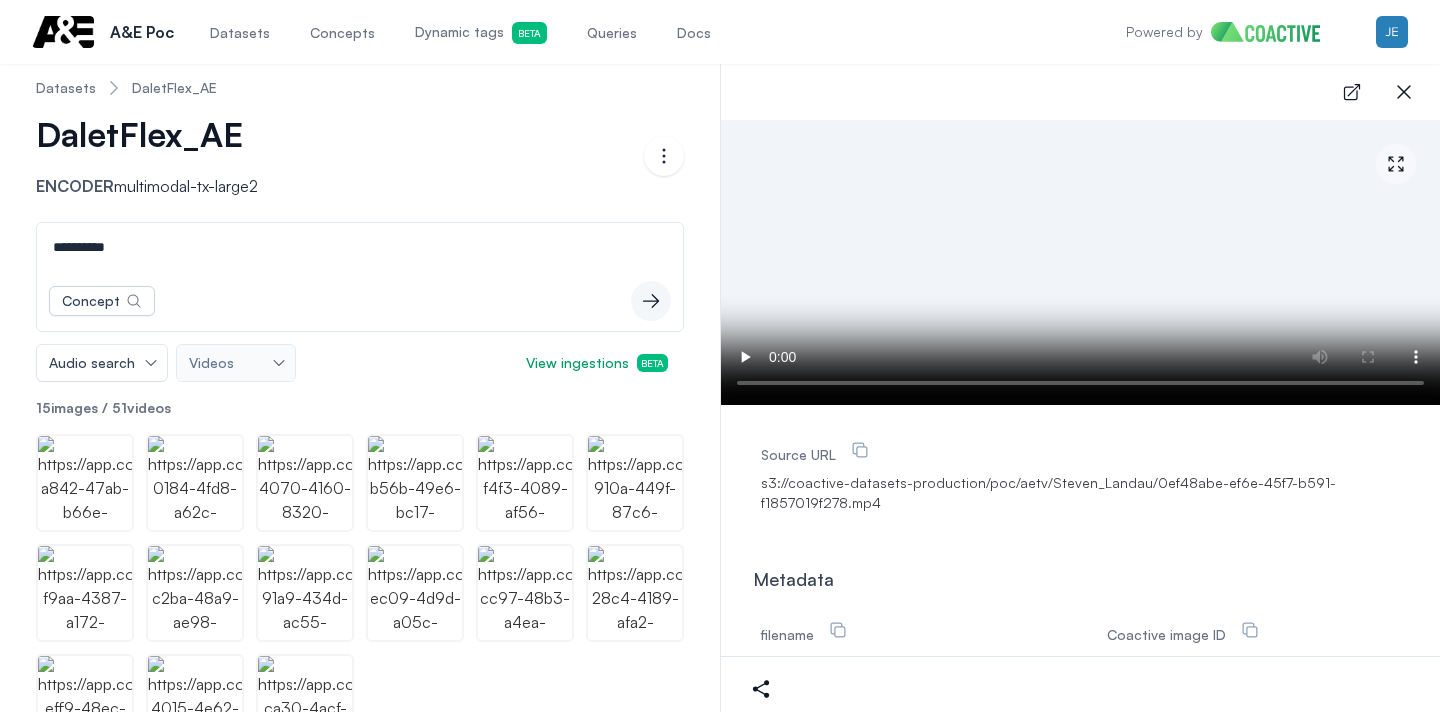 type on "**********" 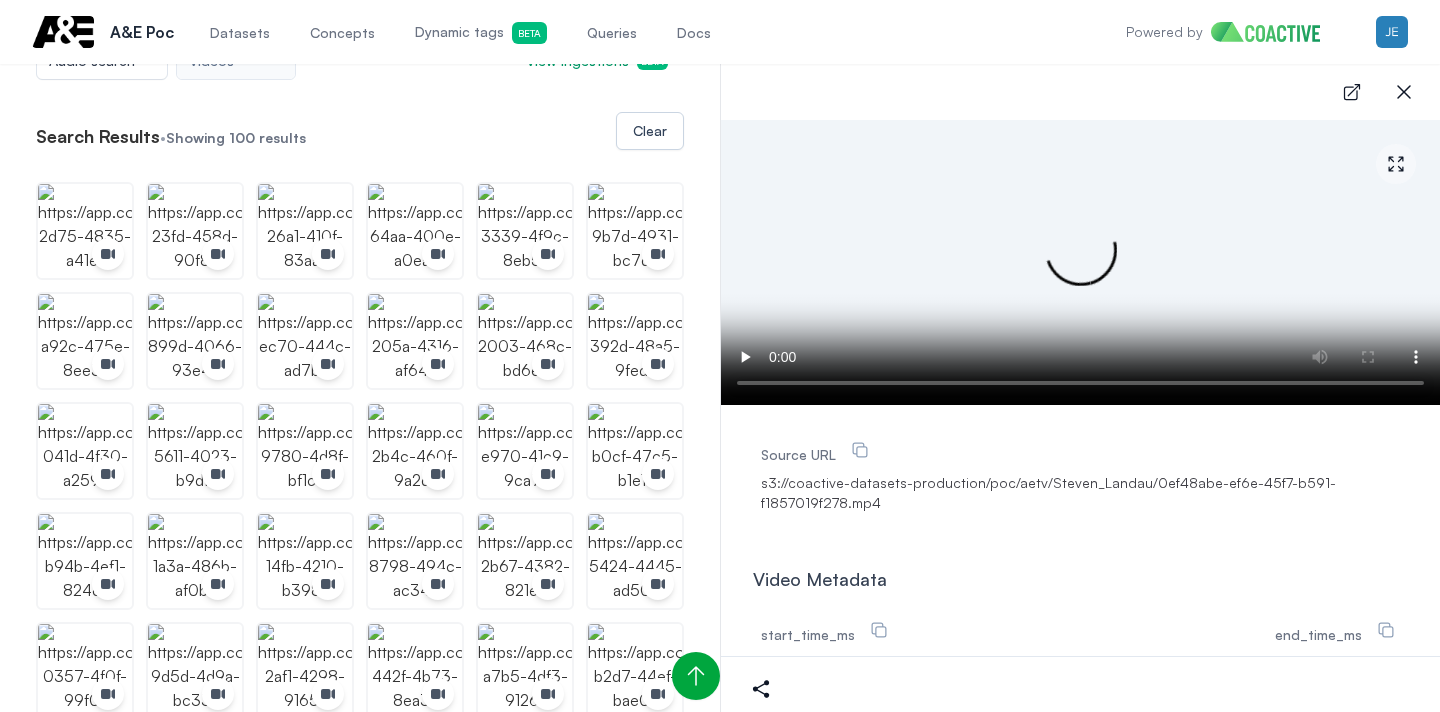 scroll, scrollTop: 336, scrollLeft: 0, axis: vertical 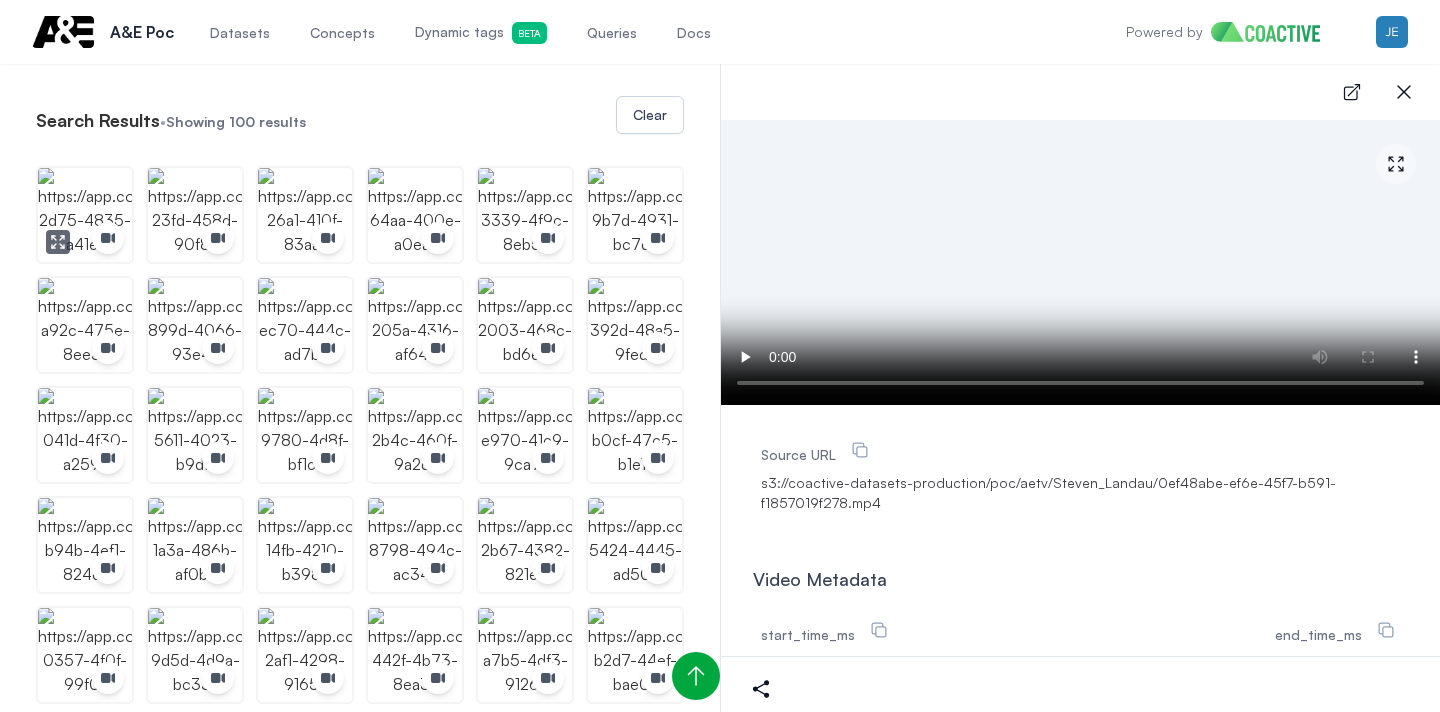 click at bounding box center [85, 215] 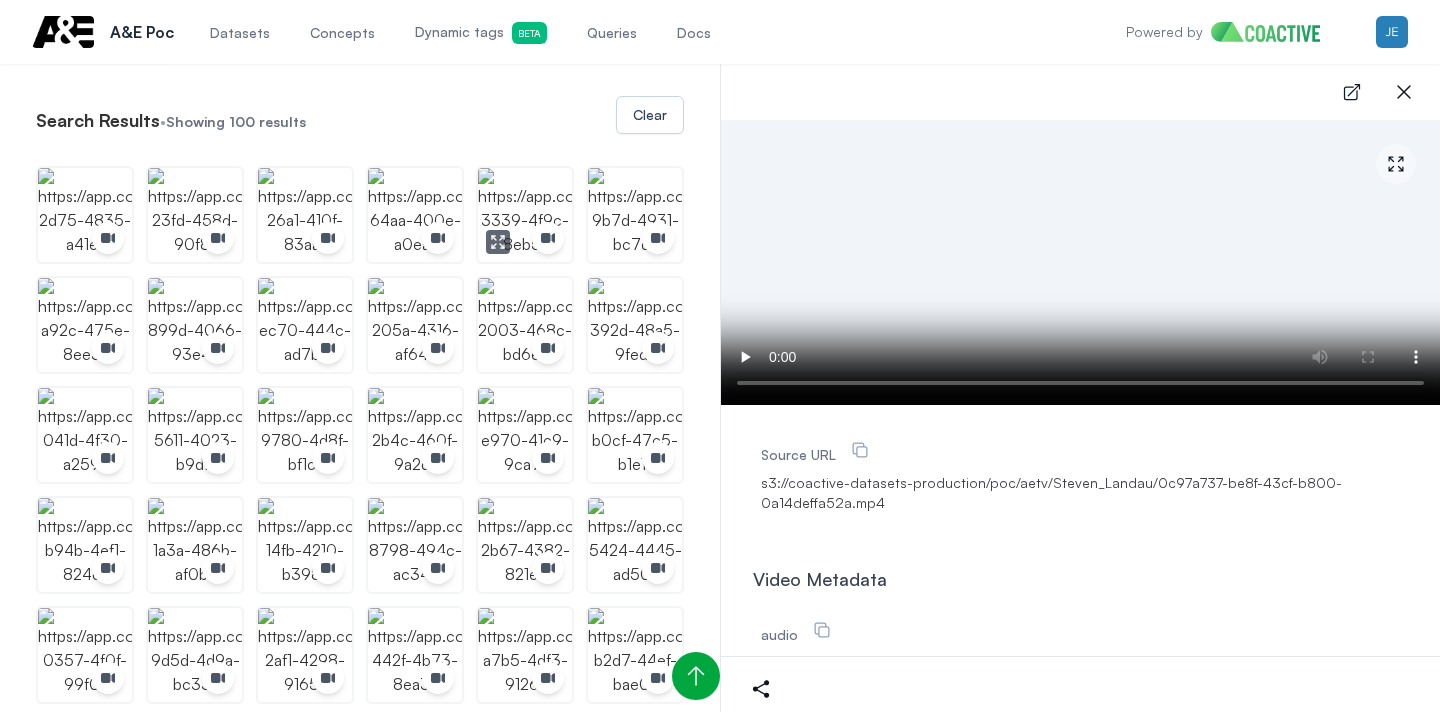 click at bounding box center [525, 215] 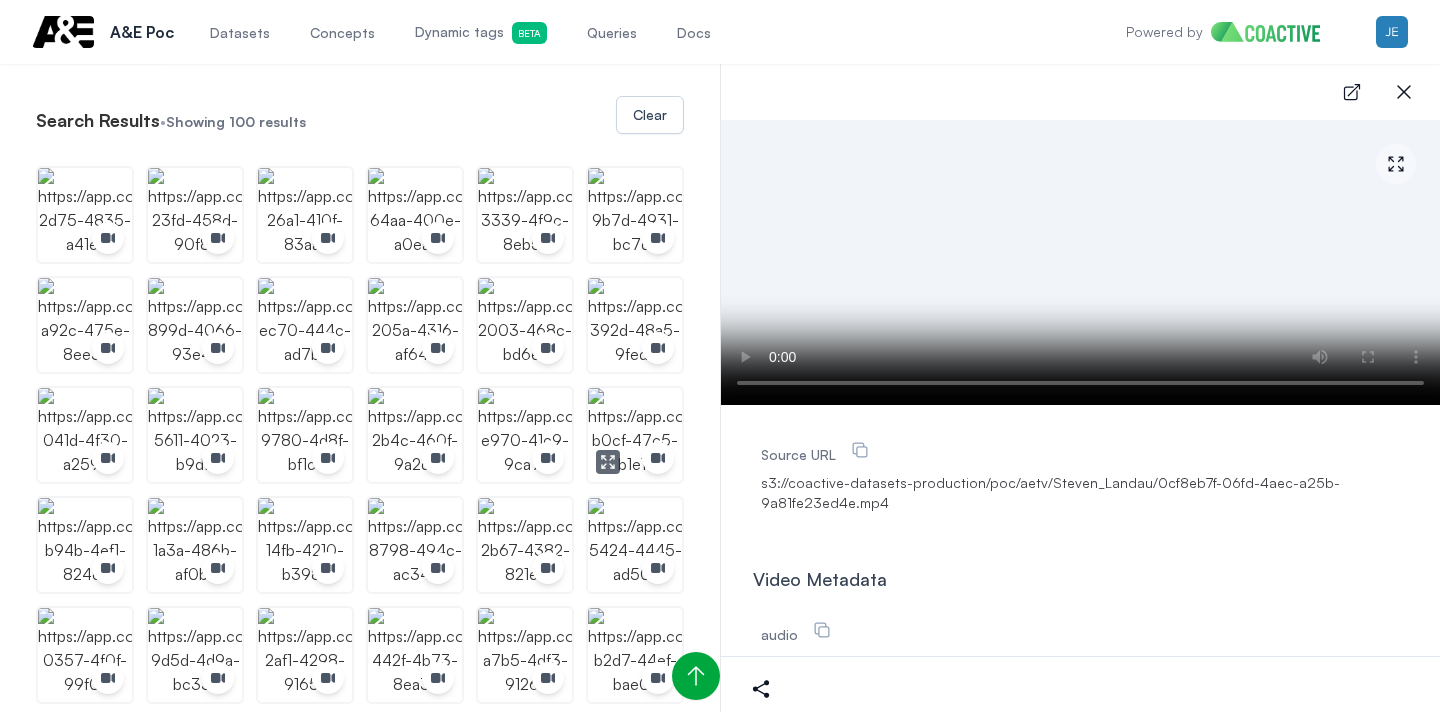 click at bounding box center (635, 435) 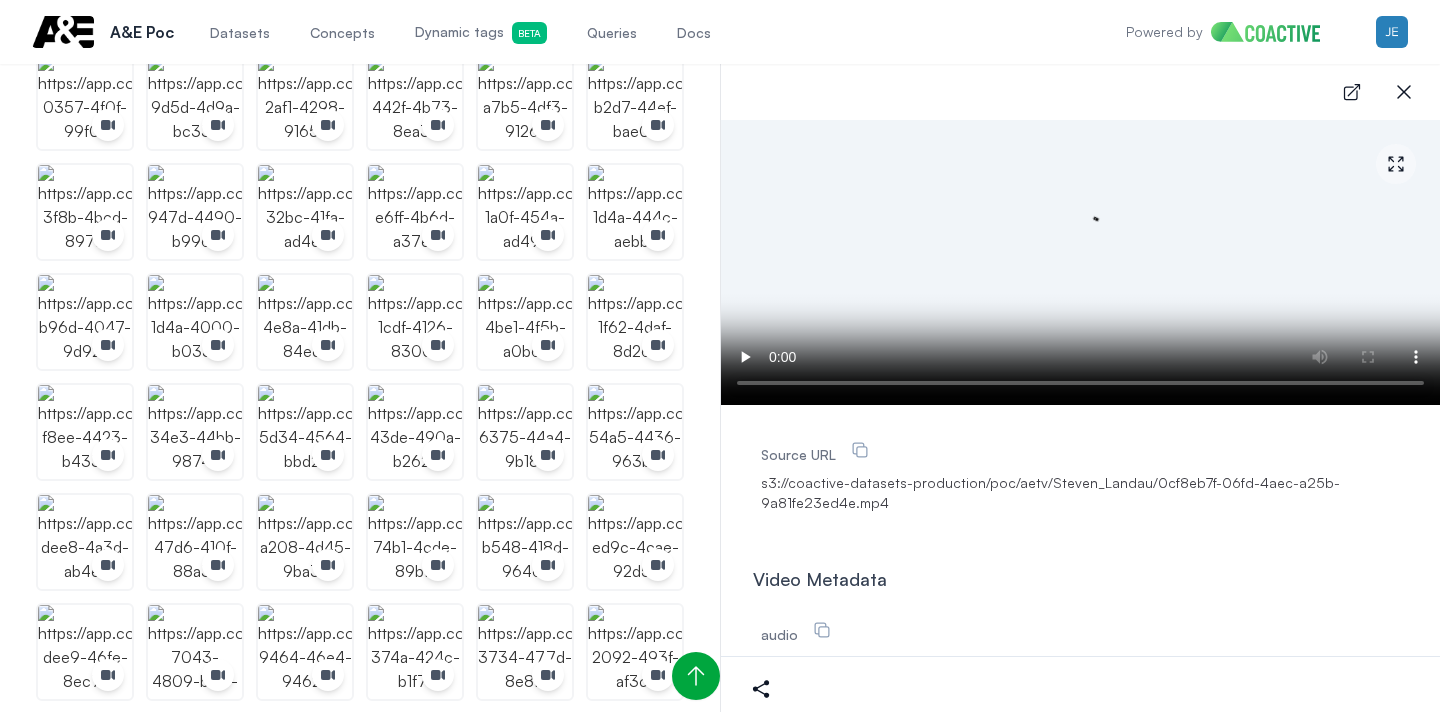 scroll, scrollTop: 894, scrollLeft: 0, axis: vertical 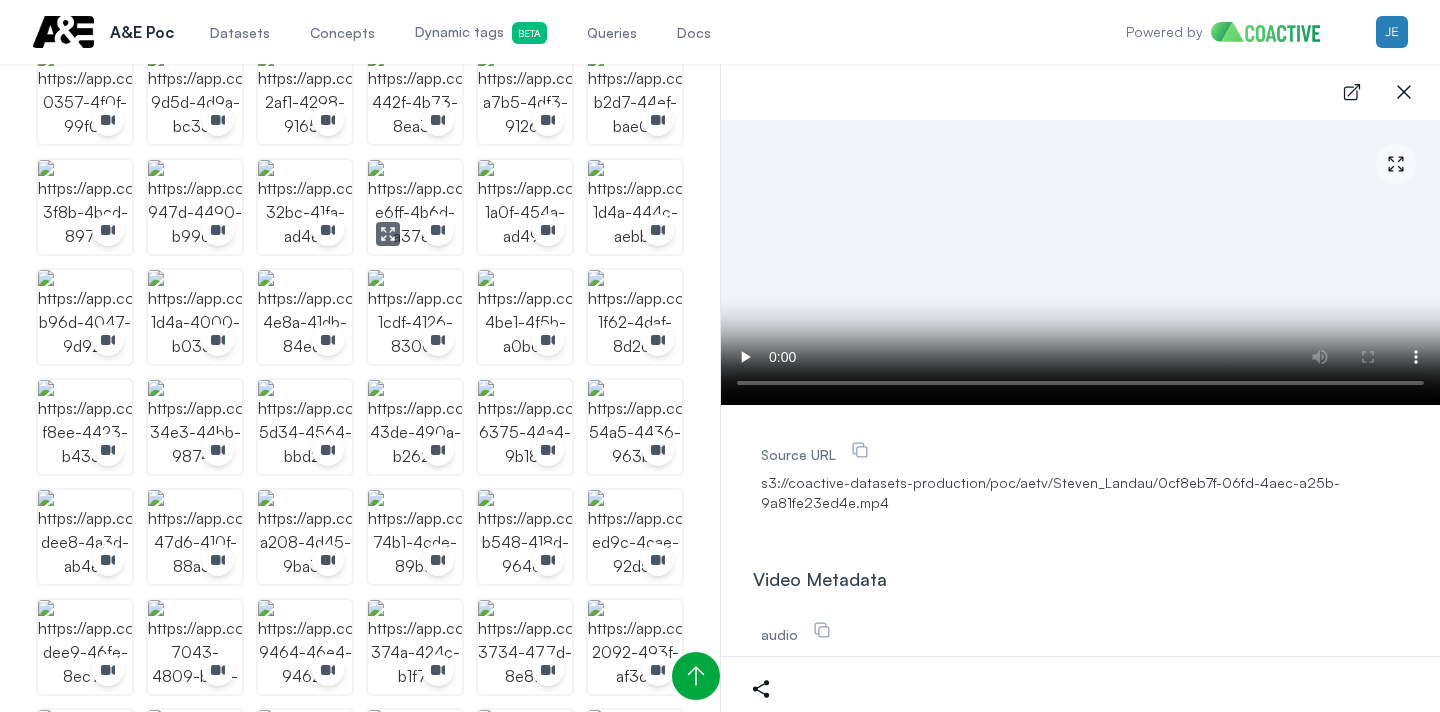 click at bounding box center [415, 207] 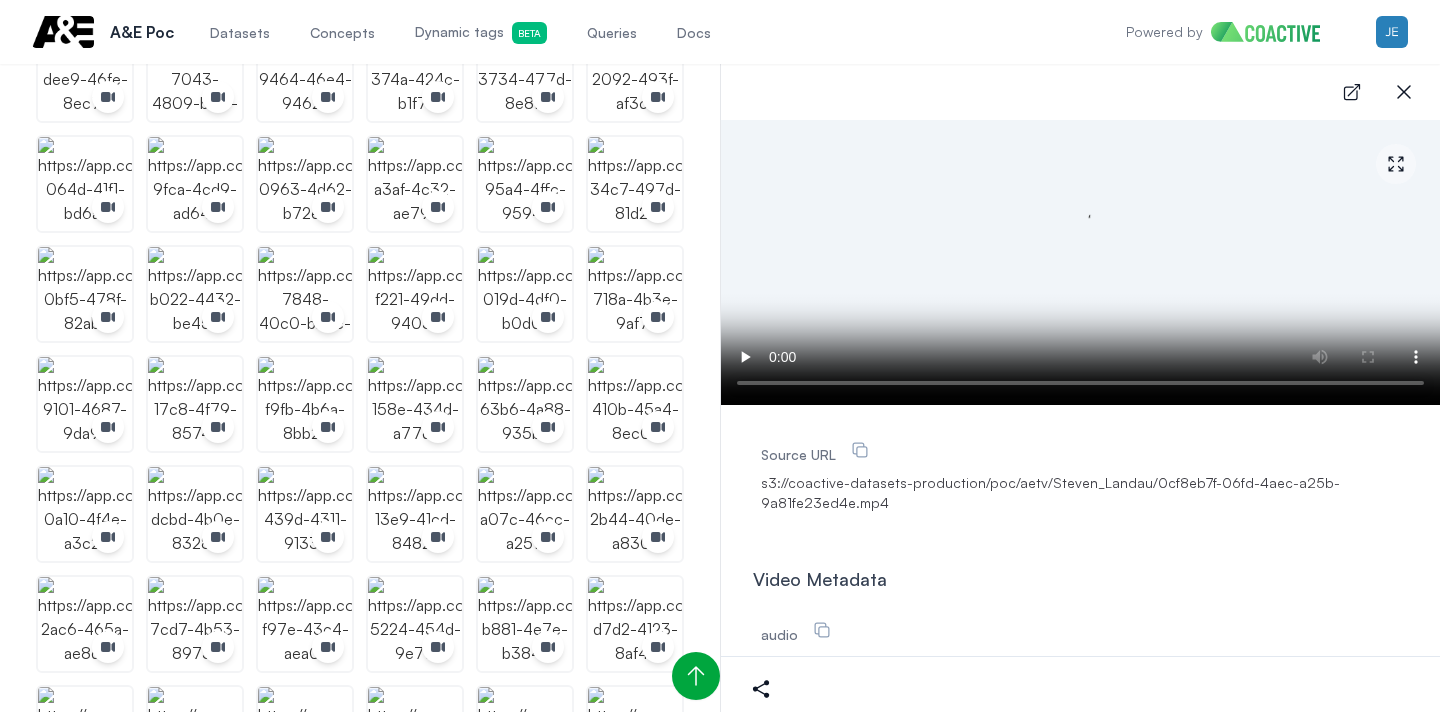 scroll, scrollTop: 1478, scrollLeft: 0, axis: vertical 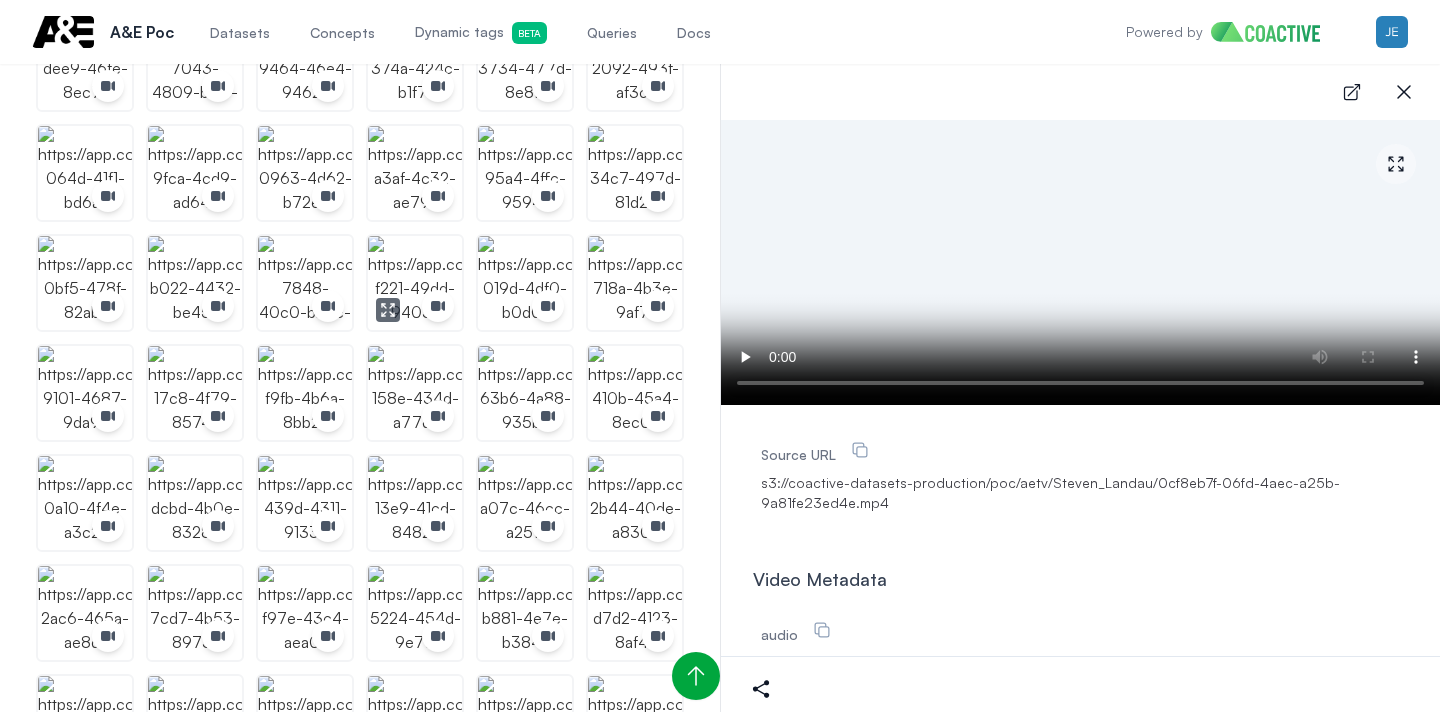 click at bounding box center [415, 283] 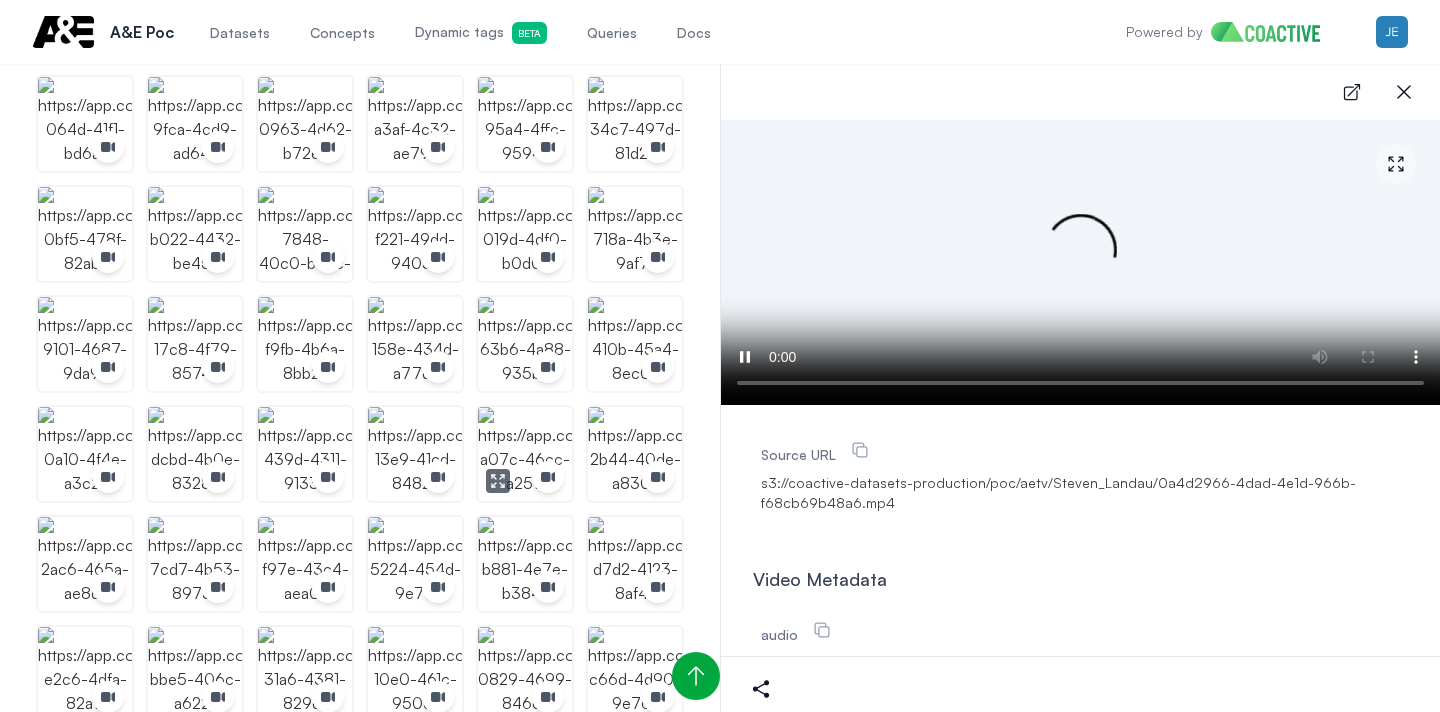 scroll, scrollTop: 1664, scrollLeft: 0, axis: vertical 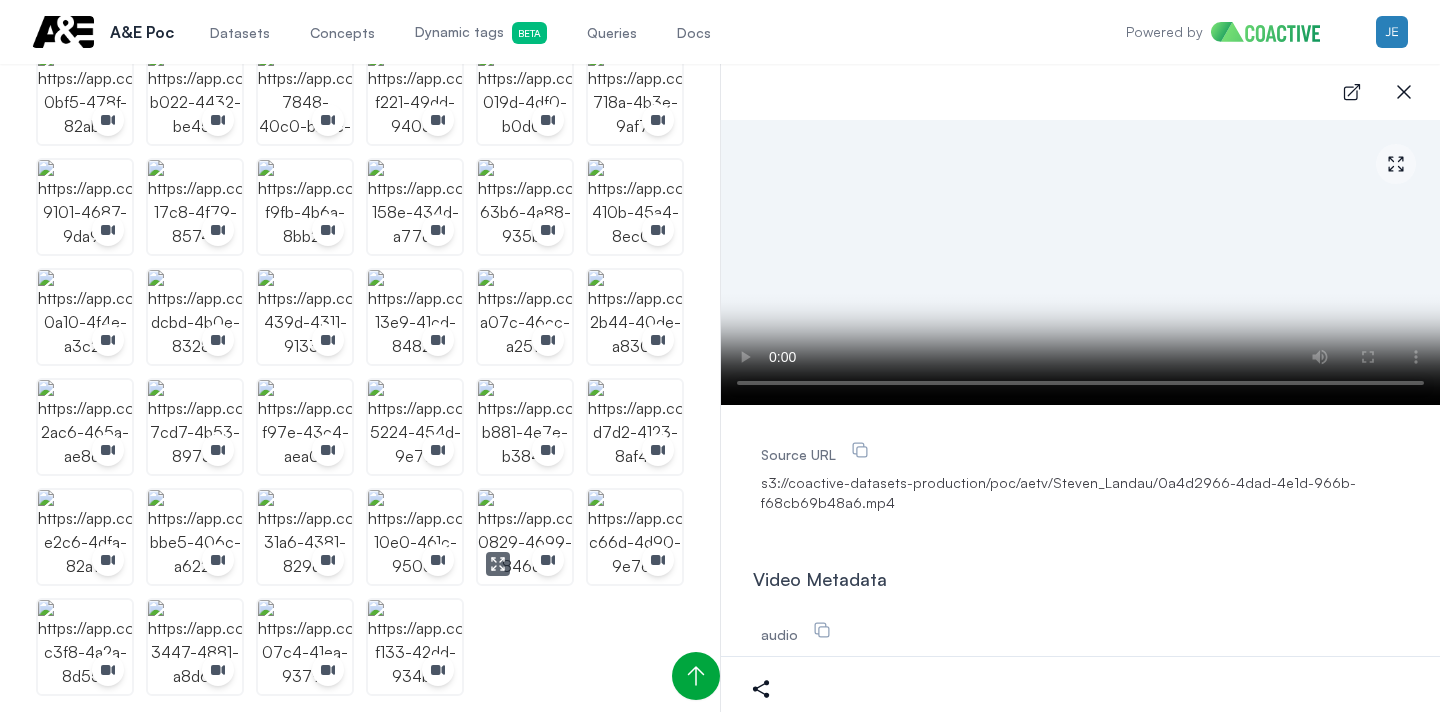 click at bounding box center (525, 537) 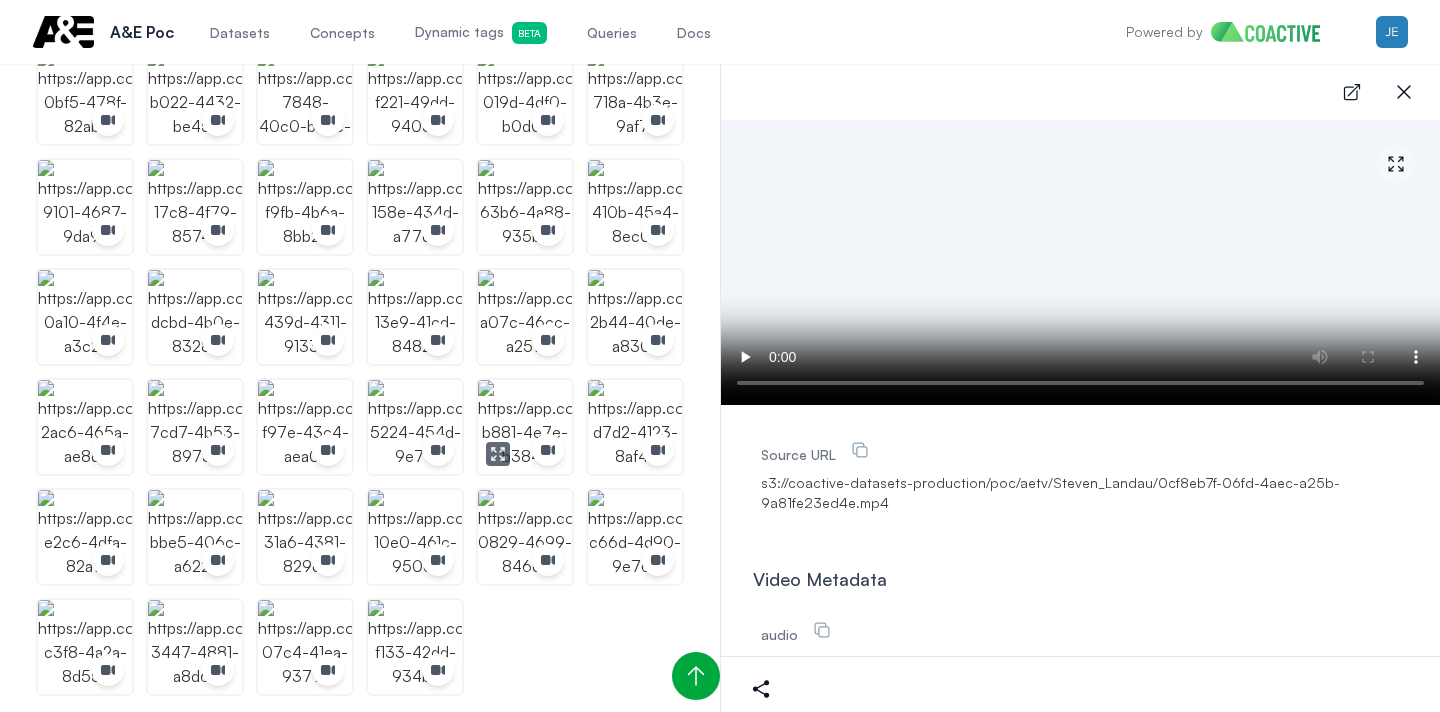 click at bounding box center (525, 427) 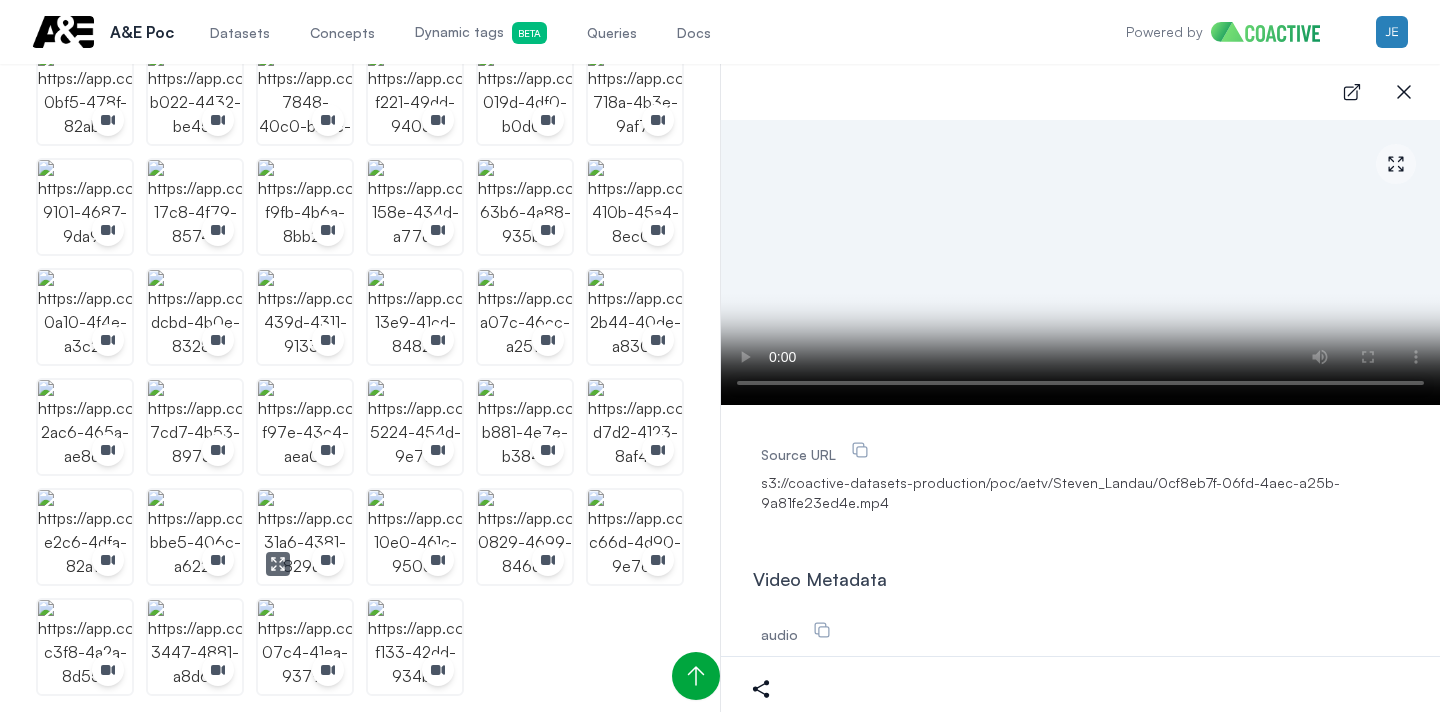 click at bounding box center (305, 537) 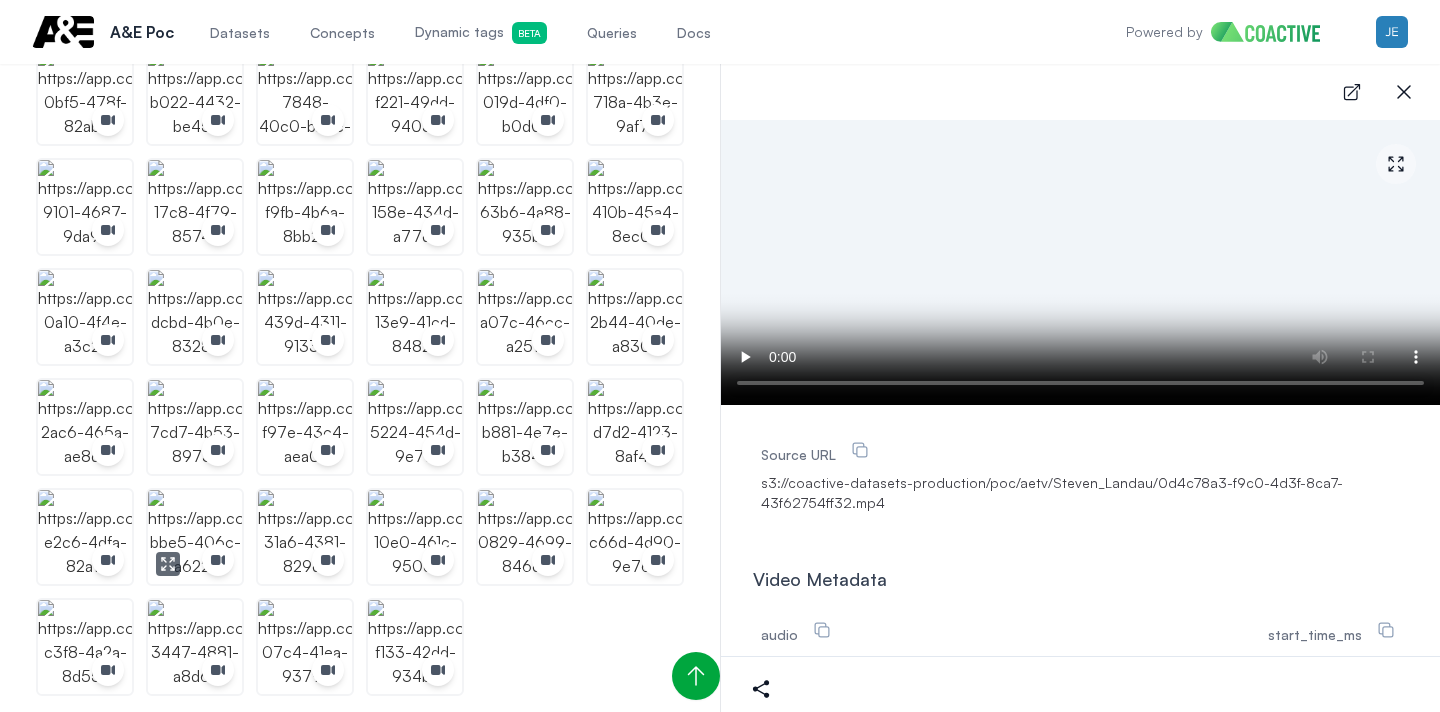 click at bounding box center [195, 537] 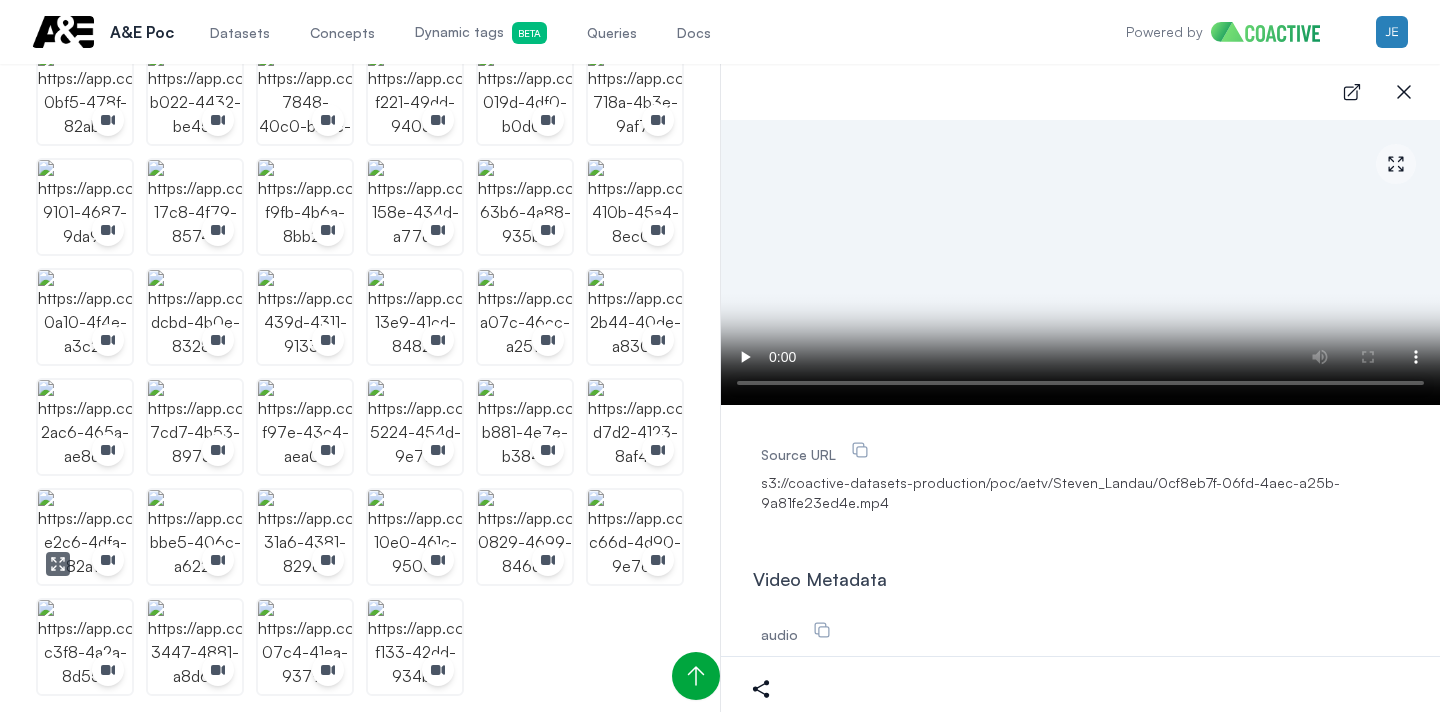 click at bounding box center [85, 537] 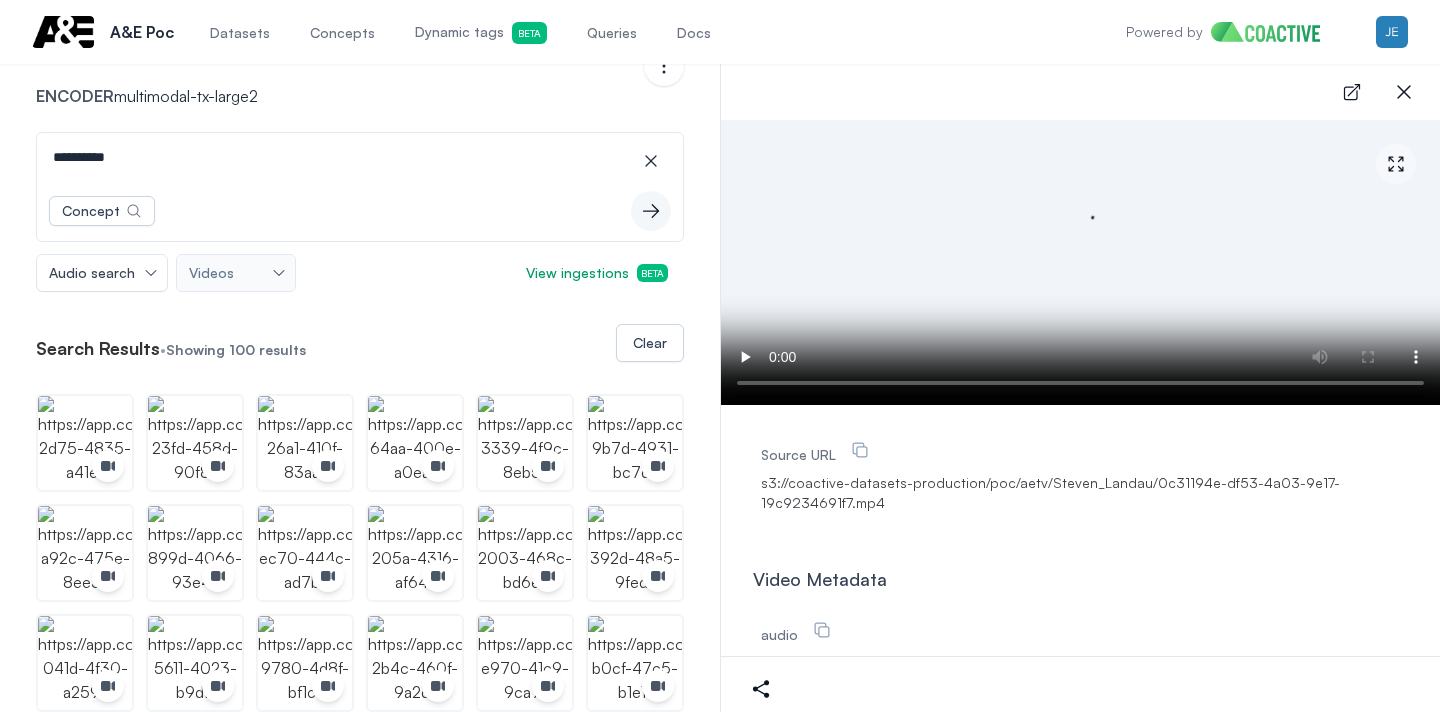 scroll, scrollTop: 0, scrollLeft: 0, axis: both 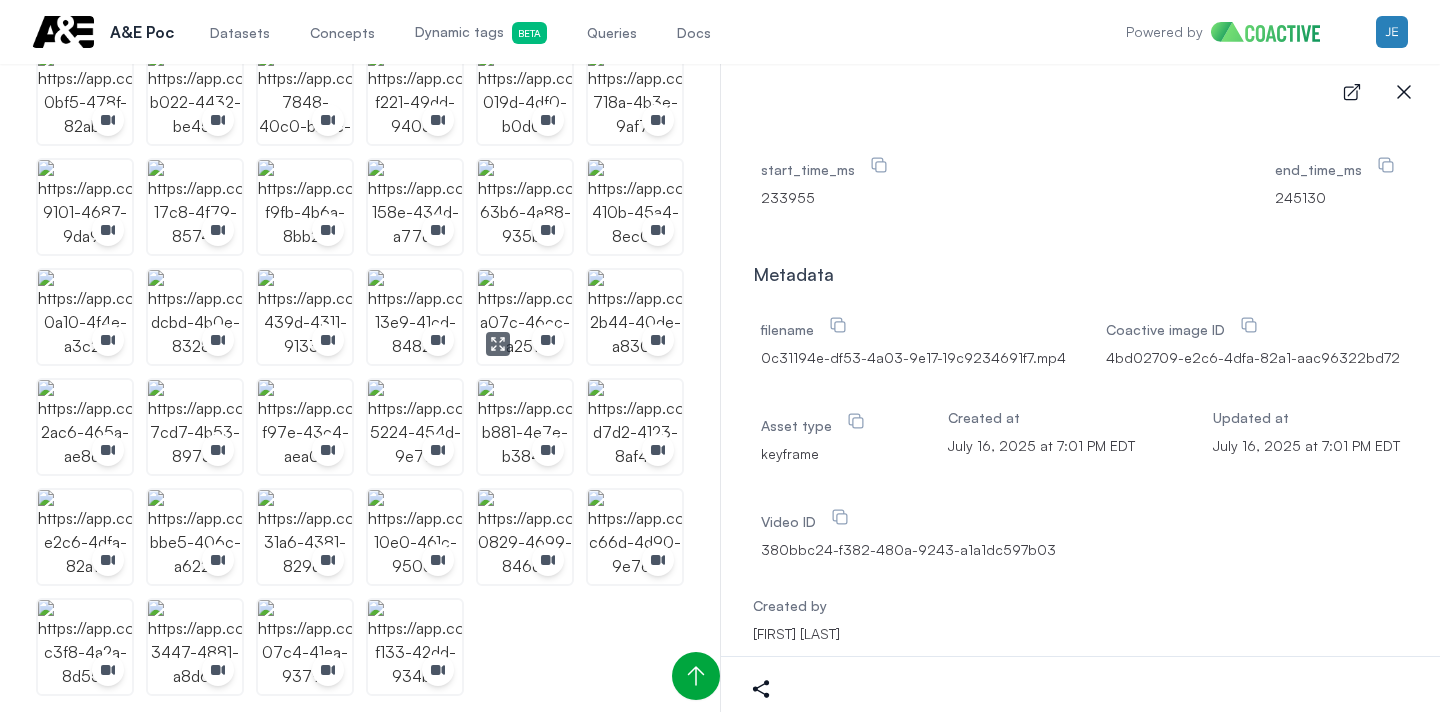 click at bounding box center [525, 317] 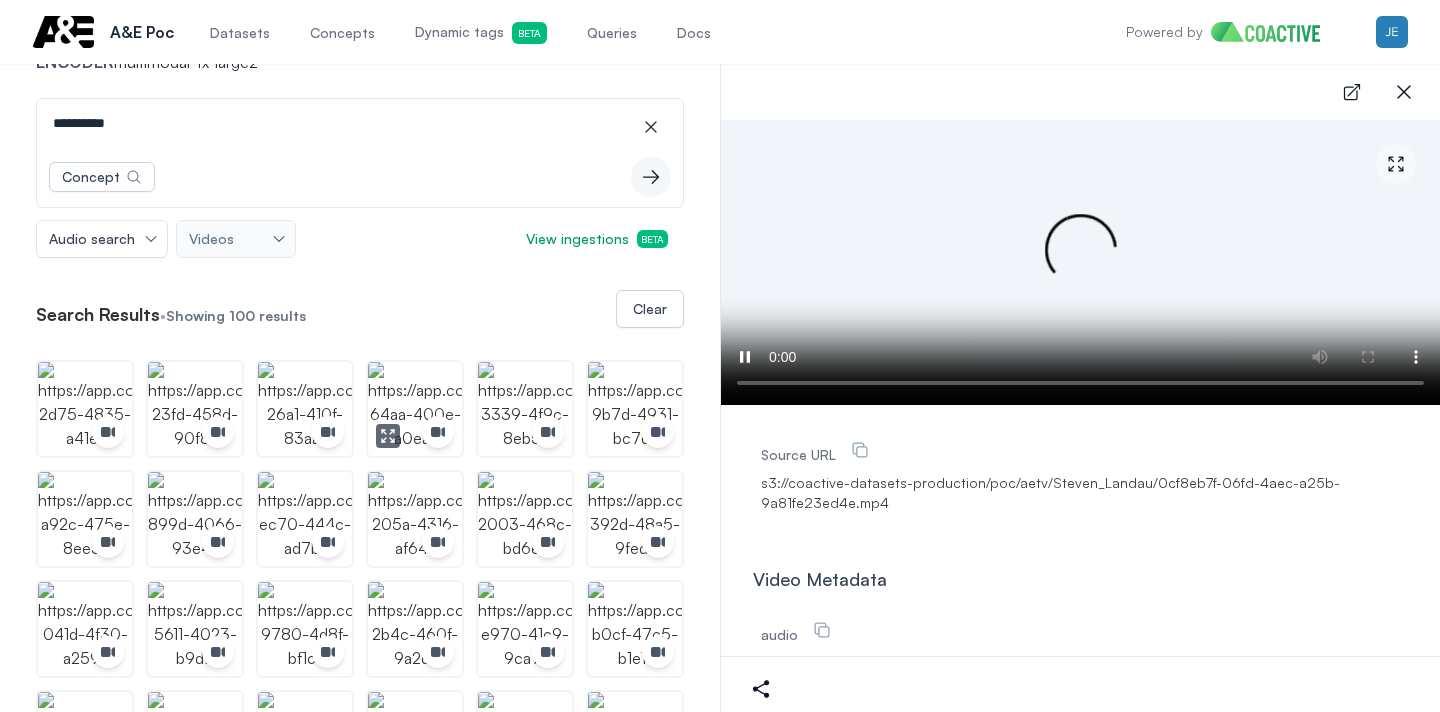 scroll, scrollTop: 0, scrollLeft: 0, axis: both 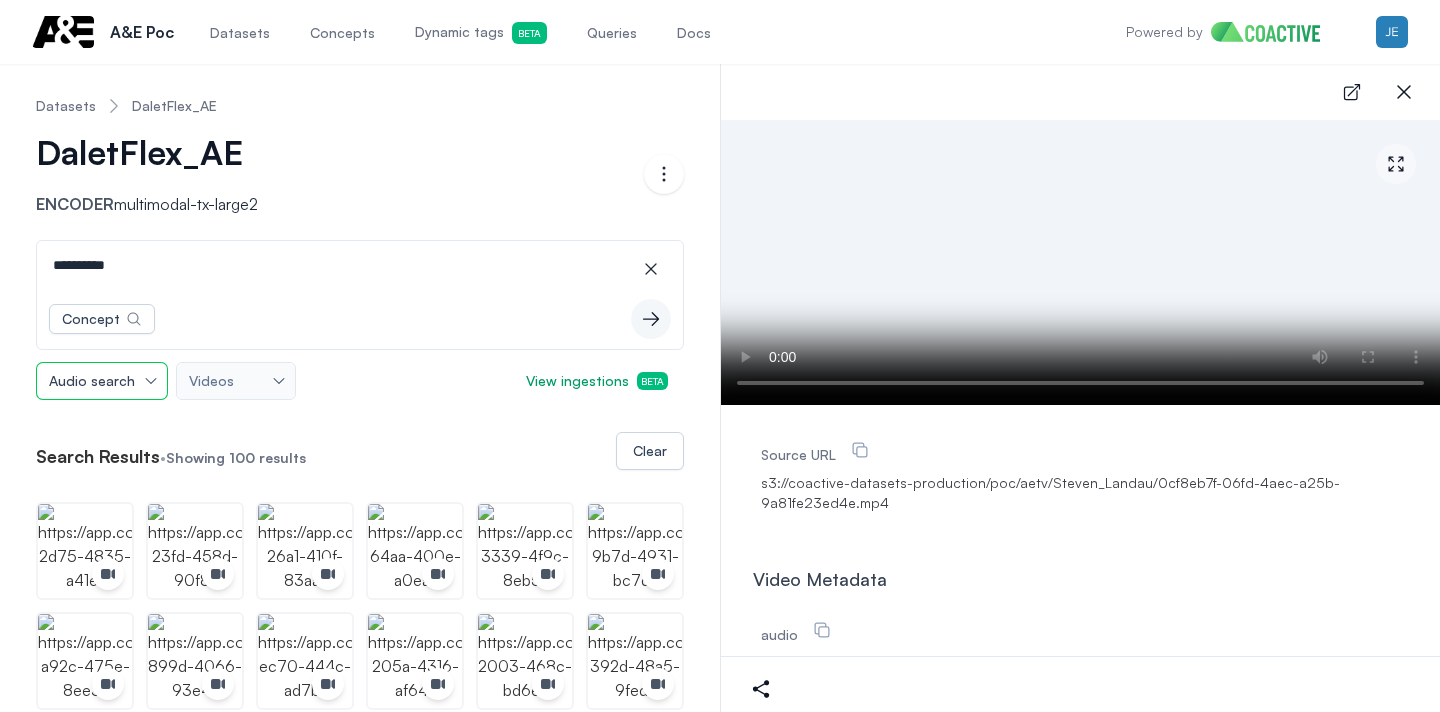 click on "Audio search" at bounding box center (102, 381) 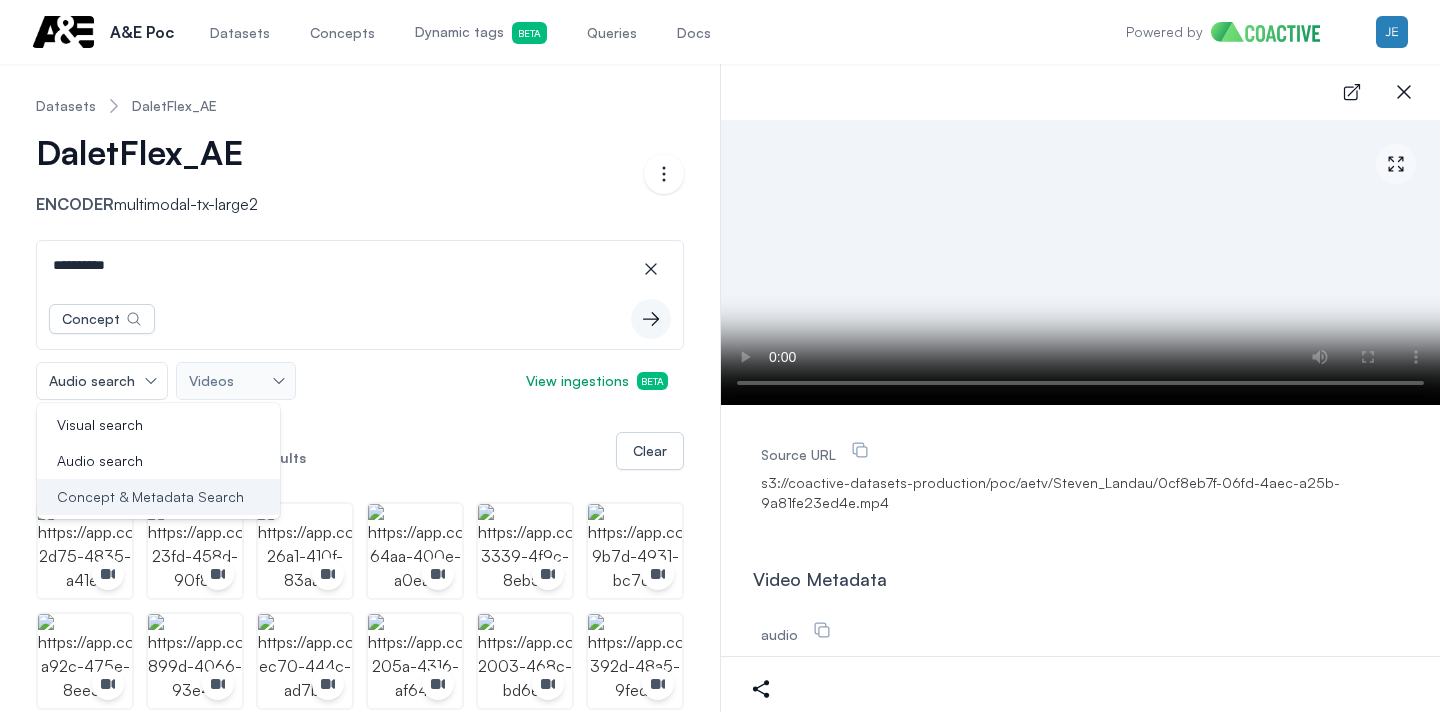click on "Concept & Metadata Search" at bounding box center [150, 497] 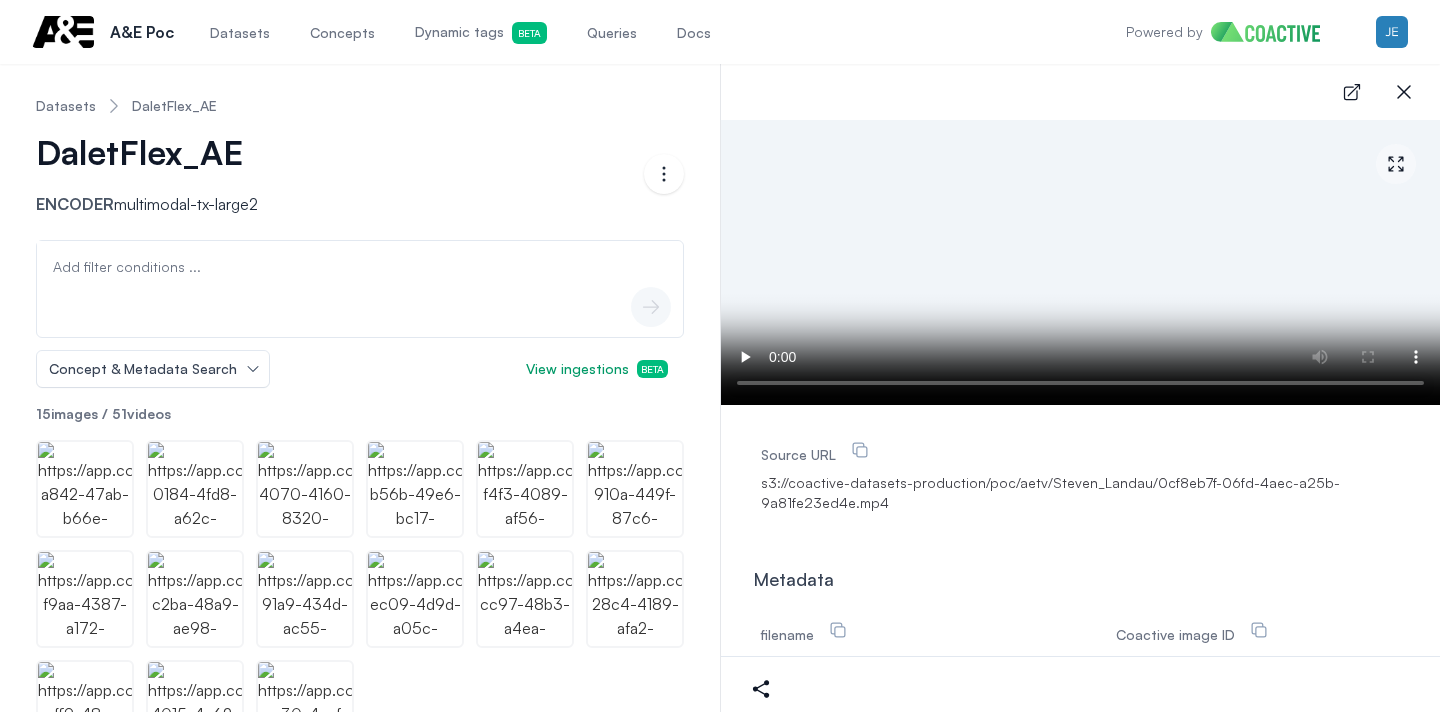 click on "Add filter conditions ..." at bounding box center [127, 267] 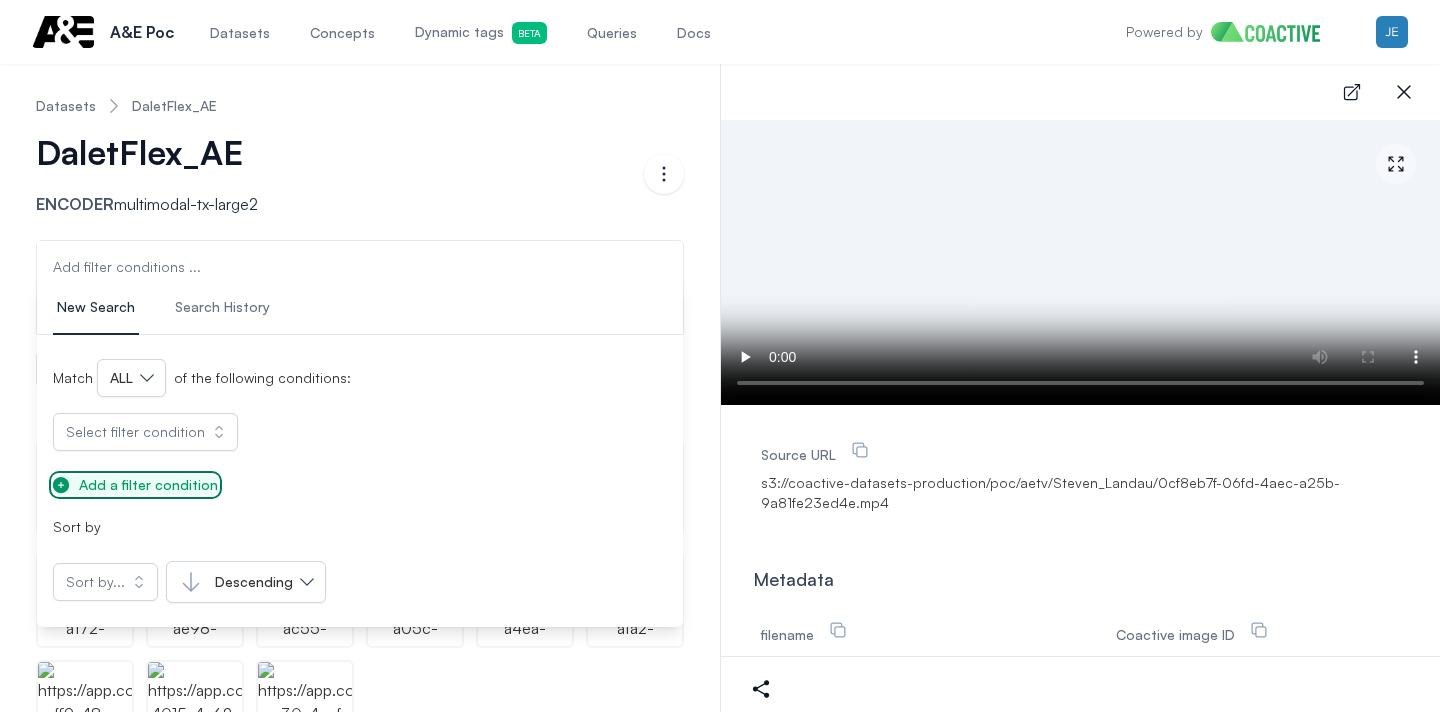 click on "Add a filter condition" at bounding box center [148, 485] 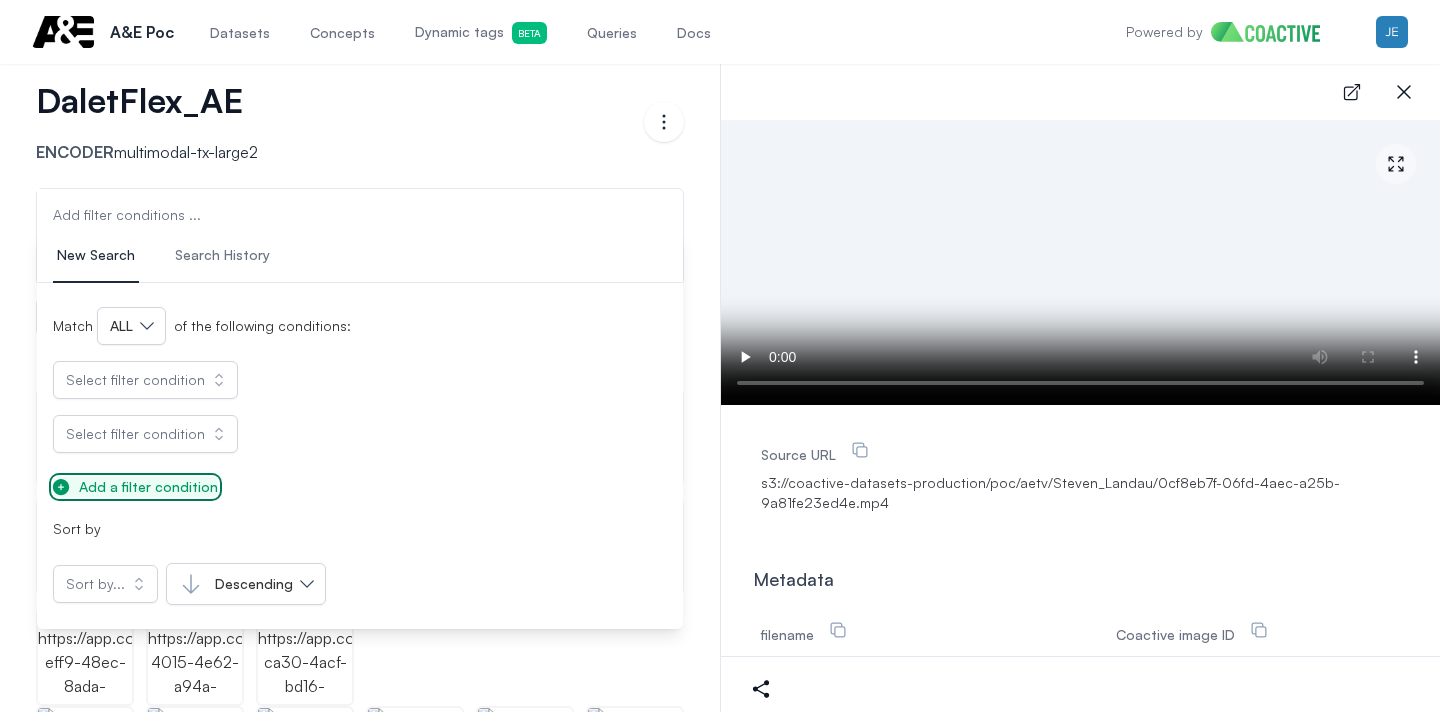 scroll, scrollTop: 63, scrollLeft: 0, axis: vertical 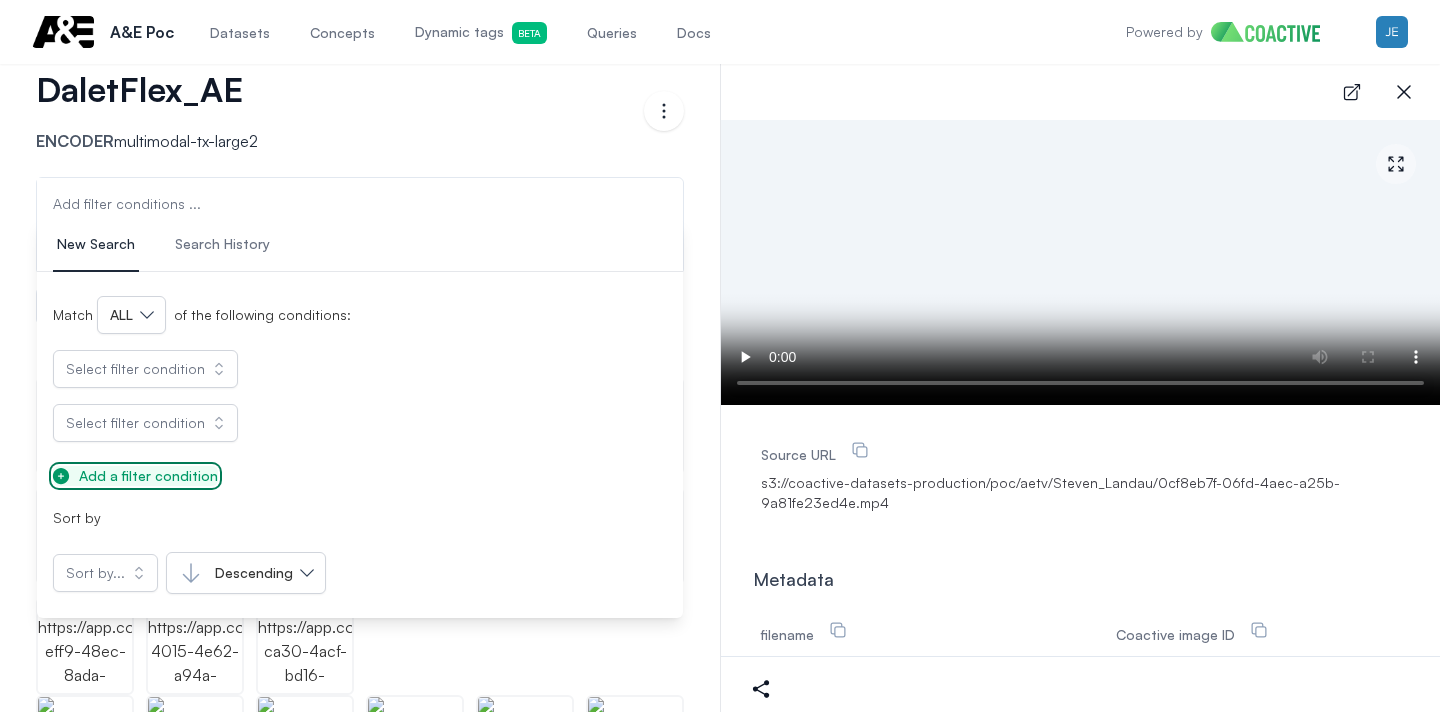 click on "Add a filter condition" at bounding box center [148, 476] 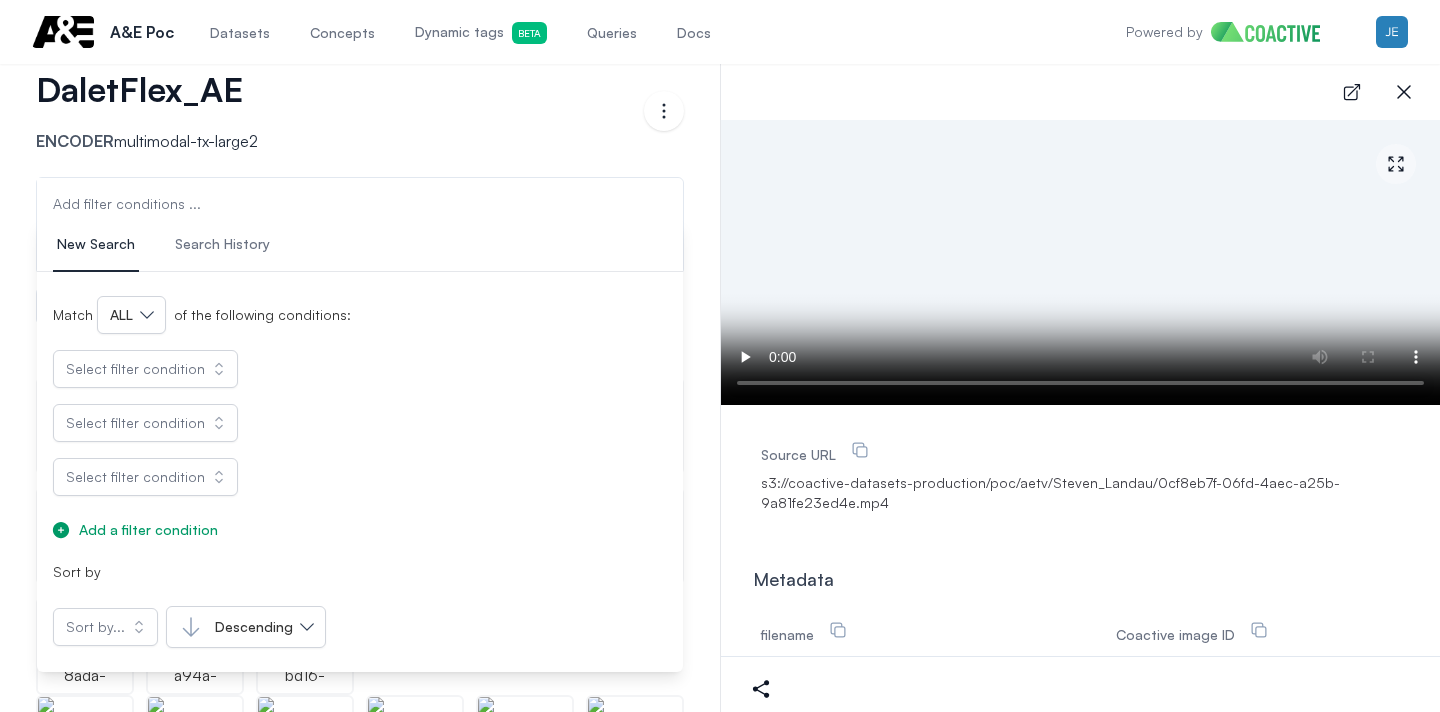 click 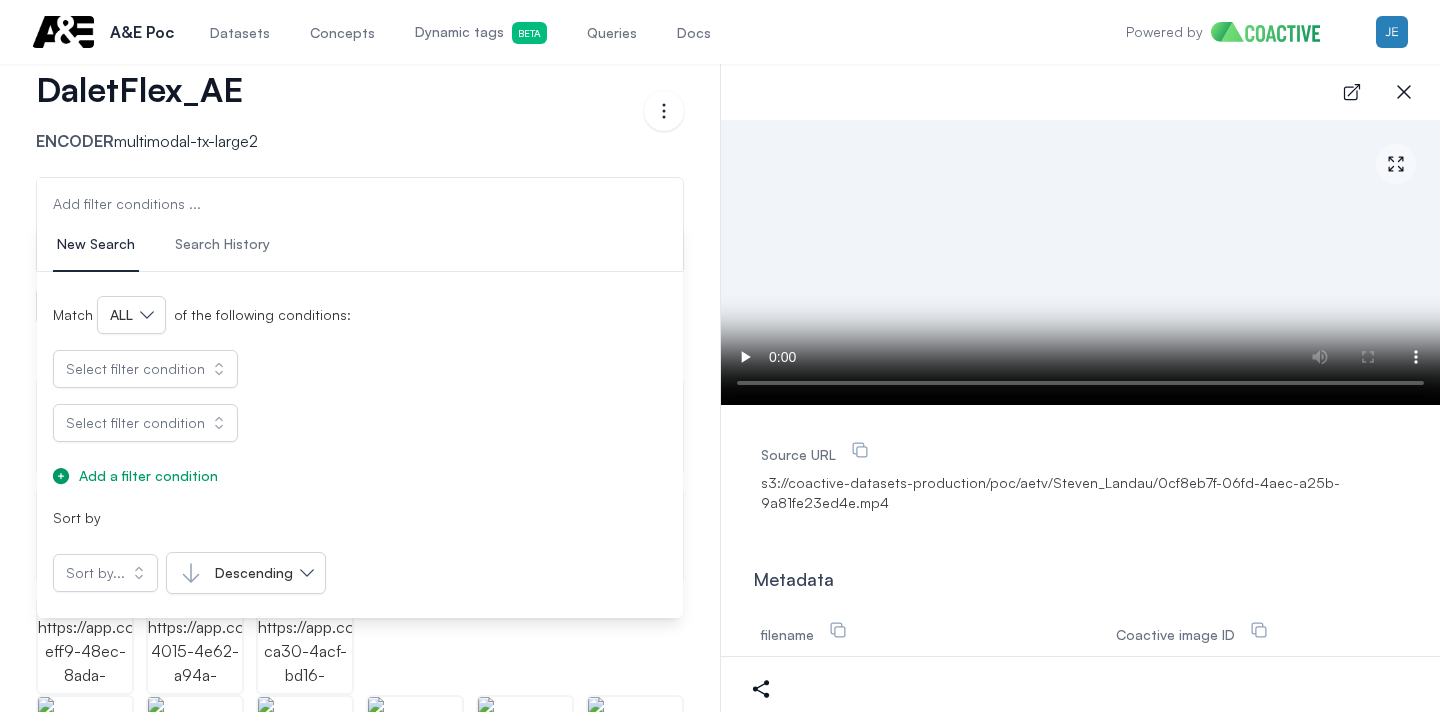 click 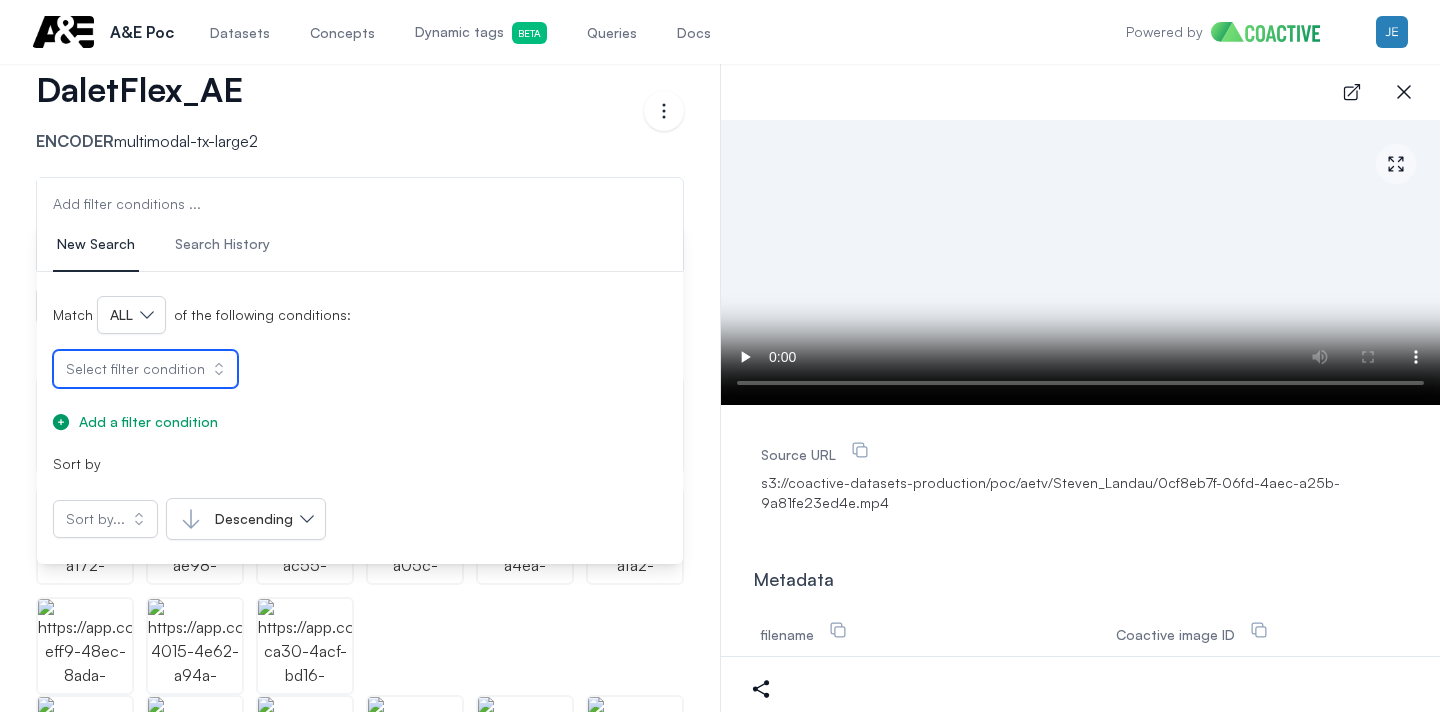 click on "Select filter condition" at bounding box center [145, 369] 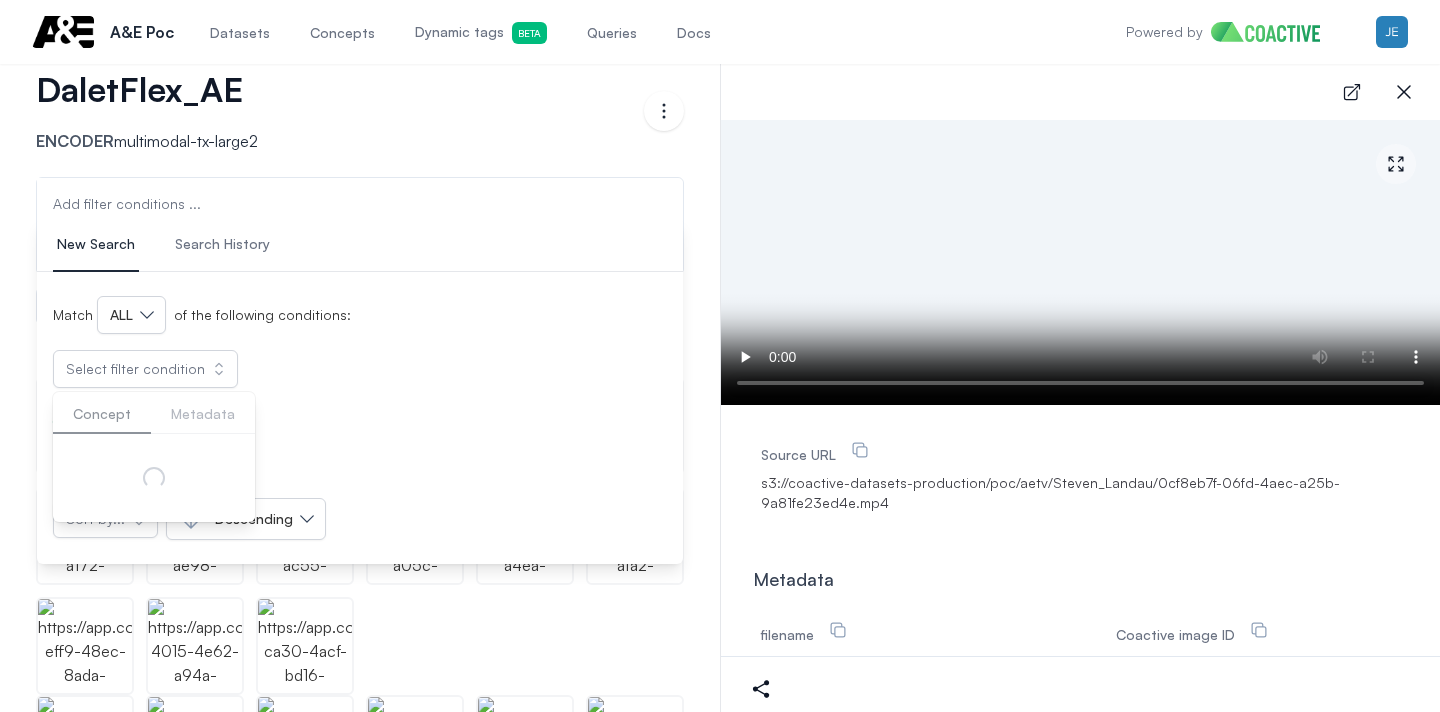 click on "Open main menu A&E Poc Datasets Concepts Dynamic tags Beta Queries Docs Powered by Open user menu" at bounding box center [720, 32] 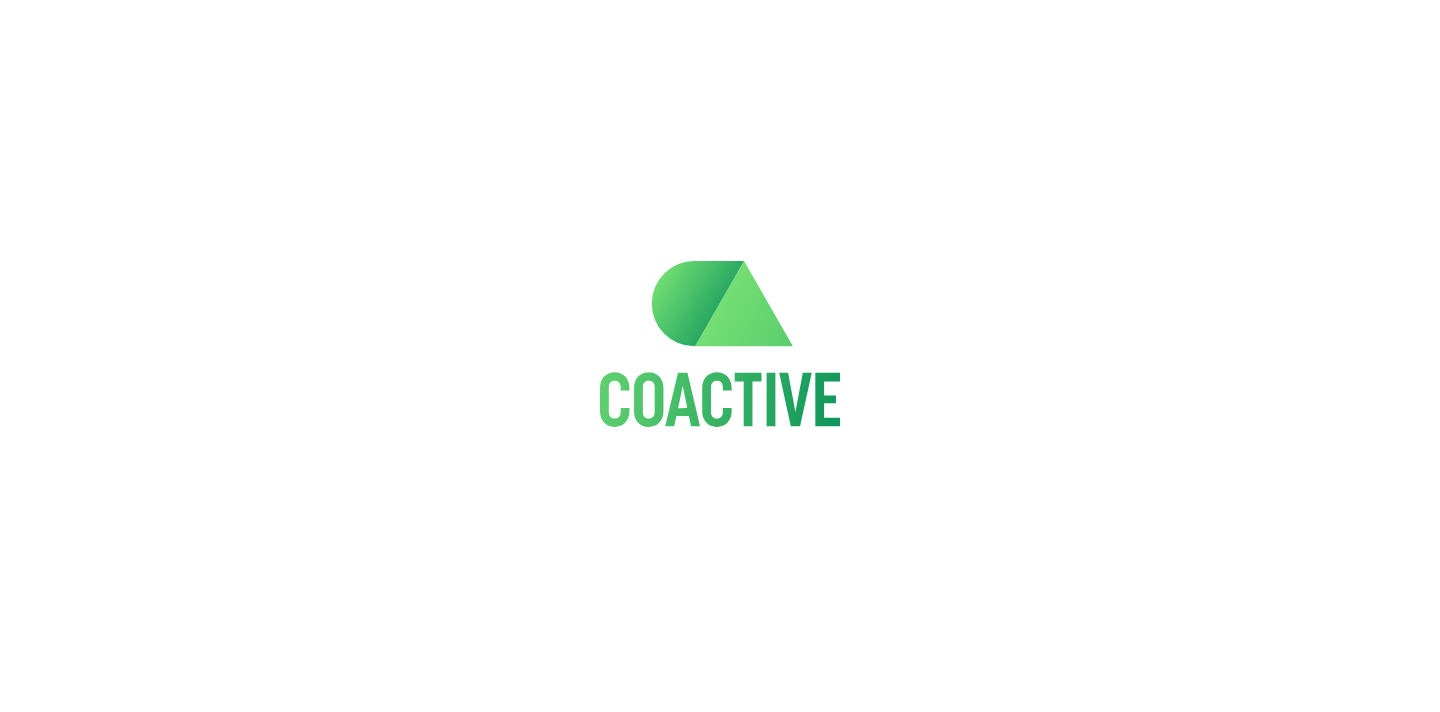scroll, scrollTop: 0, scrollLeft: 0, axis: both 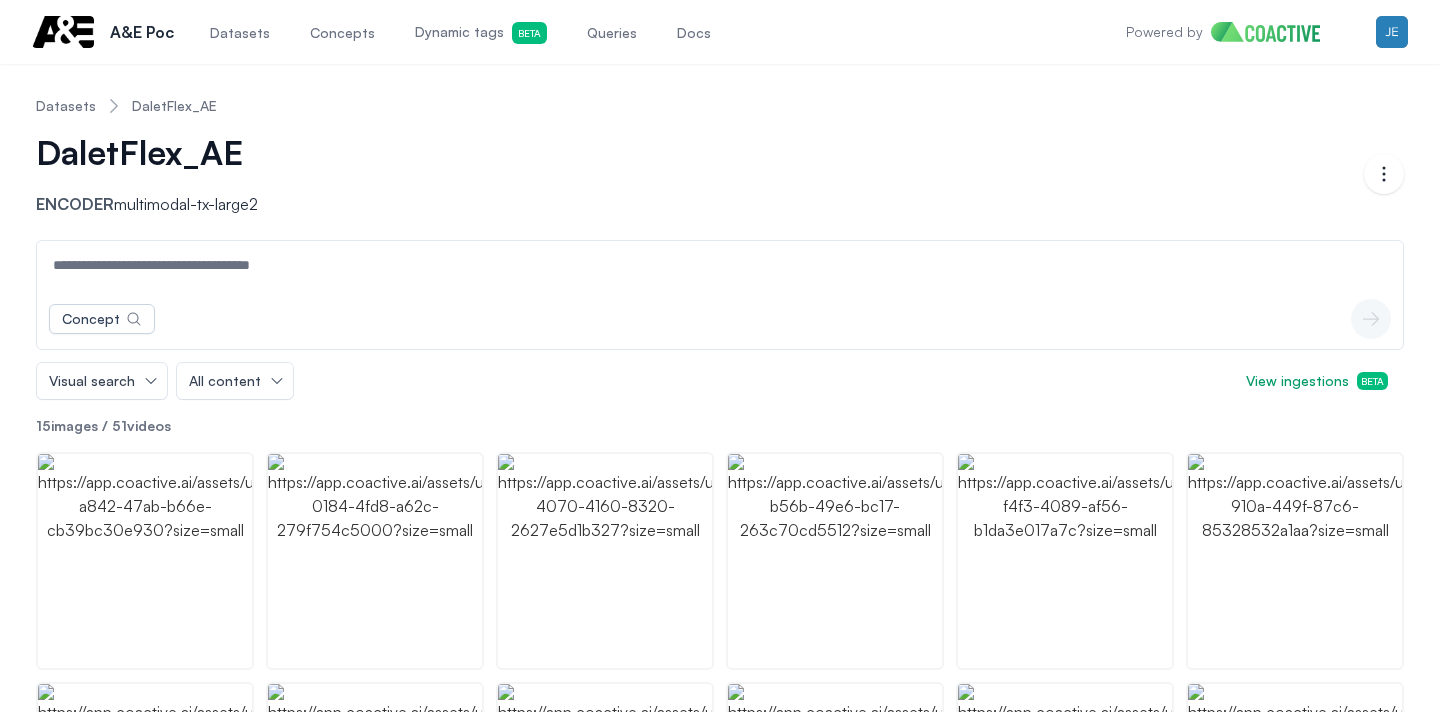 click at bounding box center (720, 265) 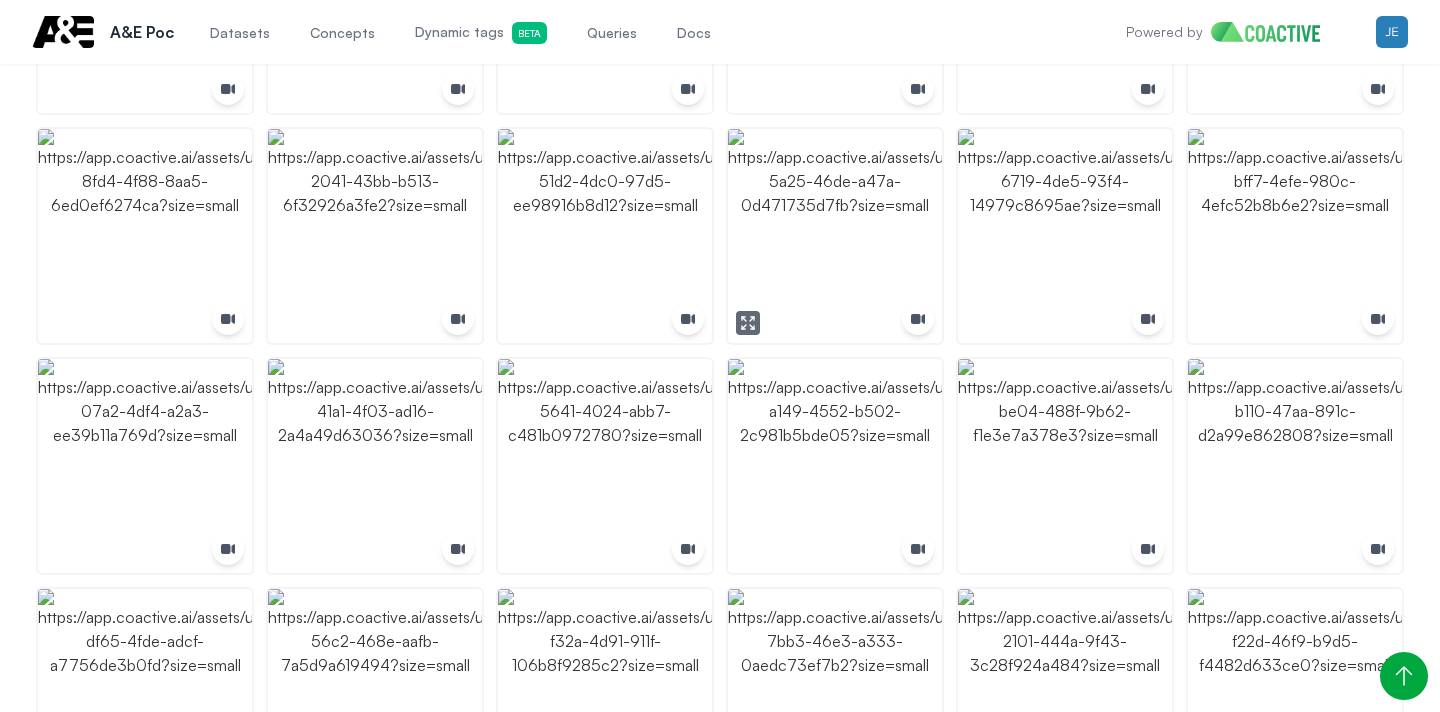 click at bounding box center [835, 236] 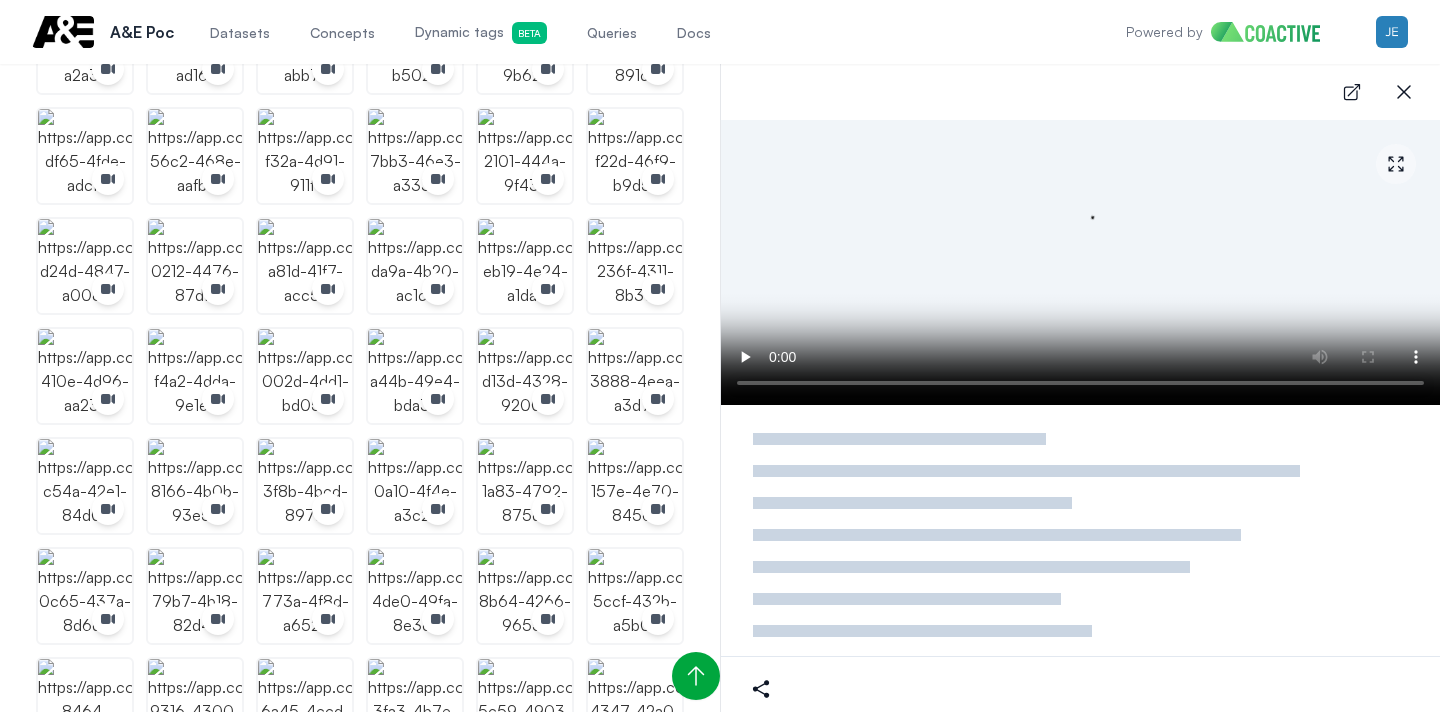 scroll, scrollTop: 735, scrollLeft: 0, axis: vertical 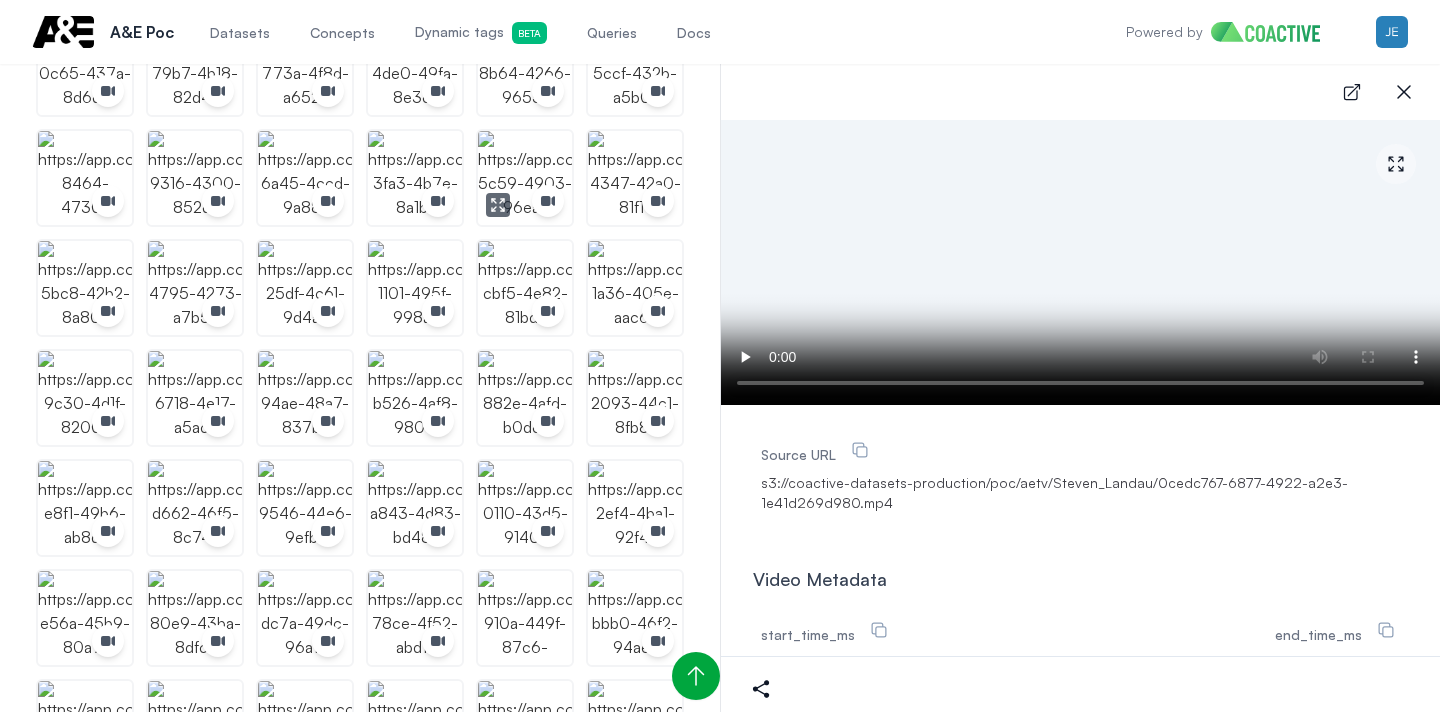 click at bounding box center (525, 178) 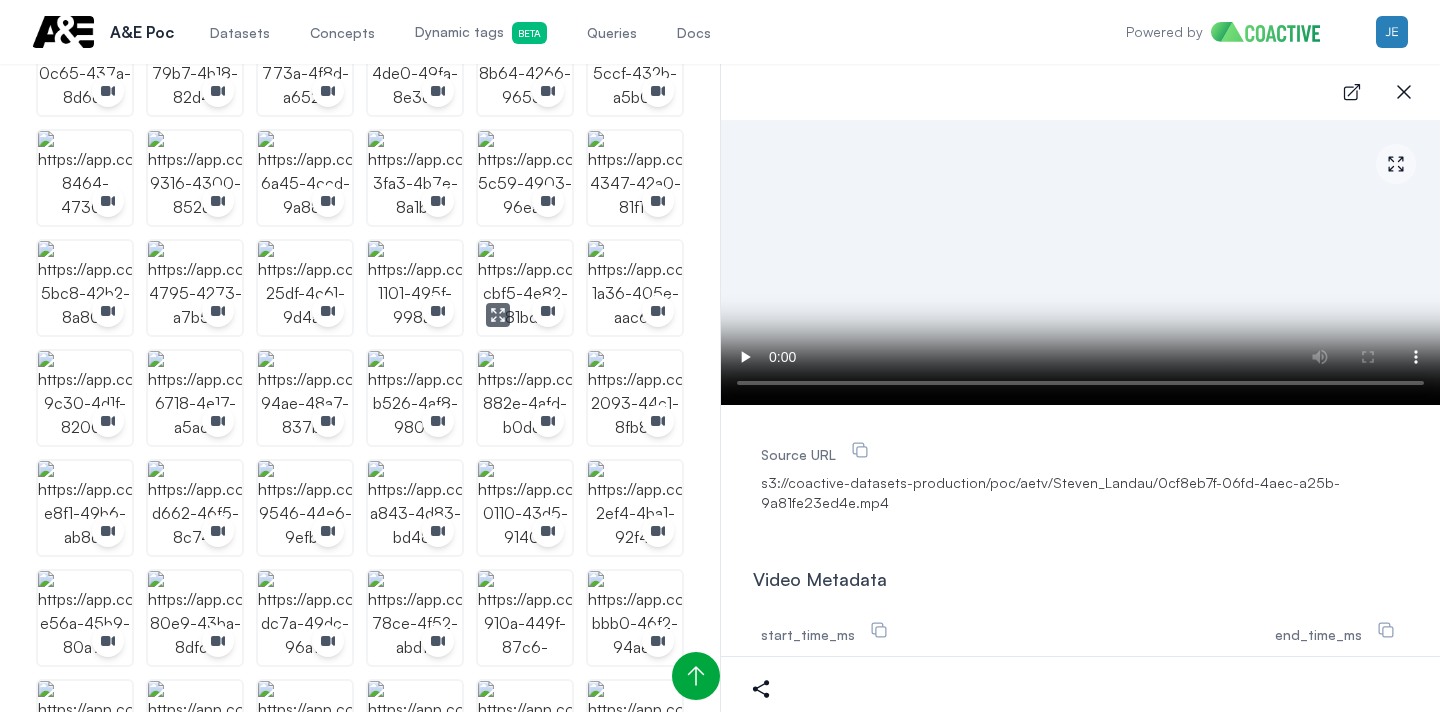 click at bounding box center (525, 288) 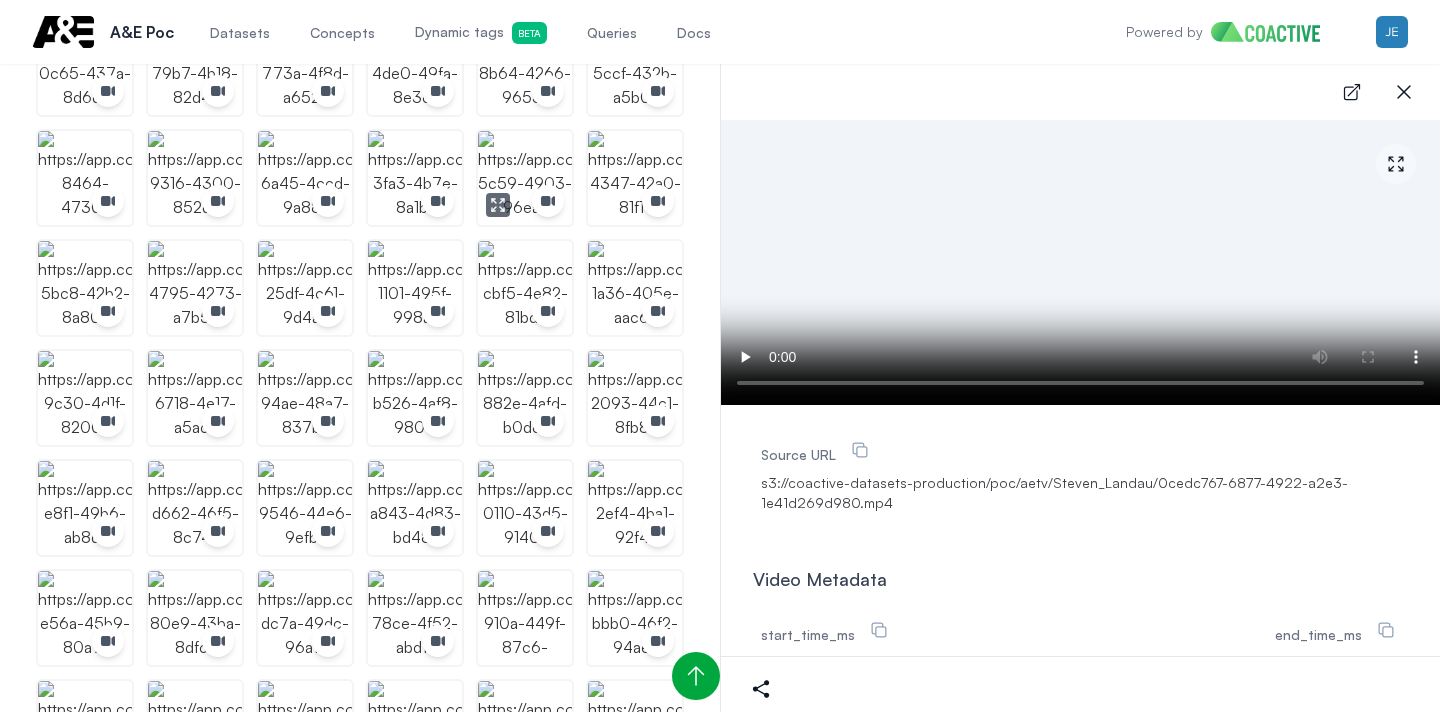 click at bounding box center [525, 178] 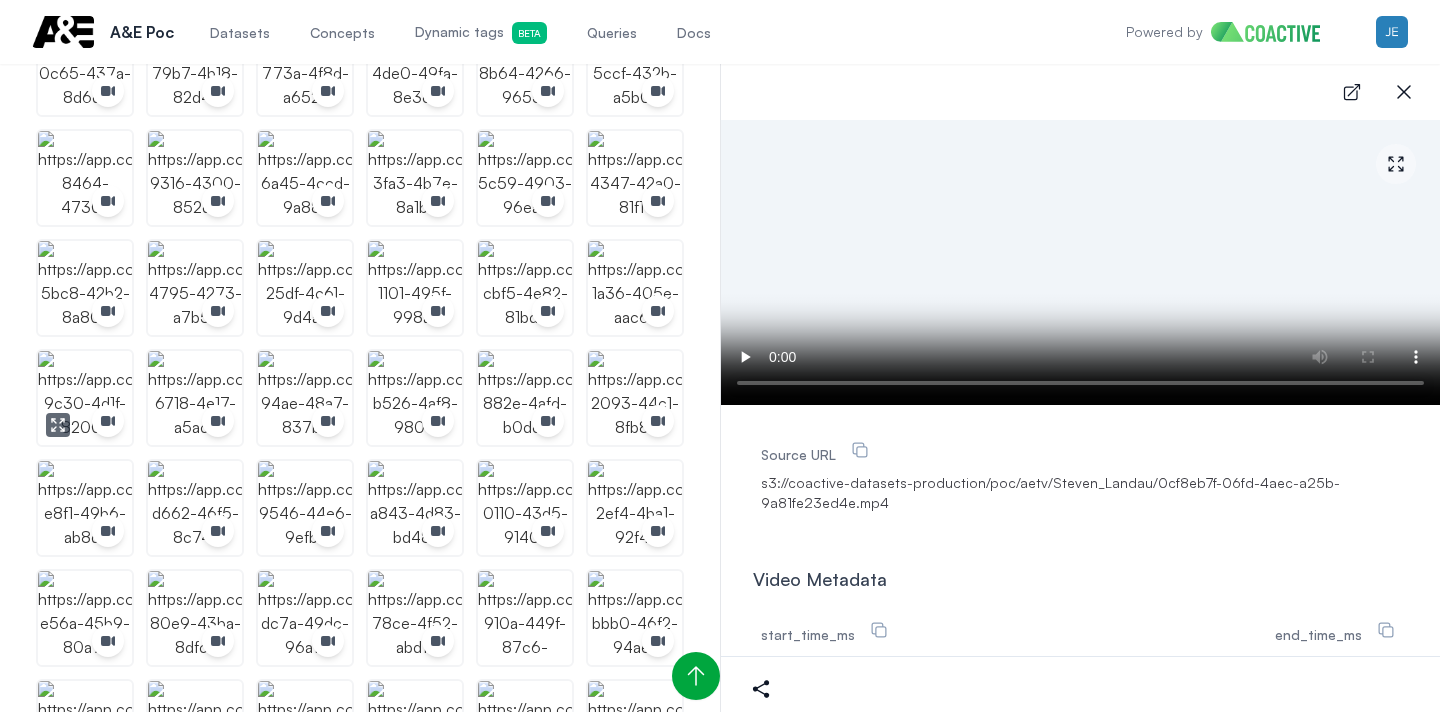 click at bounding box center [85, 398] 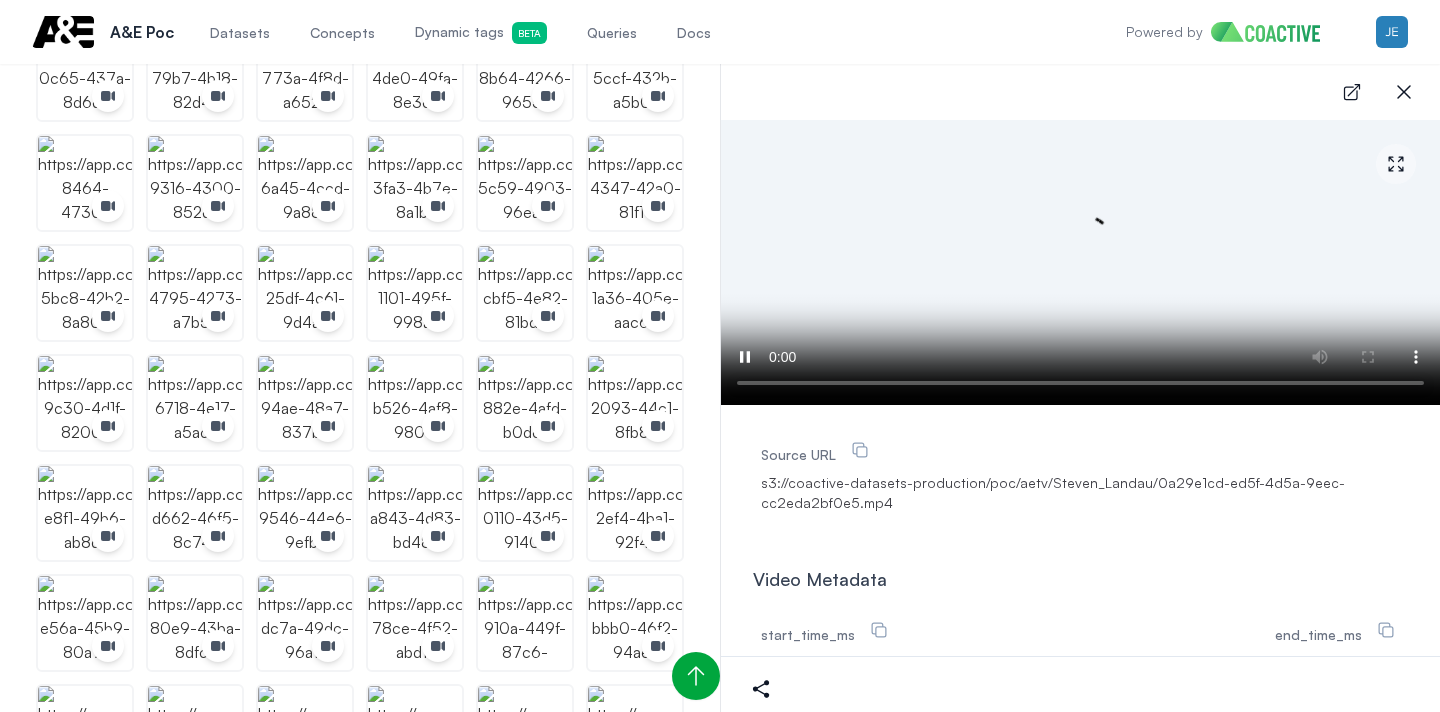scroll, scrollTop: 1389, scrollLeft: 0, axis: vertical 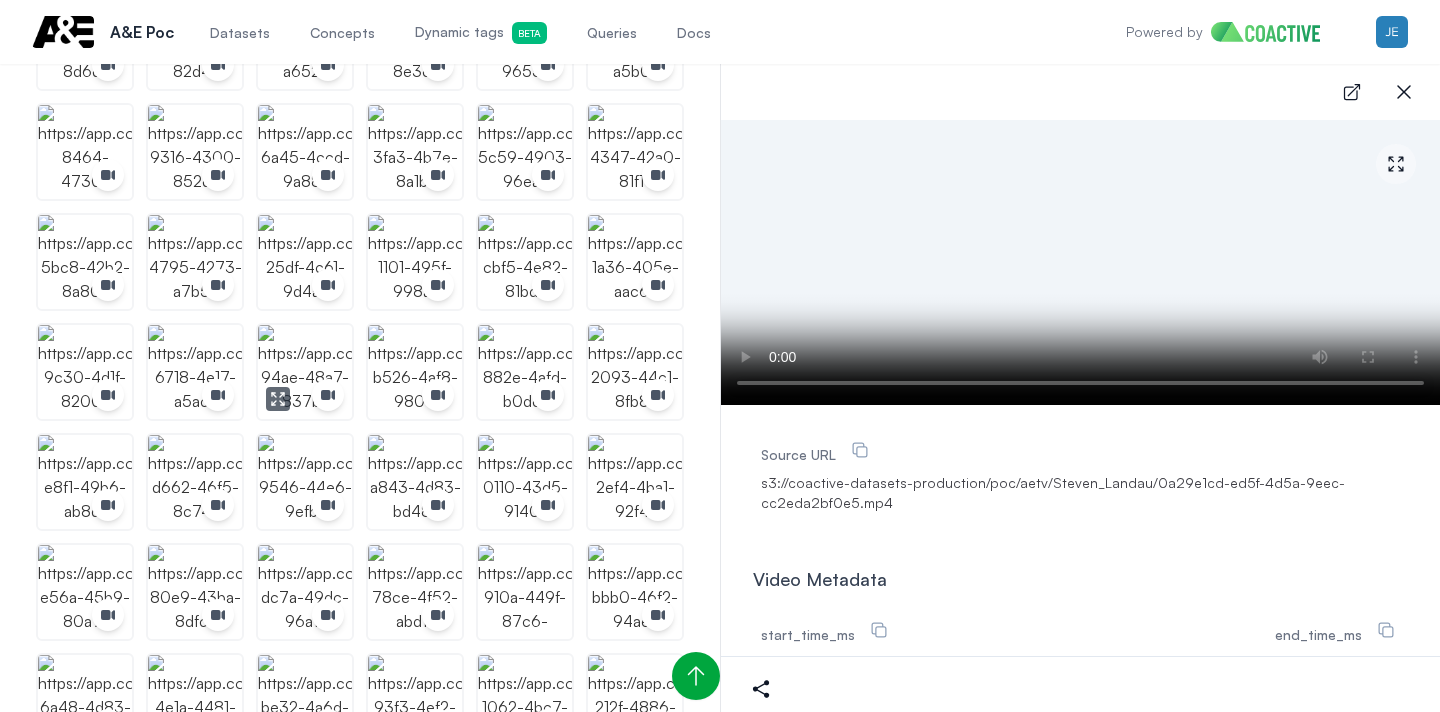 click at bounding box center (305, 372) 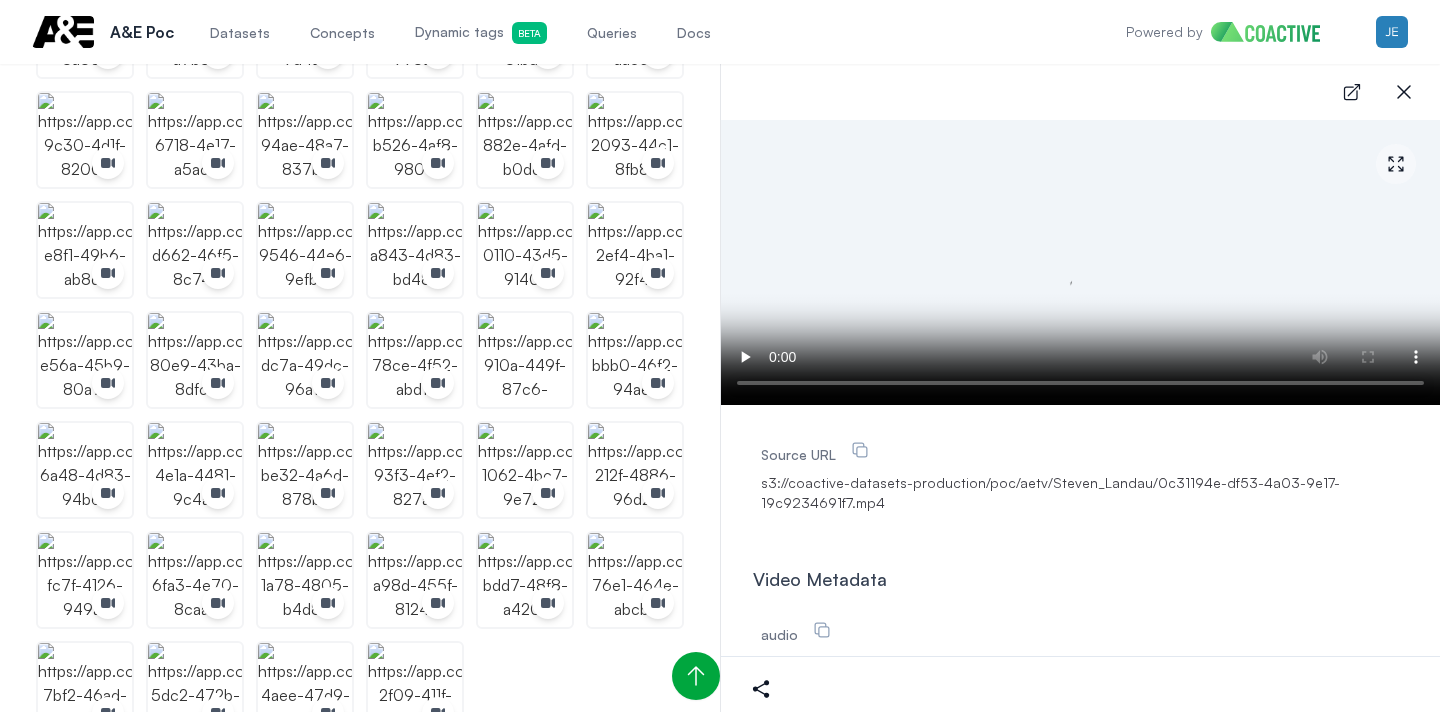 scroll, scrollTop: 1664, scrollLeft: 0, axis: vertical 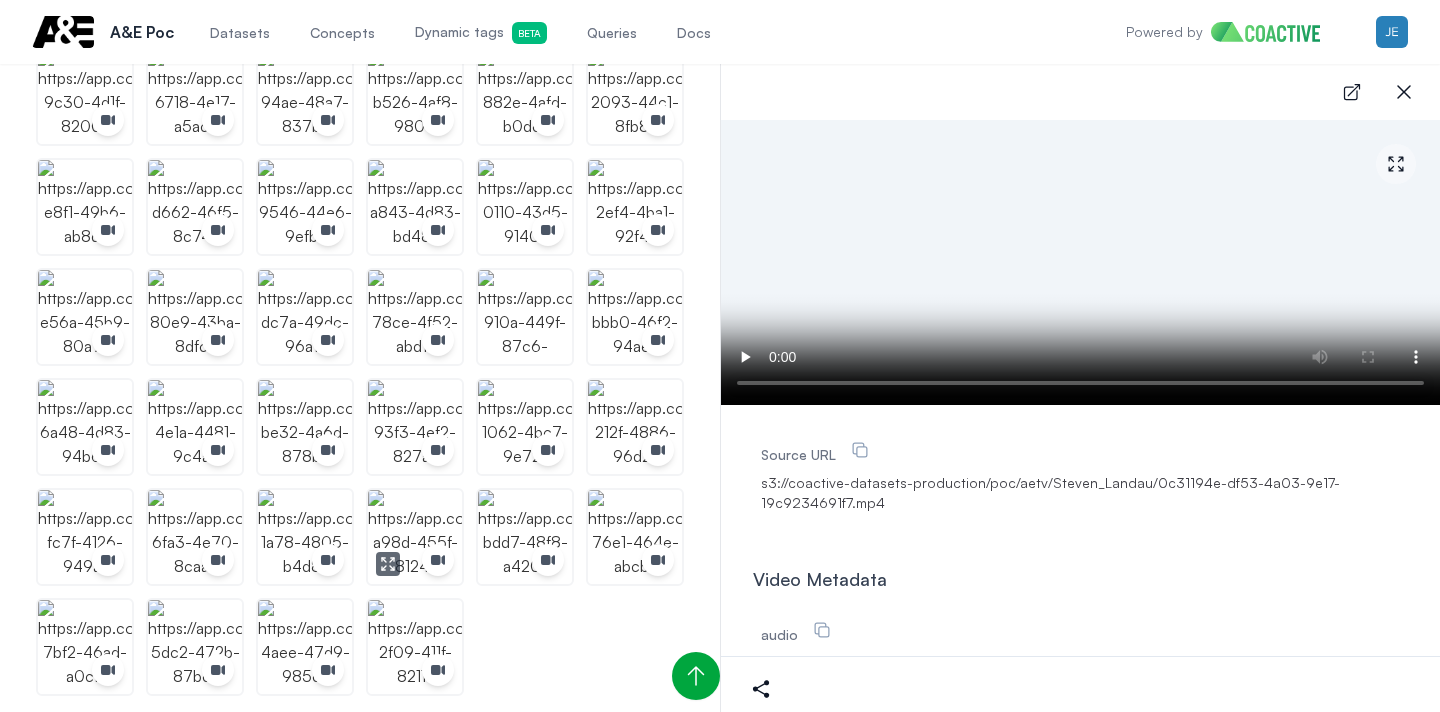 click at bounding box center [415, 537] 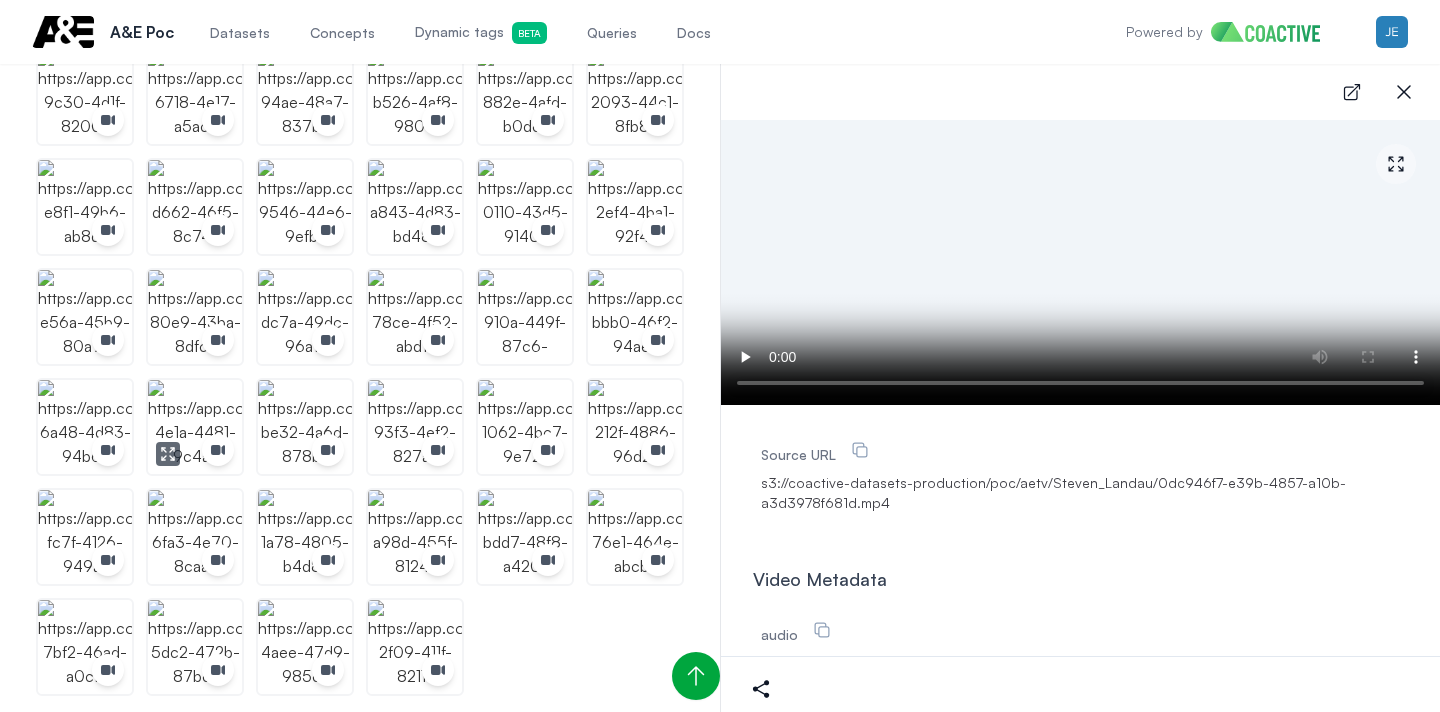 click at bounding box center (195, 427) 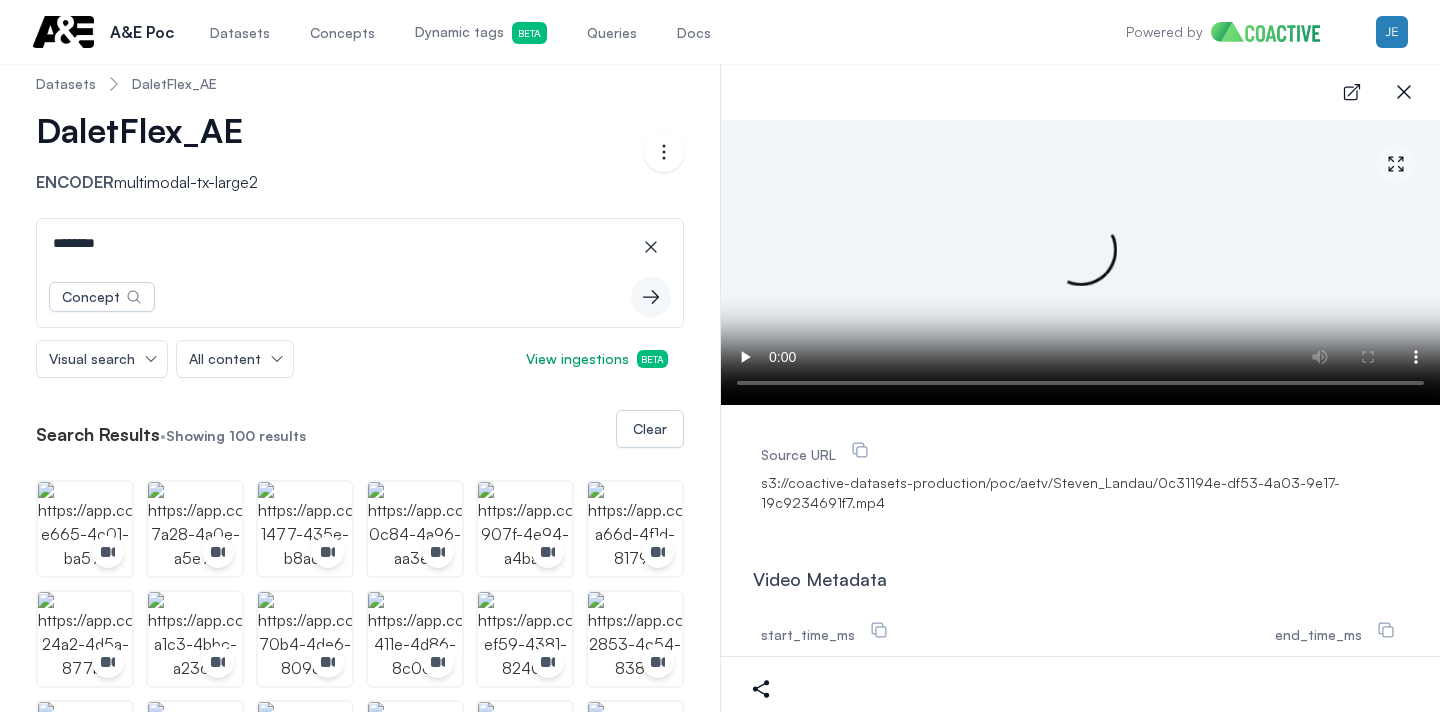 scroll, scrollTop: 0, scrollLeft: 0, axis: both 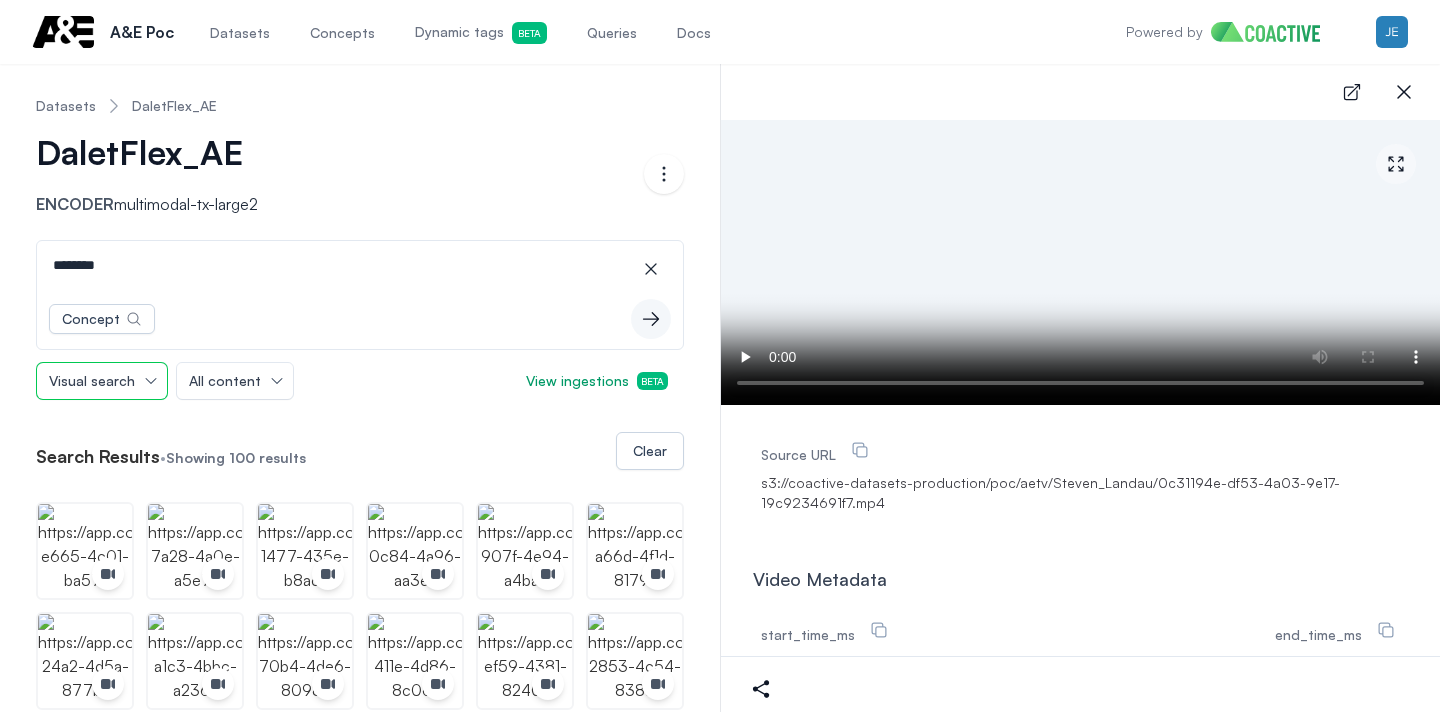 click on "Visual search" at bounding box center (102, 381) 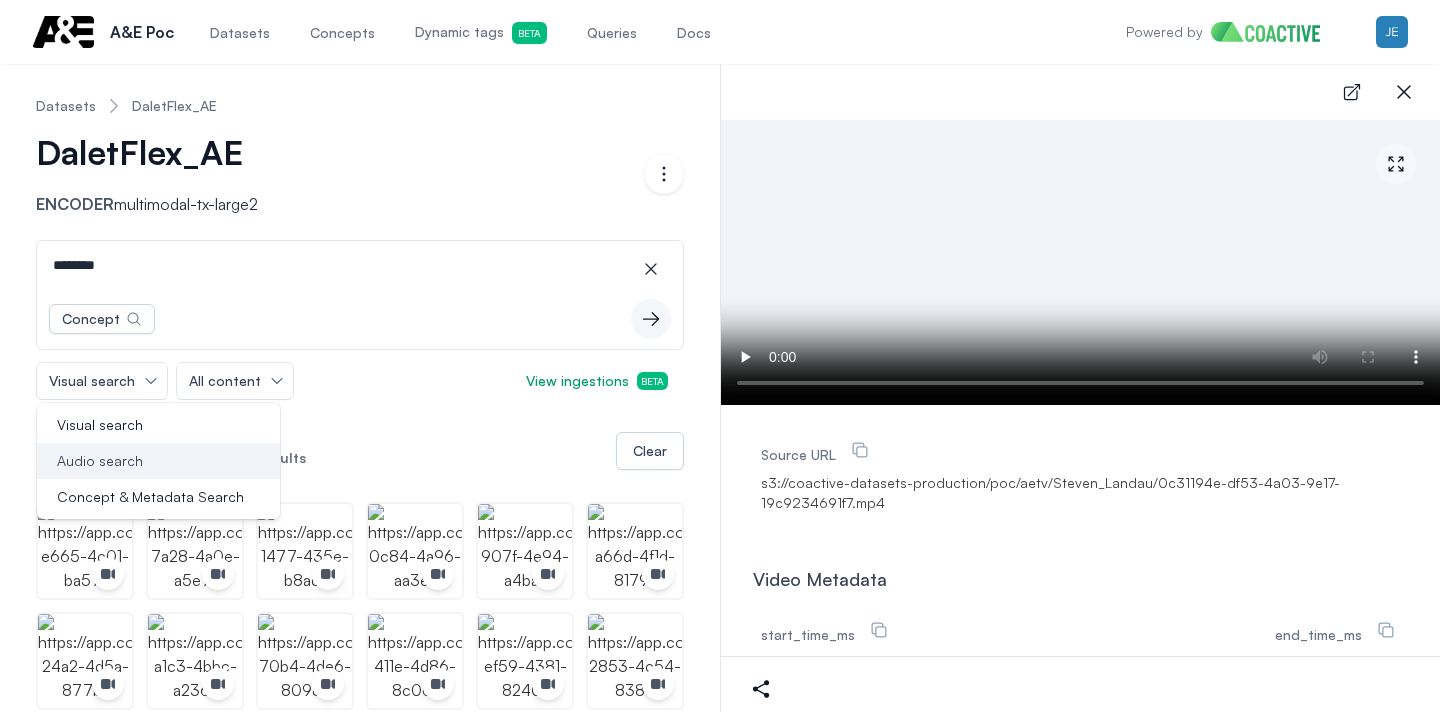 click on "Audio search" at bounding box center [100, 461] 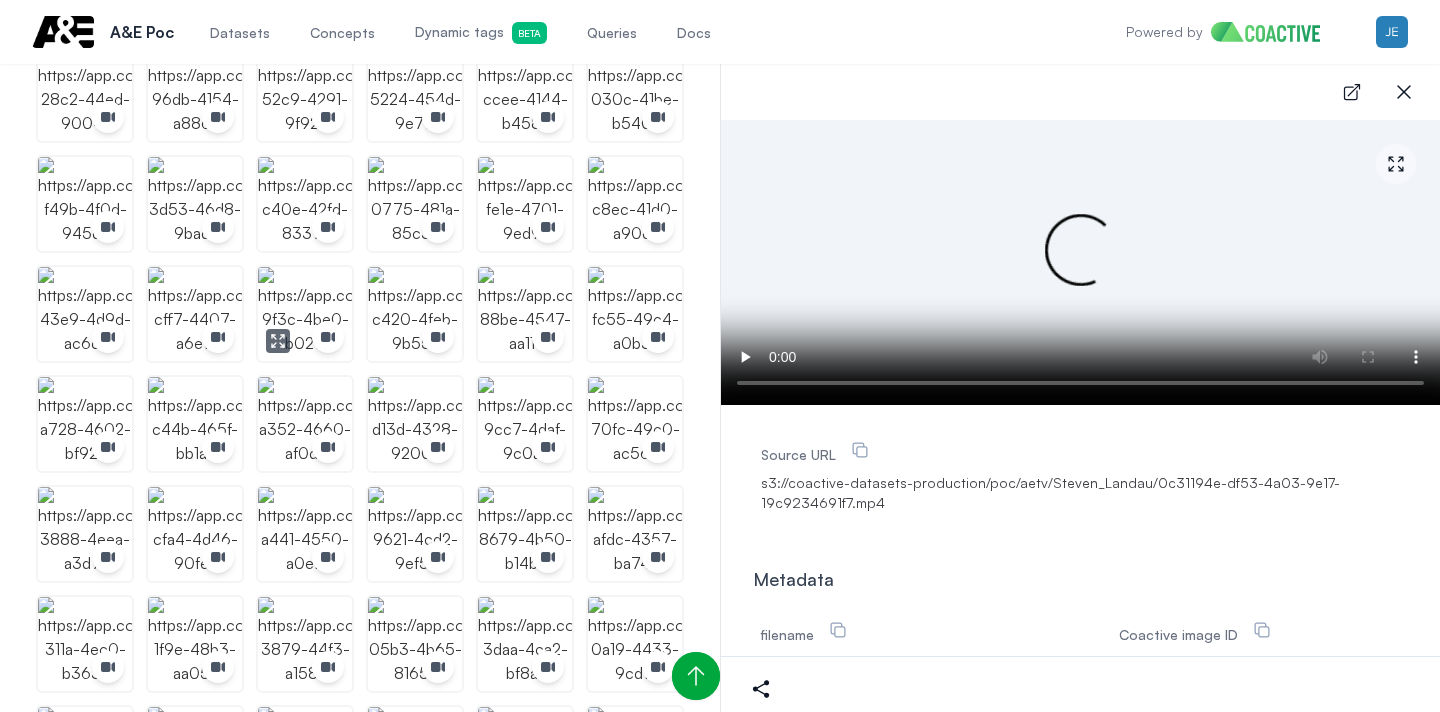 scroll, scrollTop: 836, scrollLeft: 0, axis: vertical 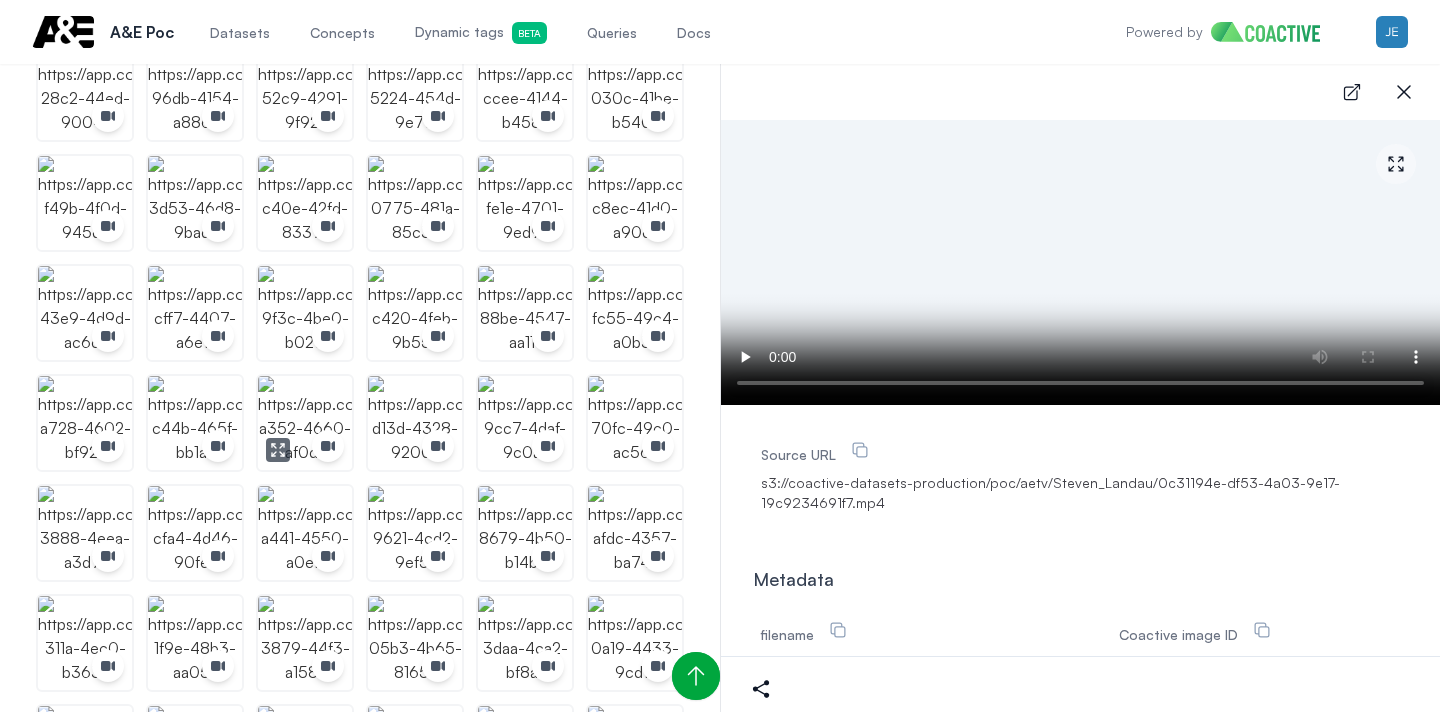 click at bounding box center [305, 423] 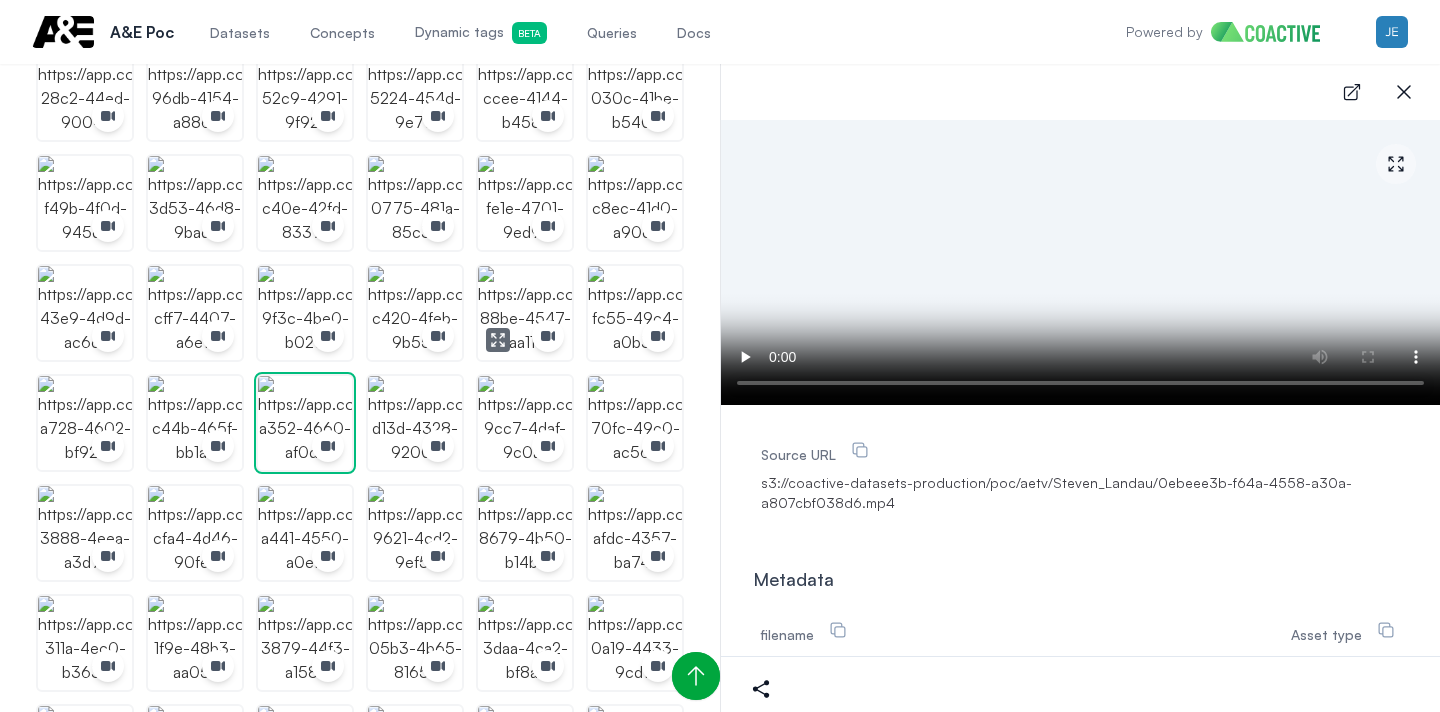 click at bounding box center [525, 313] 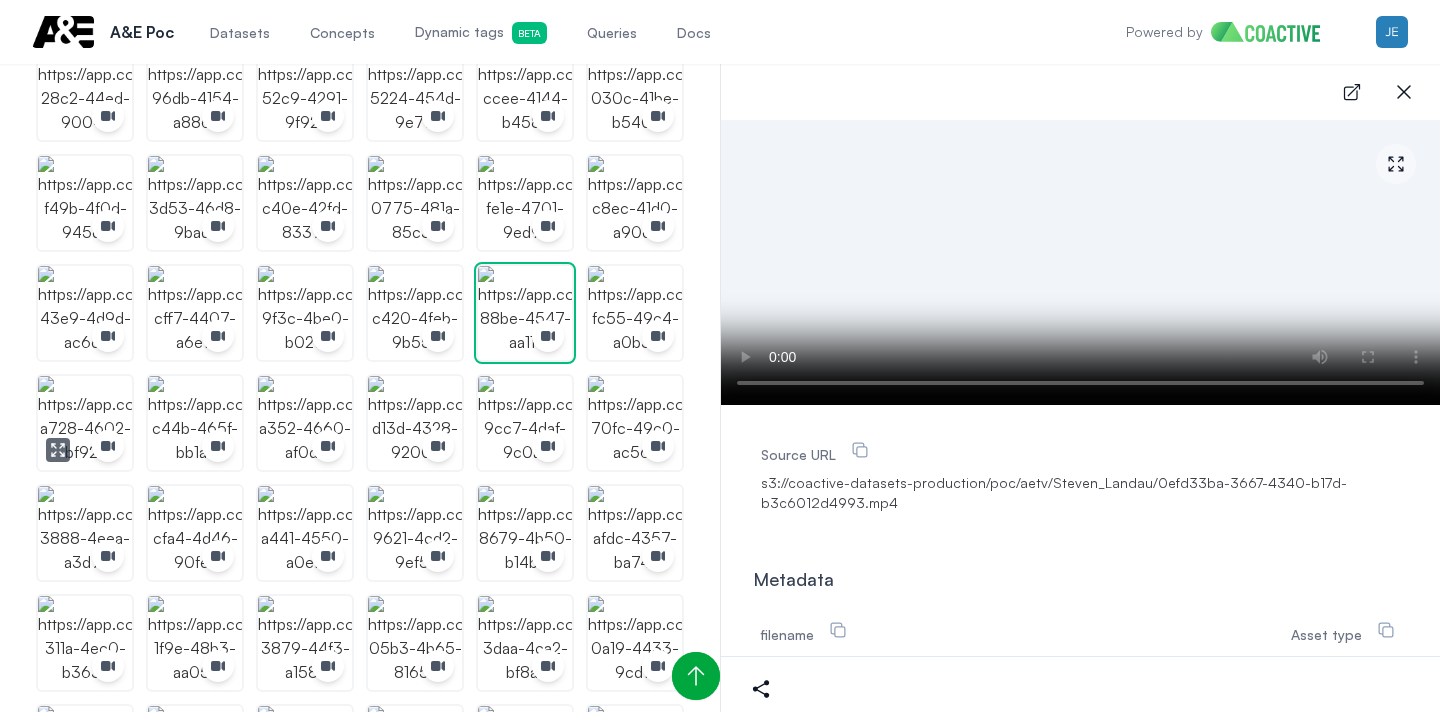 click at bounding box center (85, 423) 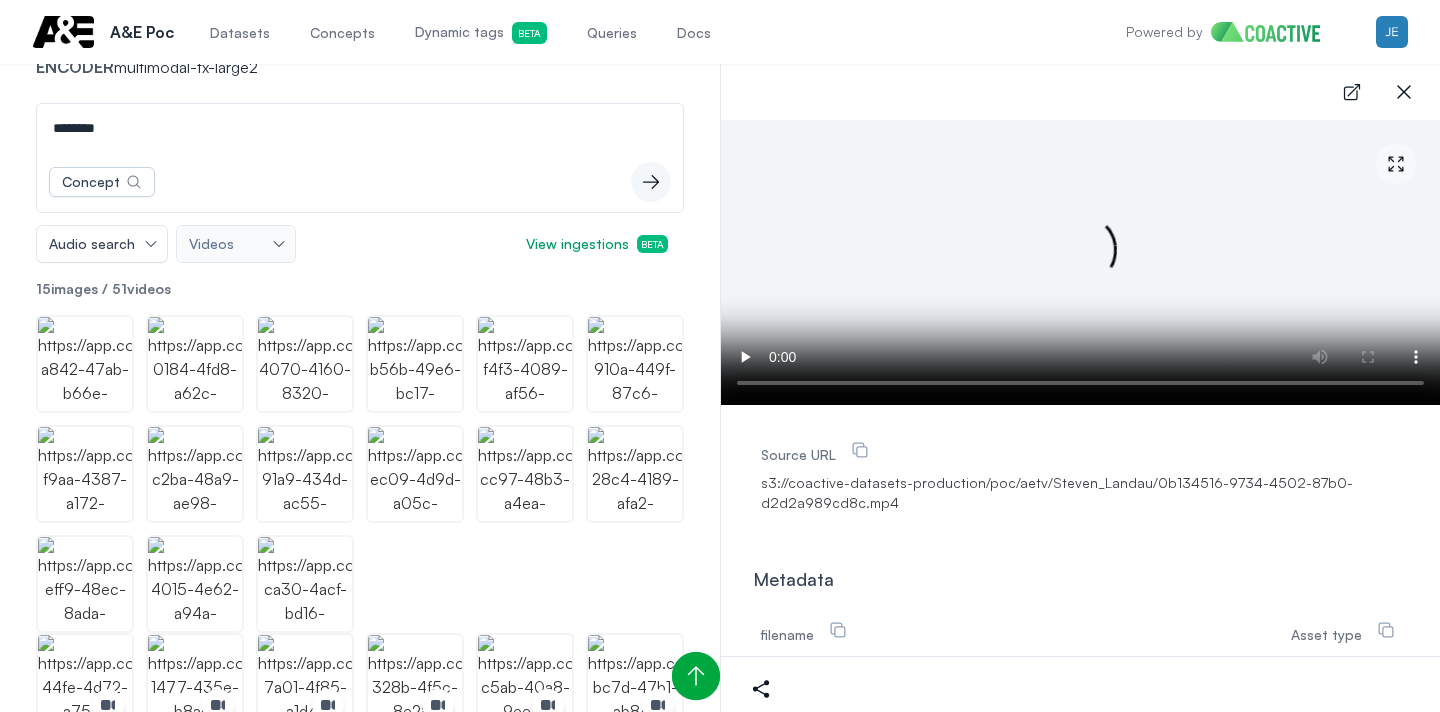 scroll, scrollTop: 0, scrollLeft: 0, axis: both 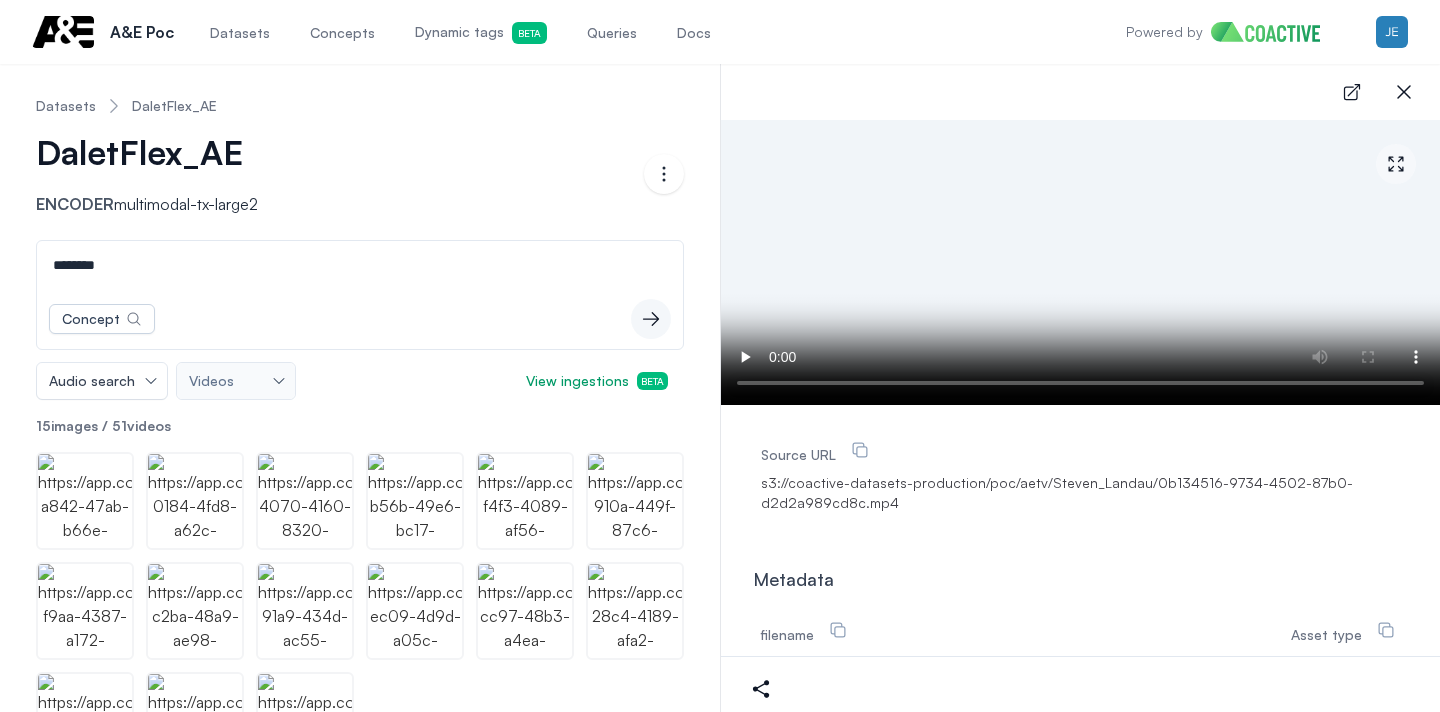 click on "********" at bounding box center [360, 265] 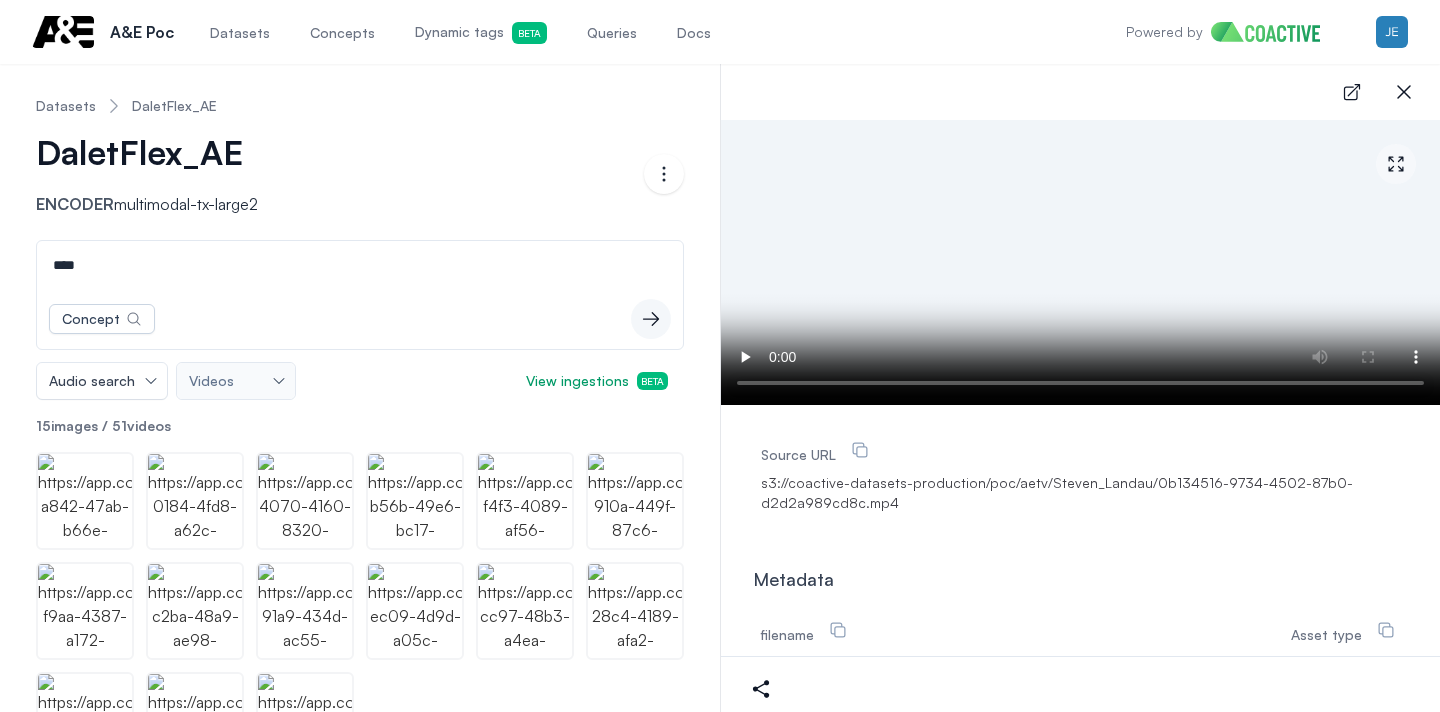 type on "****" 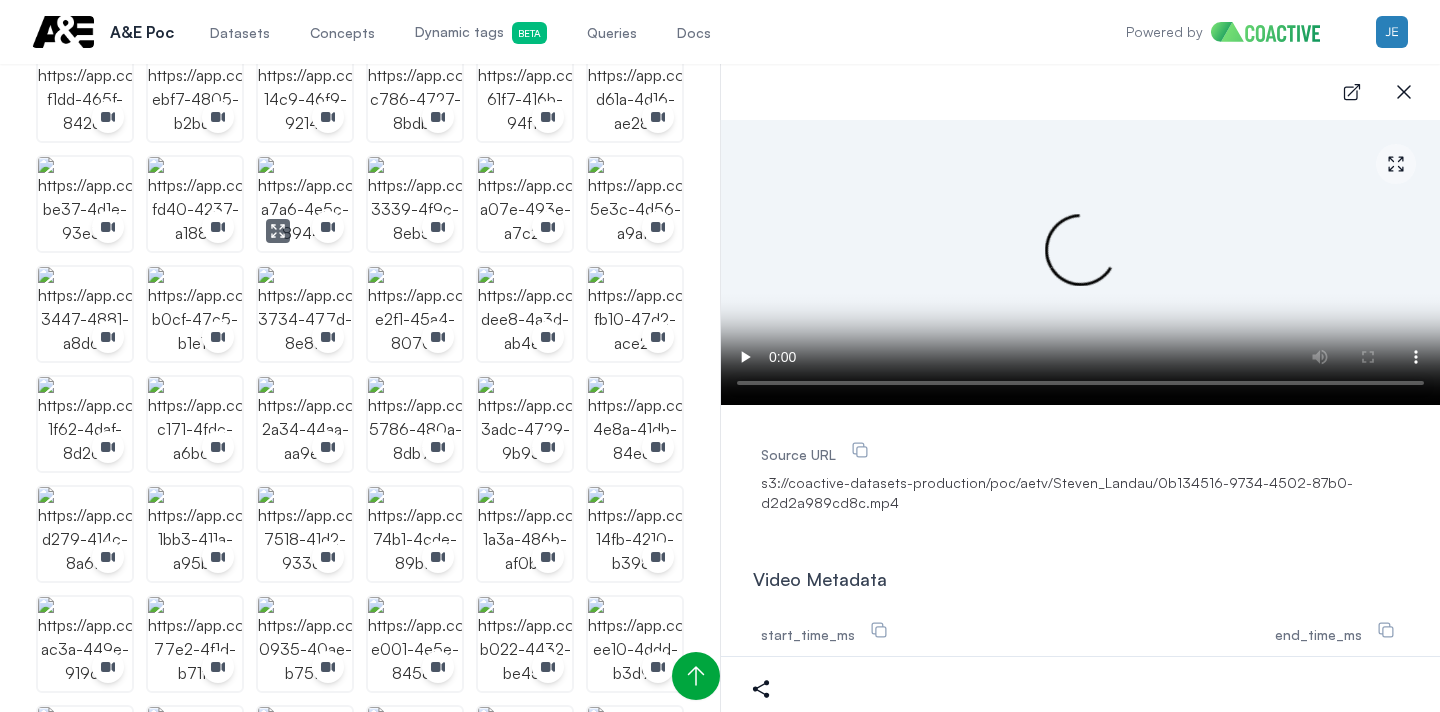 scroll, scrollTop: 899, scrollLeft: 0, axis: vertical 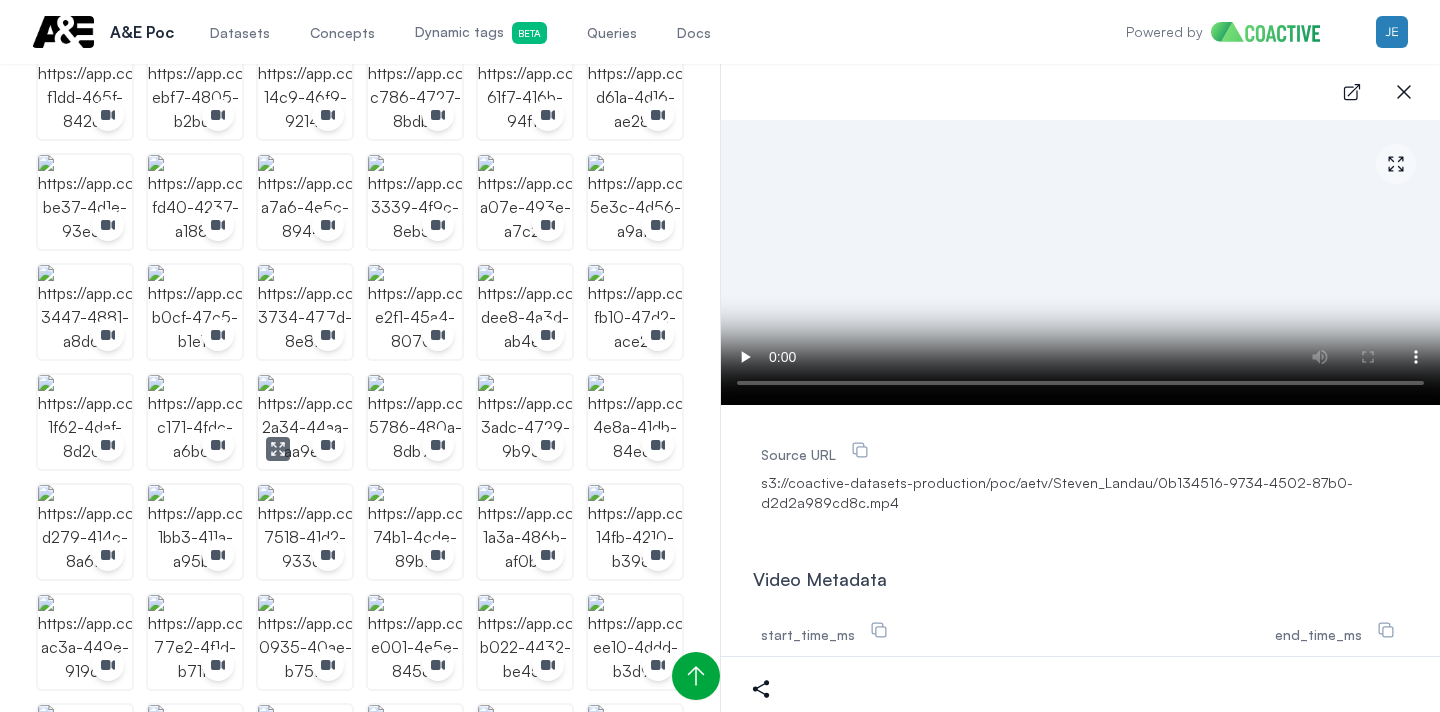 click at bounding box center [305, 422] 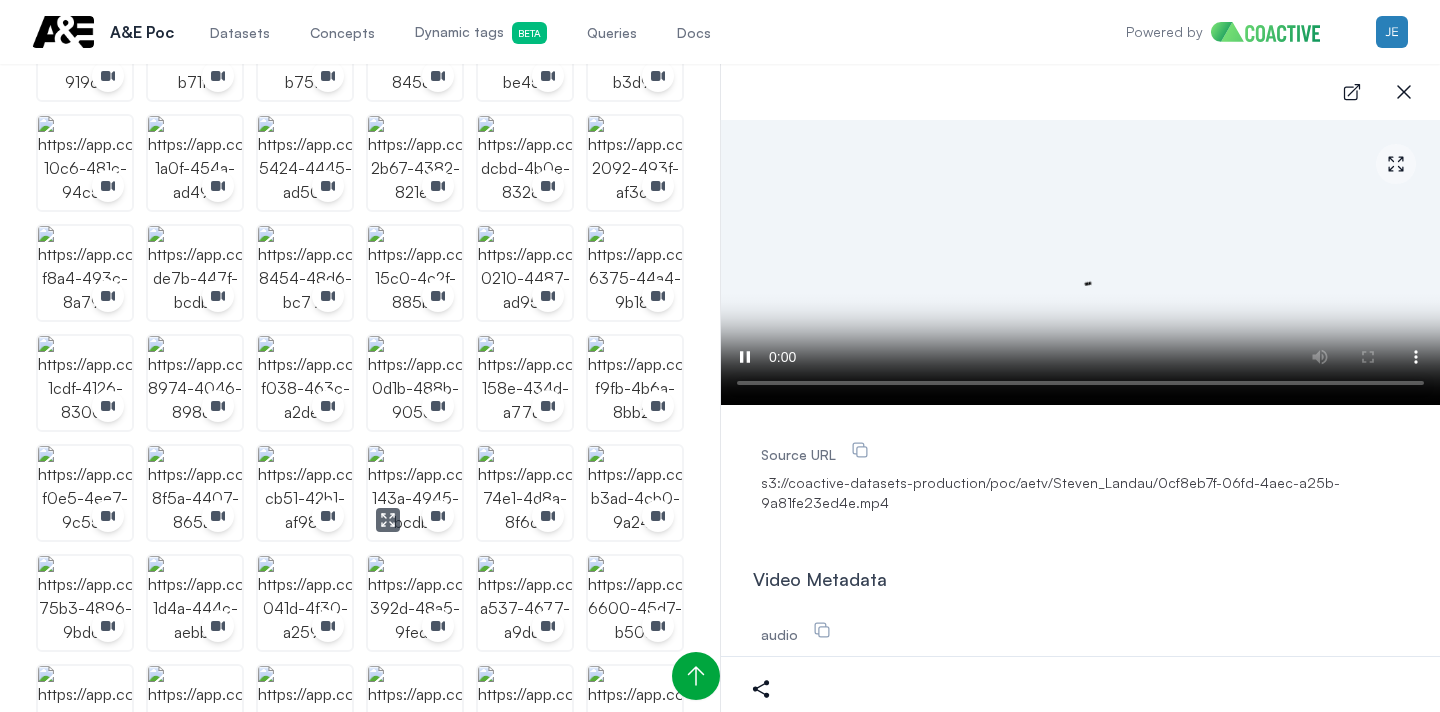 scroll, scrollTop: 1664, scrollLeft: 0, axis: vertical 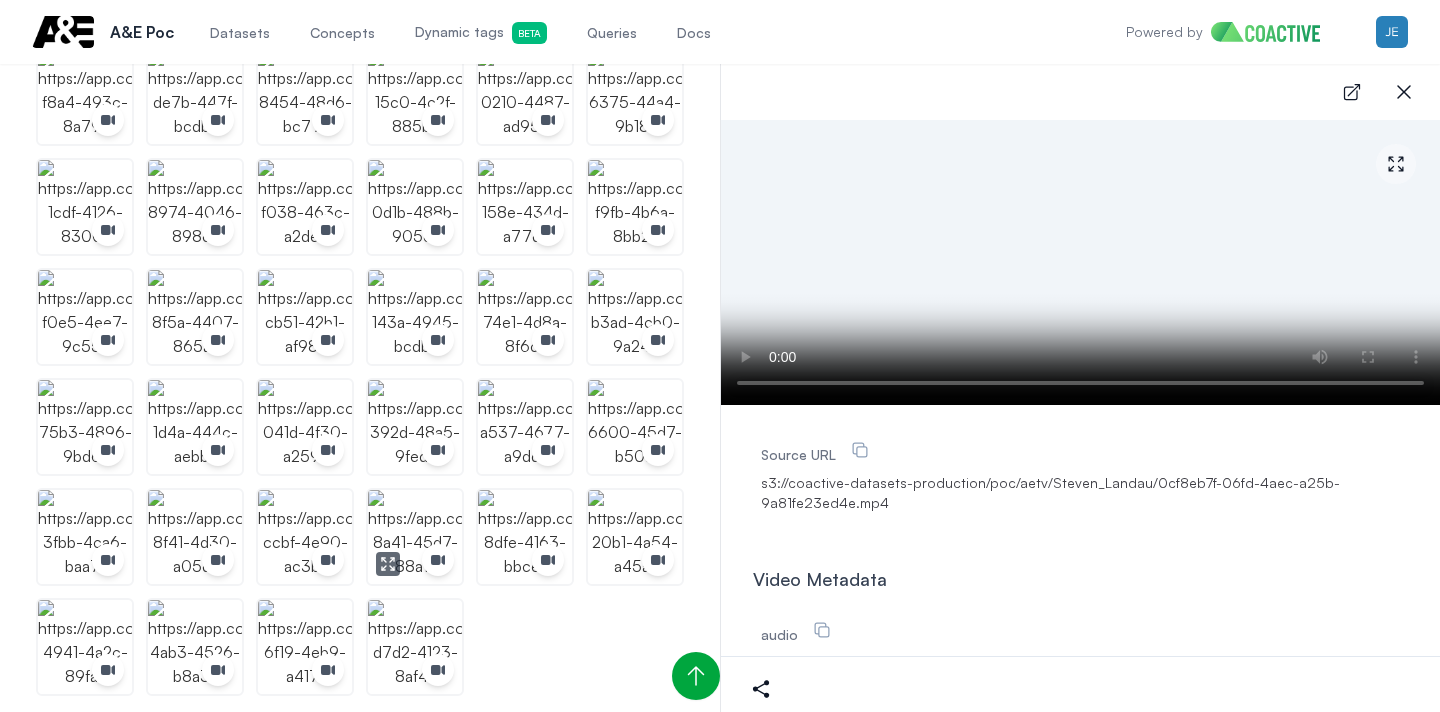 click at bounding box center (415, 537) 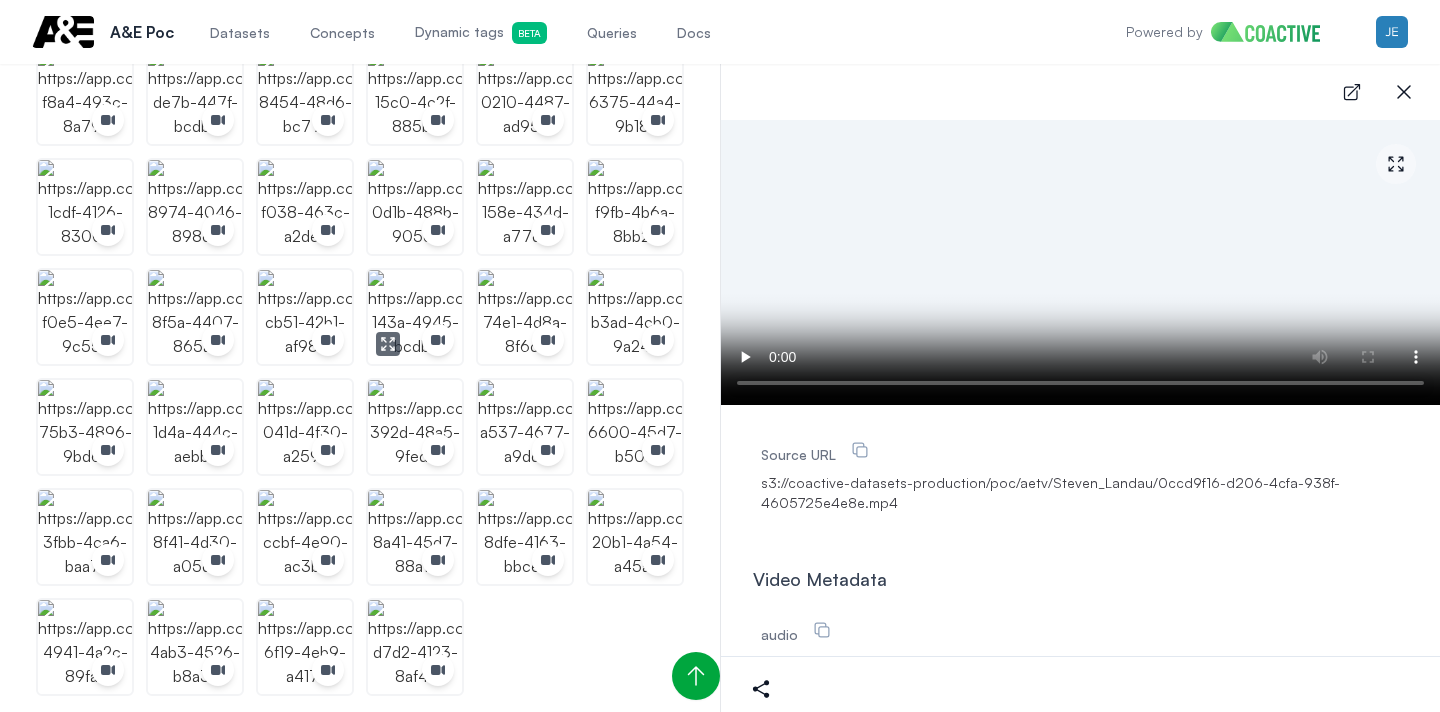 click at bounding box center [415, 317] 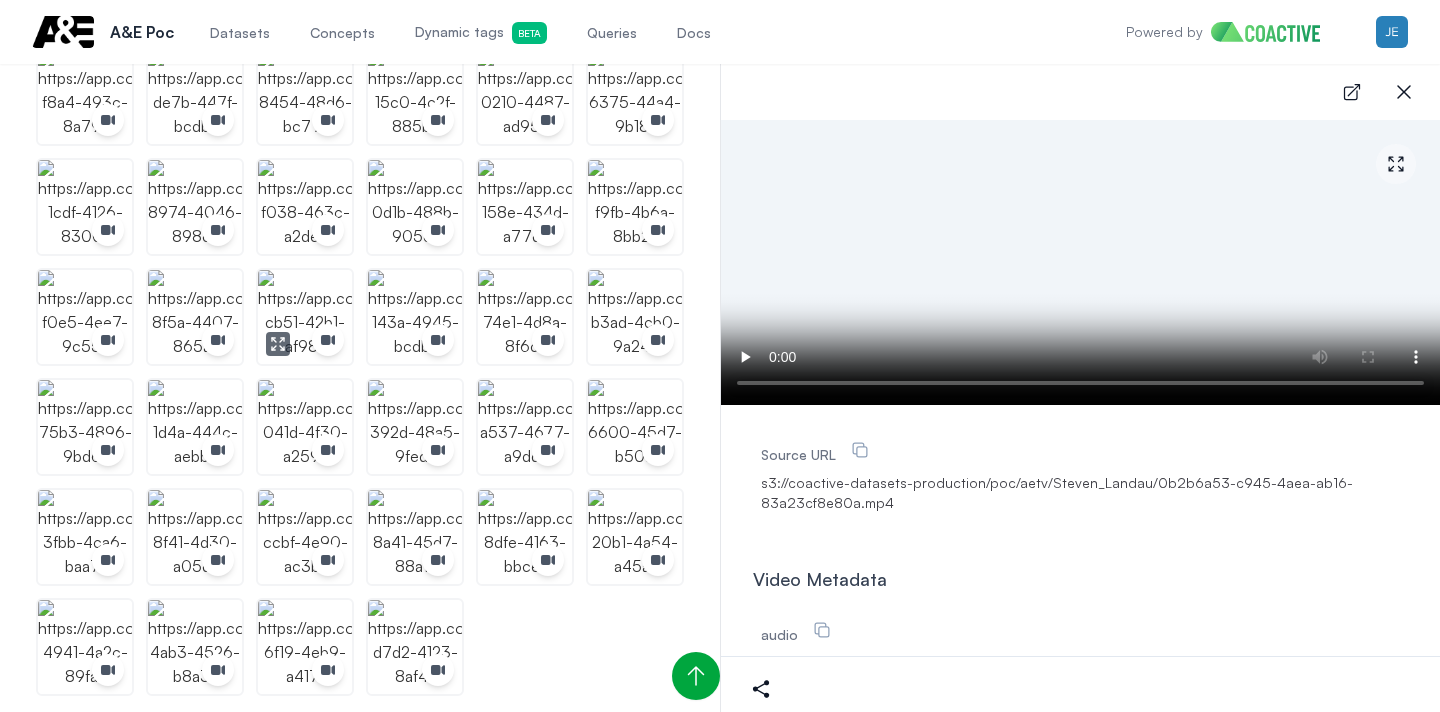 click at bounding box center [305, 317] 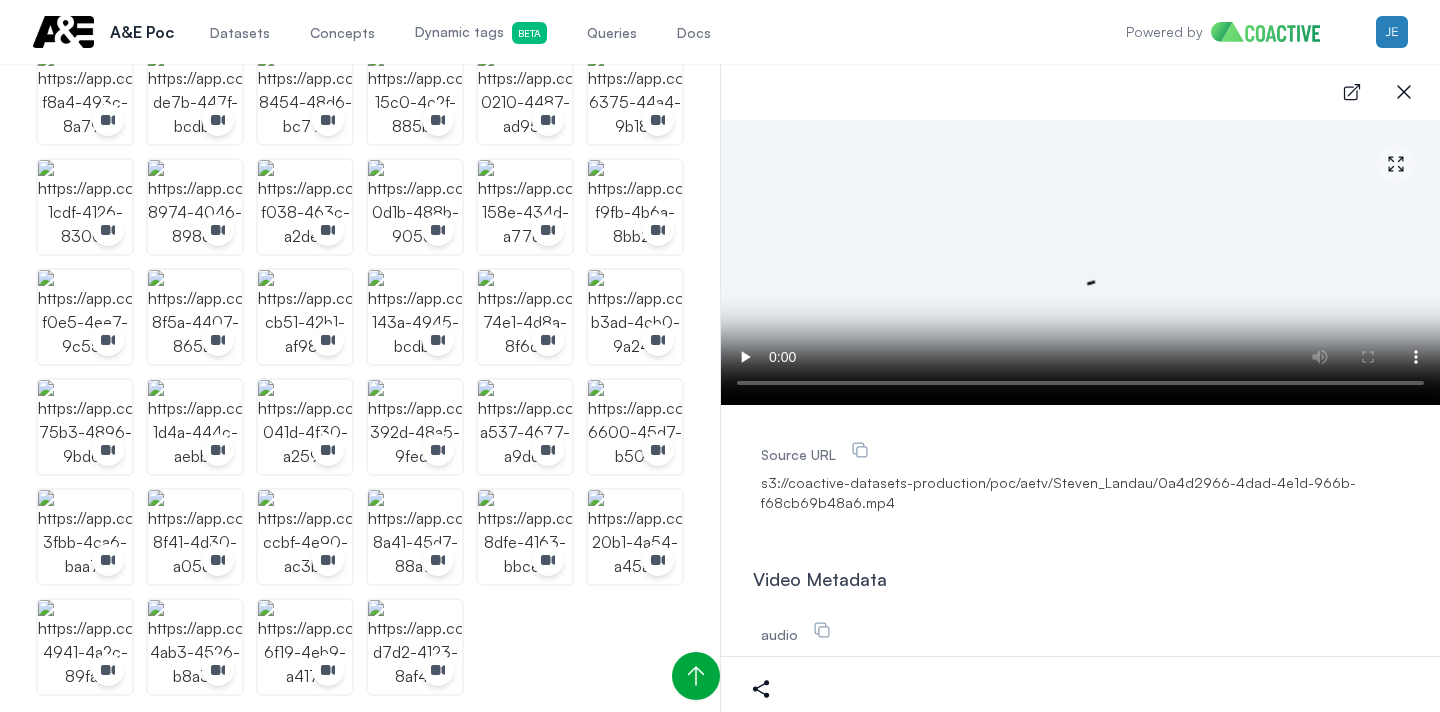 type 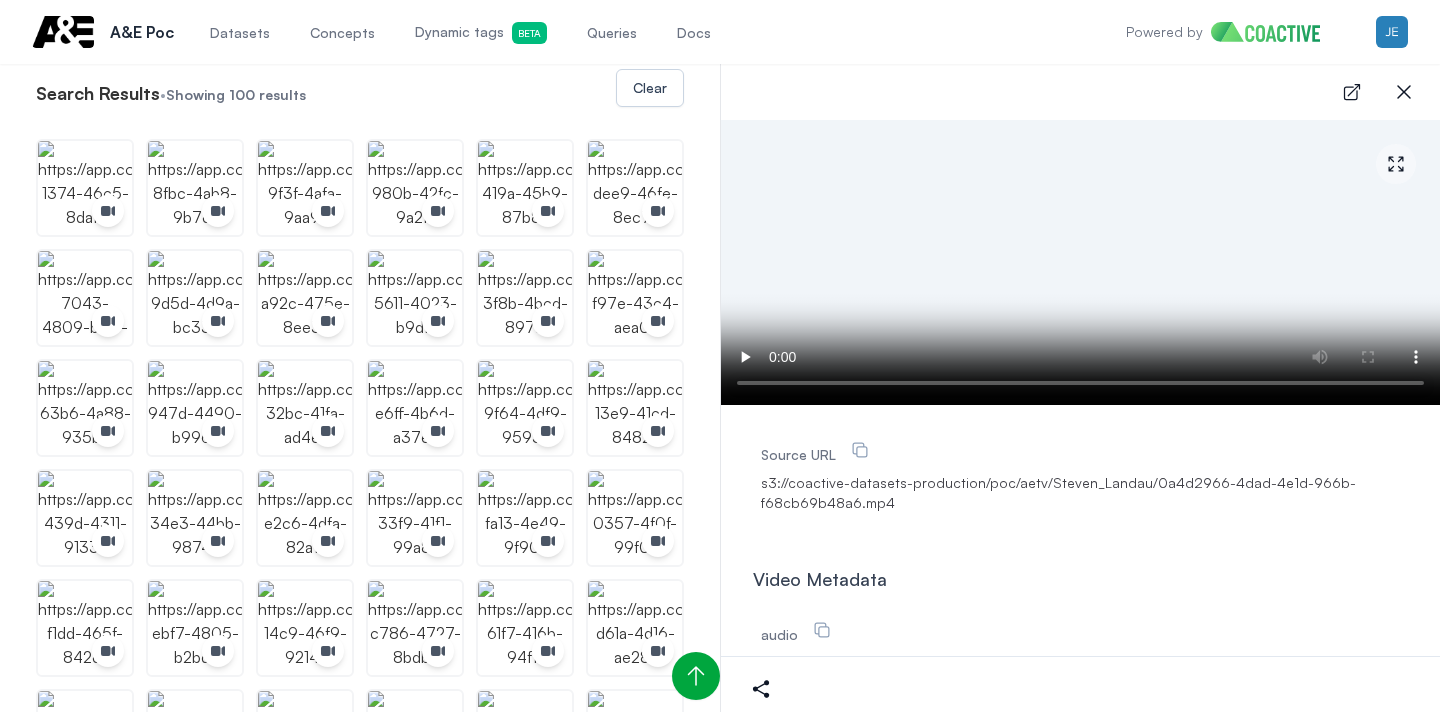 scroll, scrollTop: 367, scrollLeft: 0, axis: vertical 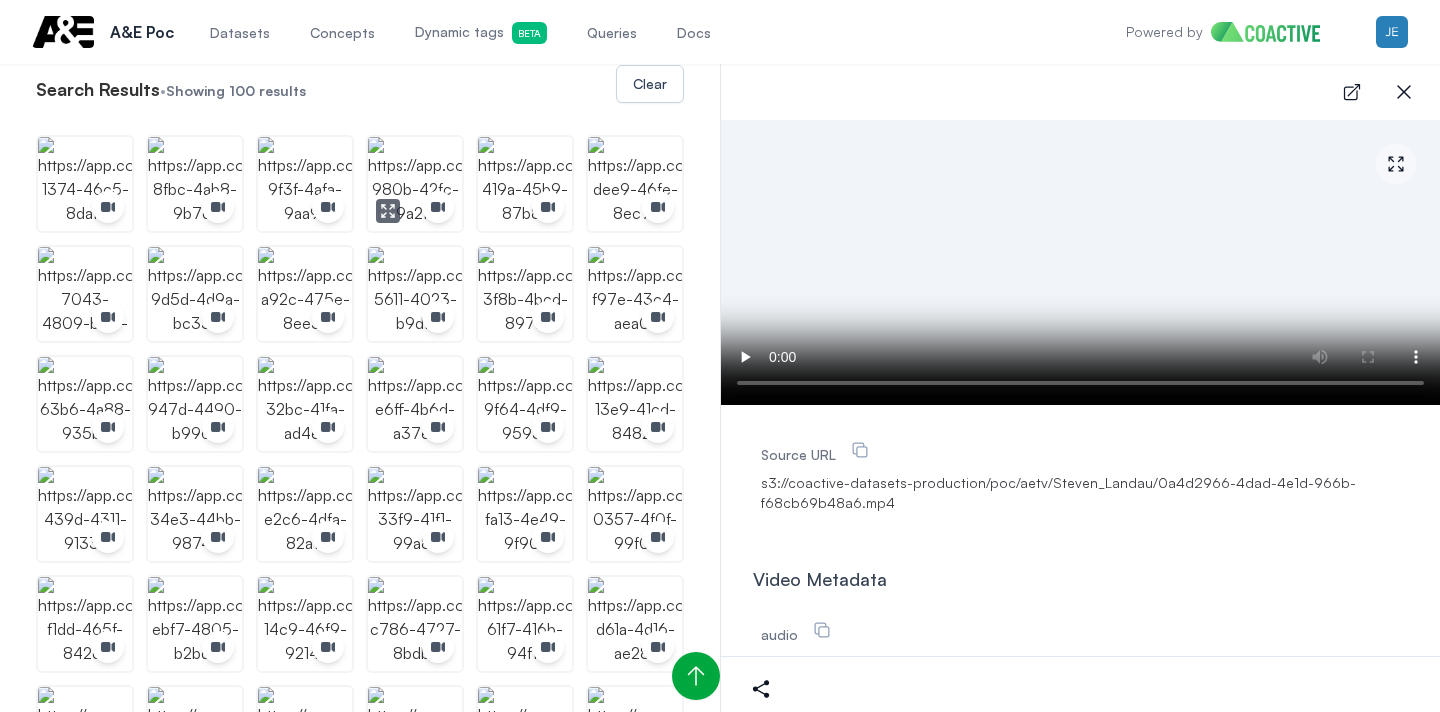 click at bounding box center (415, 184) 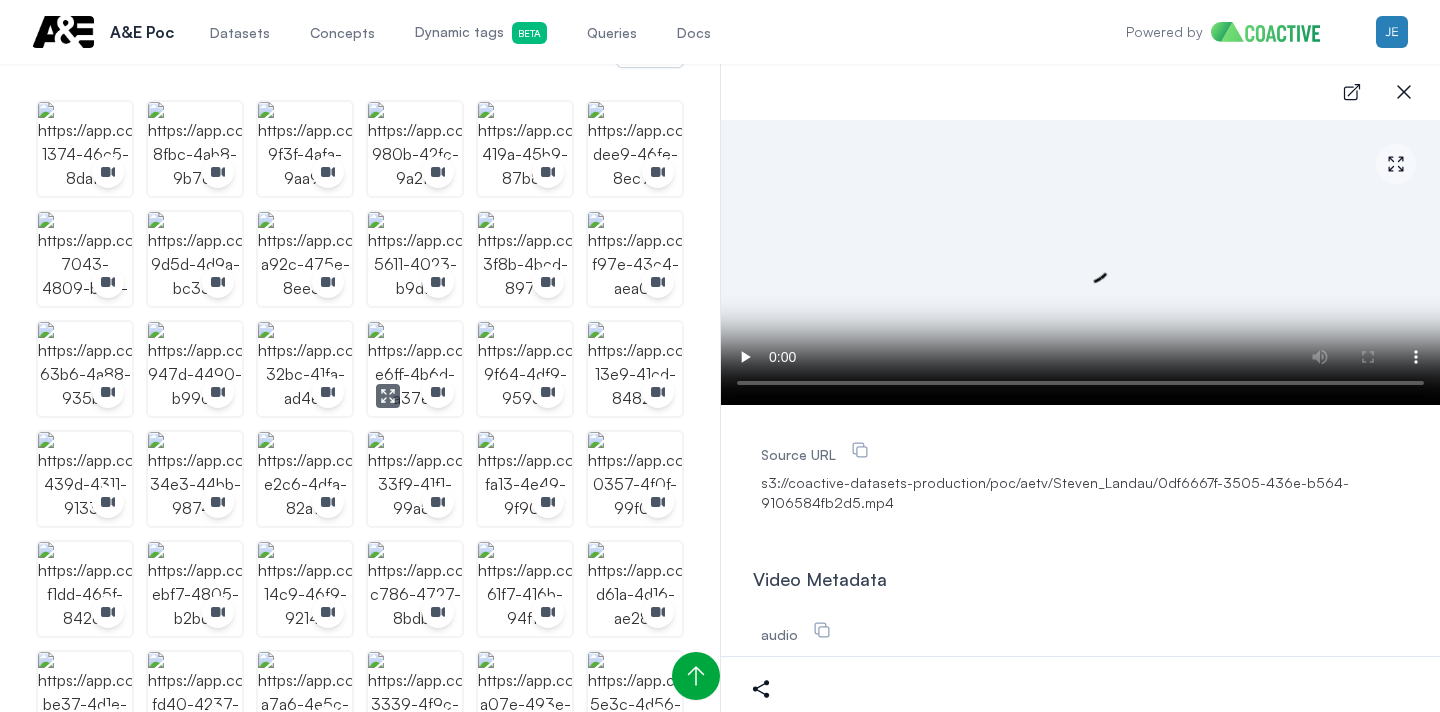 scroll, scrollTop: 409, scrollLeft: 0, axis: vertical 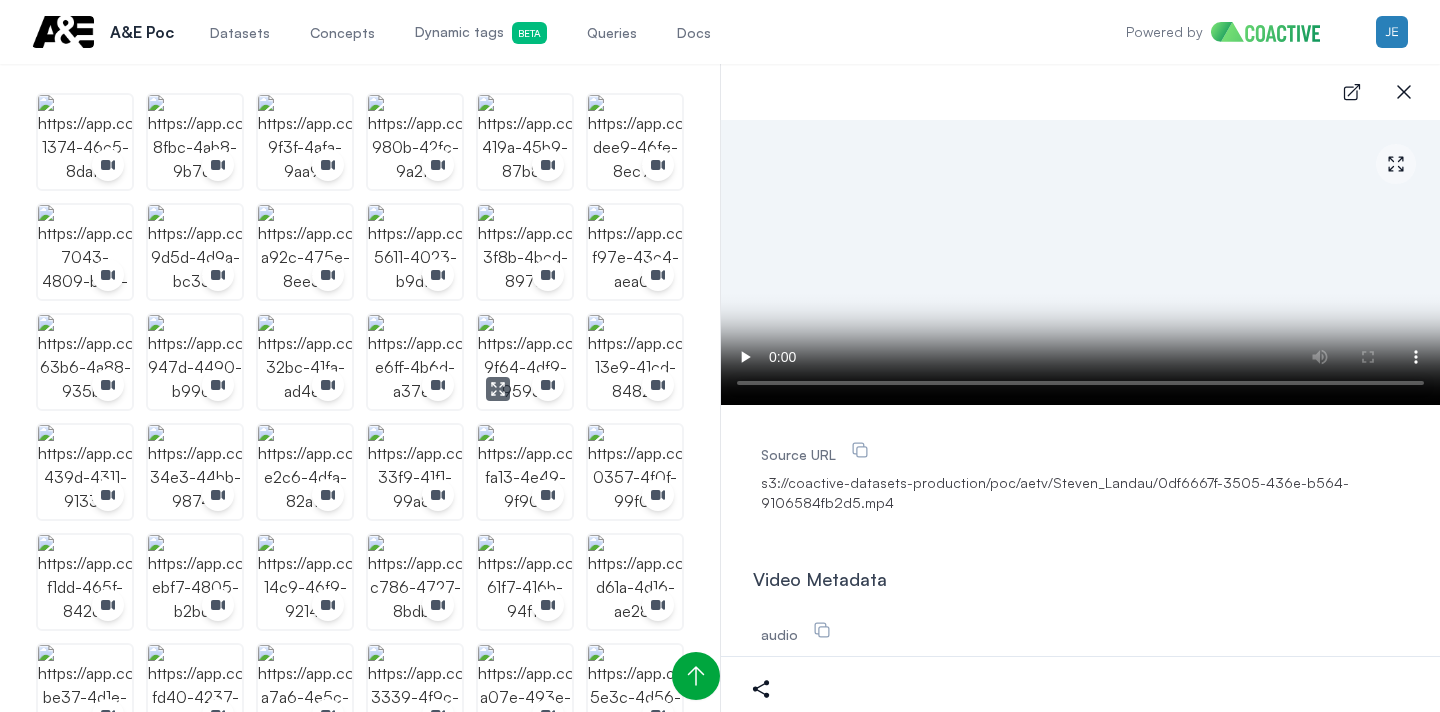click at bounding box center [525, 362] 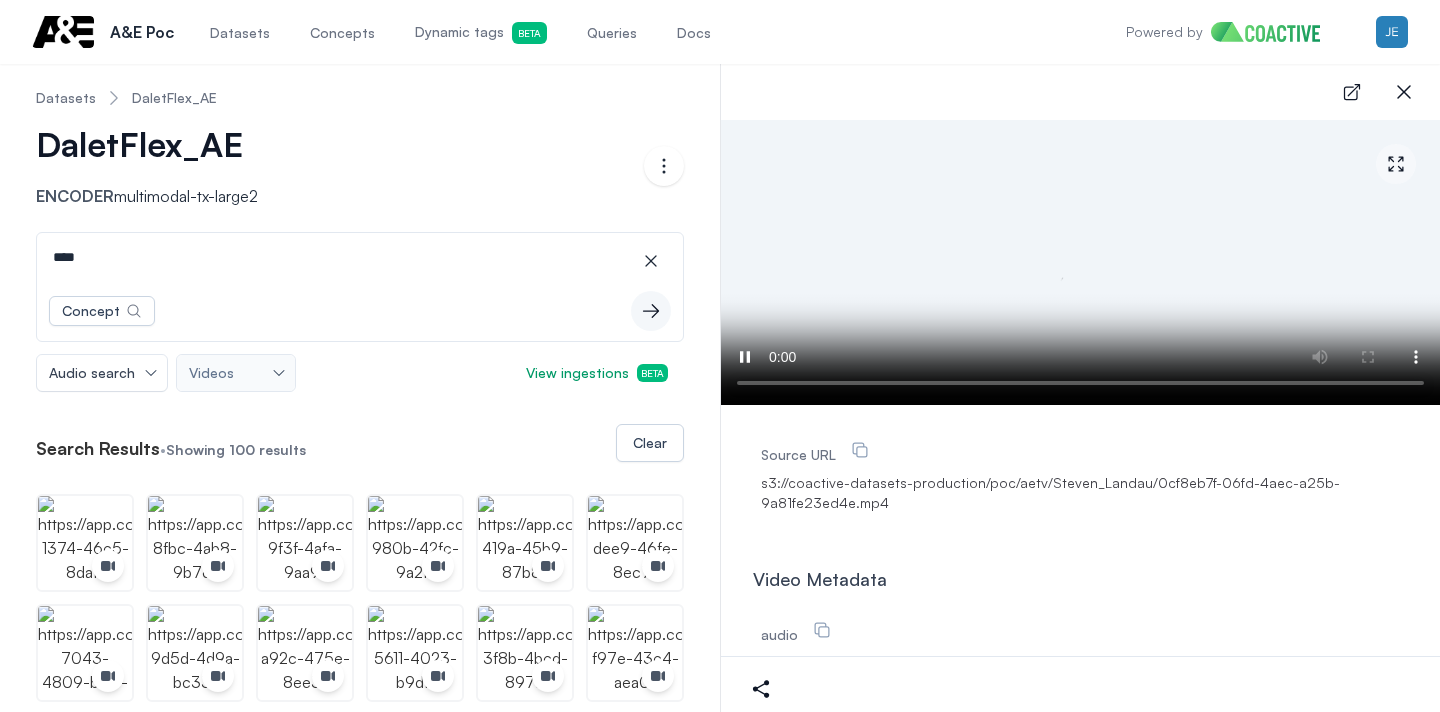 scroll, scrollTop: 0, scrollLeft: 0, axis: both 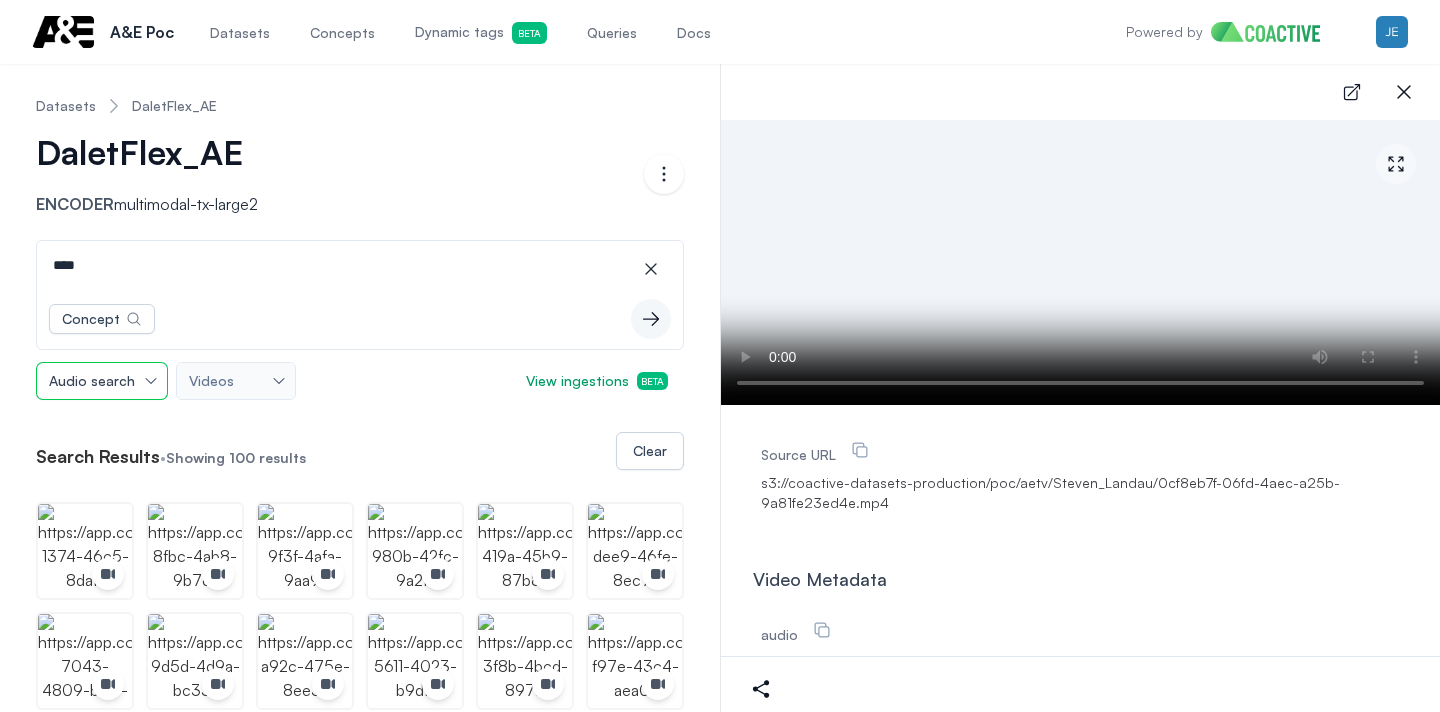 click on "Audio search" at bounding box center (102, 381) 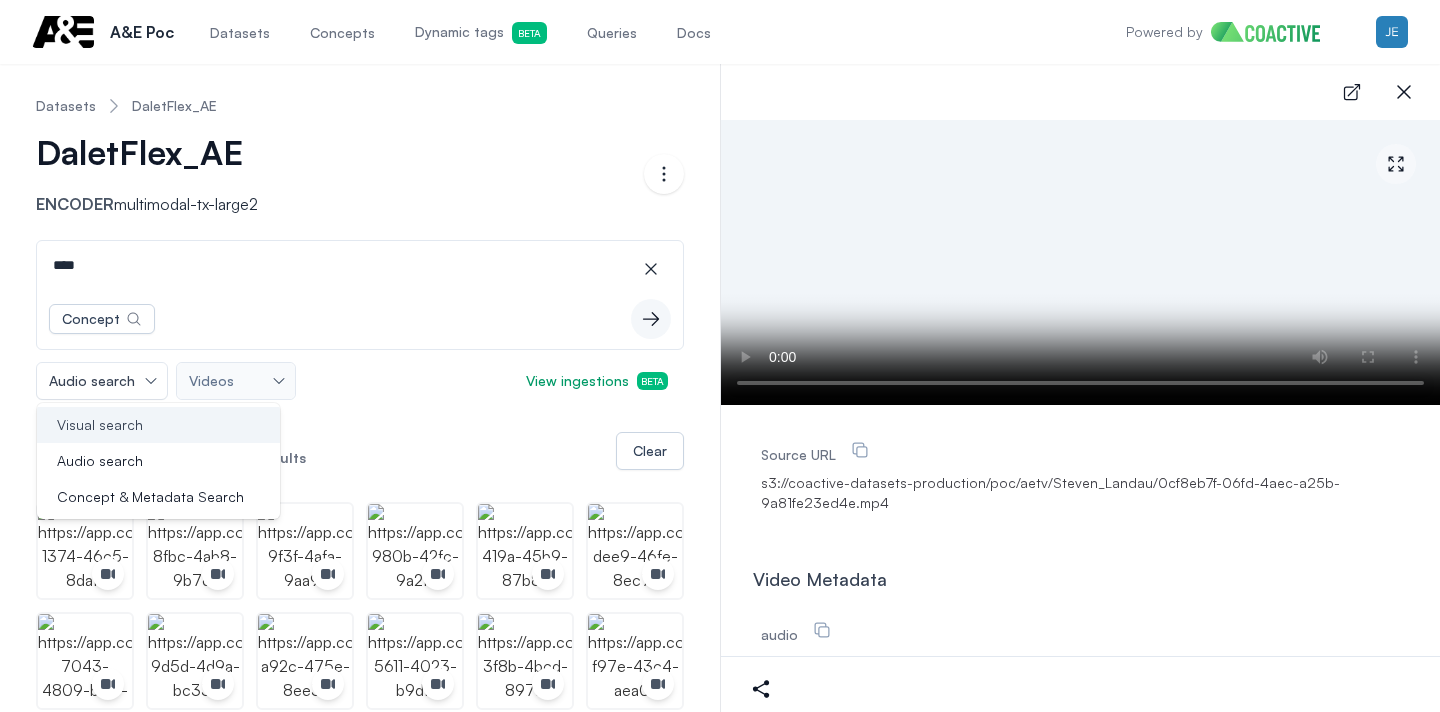 click on "Visual search" at bounding box center [146, 425] 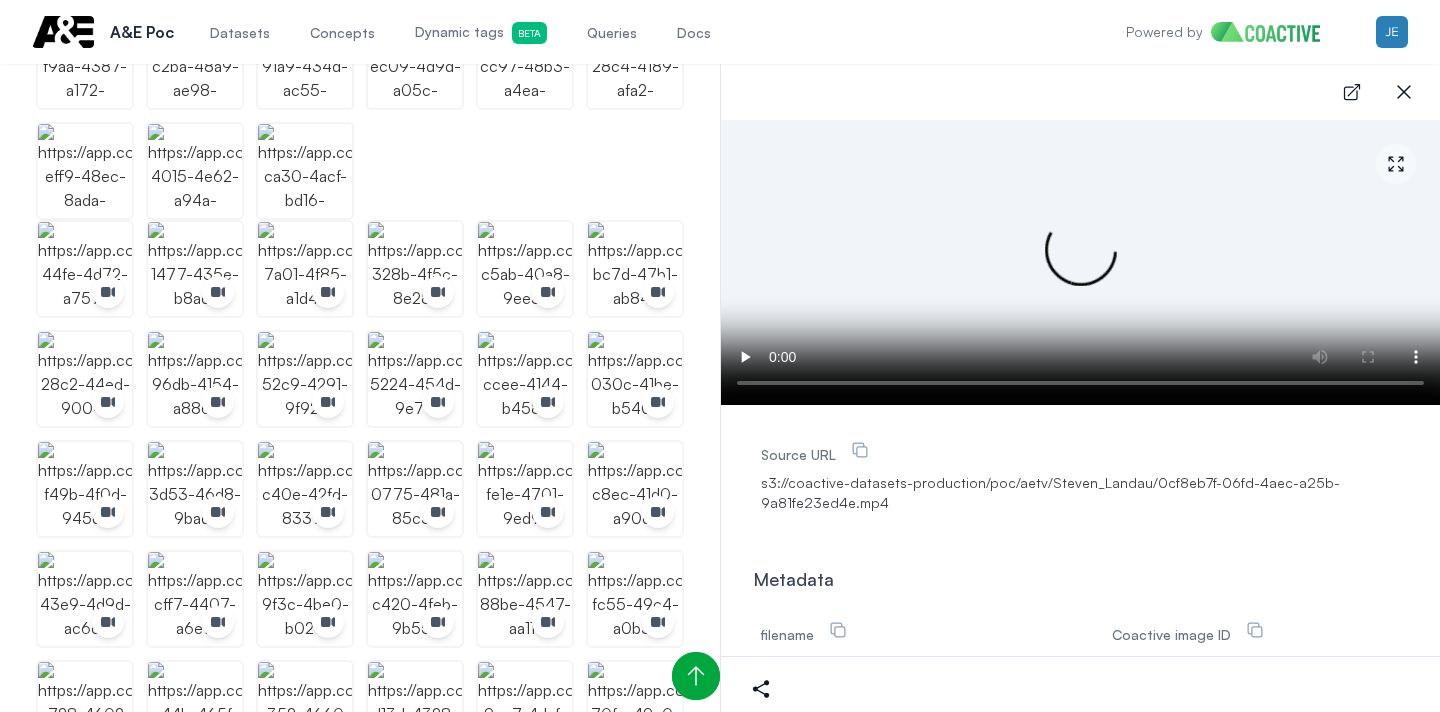 scroll, scrollTop: 0, scrollLeft: 0, axis: both 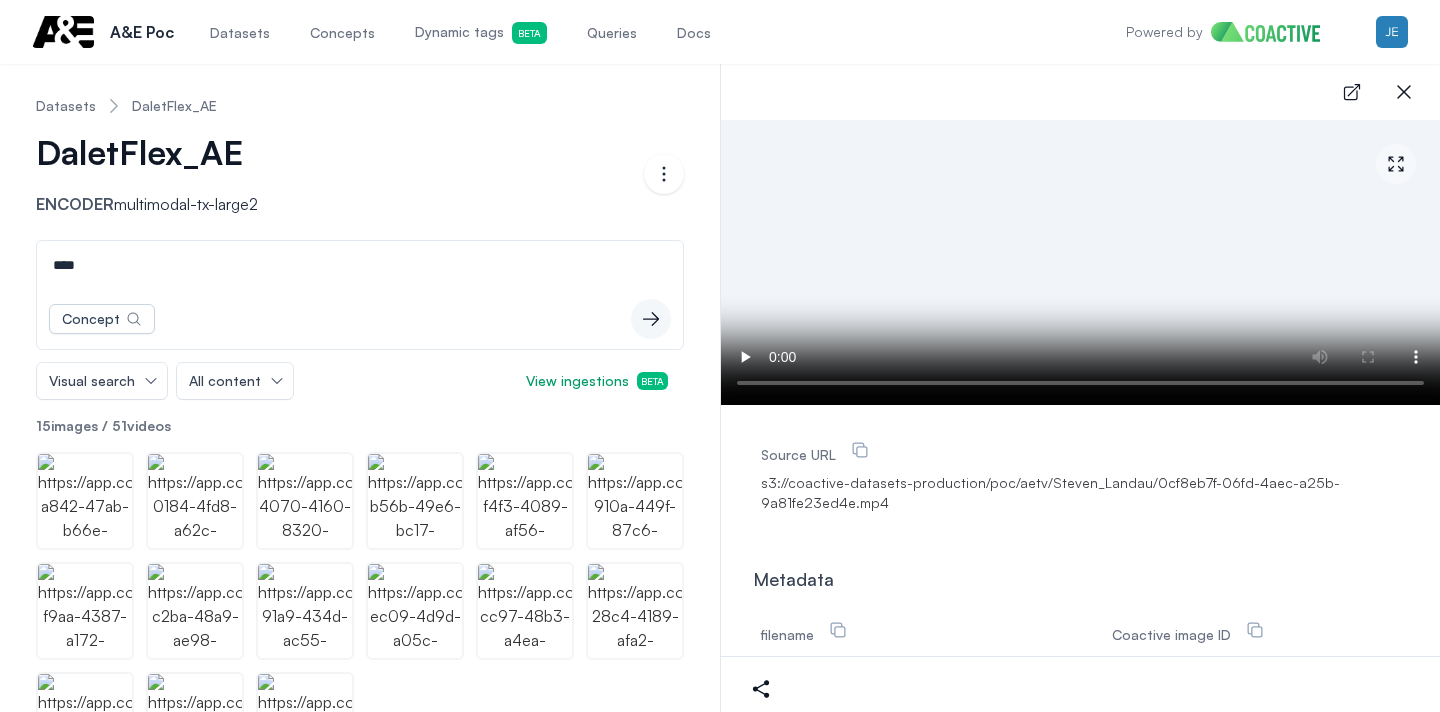 click on "****" at bounding box center [360, 265] 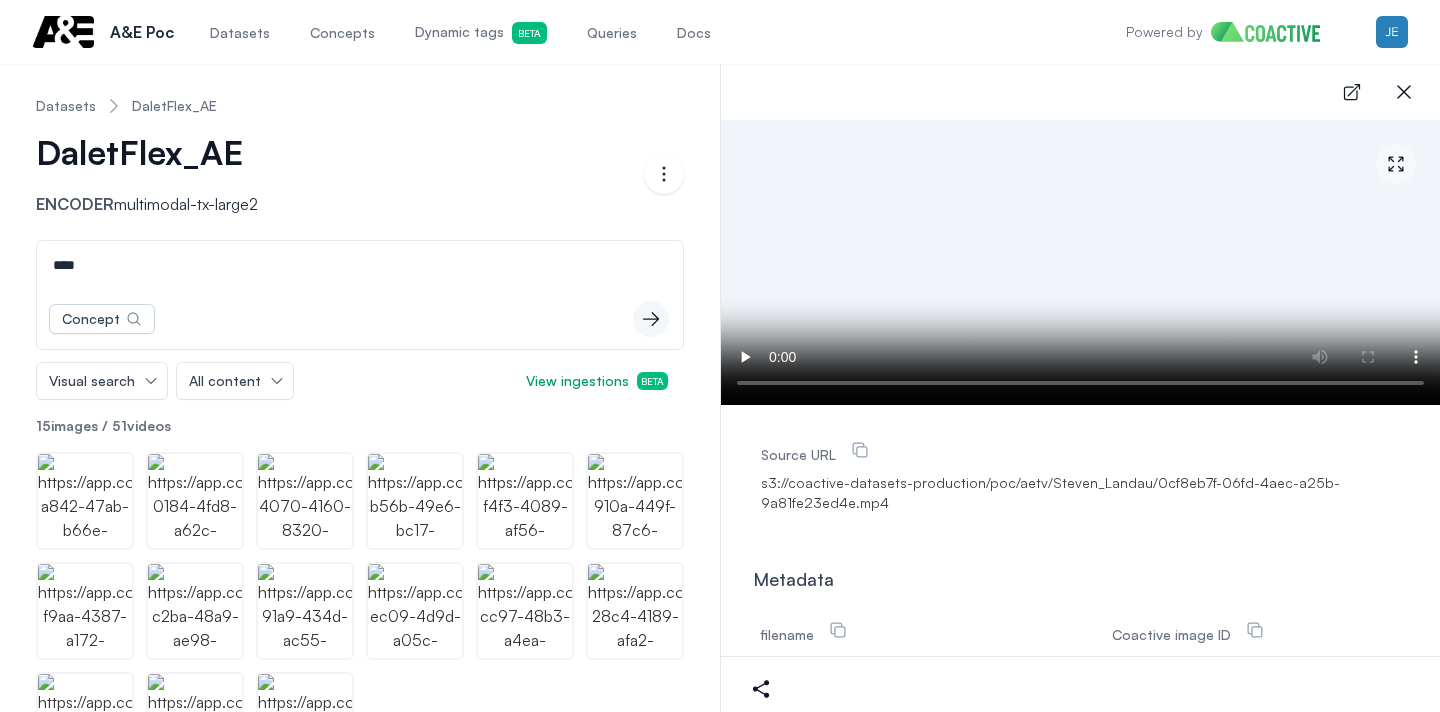 click 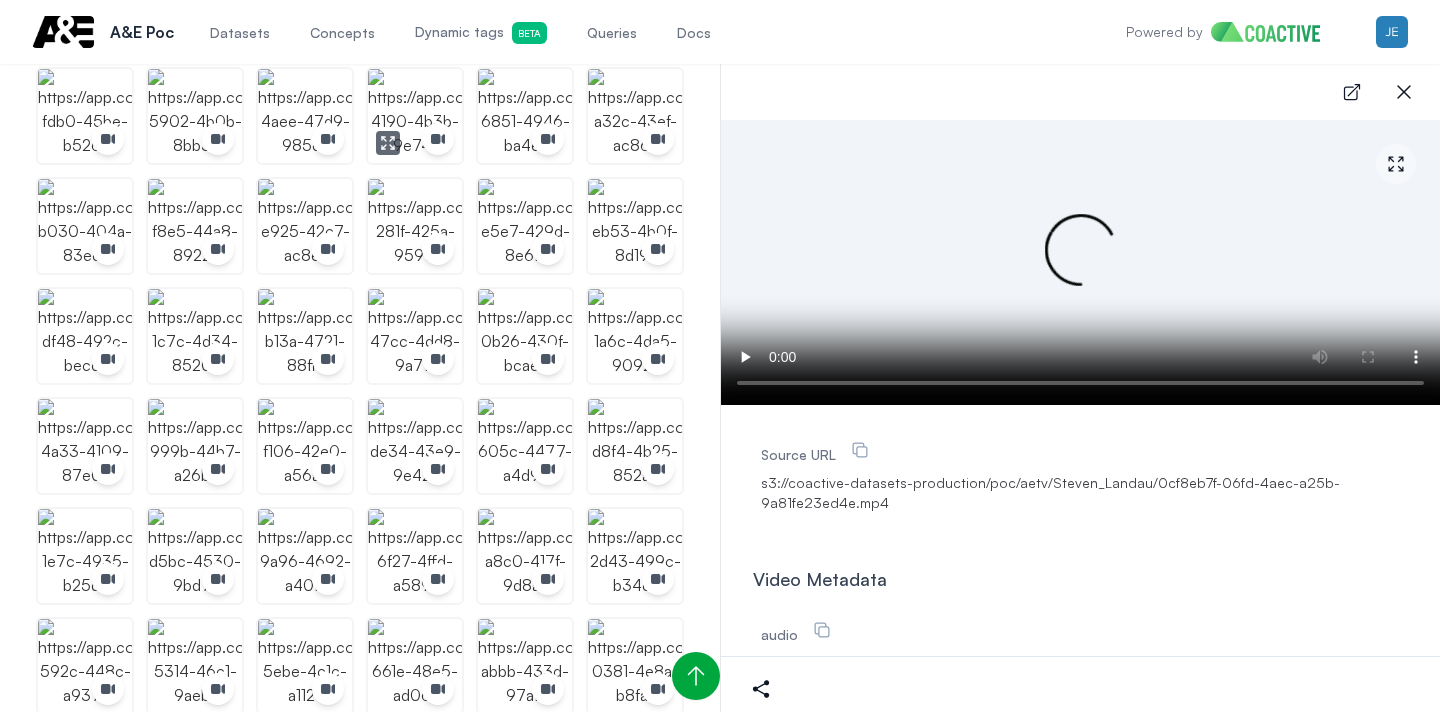 scroll, scrollTop: 900, scrollLeft: 0, axis: vertical 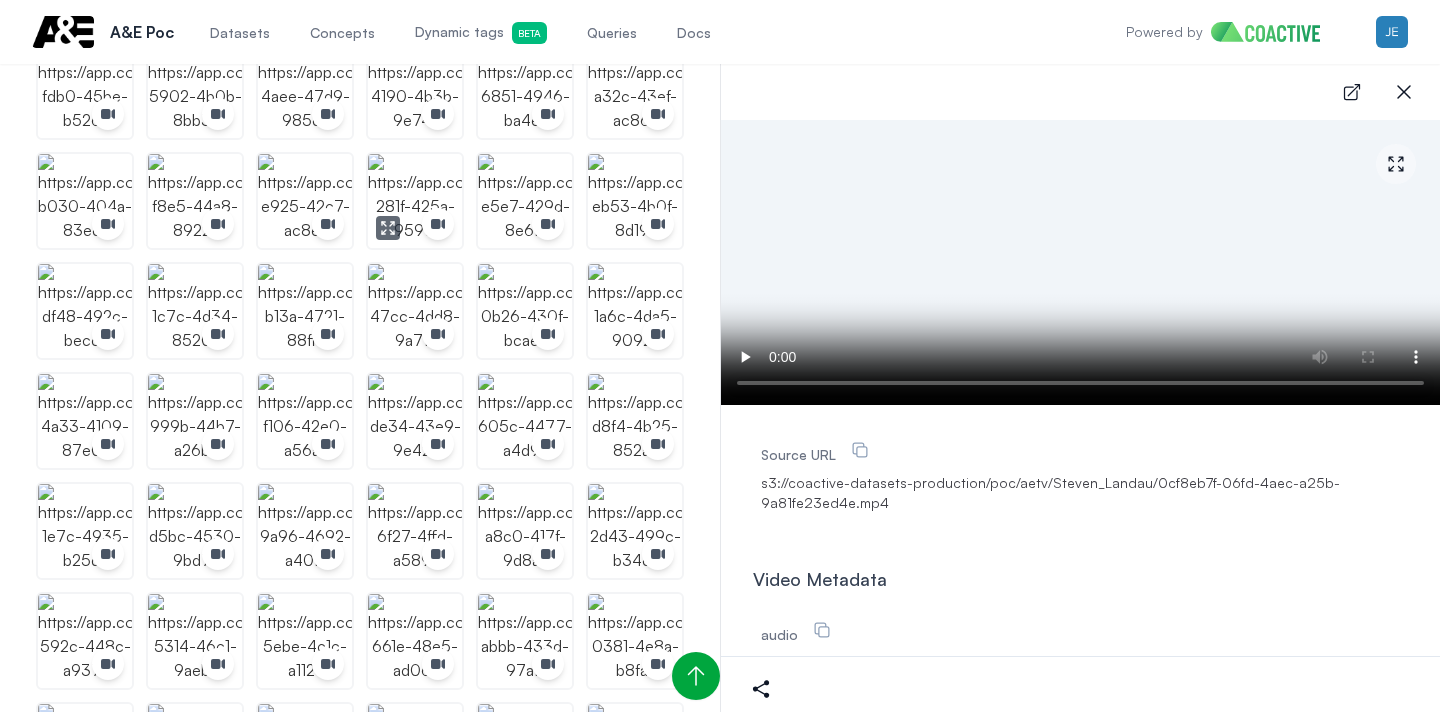 click at bounding box center (415, 201) 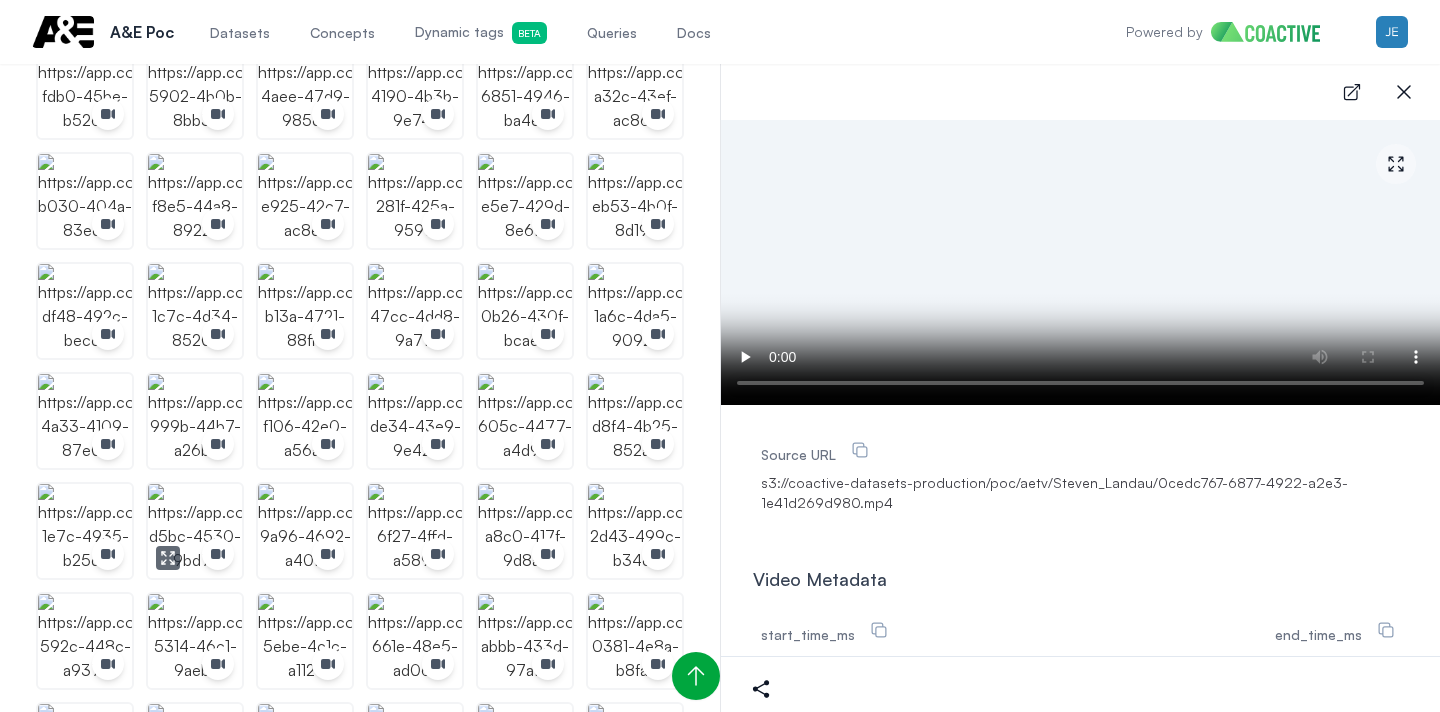 click at bounding box center (195, 531) 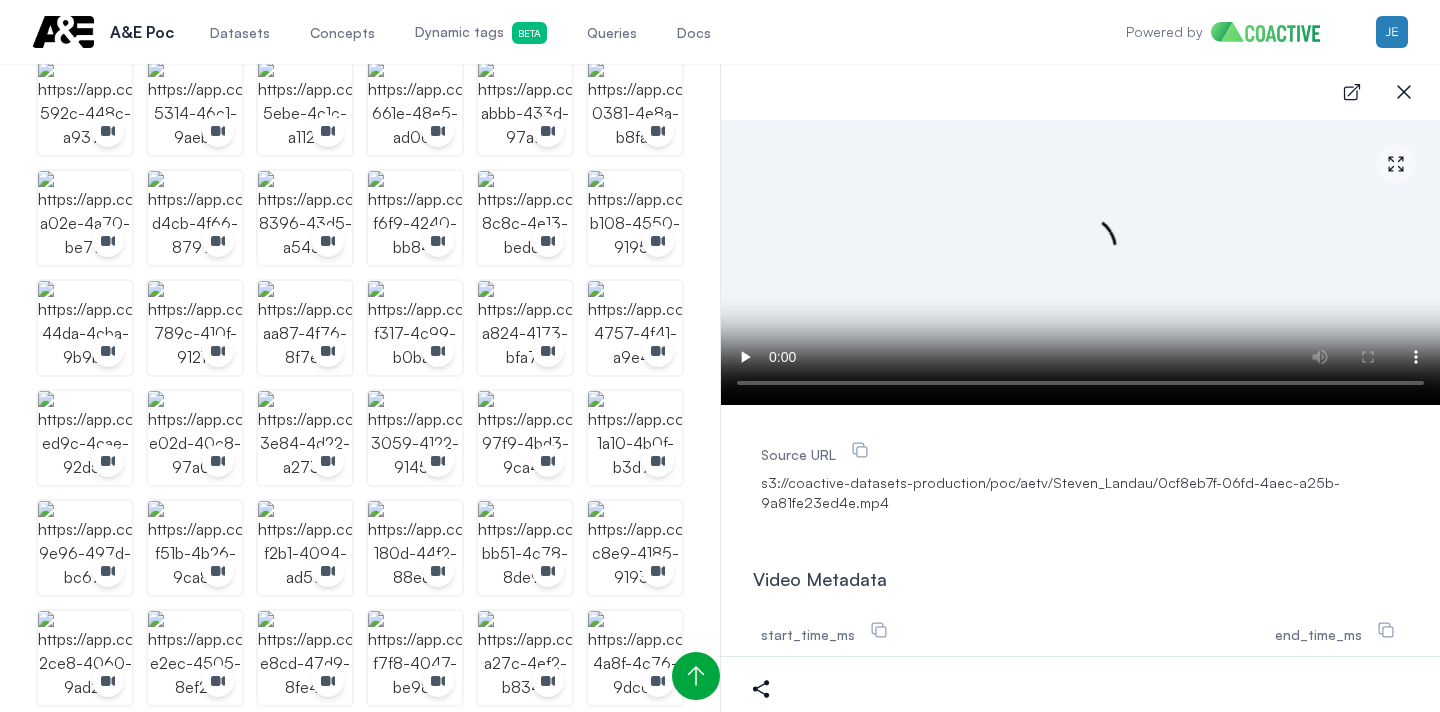 scroll, scrollTop: 1463, scrollLeft: 0, axis: vertical 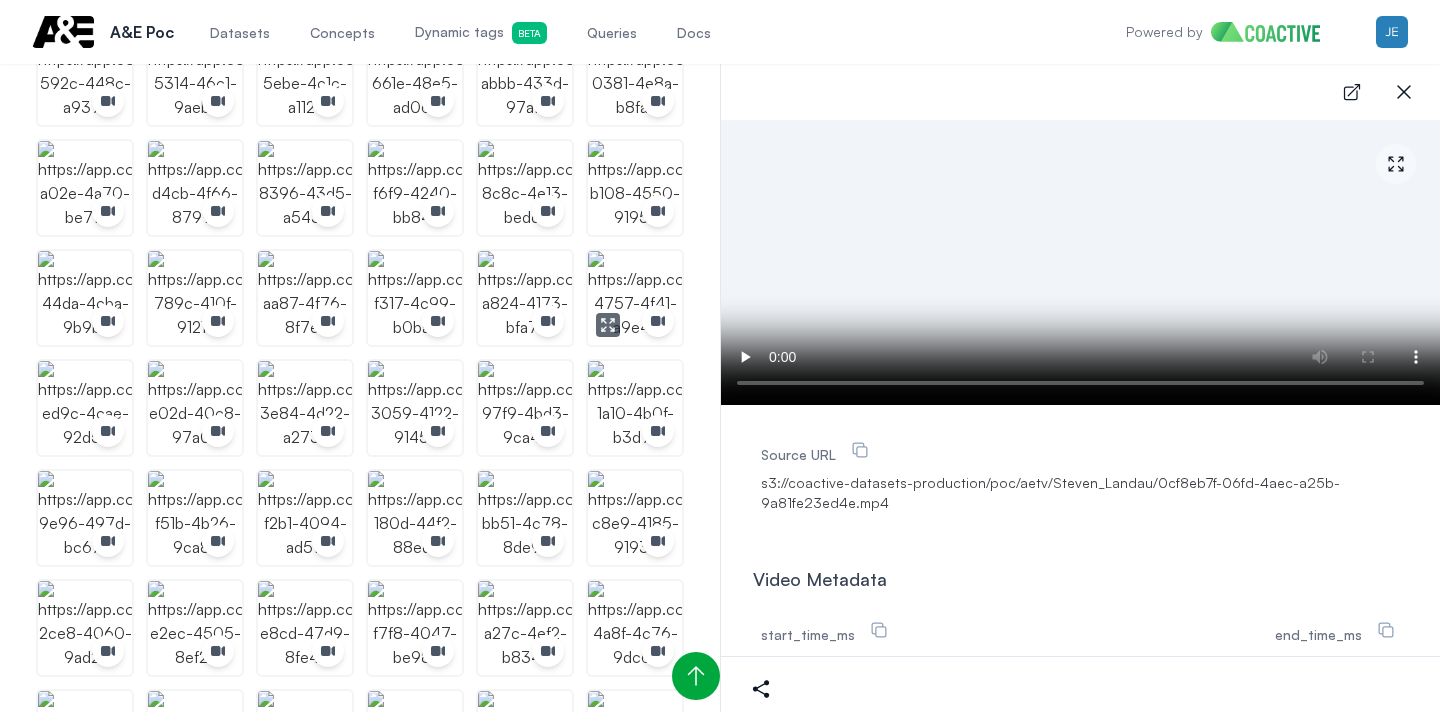 click at bounding box center (635, 298) 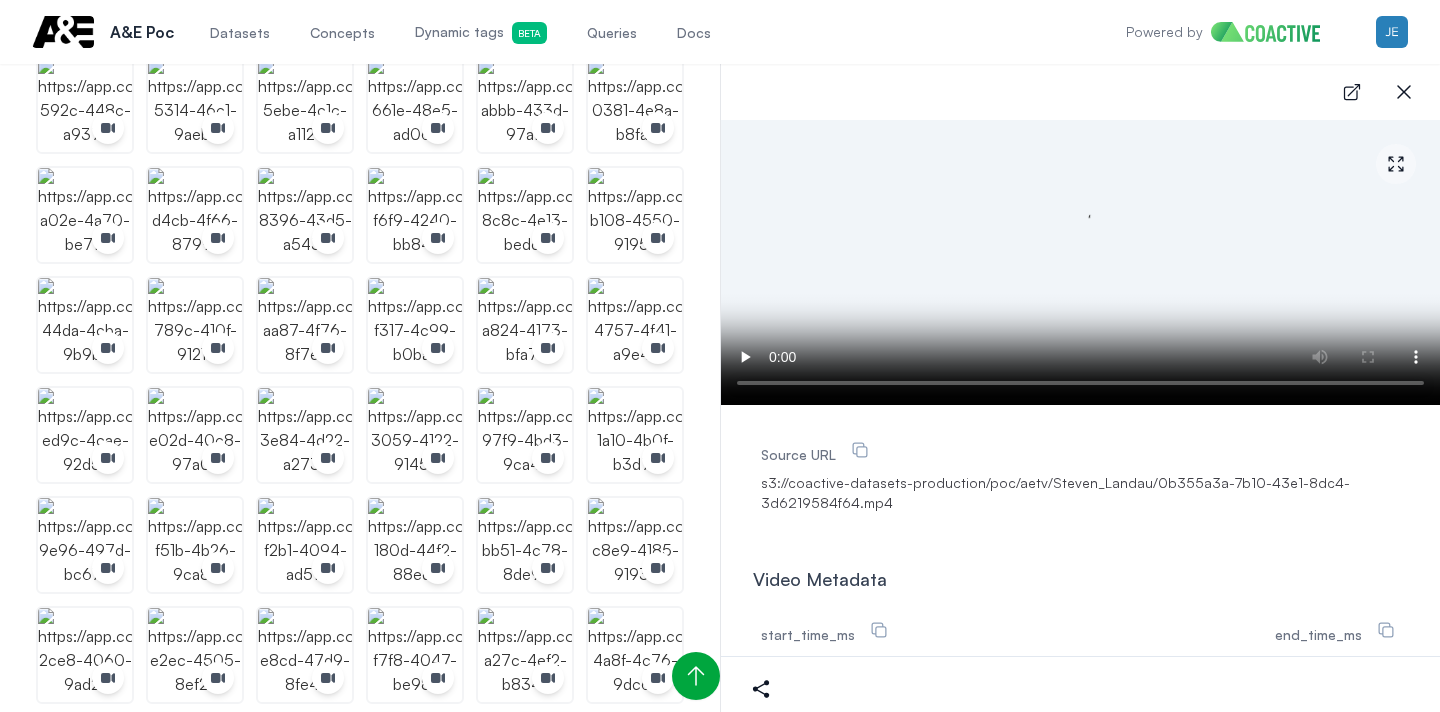 scroll, scrollTop: 0, scrollLeft: 0, axis: both 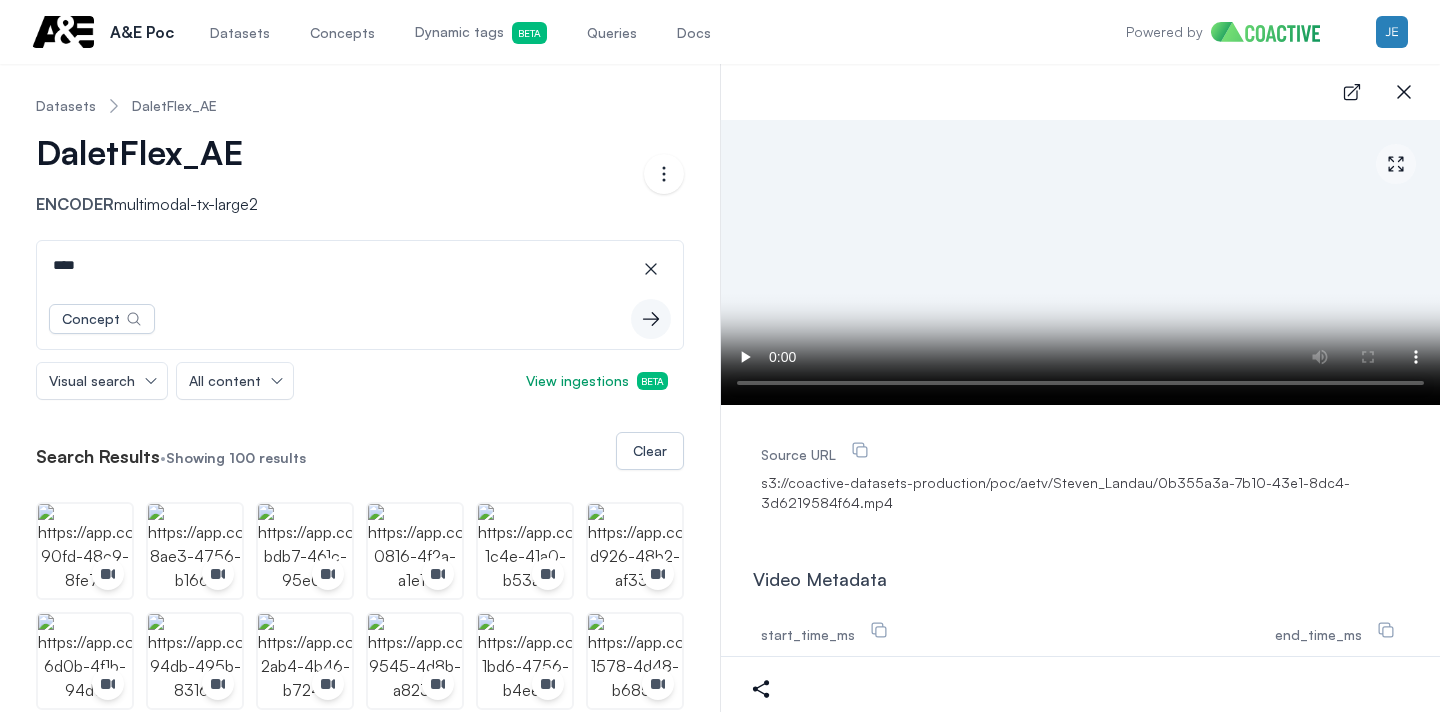 click on "****" at bounding box center (360, 265) 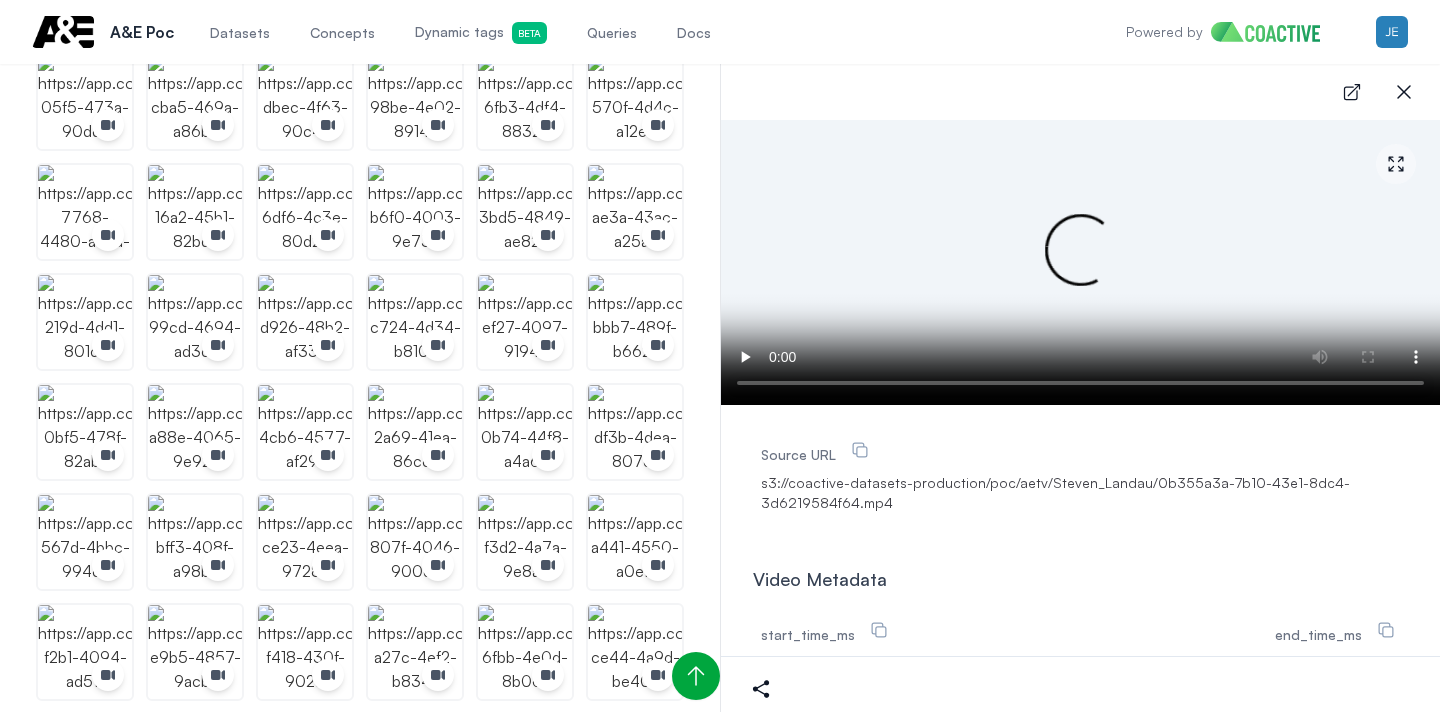 scroll, scrollTop: 567, scrollLeft: 0, axis: vertical 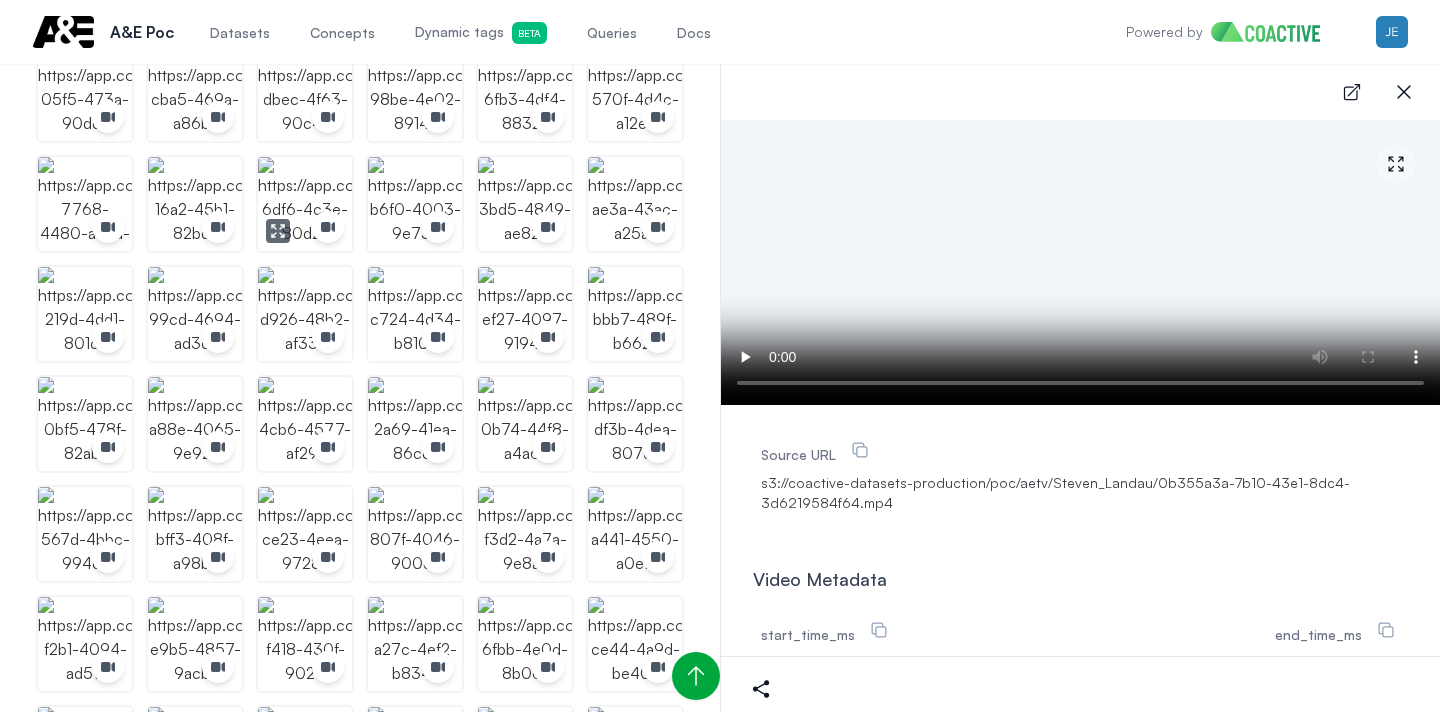 click at bounding box center [305, 204] 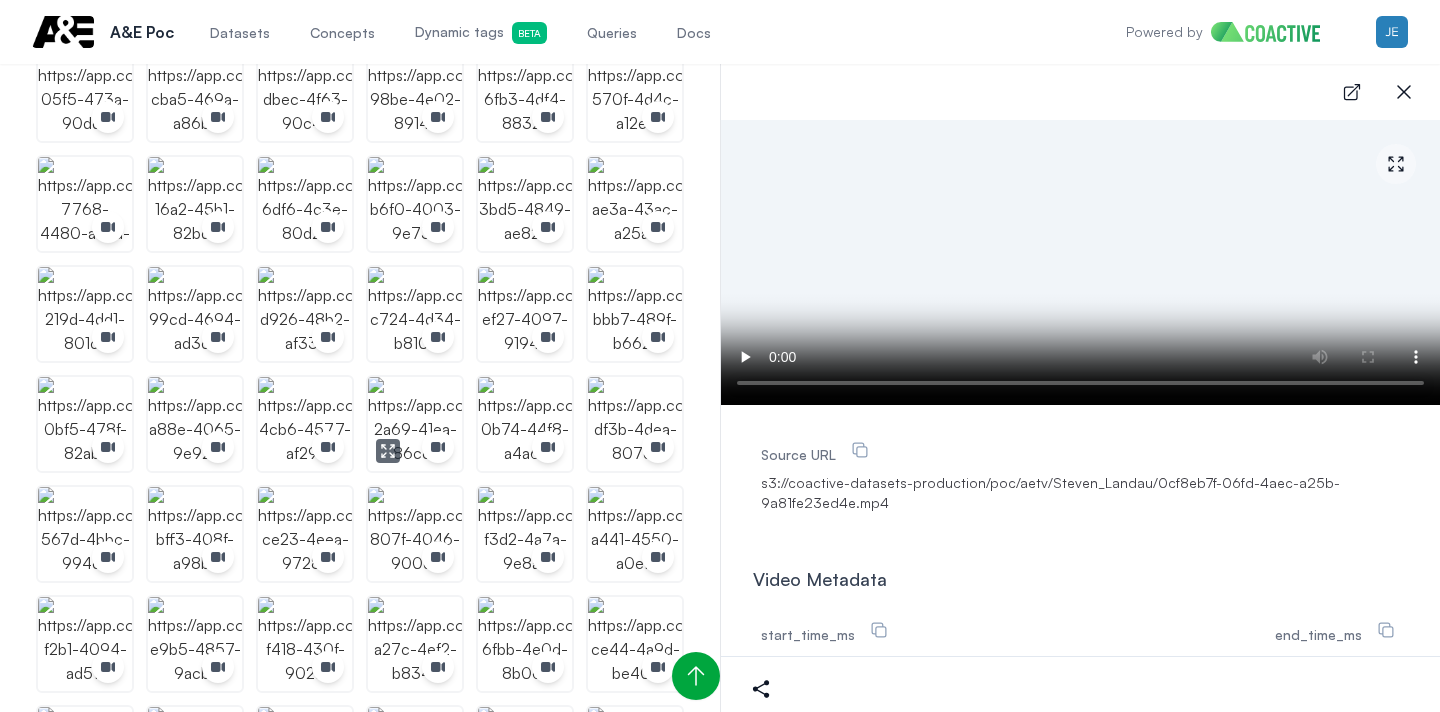 click at bounding box center (415, 424) 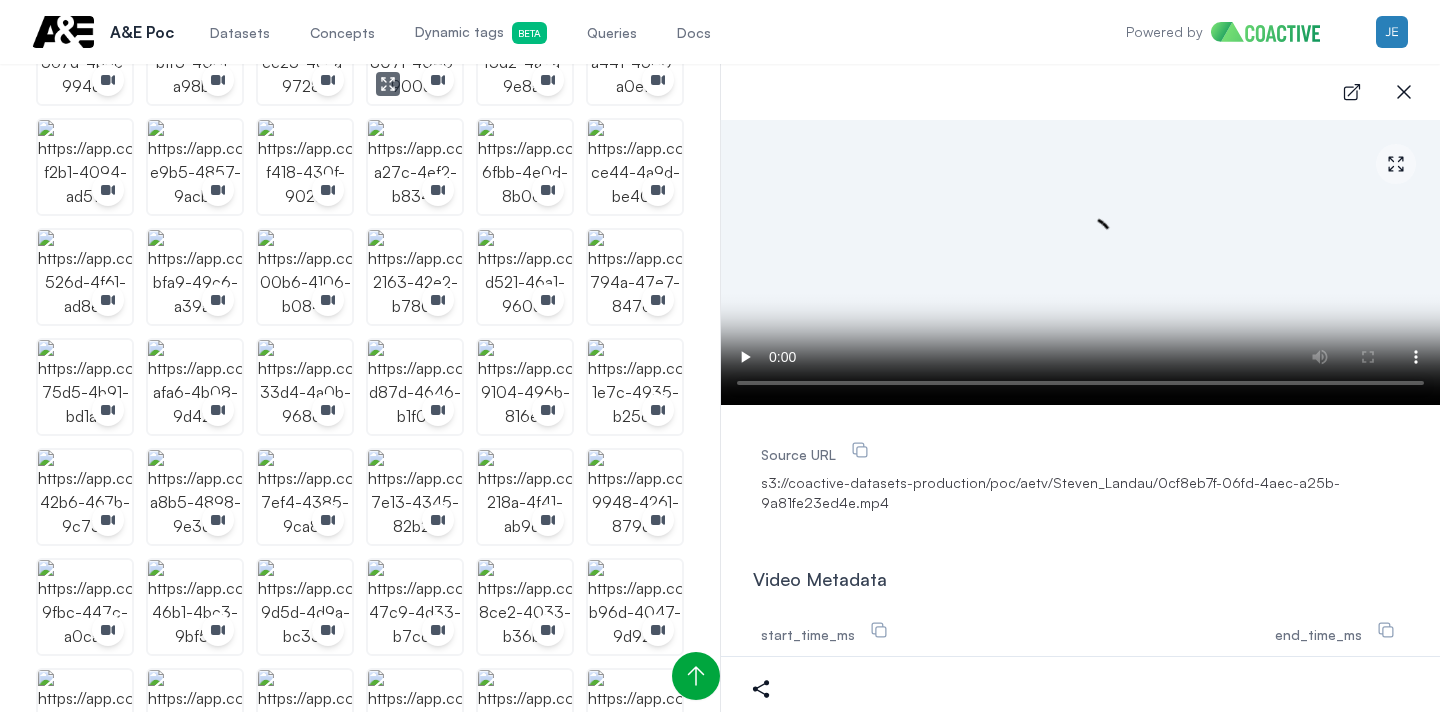 scroll, scrollTop: 1056, scrollLeft: 0, axis: vertical 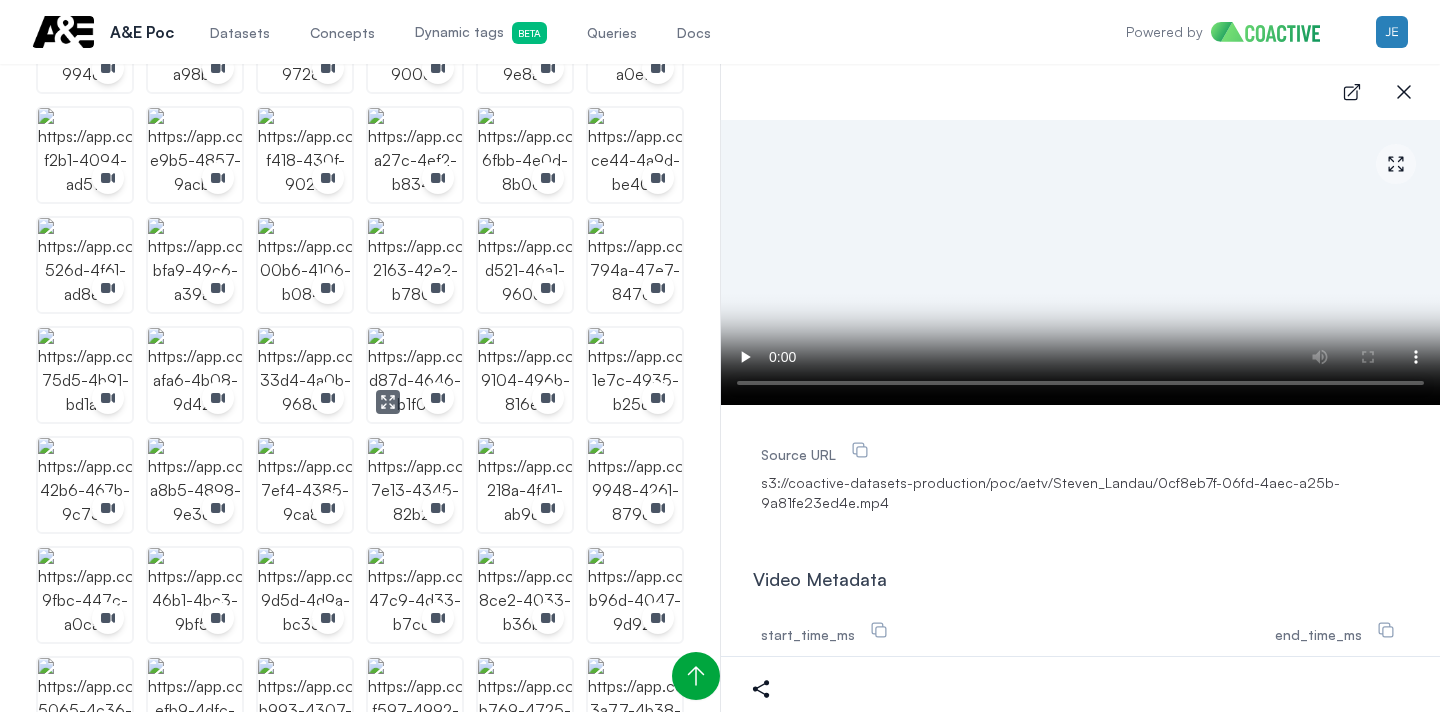 click at bounding box center (415, 375) 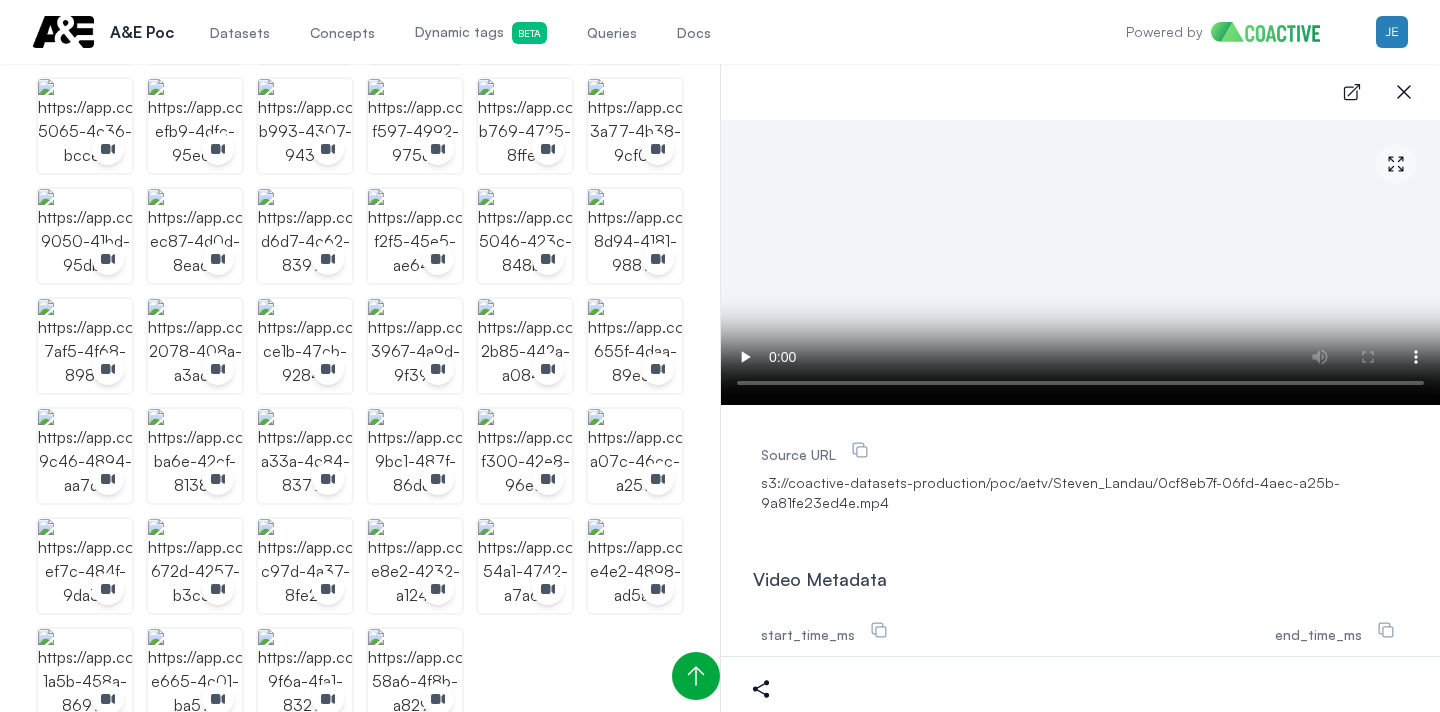 scroll, scrollTop: 1664, scrollLeft: 0, axis: vertical 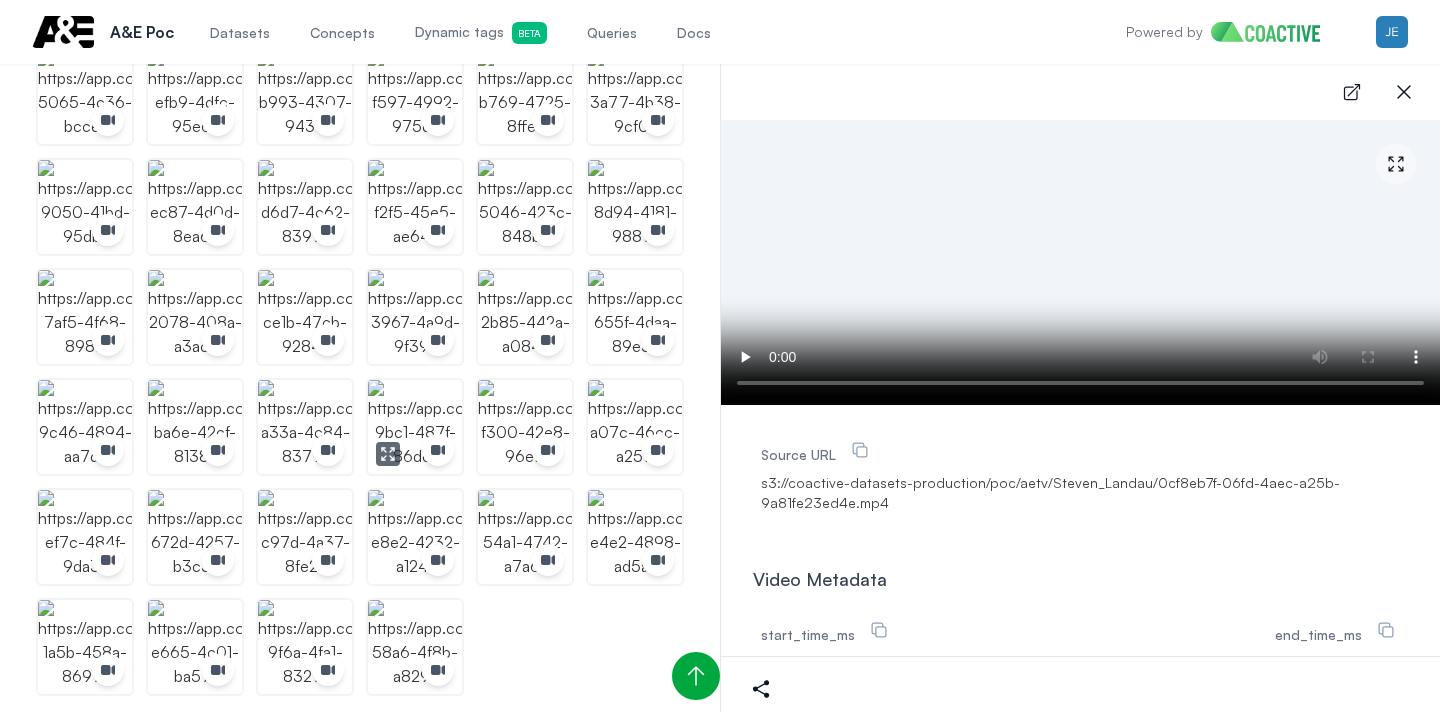click at bounding box center (415, 427) 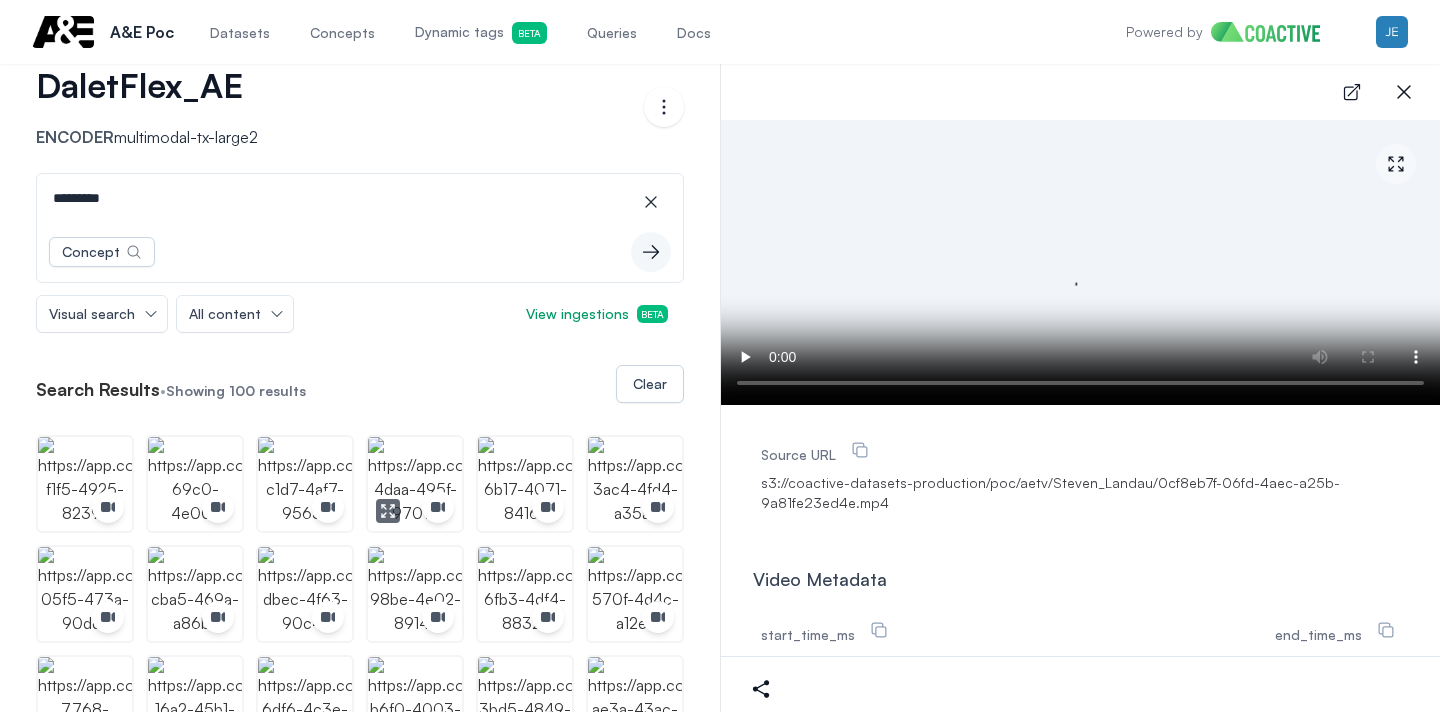 scroll, scrollTop: 0, scrollLeft: 0, axis: both 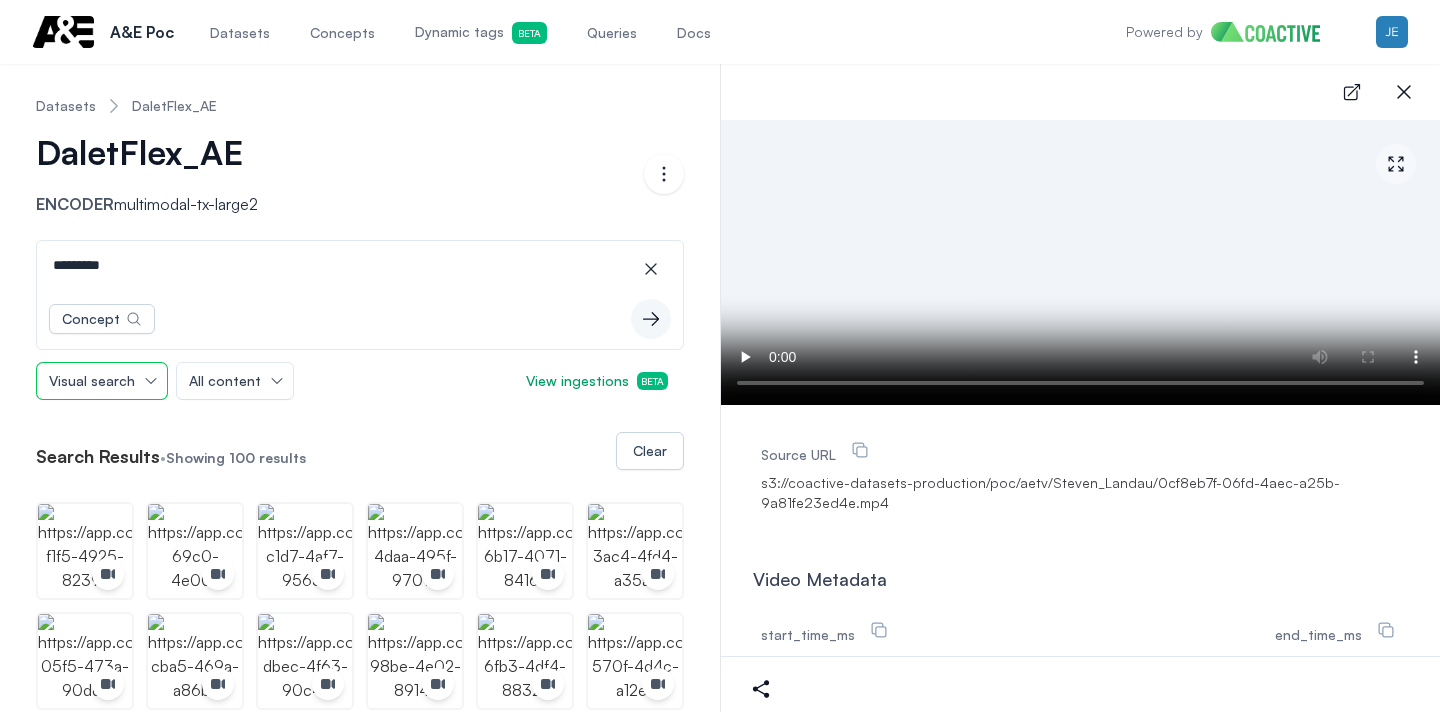 click on "Visual search" at bounding box center (102, 381) 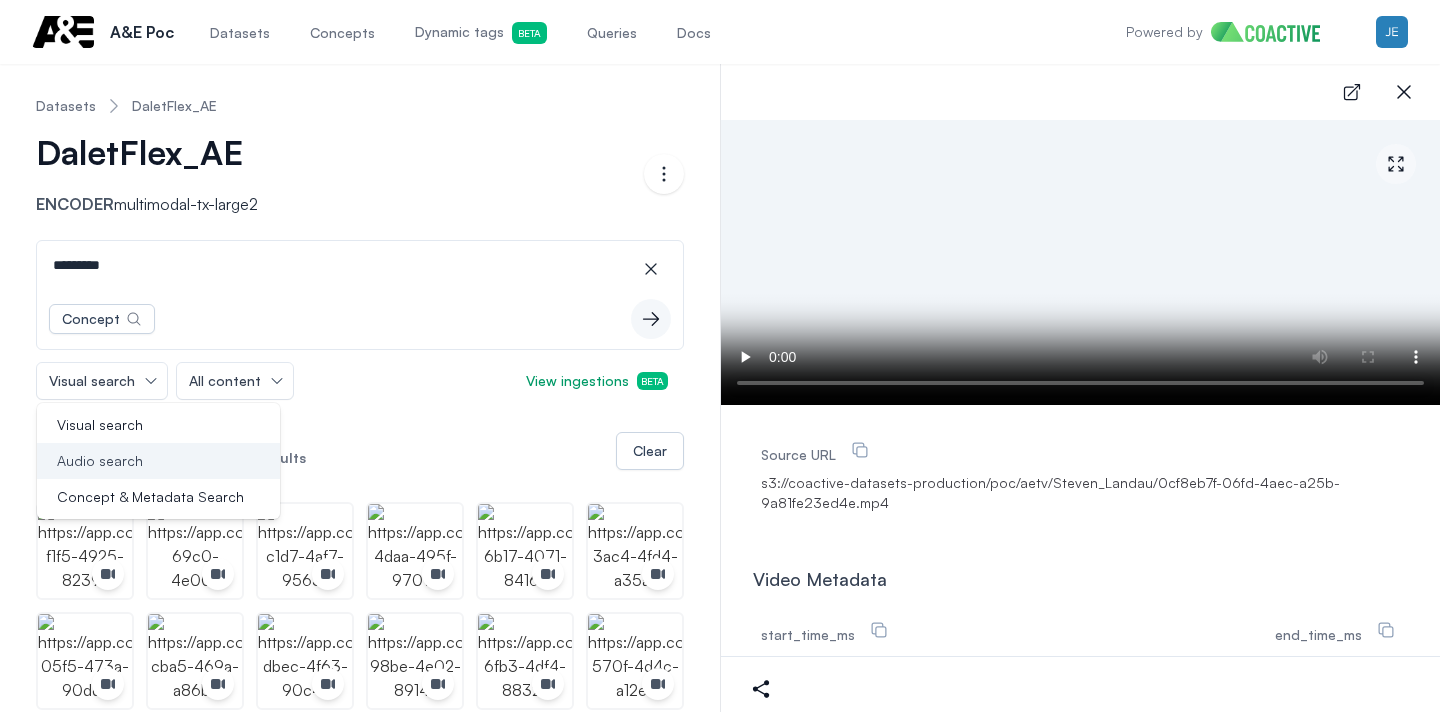 click on "Audio search" at bounding box center [100, 461] 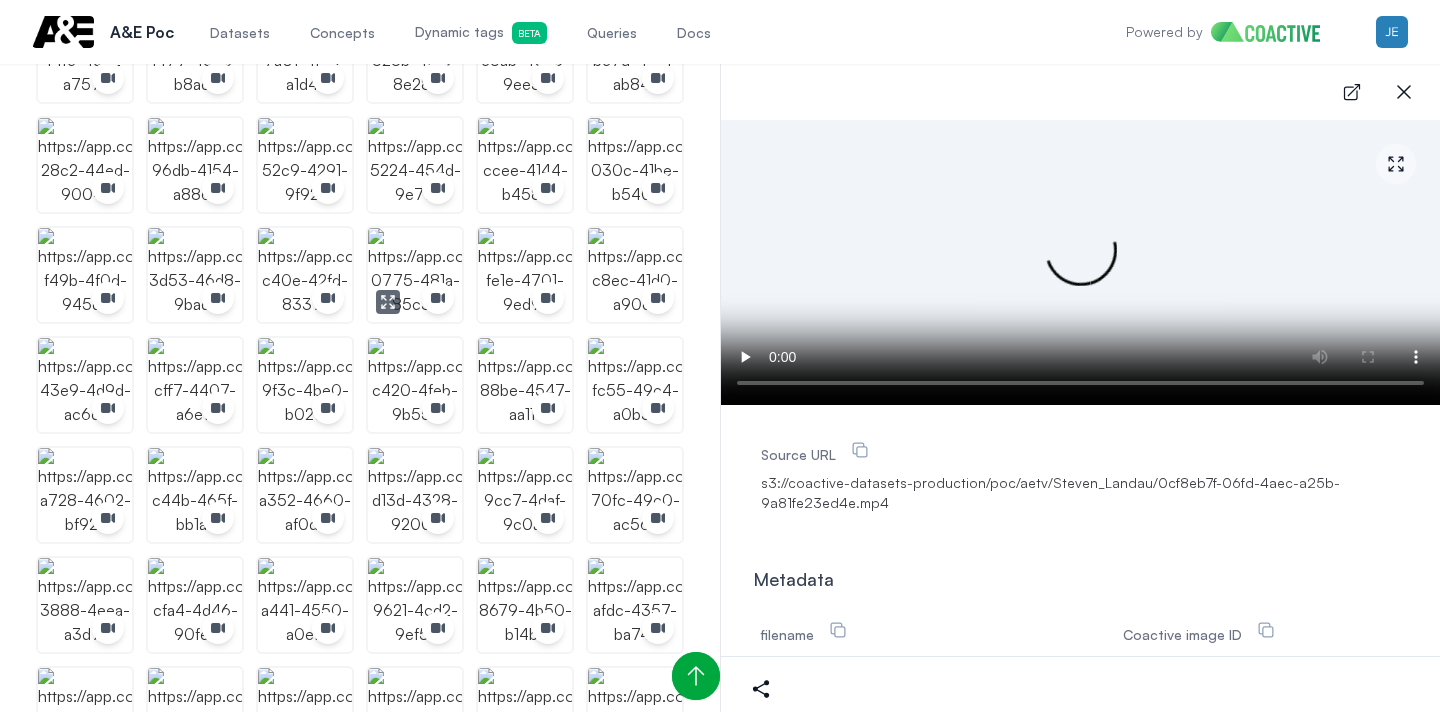 scroll, scrollTop: 768, scrollLeft: 0, axis: vertical 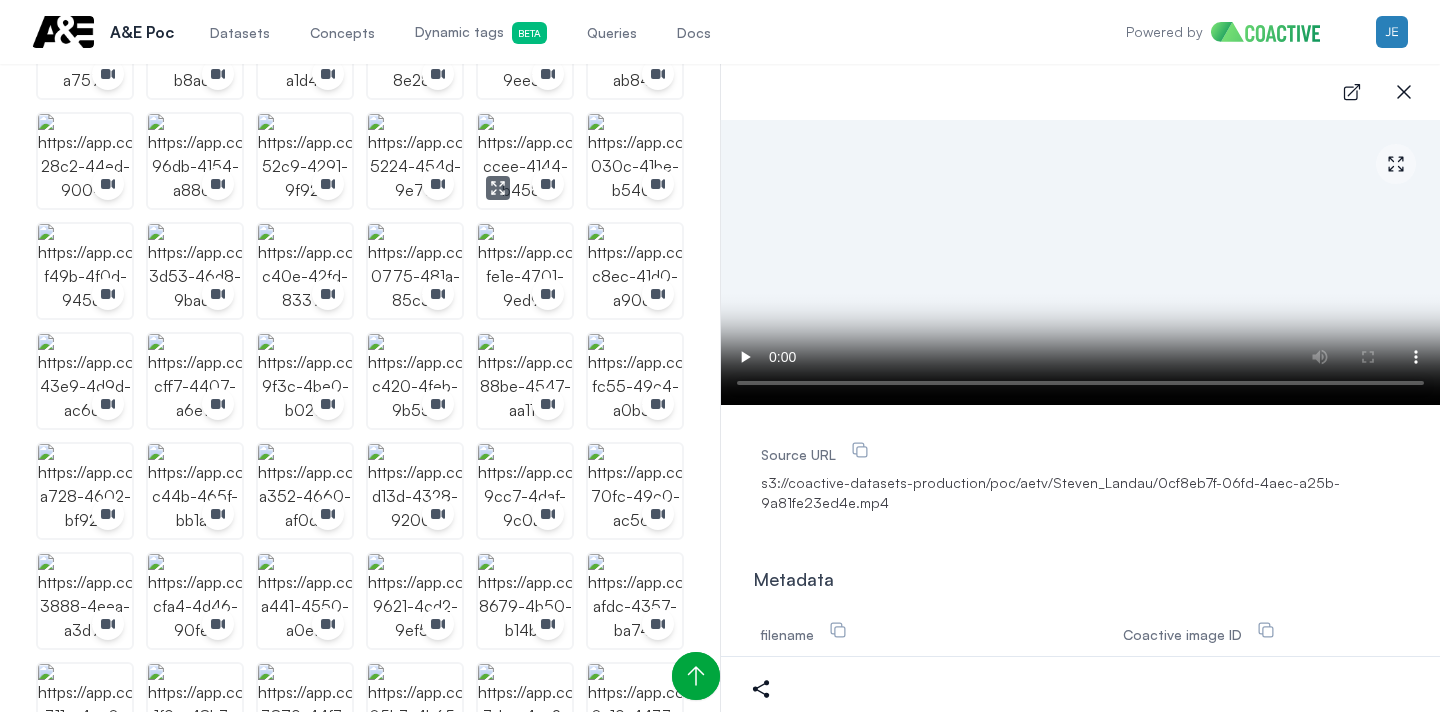 click at bounding box center [525, 161] 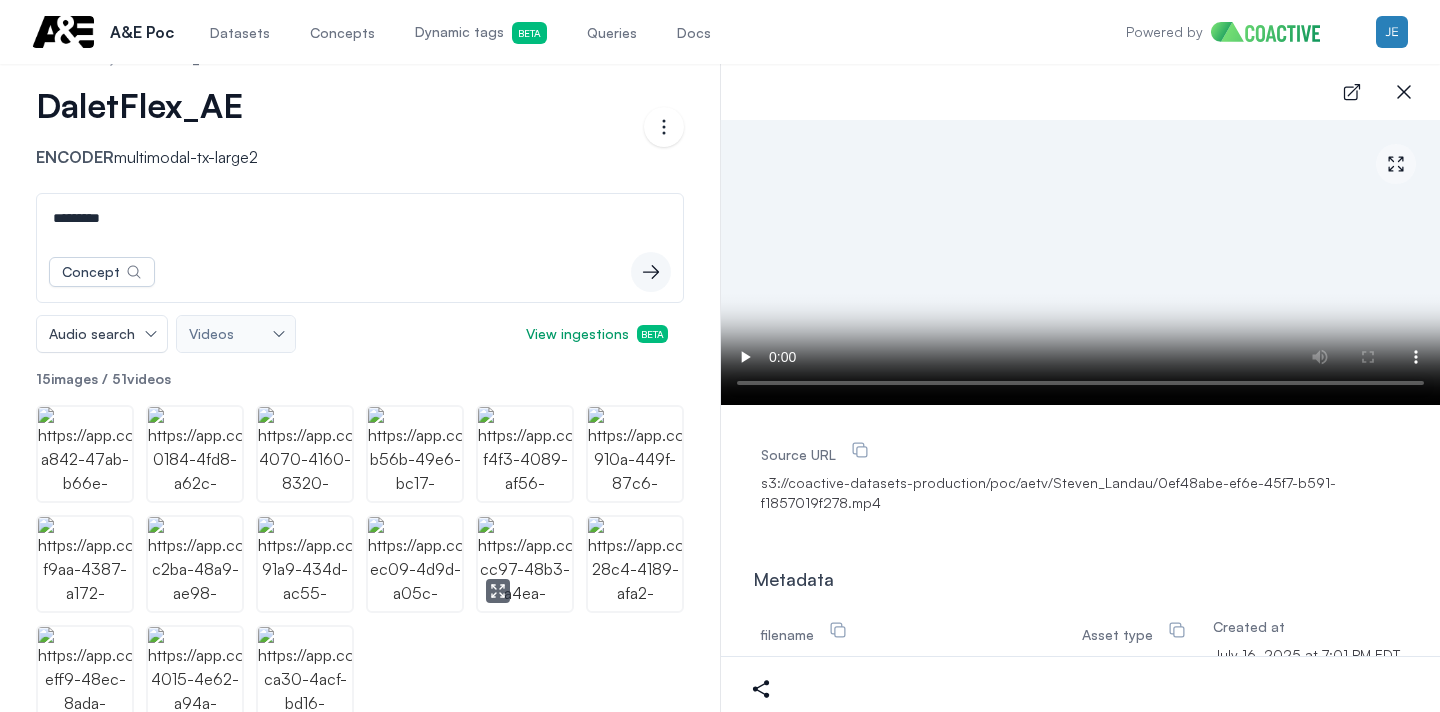scroll, scrollTop: 0, scrollLeft: 0, axis: both 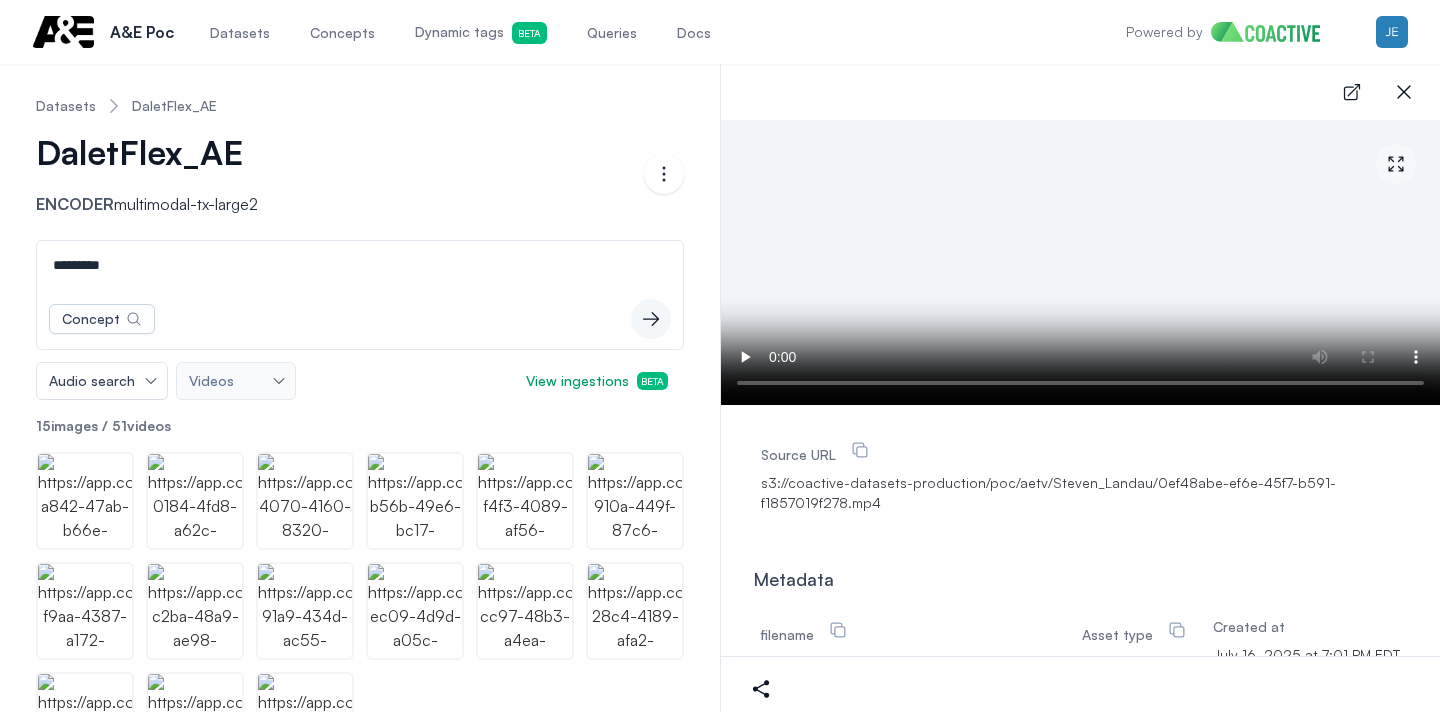 click on "*********" at bounding box center (360, 265) 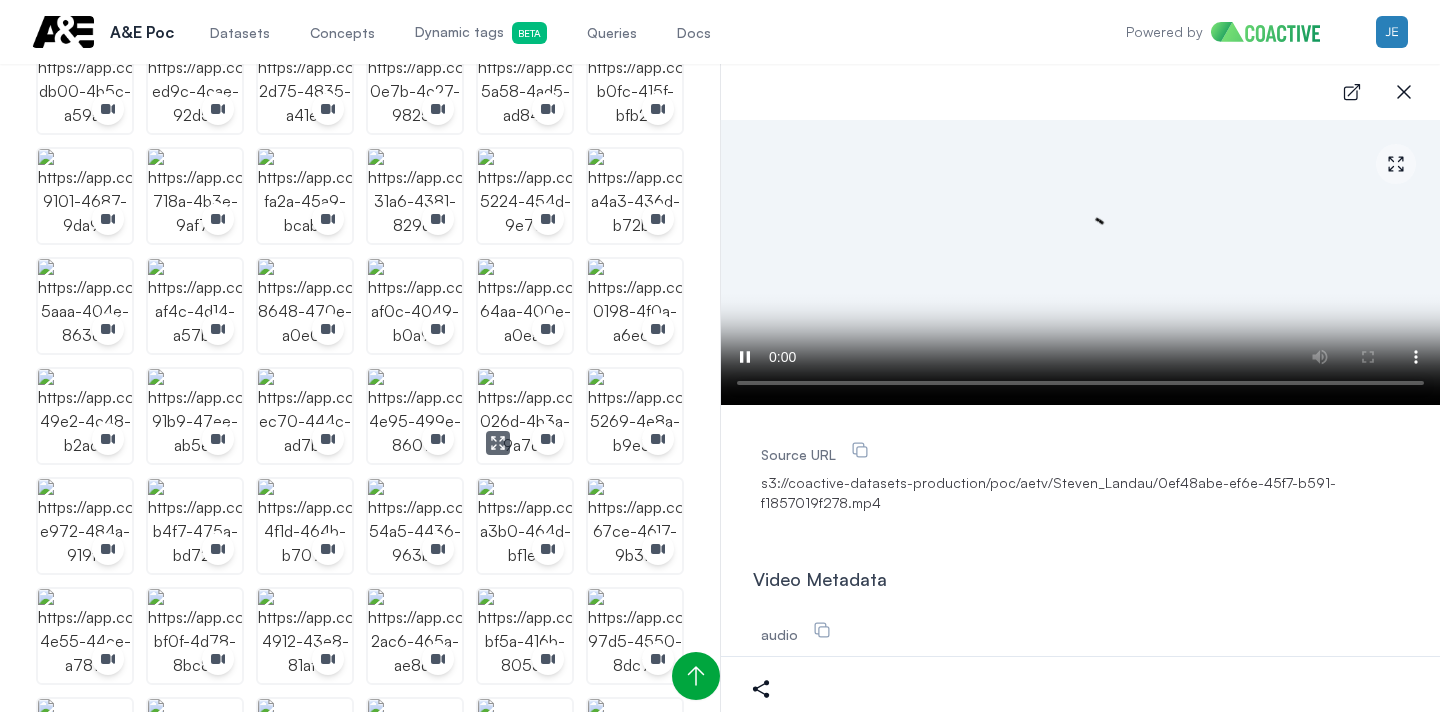 scroll, scrollTop: 493, scrollLeft: 0, axis: vertical 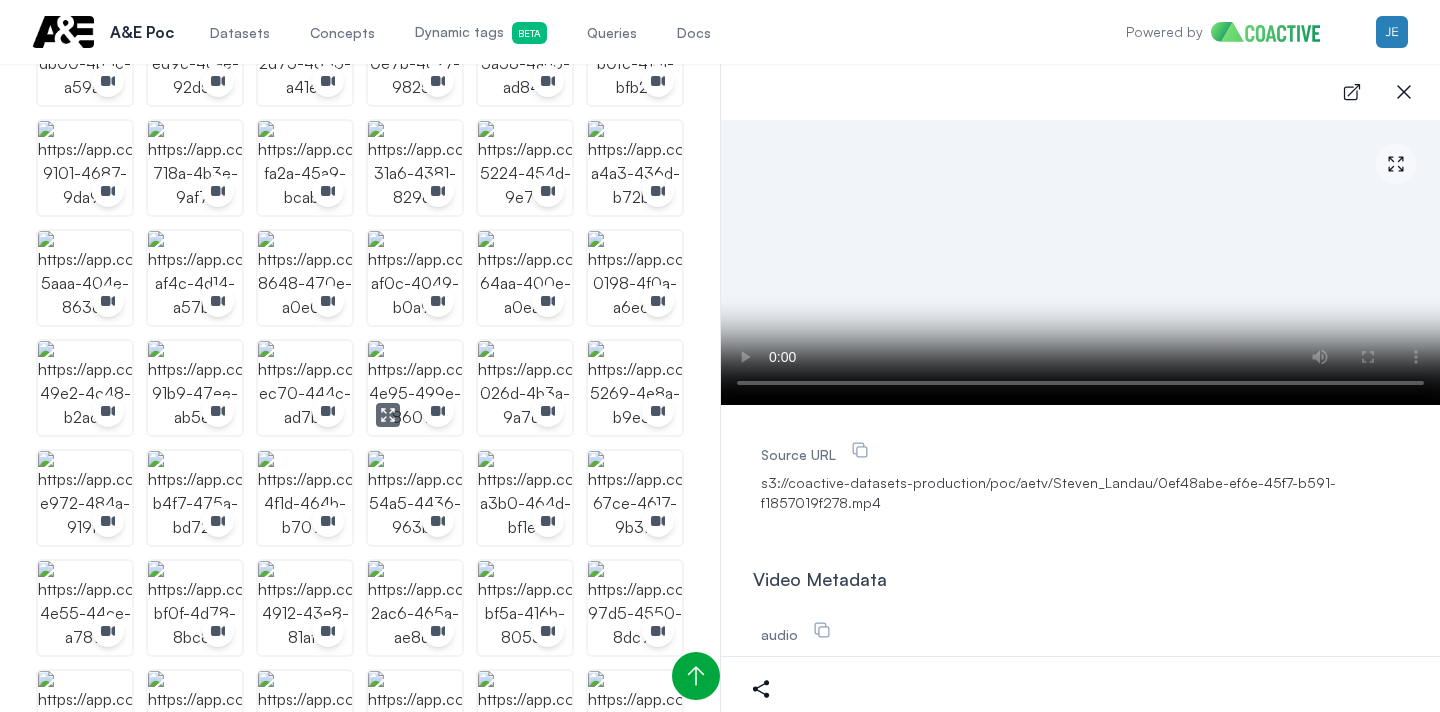 click at bounding box center [415, 388] 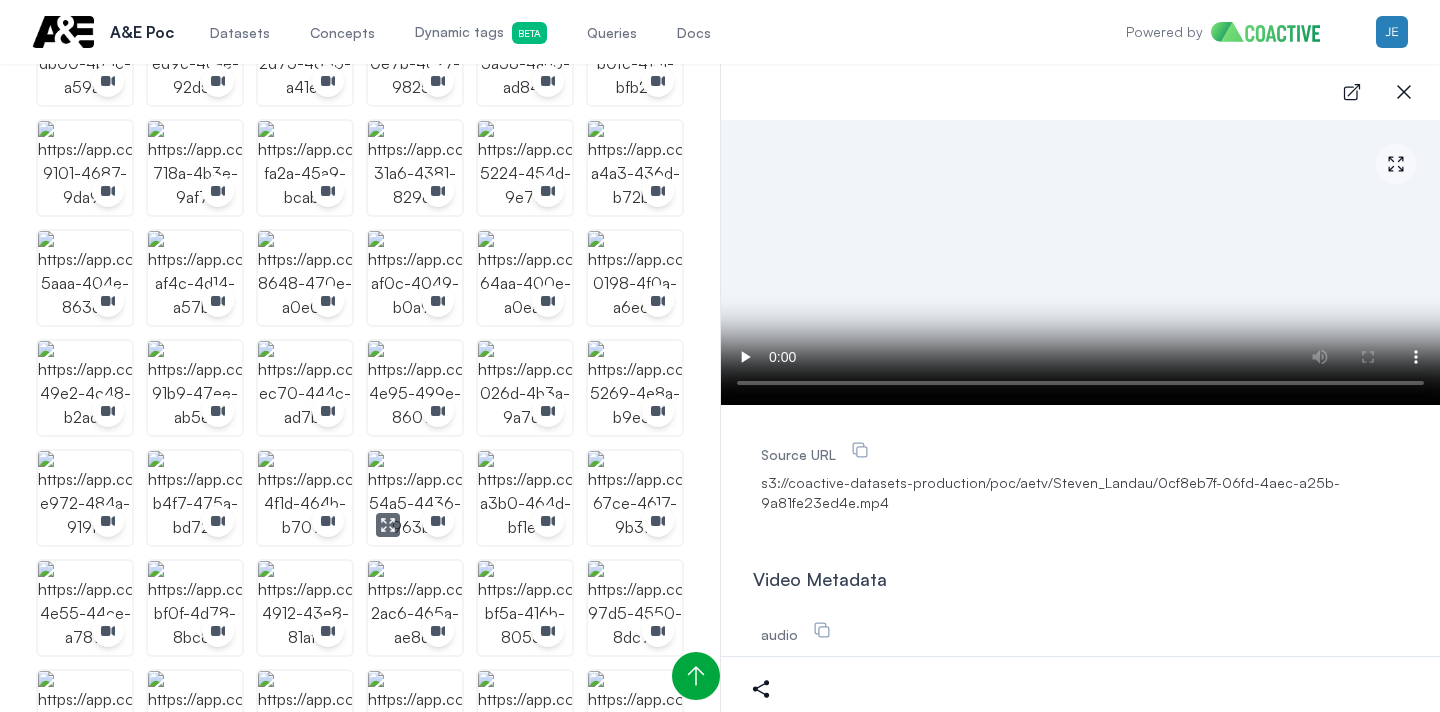 click at bounding box center [415, 498] 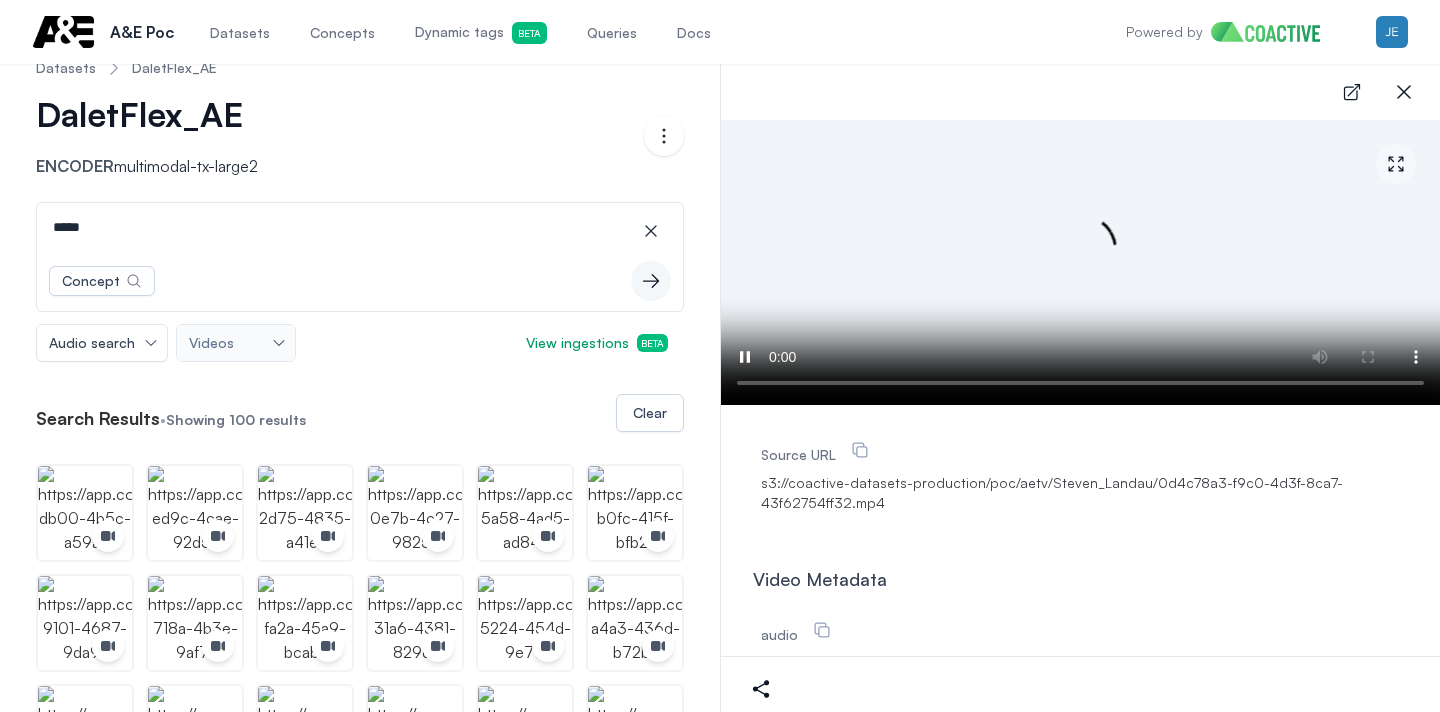 scroll, scrollTop: 0, scrollLeft: 0, axis: both 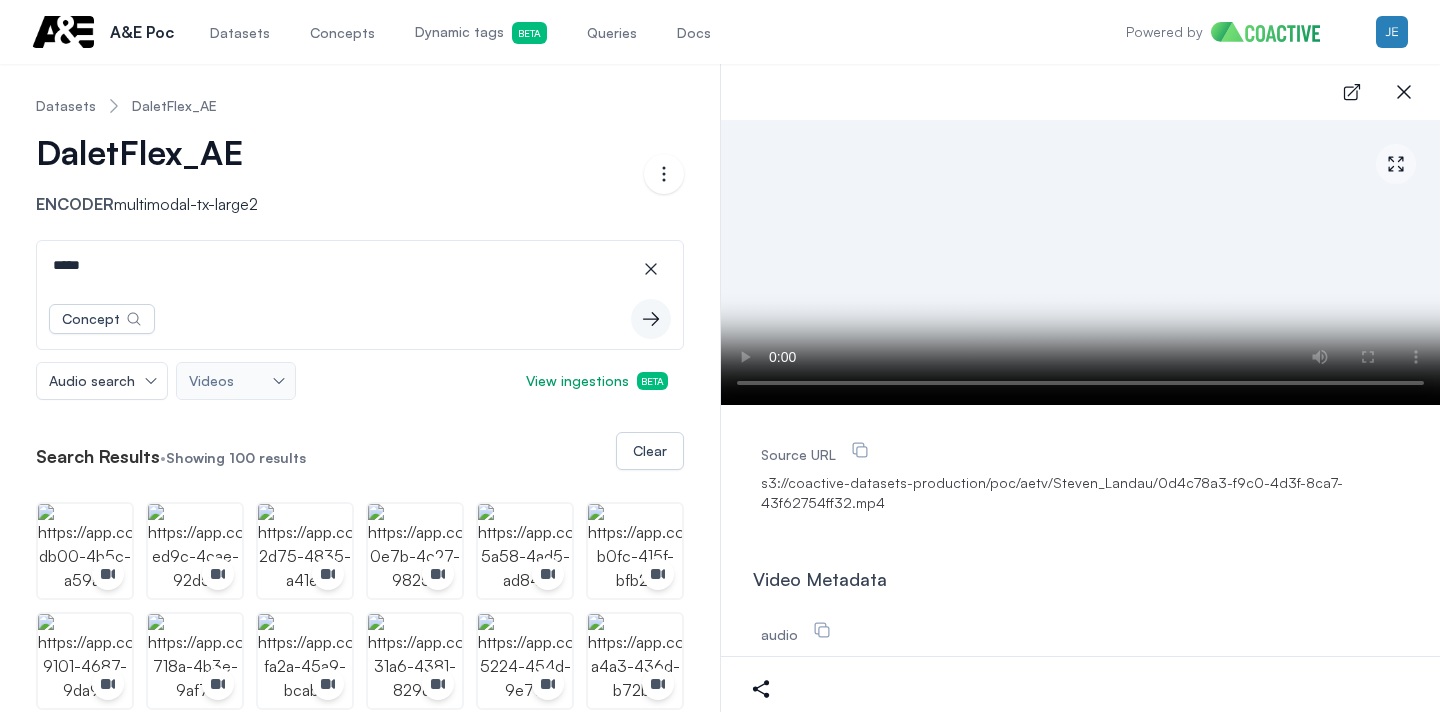 click on "*****" at bounding box center [360, 265] 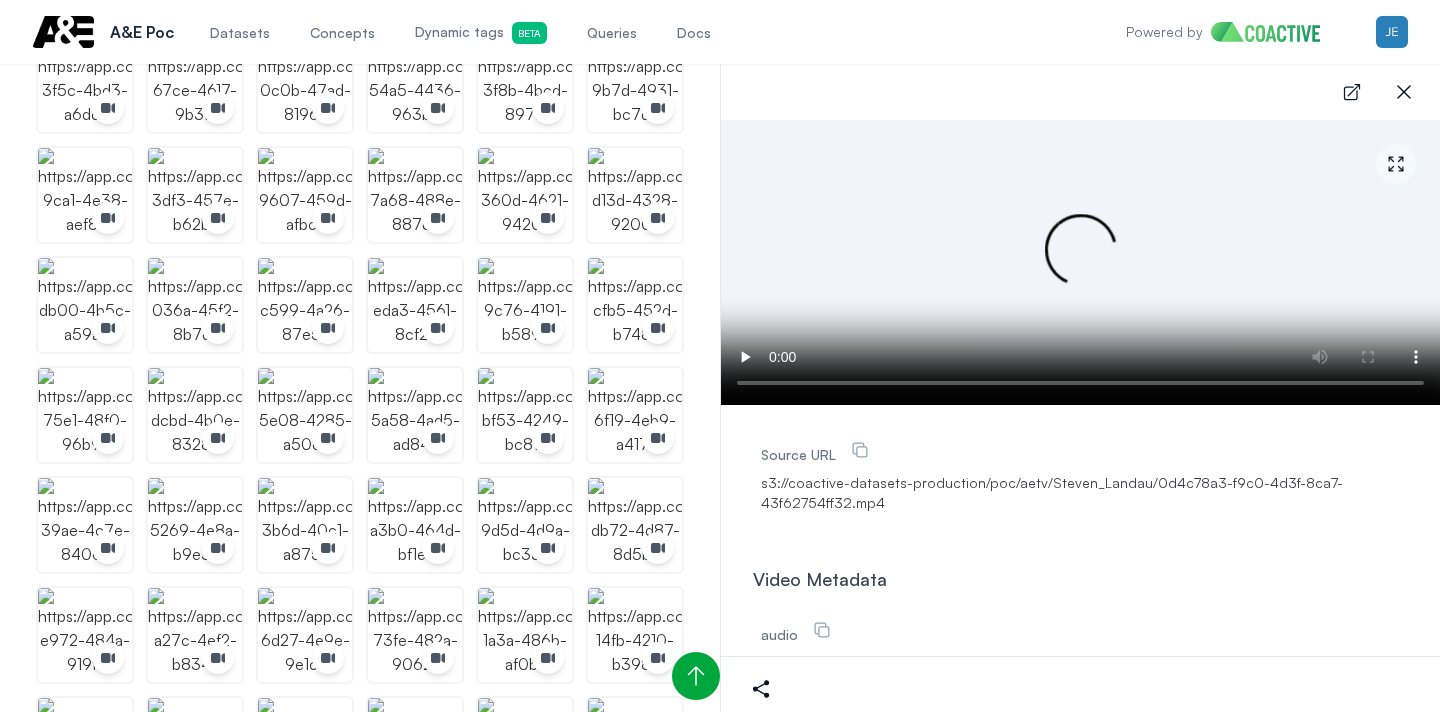 scroll, scrollTop: 801, scrollLeft: 0, axis: vertical 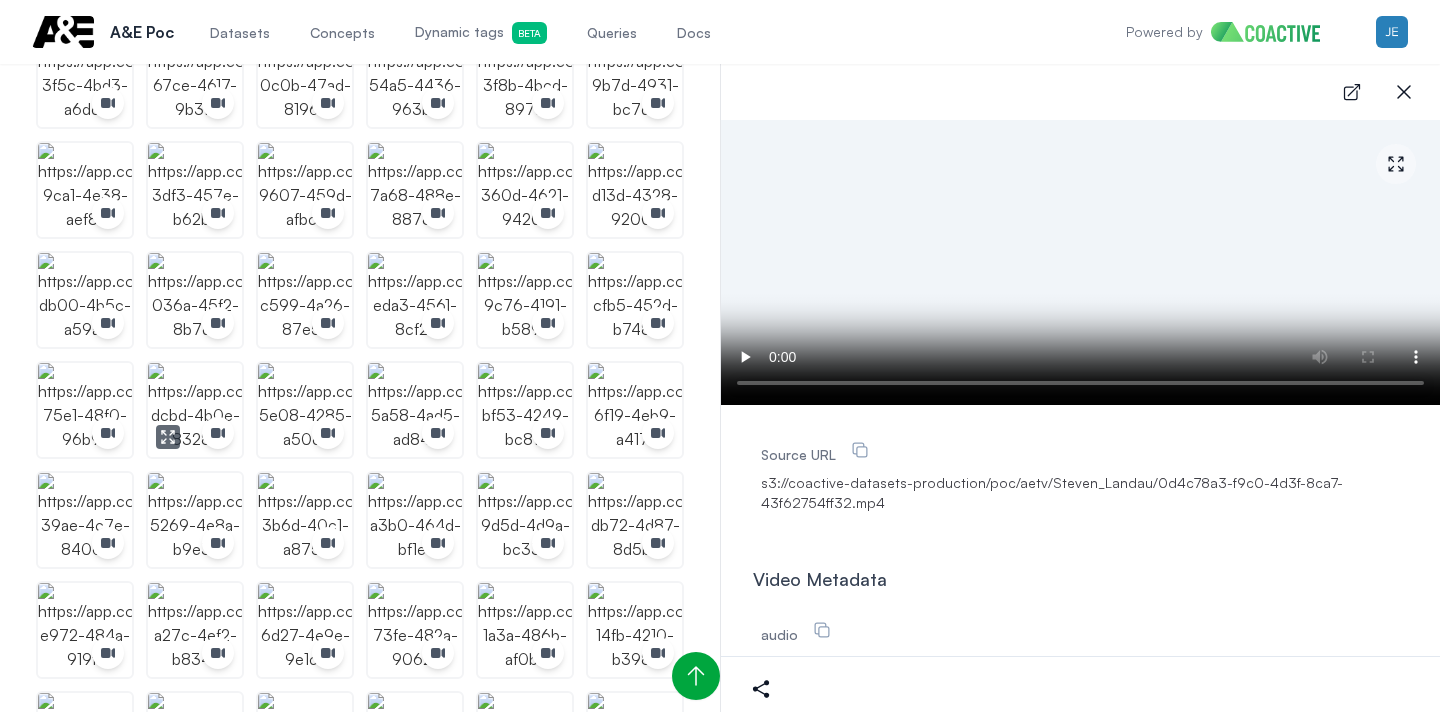 click at bounding box center (195, 410) 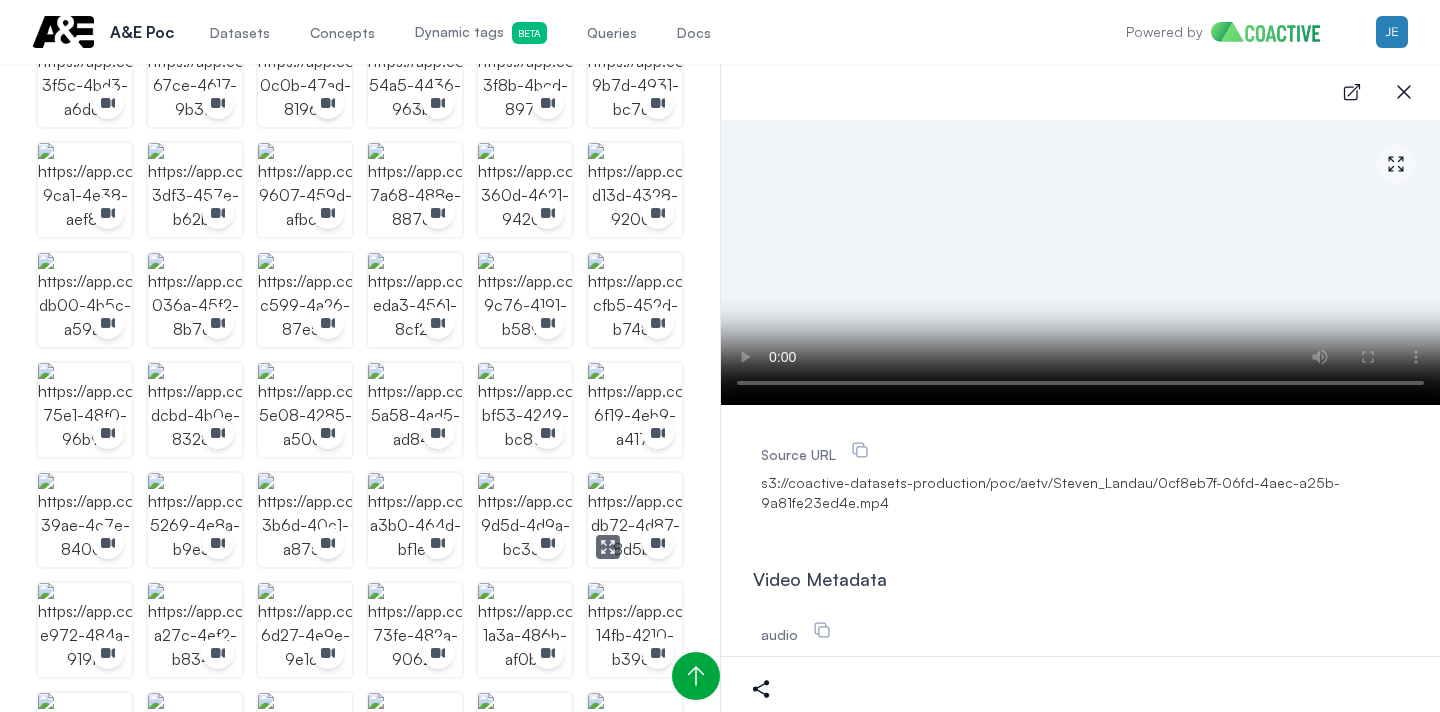 click at bounding box center (635, 520) 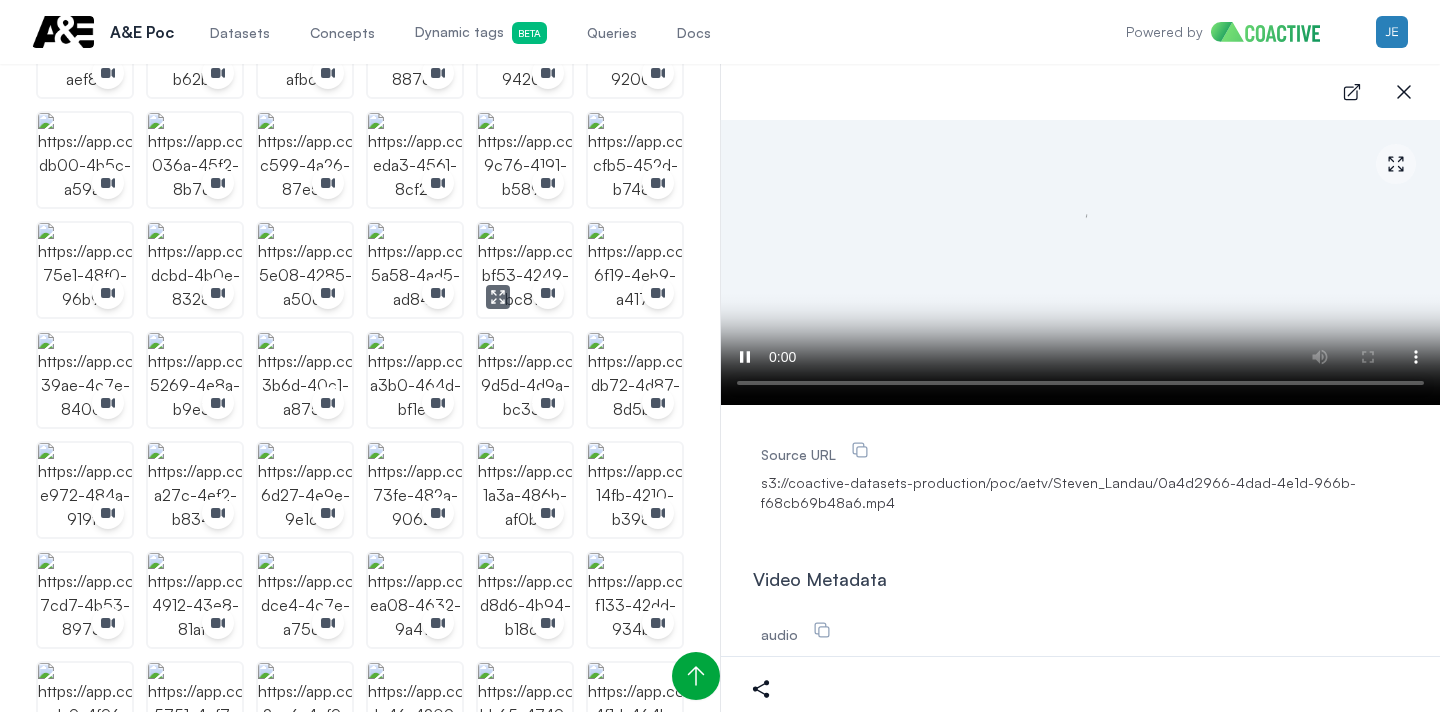 scroll, scrollTop: 1037, scrollLeft: 0, axis: vertical 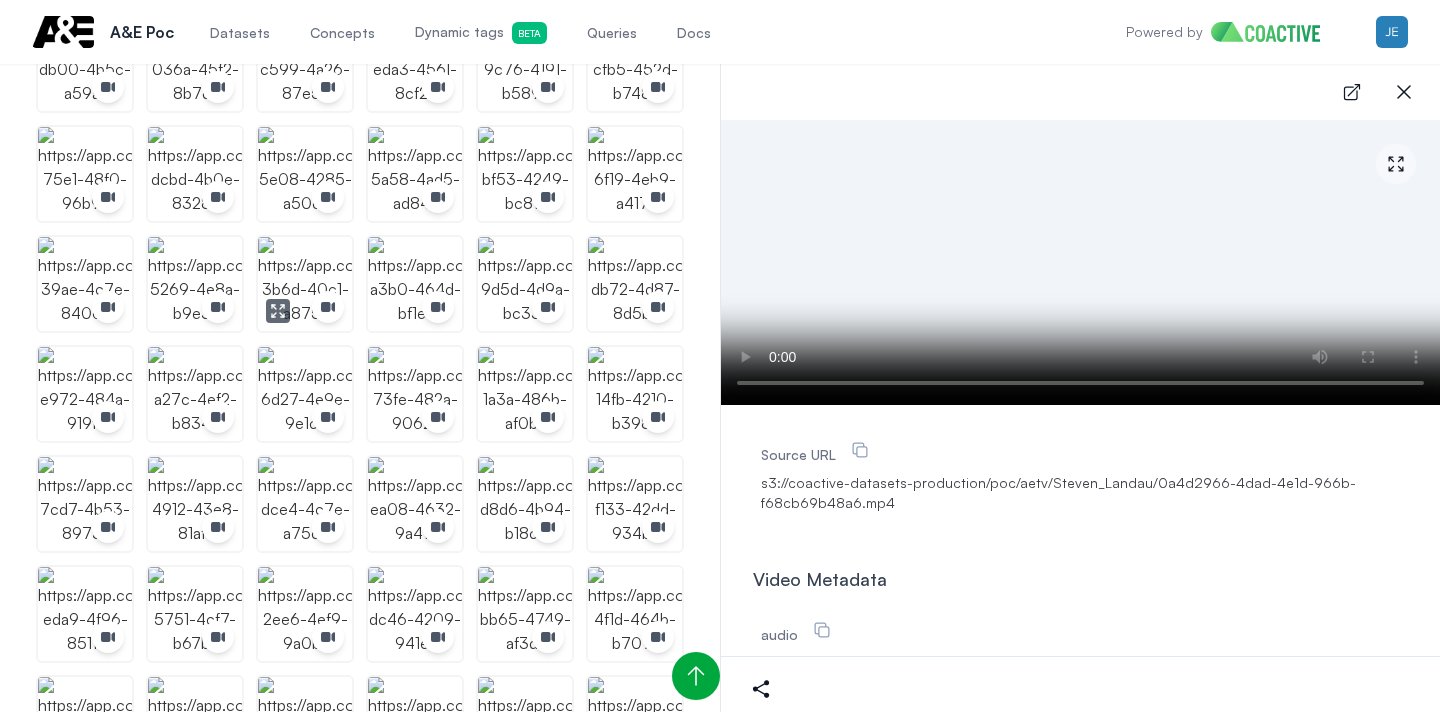 click at bounding box center [305, 284] 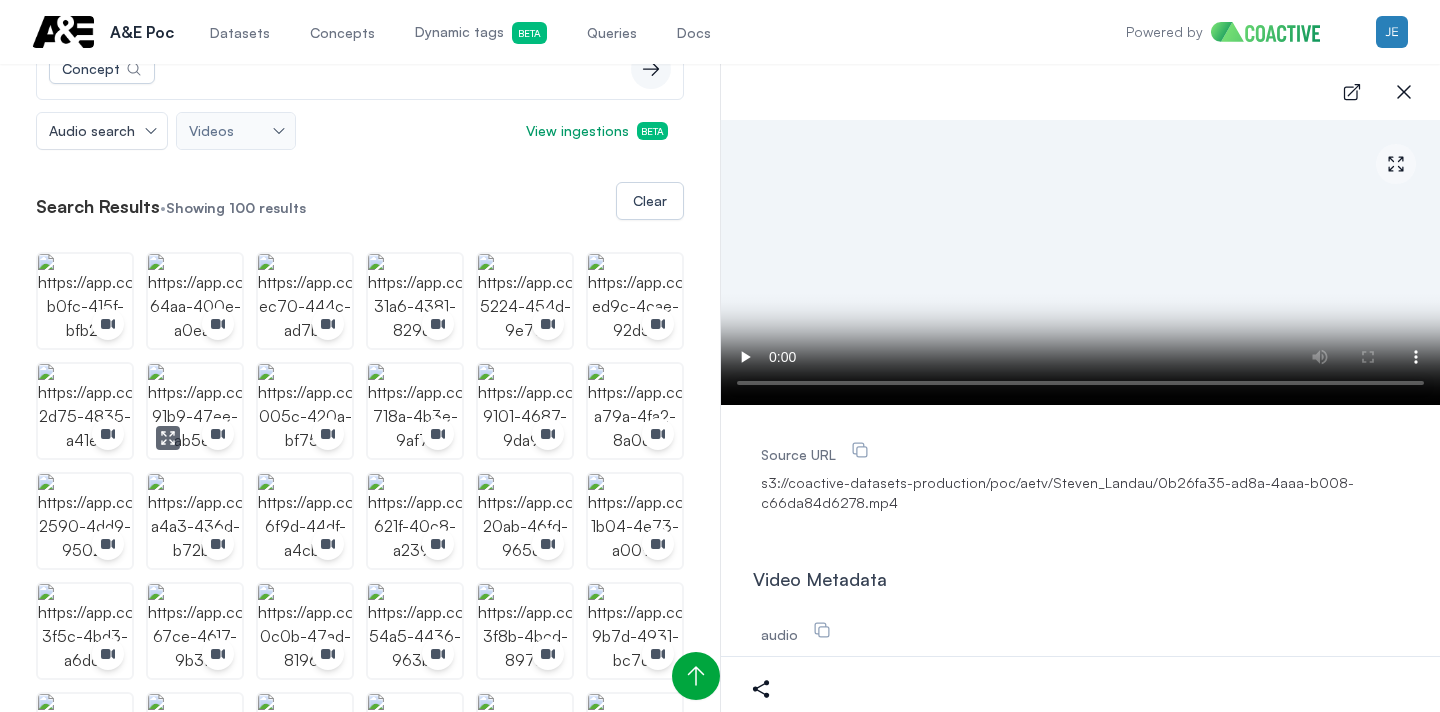 scroll, scrollTop: 0, scrollLeft: 0, axis: both 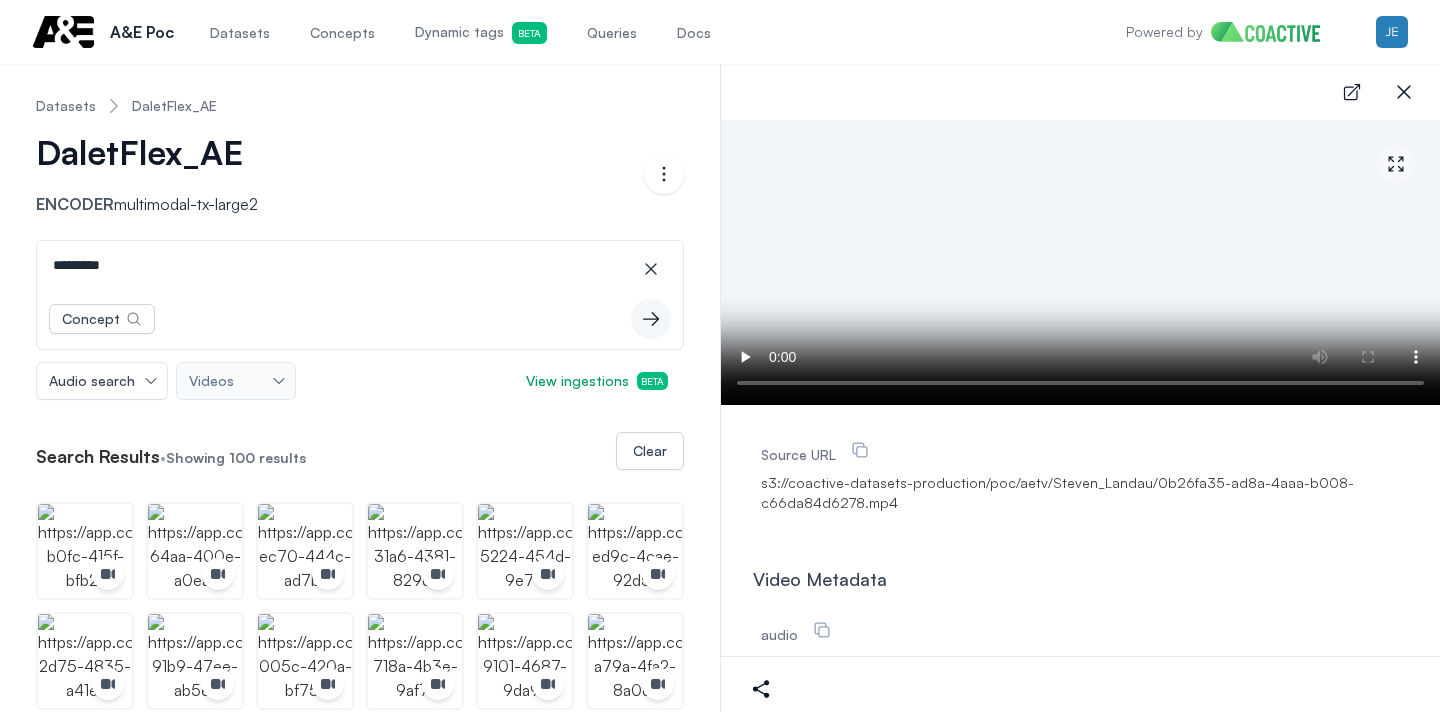 click on "*********" at bounding box center [360, 265] 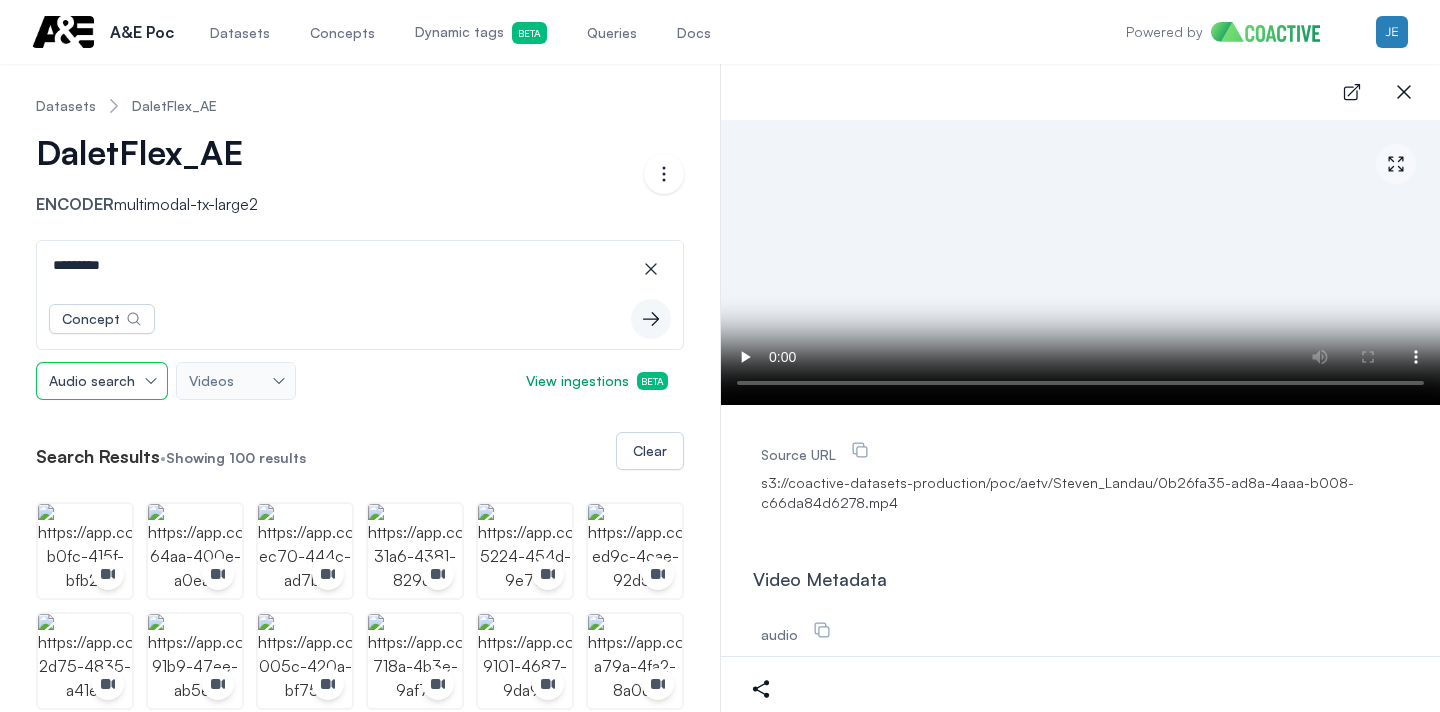 click on "Audio search" at bounding box center [102, 381] 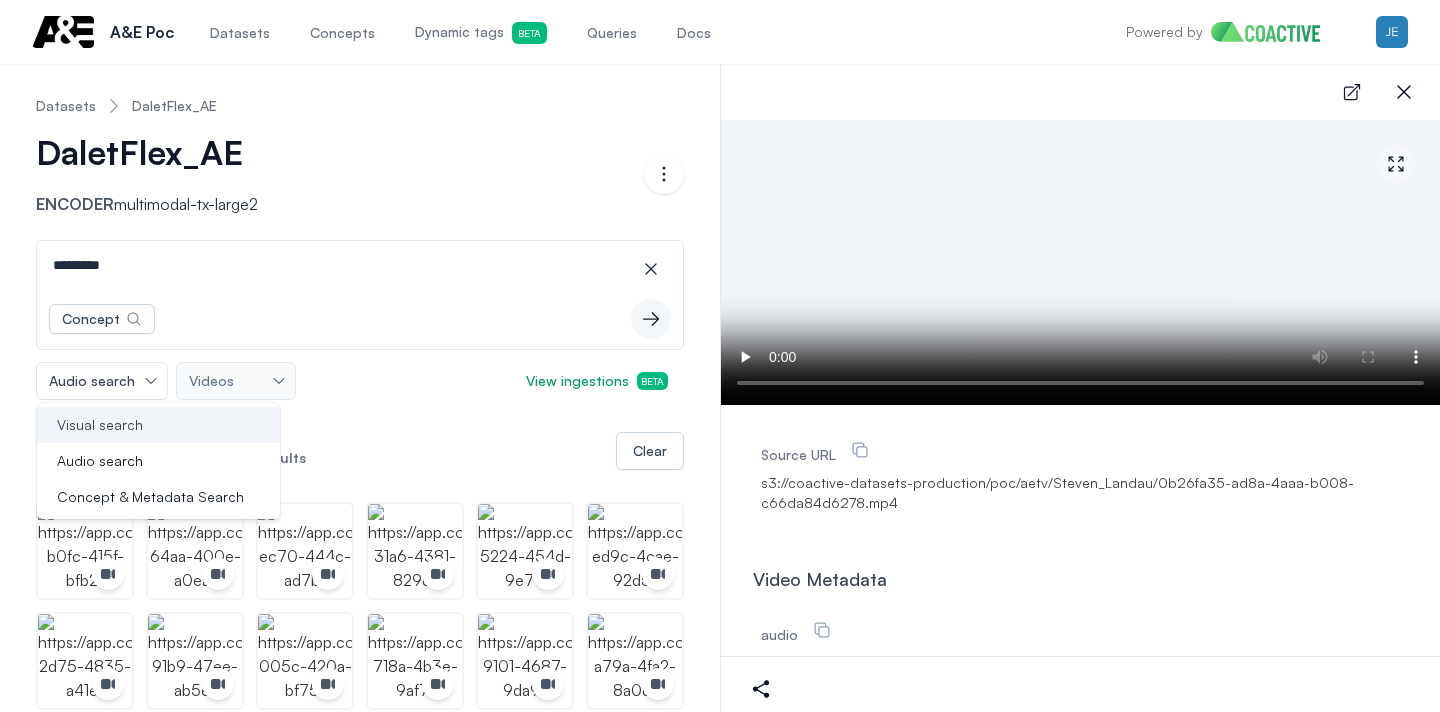 click on "Visual search" at bounding box center (100, 425) 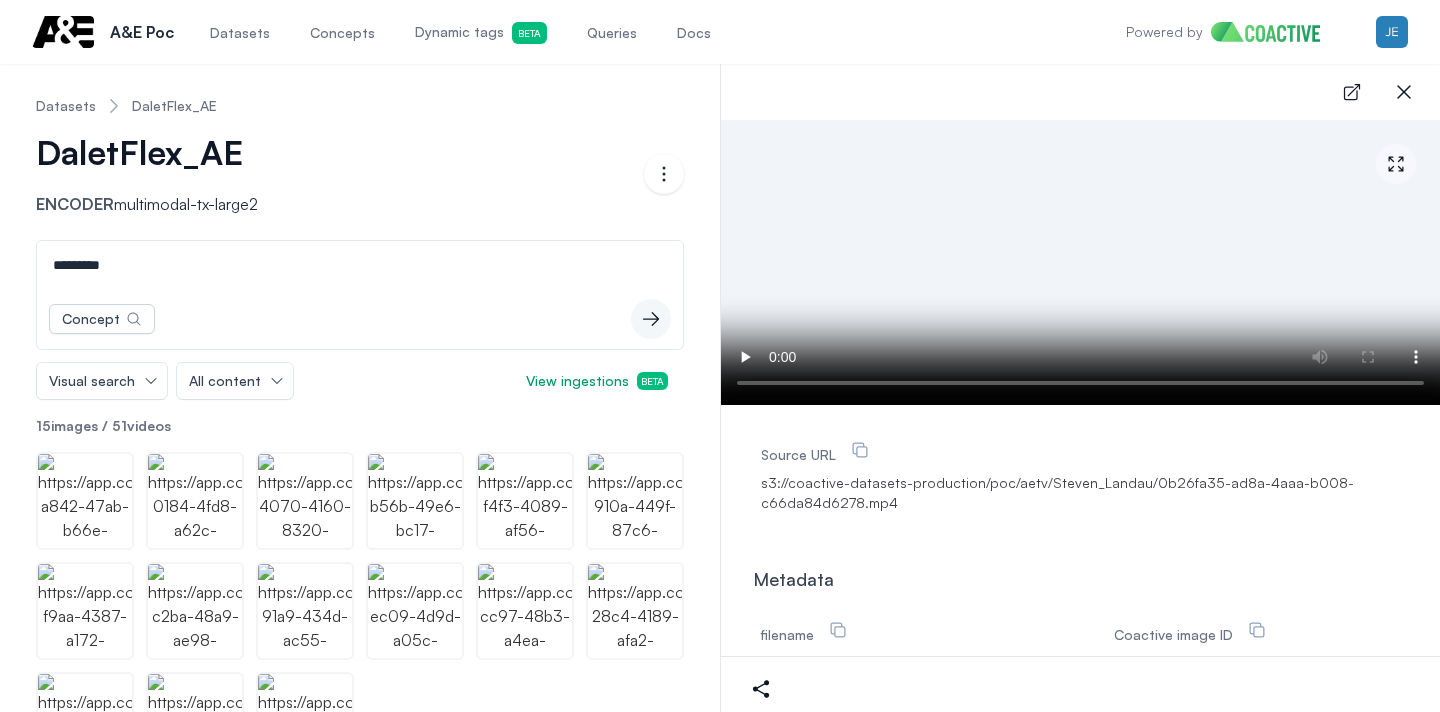 click on "*********" at bounding box center (360, 265) 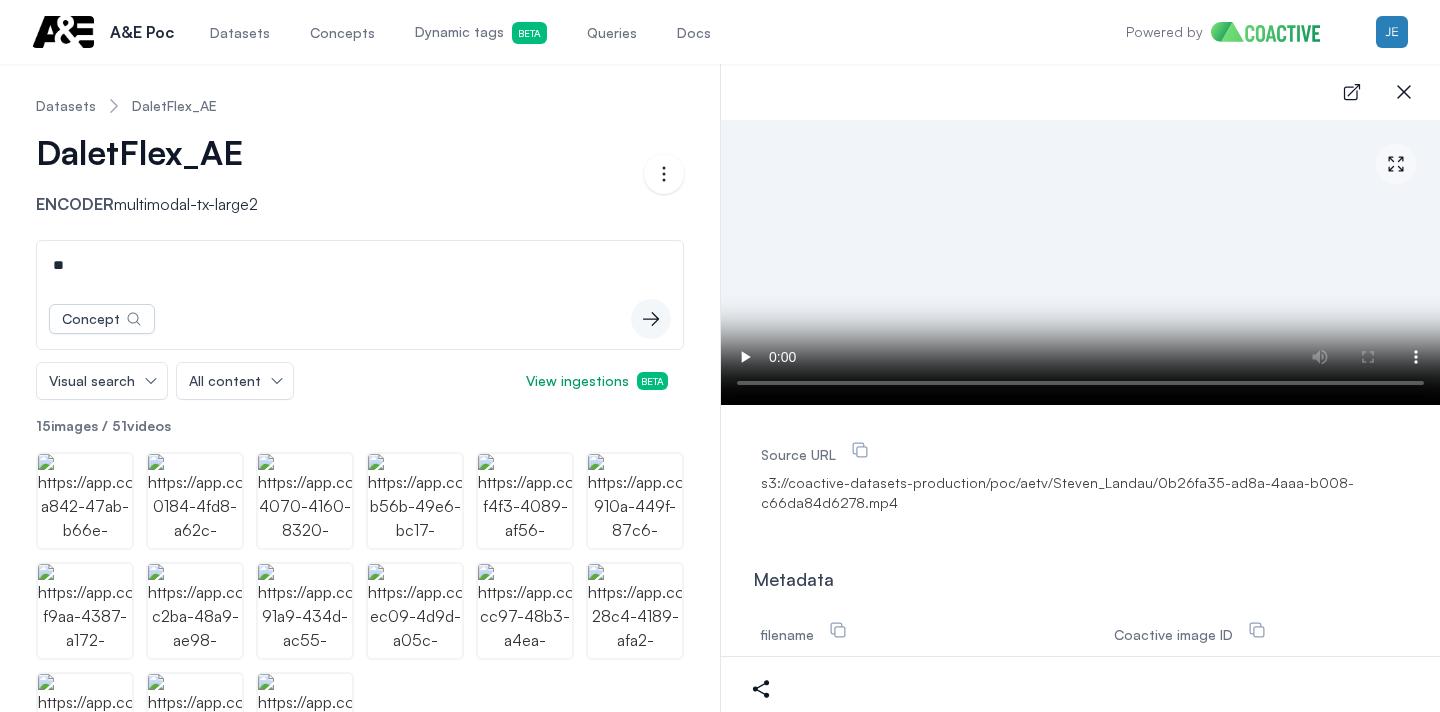 type on "*" 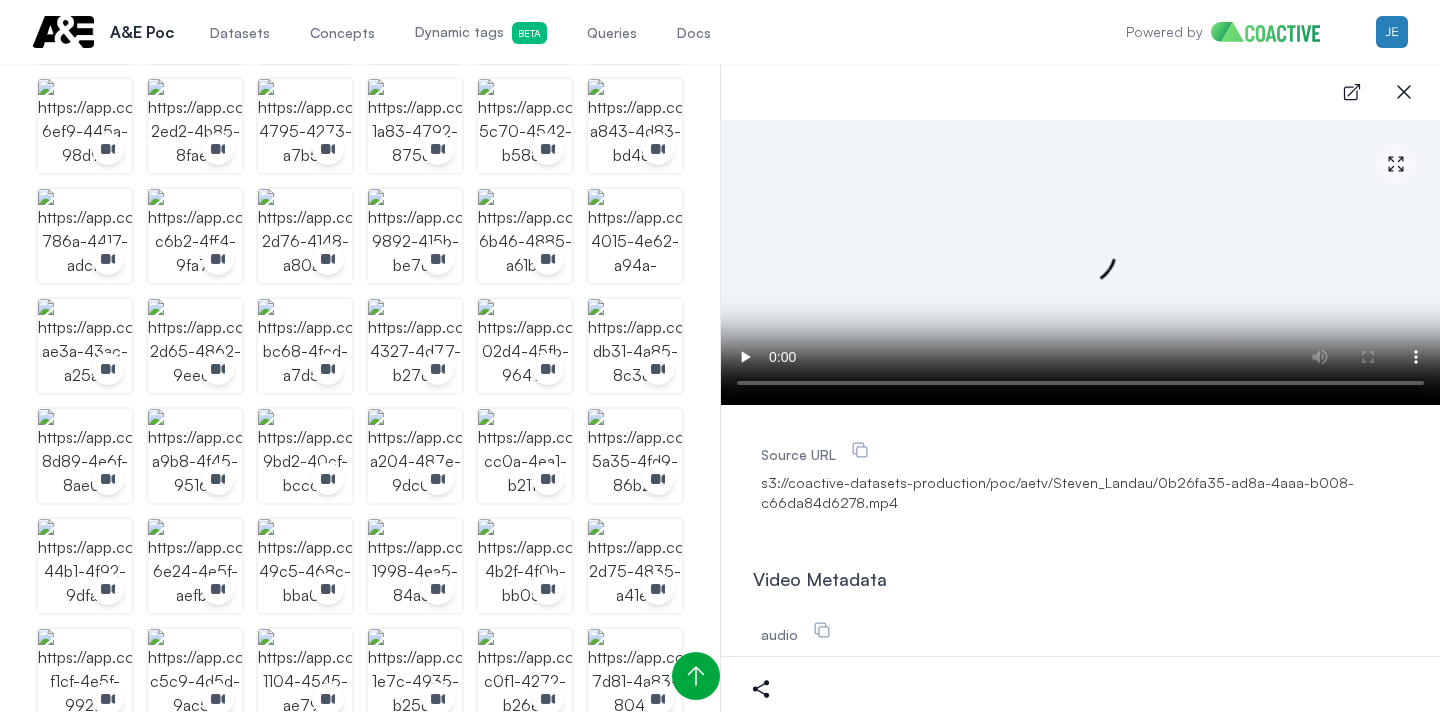 scroll, scrollTop: 540, scrollLeft: 0, axis: vertical 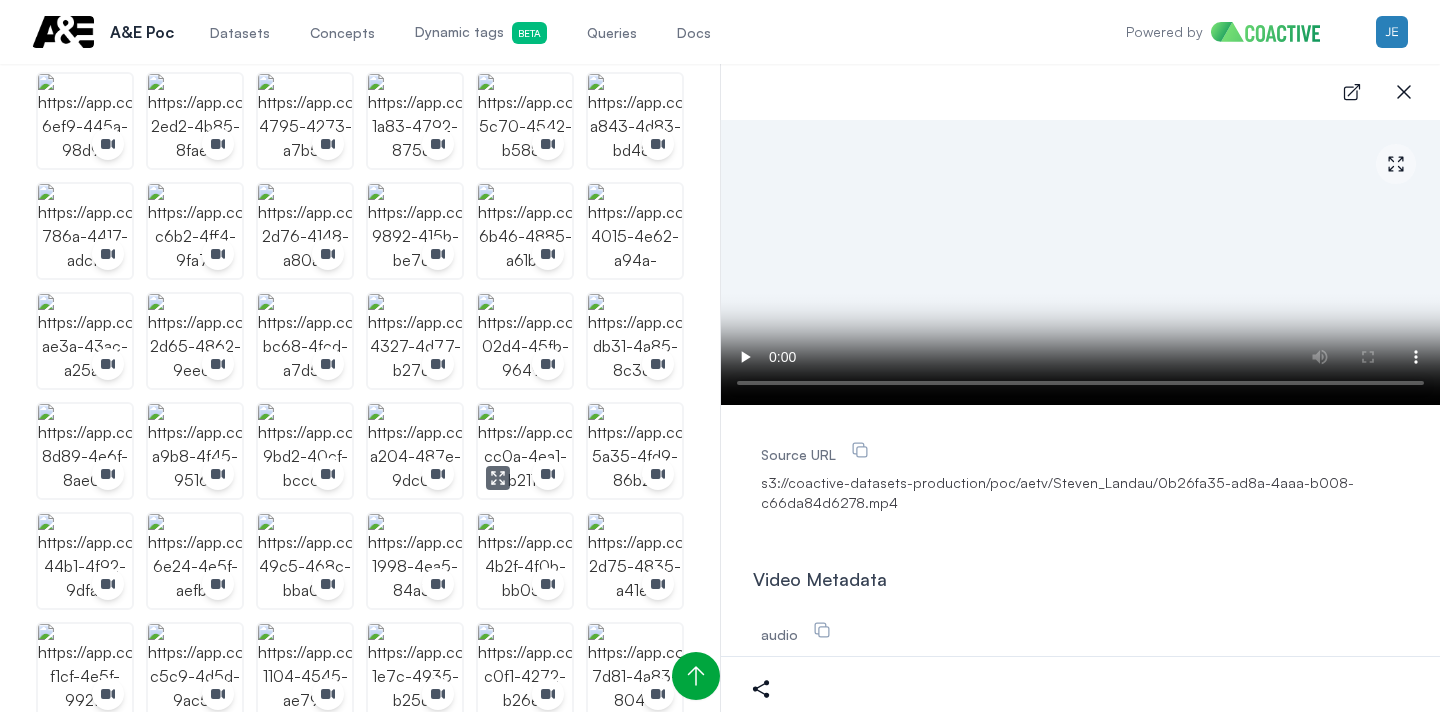 click at bounding box center (525, 451) 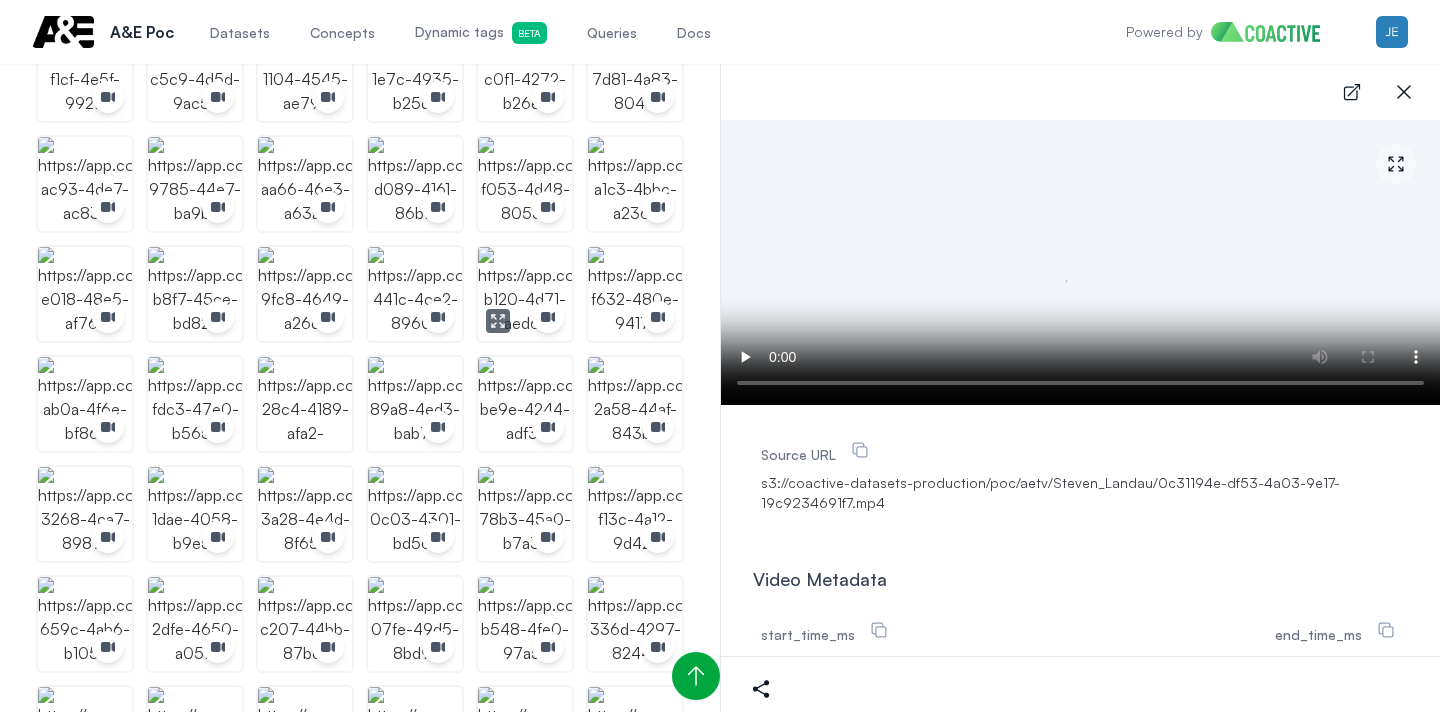 scroll, scrollTop: 1138, scrollLeft: 0, axis: vertical 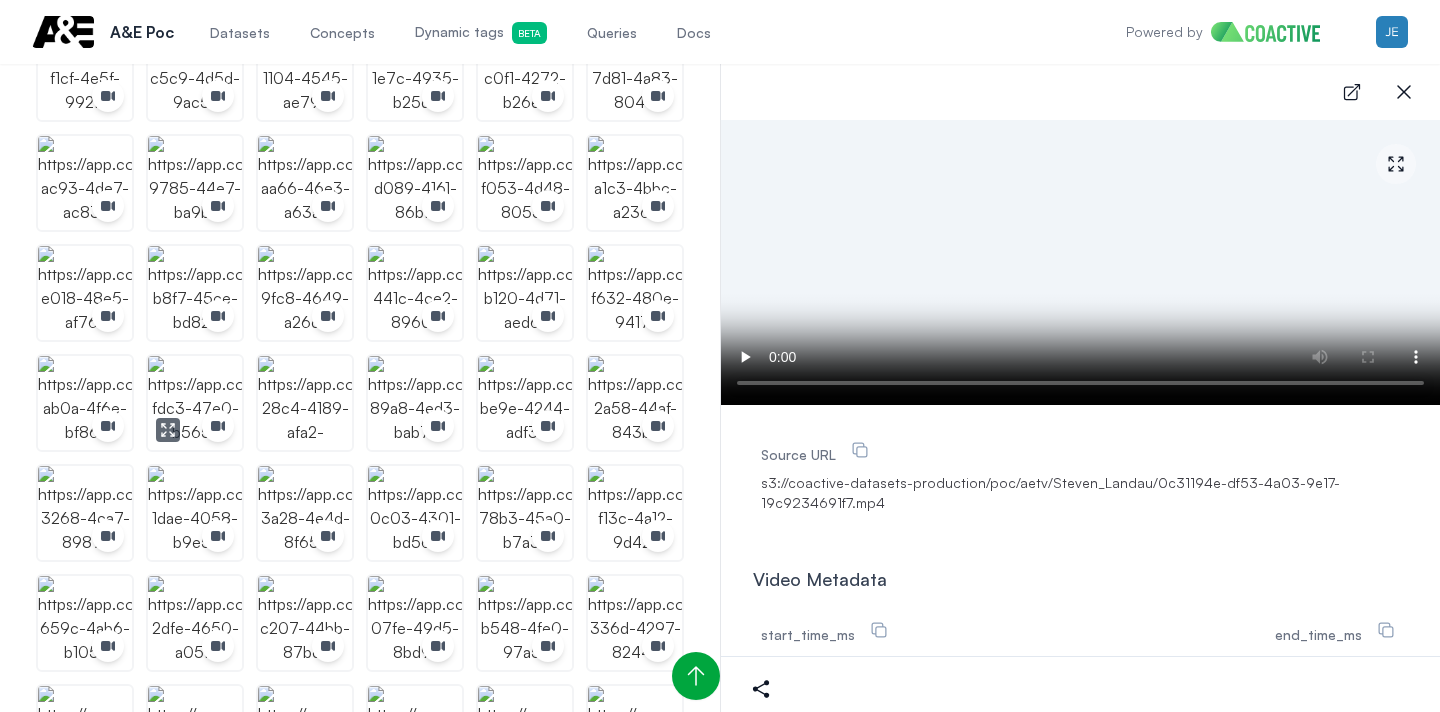click at bounding box center (195, 403) 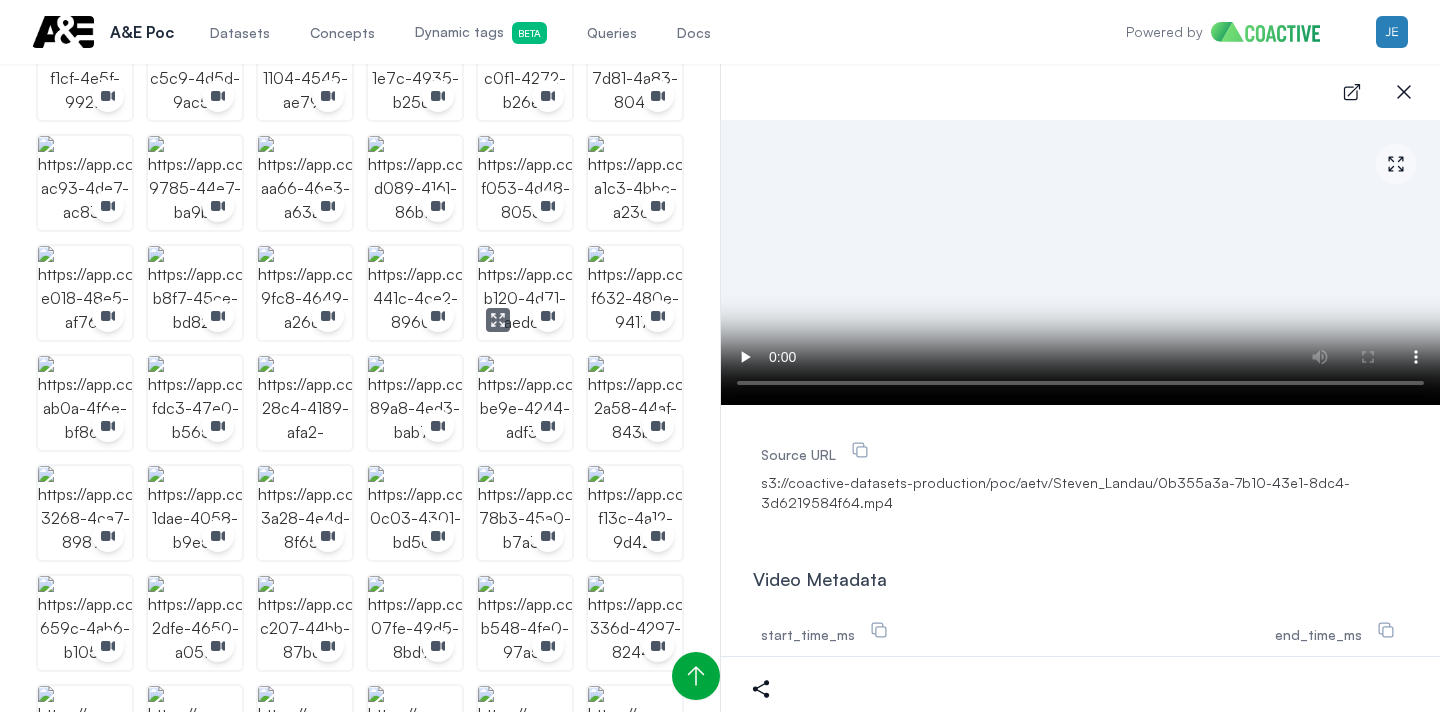 click at bounding box center (525, 293) 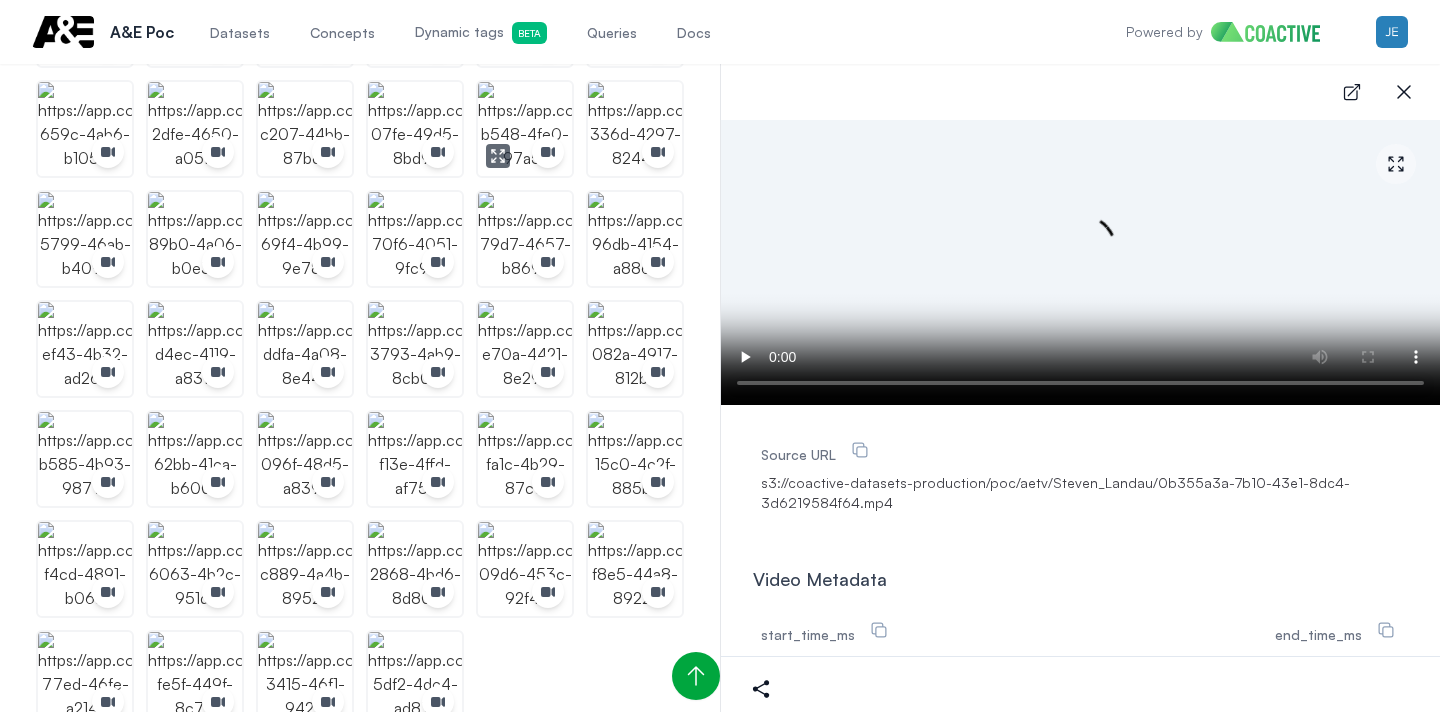 scroll, scrollTop: 1659, scrollLeft: 0, axis: vertical 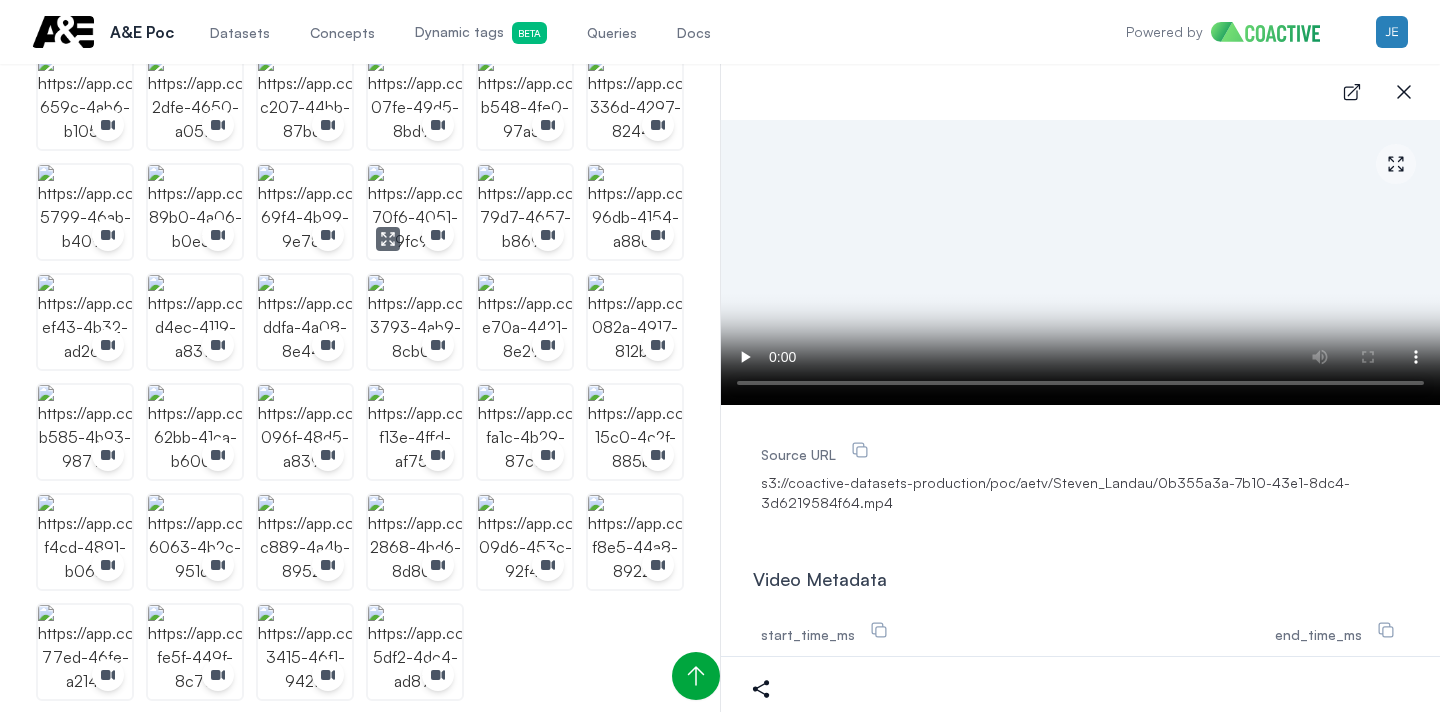 click at bounding box center (415, 212) 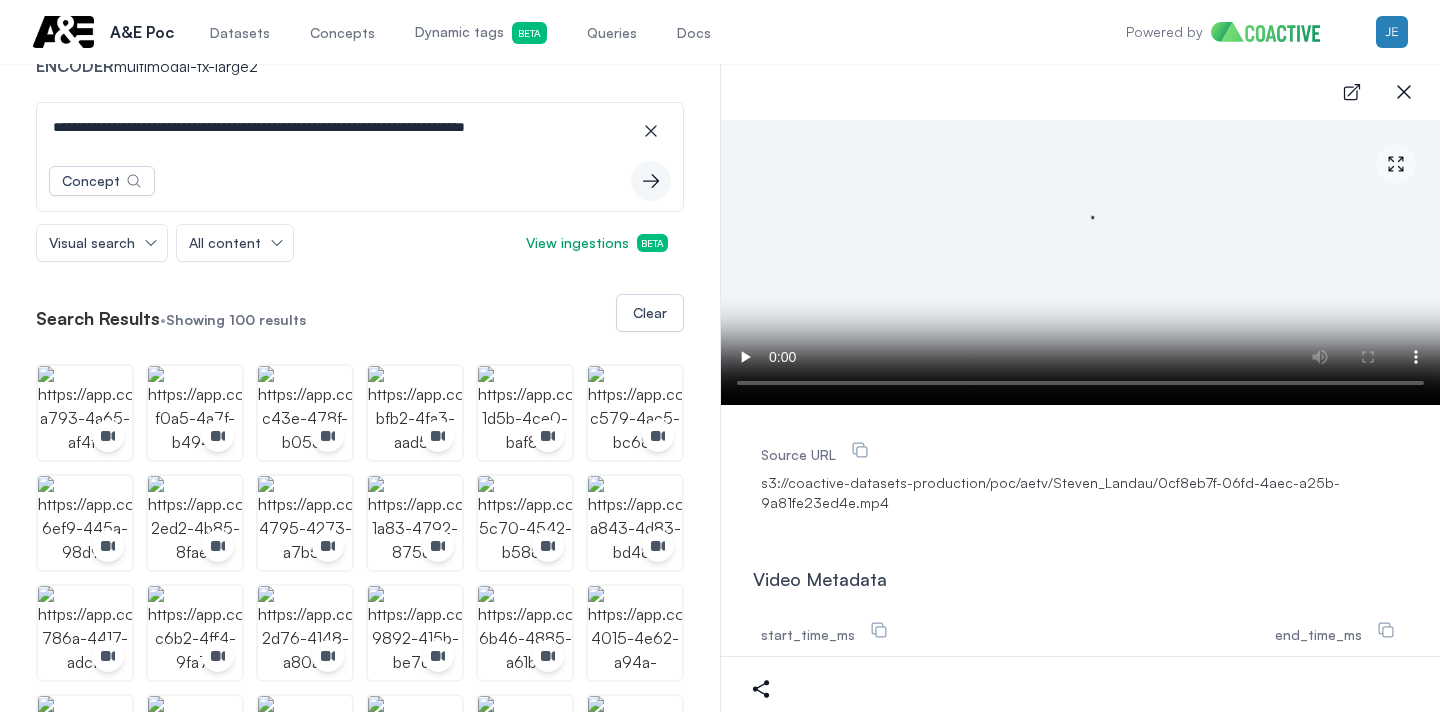 scroll, scrollTop: 0, scrollLeft: 0, axis: both 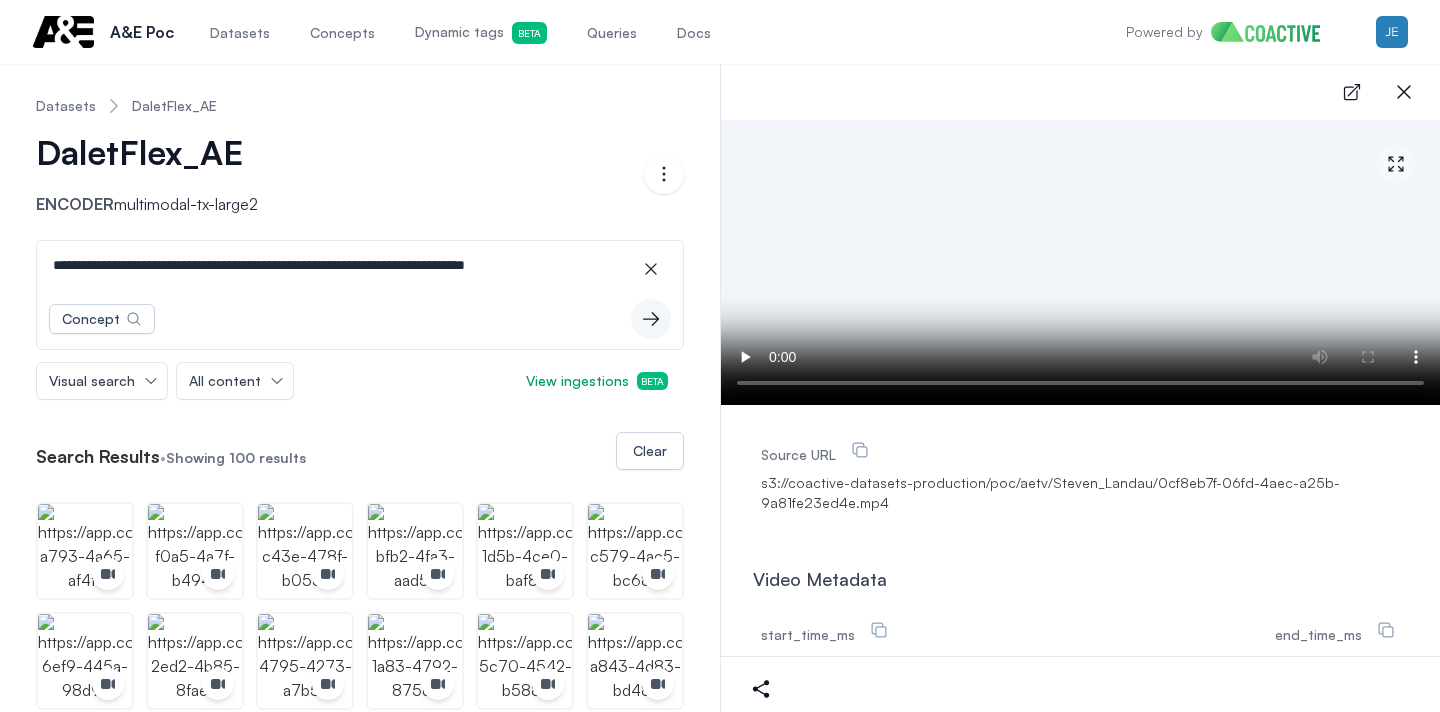click on "**********" at bounding box center [360, 265] 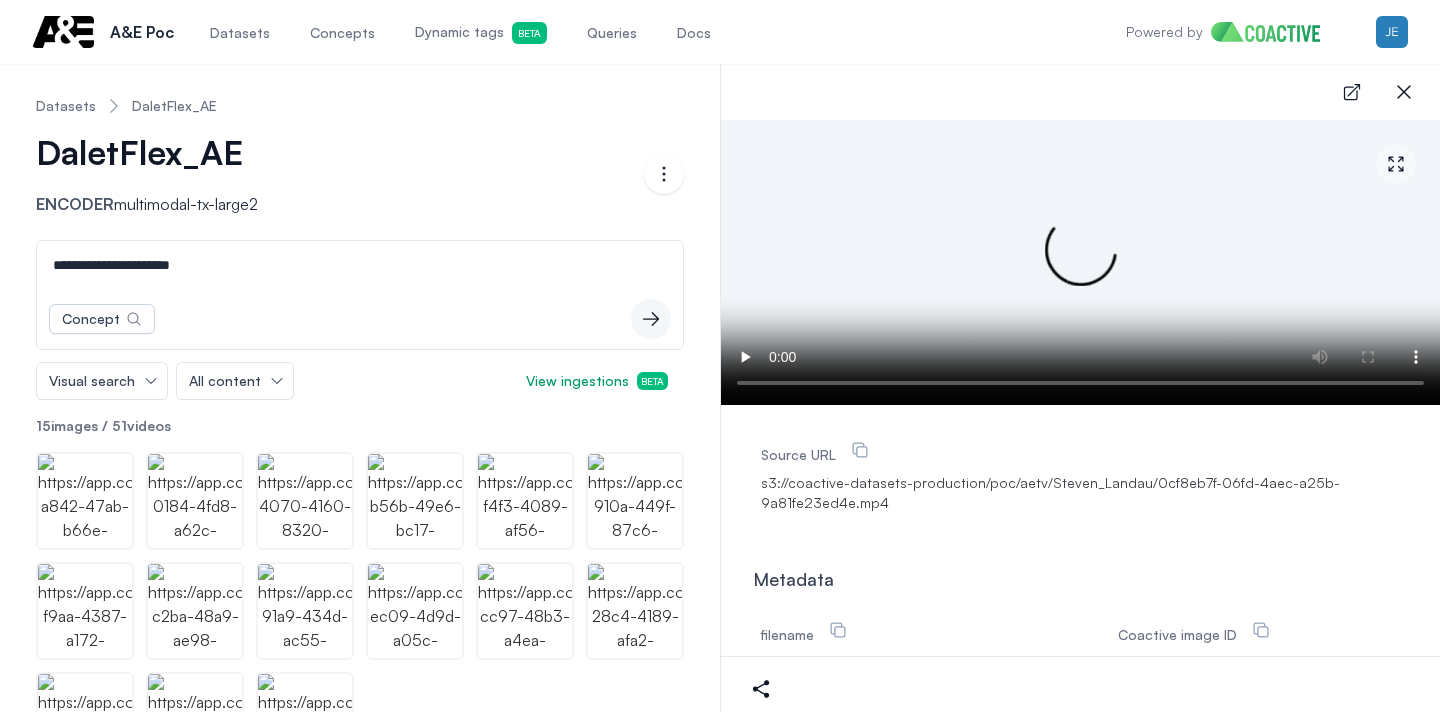 type on "**********" 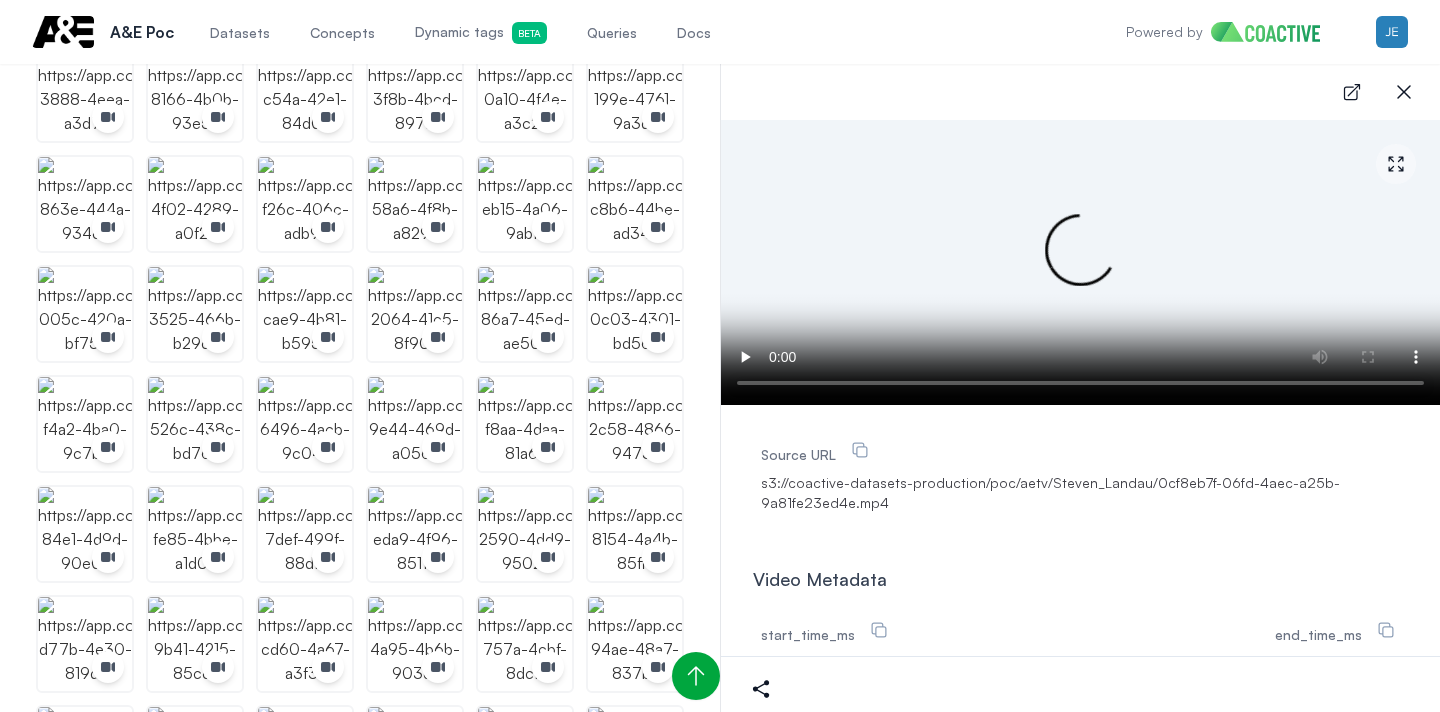 scroll, scrollTop: 1008, scrollLeft: 0, axis: vertical 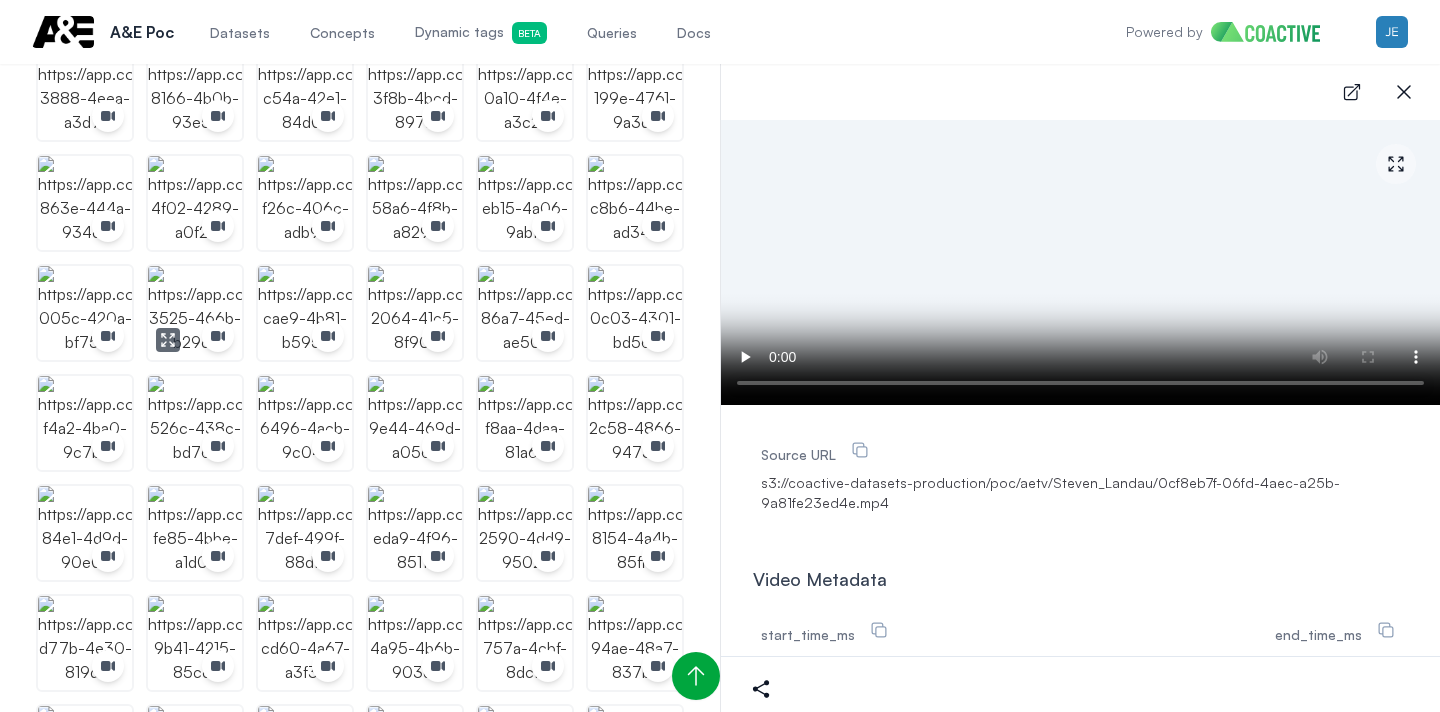click at bounding box center [195, 313] 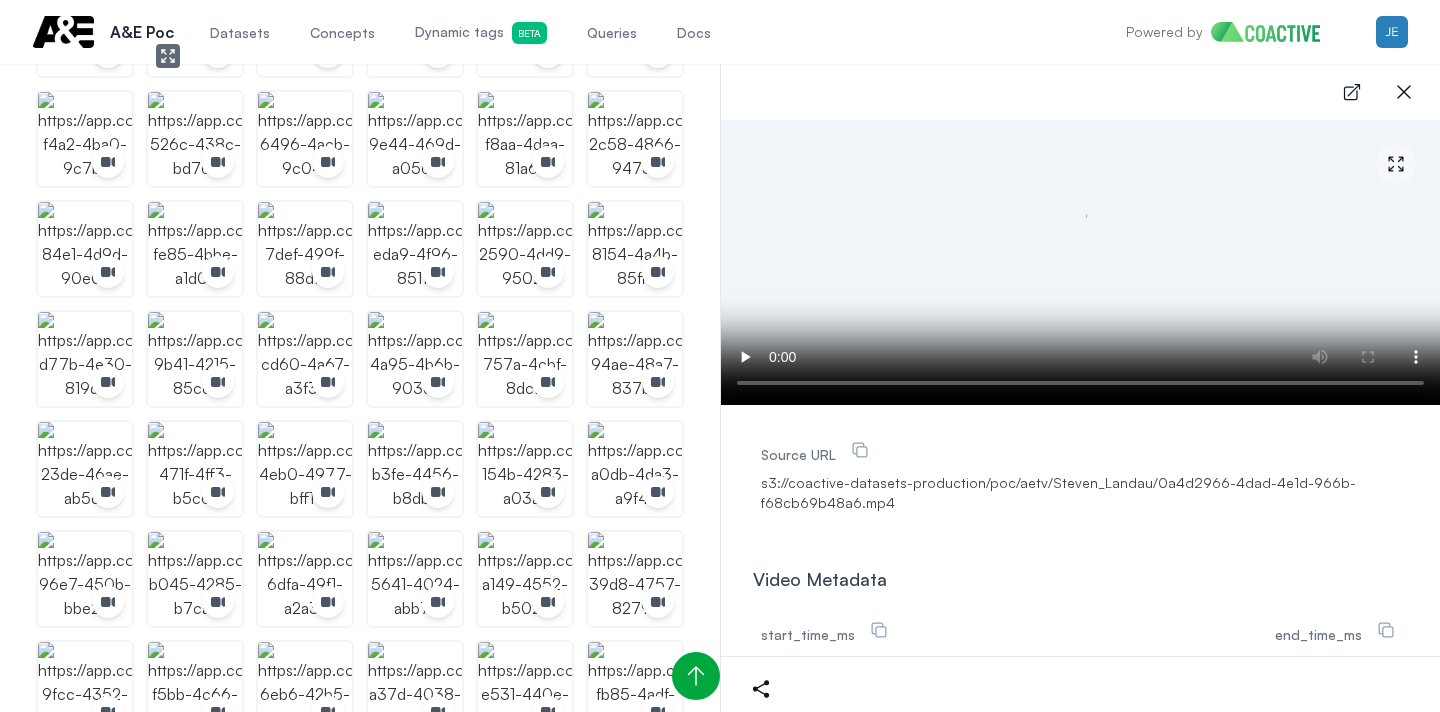 scroll, scrollTop: 1297, scrollLeft: 0, axis: vertical 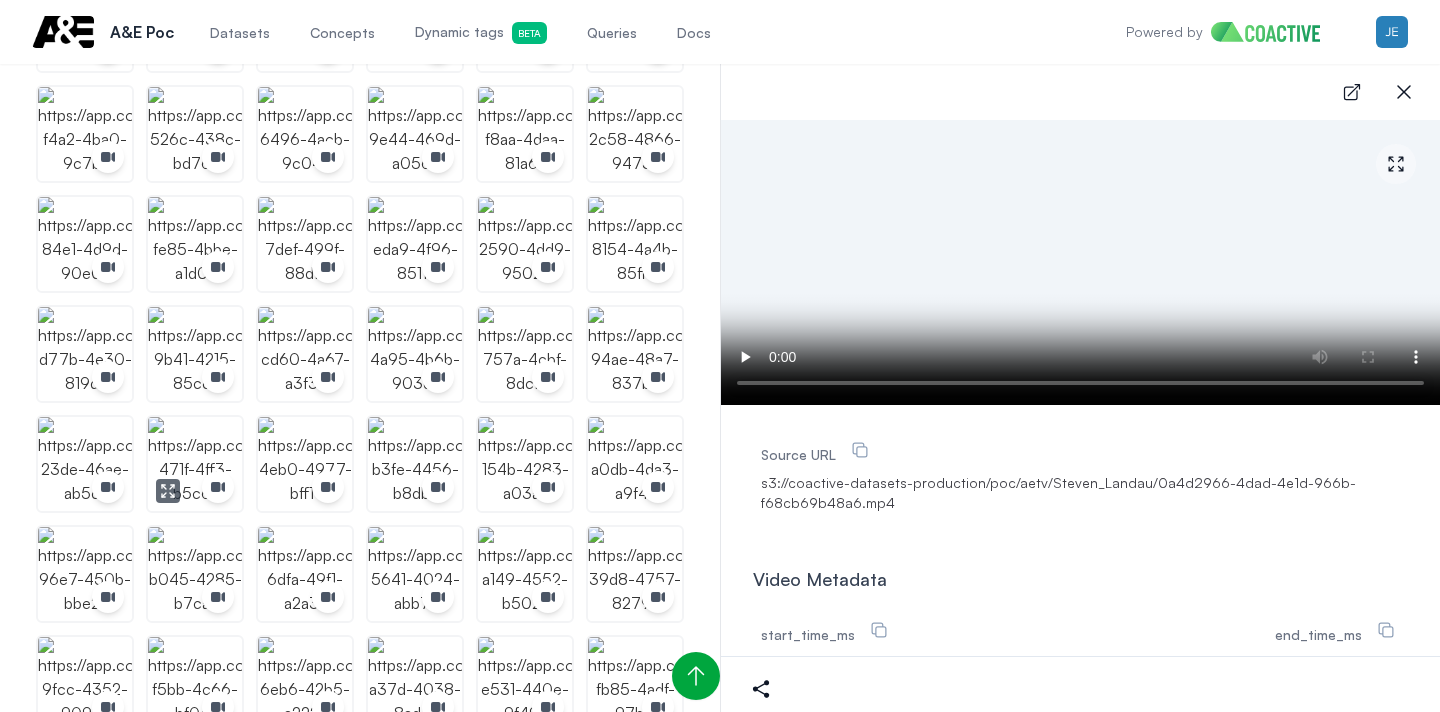 click at bounding box center (195, 464) 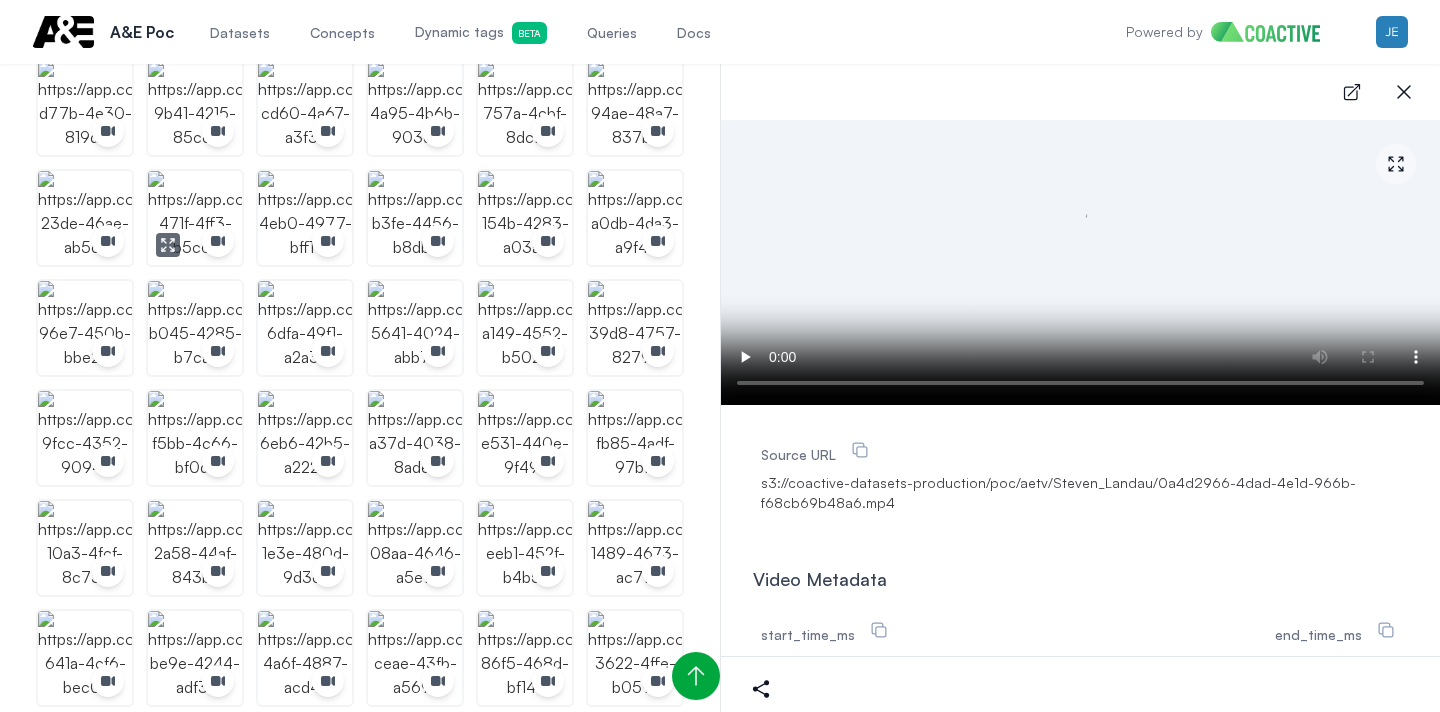 scroll, scrollTop: 1664, scrollLeft: 0, axis: vertical 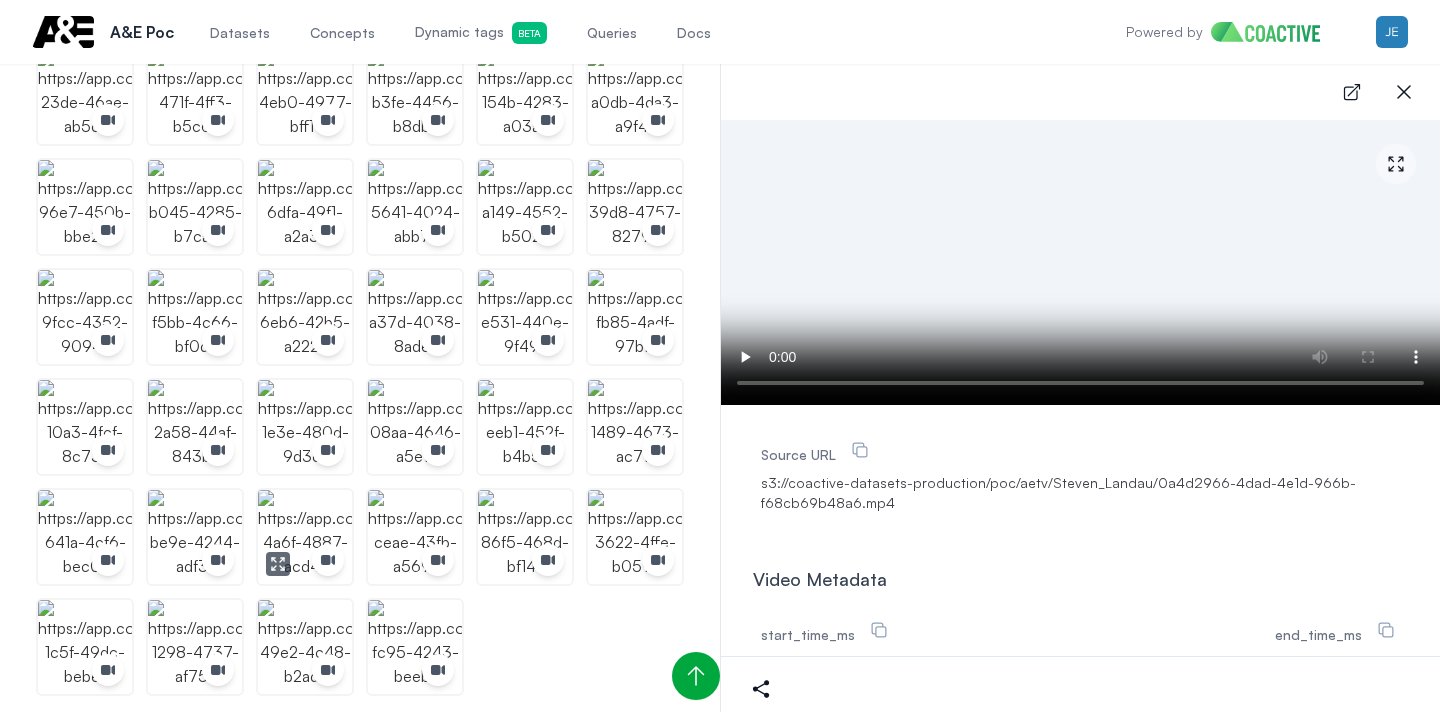 click at bounding box center (305, 537) 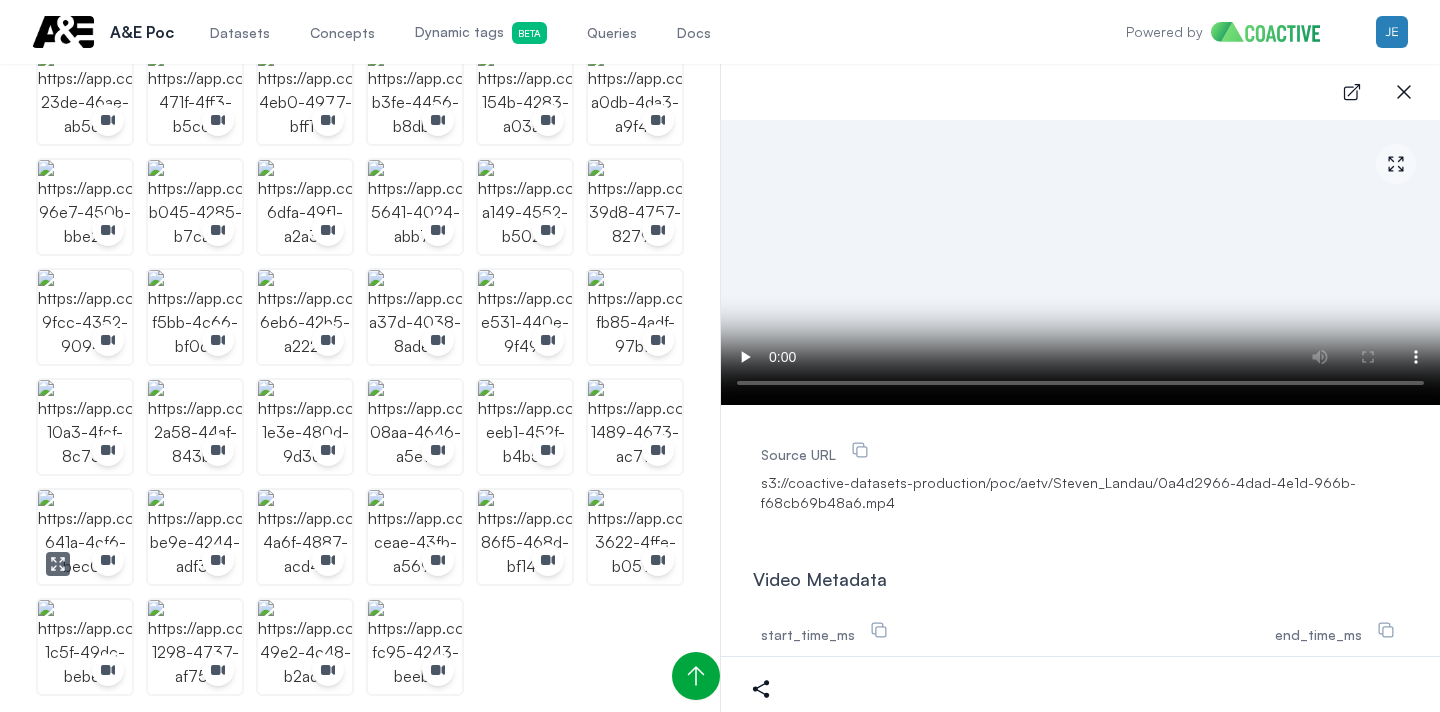 click at bounding box center (85, 537) 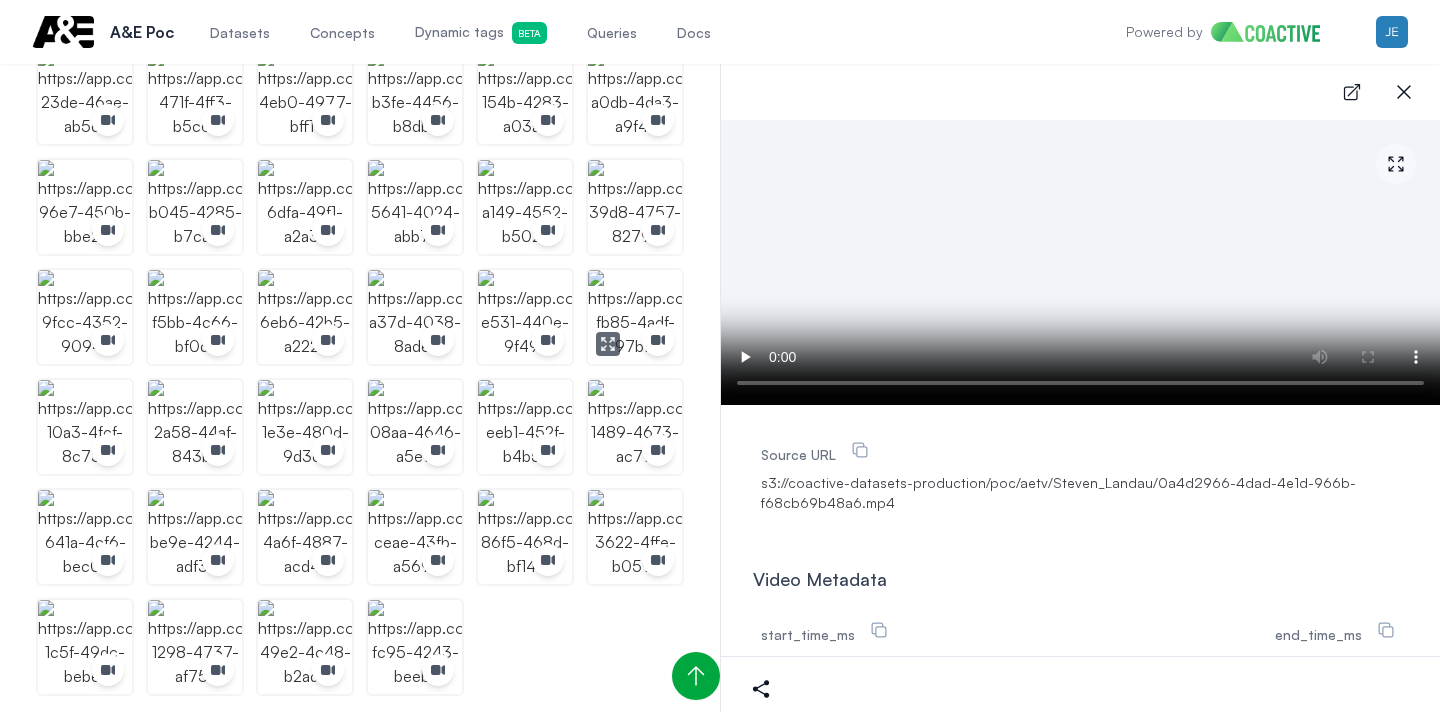 click at bounding box center [635, 317] 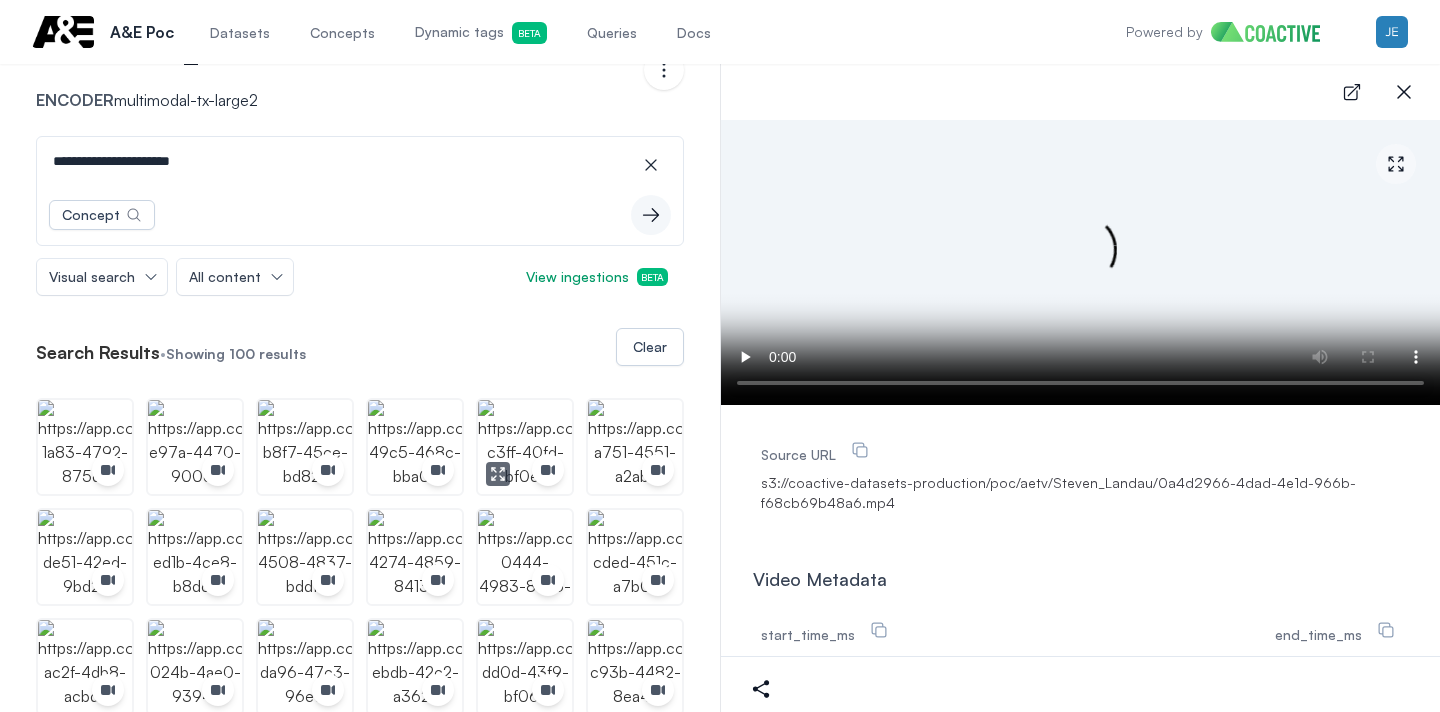 scroll, scrollTop: 102, scrollLeft: 0, axis: vertical 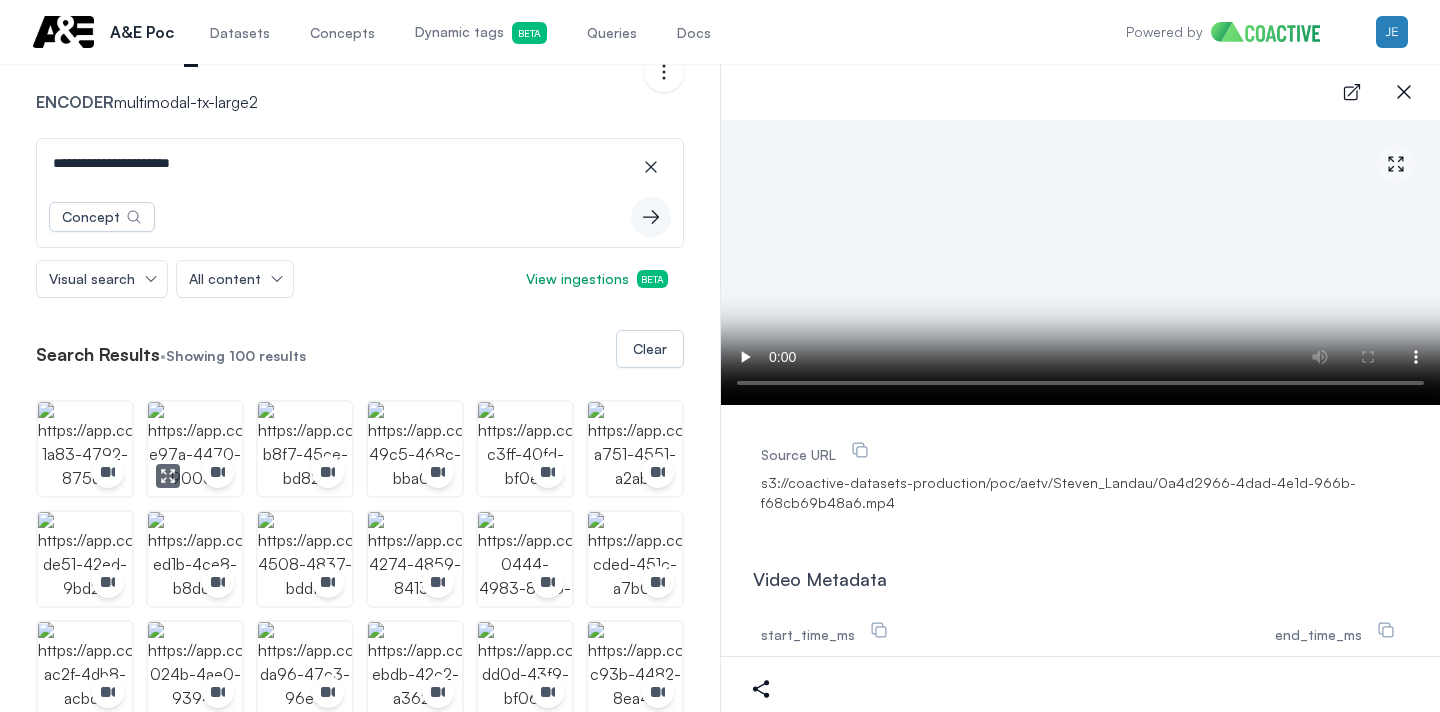 click at bounding box center [195, 449] 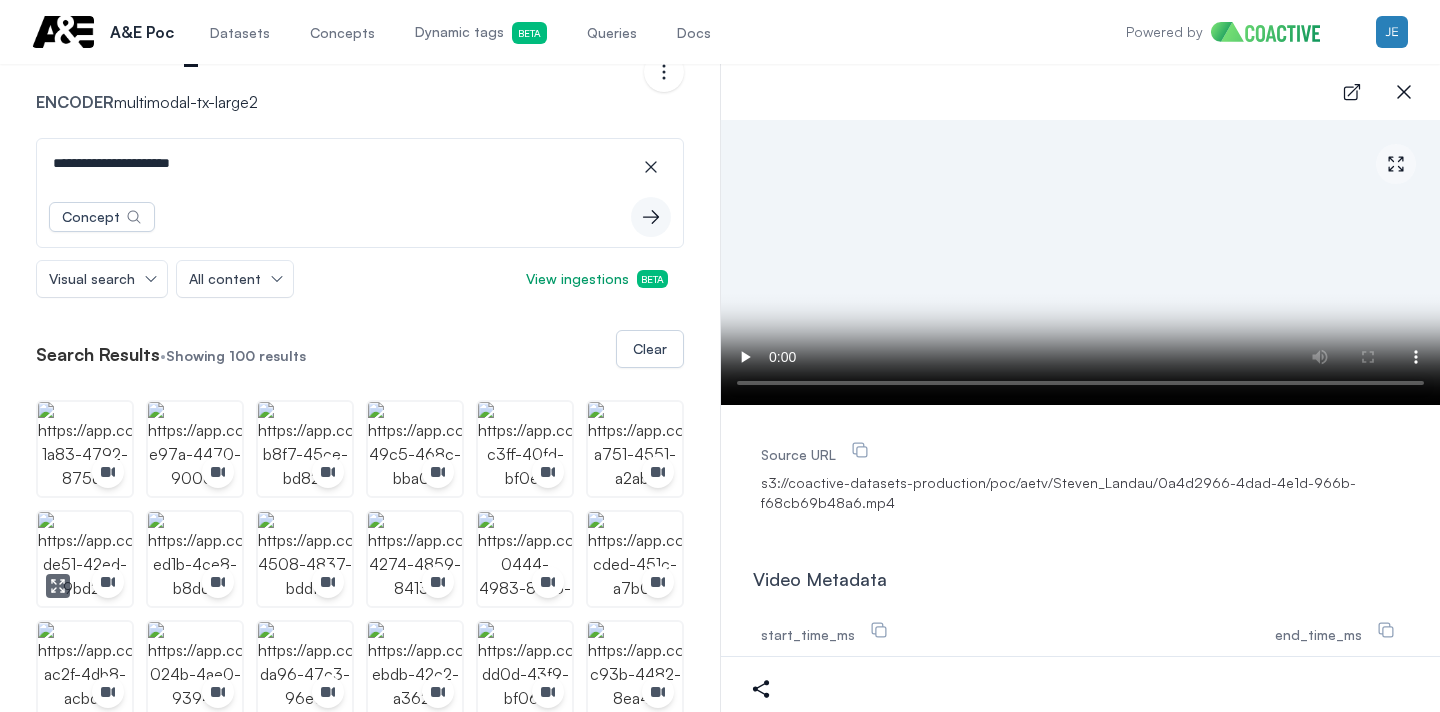 click at bounding box center [85, 559] 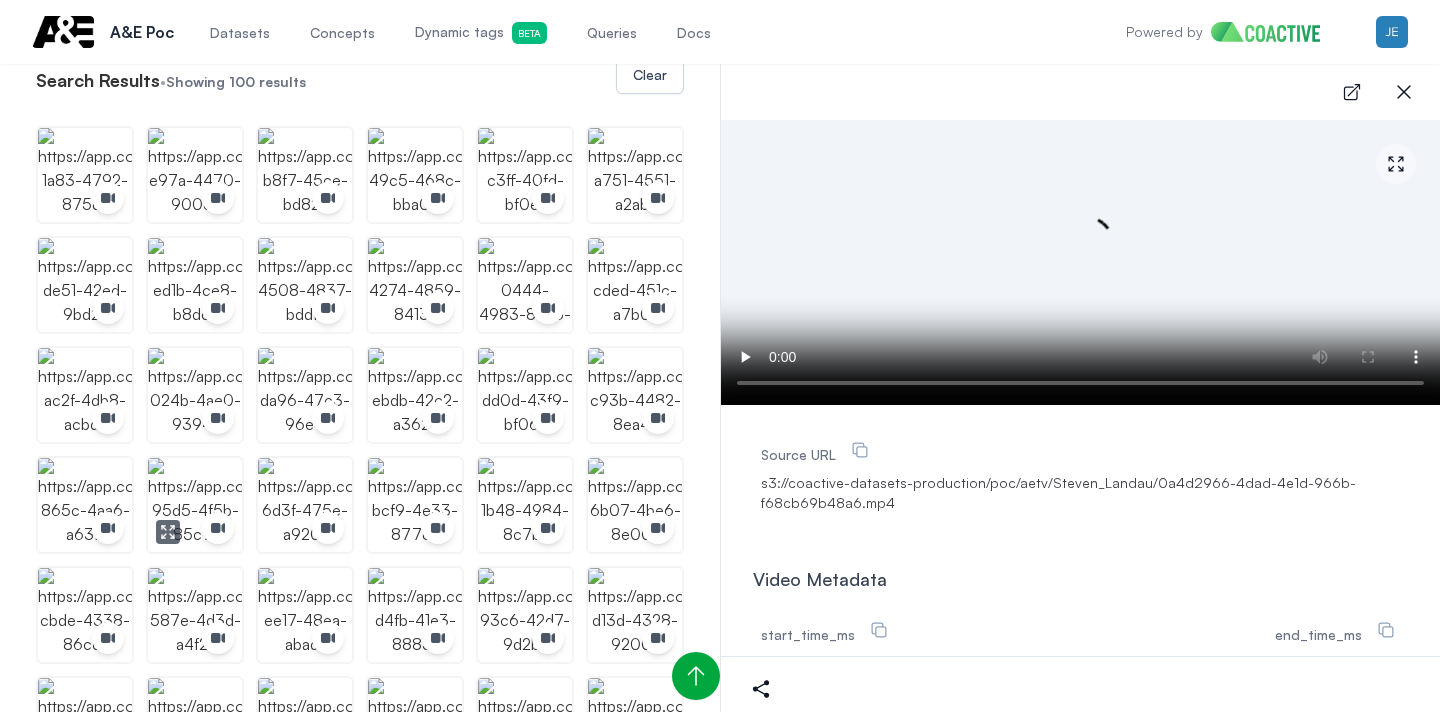 scroll, scrollTop: 379, scrollLeft: 0, axis: vertical 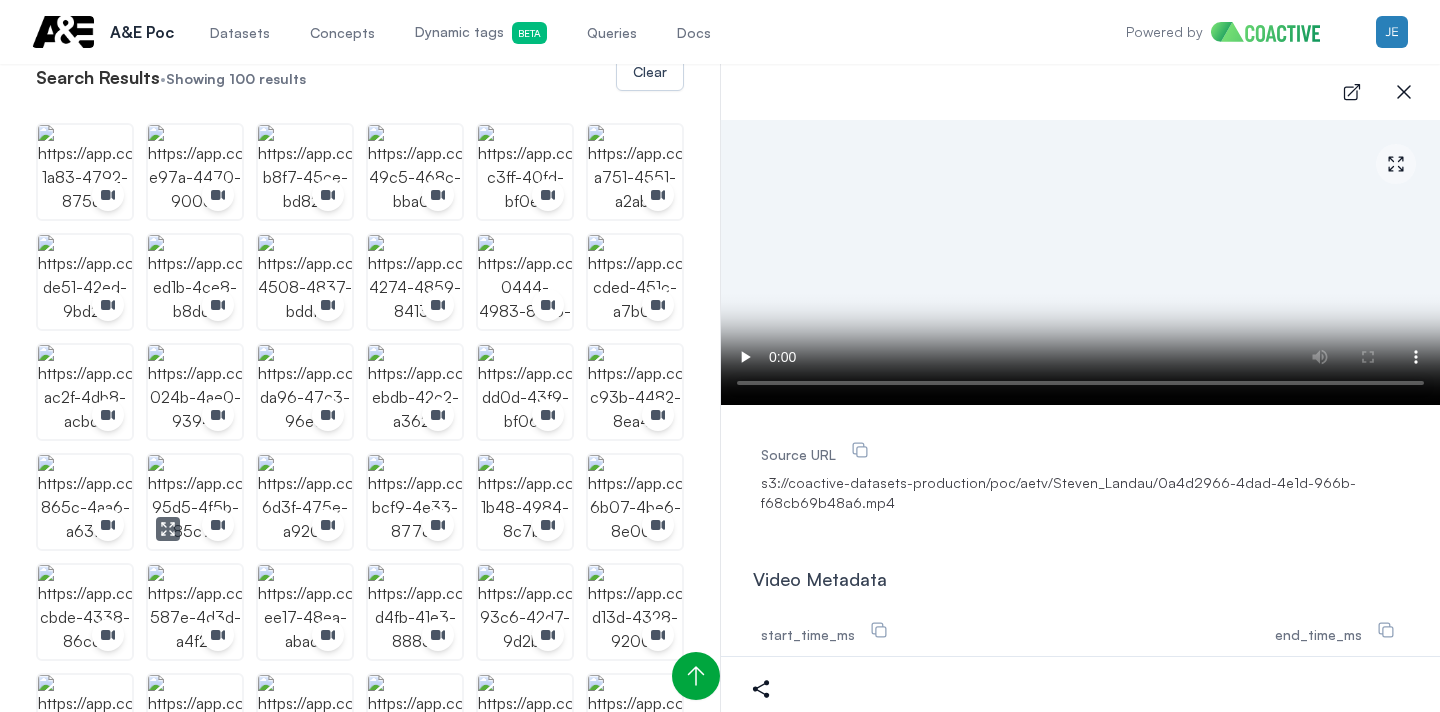 type 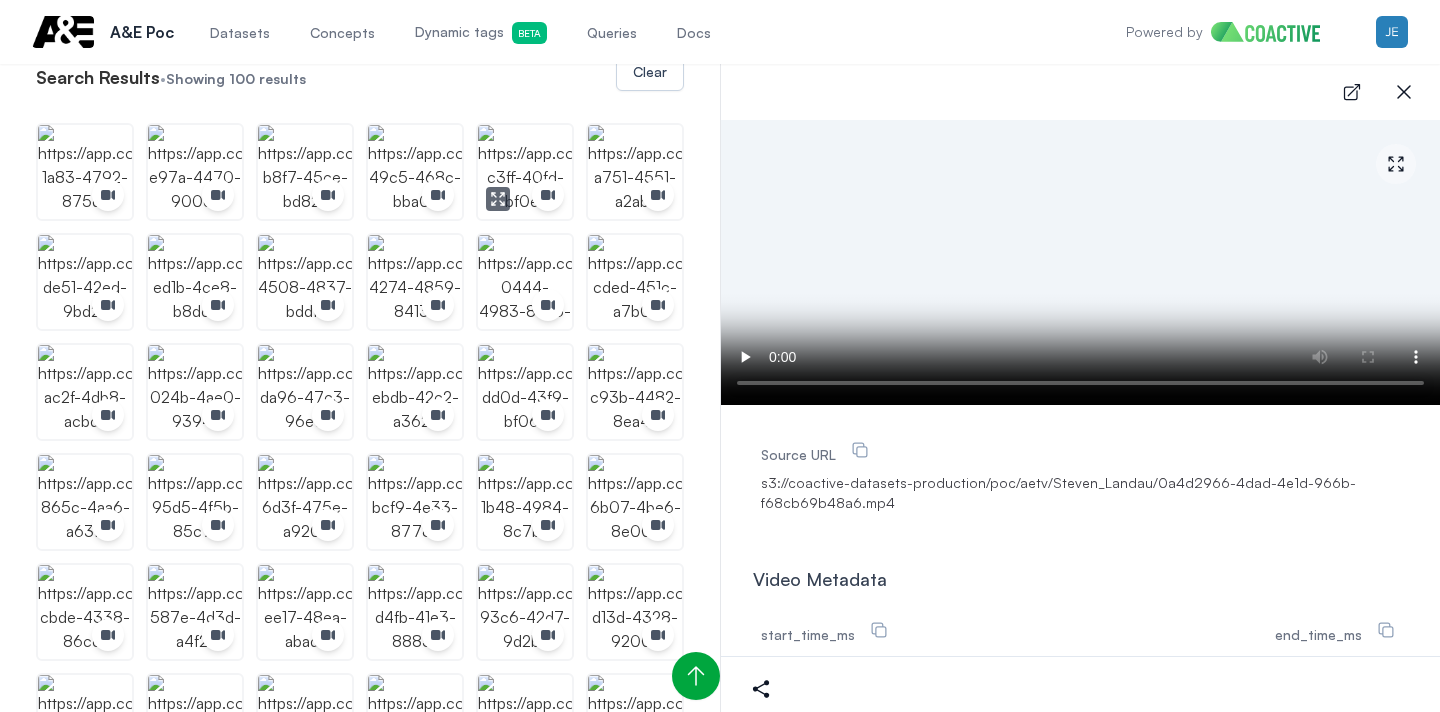 scroll, scrollTop: 0, scrollLeft: 0, axis: both 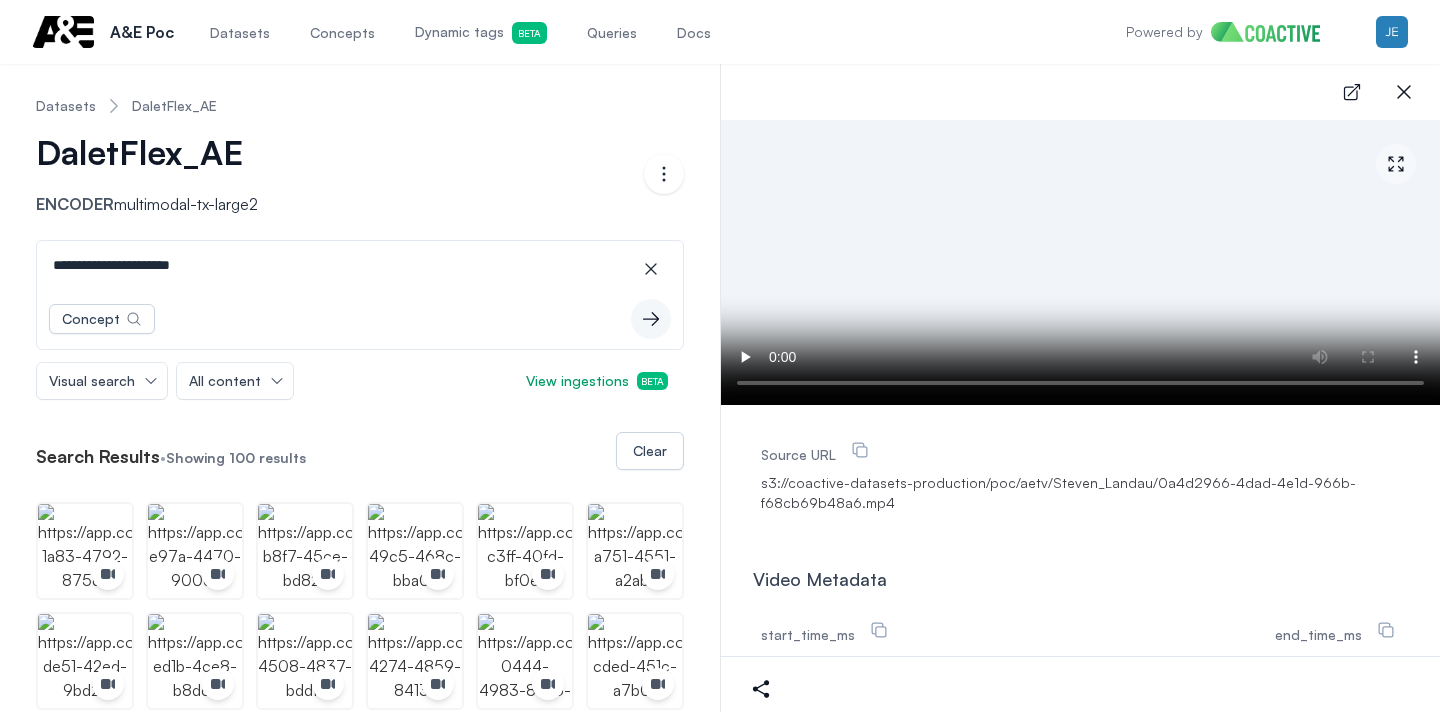 click on "**********" at bounding box center (360, 265) 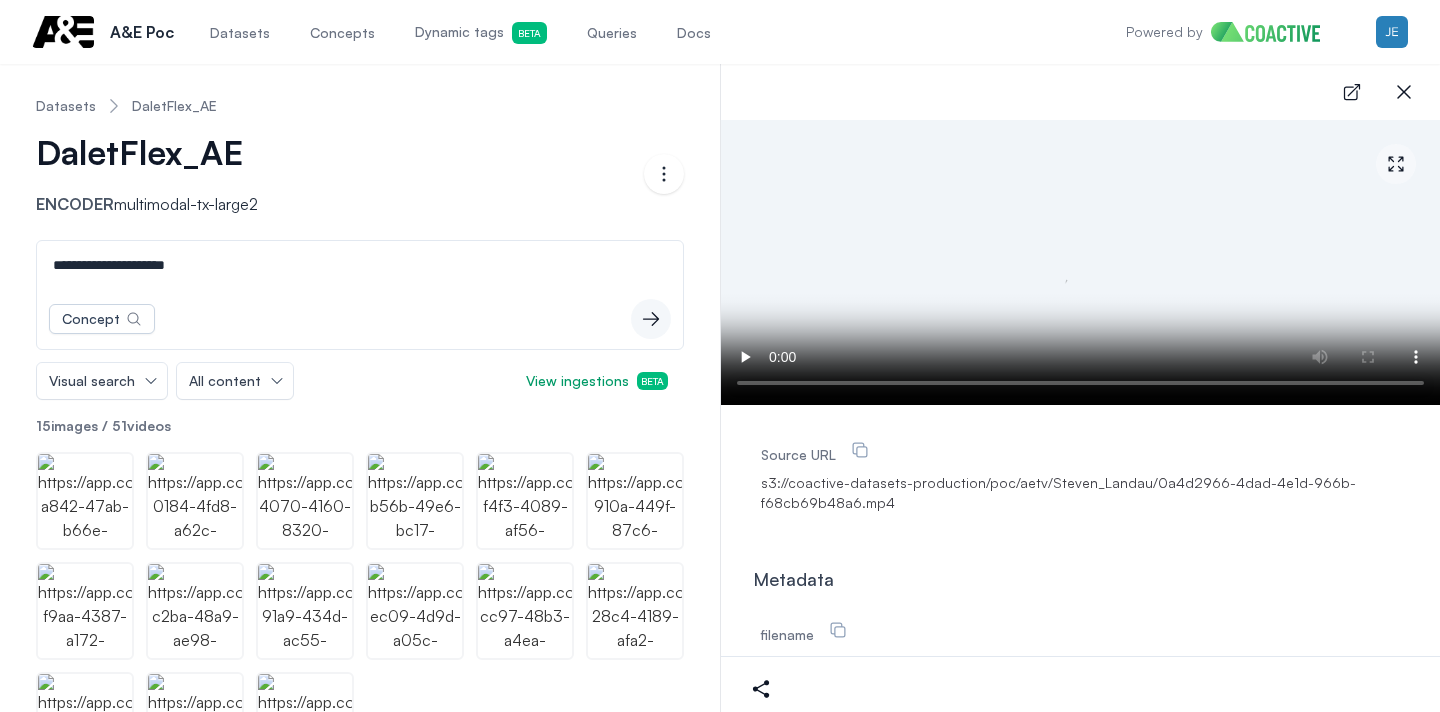 type on "**********" 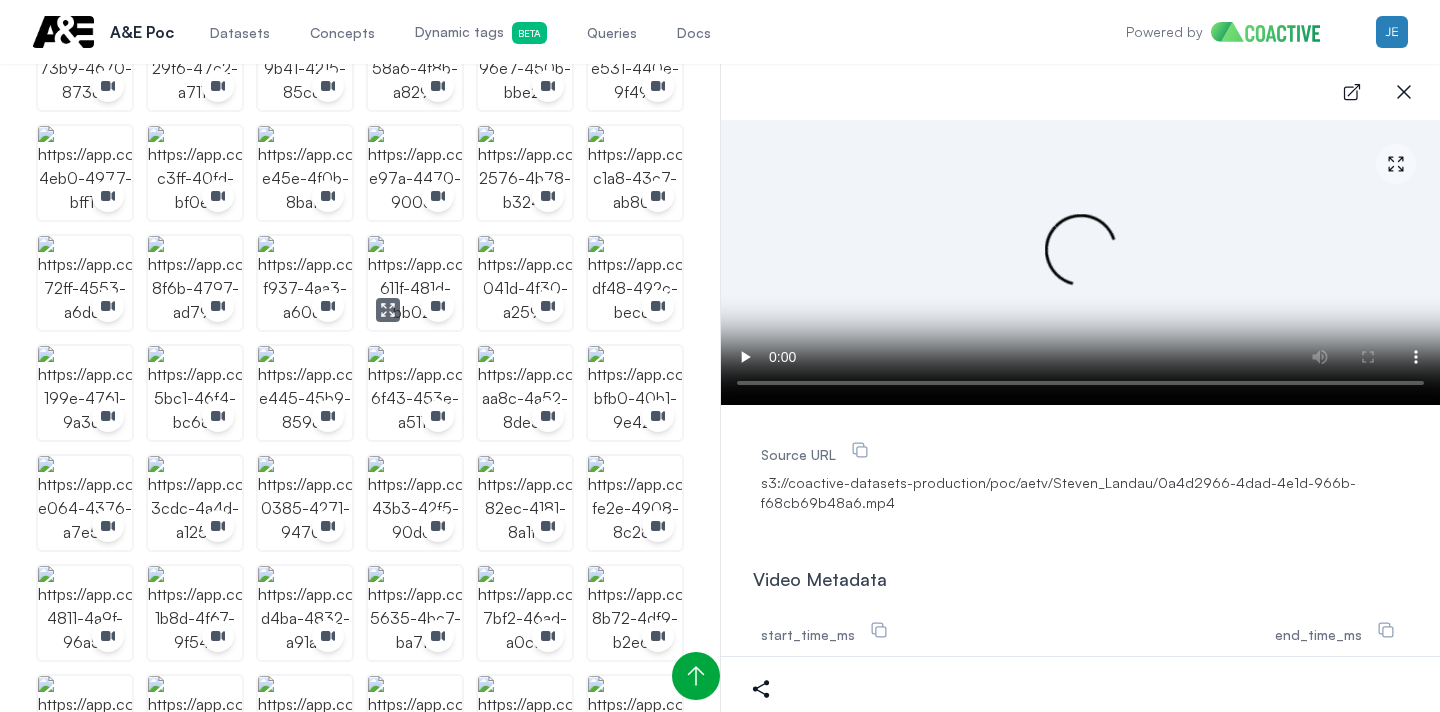 scroll, scrollTop: 605, scrollLeft: 0, axis: vertical 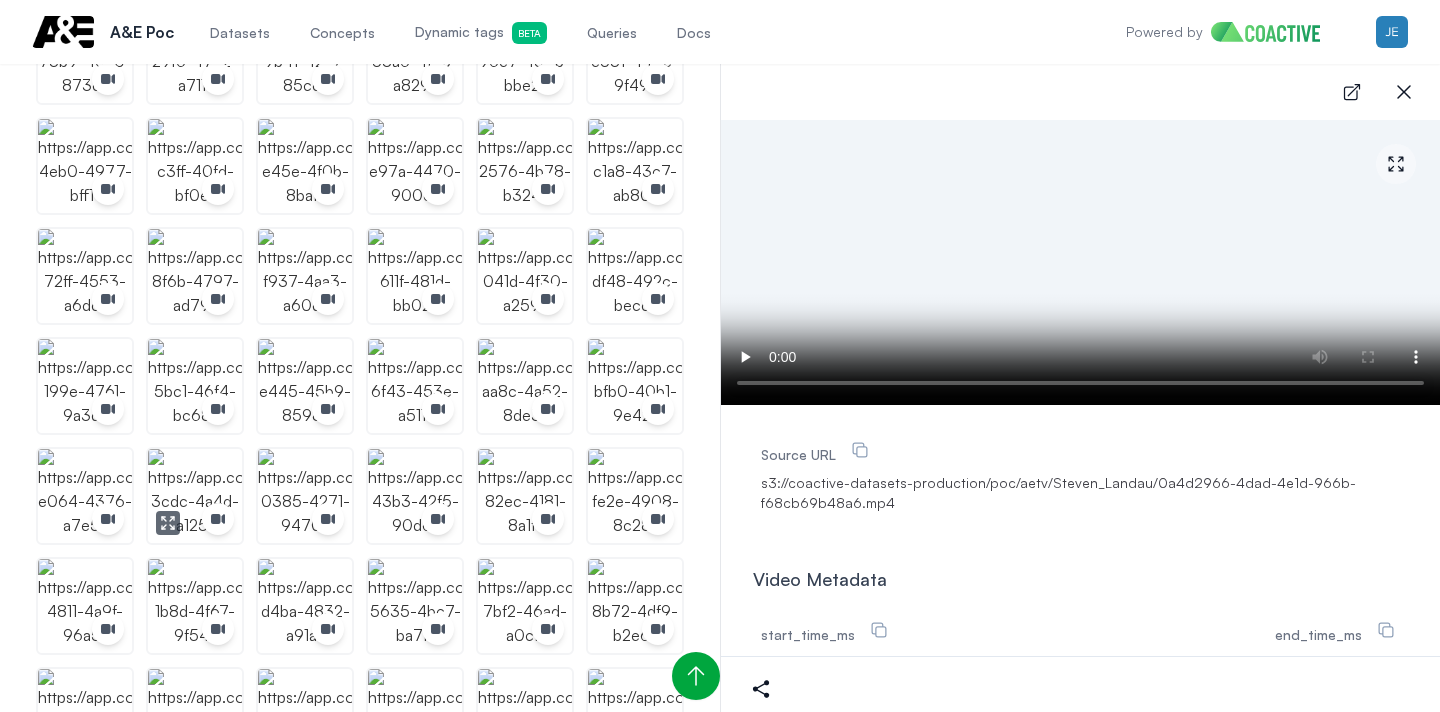 click at bounding box center (195, 496) 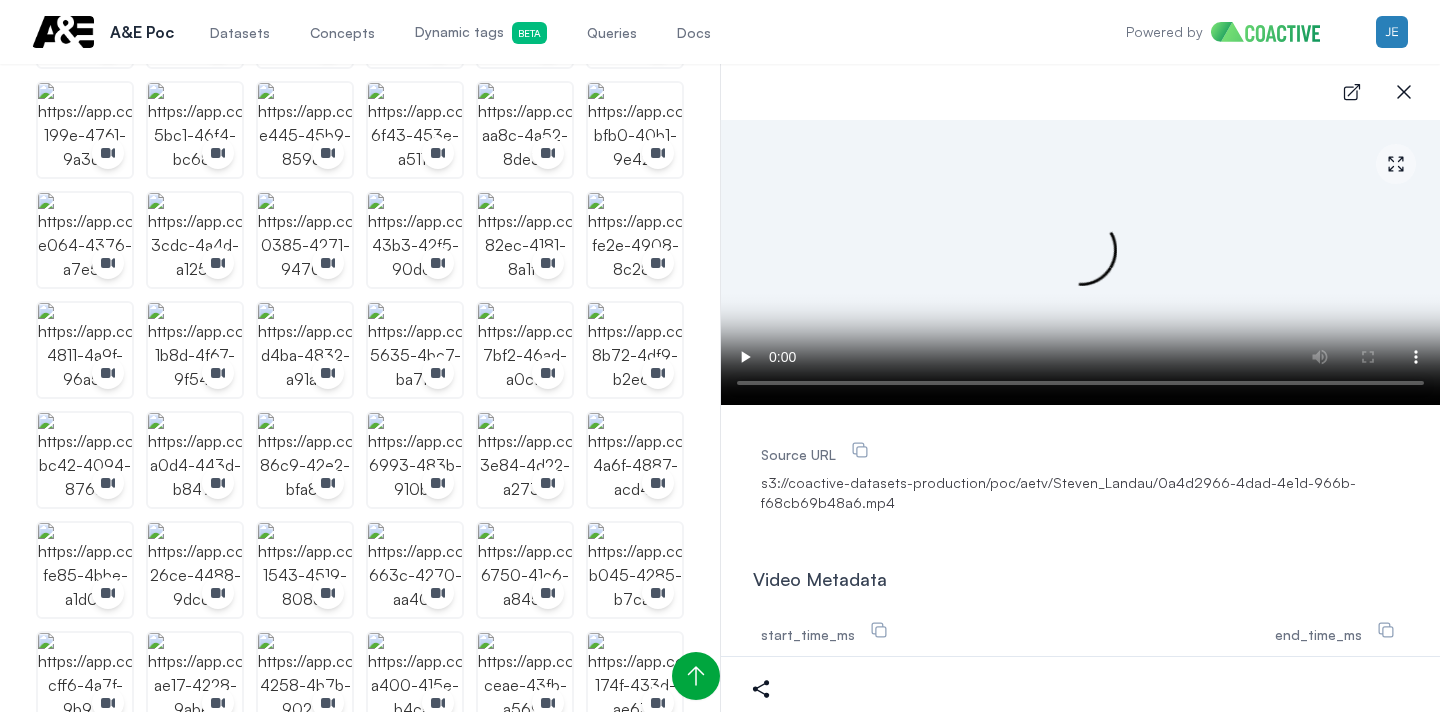 scroll, scrollTop: 862, scrollLeft: 0, axis: vertical 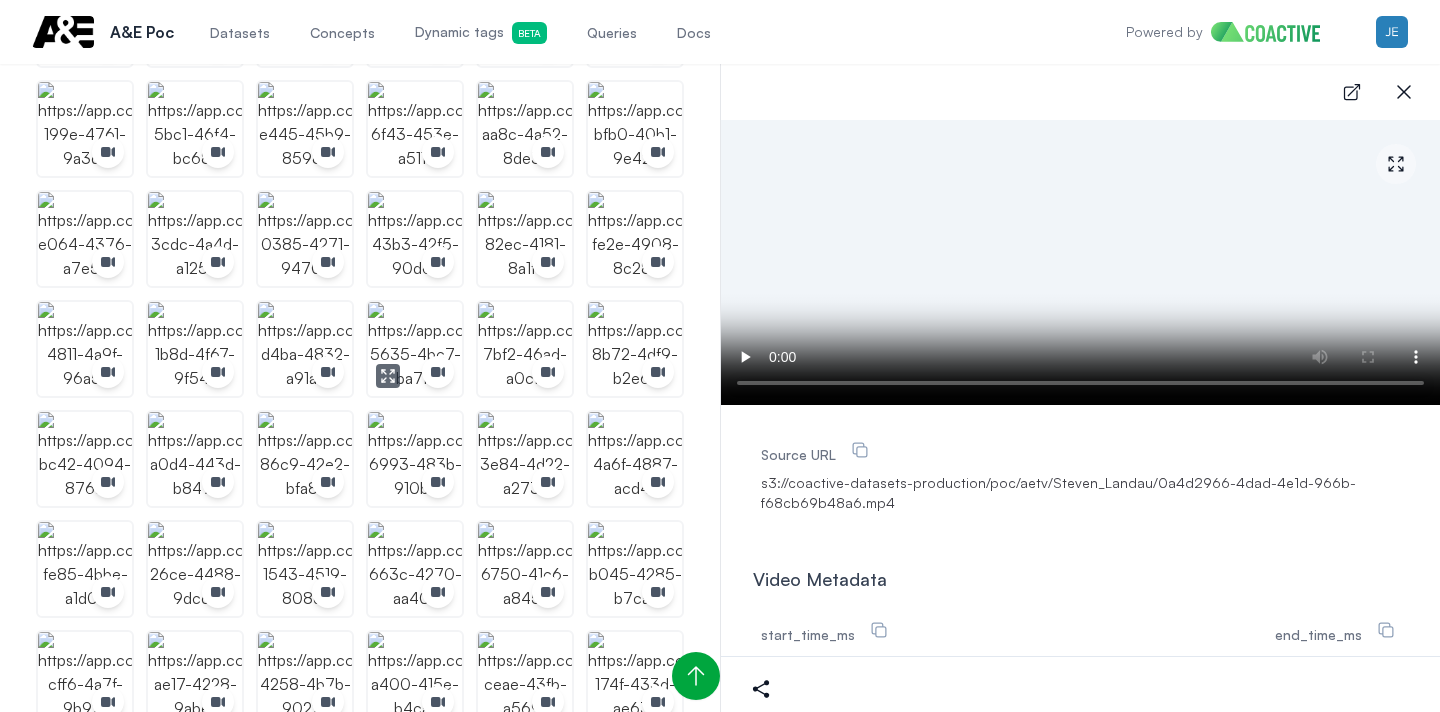 click at bounding box center [415, 349] 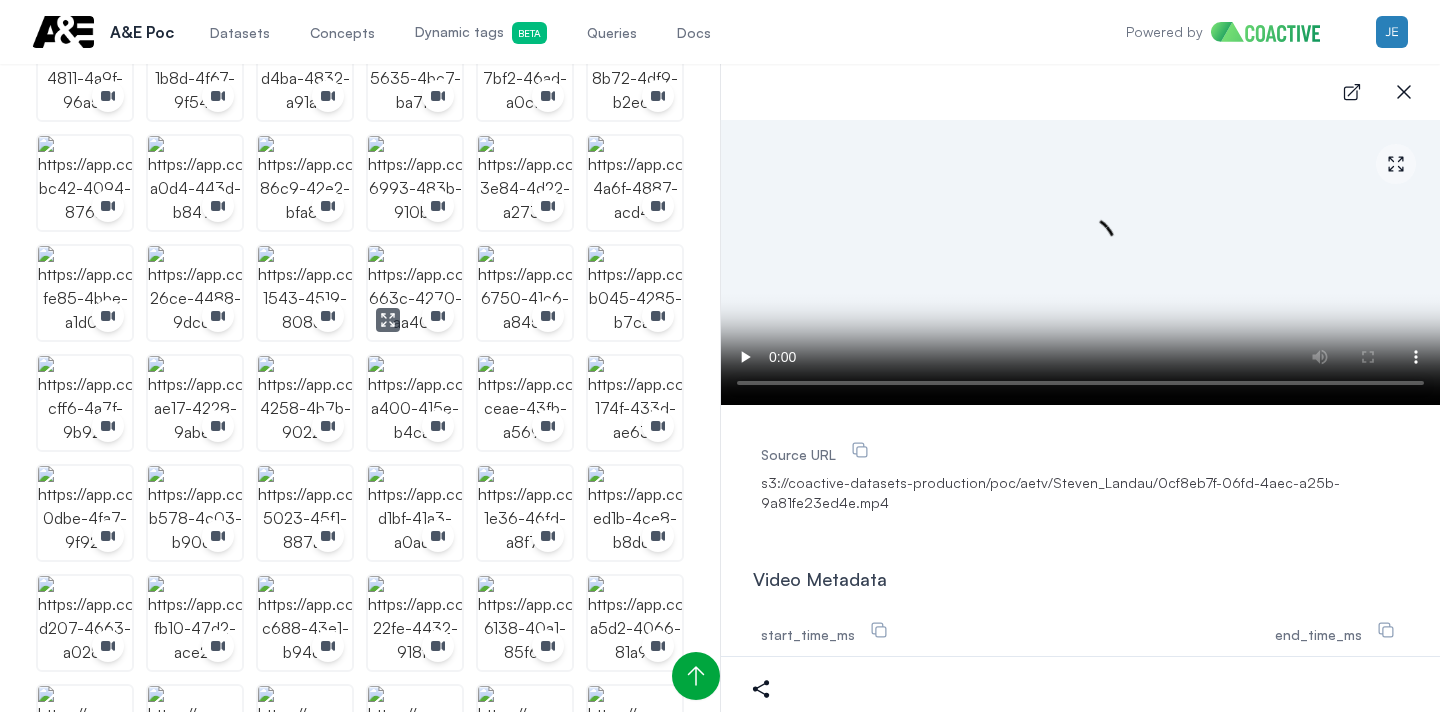 scroll, scrollTop: 1143, scrollLeft: 0, axis: vertical 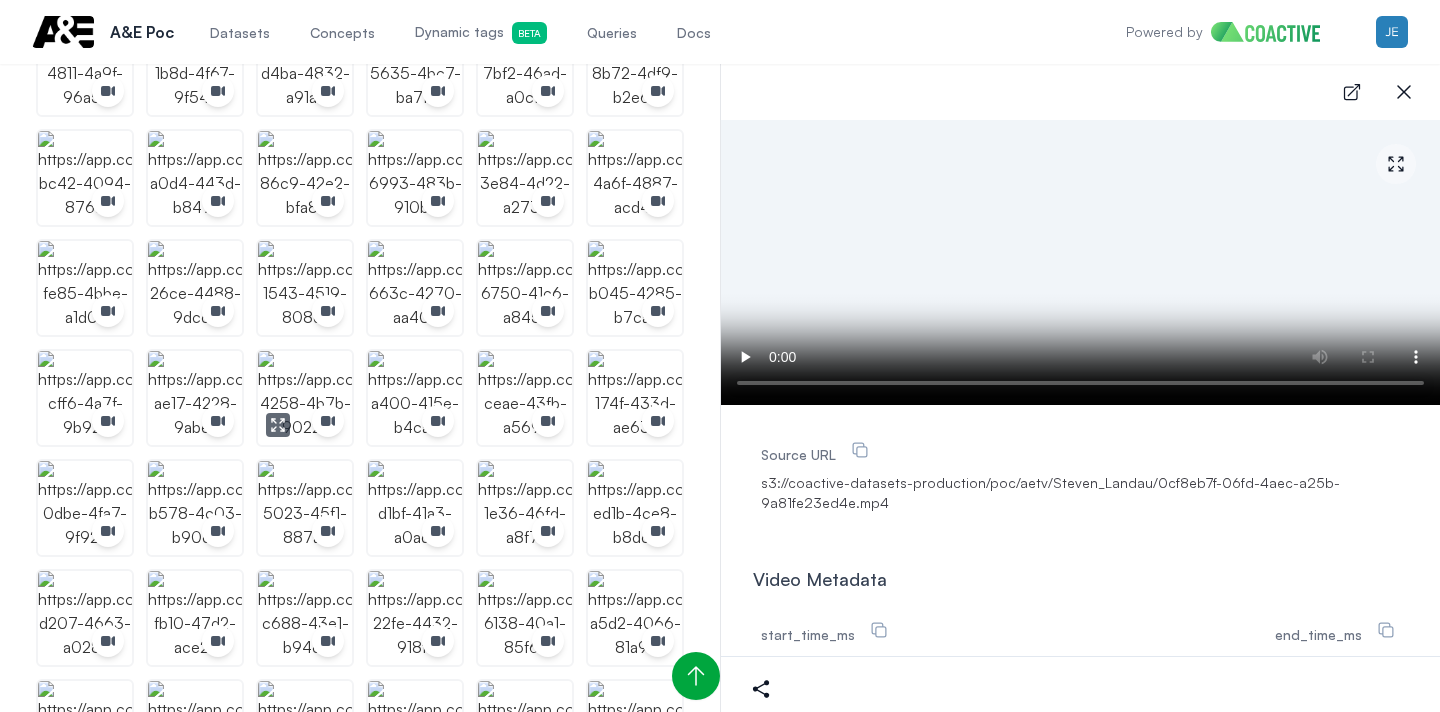 click at bounding box center (305, 398) 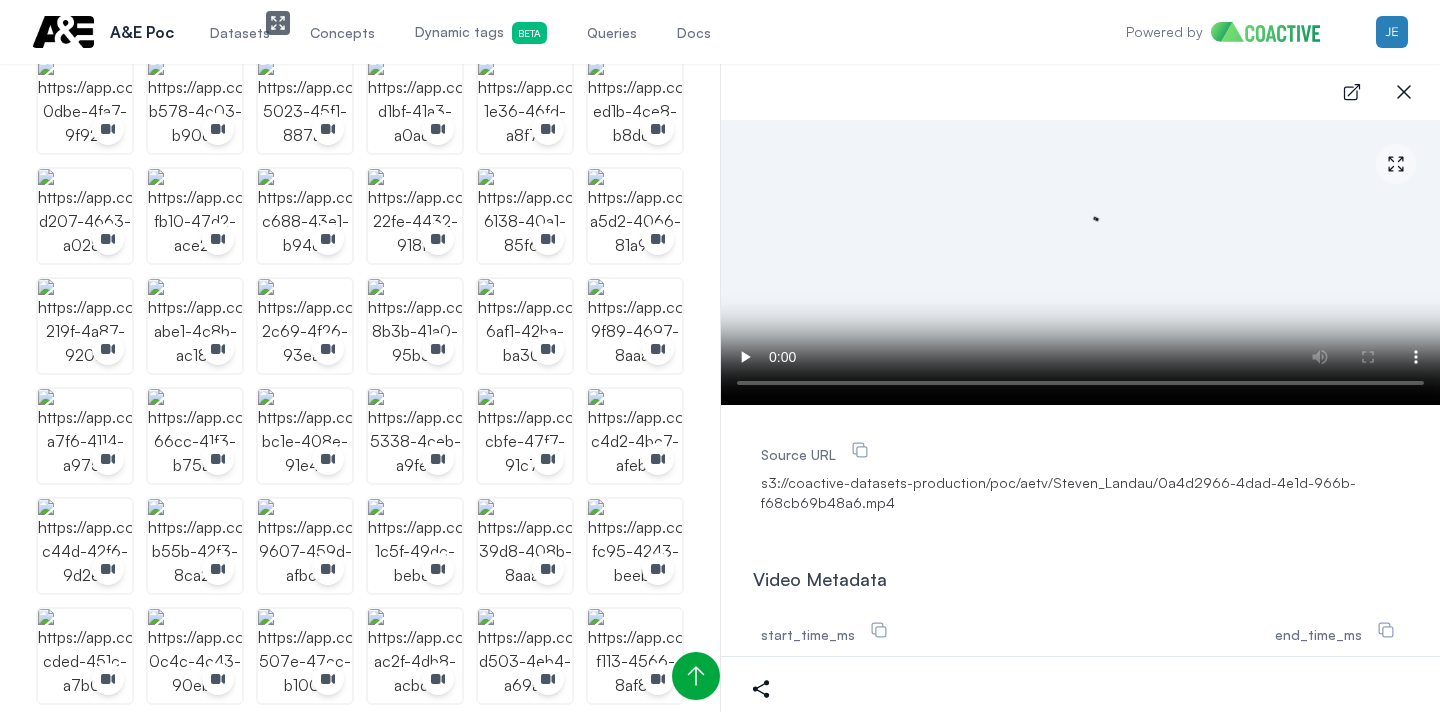 scroll, scrollTop: 1549, scrollLeft: 0, axis: vertical 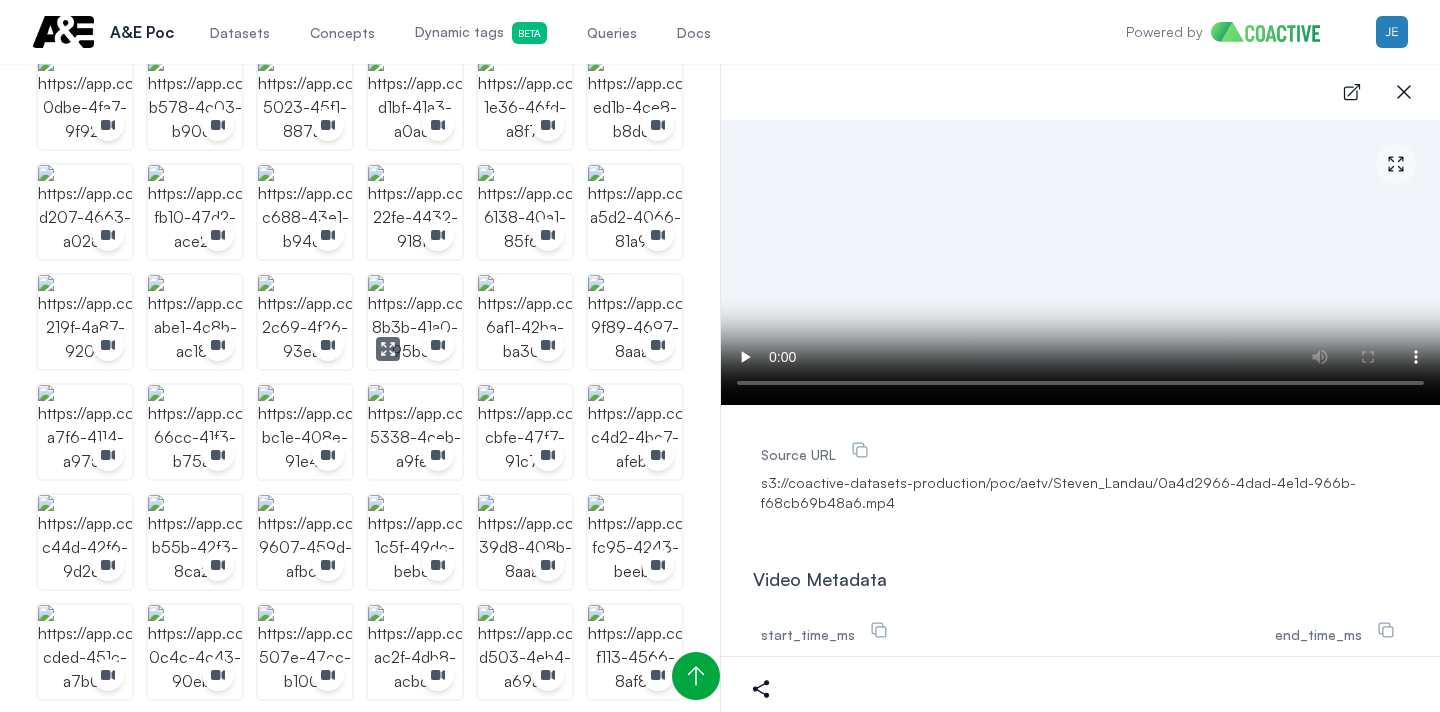 click at bounding box center (415, 322) 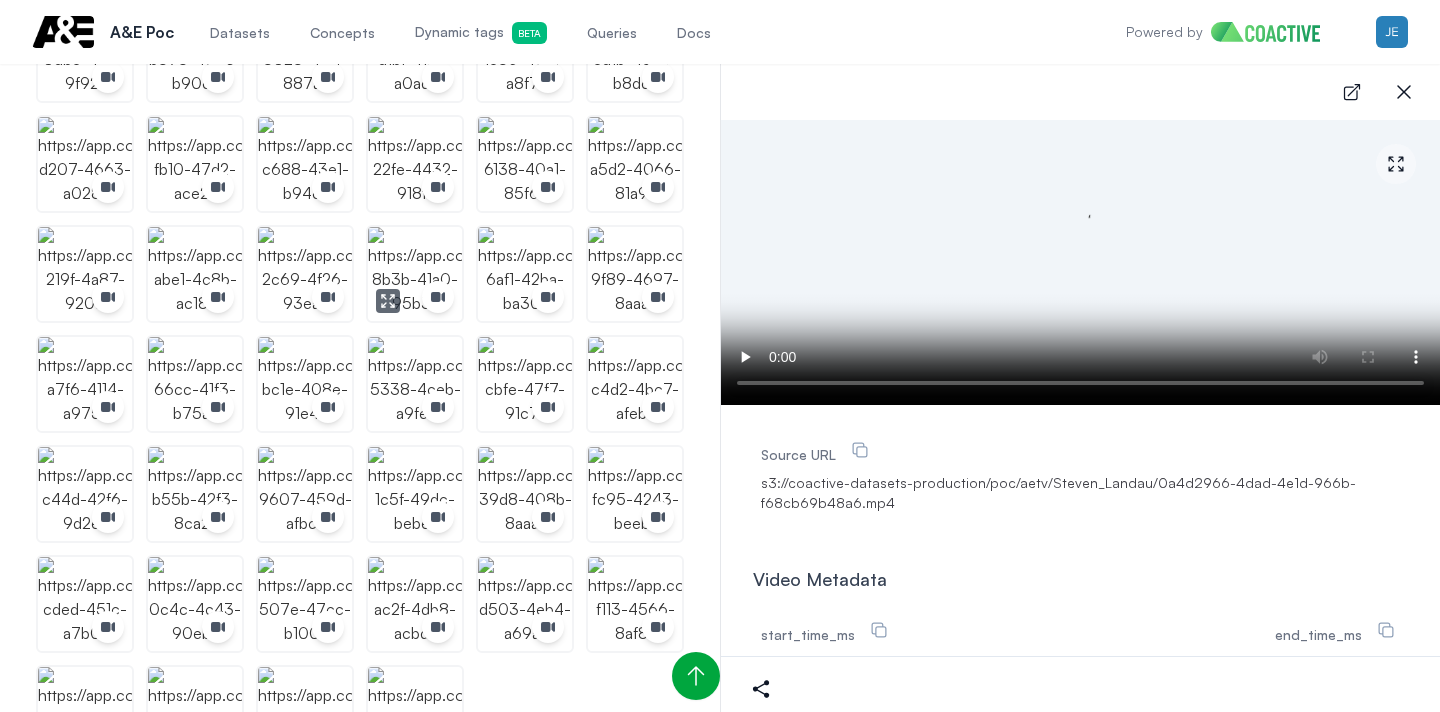 scroll, scrollTop: 1664, scrollLeft: 0, axis: vertical 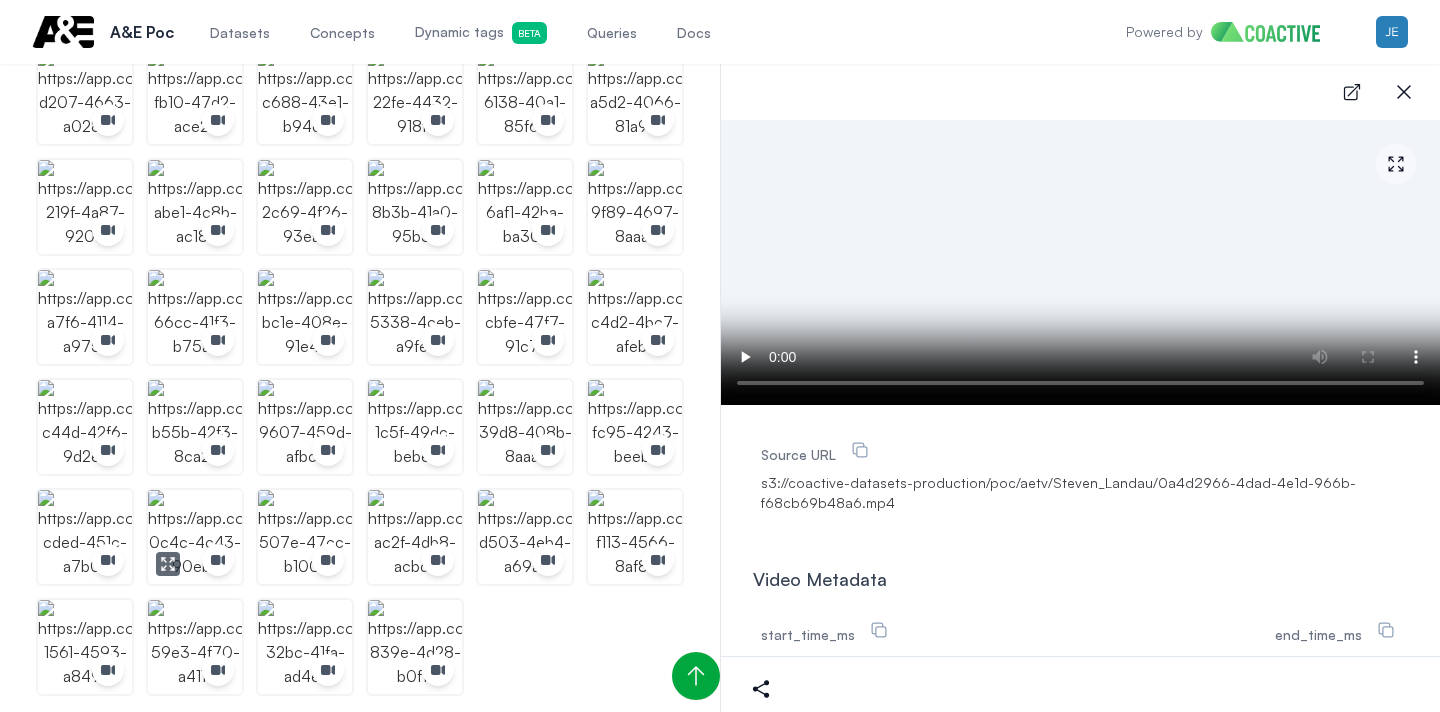 type 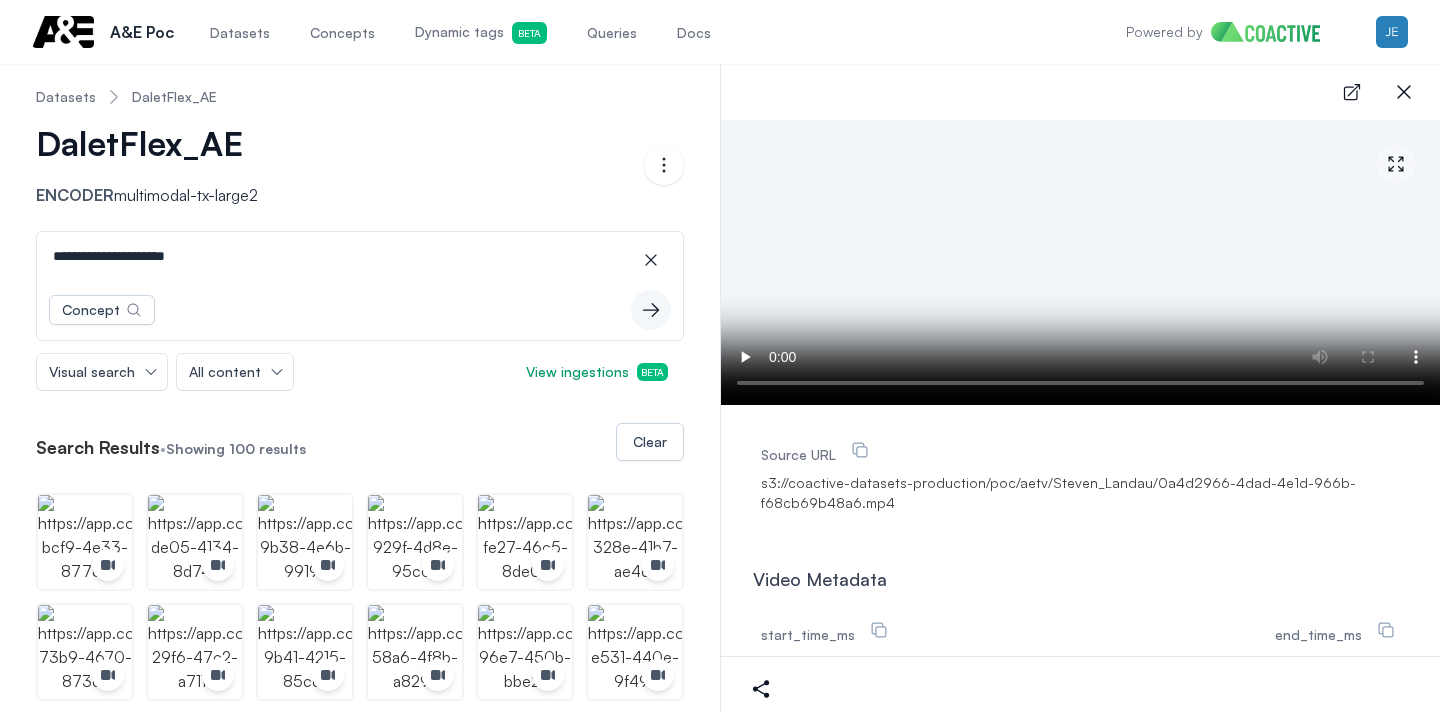 scroll, scrollTop: 0, scrollLeft: 0, axis: both 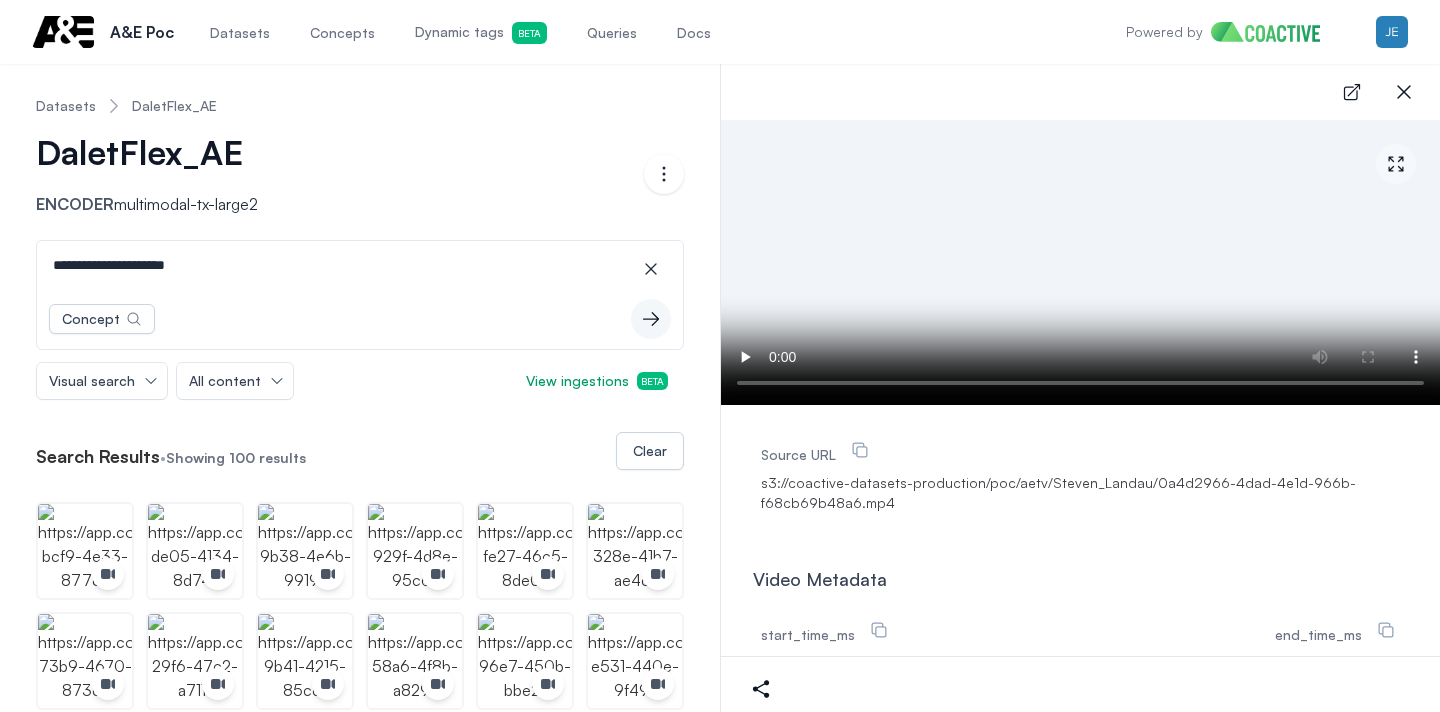 click on "**********" at bounding box center (360, 265) 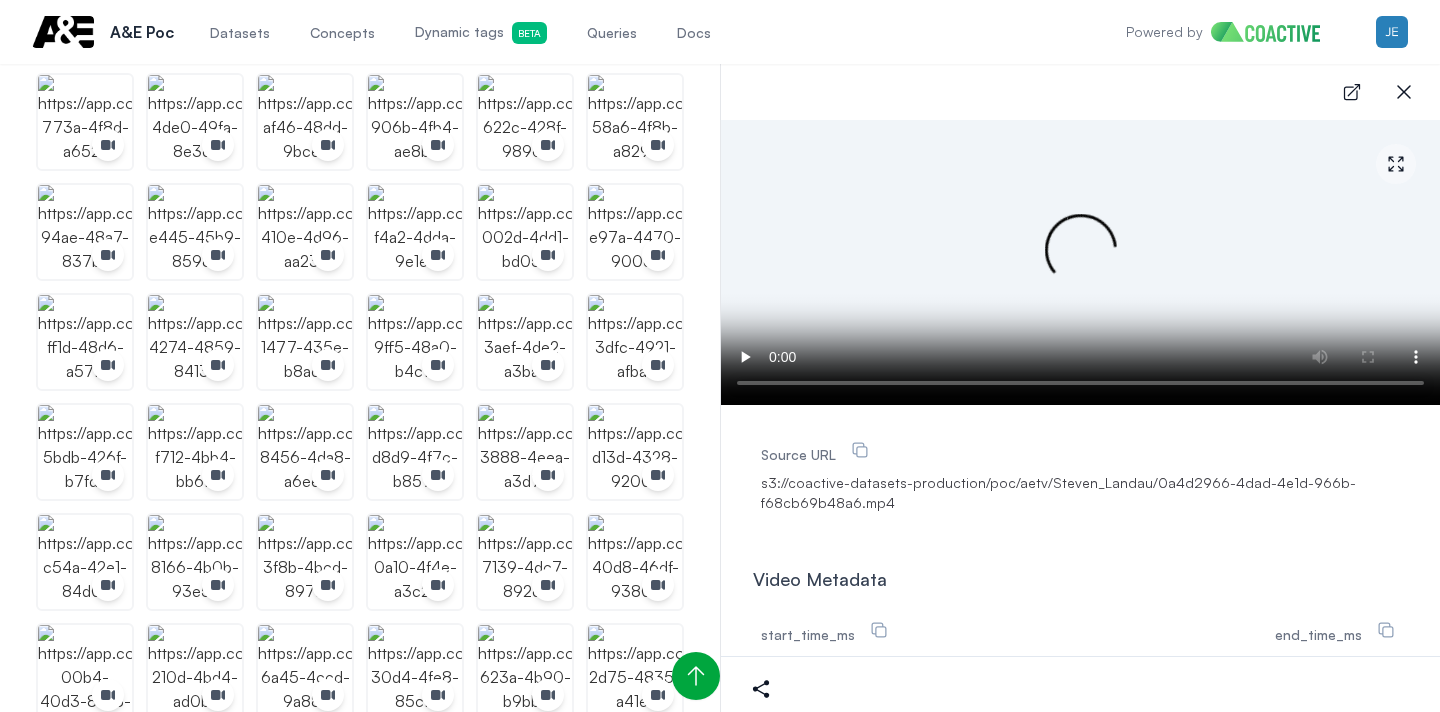 scroll, scrollTop: 543, scrollLeft: 0, axis: vertical 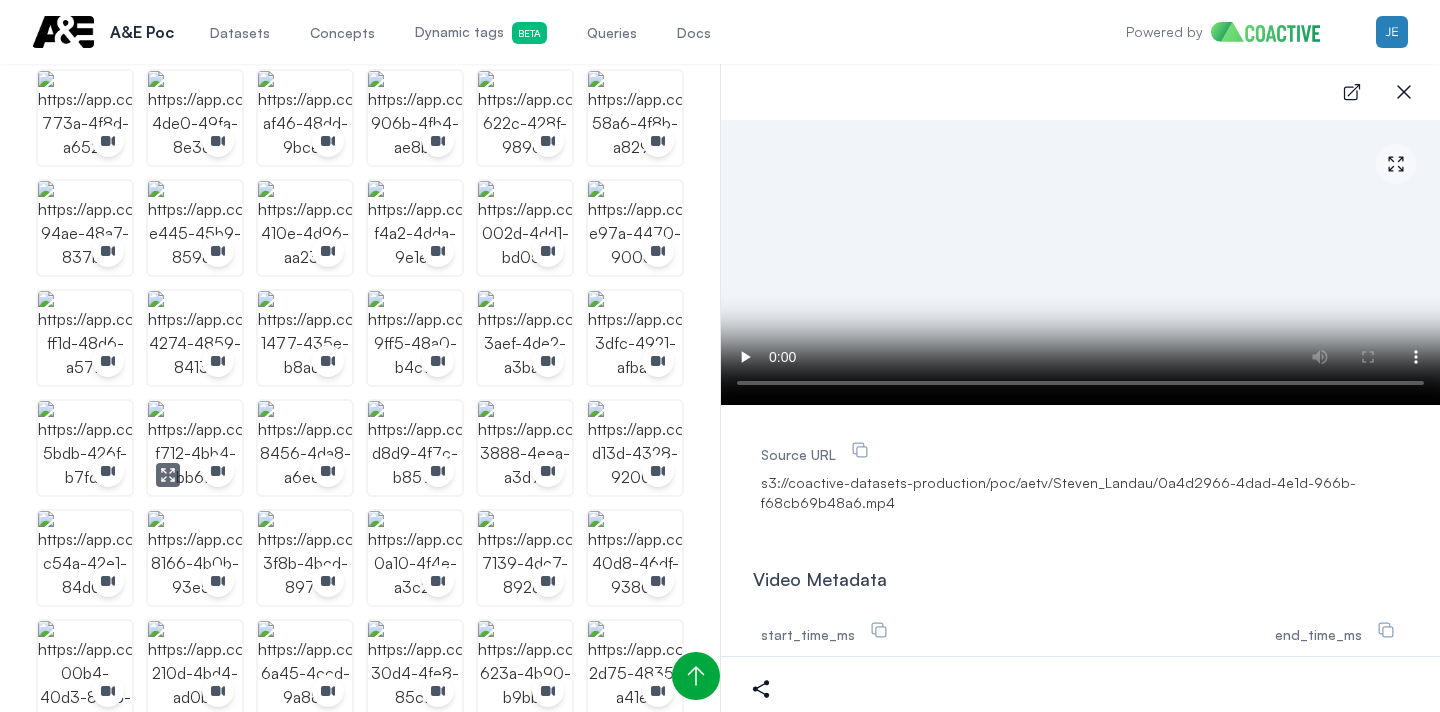 click at bounding box center (195, 448) 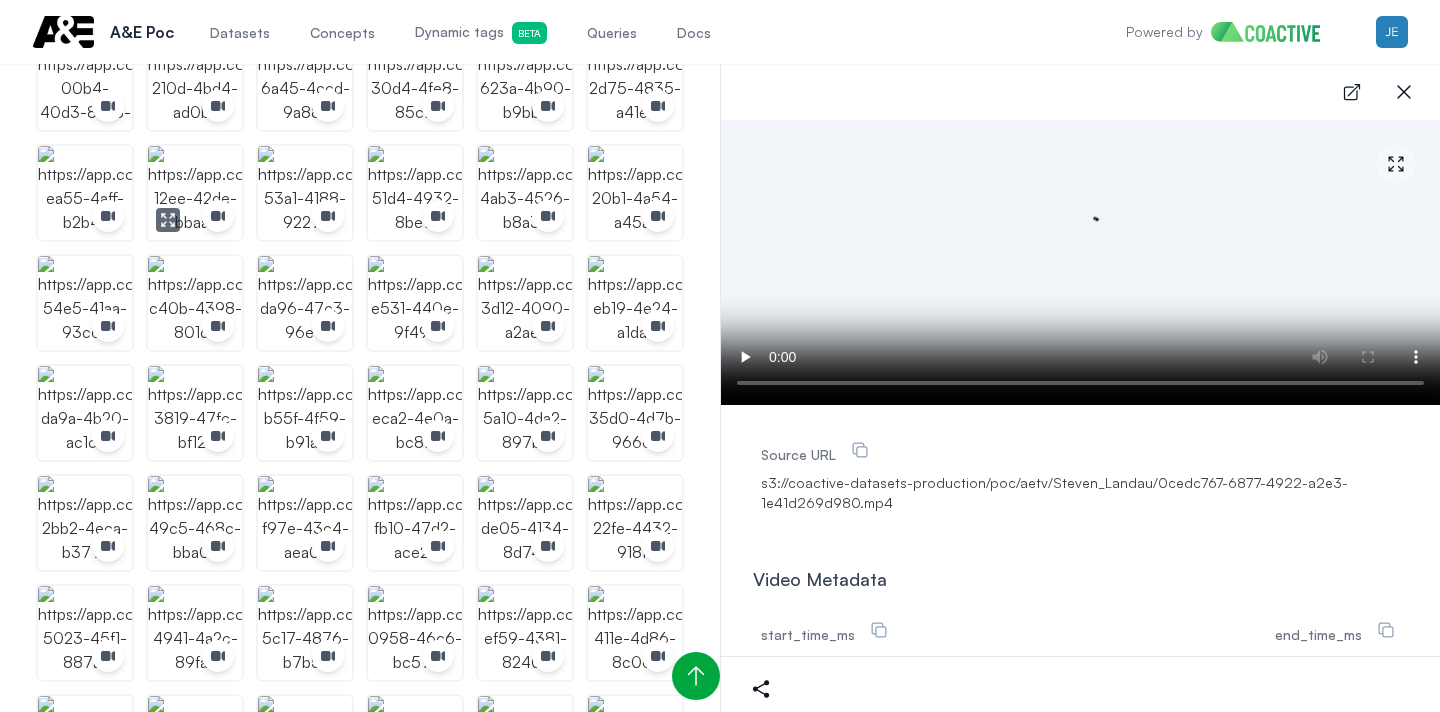 scroll, scrollTop: 1130, scrollLeft: 0, axis: vertical 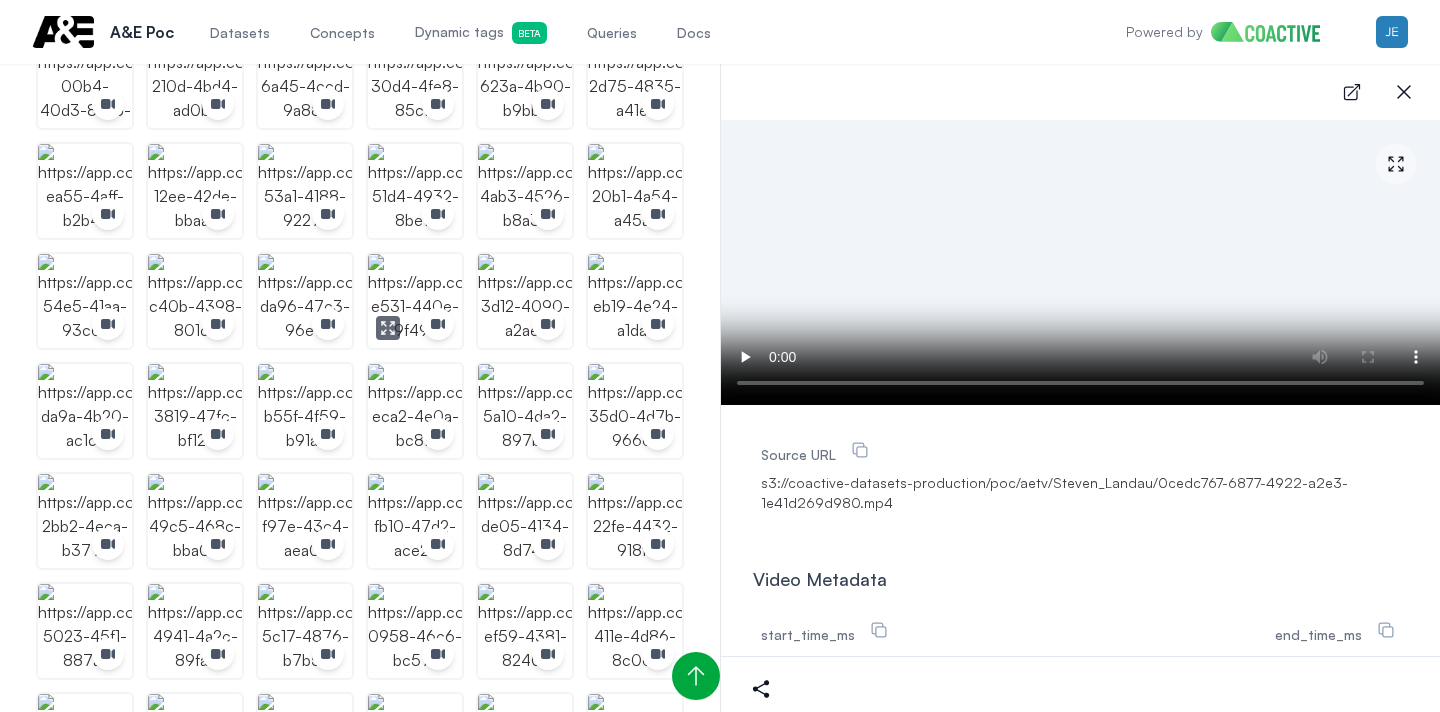 click at bounding box center (415, 301) 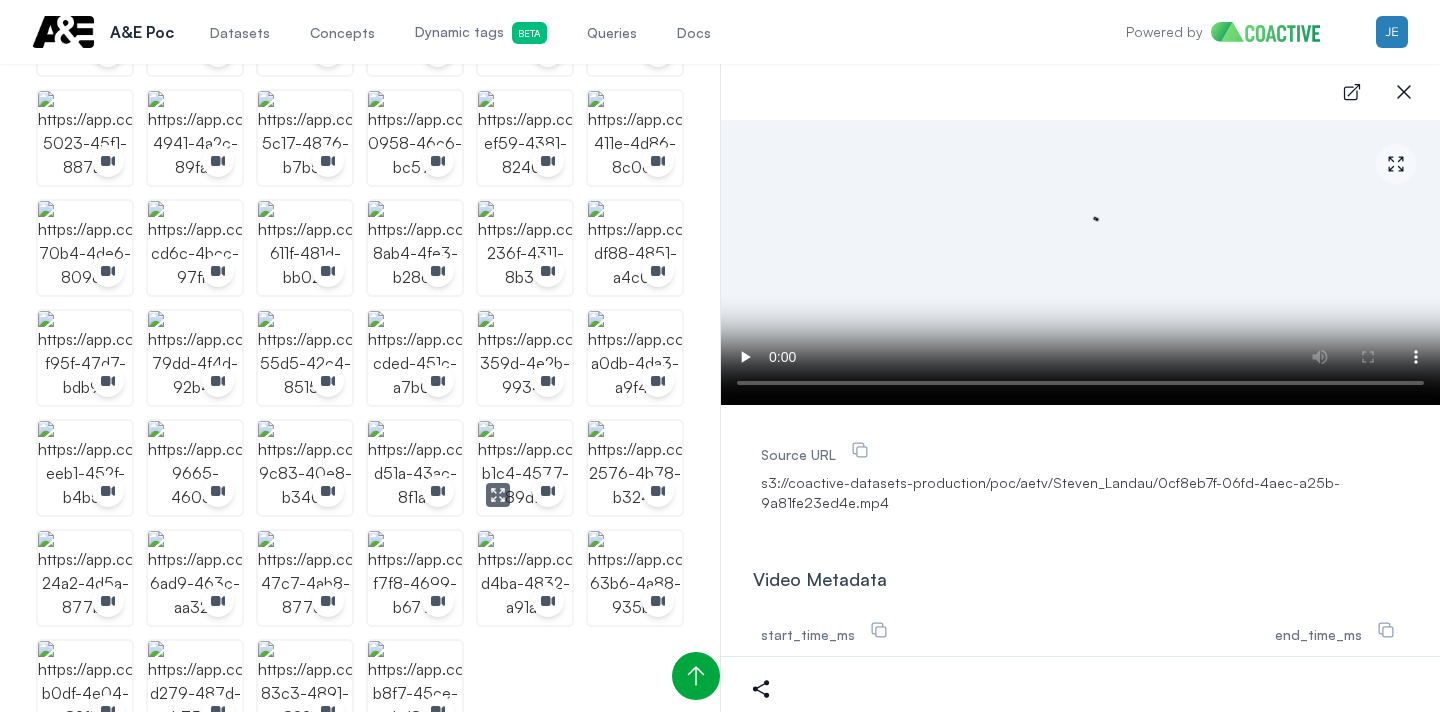 scroll, scrollTop: 1664, scrollLeft: 0, axis: vertical 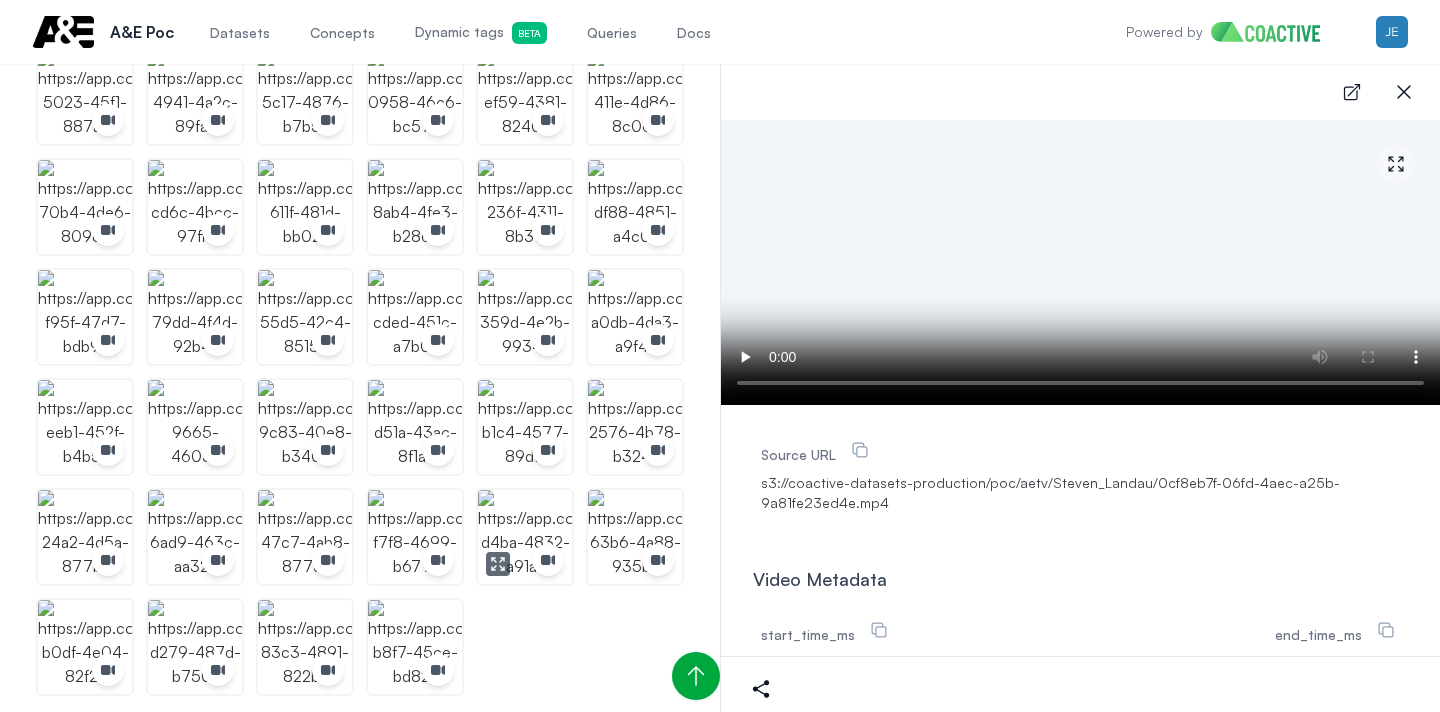 click at bounding box center (525, 537) 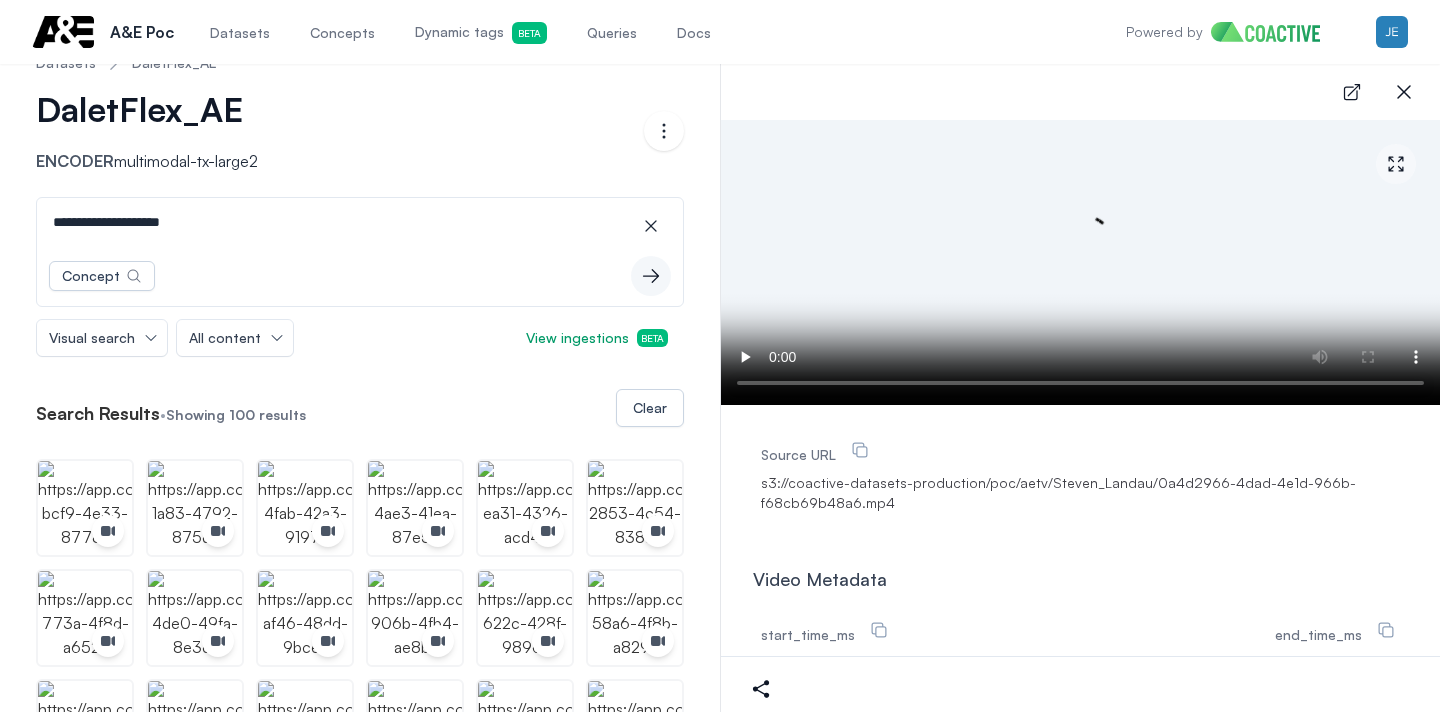scroll, scrollTop: 0, scrollLeft: 0, axis: both 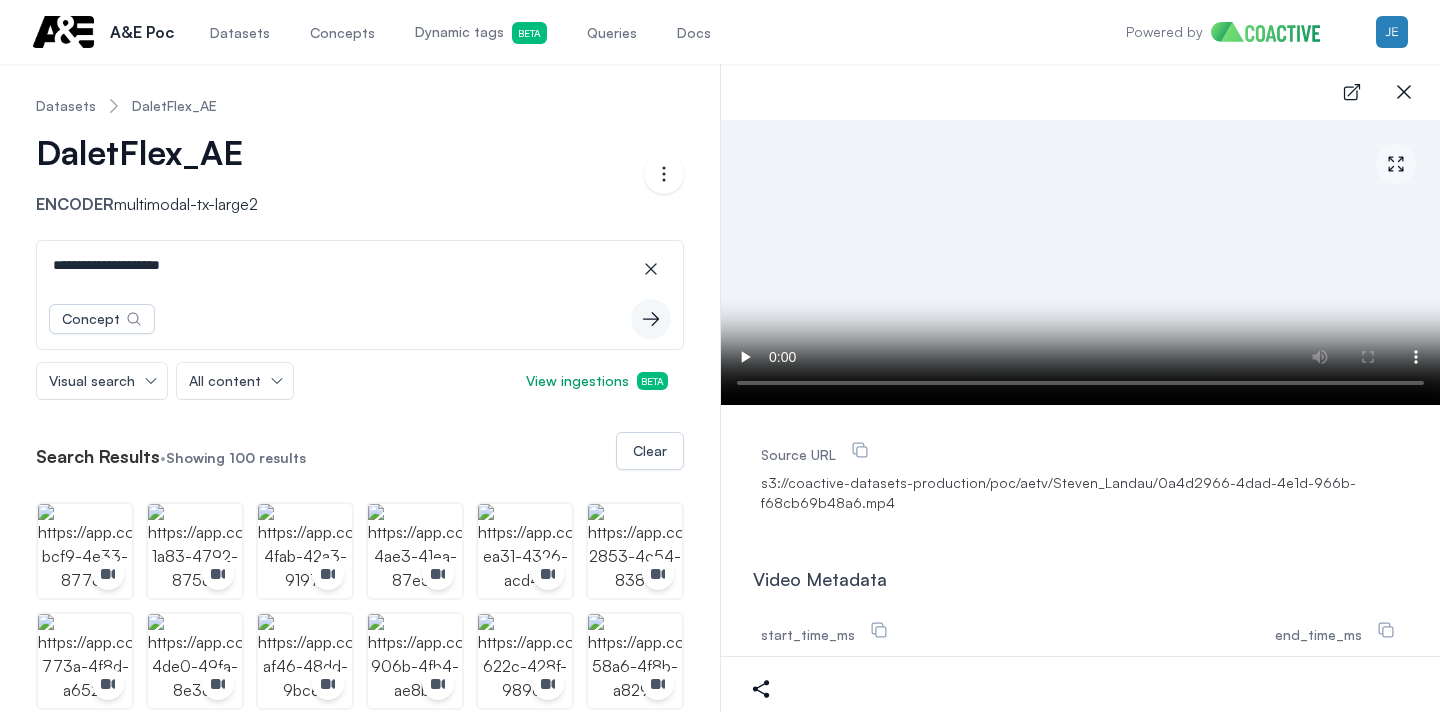 click on "**********" at bounding box center [360, 265] 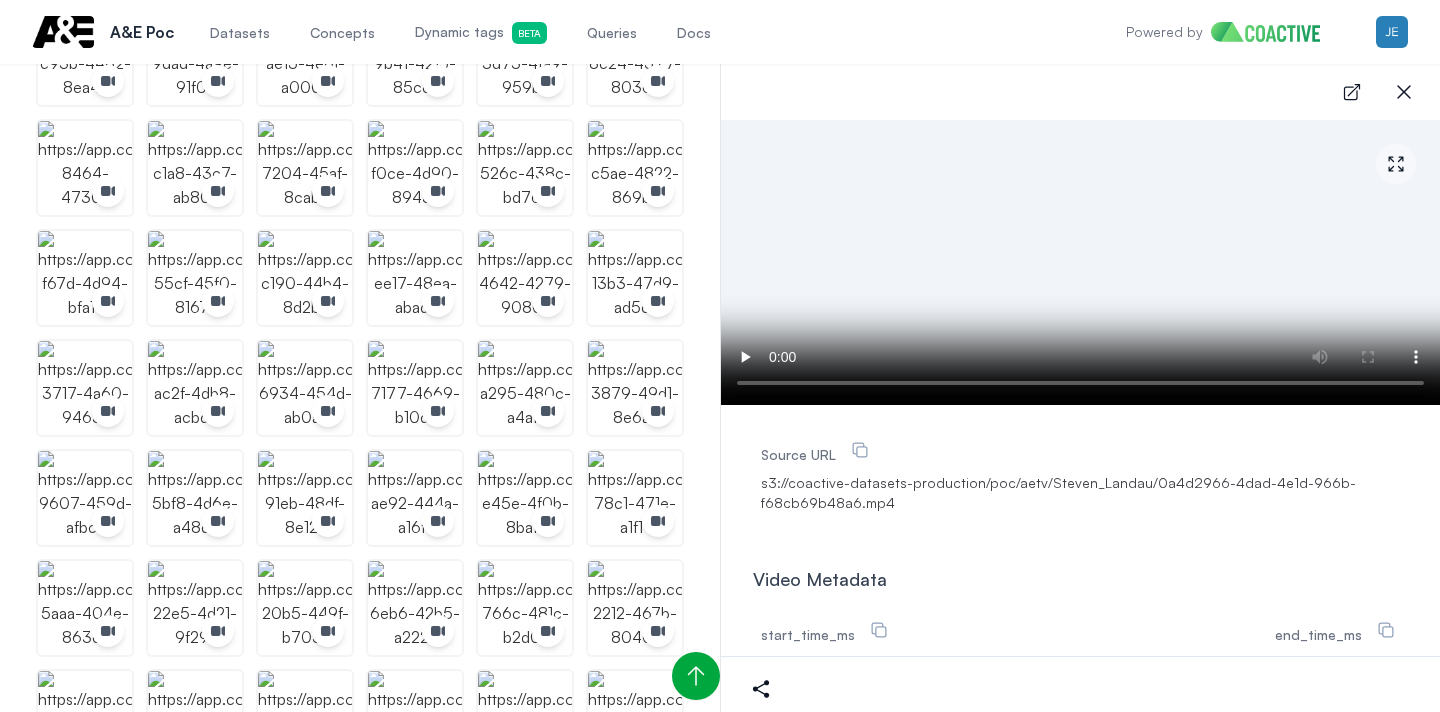 scroll, scrollTop: 954, scrollLeft: 0, axis: vertical 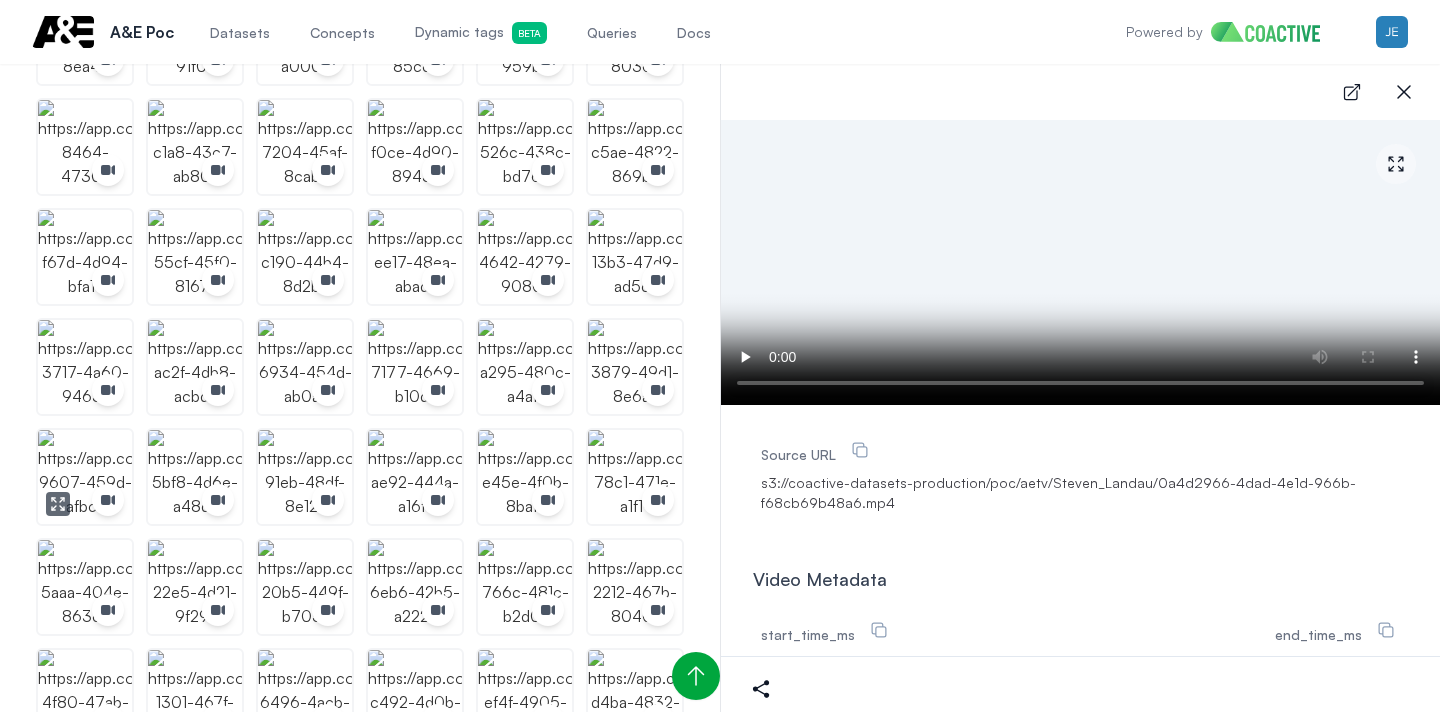 click at bounding box center [85, 477] 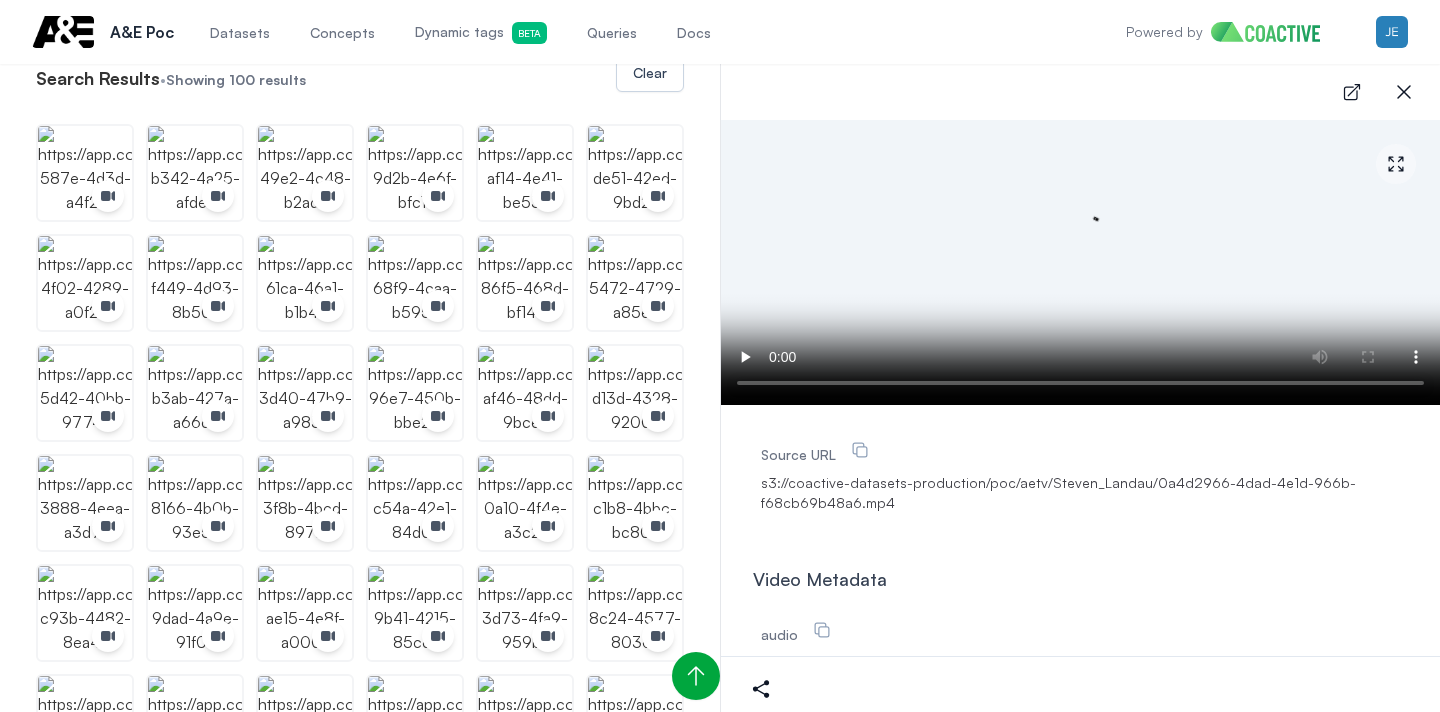 scroll, scrollTop: 0, scrollLeft: 0, axis: both 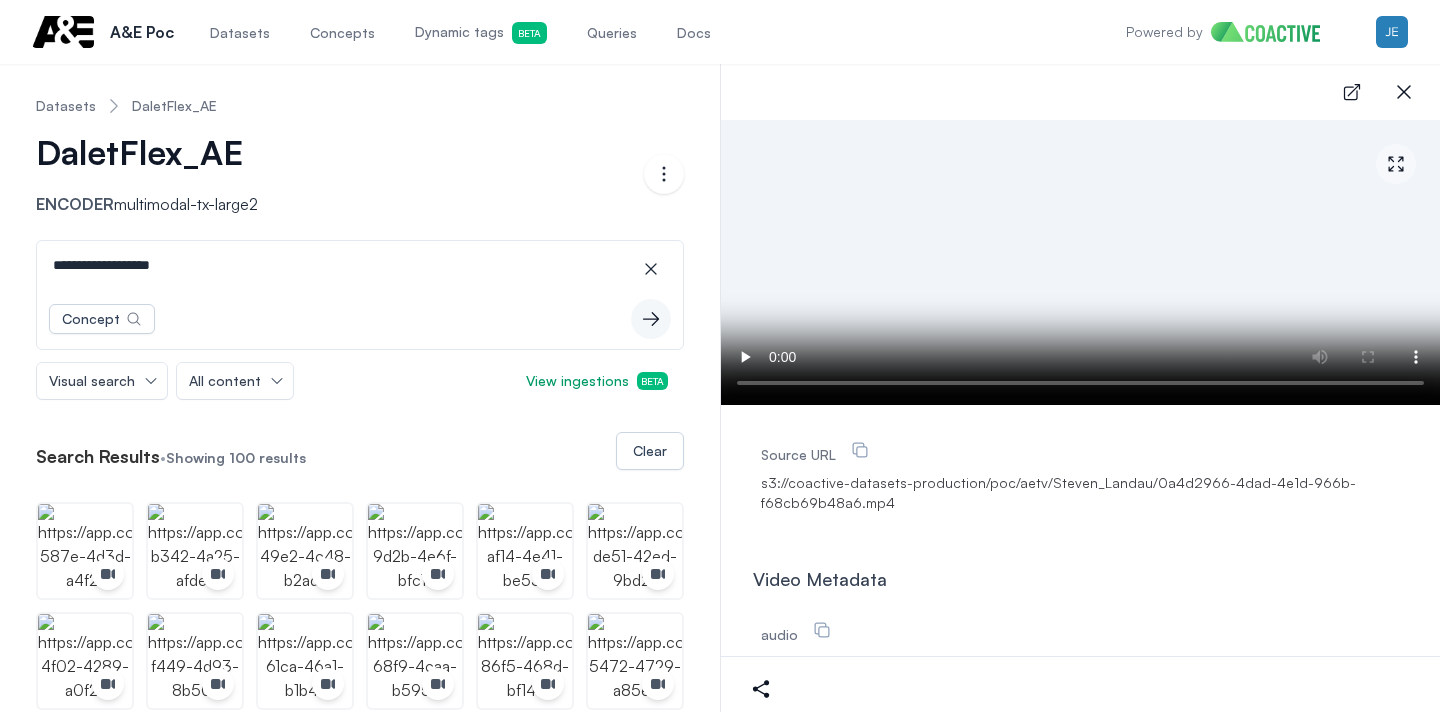 click on "**********" at bounding box center [360, 265] 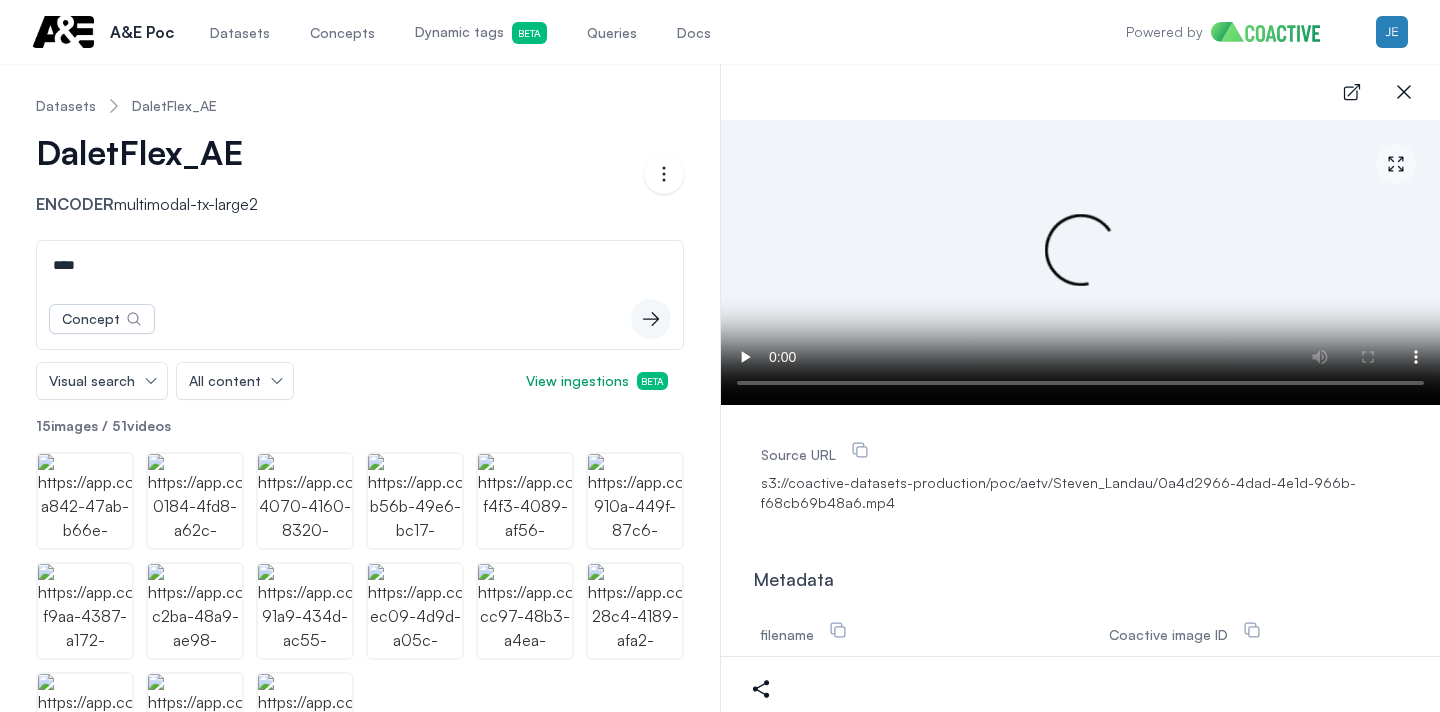 type on "****" 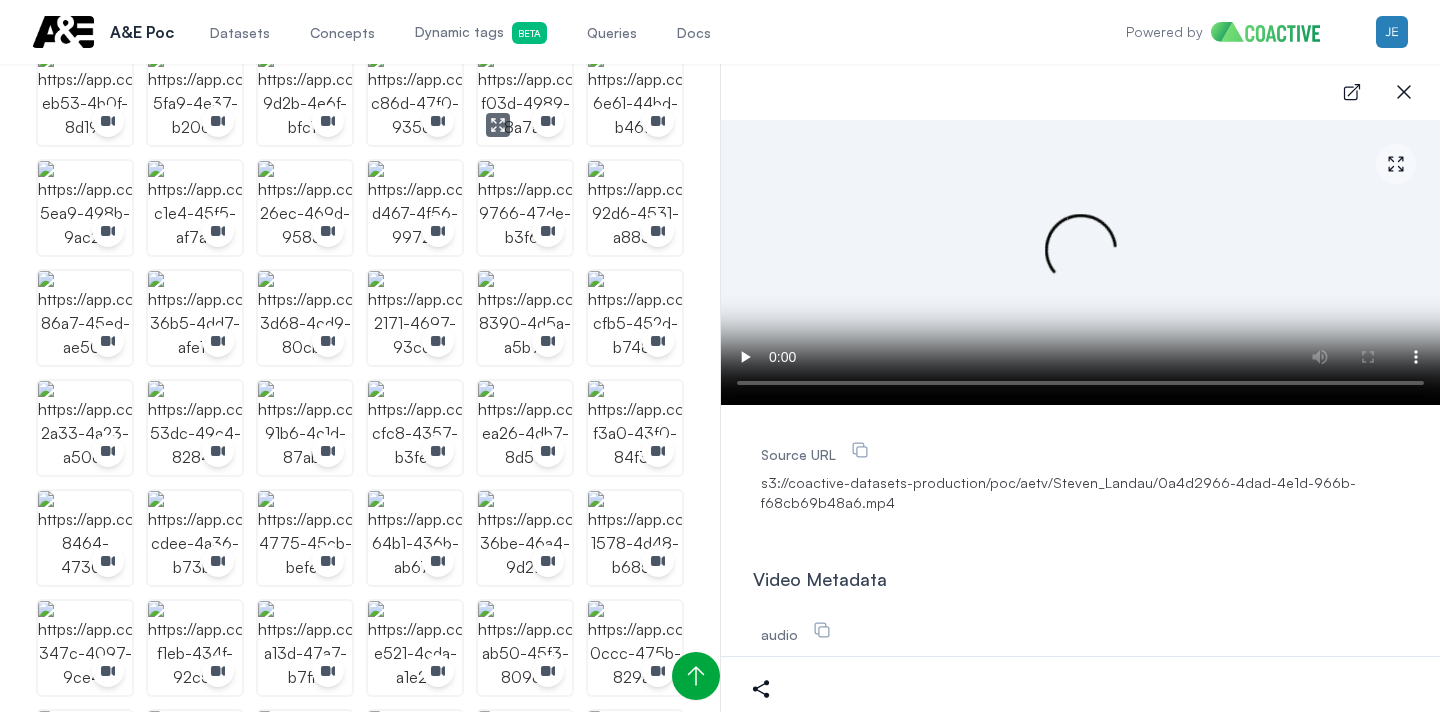 scroll, scrollTop: 675, scrollLeft: 0, axis: vertical 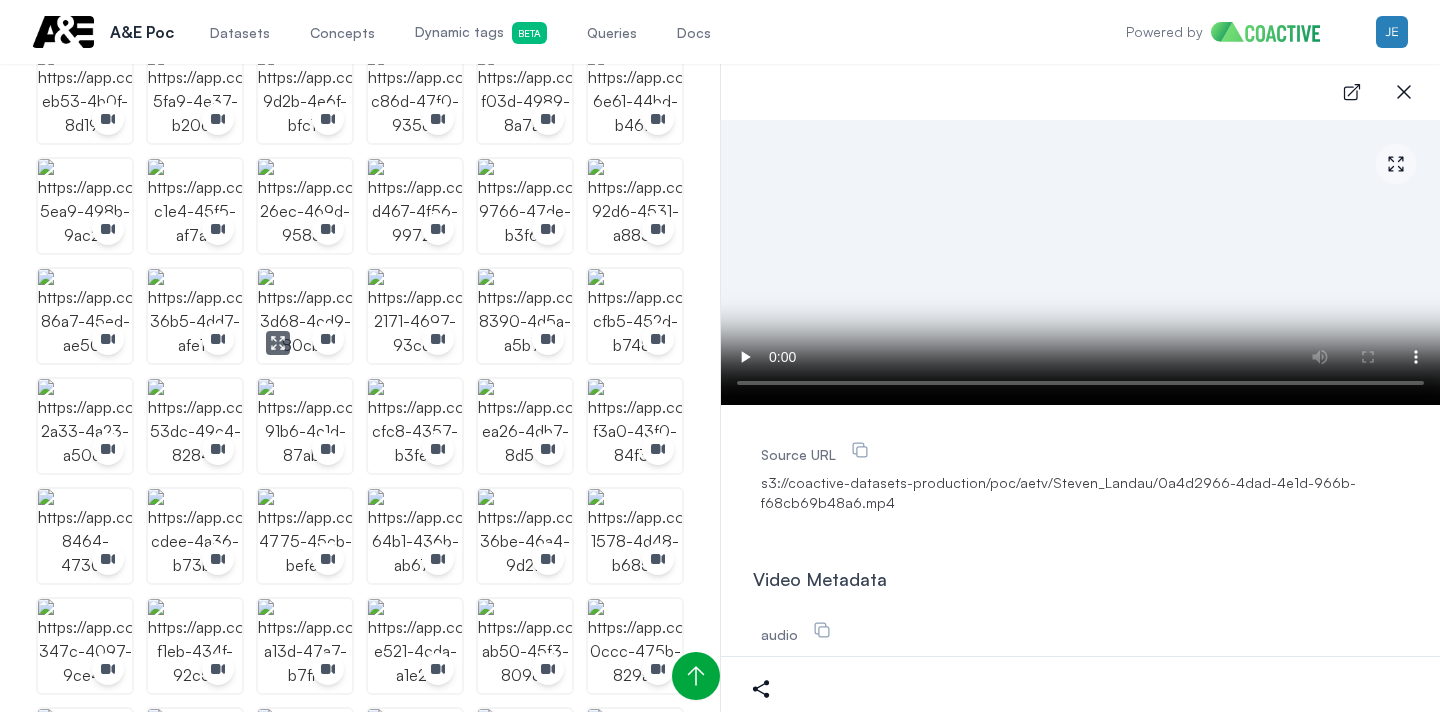 click at bounding box center [305, 316] 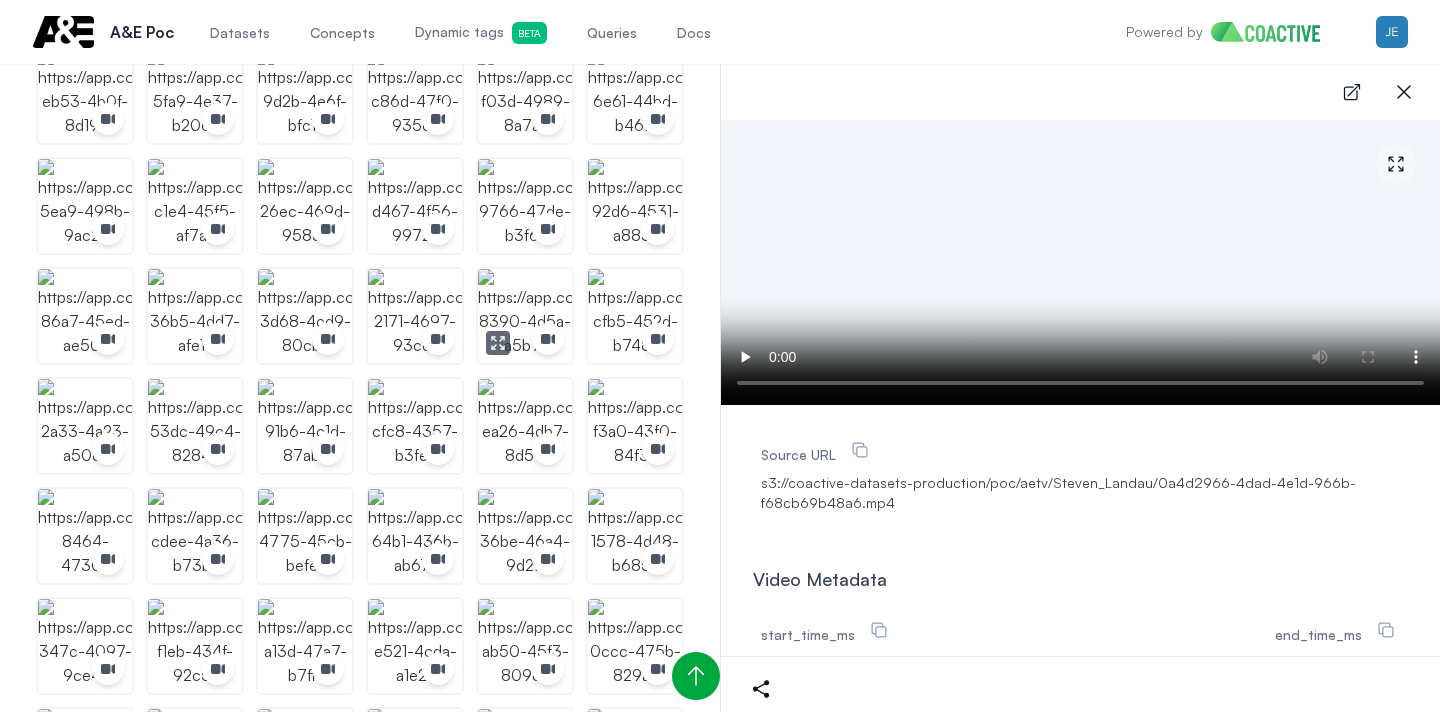 click at bounding box center (525, 316) 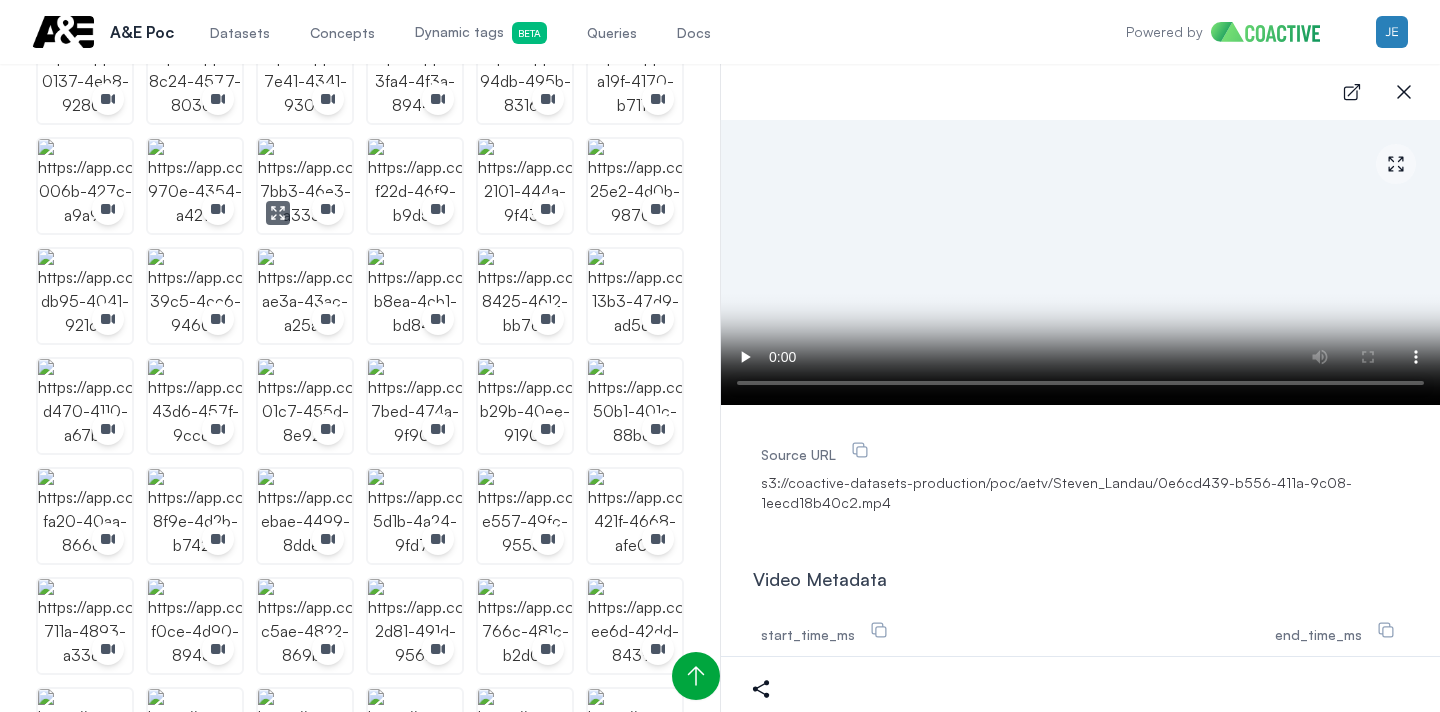 scroll, scrollTop: 1664, scrollLeft: 0, axis: vertical 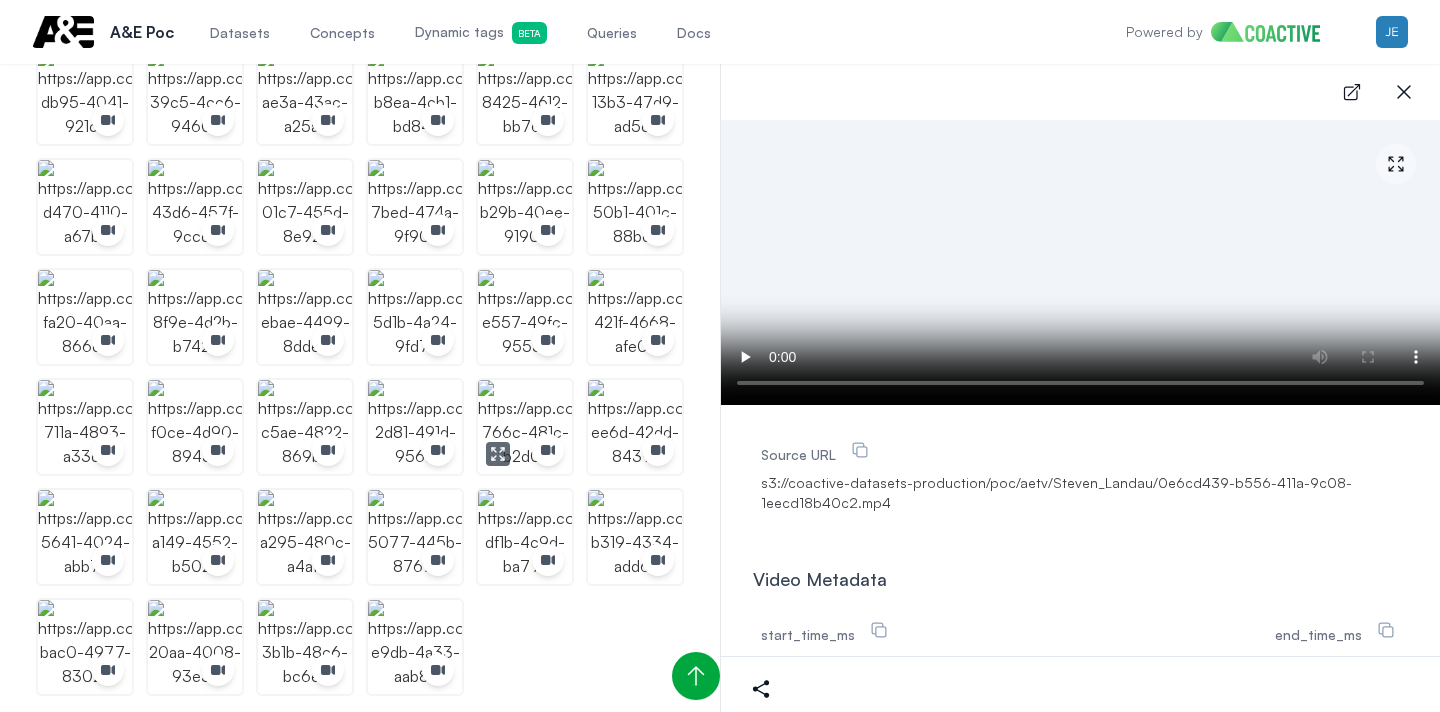 click at bounding box center [525, 427] 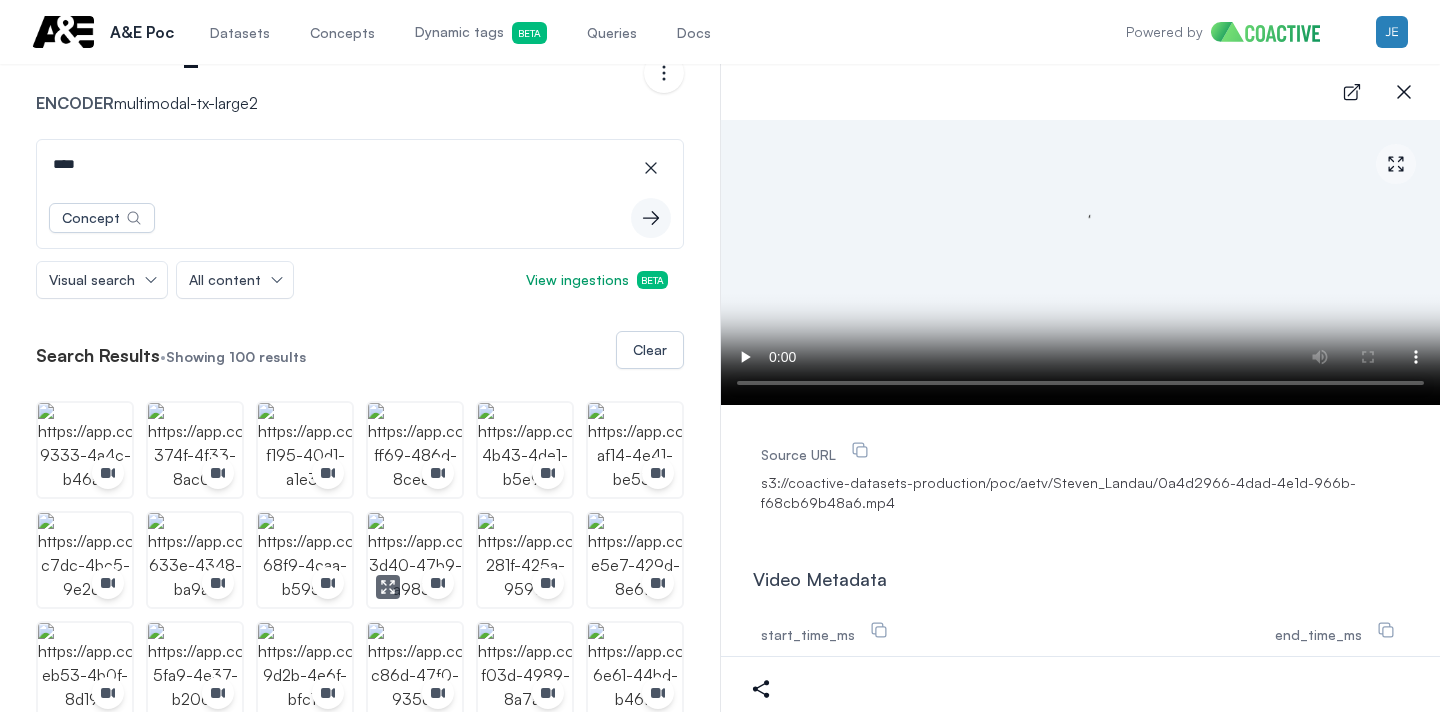 scroll, scrollTop: 98, scrollLeft: 0, axis: vertical 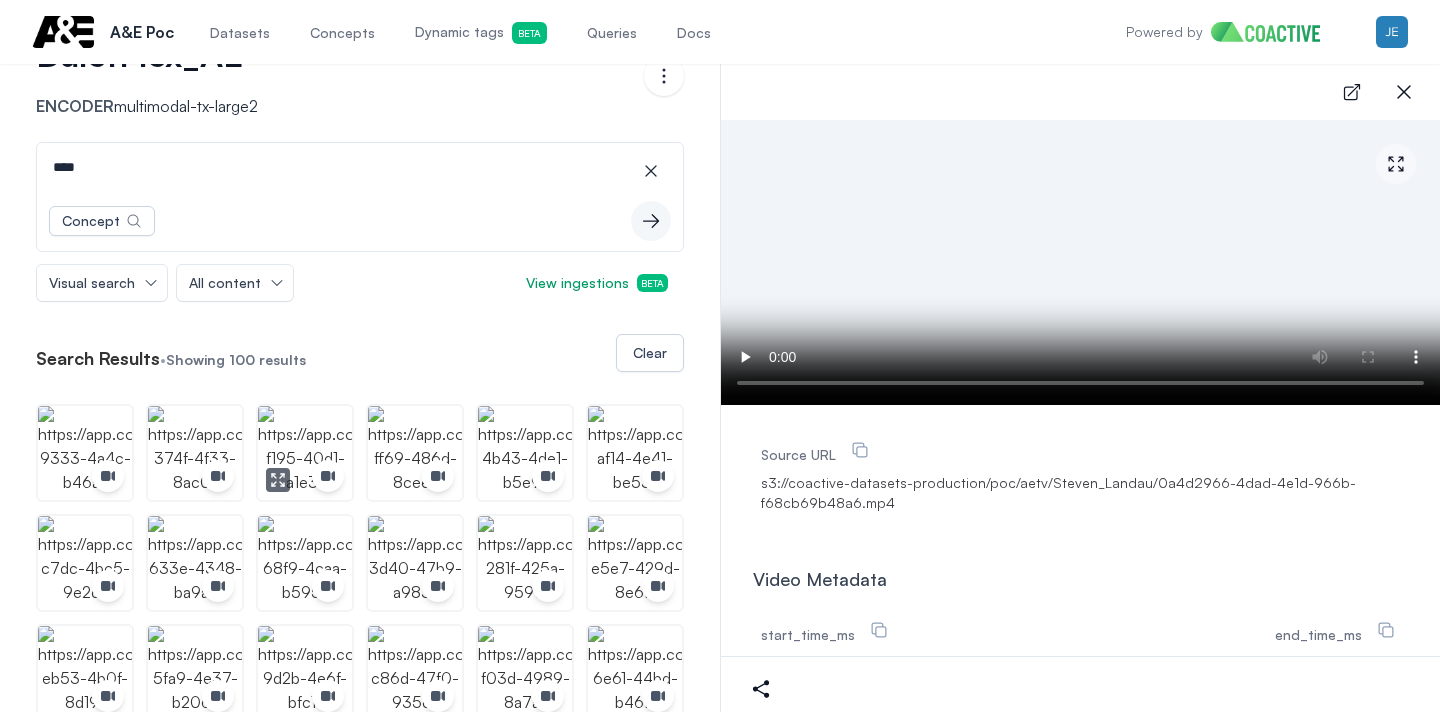 click at bounding box center [305, 453] 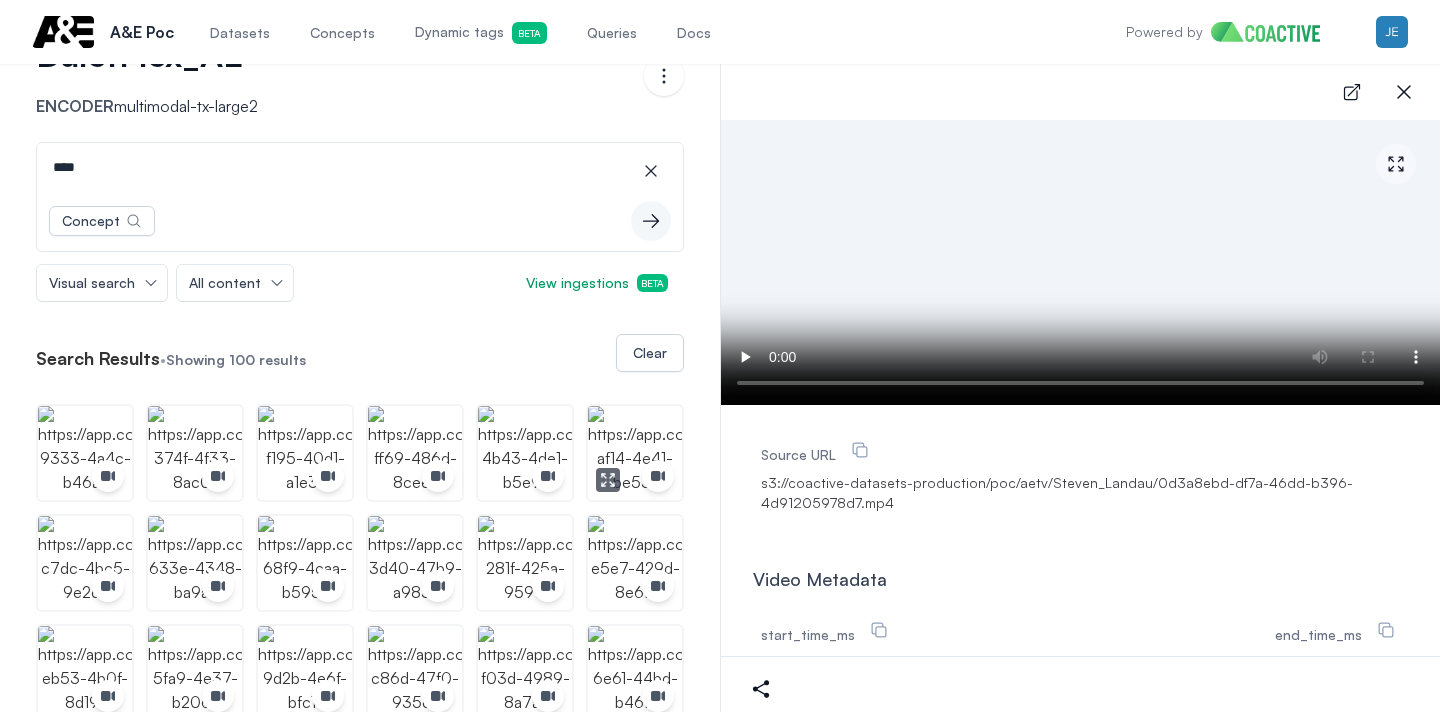 click at bounding box center (635, 453) 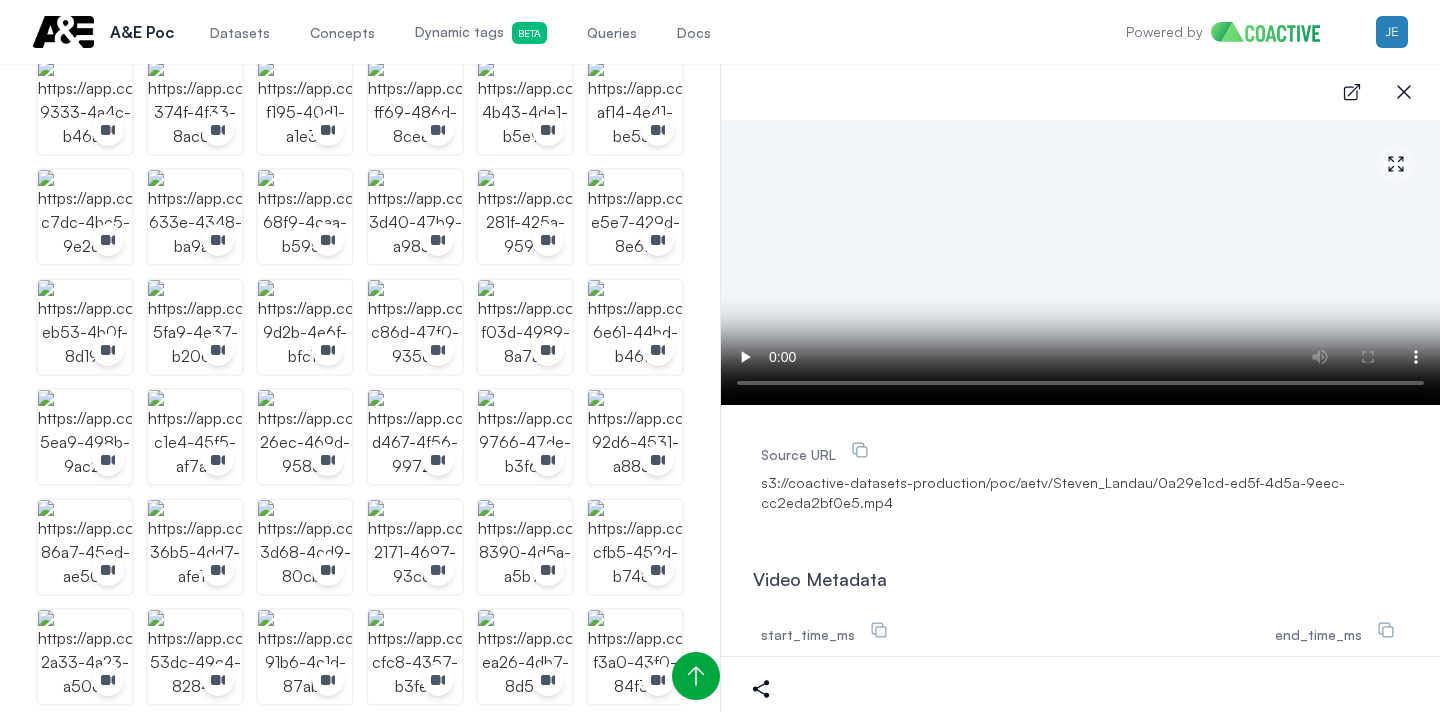 scroll, scrollTop: 458, scrollLeft: 0, axis: vertical 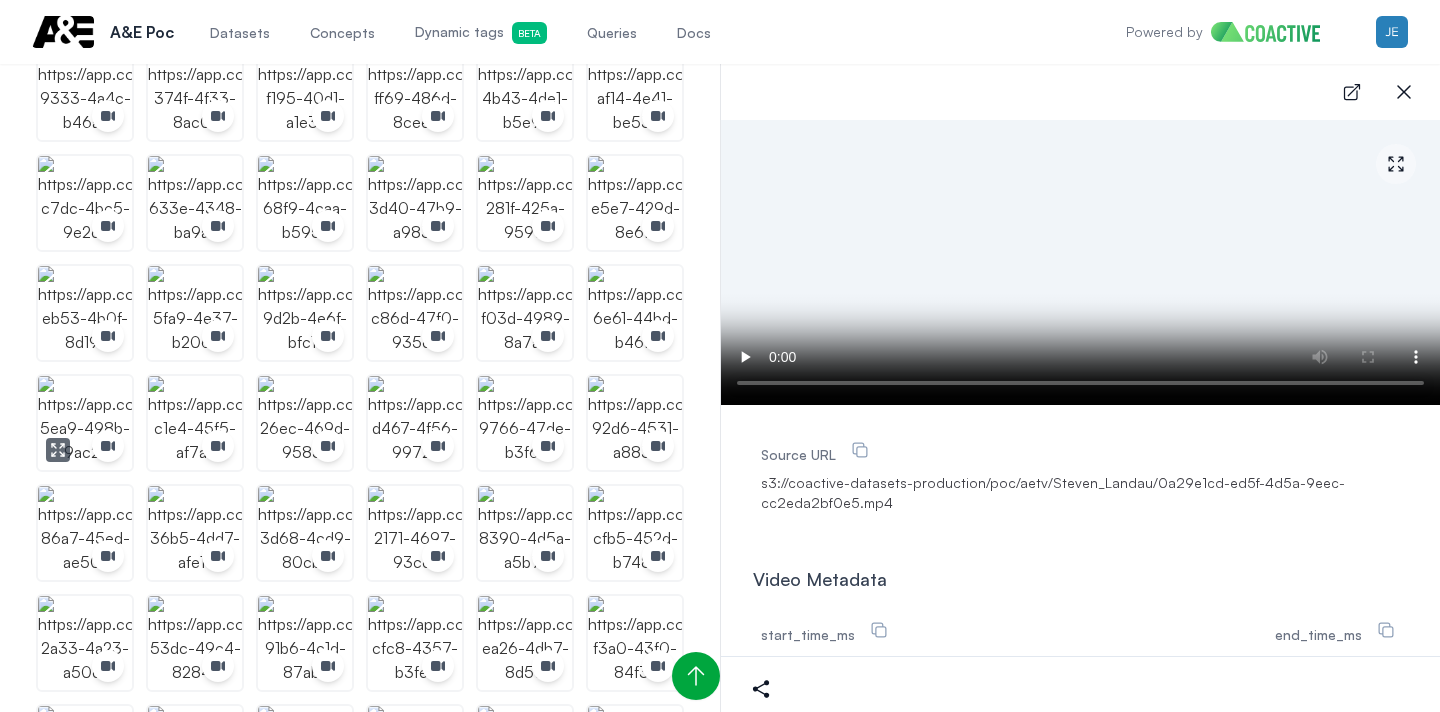 click at bounding box center (85, 423) 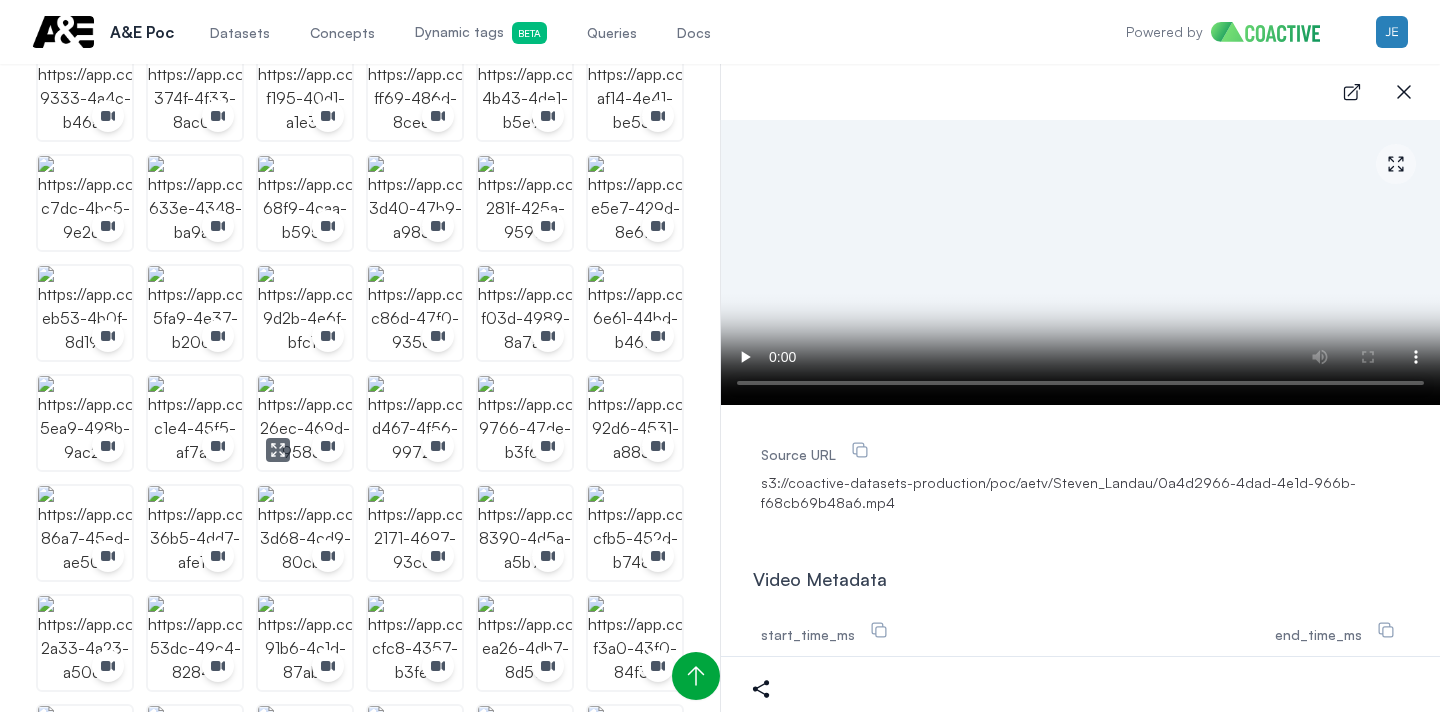 click at bounding box center [305, 423] 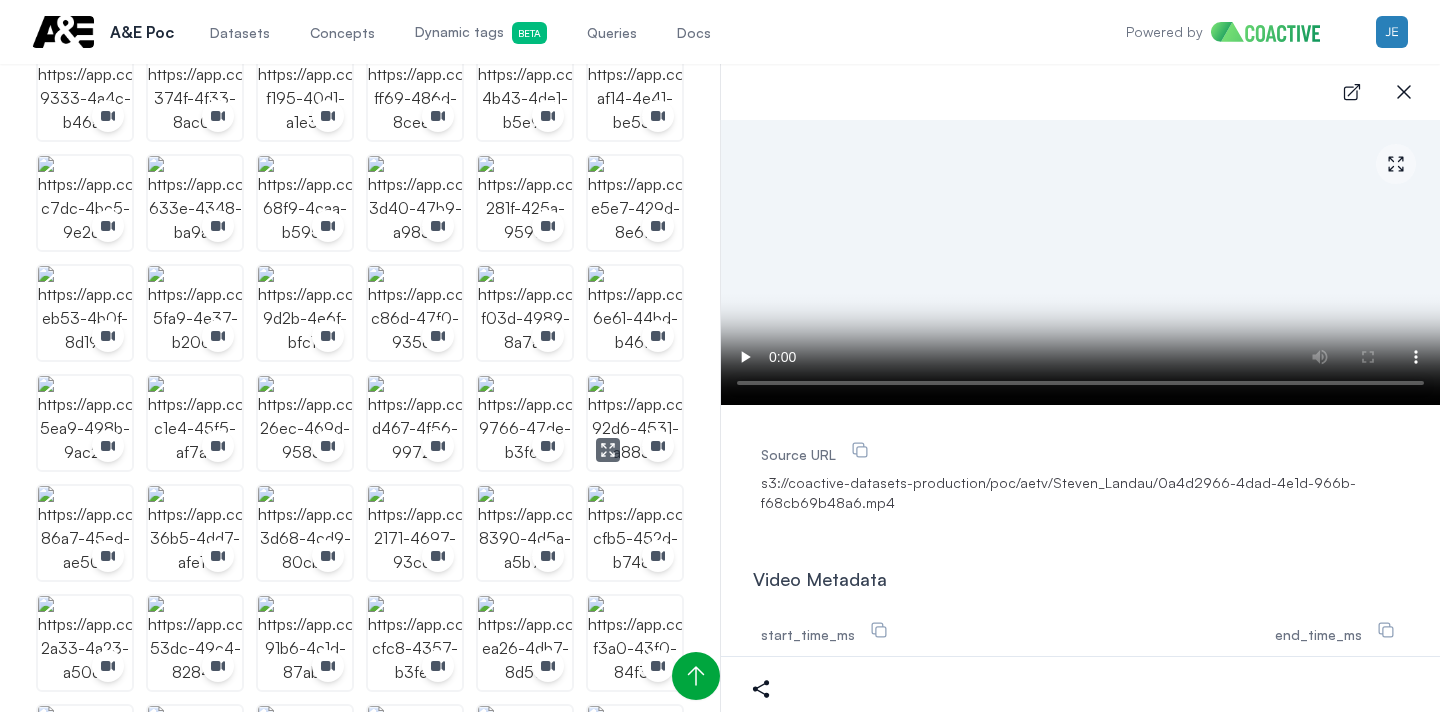 click at bounding box center (635, 423) 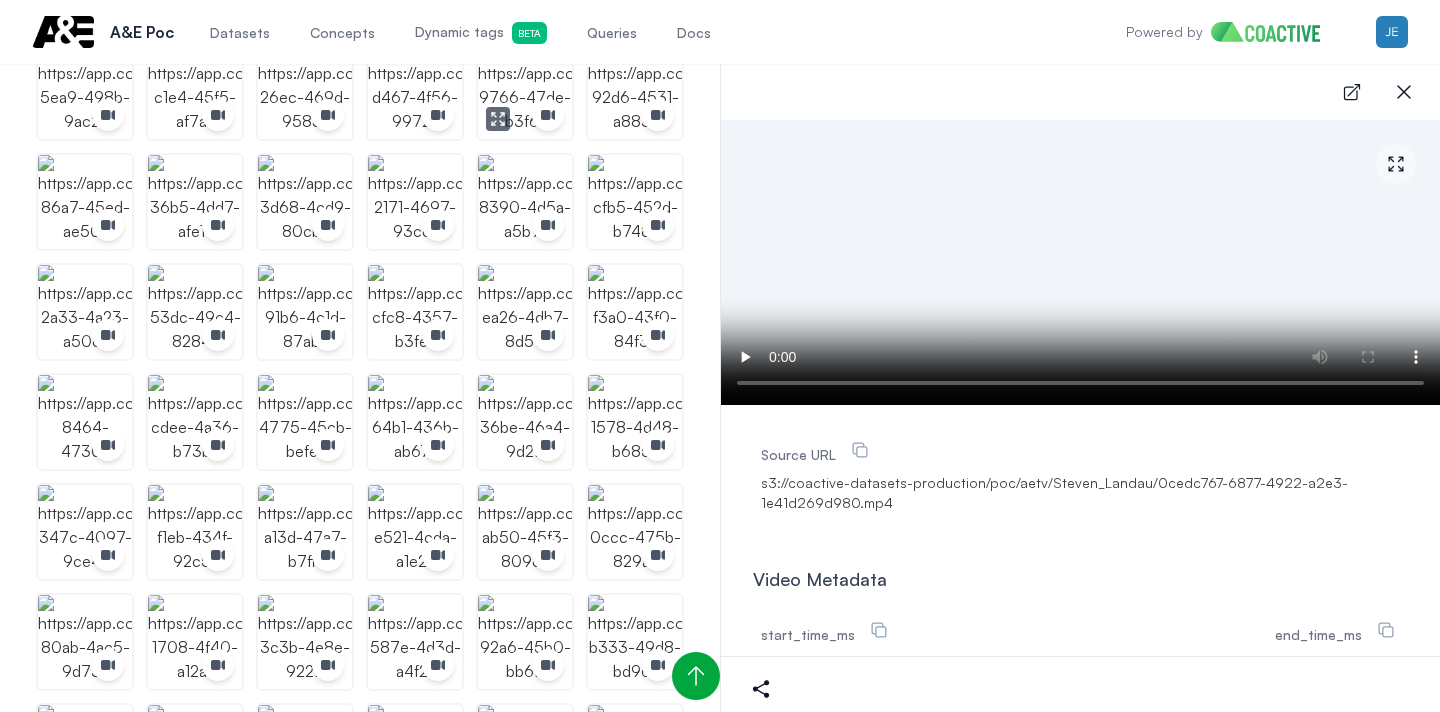 scroll, scrollTop: 797, scrollLeft: 0, axis: vertical 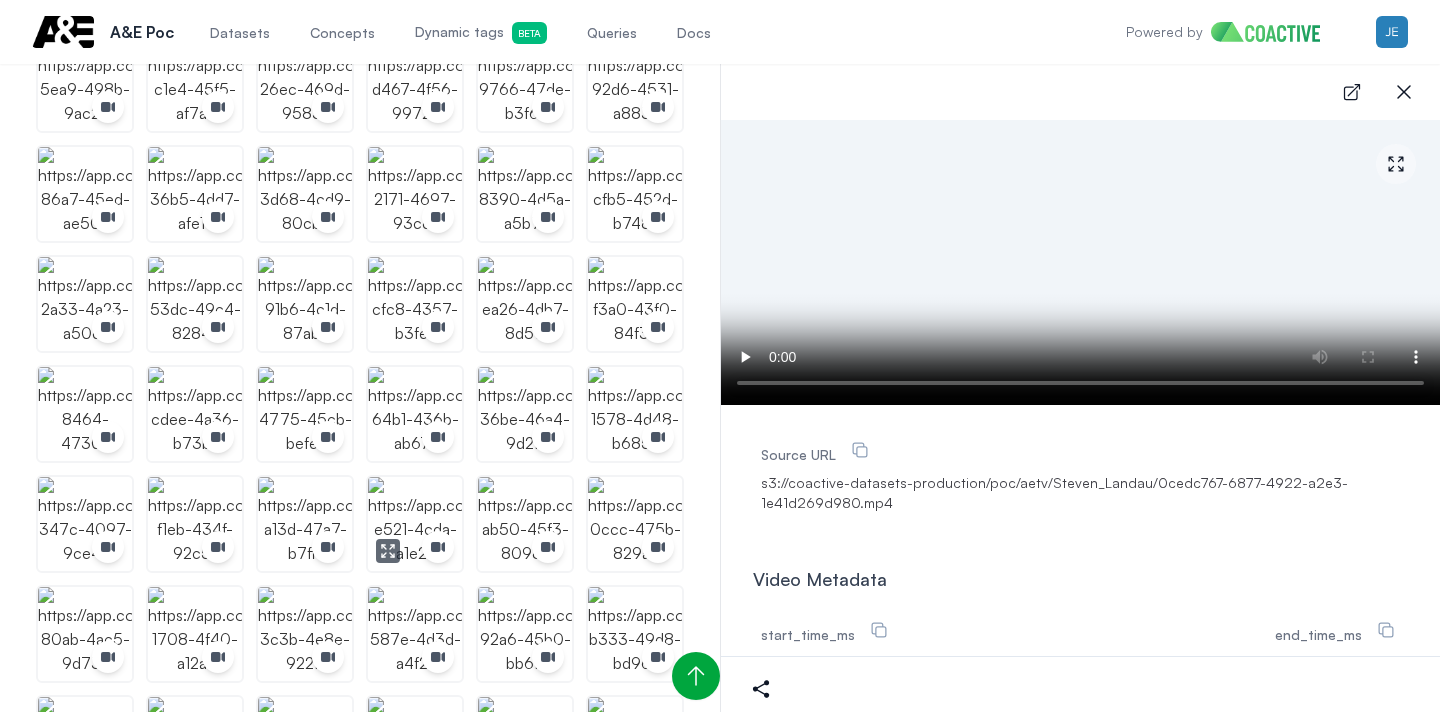 click at bounding box center (415, 524) 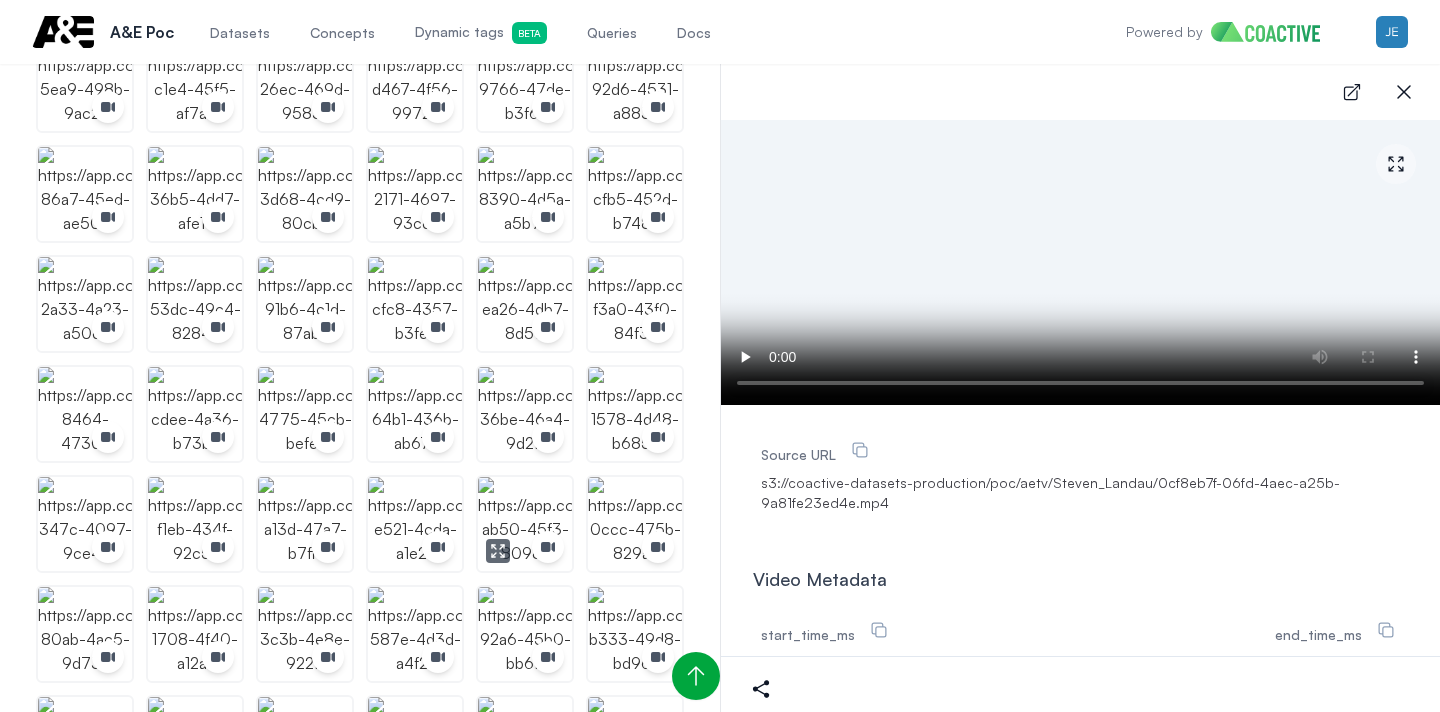 click at bounding box center (525, 524) 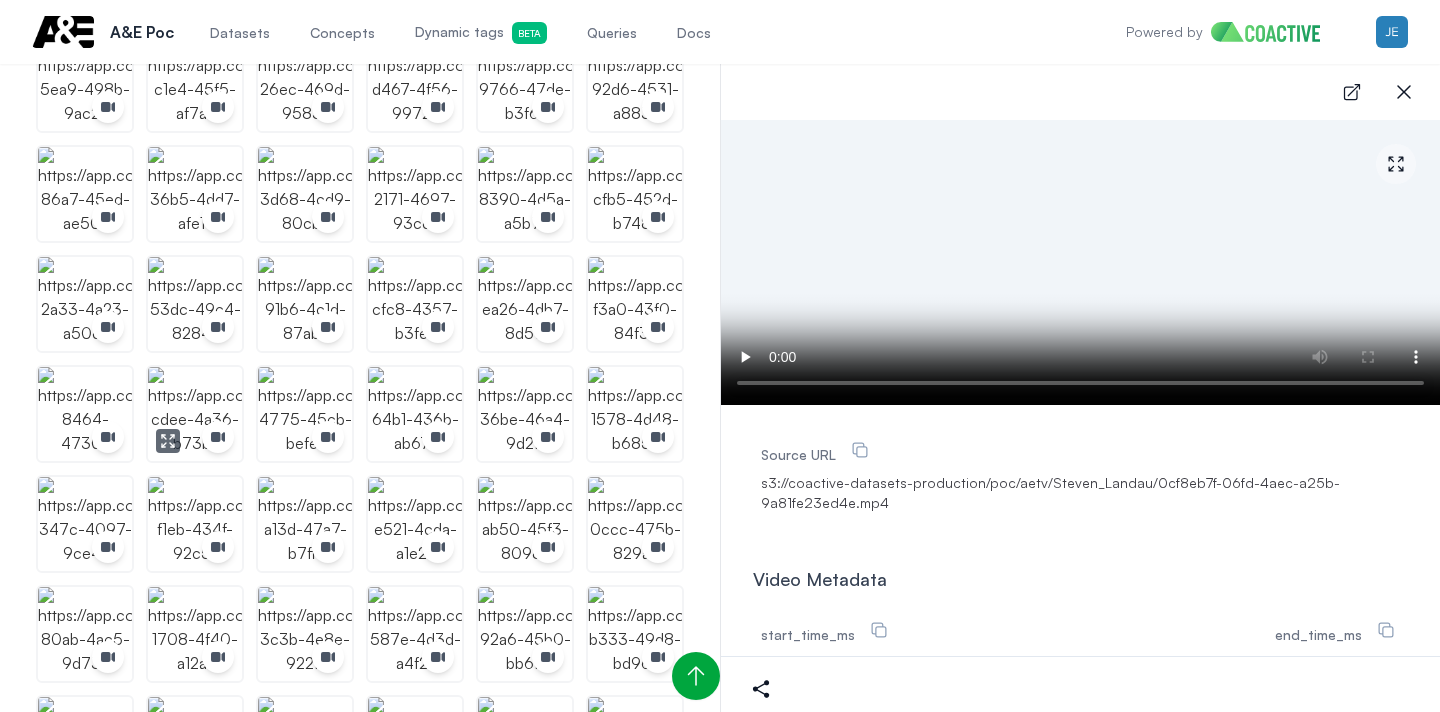 click at bounding box center (195, 414) 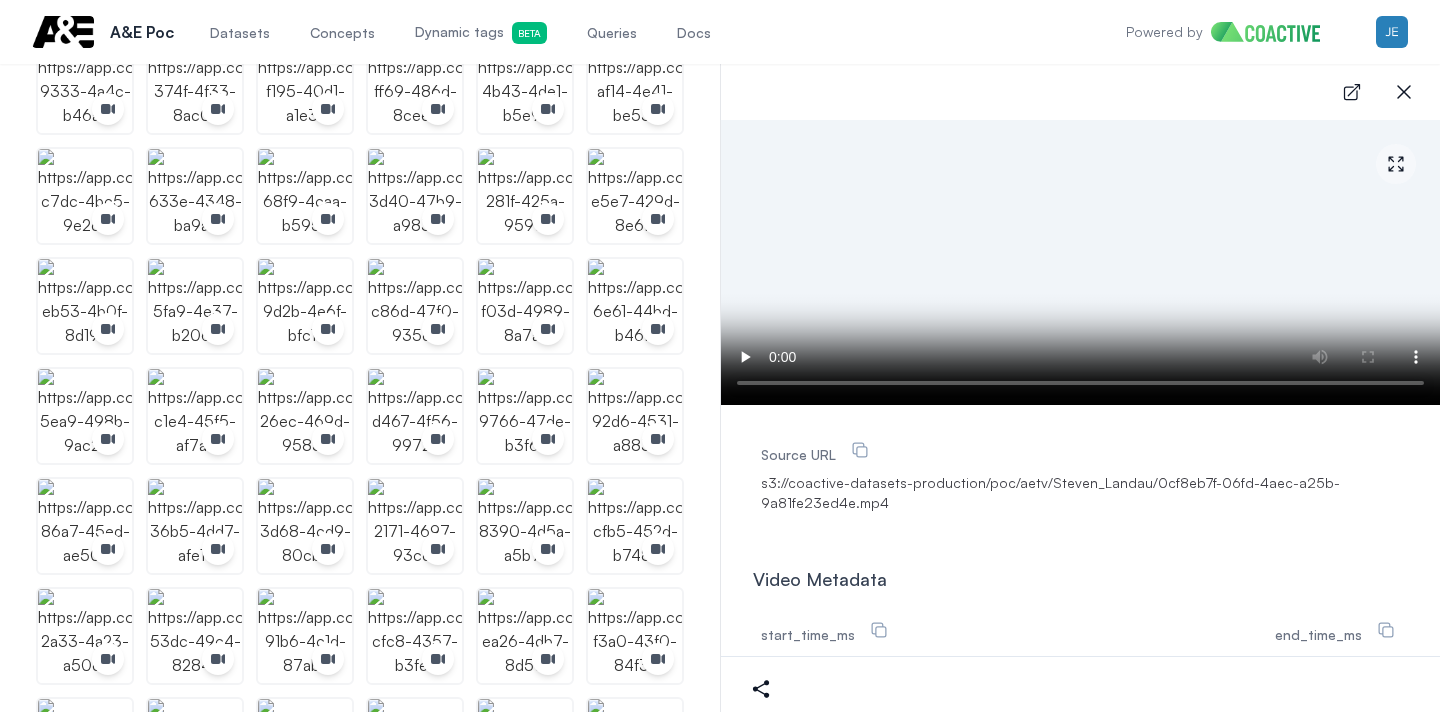 scroll, scrollTop: 0, scrollLeft: 0, axis: both 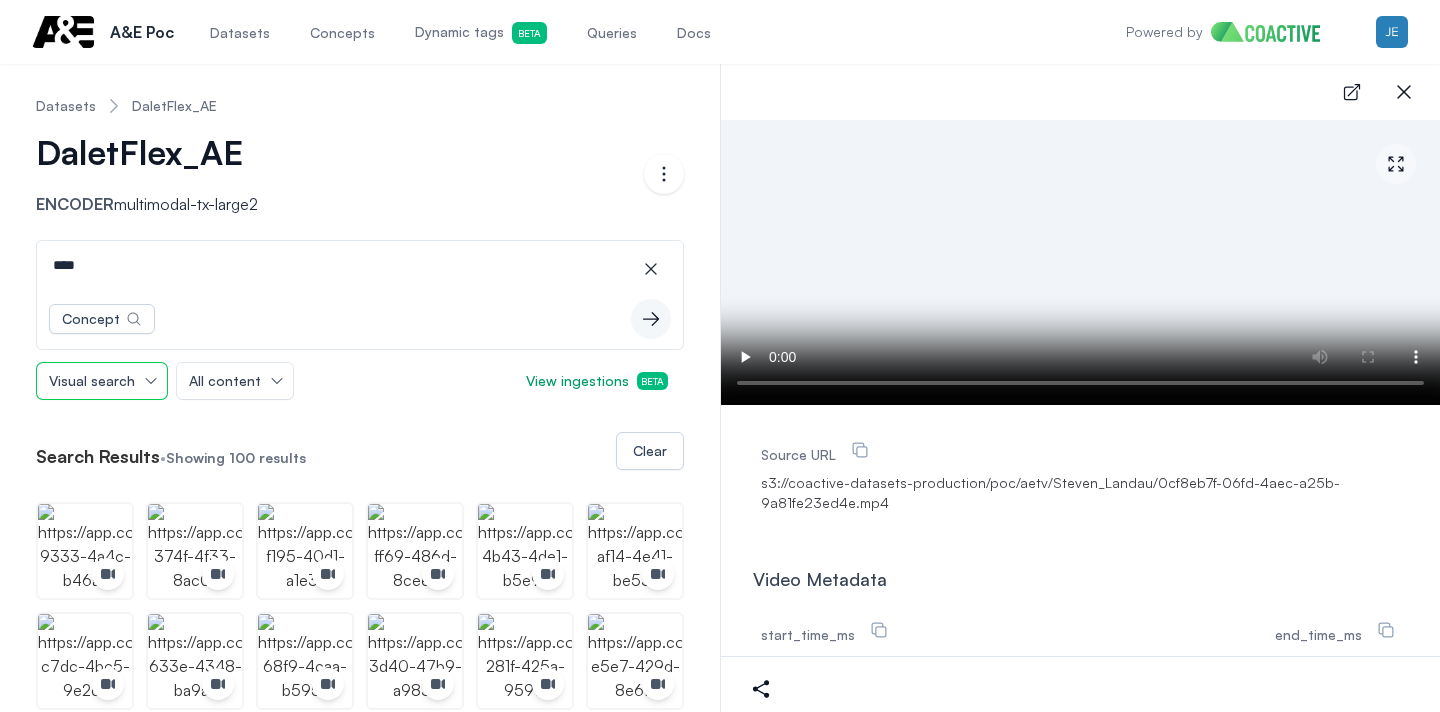 click on "Visual search" at bounding box center (102, 381) 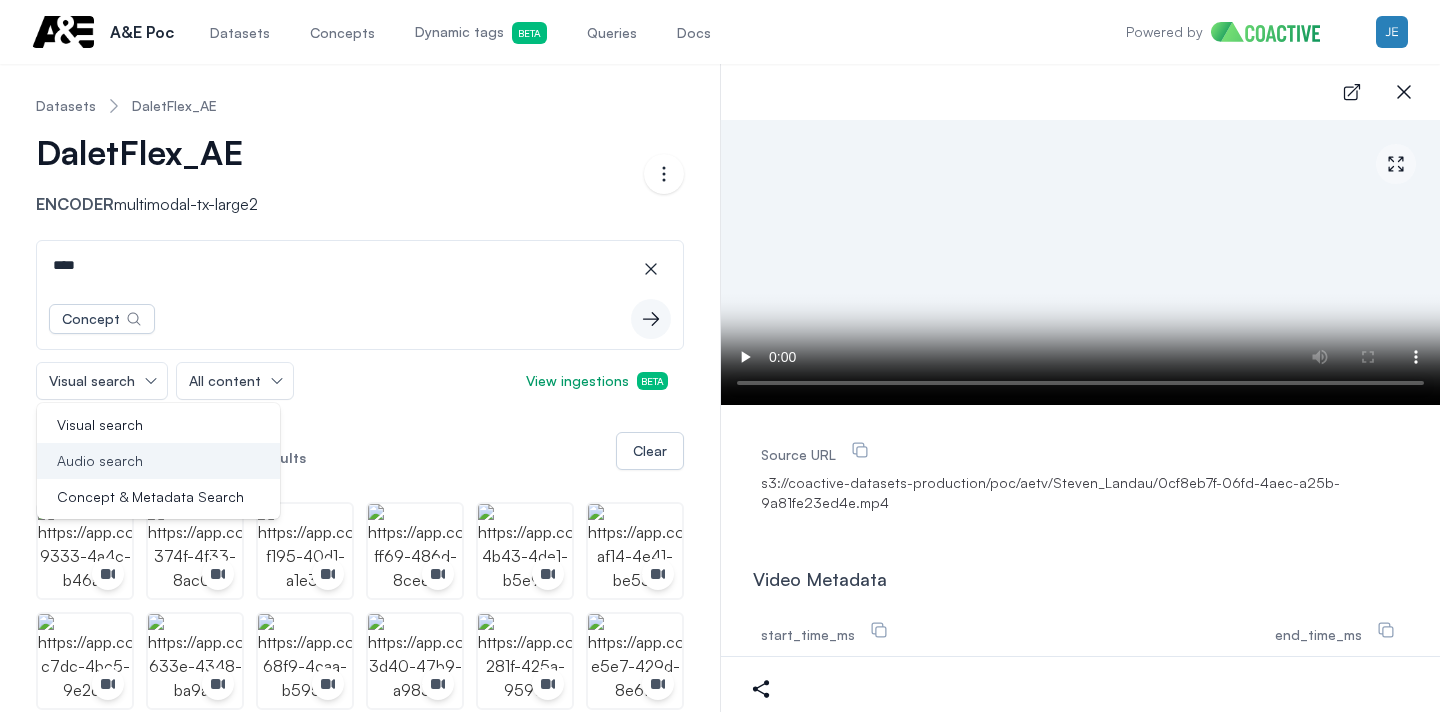 click on "Audio search" at bounding box center [100, 461] 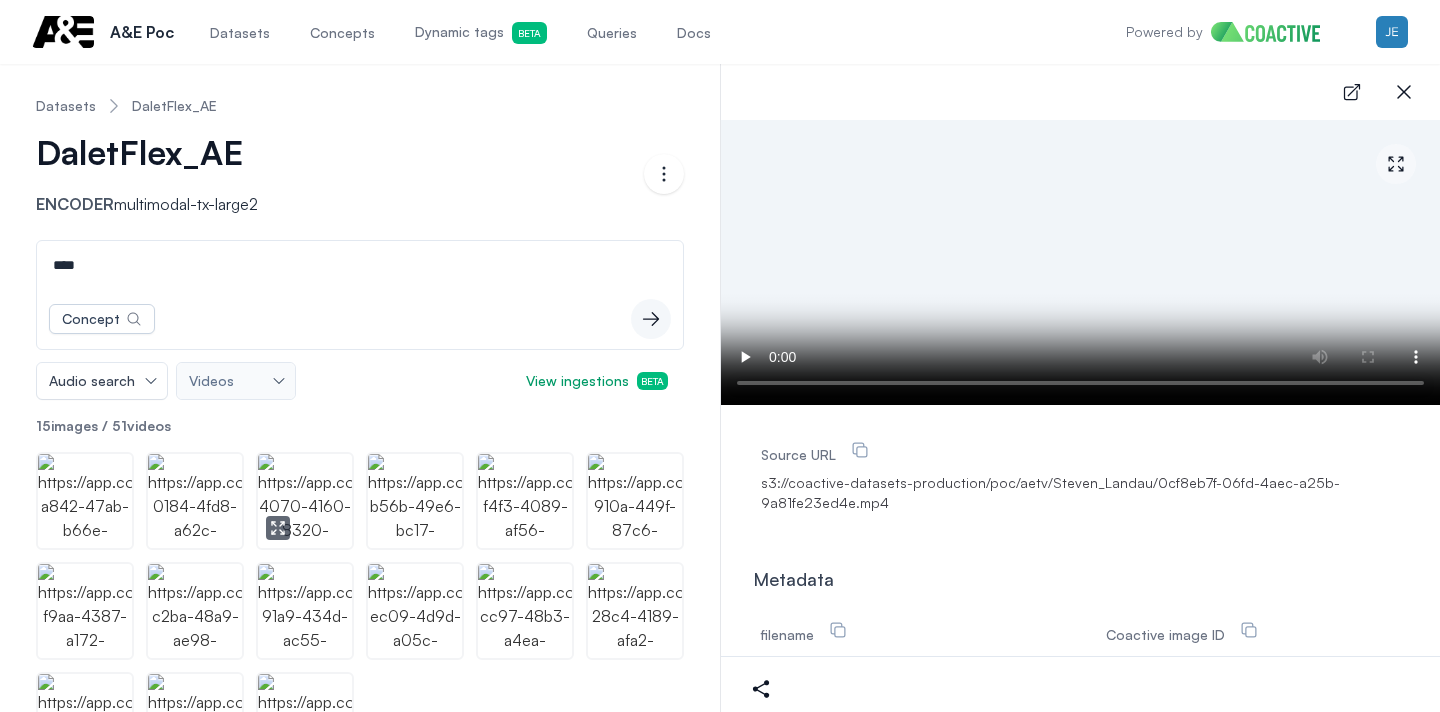 click at bounding box center [305, 501] 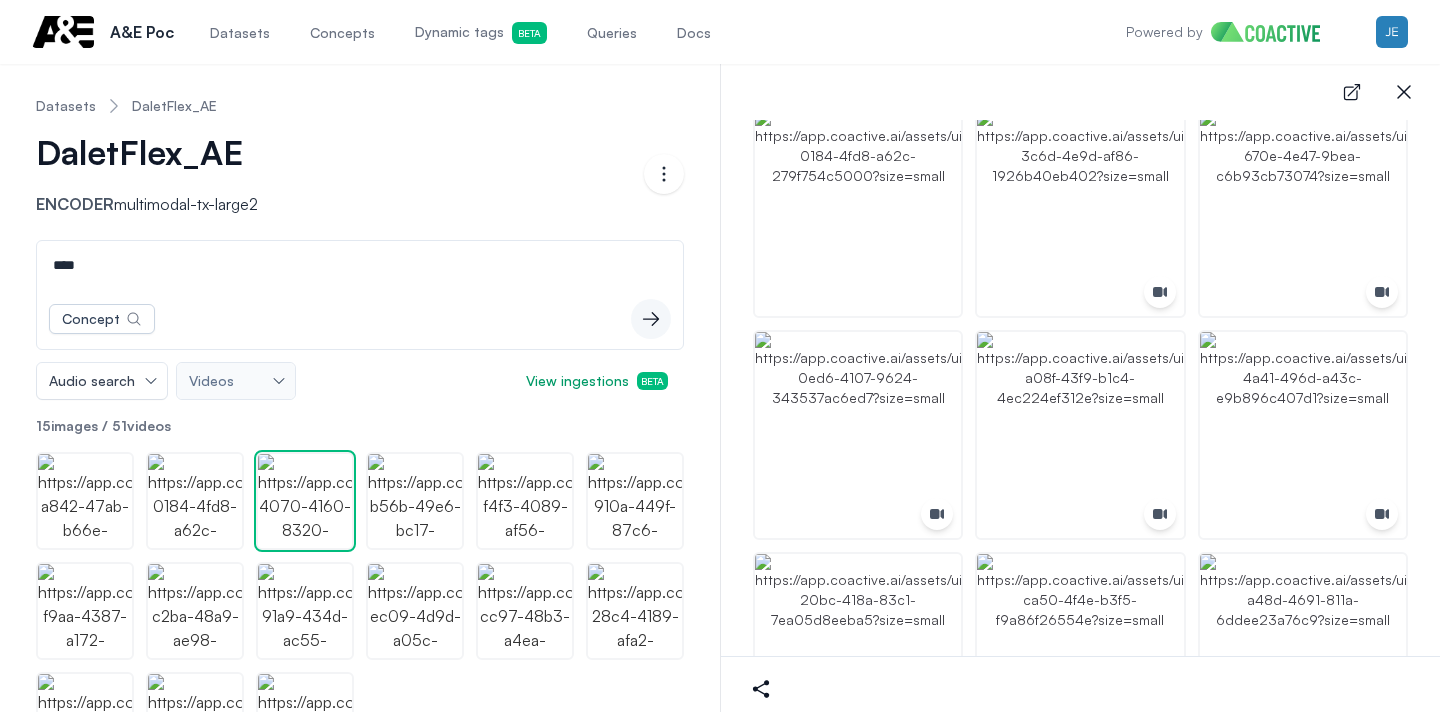 scroll, scrollTop: 1032, scrollLeft: 0, axis: vertical 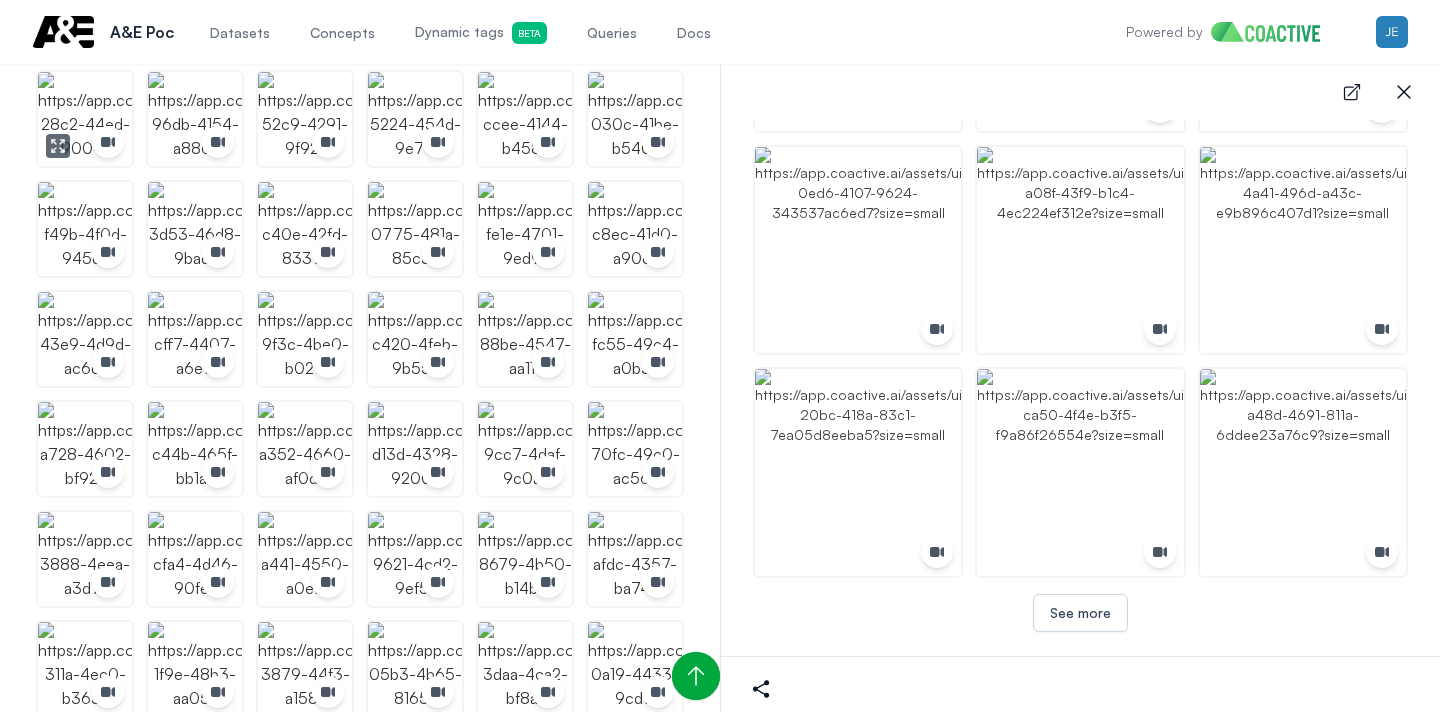 click at bounding box center [85, 119] 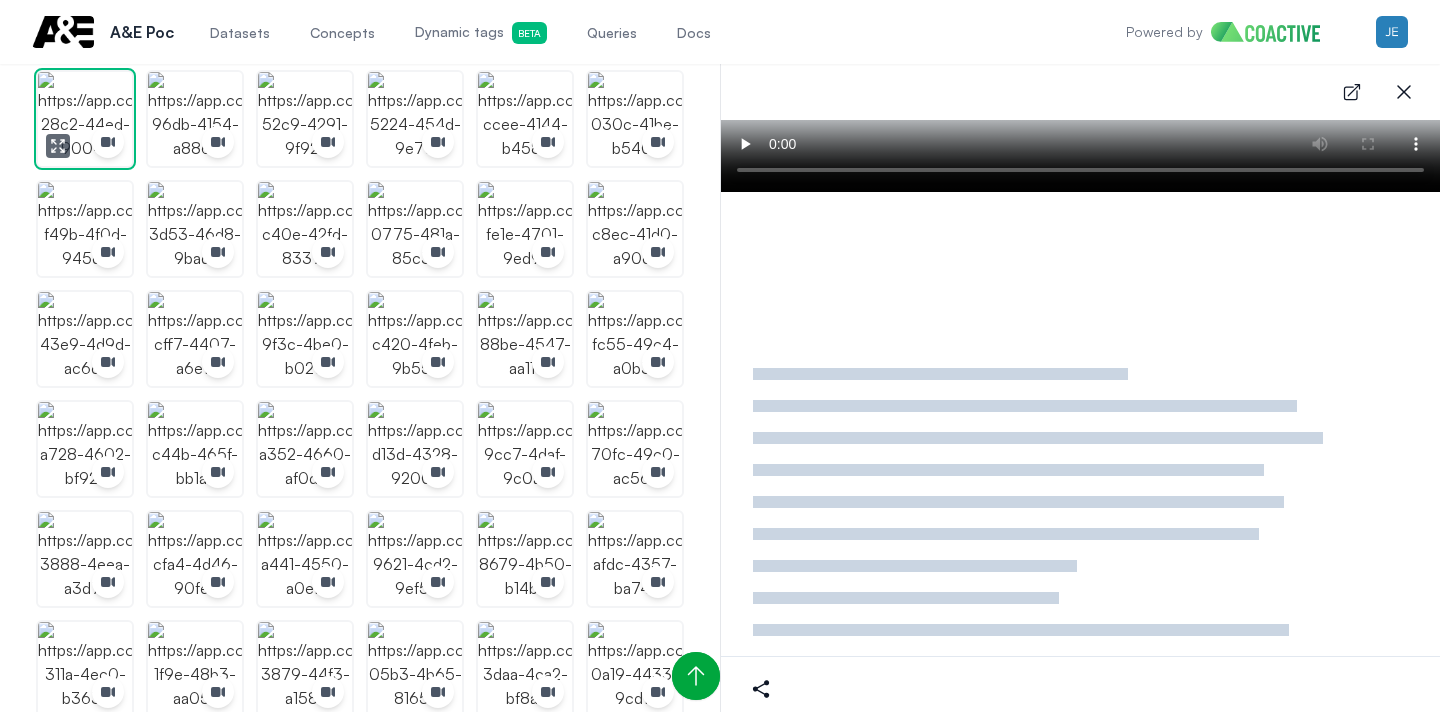 scroll, scrollTop: 0, scrollLeft: 0, axis: both 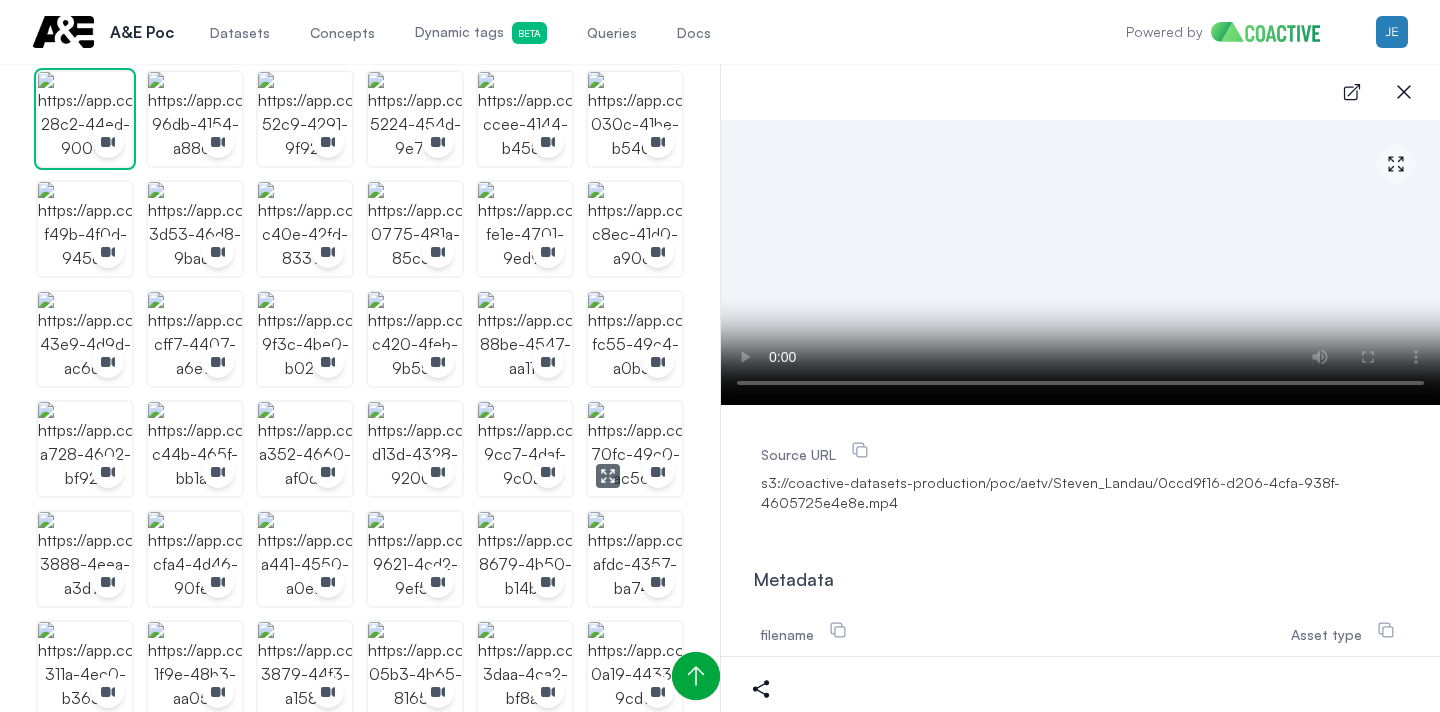 click at bounding box center (635, 449) 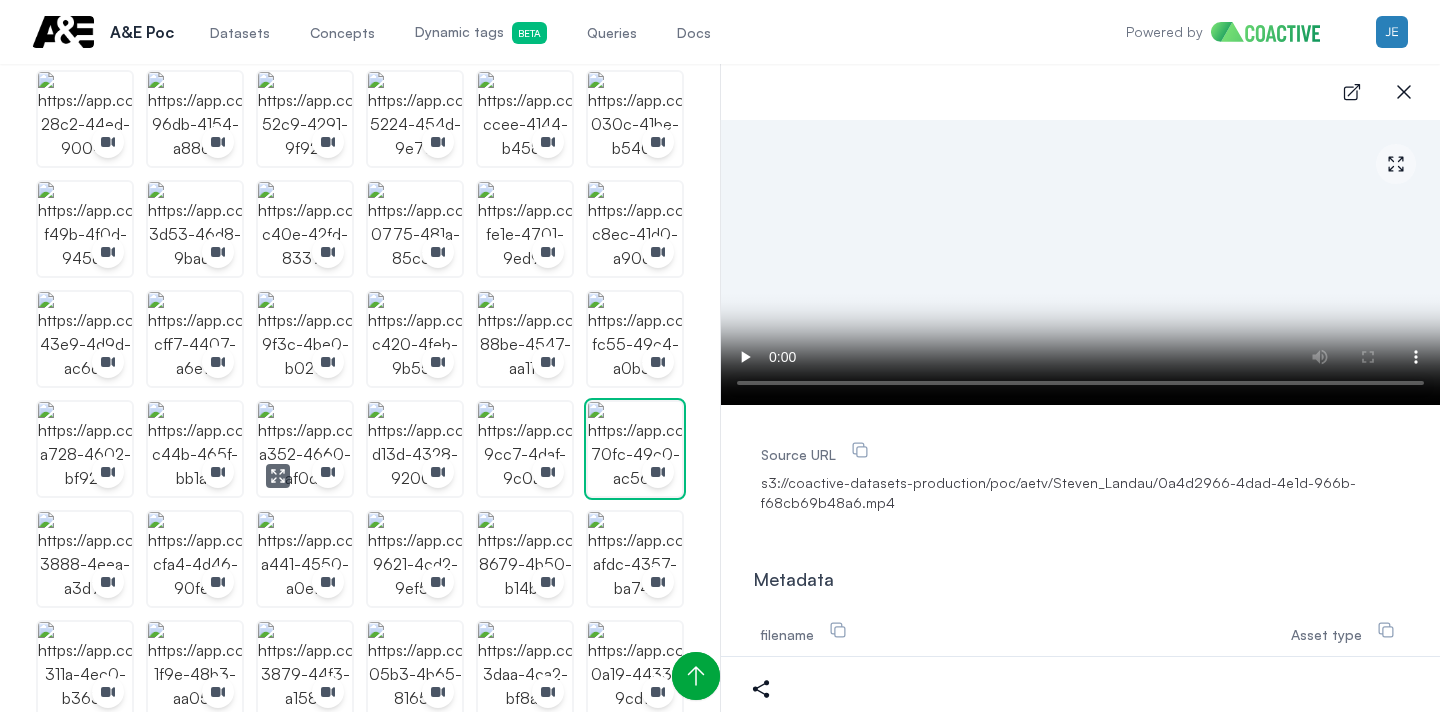 click at bounding box center [305, 449] 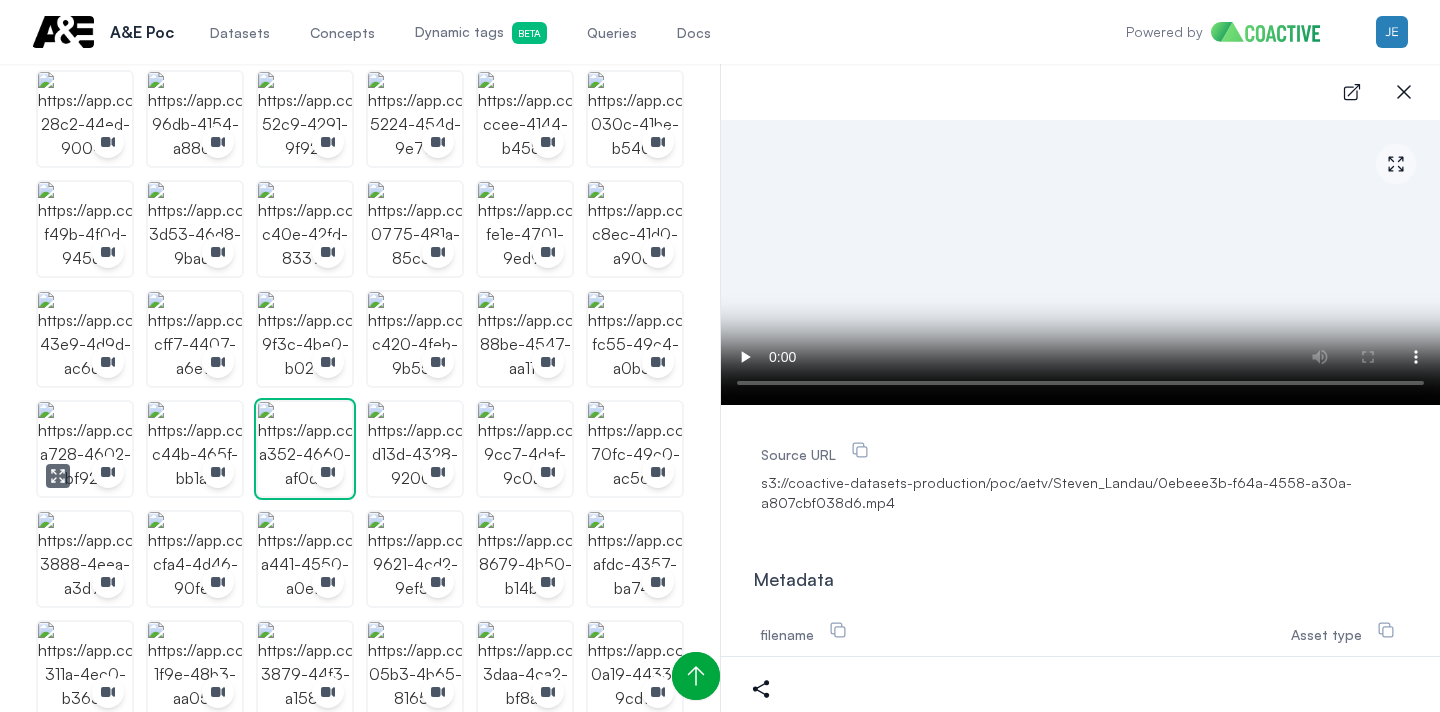 click at bounding box center (85, 449) 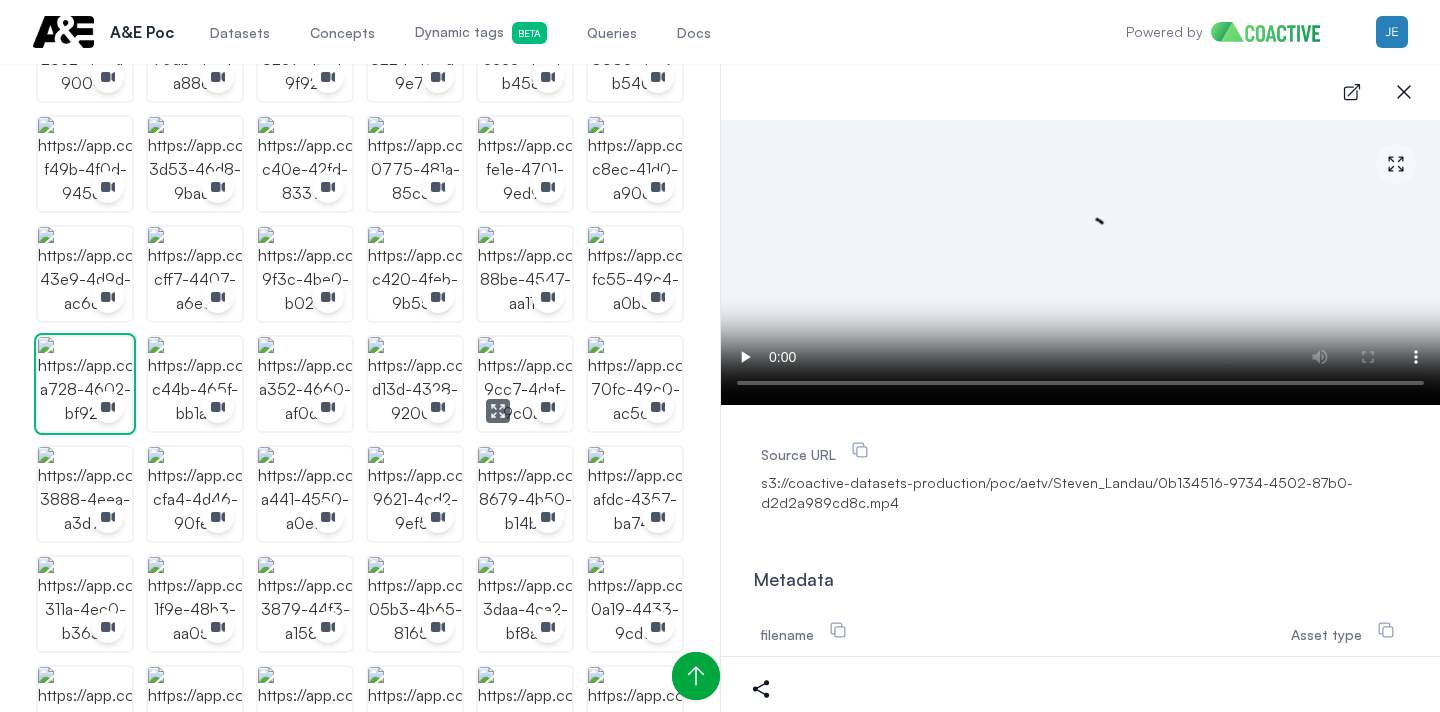 scroll, scrollTop: 1052, scrollLeft: 0, axis: vertical 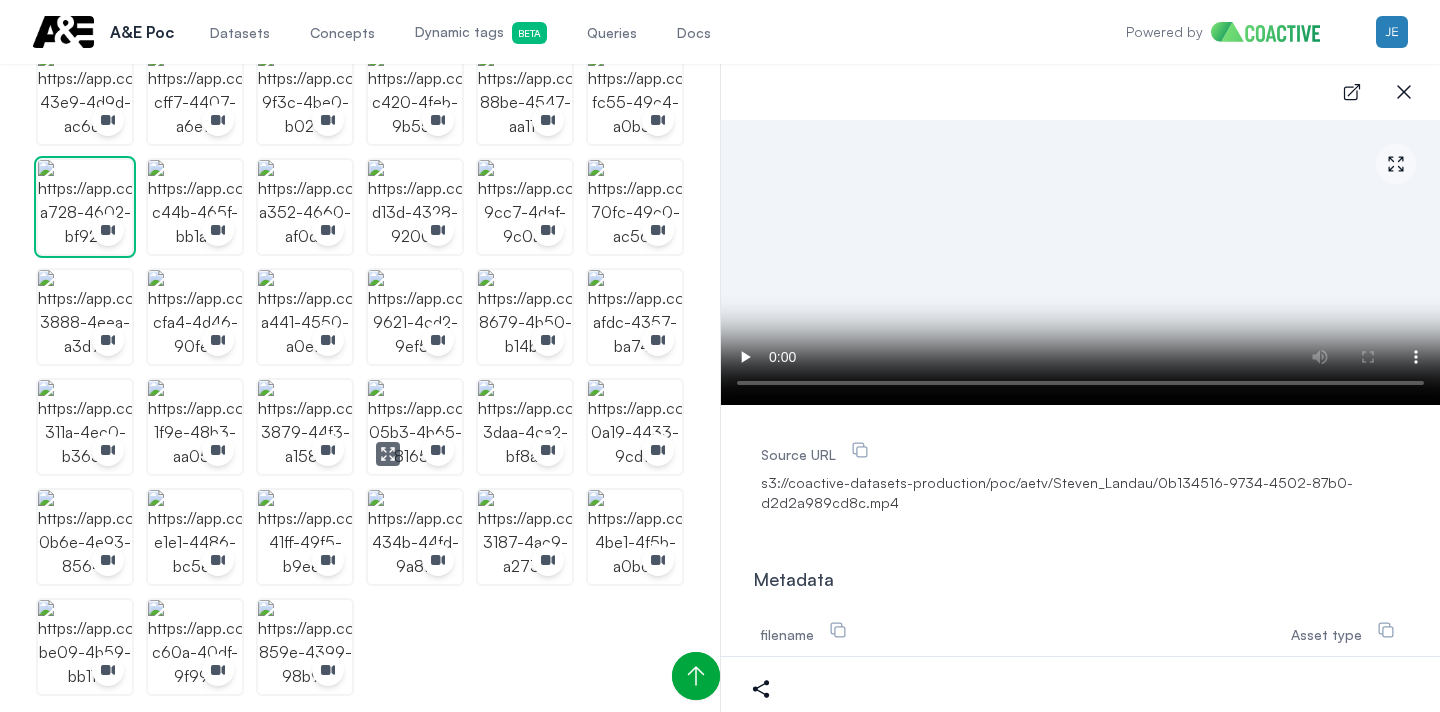 click at bounding box center [415, 427] 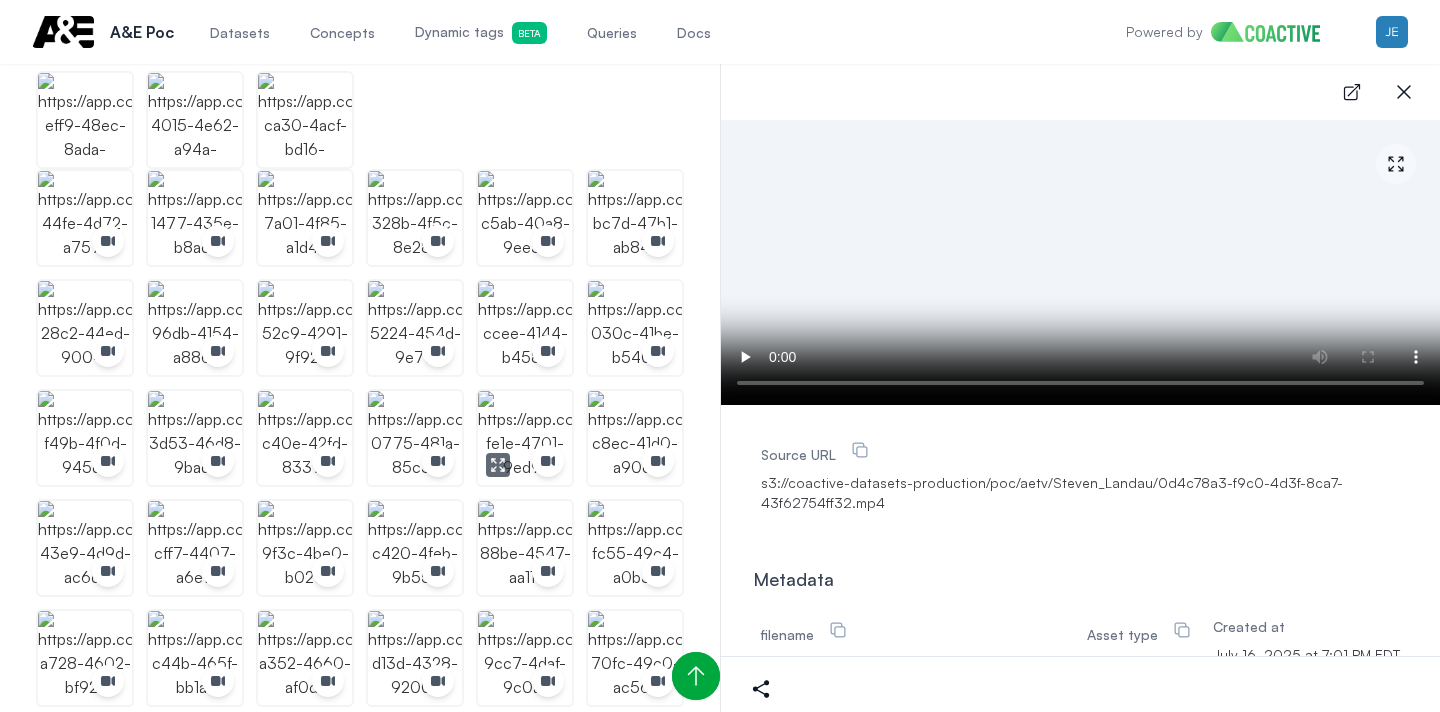 scroll, scrollTop: 640, scrollLeft: 0, axis: vertical 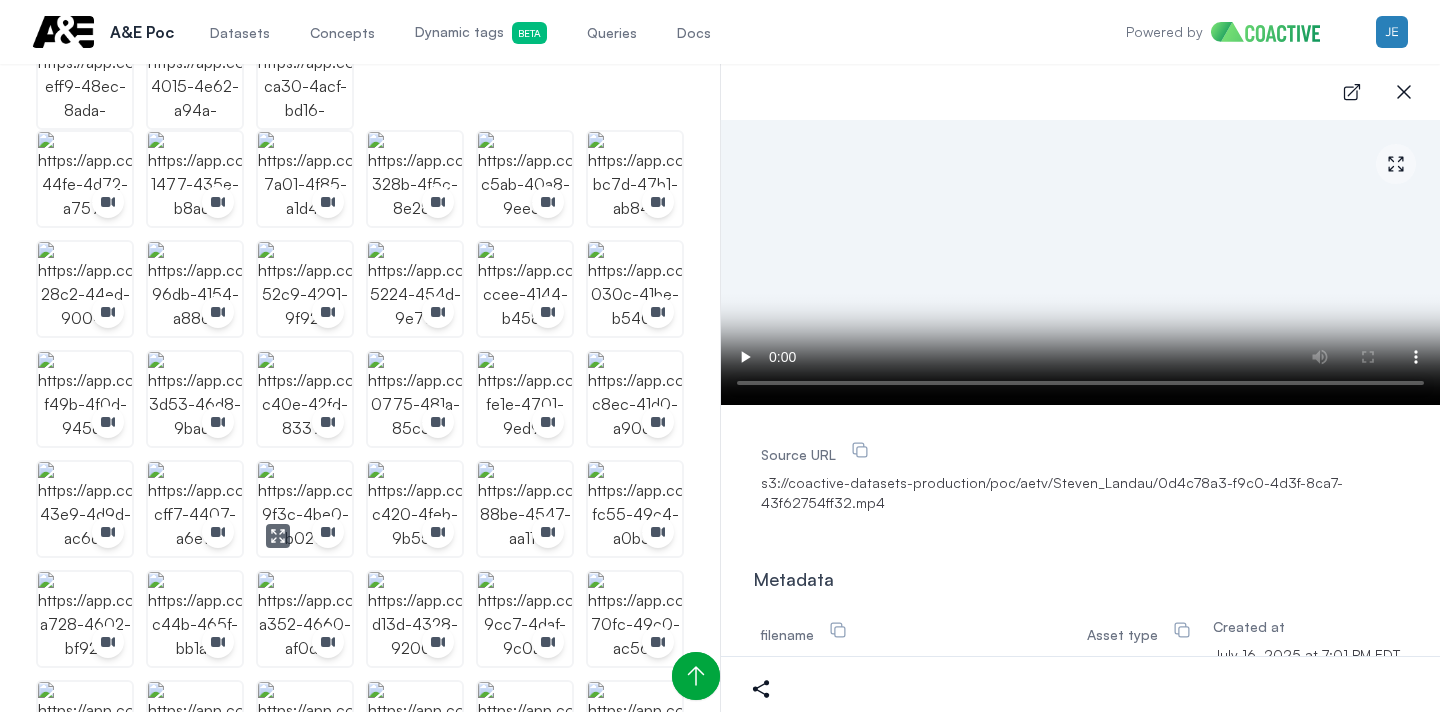 click at bounding box center [305, 509] 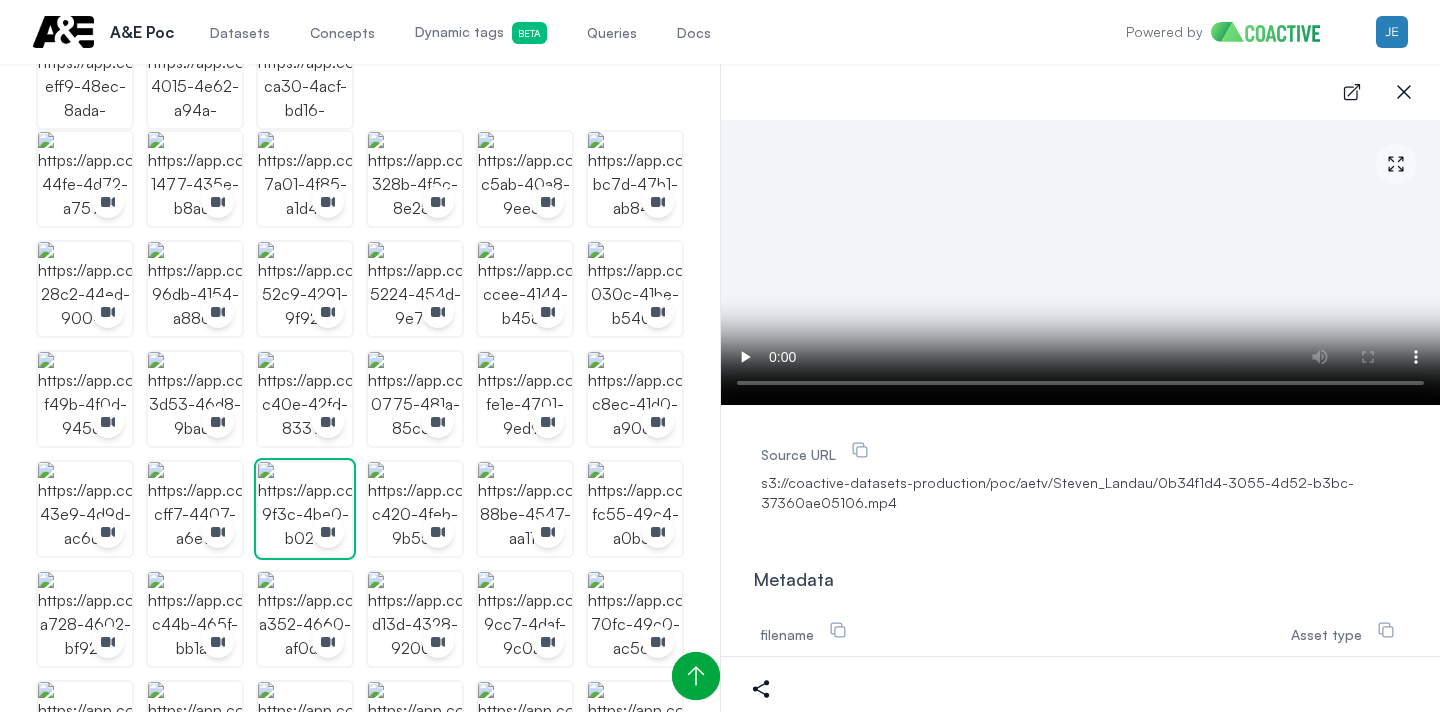 type 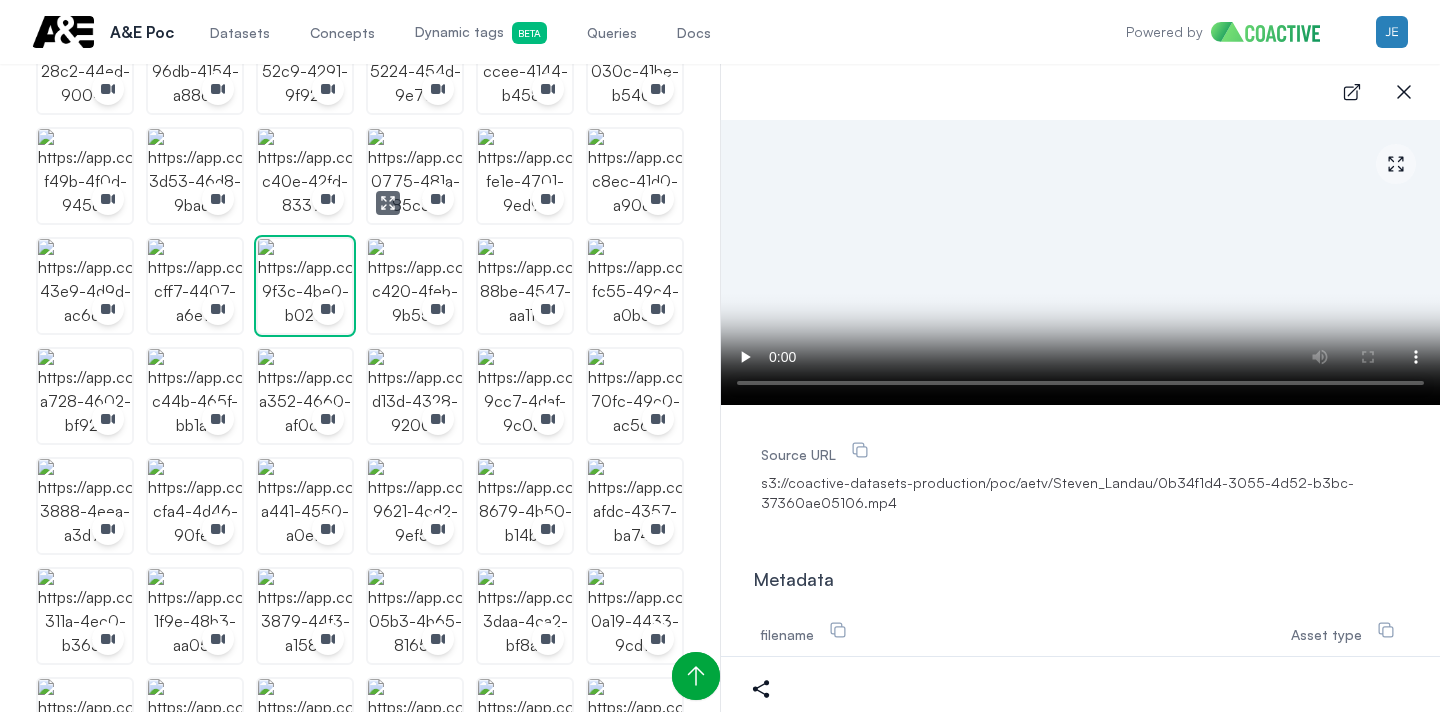 scroll, scrollTop: 1052, scrollLeft: 0, axis: vertical 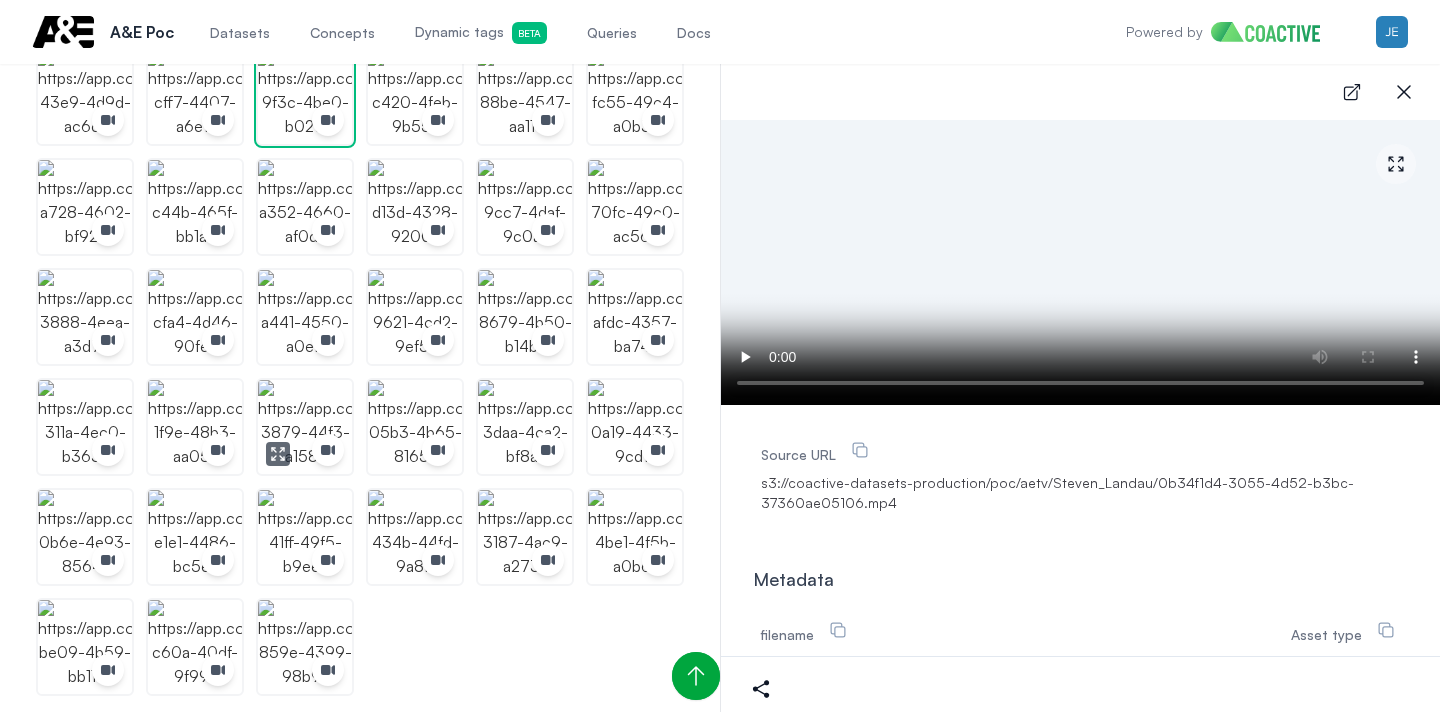 click at bounding box center (305, 427) 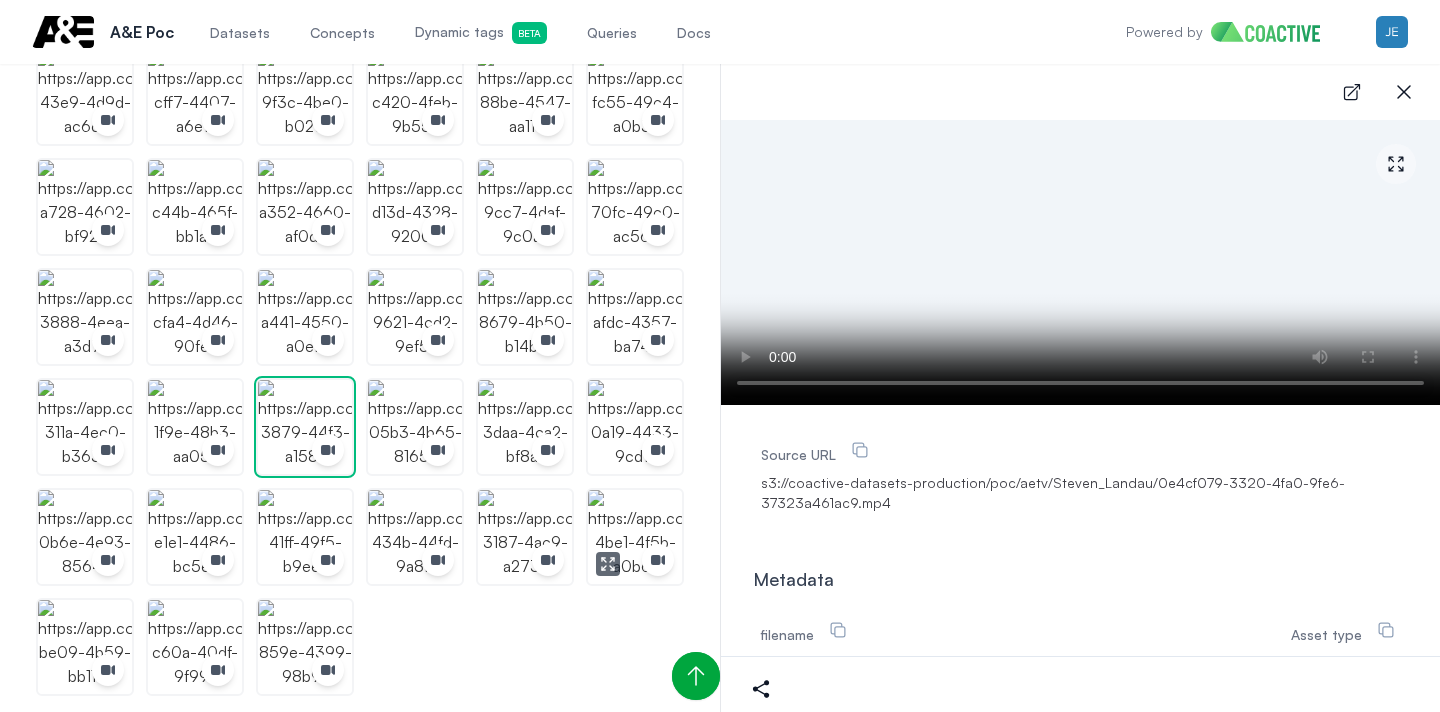 click at bounding box center [635, 537] 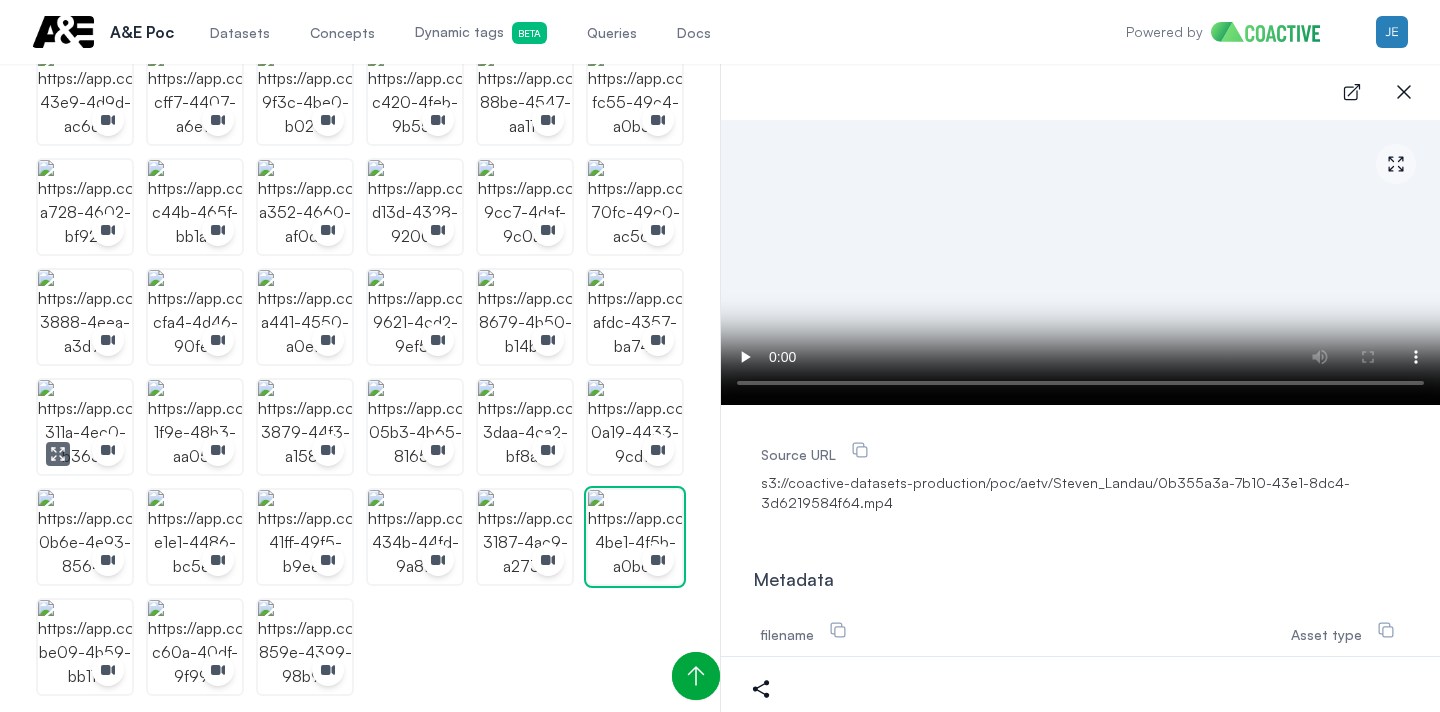 click at bounding box center (85, 427) 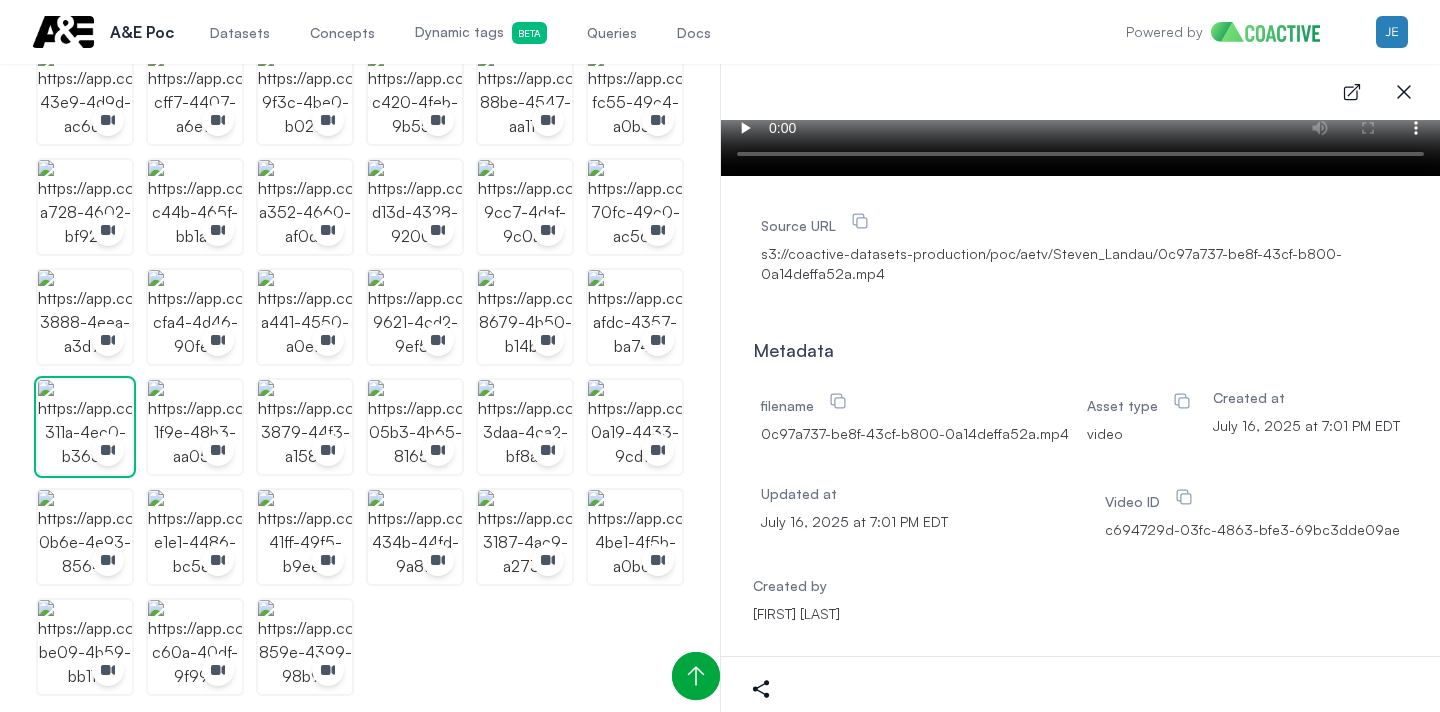 scroll, scrollTop: 0, scrollLeft: 0, axis: both 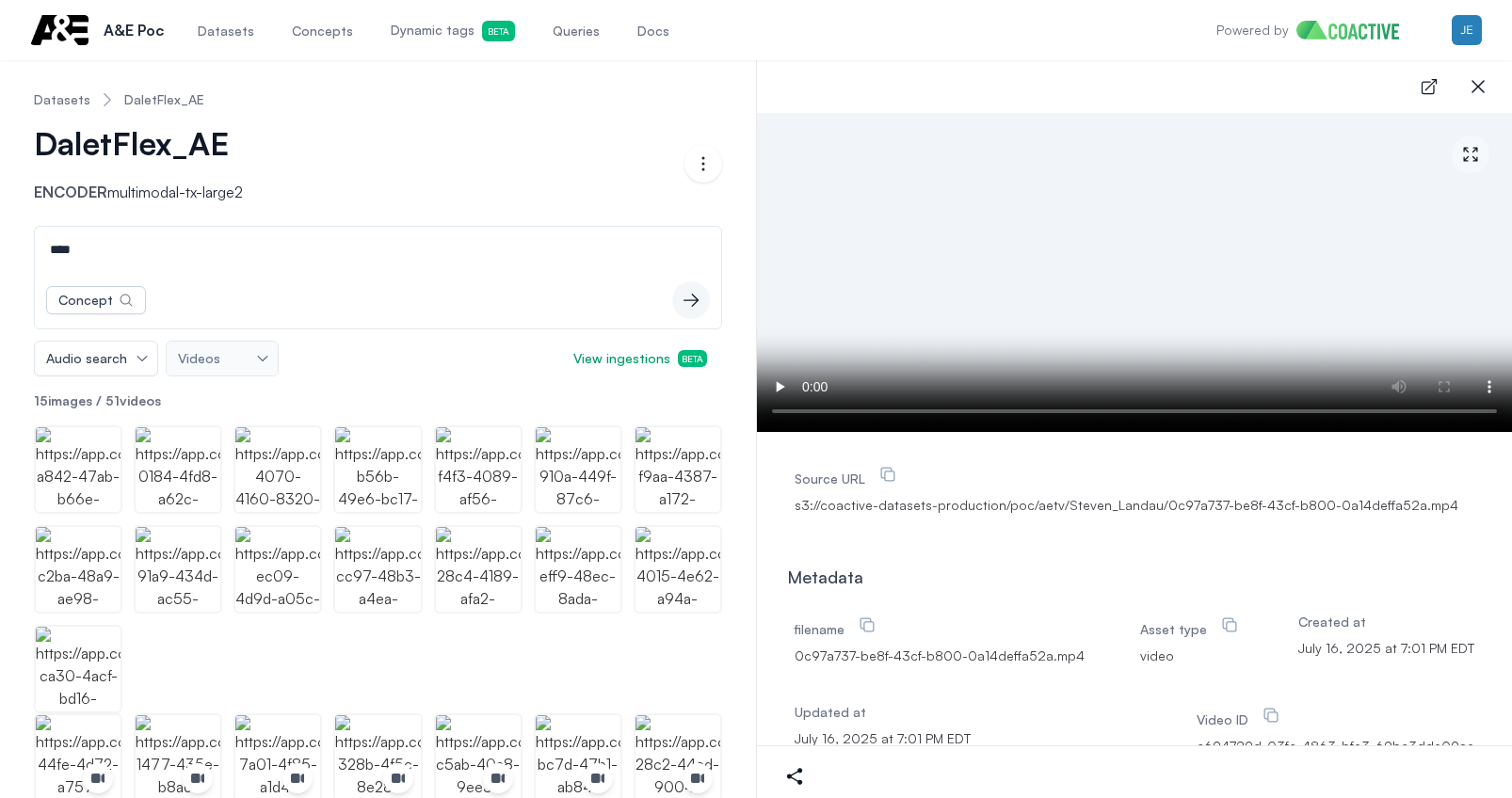 click on "****" at bounding box center (378, 249) 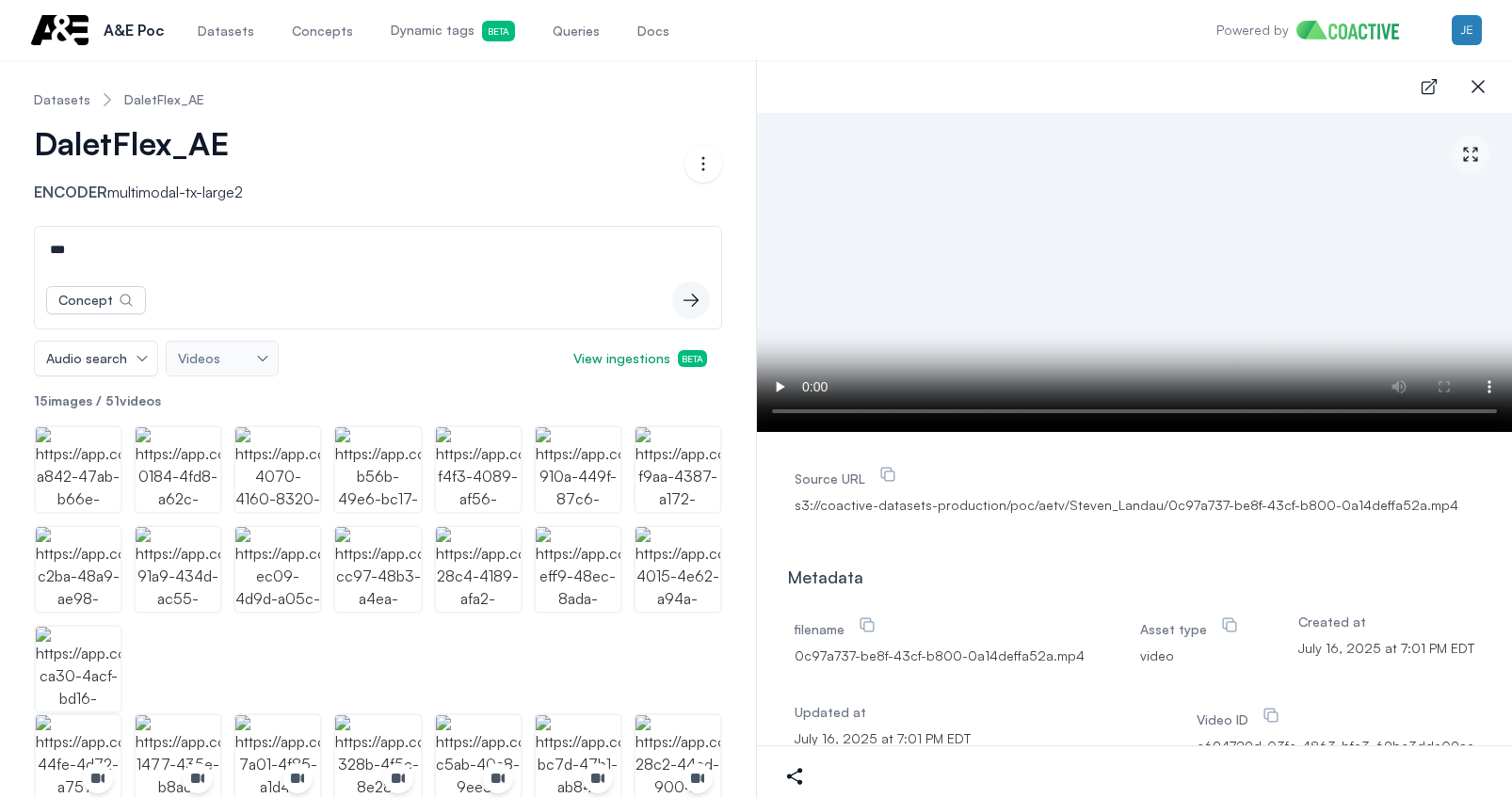 type on "***" 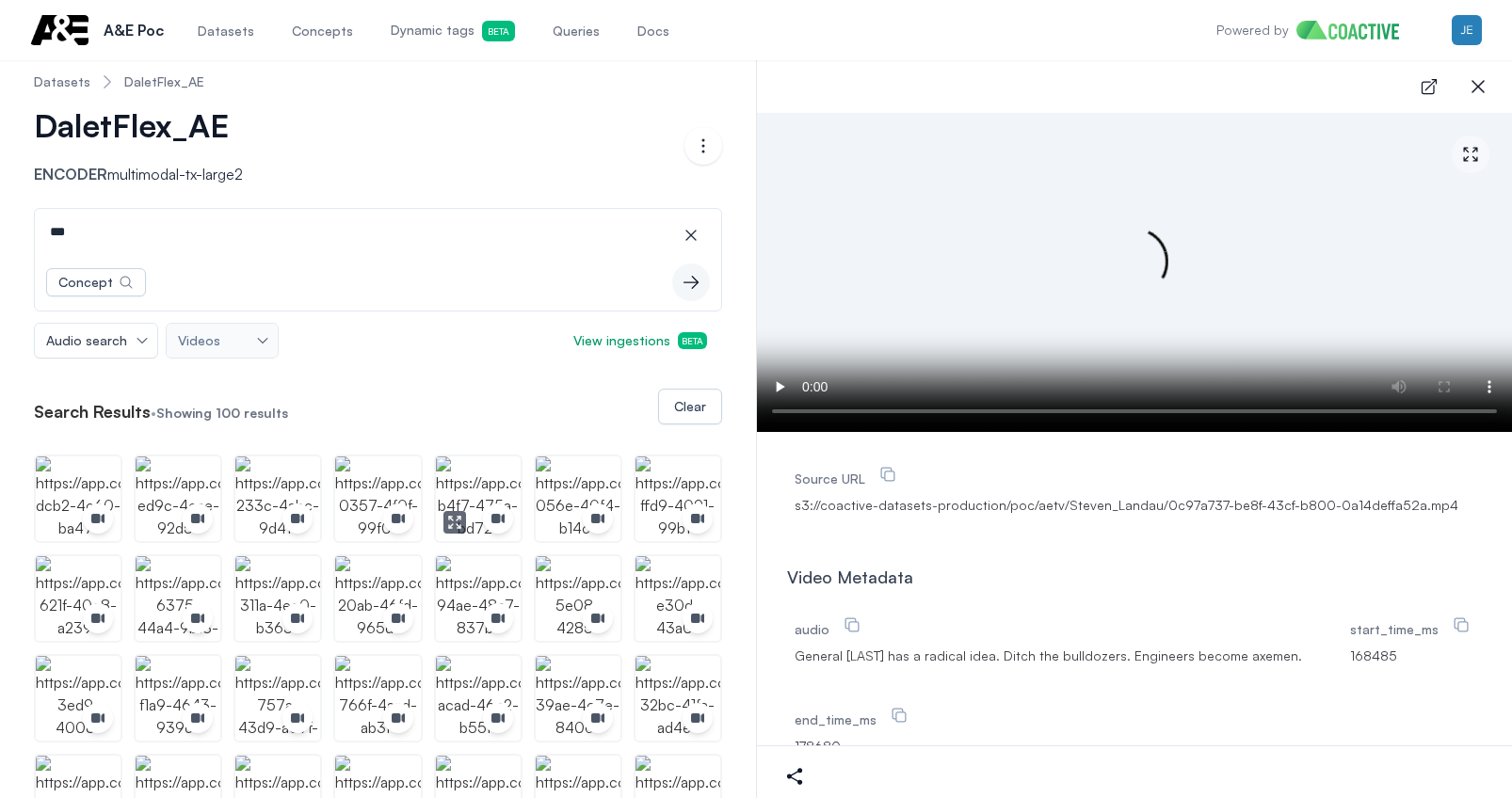 scroll, scrollTop: 0, scrollLeft: 0, axis: both 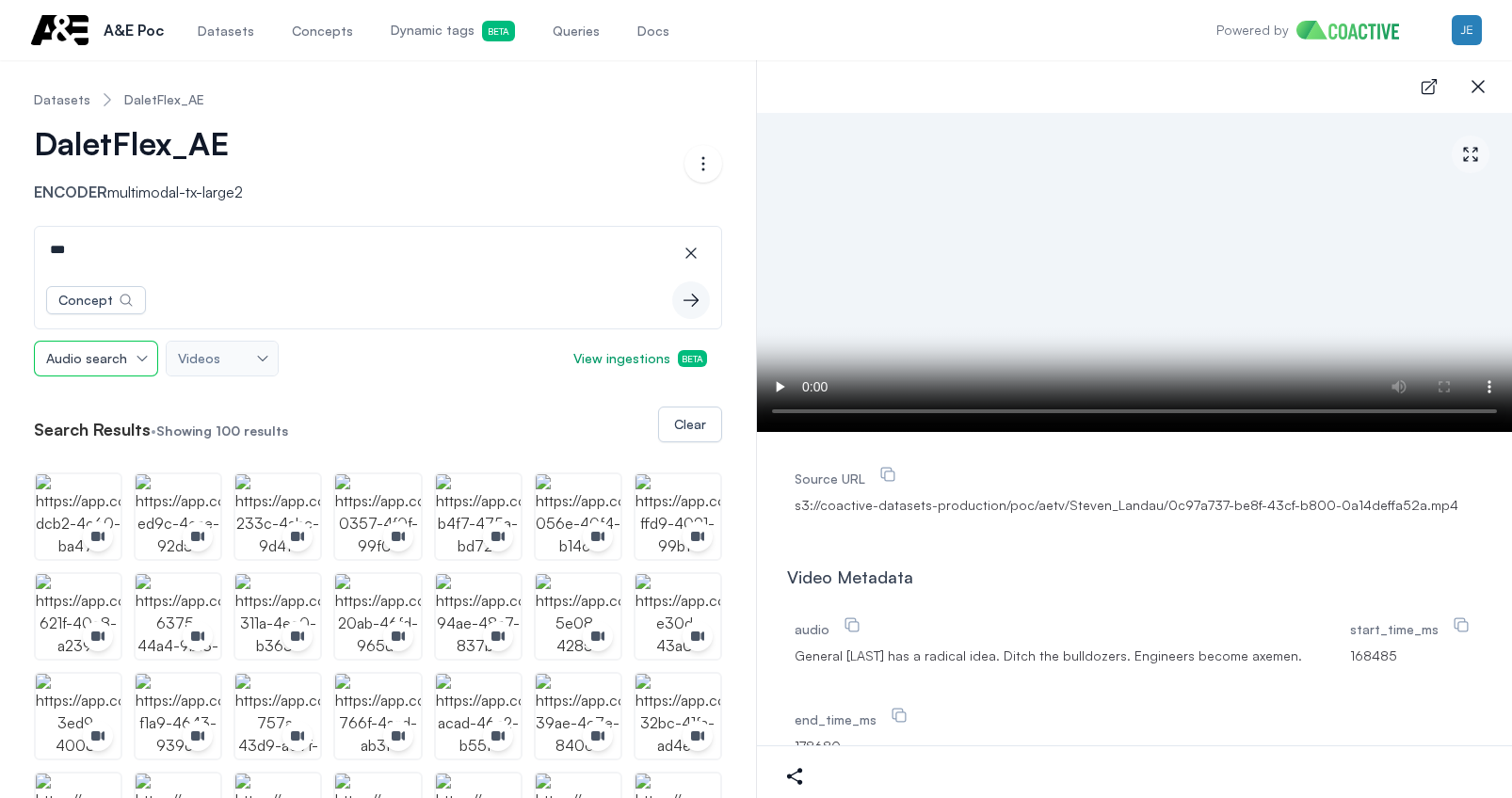 click on "Audio search" at bounding box center [96, 359] 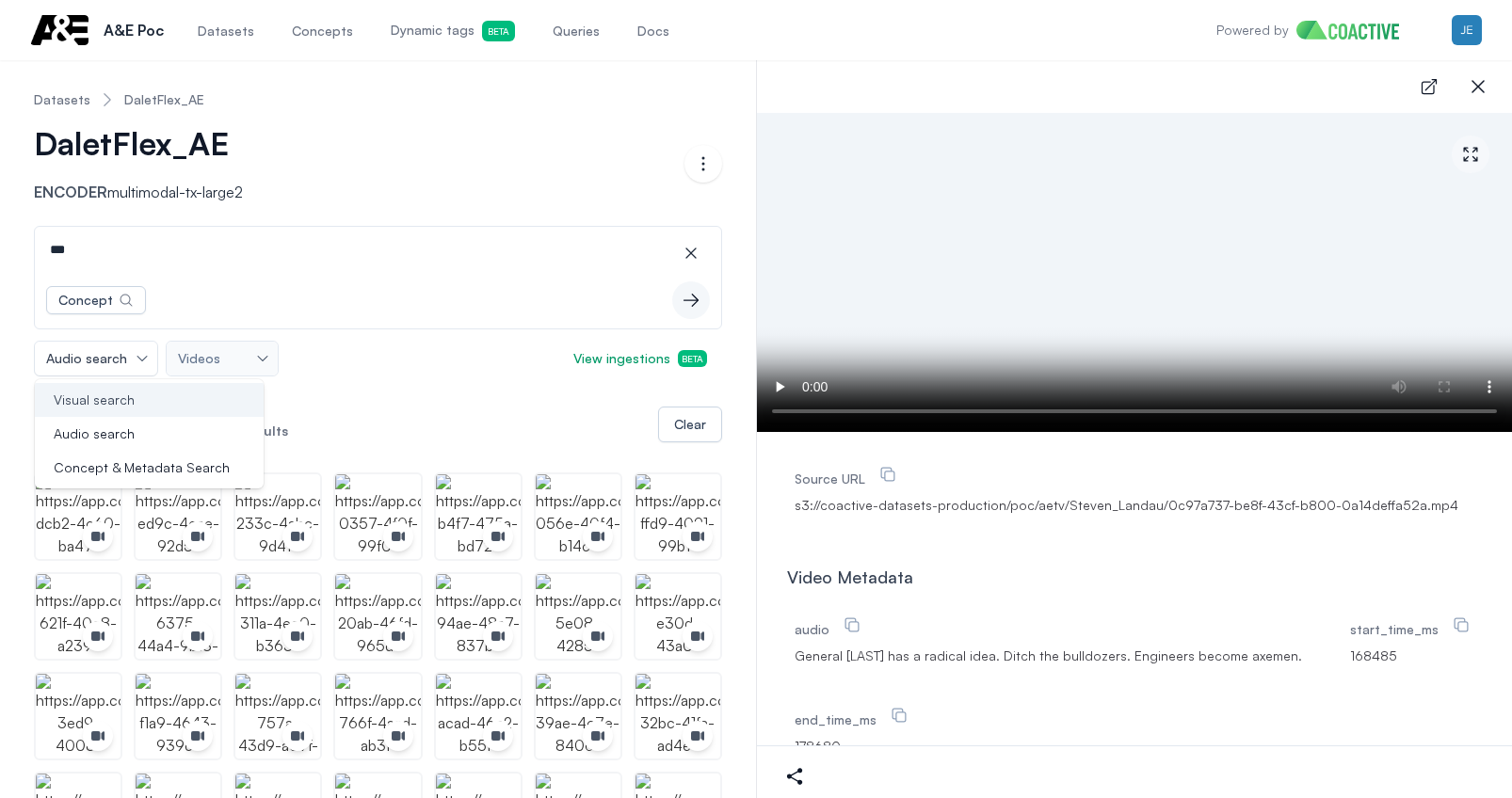 click on "Visual search" at bounding box center [94, 400] 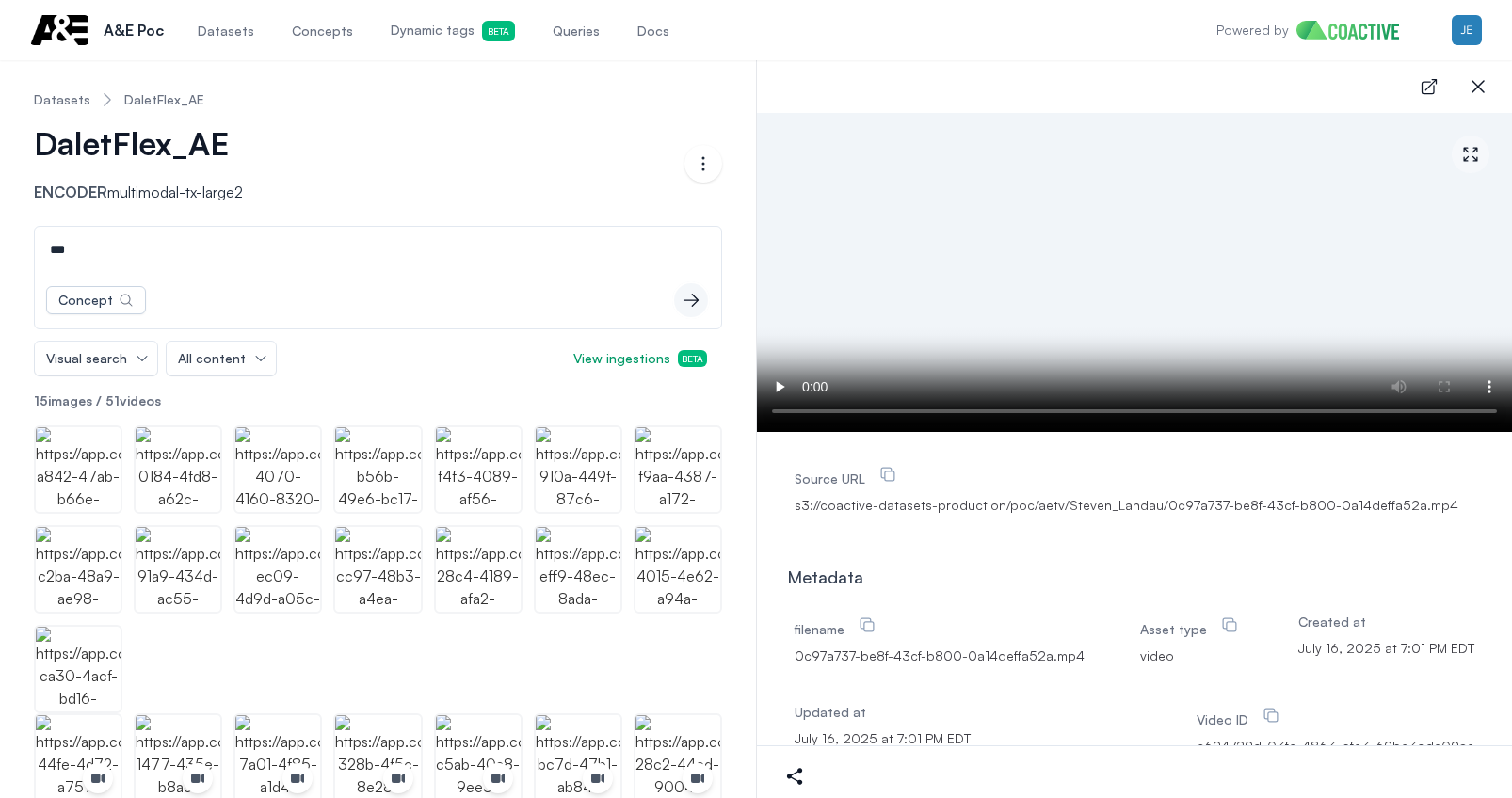 click on "icon-button" at bounding box center (691, 300) 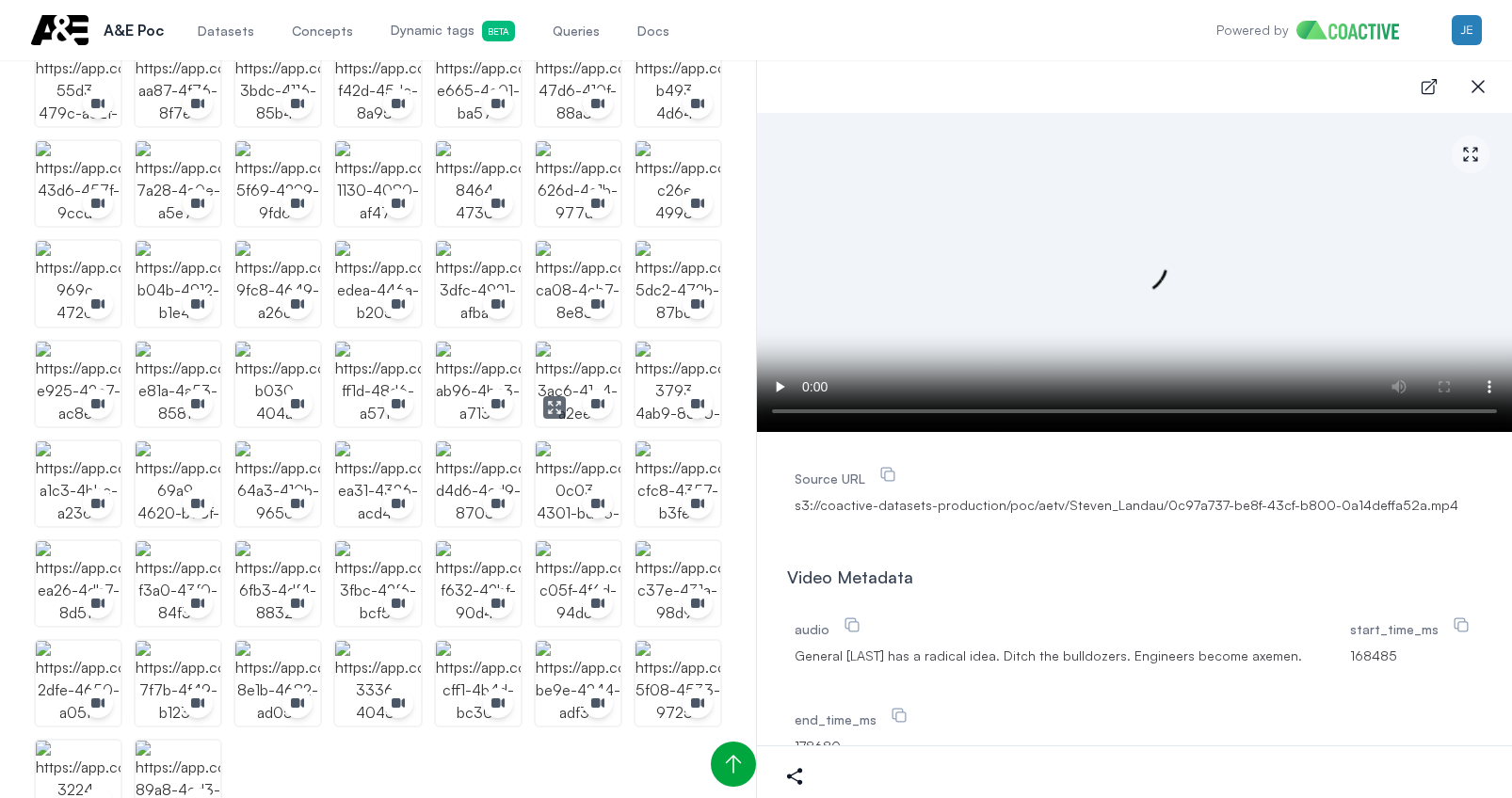 scroll, scrollTop: 1176, scrollLeft: 0, axis: vertical 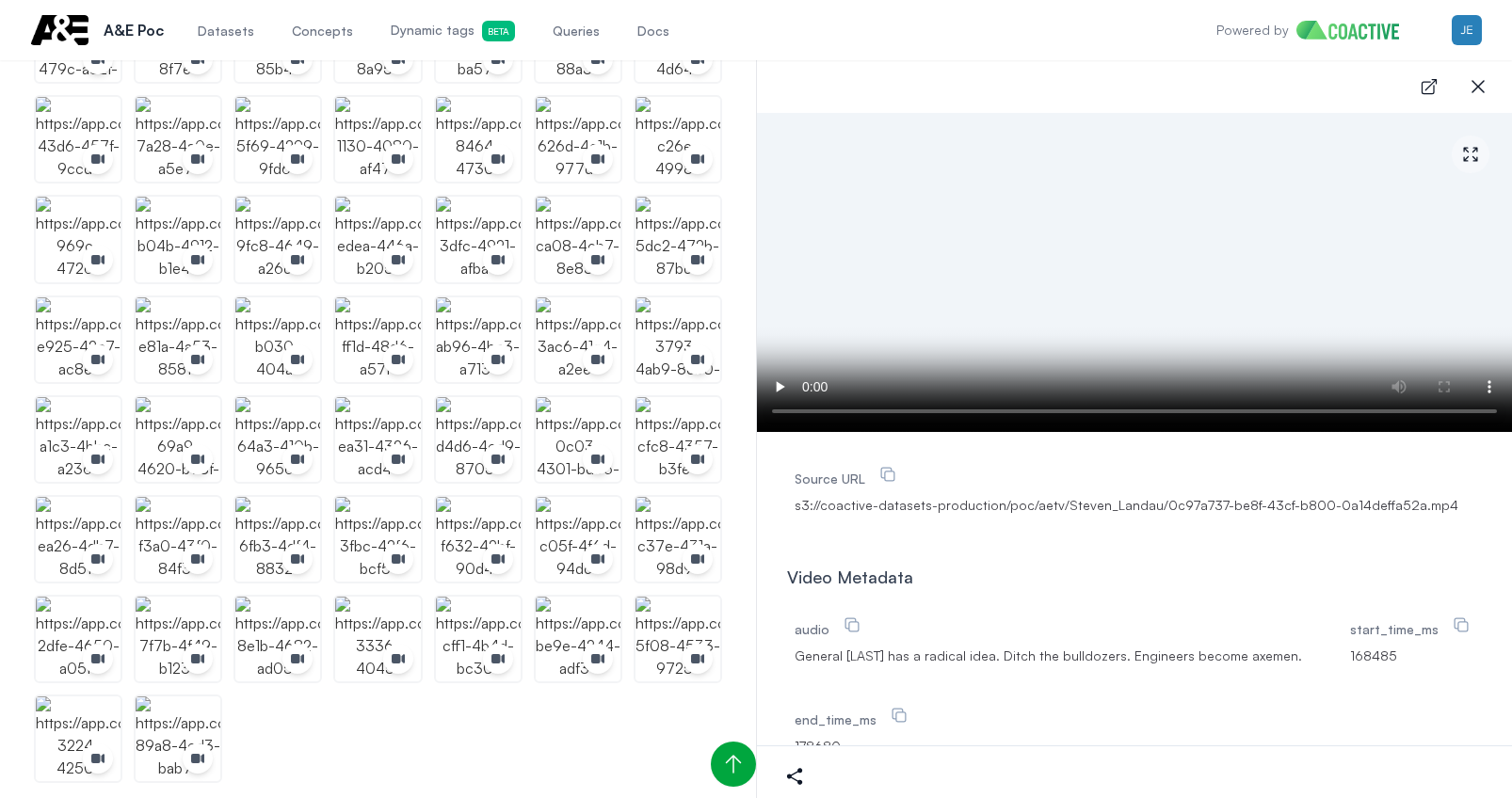 type 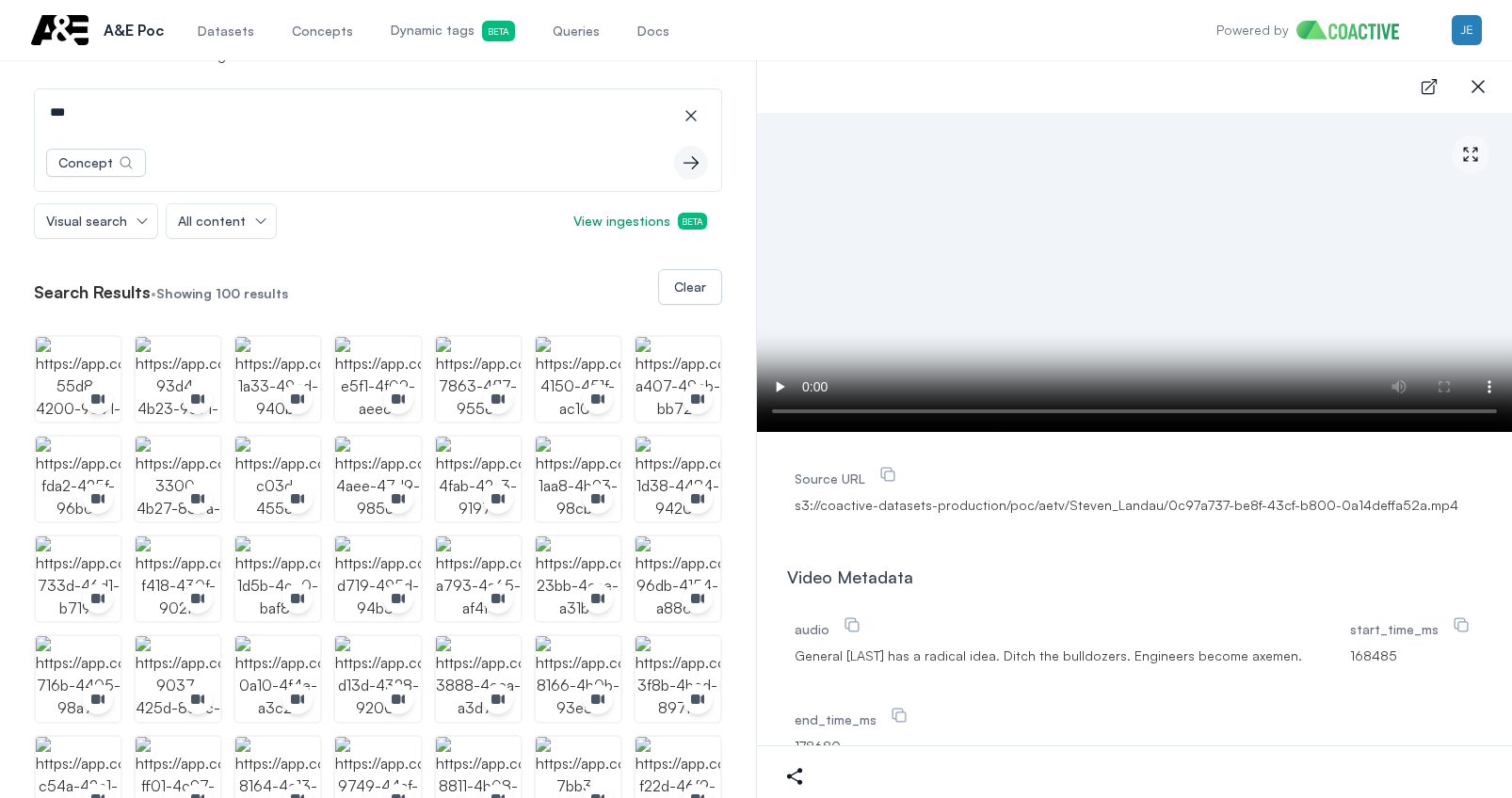 scroll, scrollTop: 0, scrollLeft: 0, axis: both 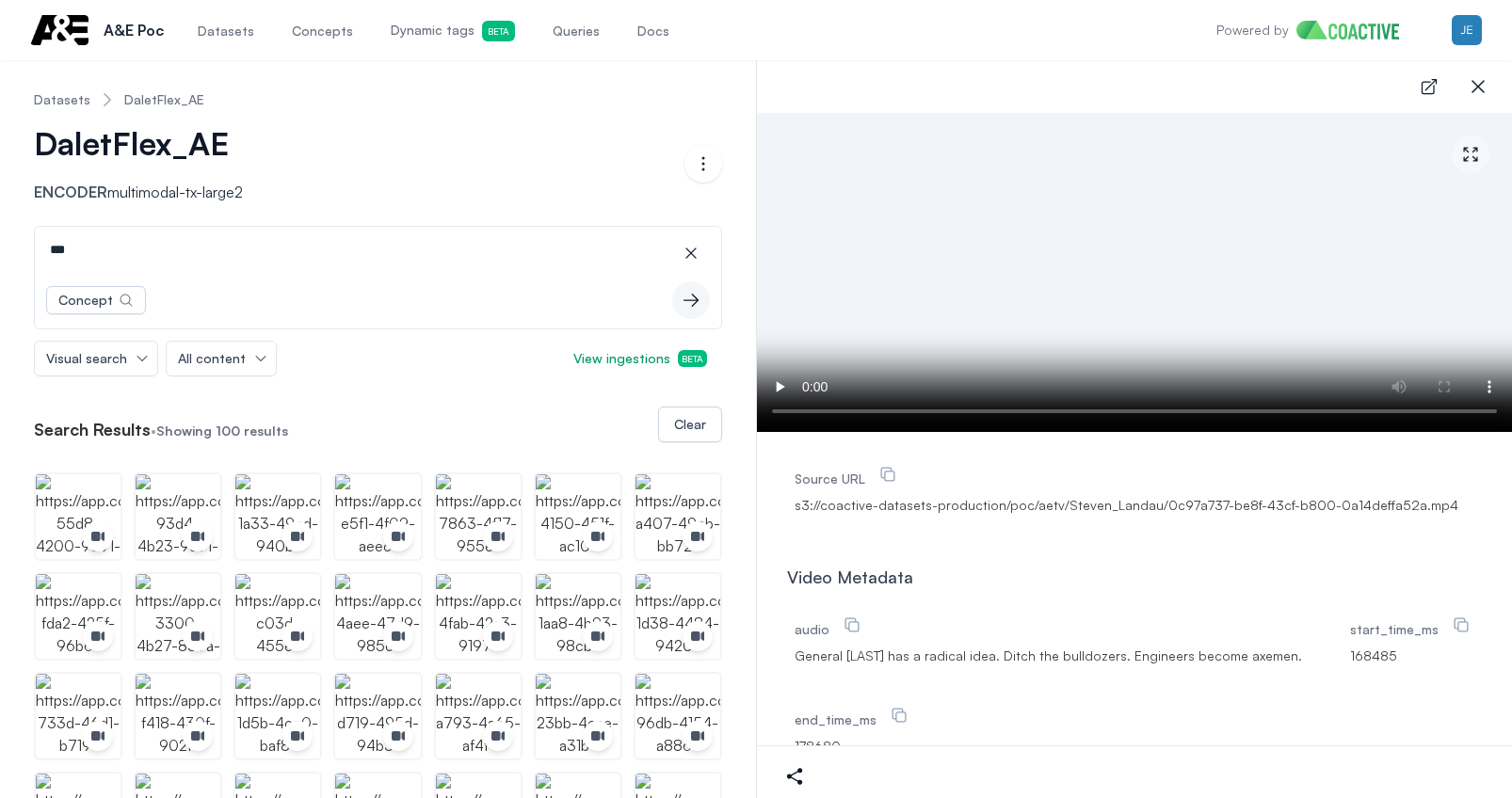 click on "***" at bounding box center [378, 249] 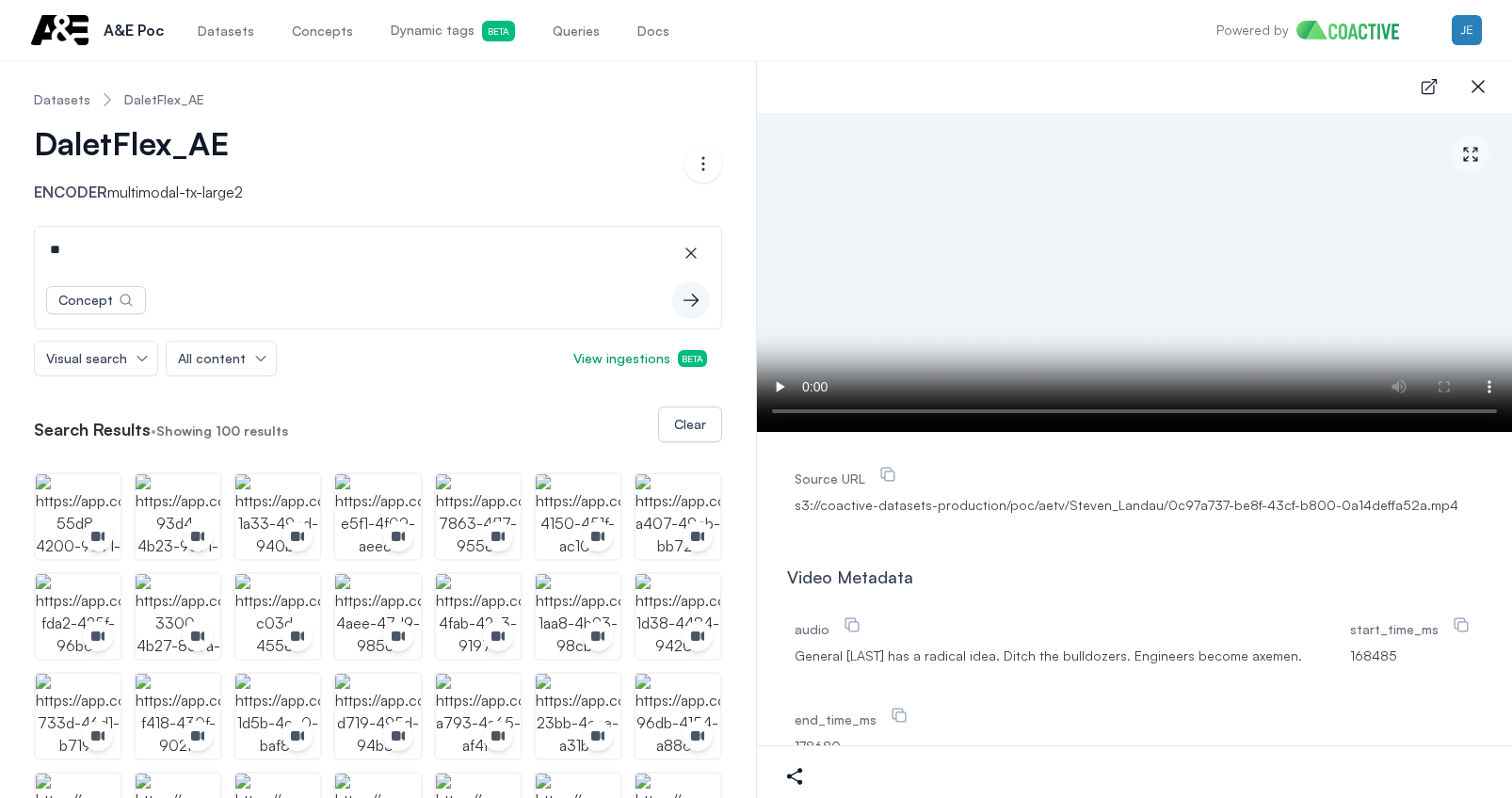 type on "*" 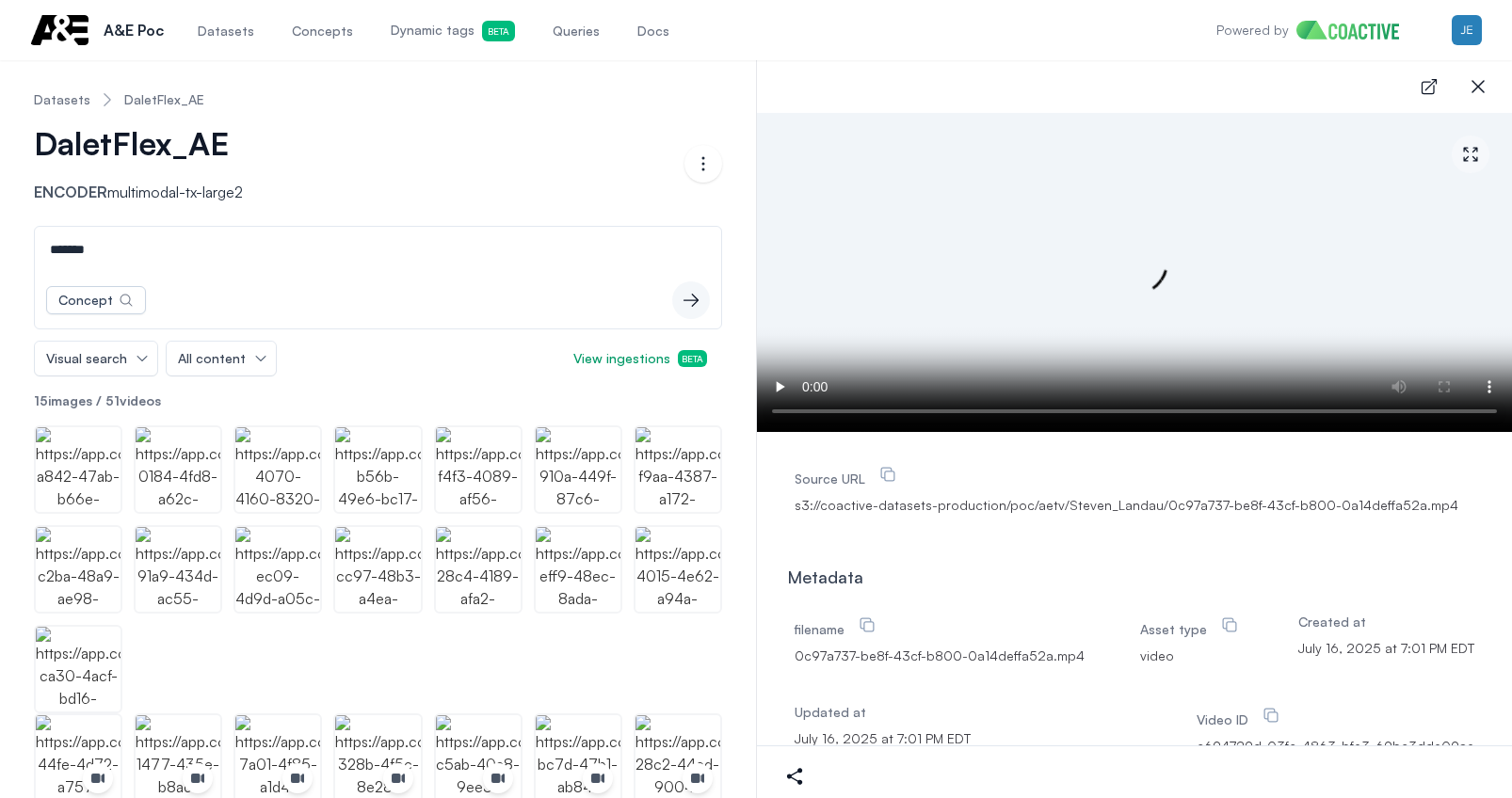 type on "*******" 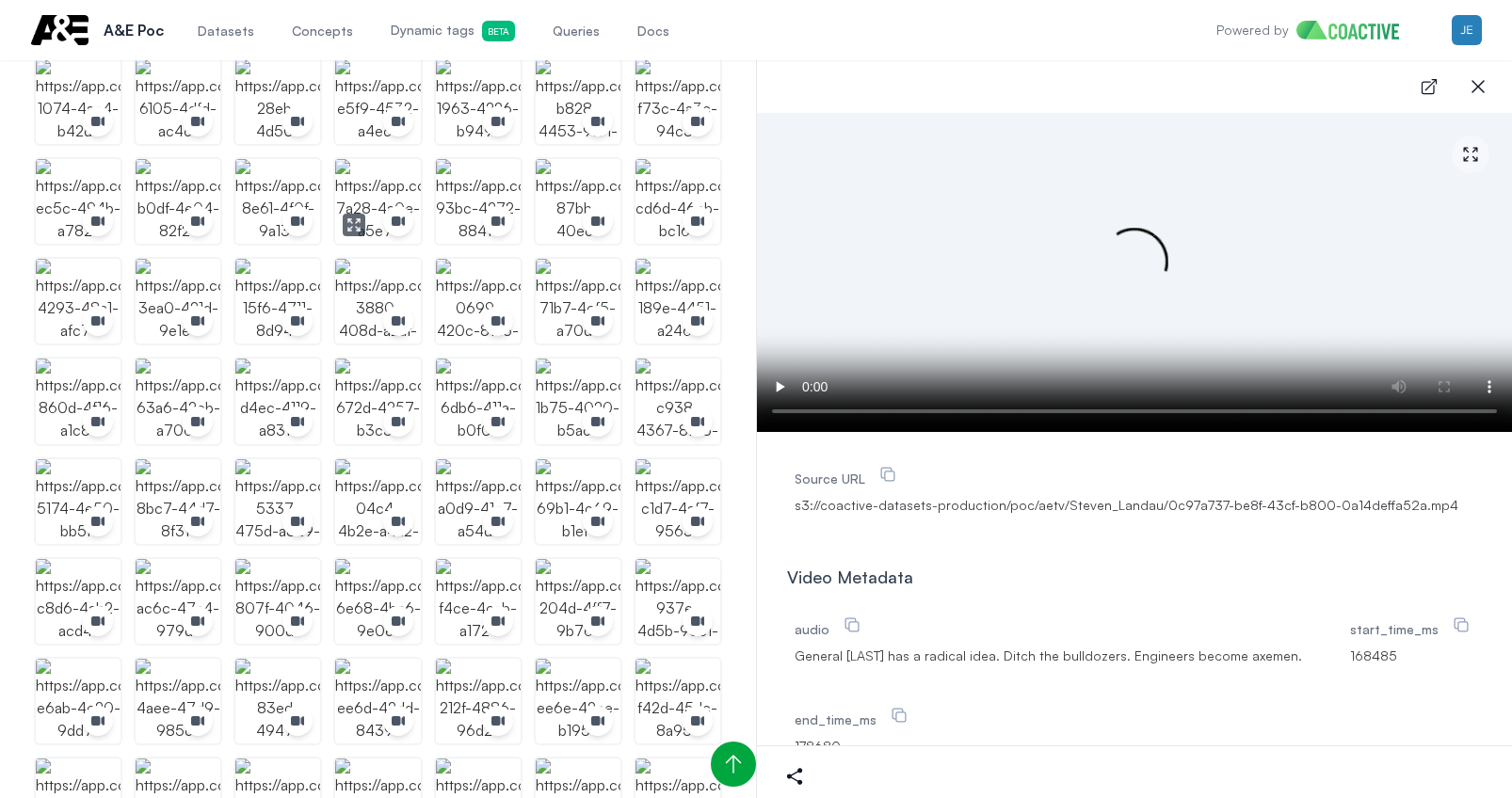 scroll, scrollTop: 1017, scrollLeft: 0, axis: vertical 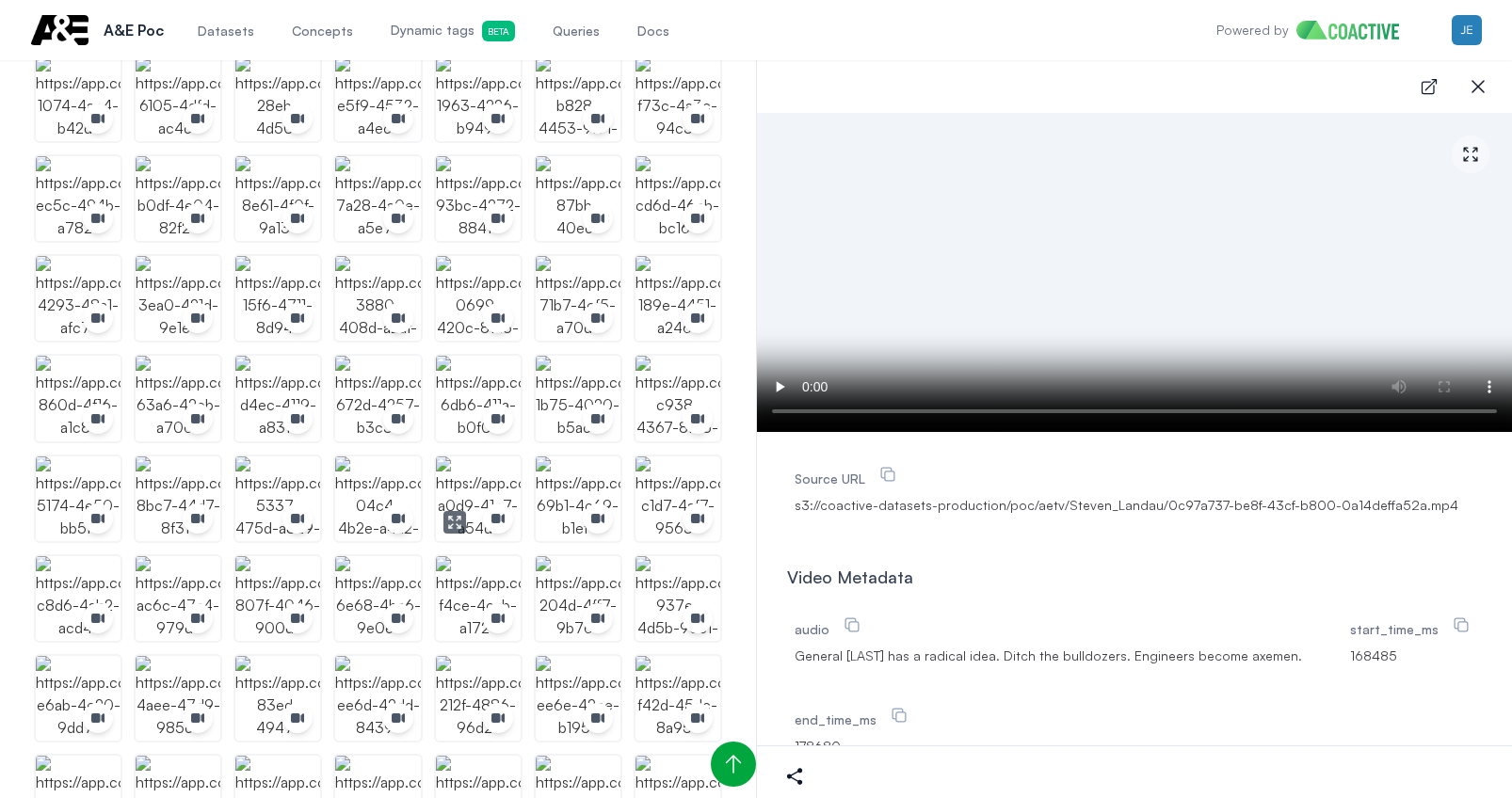 click at bounding box center [478, 499] 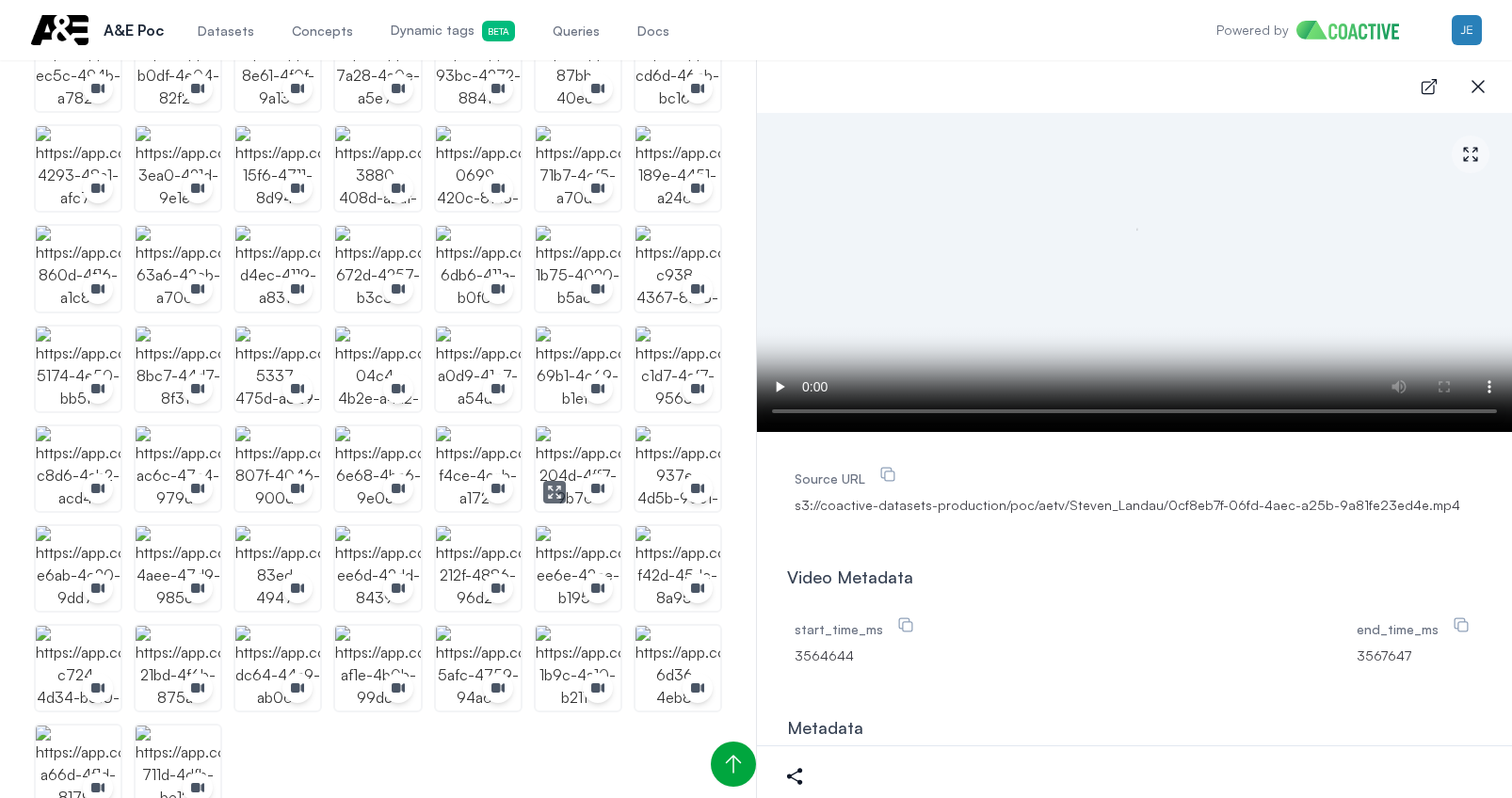 scroll, scrollTop: 1176, scrollLeft: 0, axis: vertical 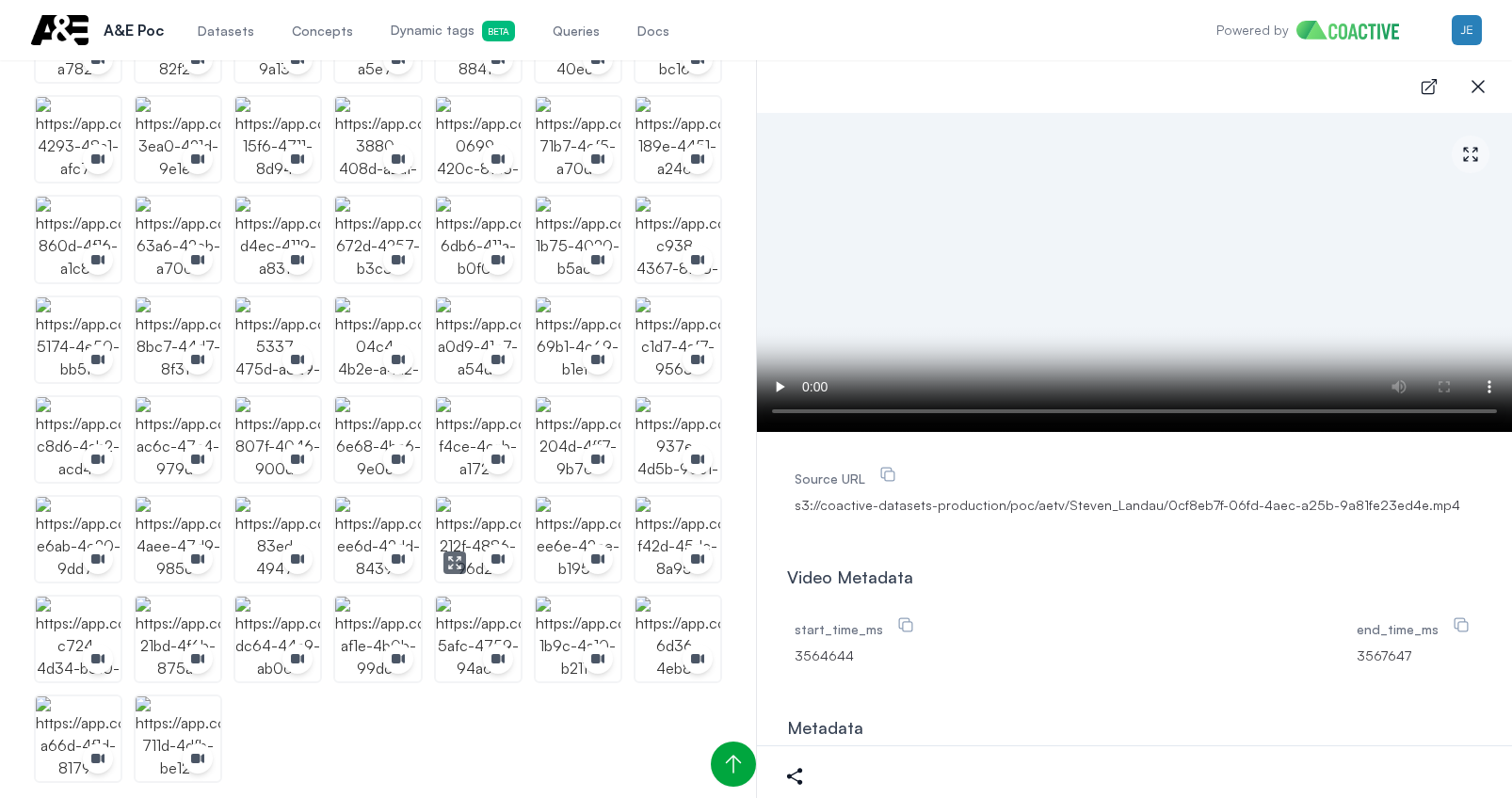 click at bounding box center (478, 539) 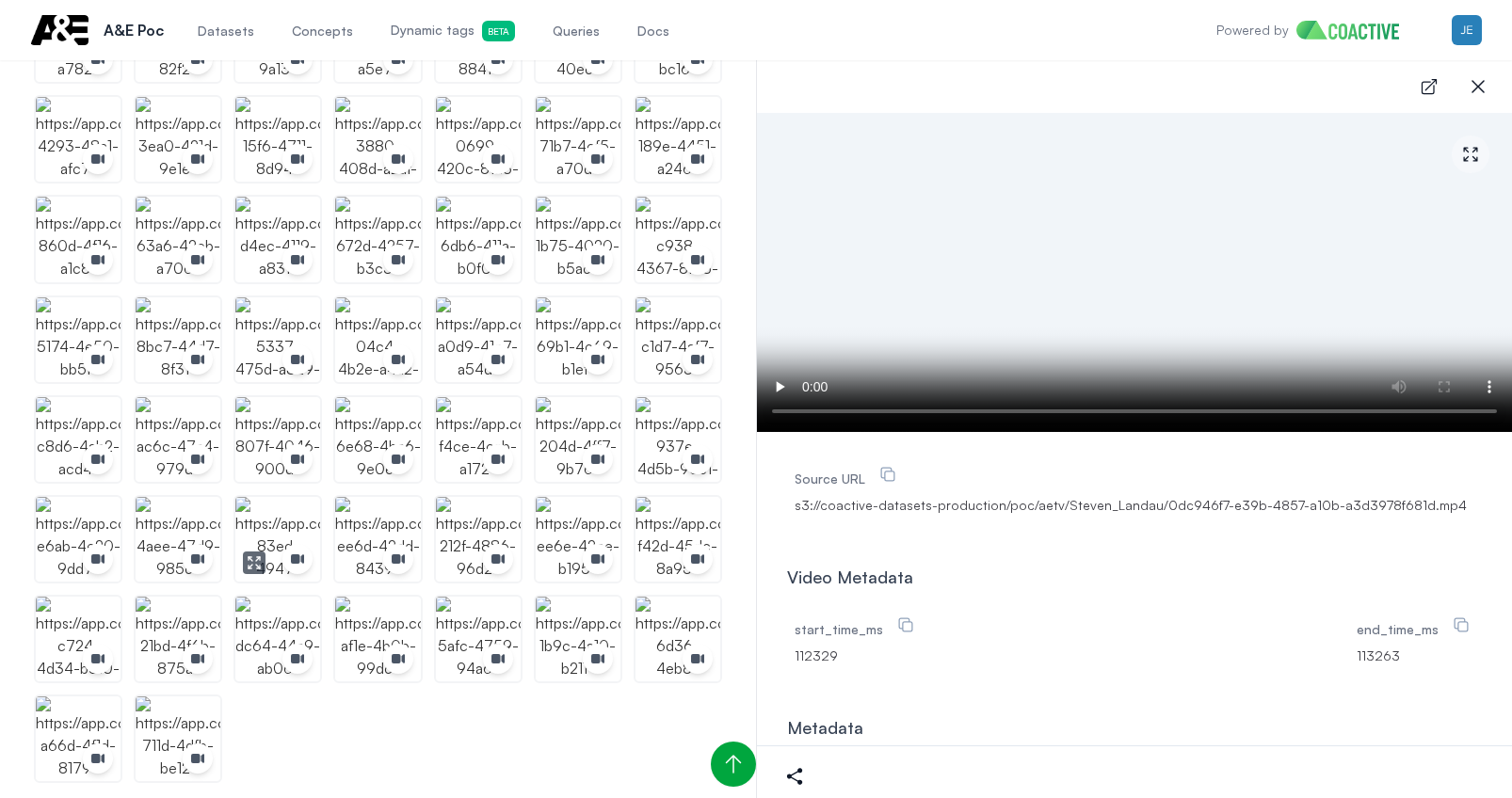 click at bounding box center [278, 539] 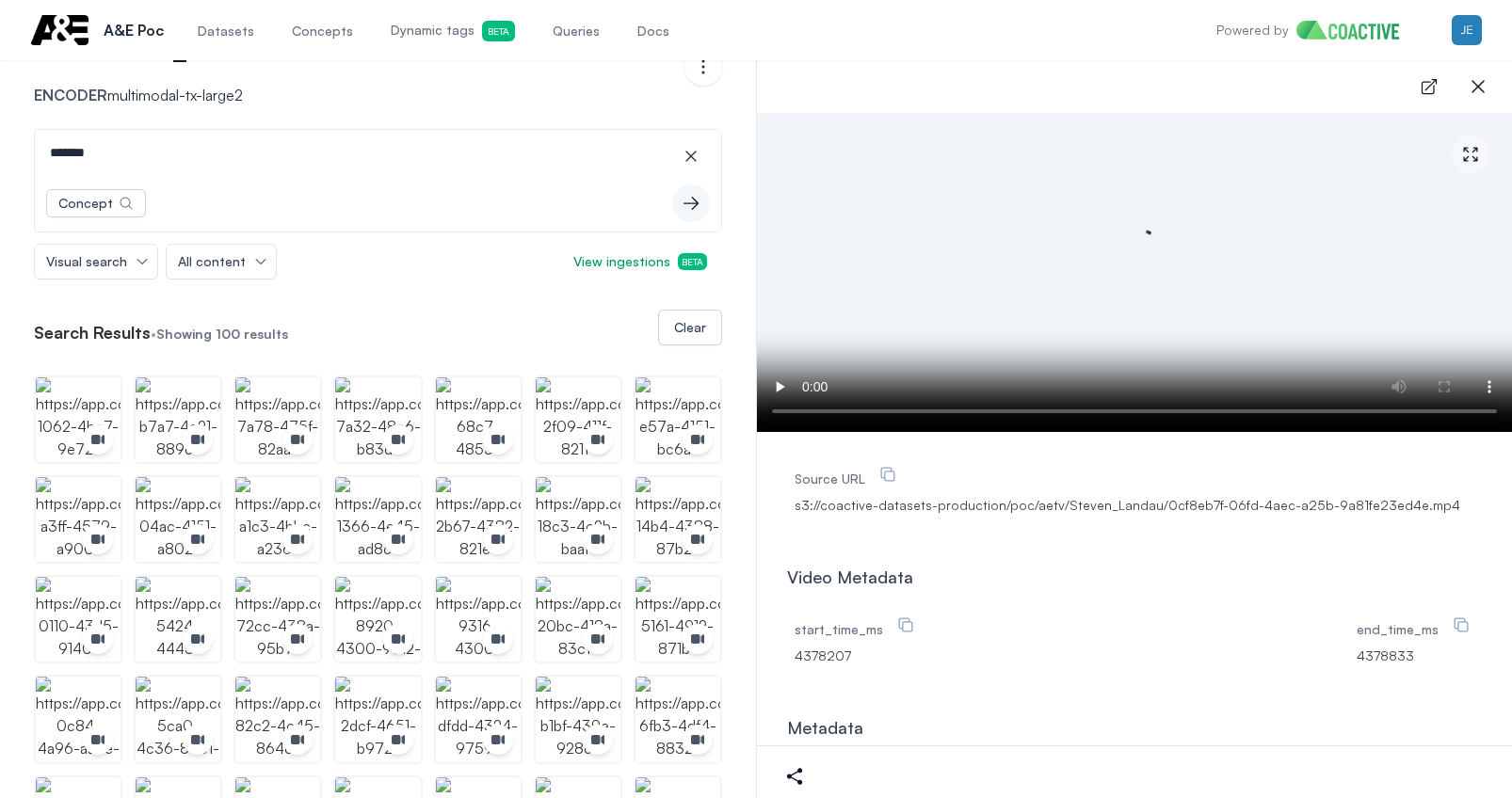 scroll, scrollTop: 0, scrollLeft: 0, axis: both 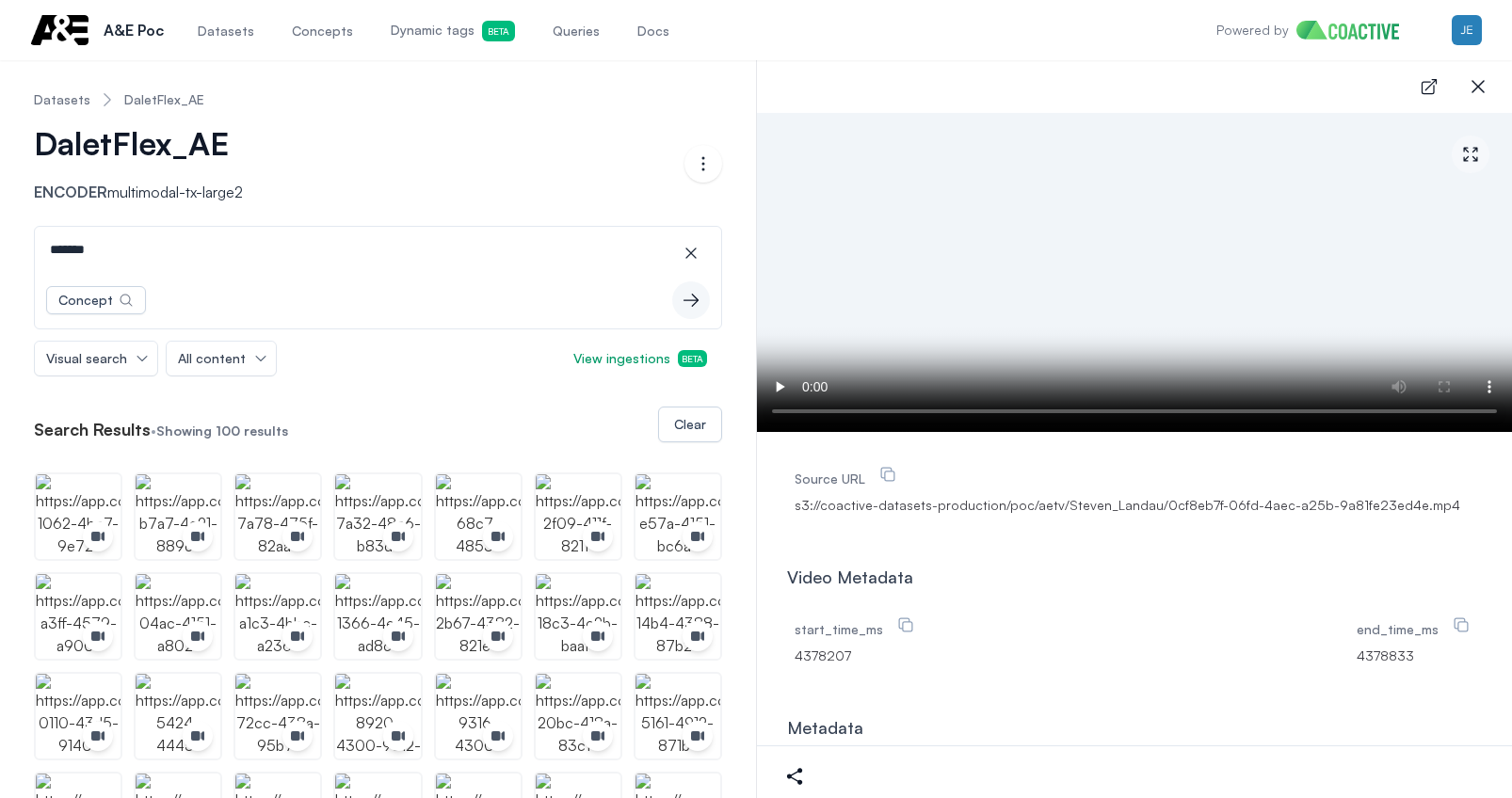 click on "Datasets" at bounding box center [62, 100] 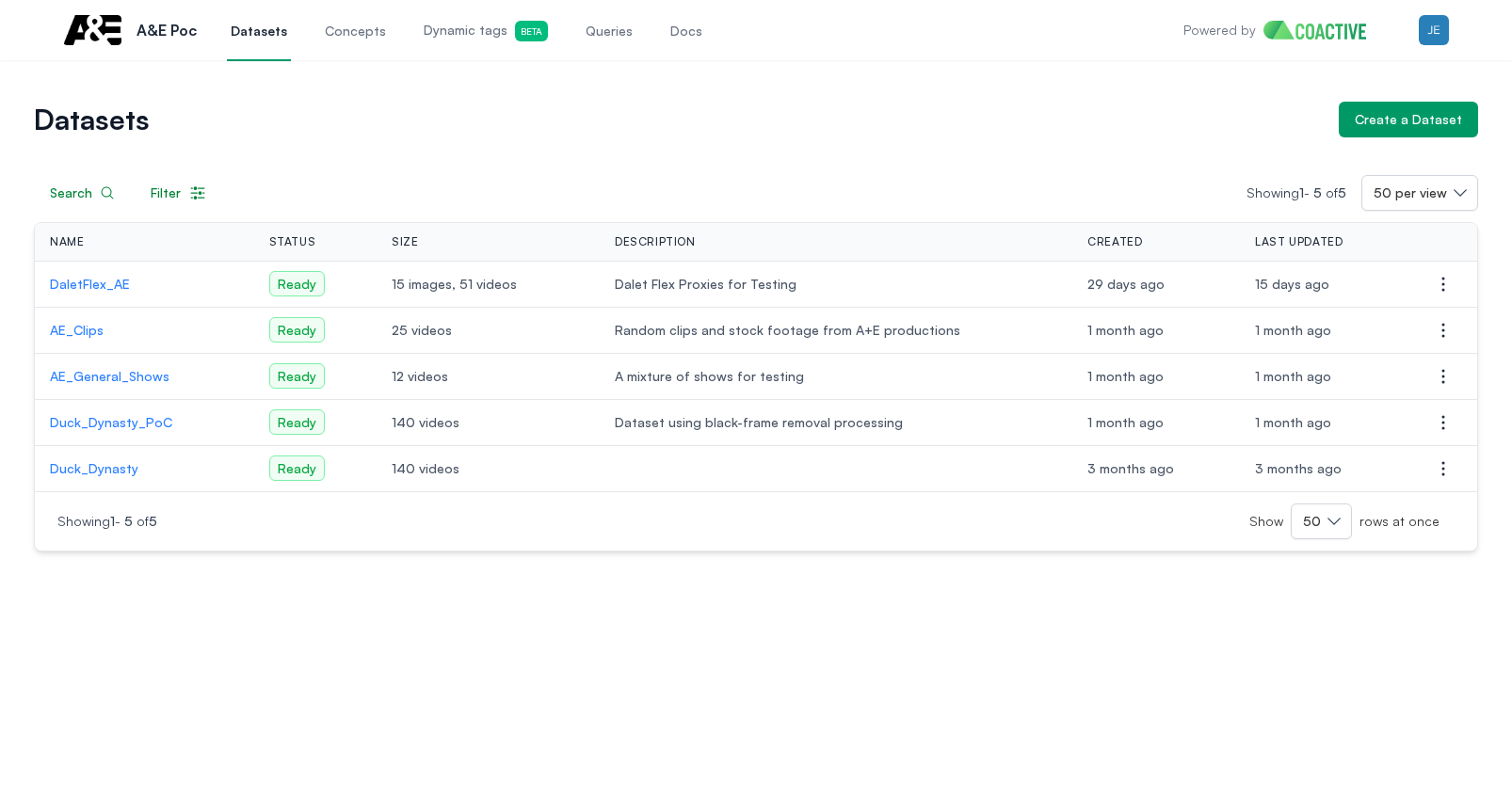 click on "AE_General_Shows" at bounding box center (144, 376) 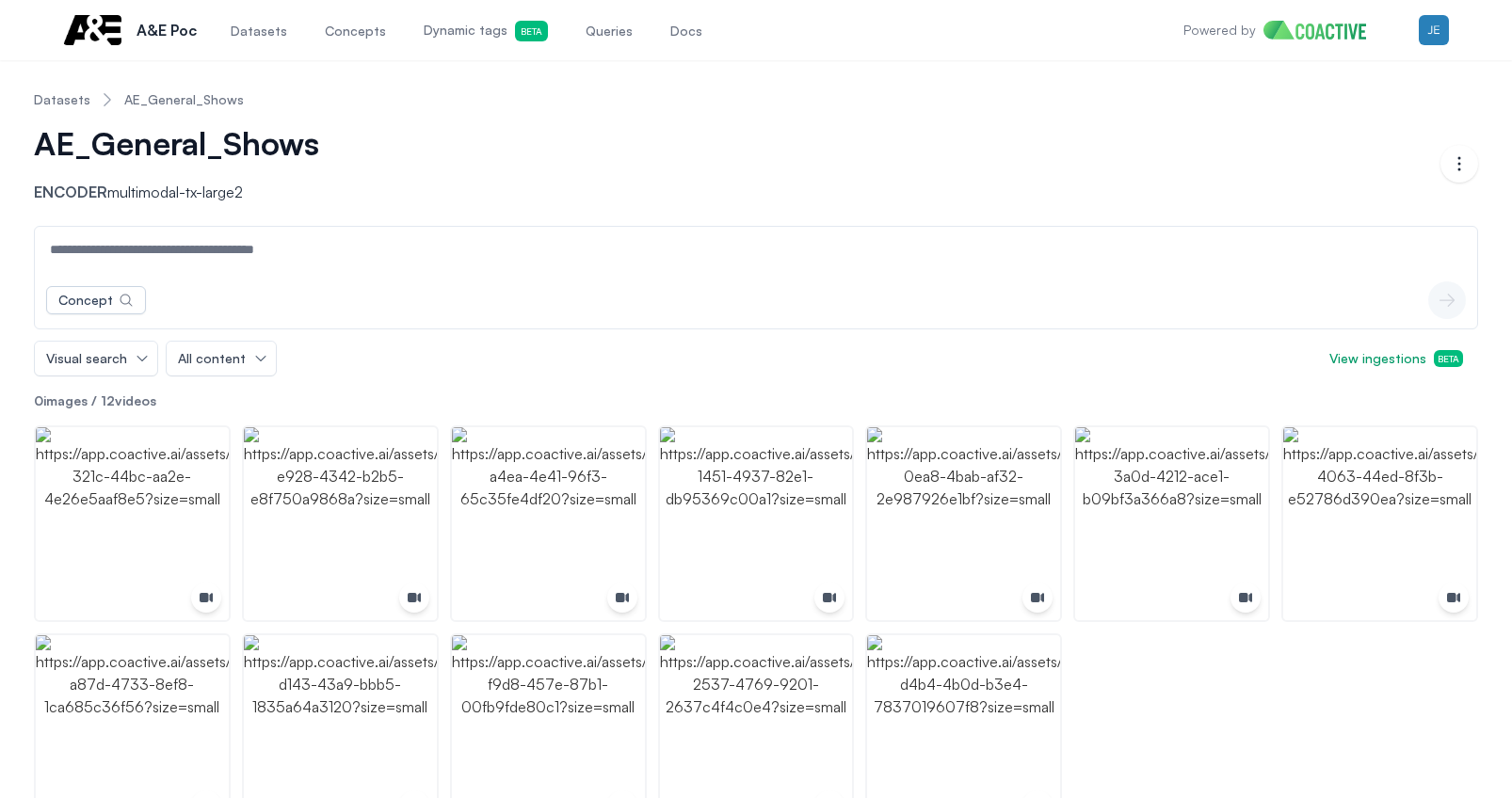 click at bounding box center (756, 249) 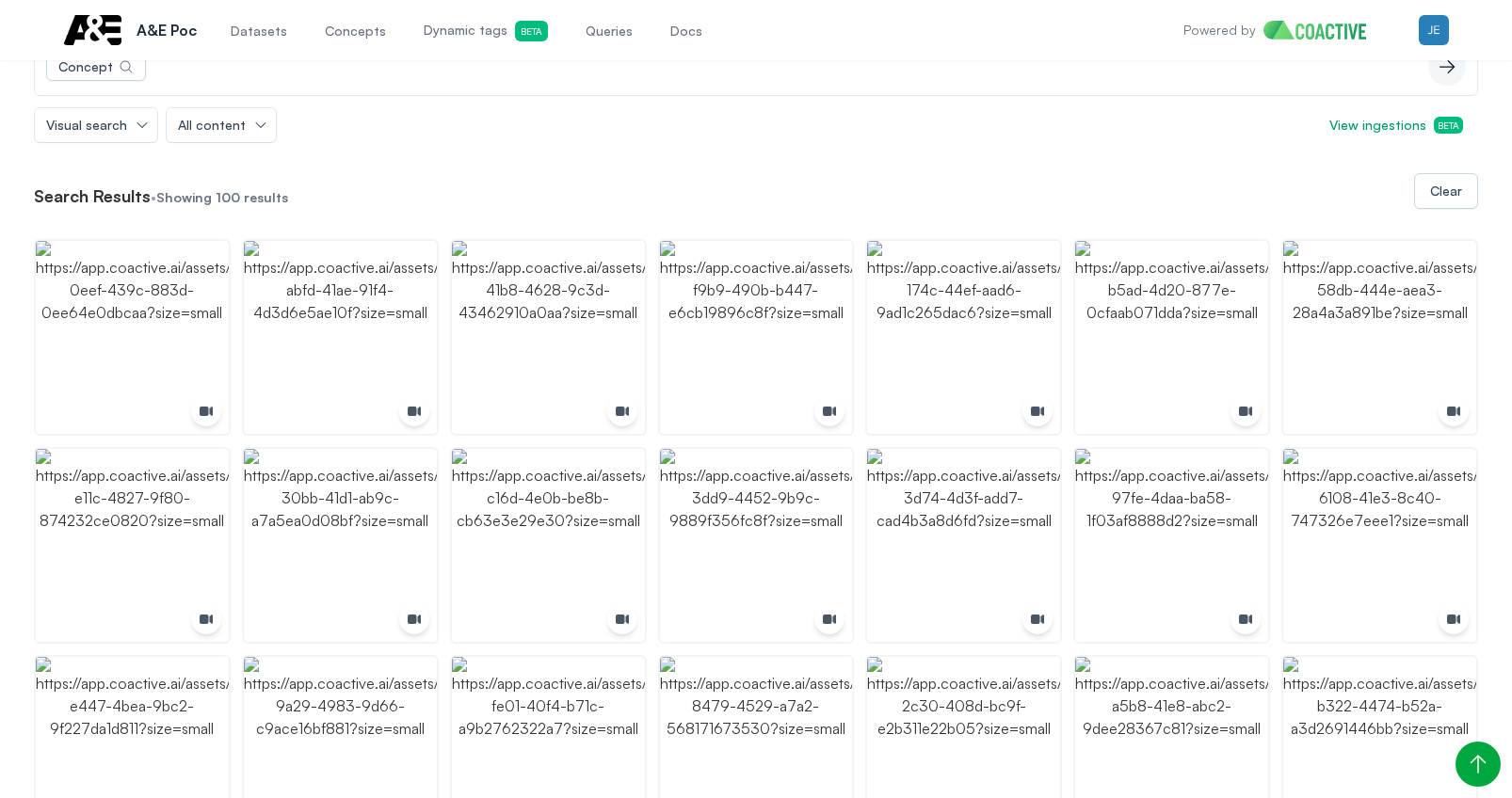 scroll, scrollTop: 0, scrollLeft: 0, axis: both 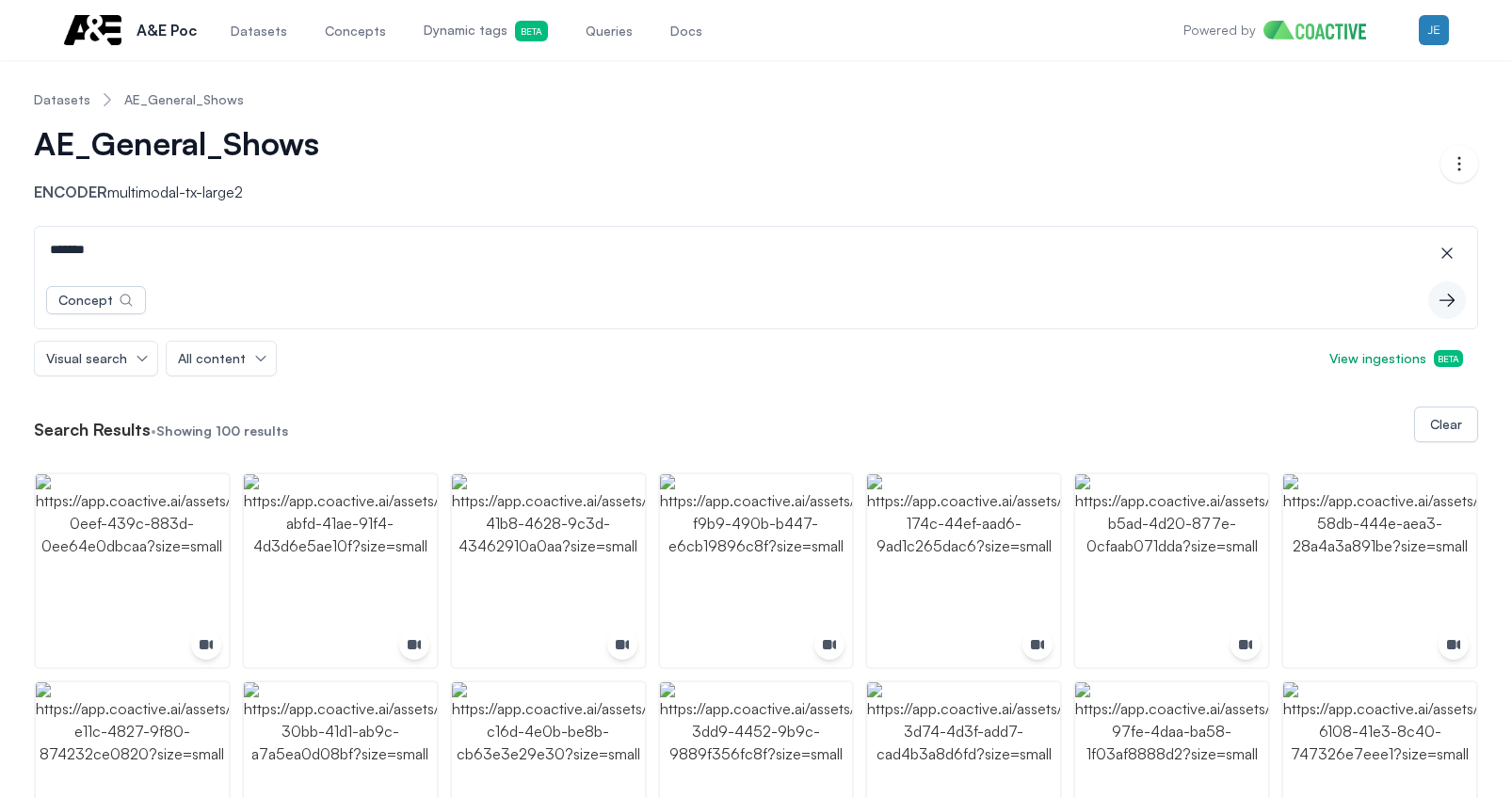 click on "*******" at bounding box center [756, 249] 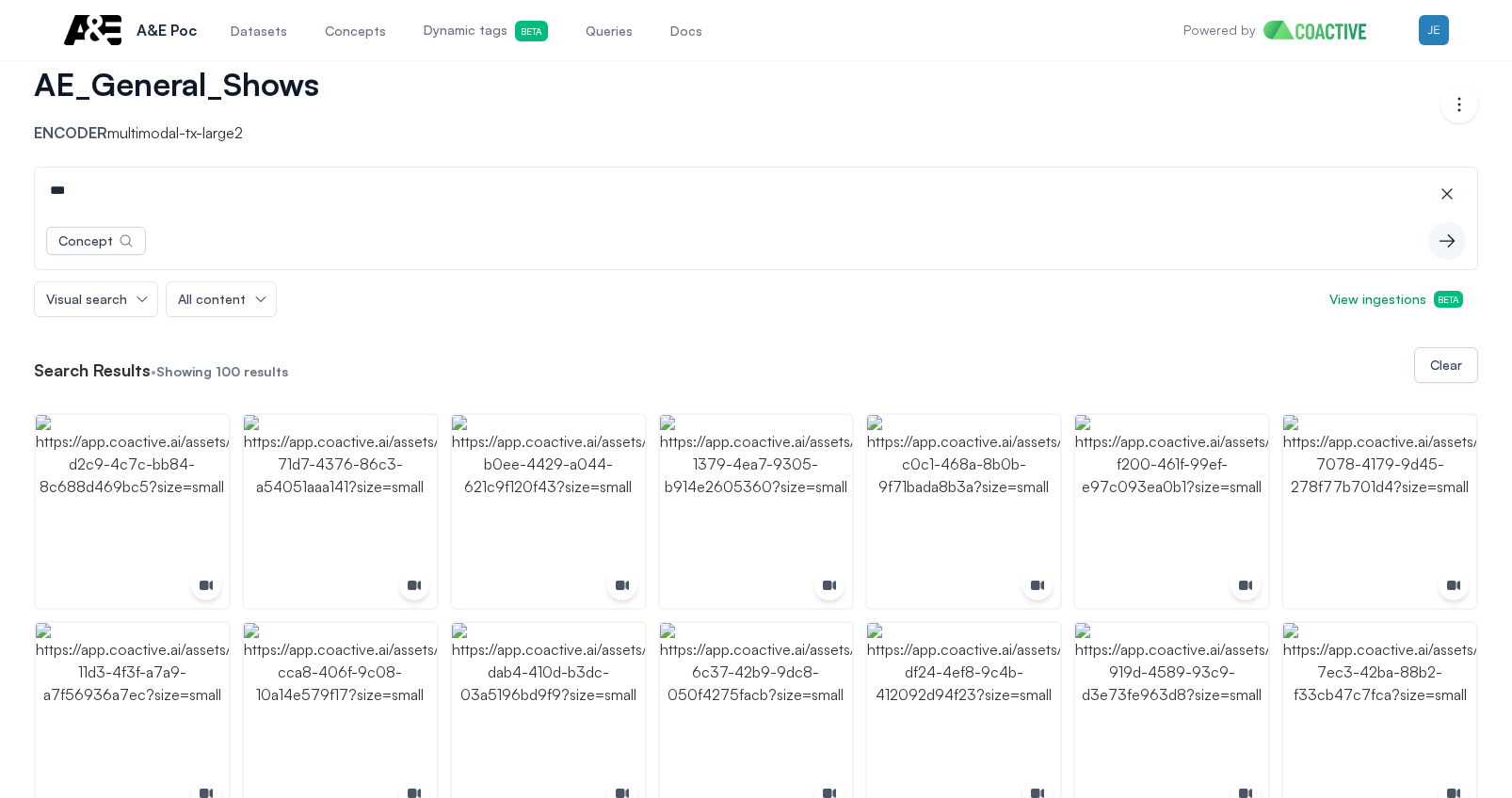 scroll, scrollTop: 0, scrollLeft: 0, axis: both 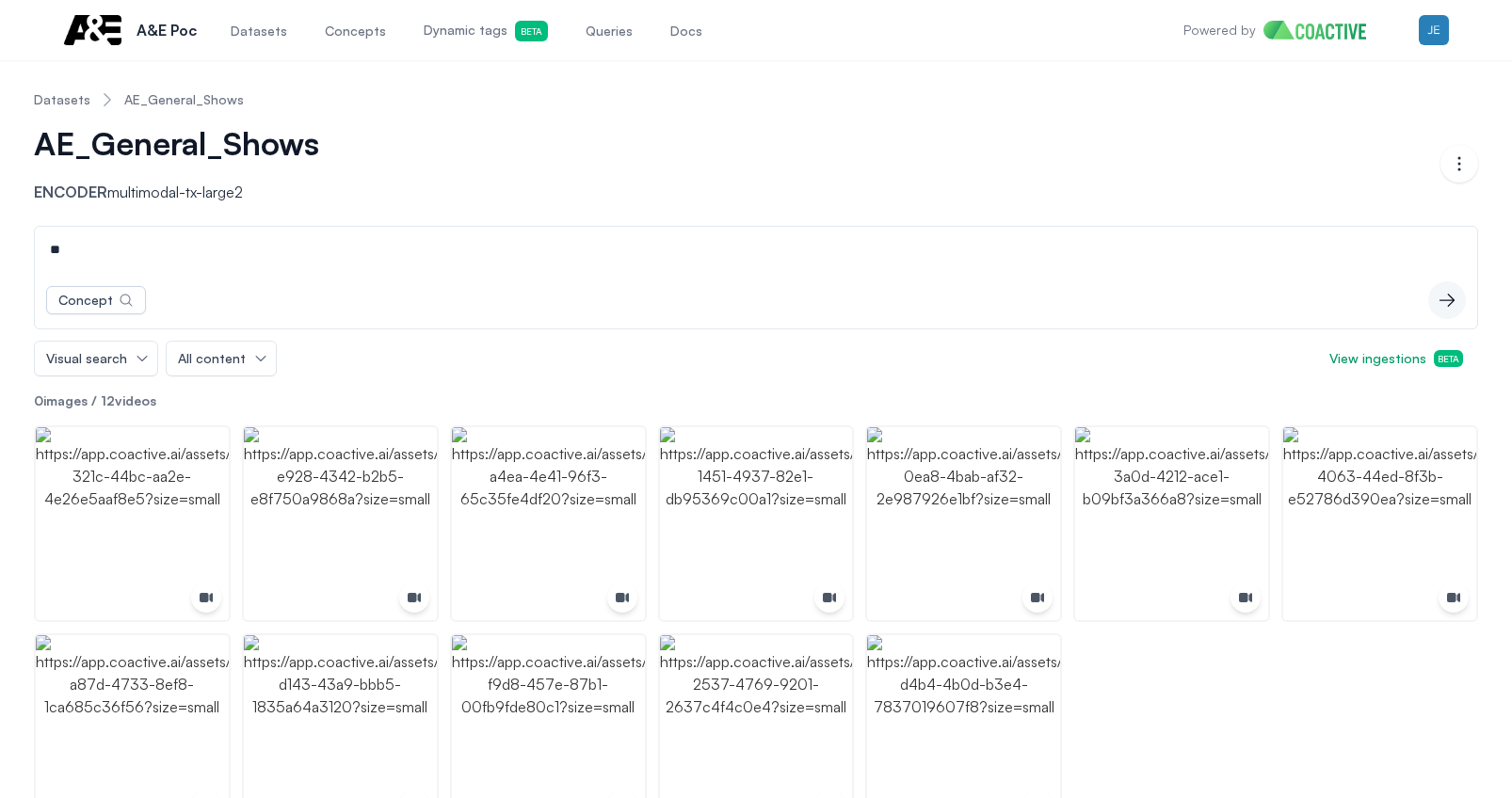 type on "*" 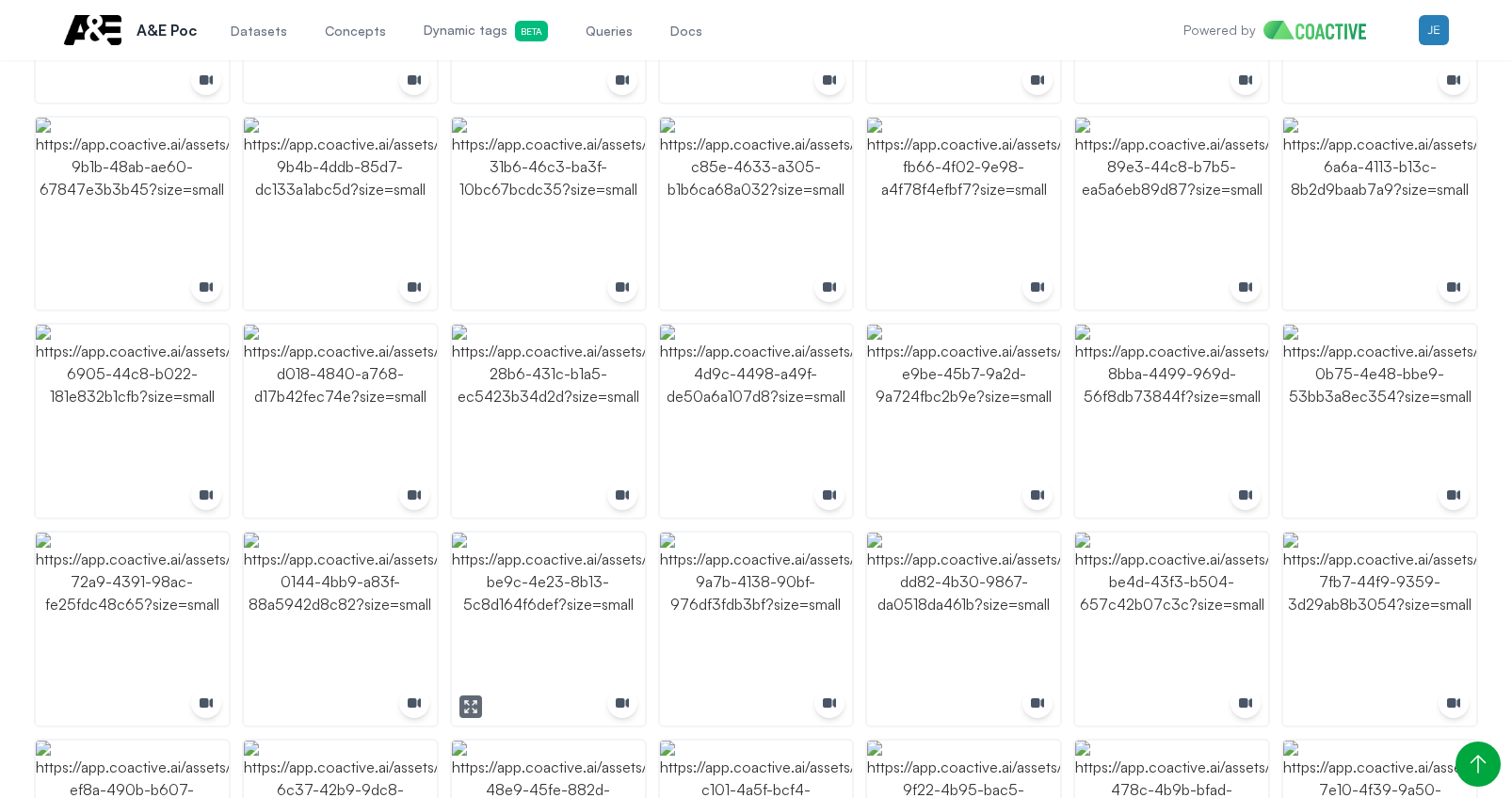scroll, scrollTop: 0, scrollLeft: 0, axis: both 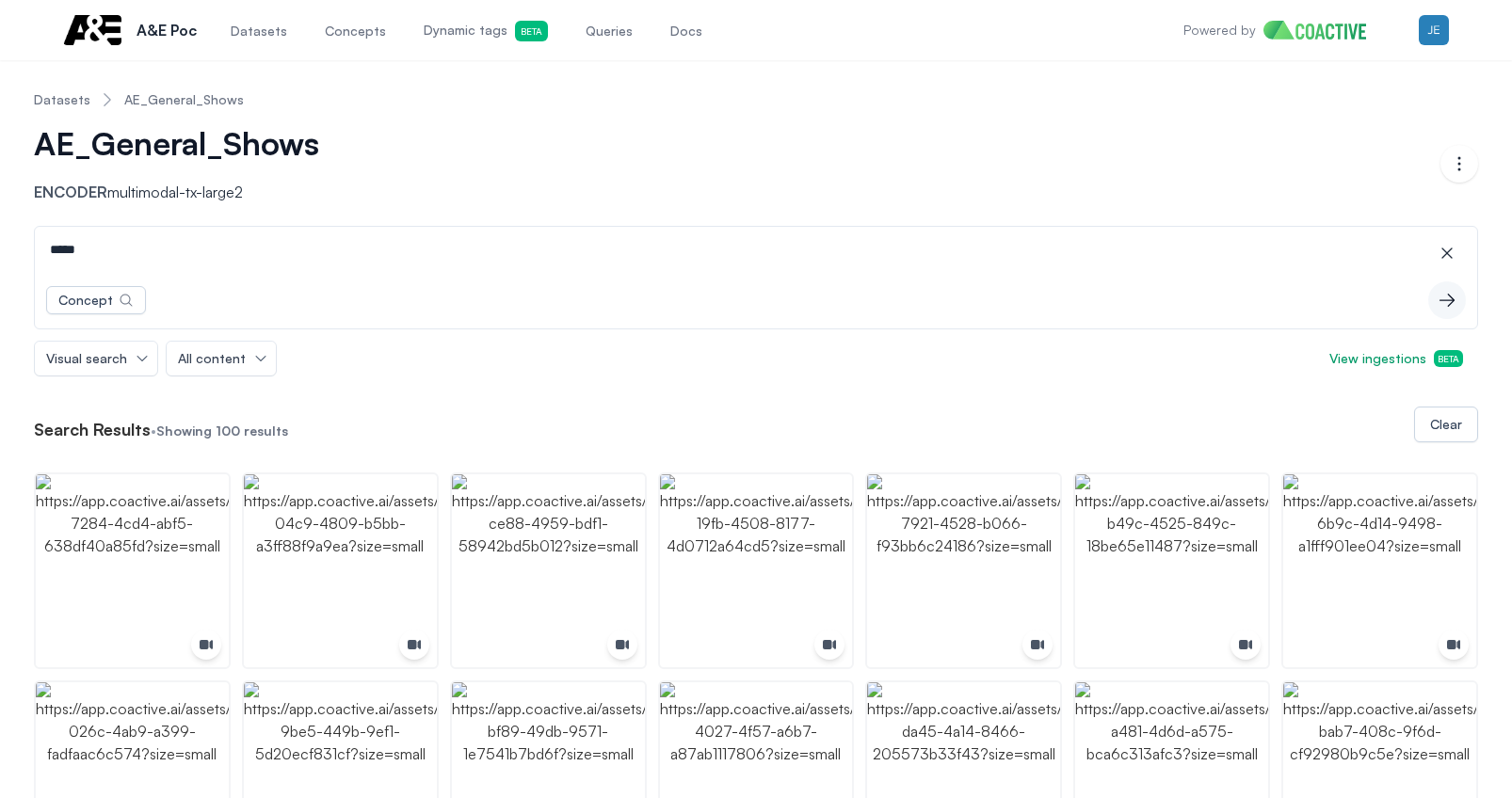 click on "*****" at bounding box center (756, 249) 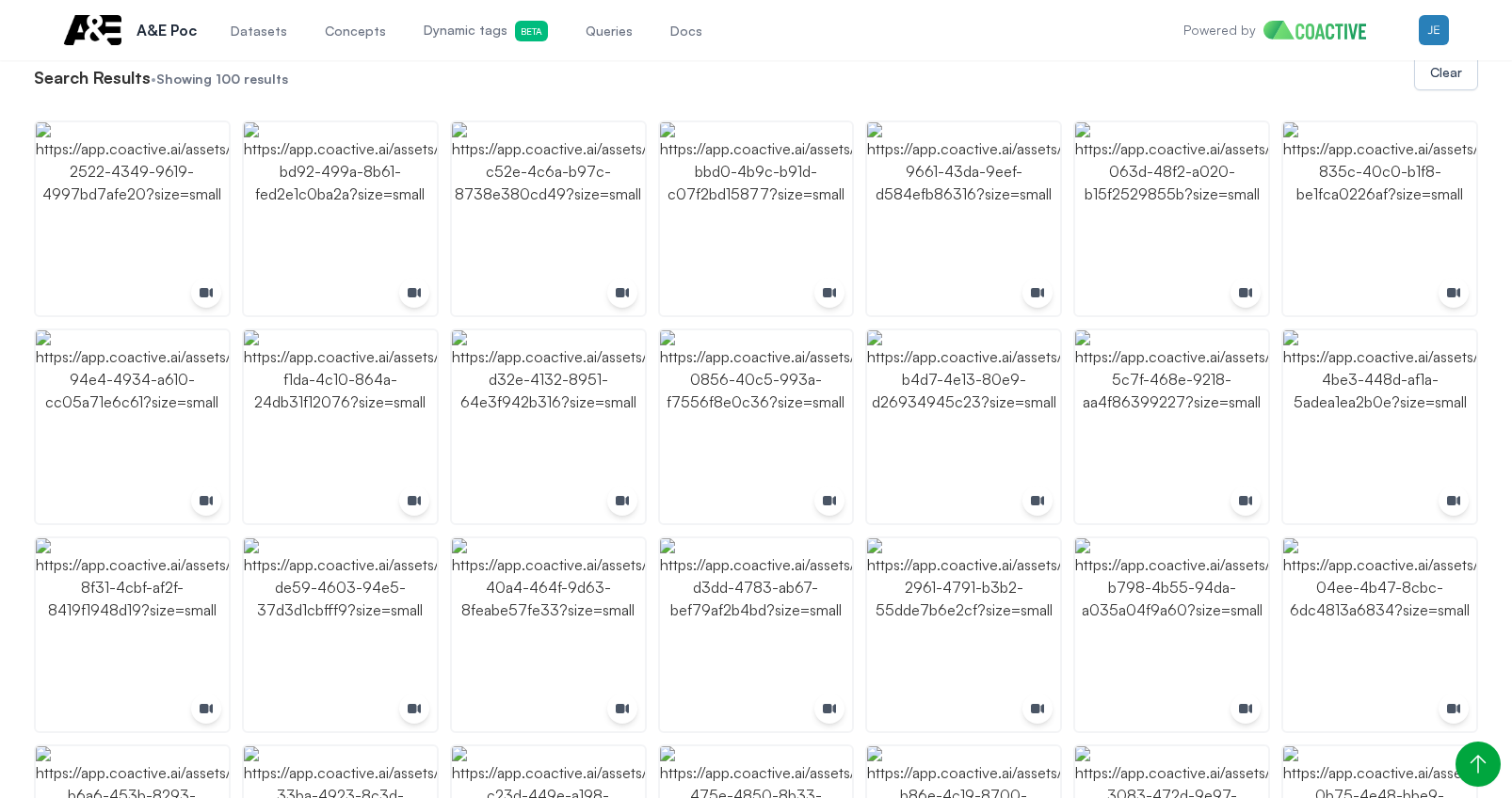 scroll, scrollTop: 0, scrollLeft: 0, axis: both 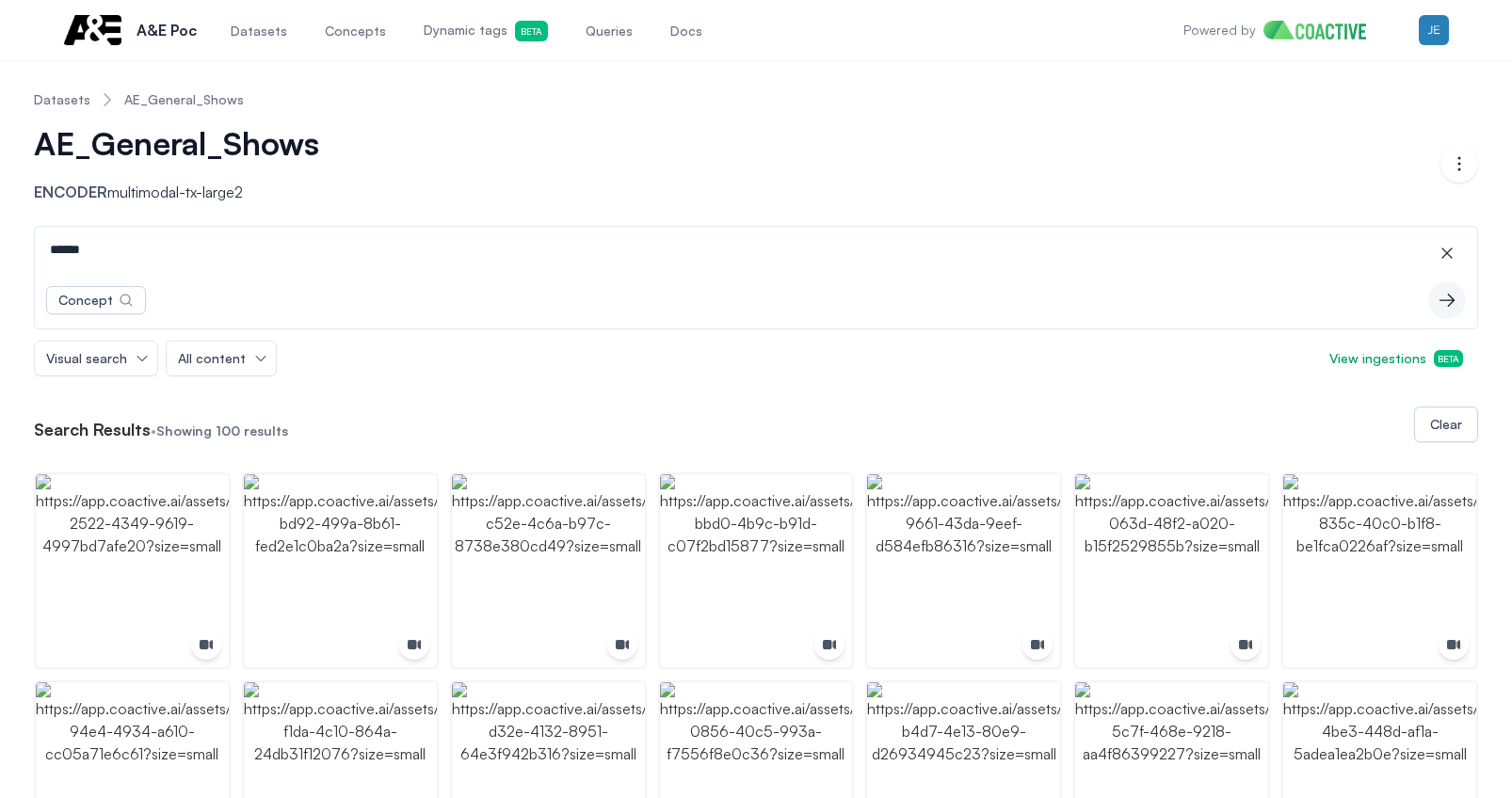 click on "******" at bounding box center (756, 249) 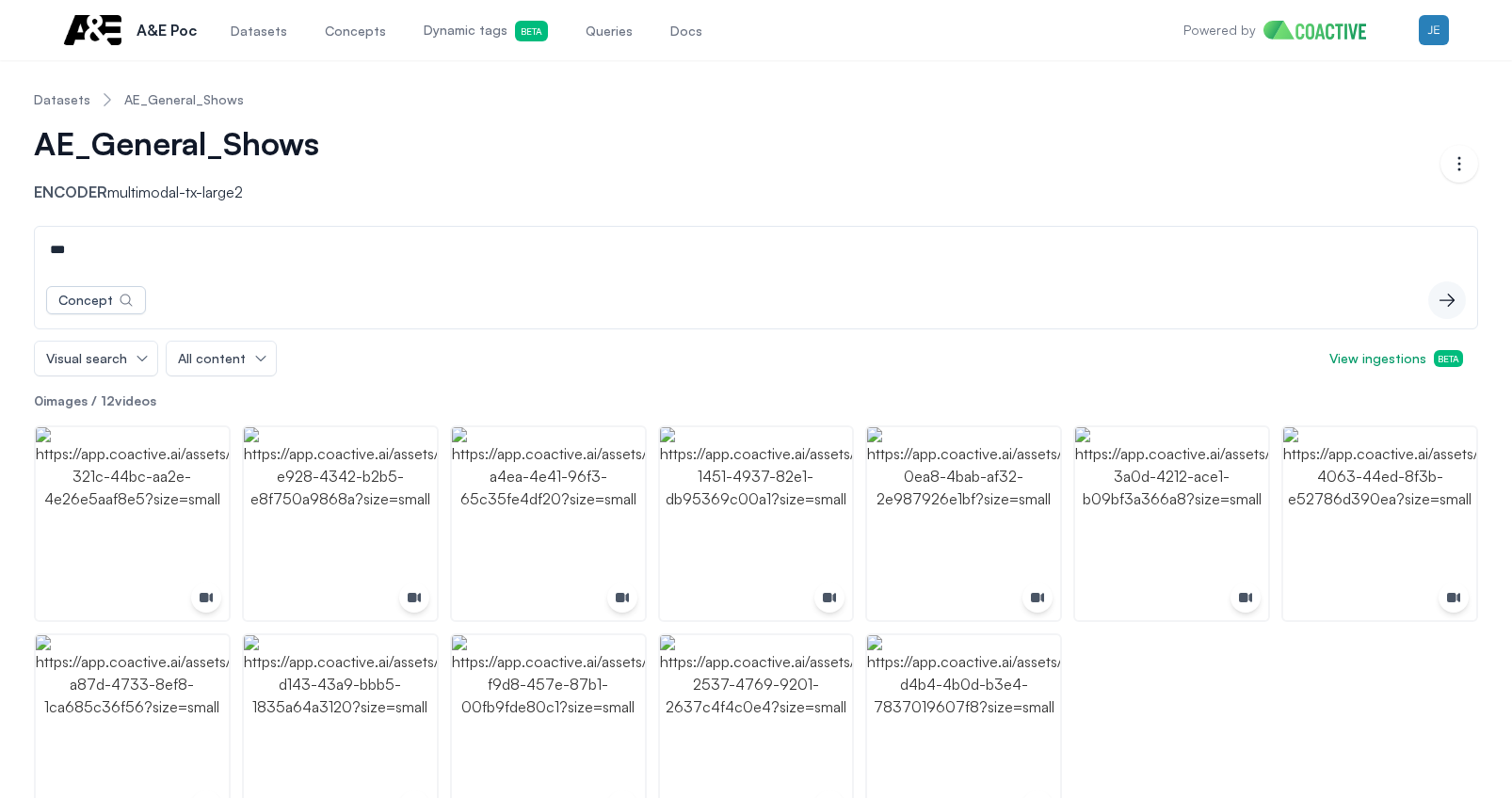 type on "***" 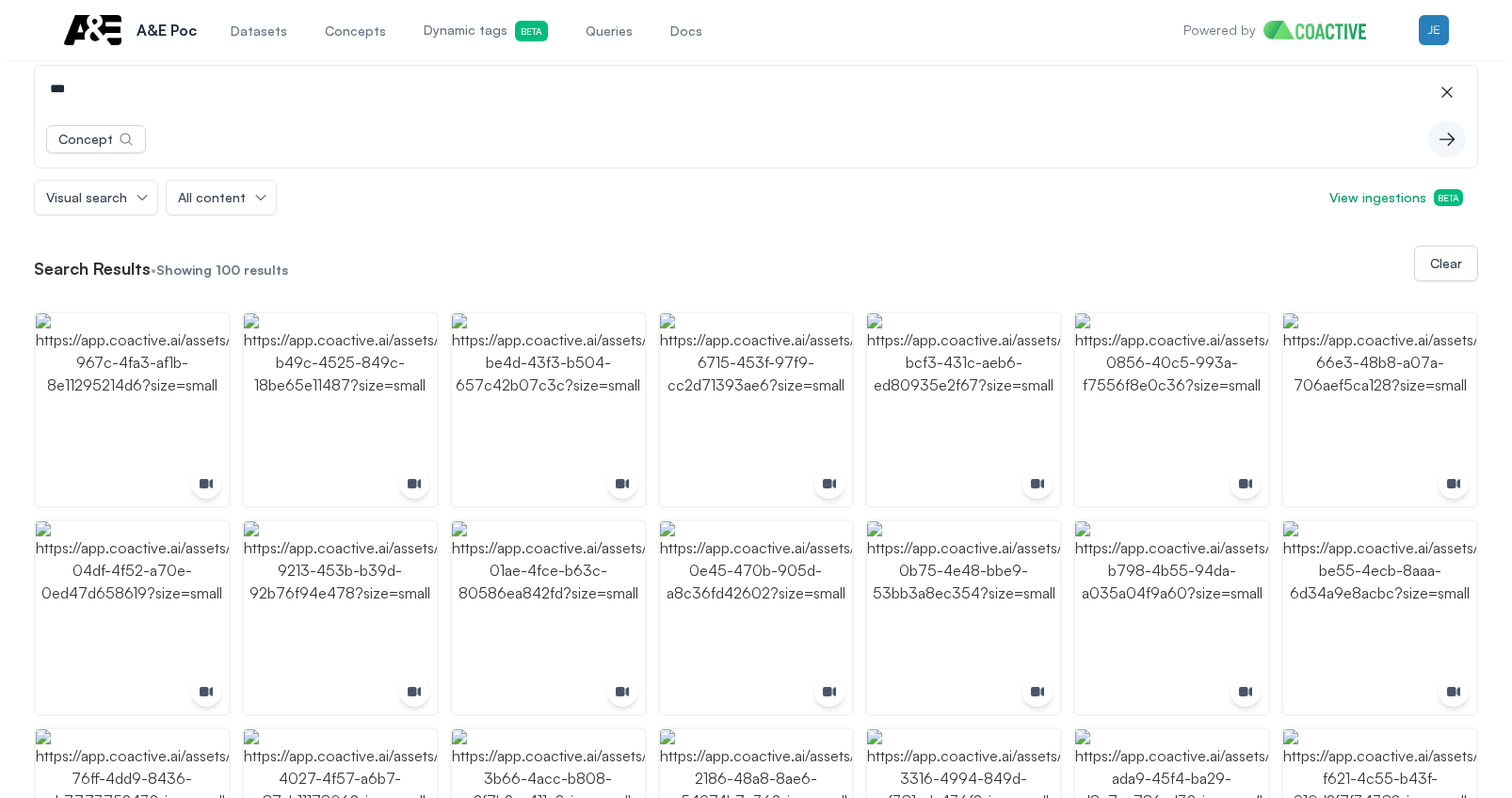scroll, scrollTop: 0, scrollLeft: 0, axis: both 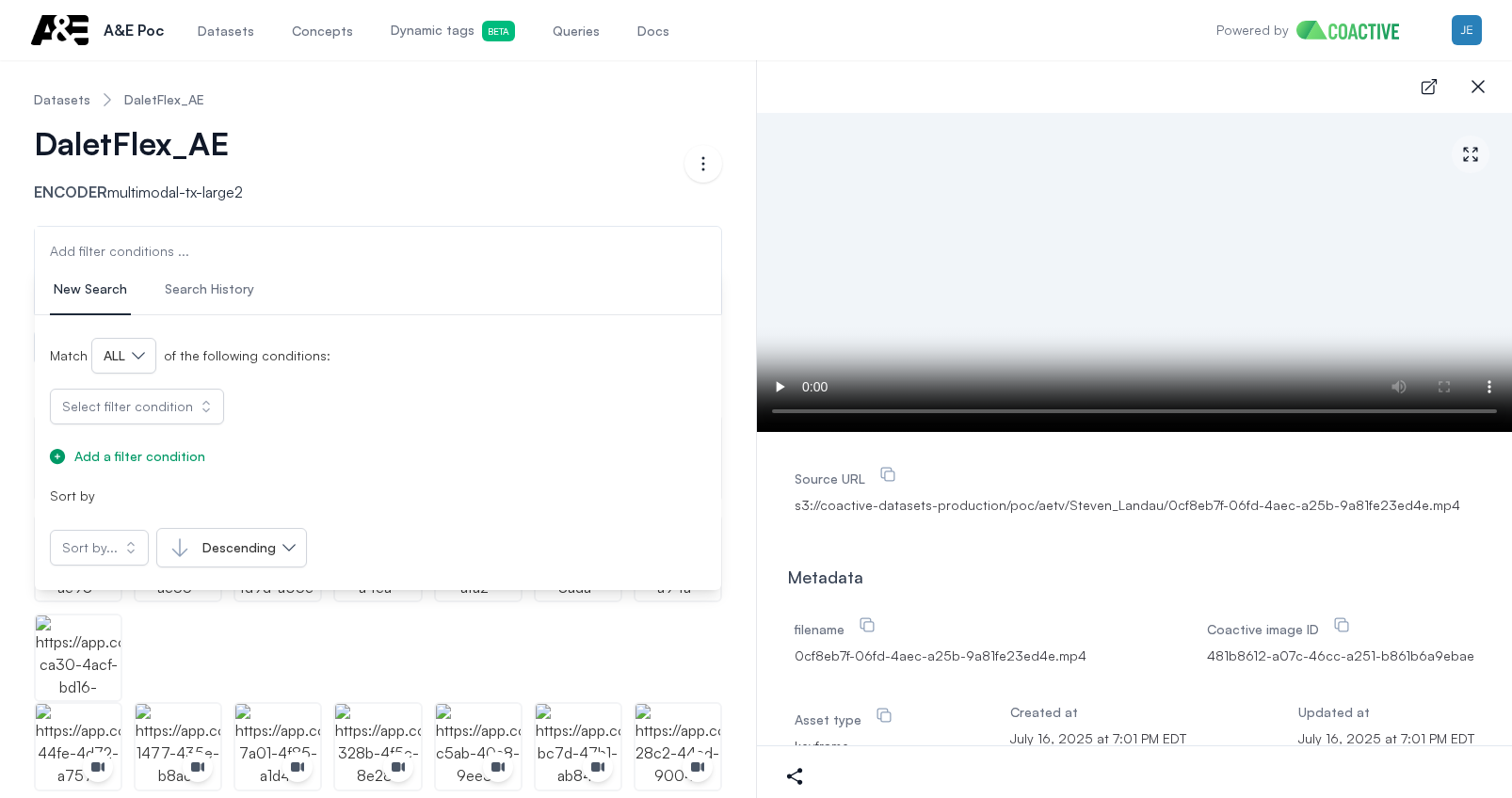 click on "Datasets" at bounding box center [62, 100] 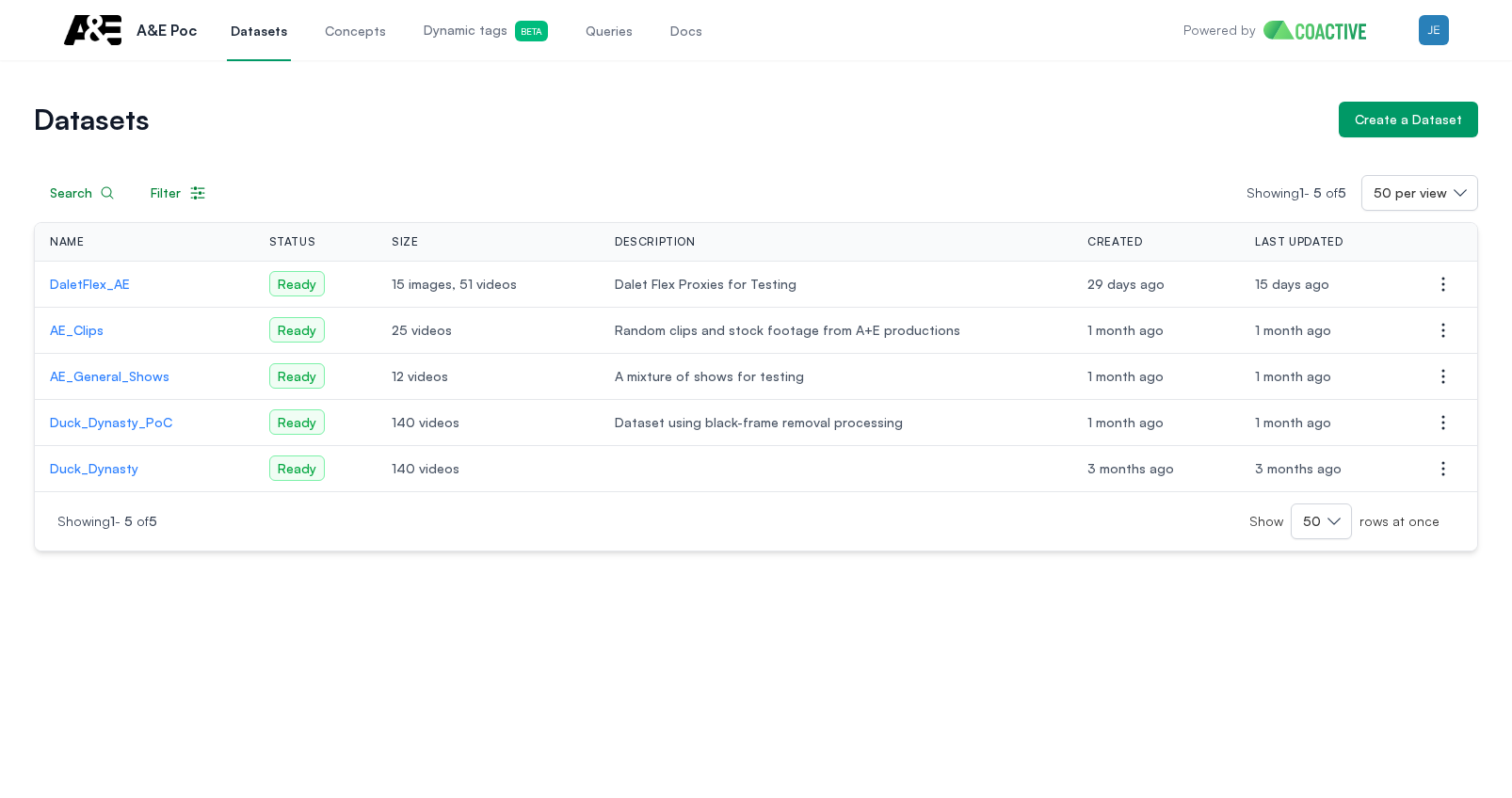 click on "AE_General_Shows" at bounding box center (144, 376) 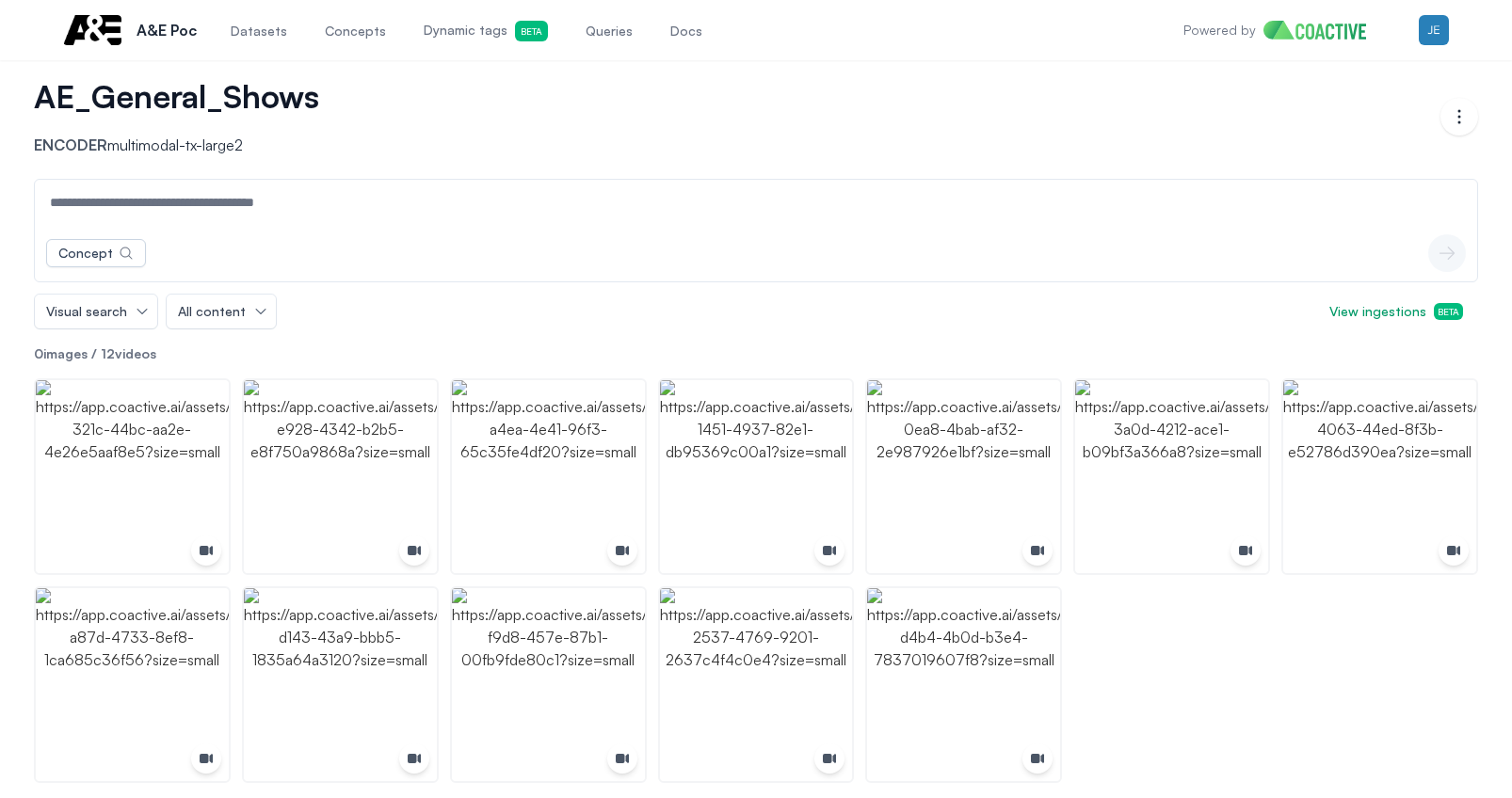 scroll, scrollTop: 0, scrollLeft: 0, axis: both 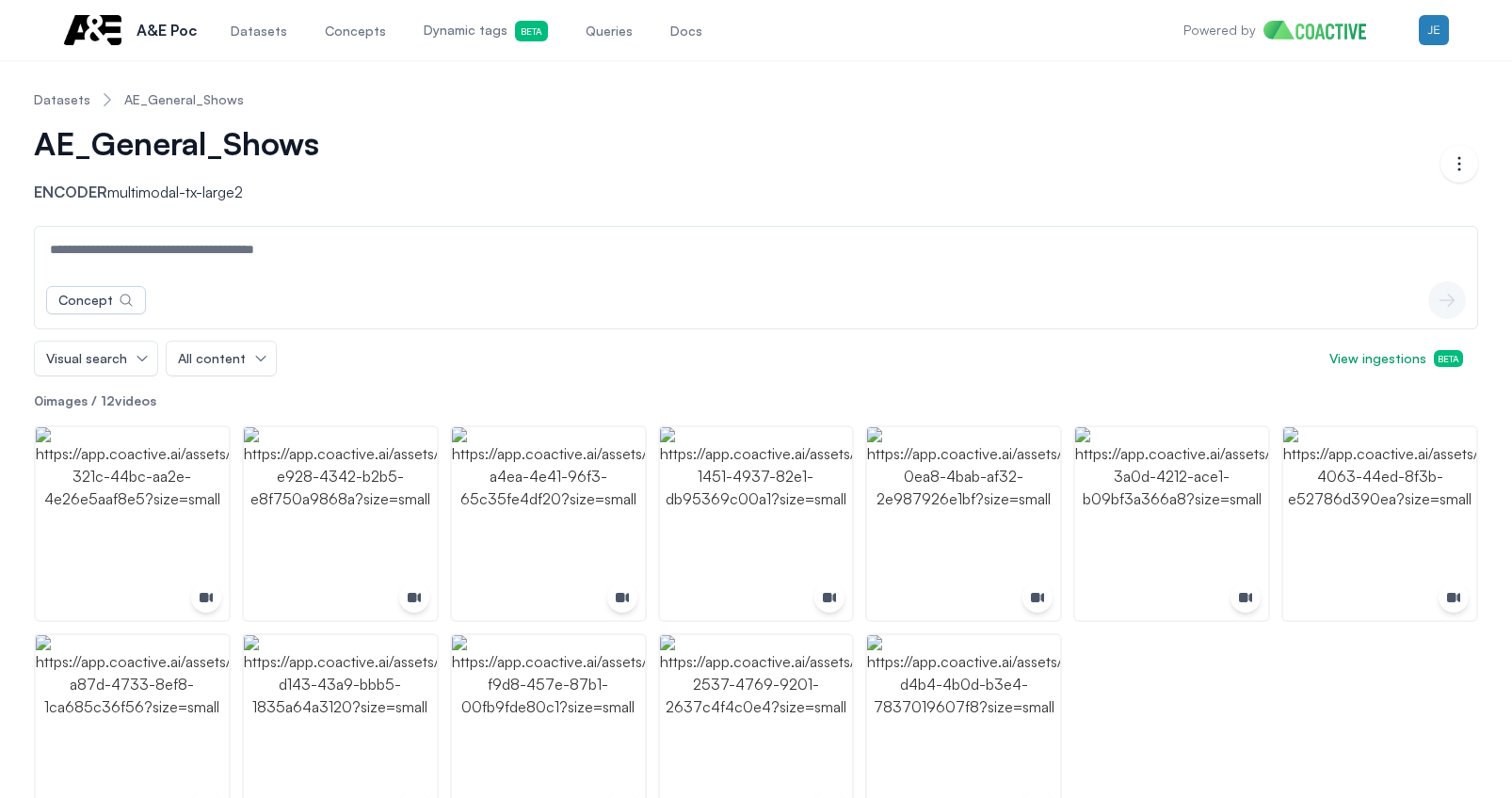 click on "Datasets" at bounding box center (62, 100) 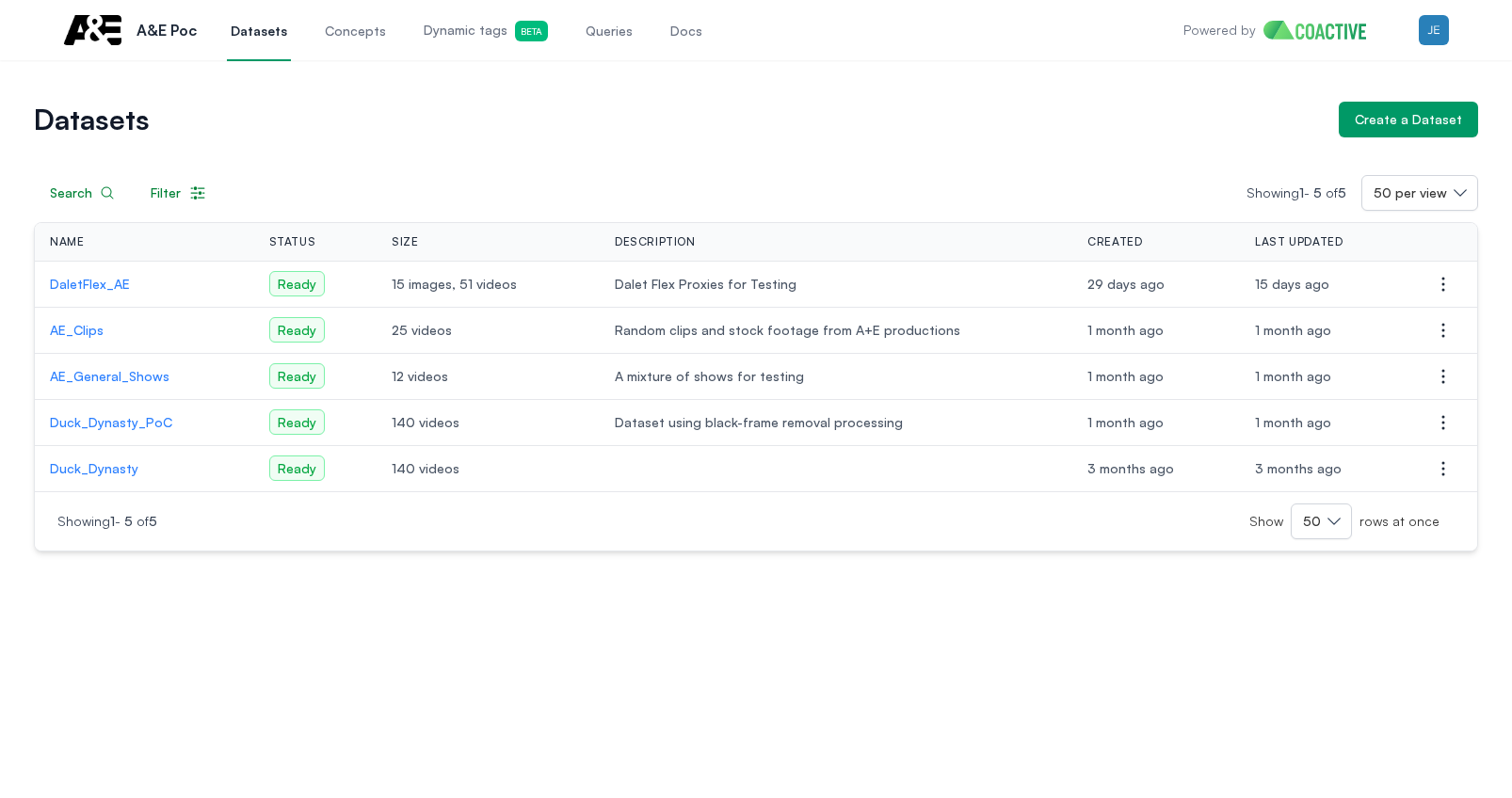 click on "Duck_Dynasty" at bounding box center [144, 469] 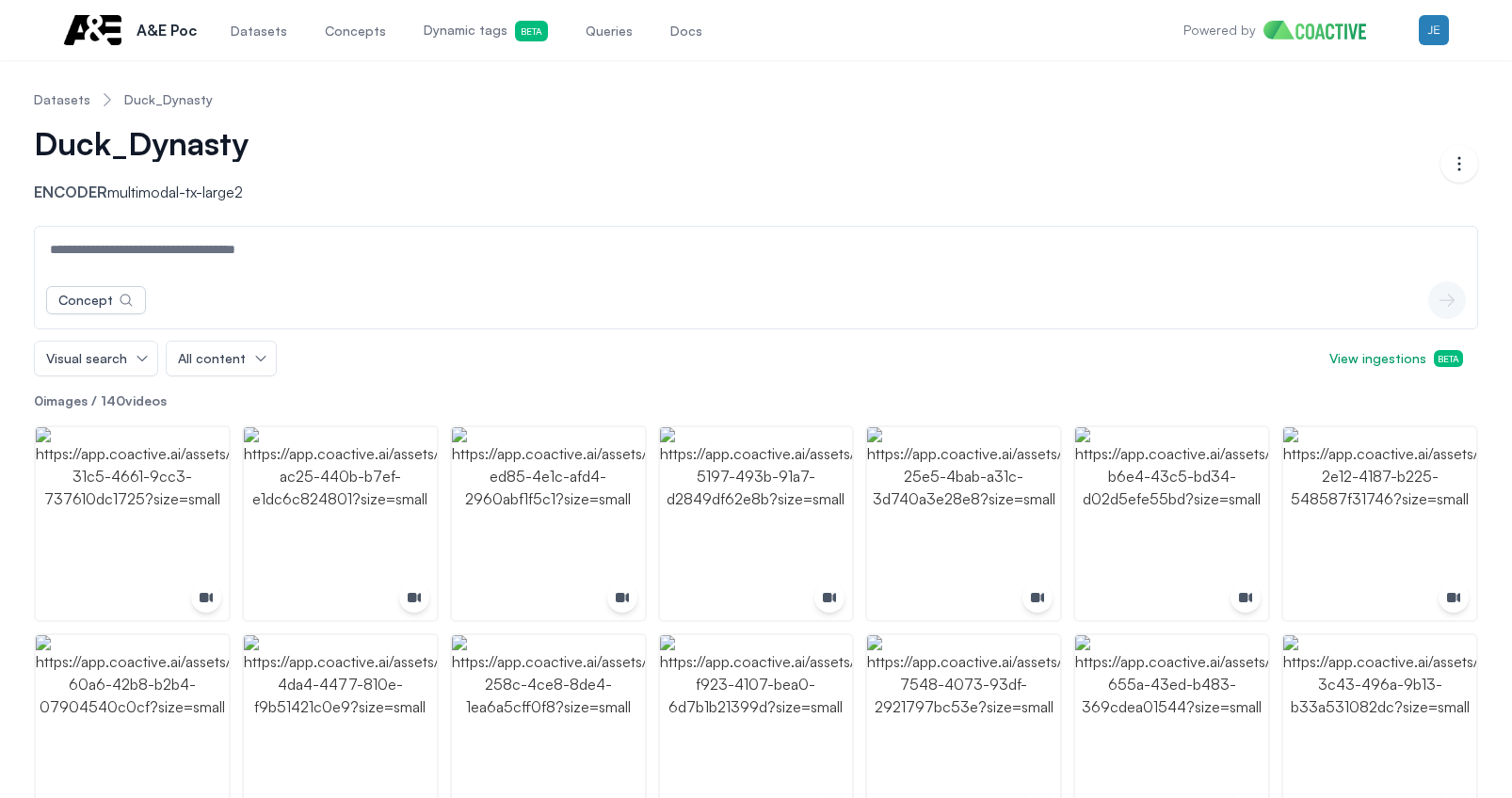 click at bounding box center (756, 249) 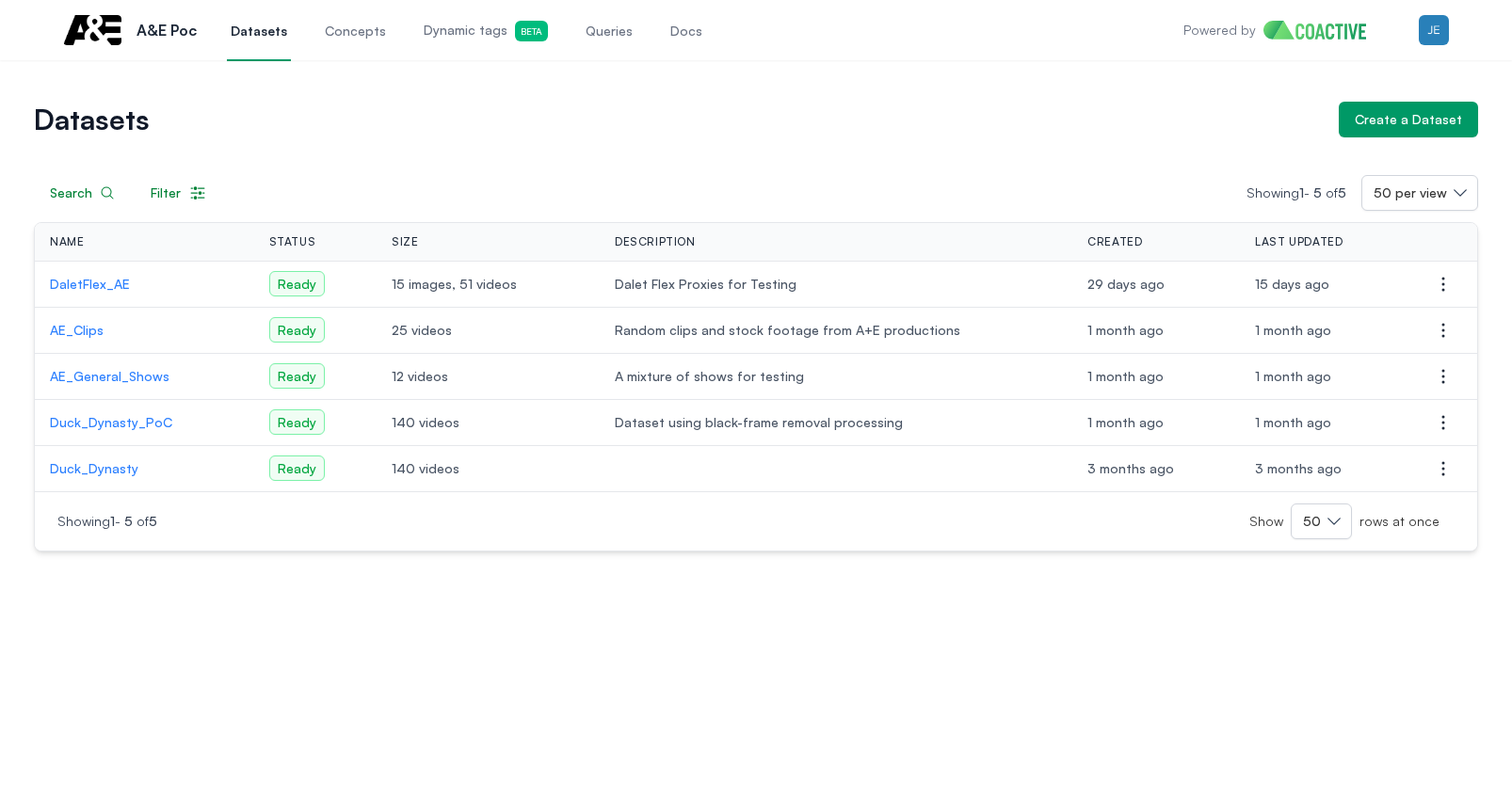 click on "DaletFlex_AE" at bounding box center [144, 284] 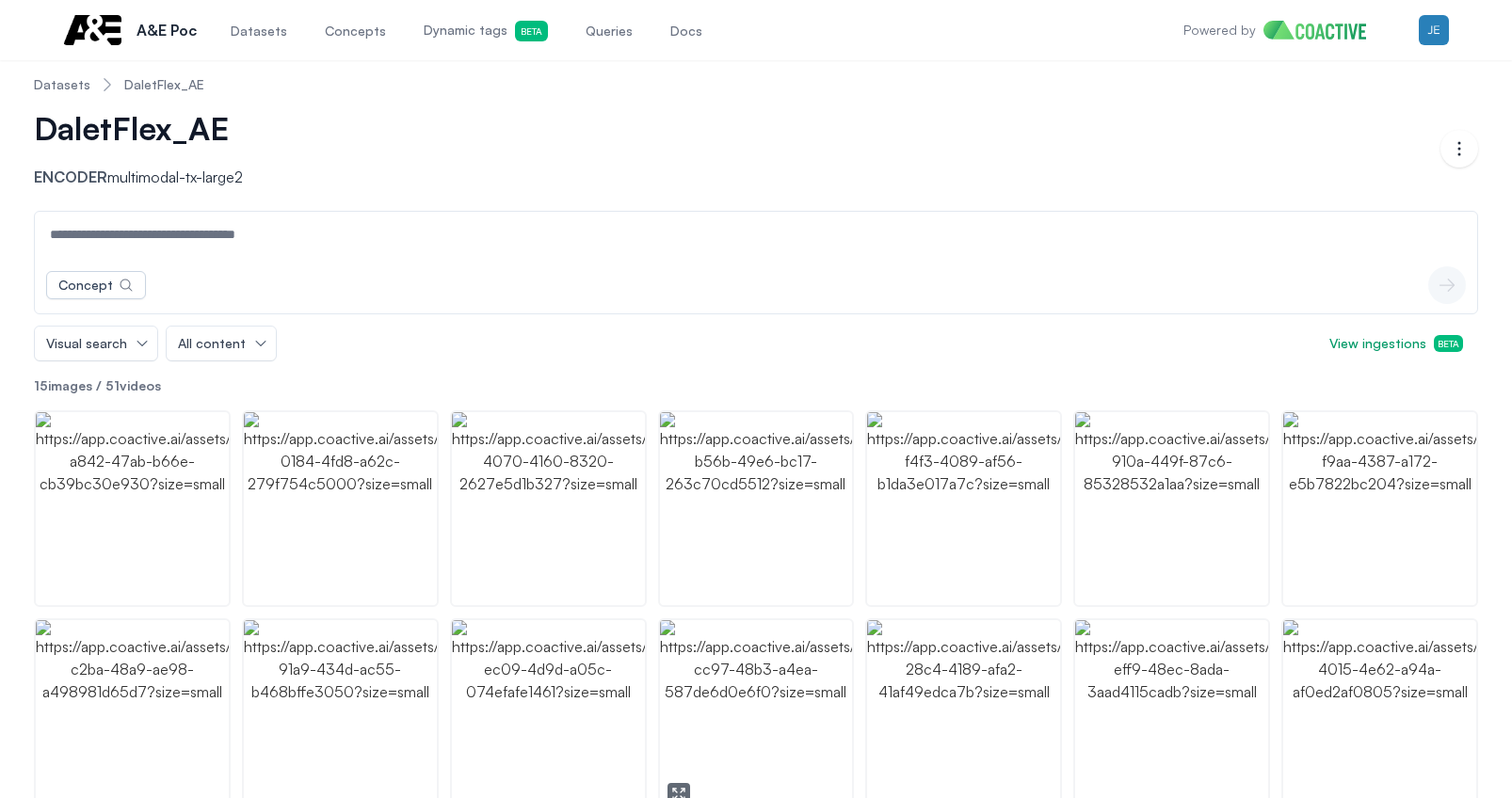 scroll, scrollTop: 0, scrollLeft: 0, axis: both 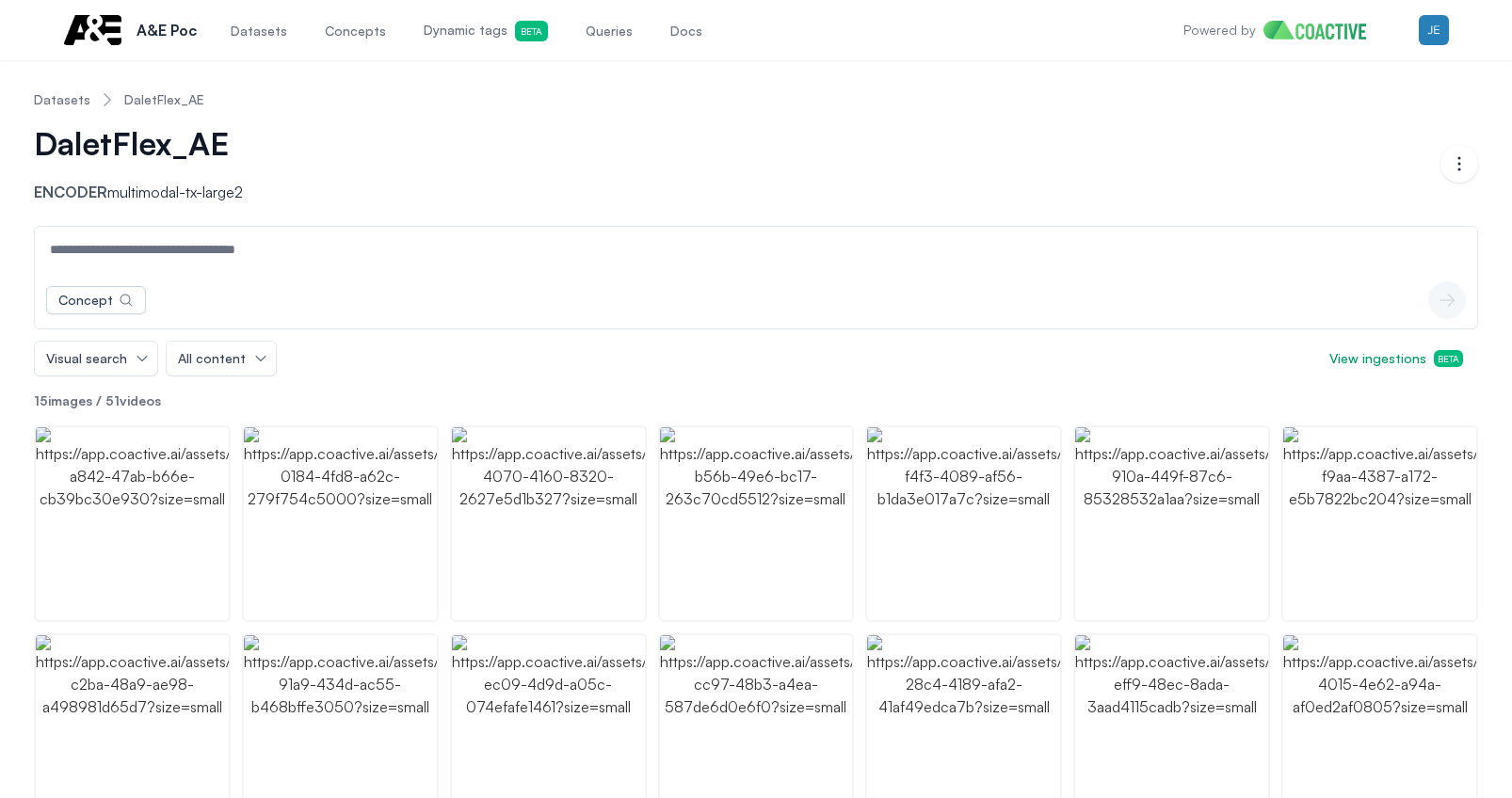 click on "Datasets" at bounding box center [62, 100] 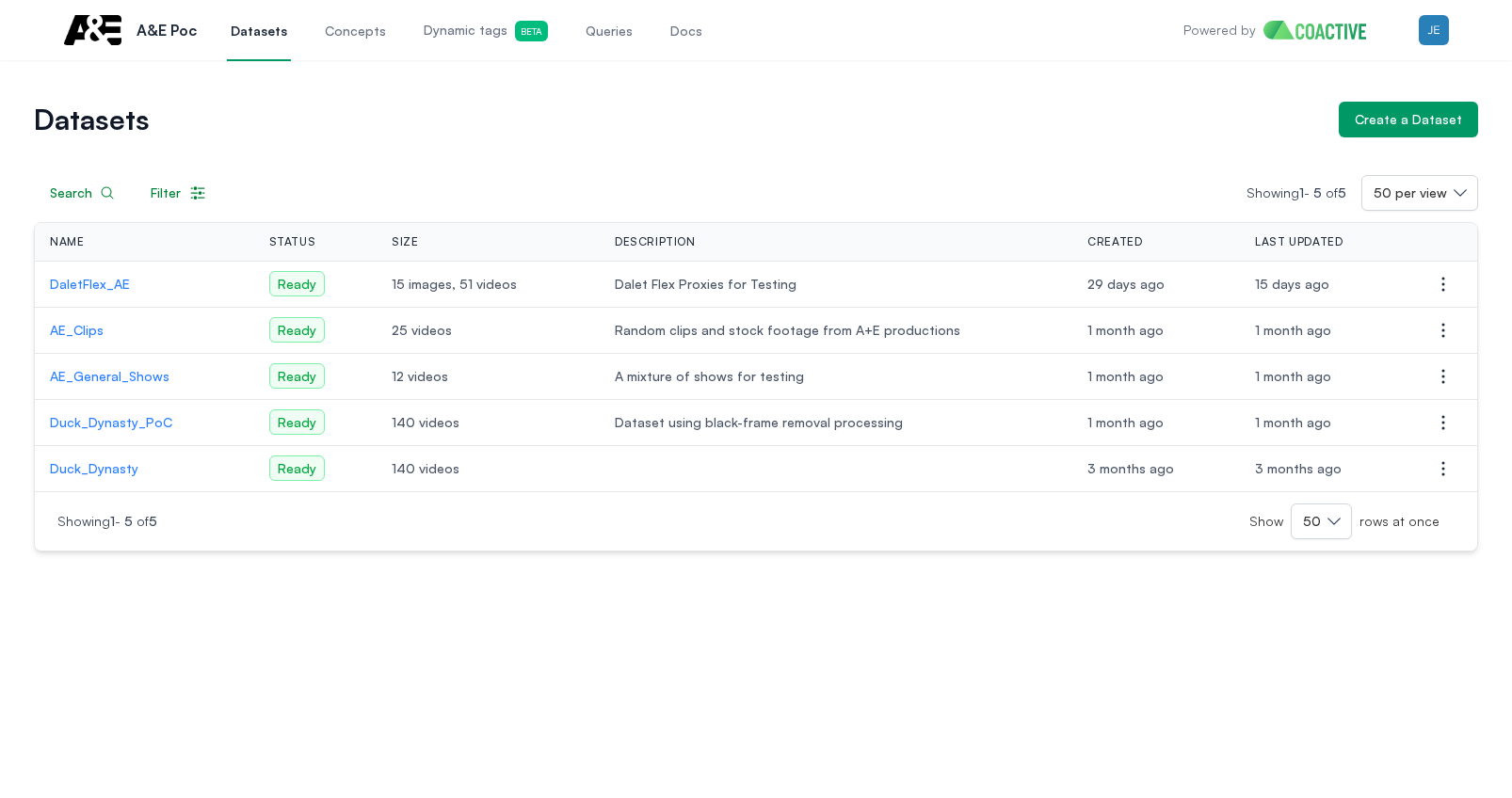 click on "Duck_Dynasty_PoC" at bounding box center [144, 423] 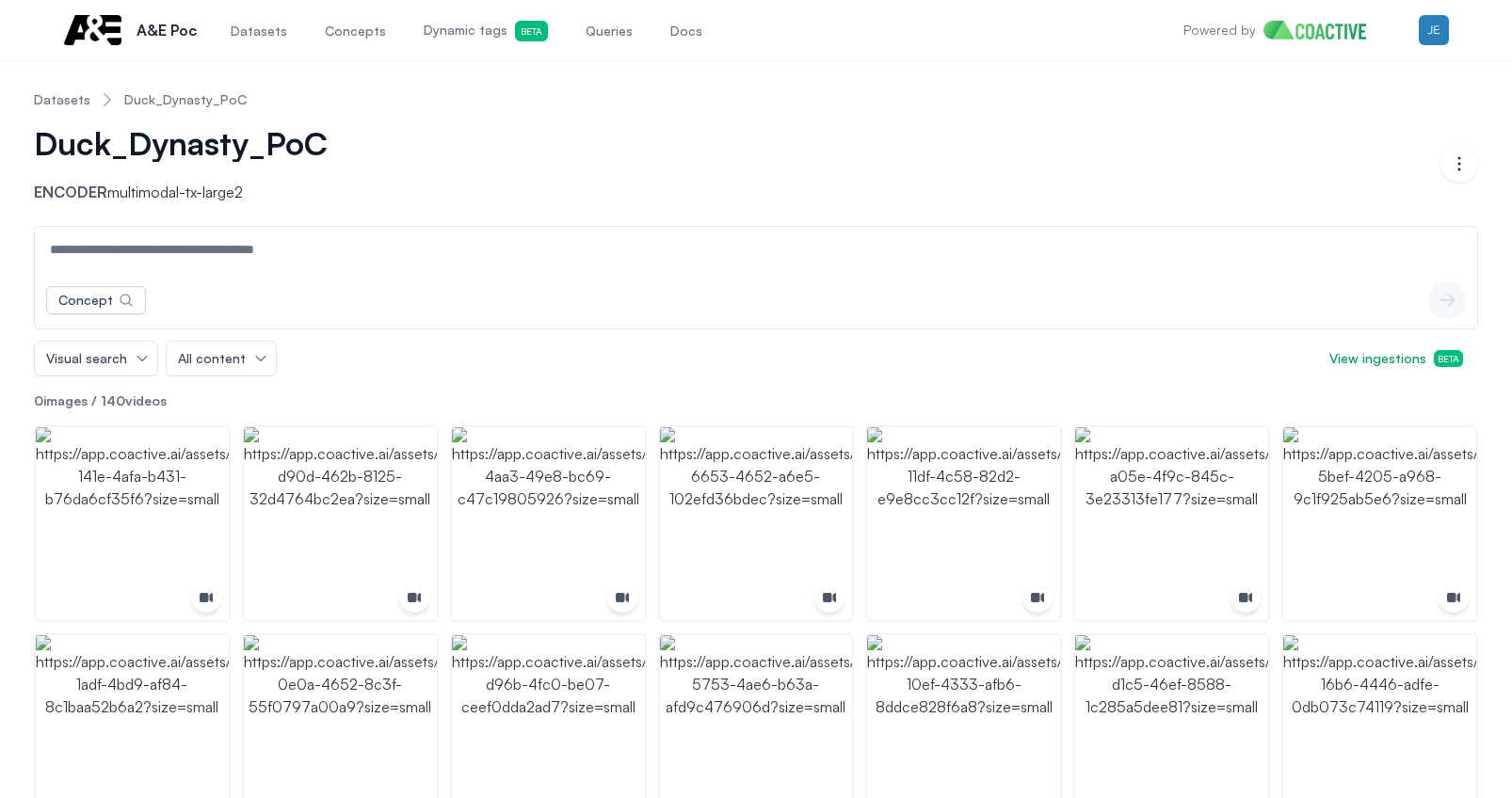 click at bounding box center [756, 249] 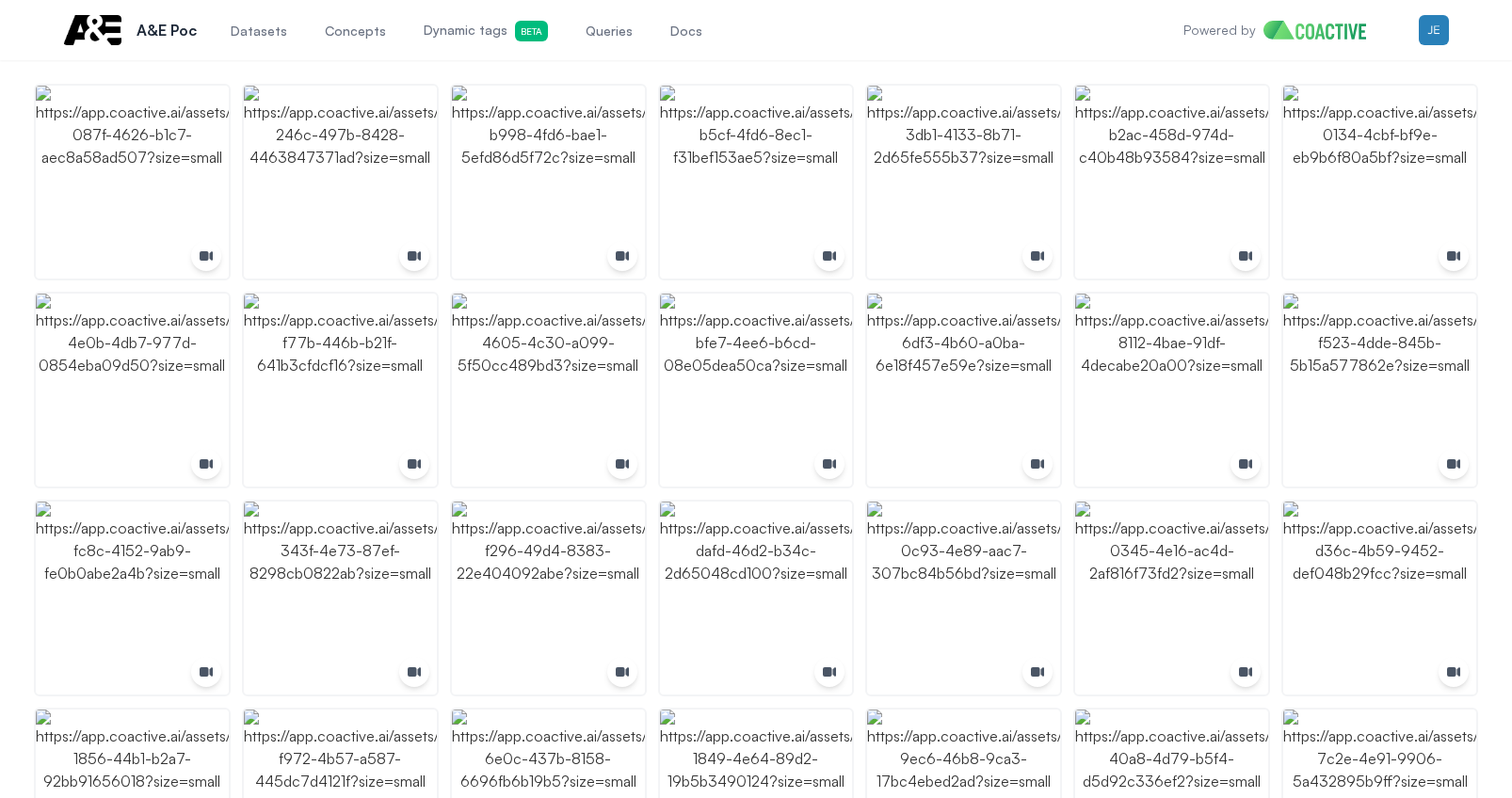scroll, scrollTop: 0, scrollLeft: 0, axis: both 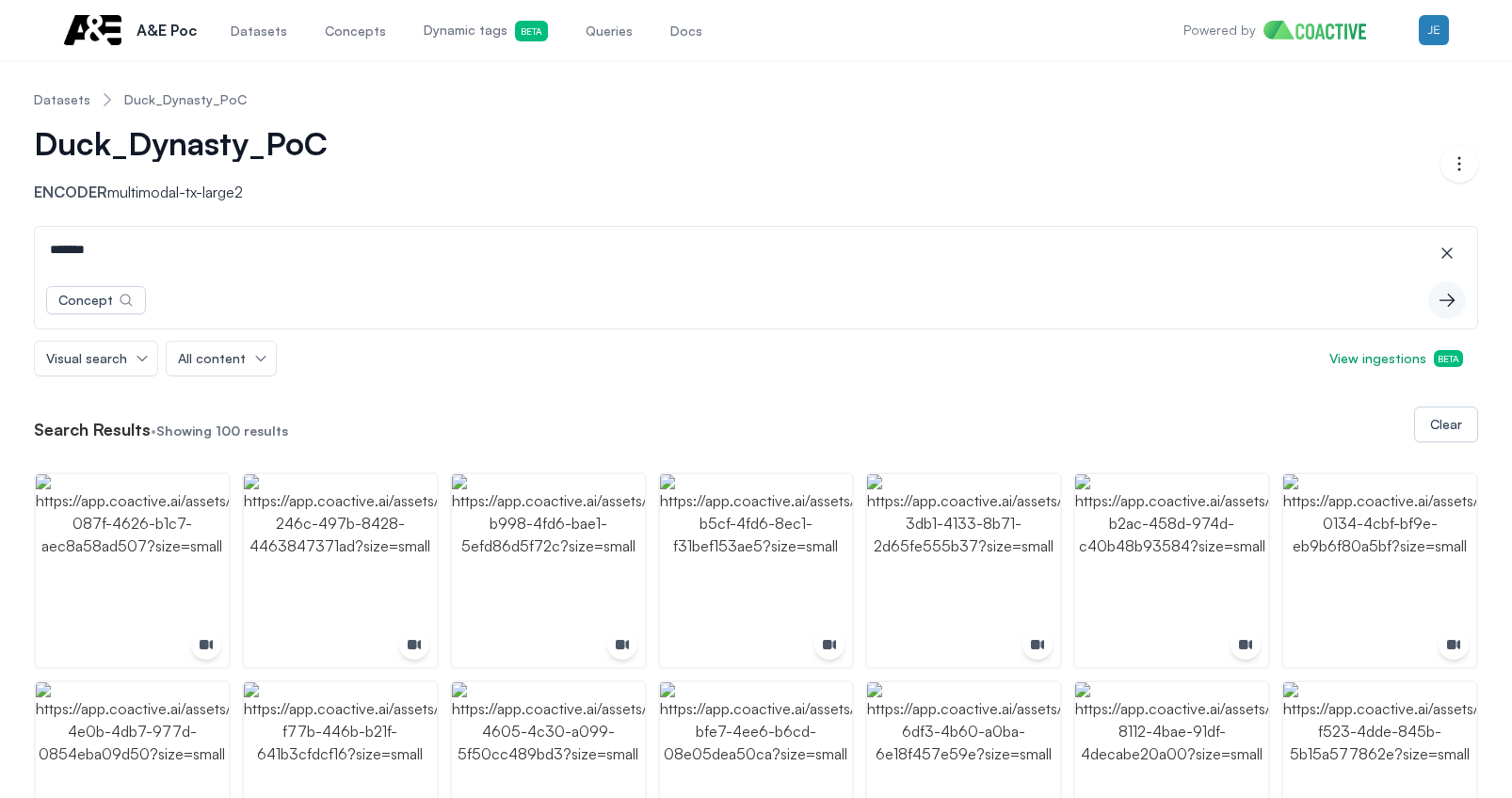 click on "*******" at bounding box center (756, 249) 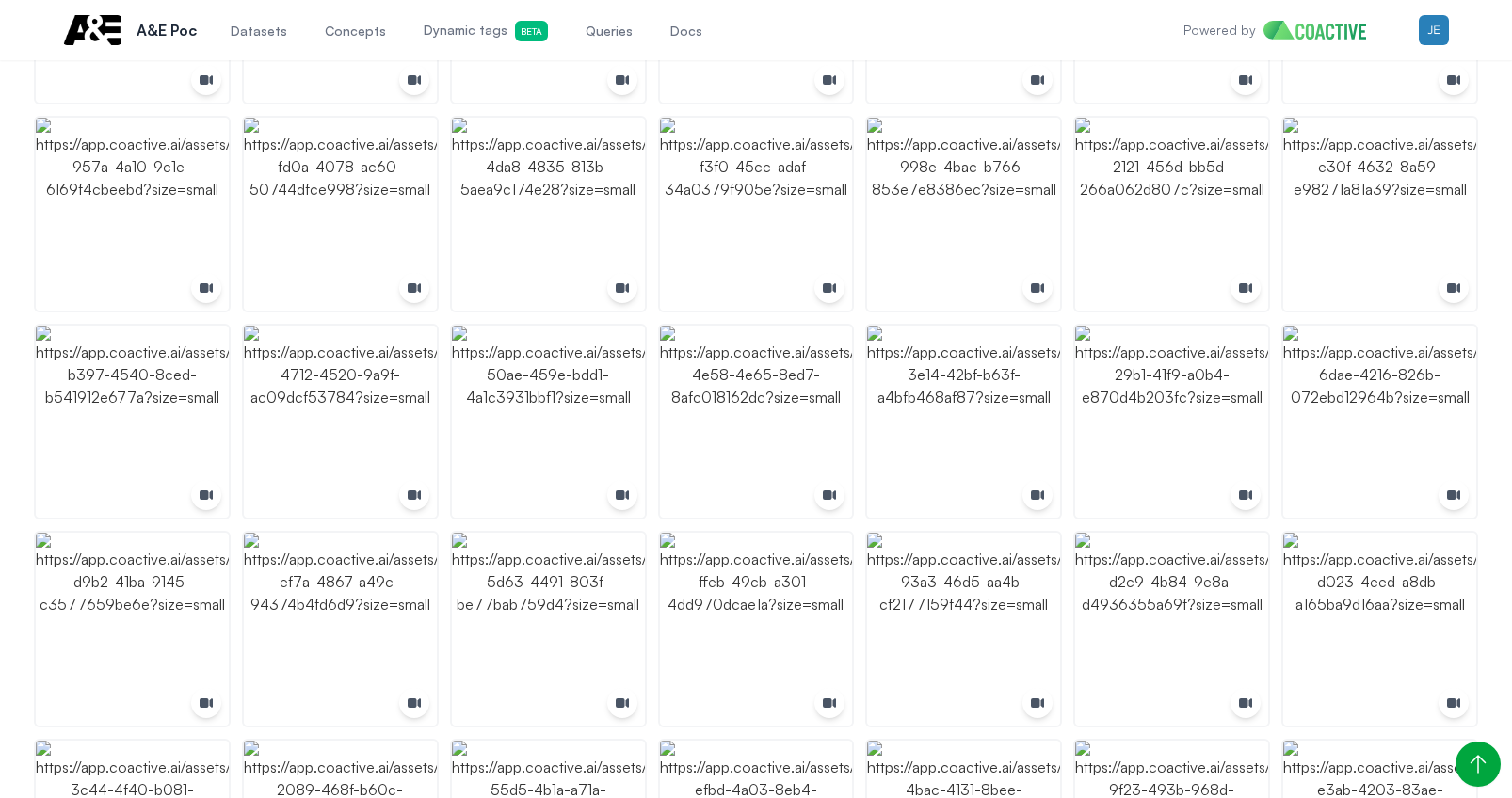 scroll, scrollTop: 0, scrollLeft: 0, axis: both 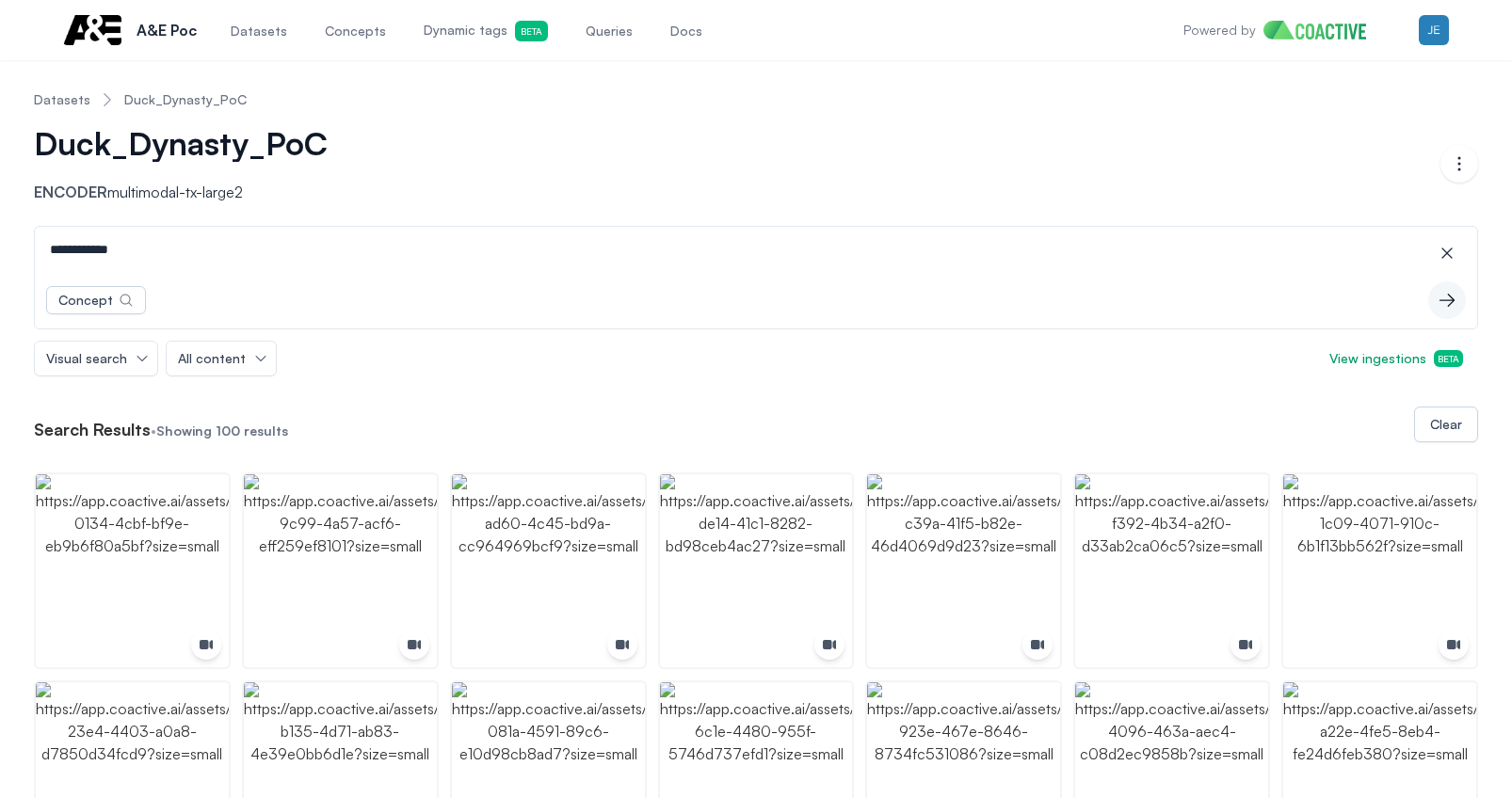 drag, startPoint x: 169, startPoint y: 248, endPoint x: 23, endPoint y: 248, distance: 146 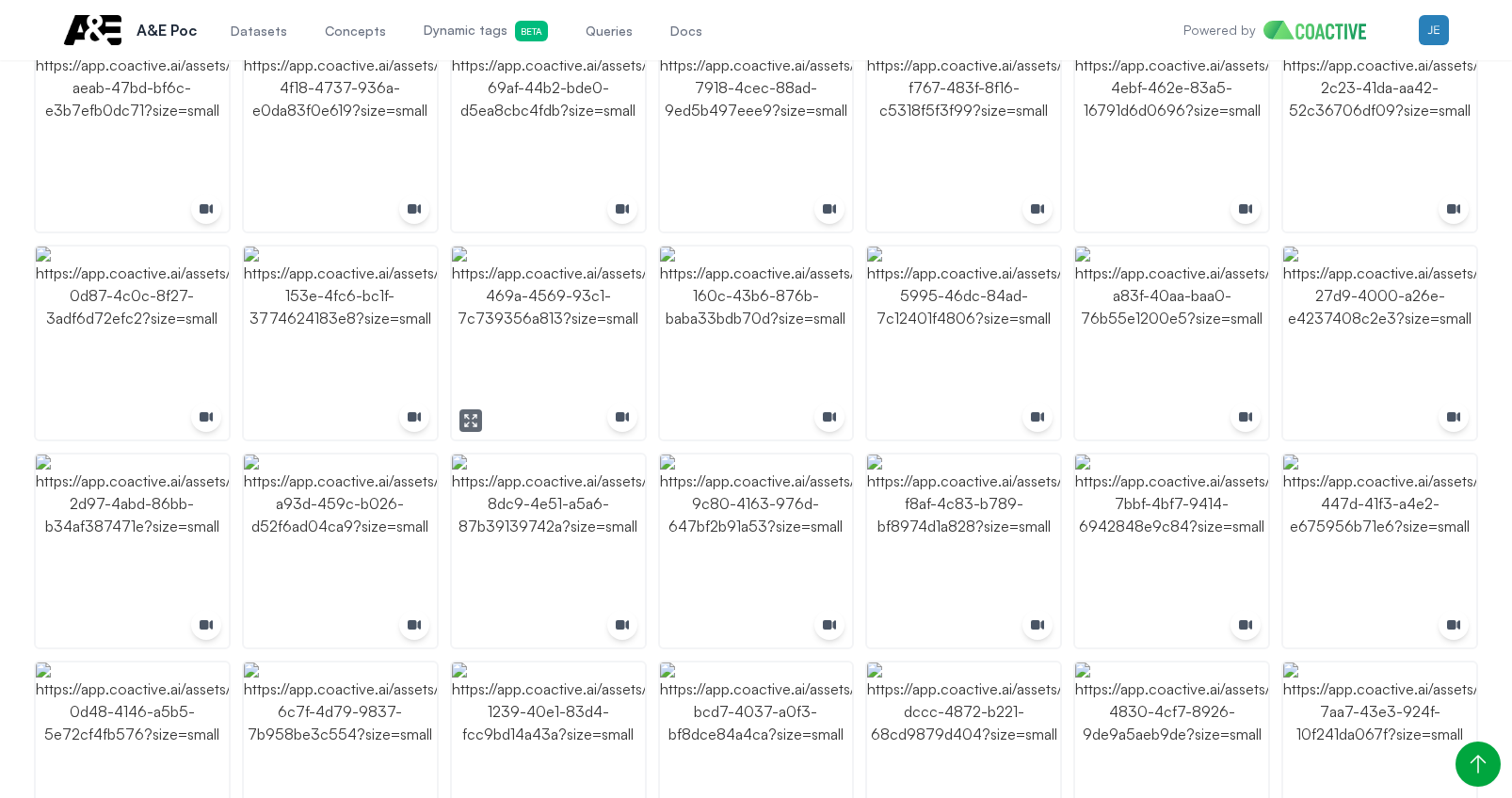 scroll, scrollTop: 440, scrollLeft: 0, axis: vertical 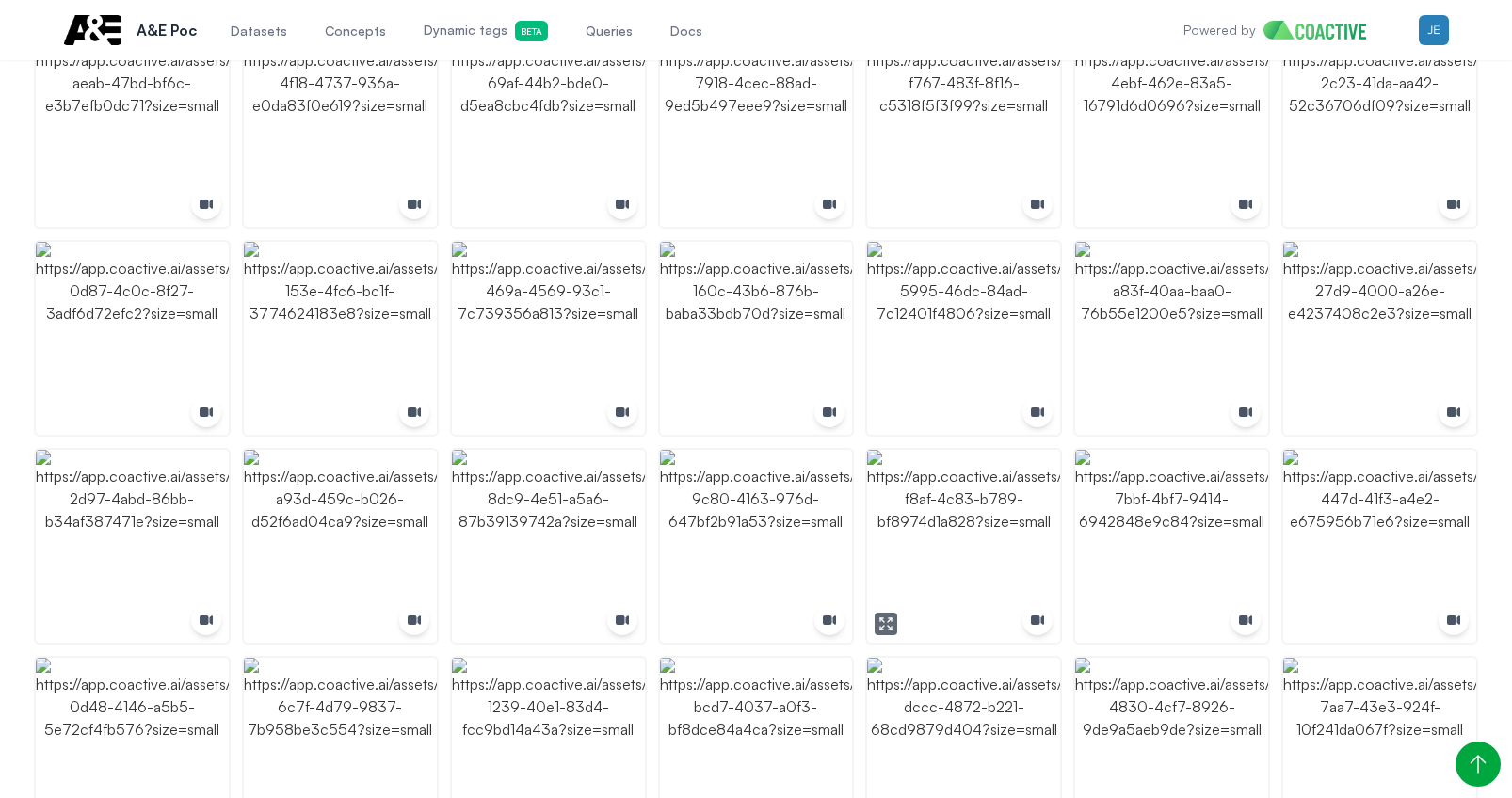 click at bounding box center [963, 546] 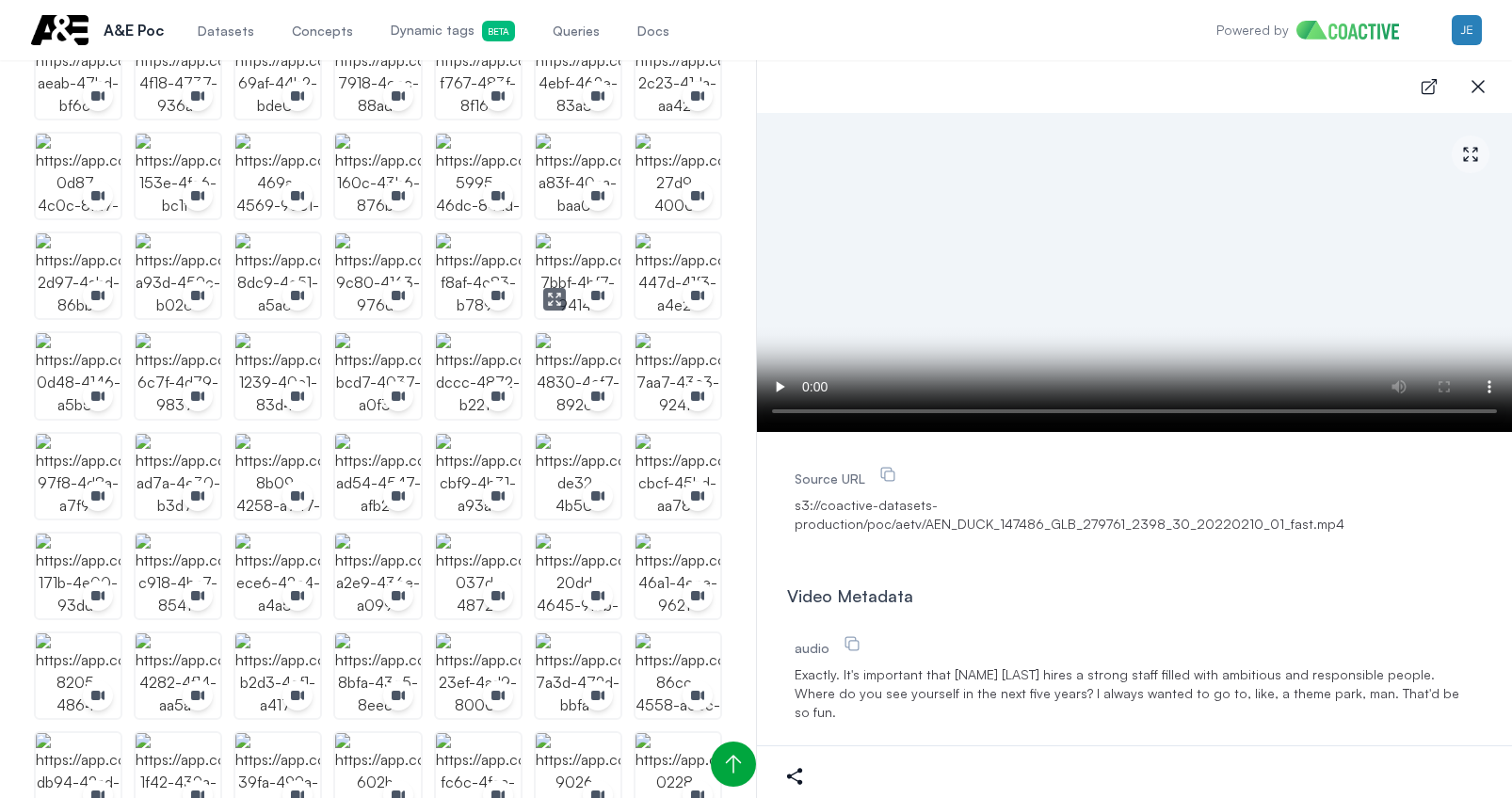 click at bounding box center [578, 276] 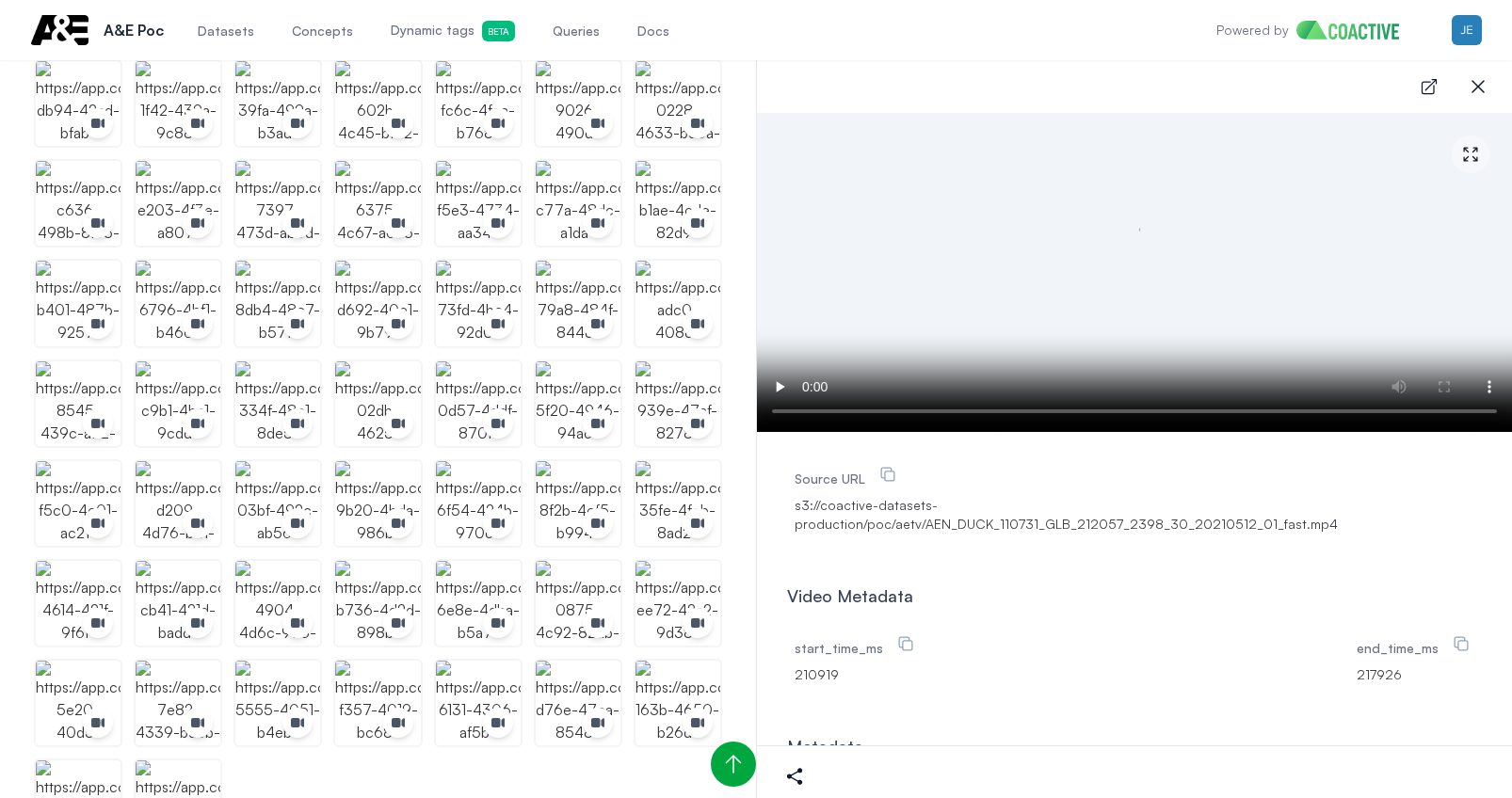 scroll, scrollTop: 1176, scrollLeft: 0, axis: vertical 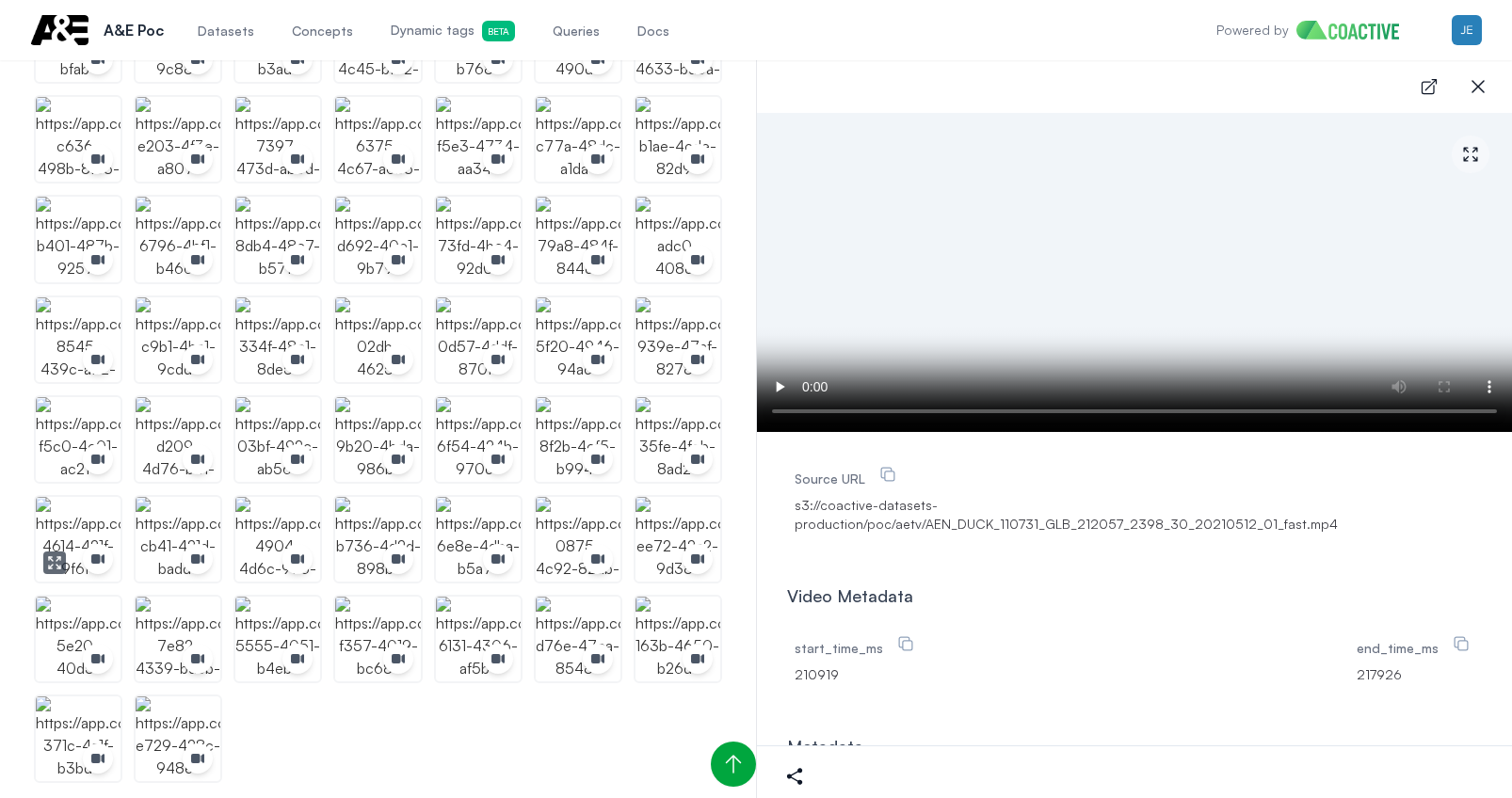 click at bounding box center (78, 539) 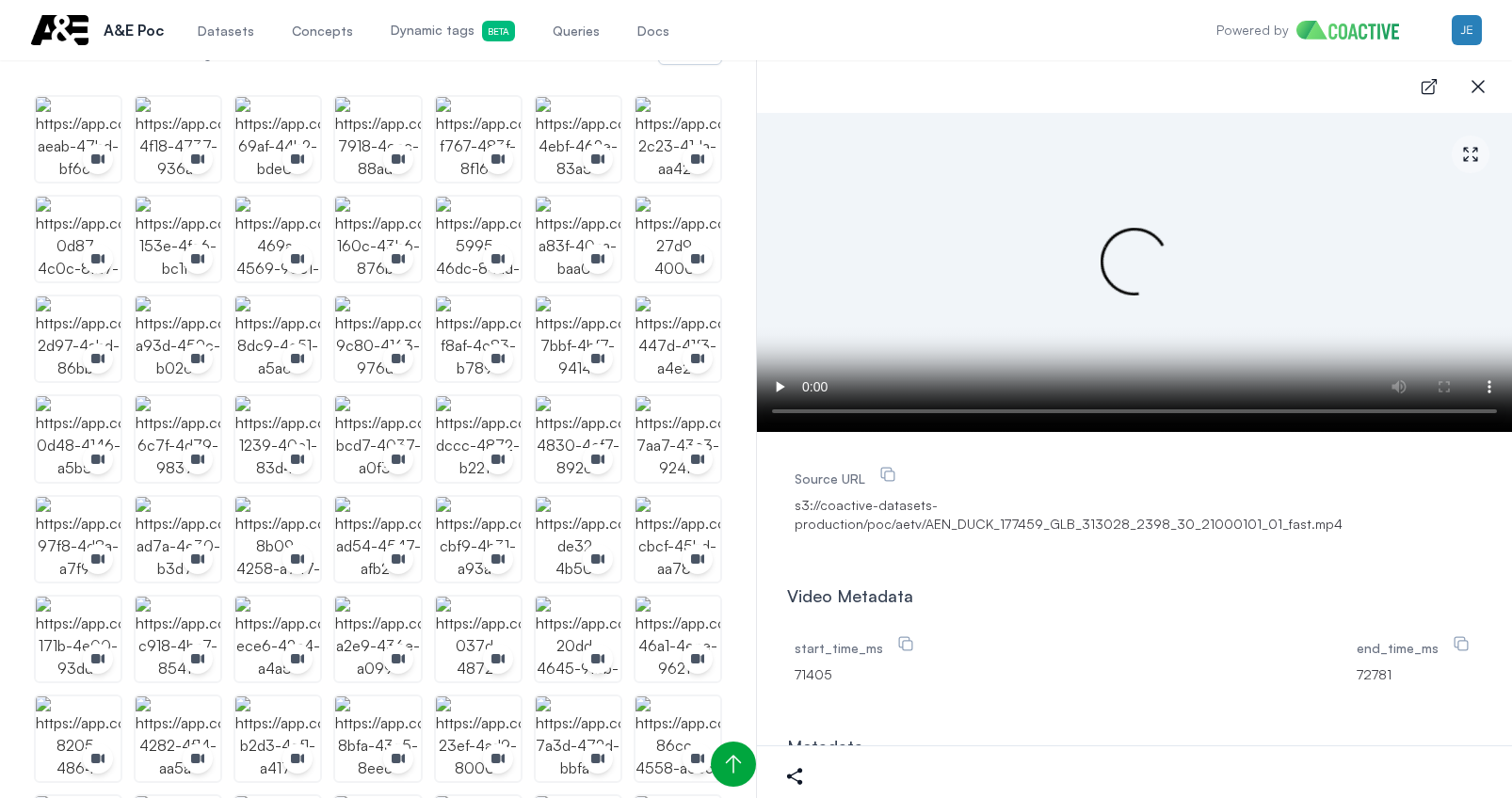 scroll, scrollTop: 0, scrollLeft: 0, axis: both 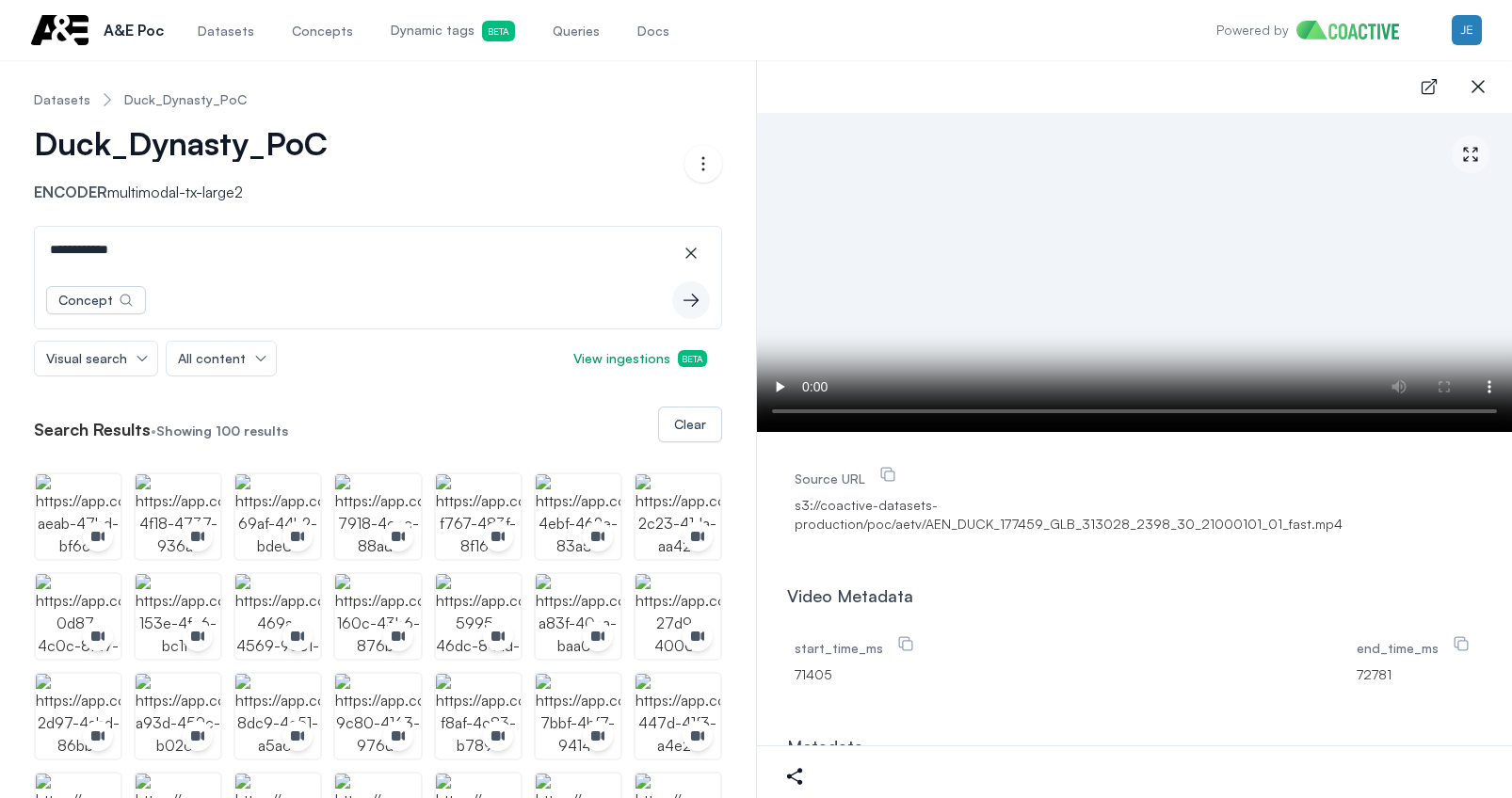 click on "**********" at bounding box center (378, 249) 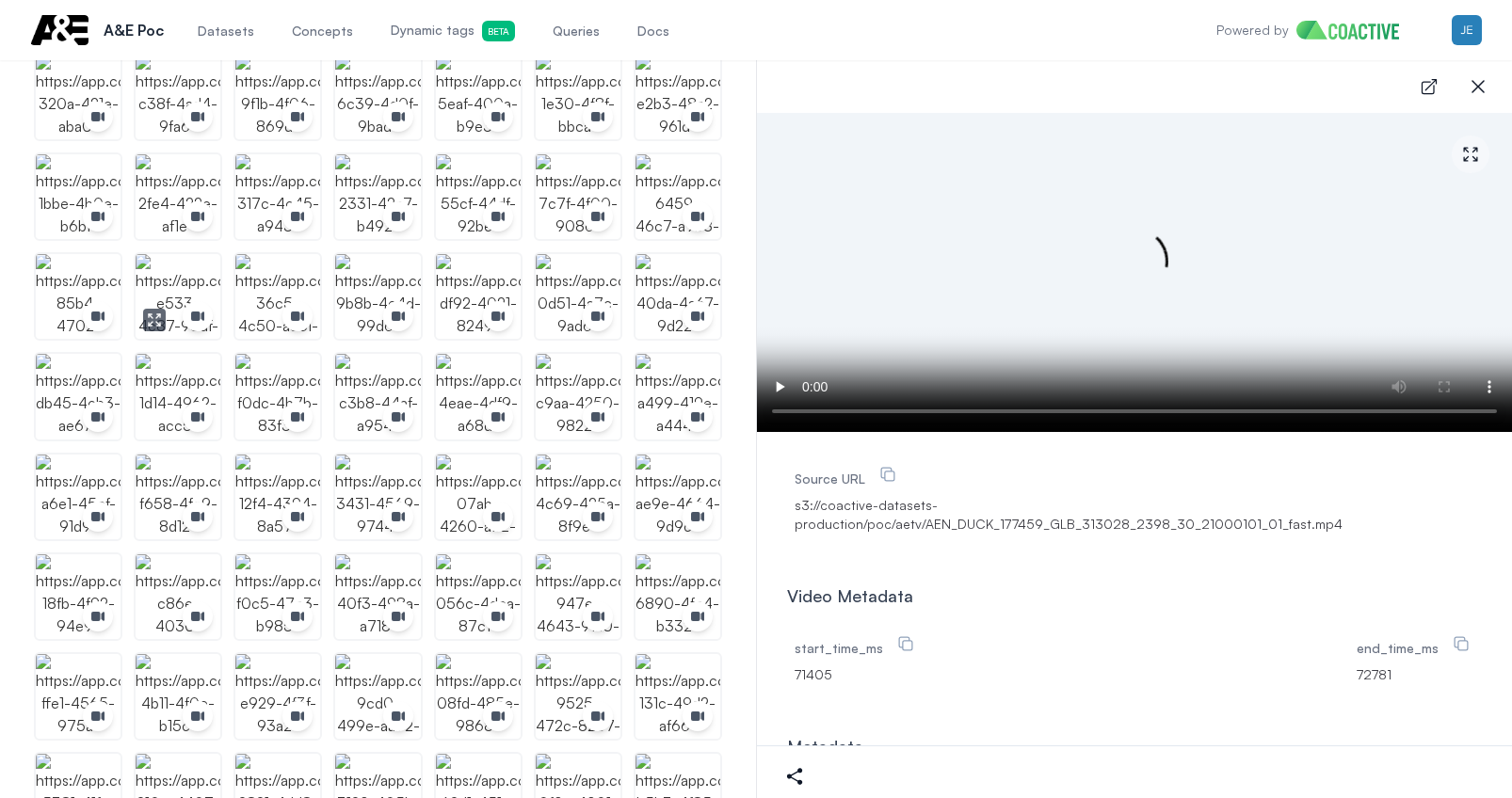 scroll, scrollTop: 0, scrollLeft: 0, axis: both 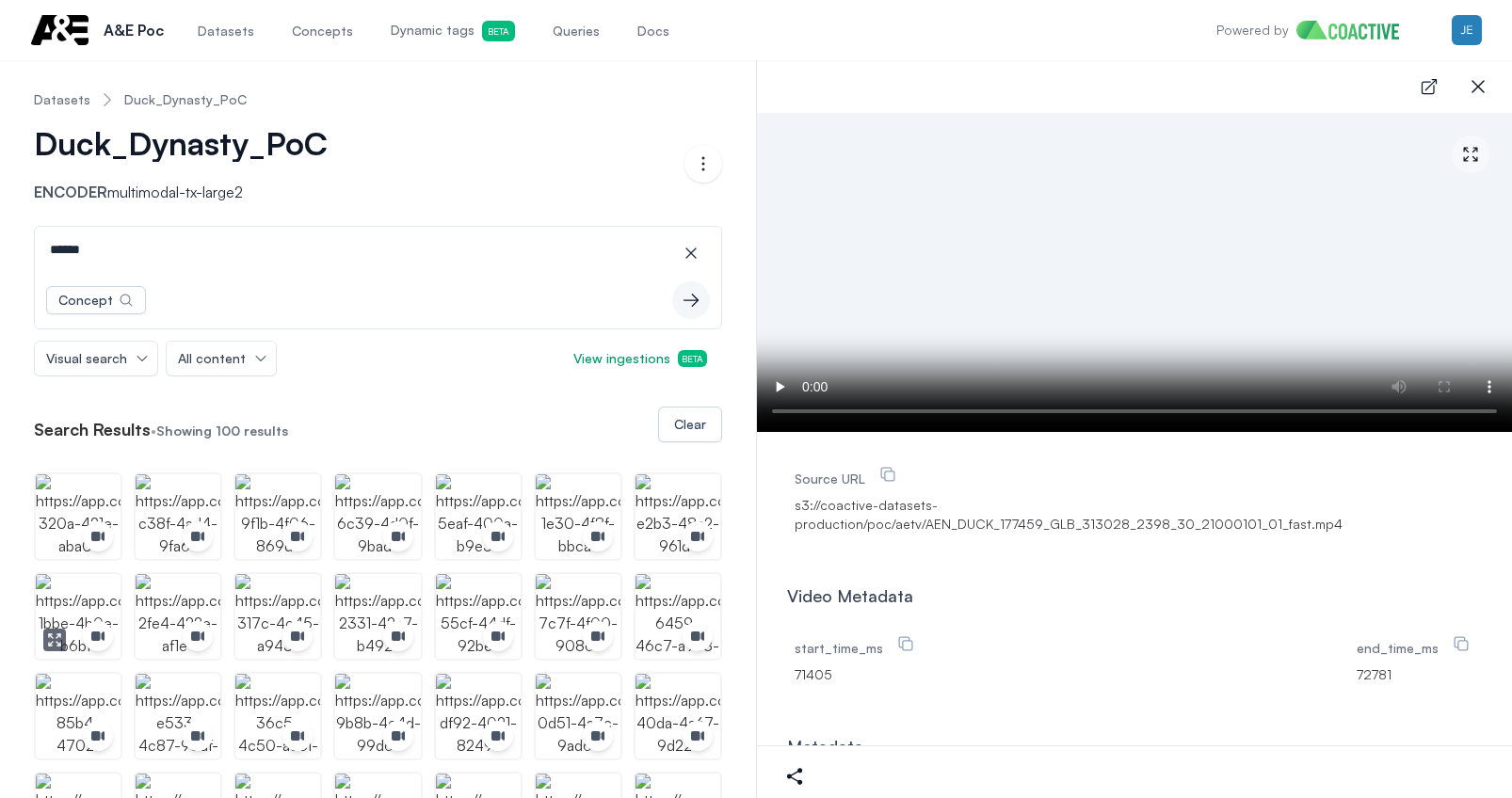 click at bounding box center [78, 616] 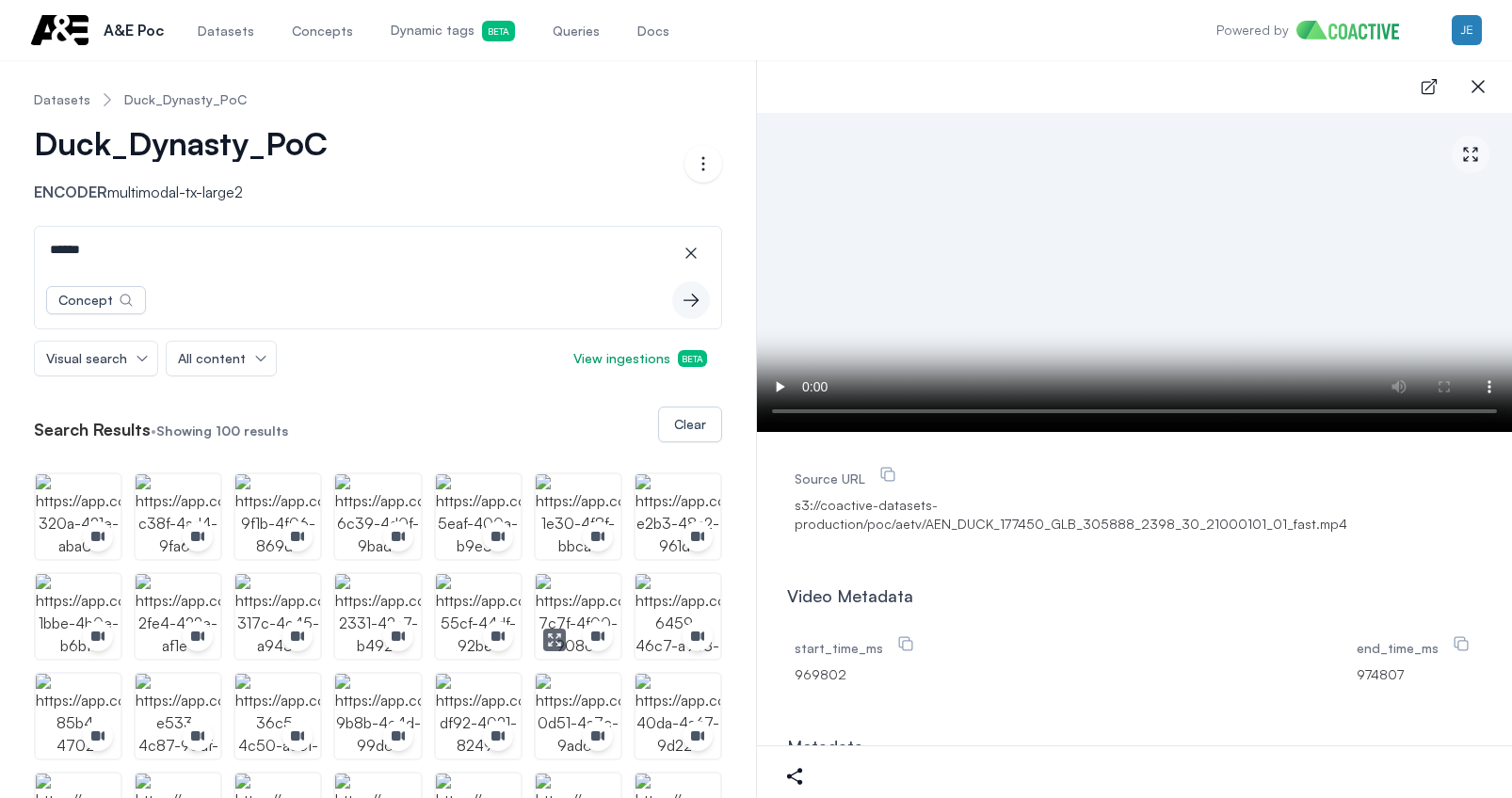 click at bounding box center (578, 616) 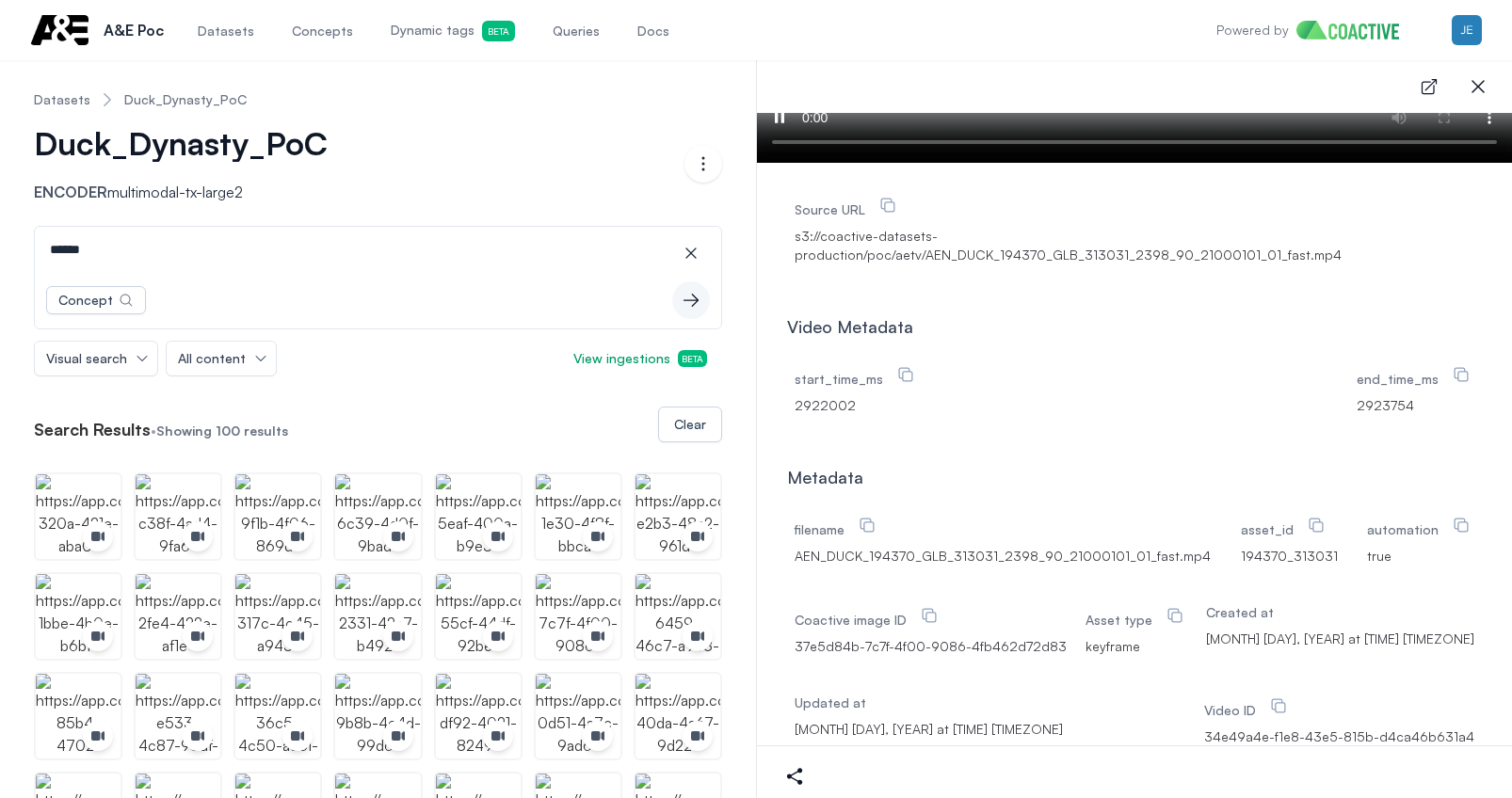 scroll, scrollTop: 360, scrollLeft: 0, axis: vertical 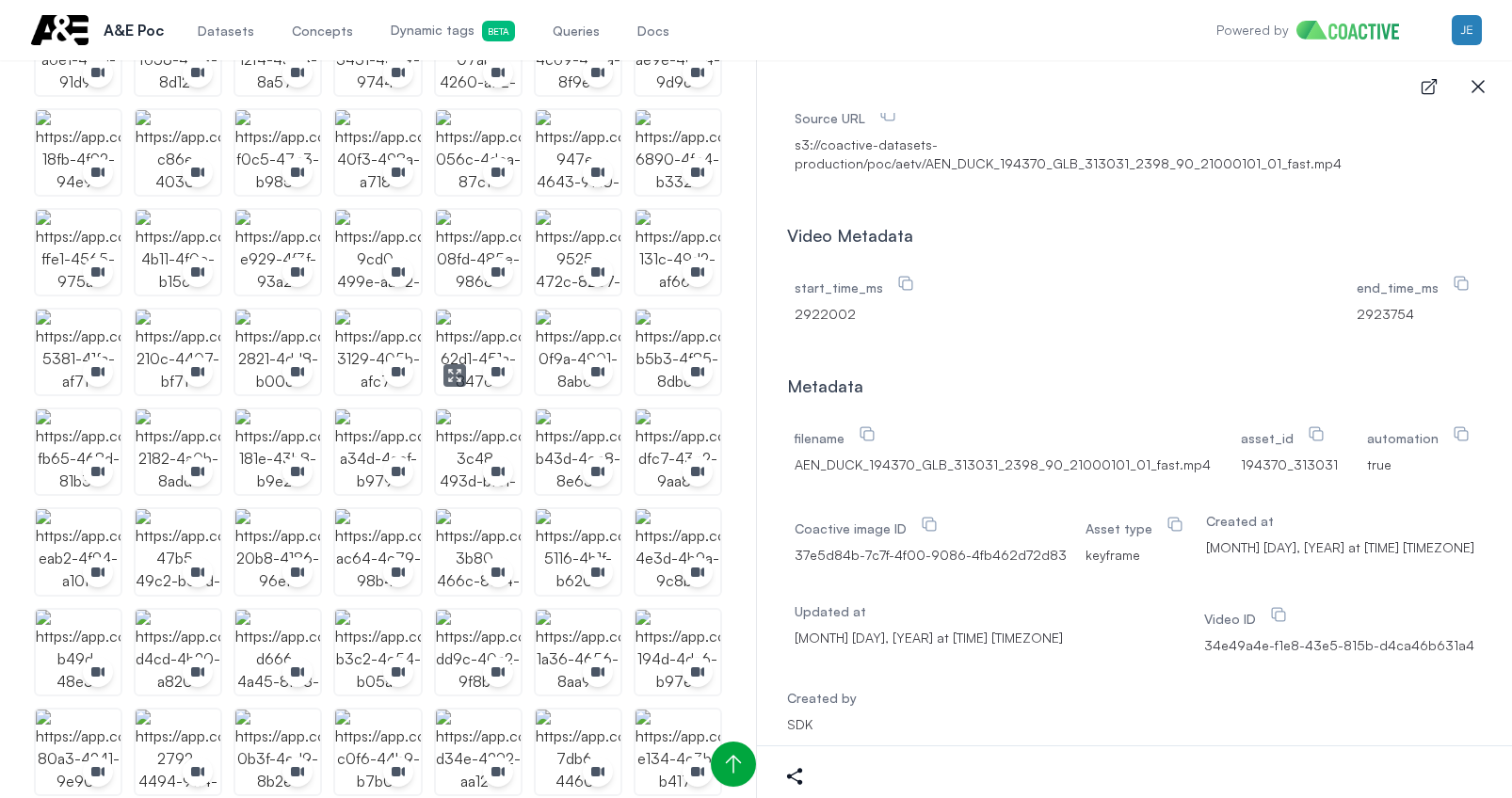 click at bounding box center (478, 352) 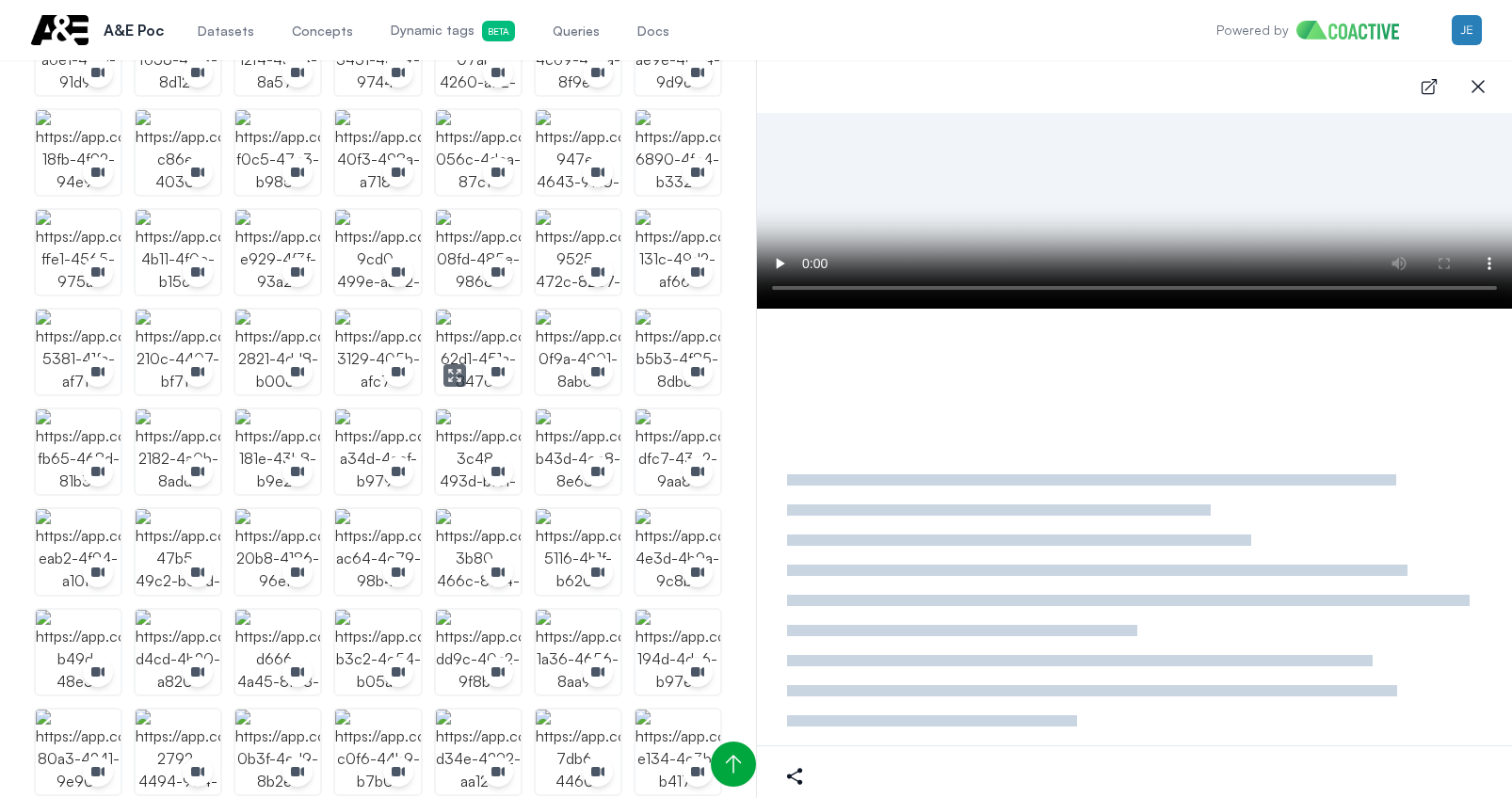 scroll, scrollTop: 0, scrollLeft: 0, axis: both 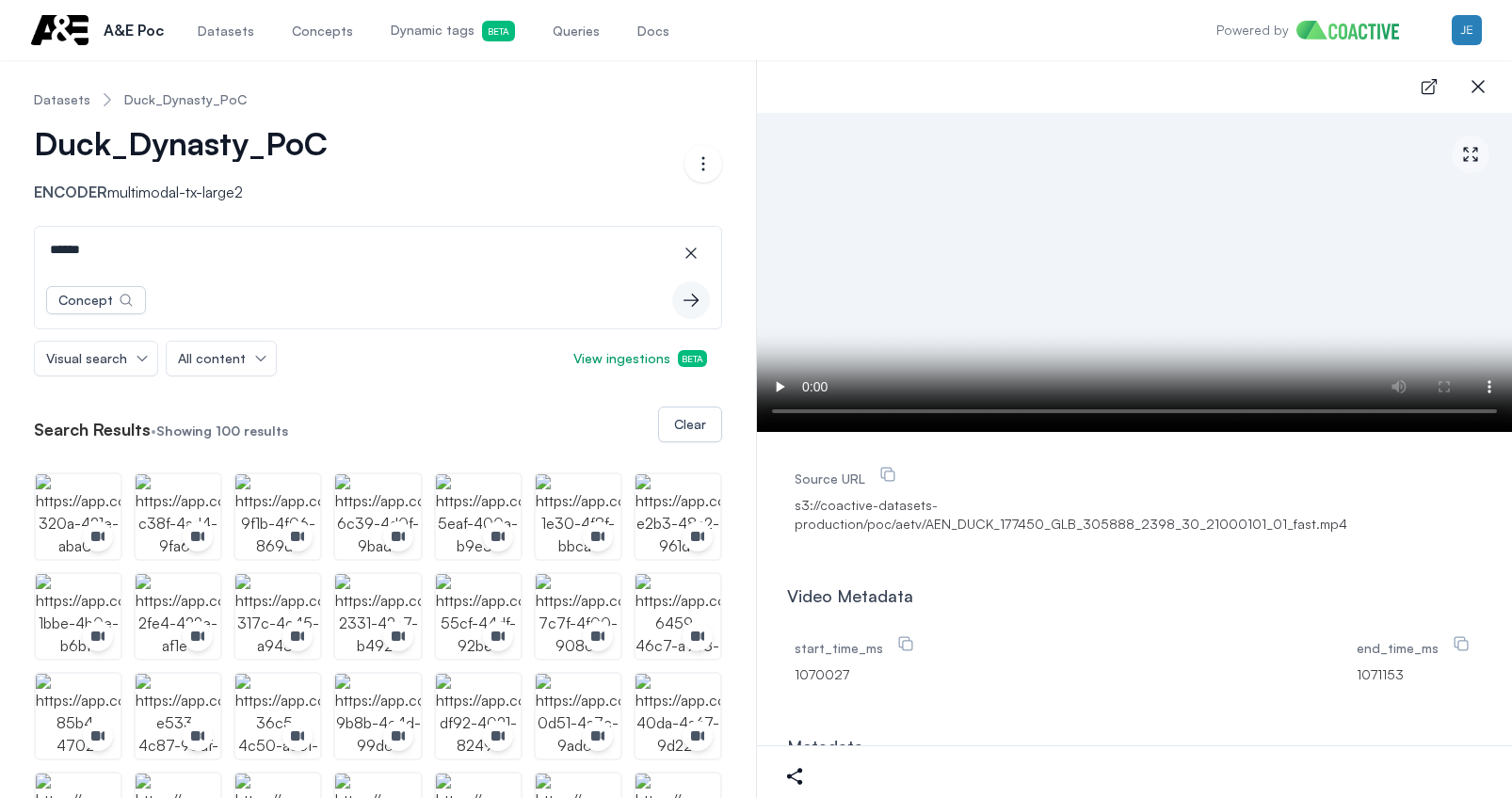 click on "******" at bounding box center (378, 249) 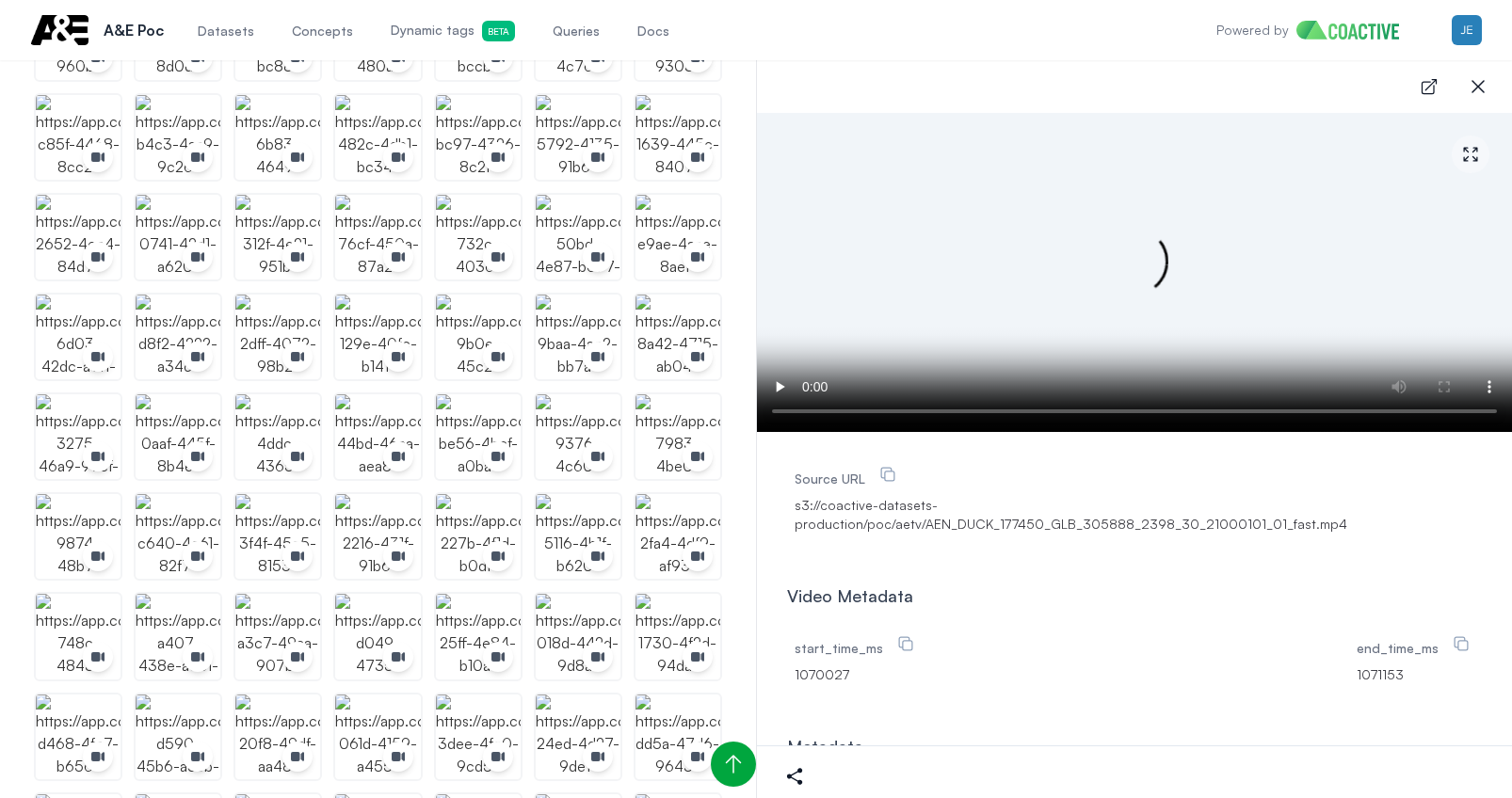 scroll, scrollTop: 0, scrollLeft: 0, axis: both 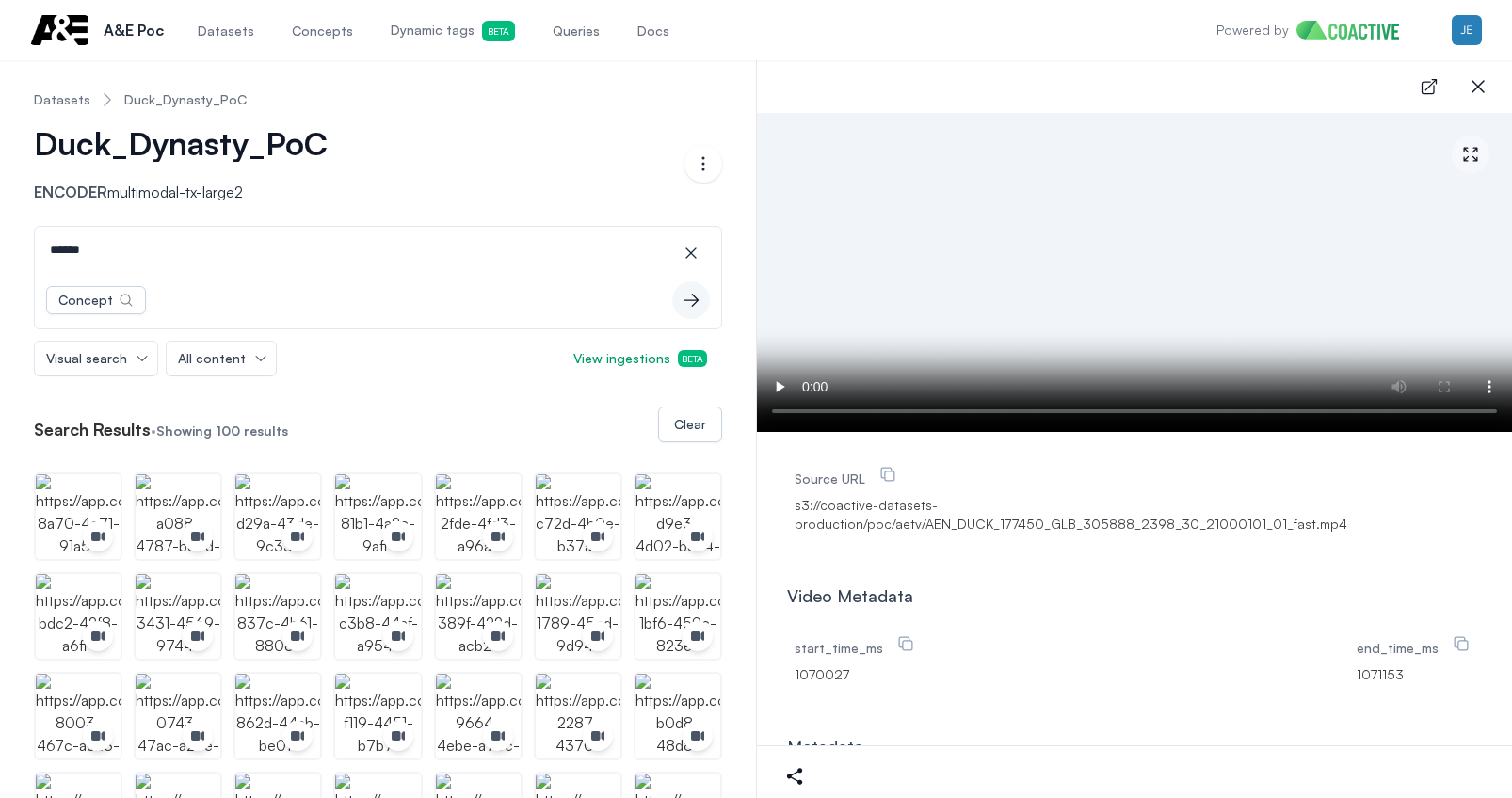 click on "******" at bounding box center (378, 249) 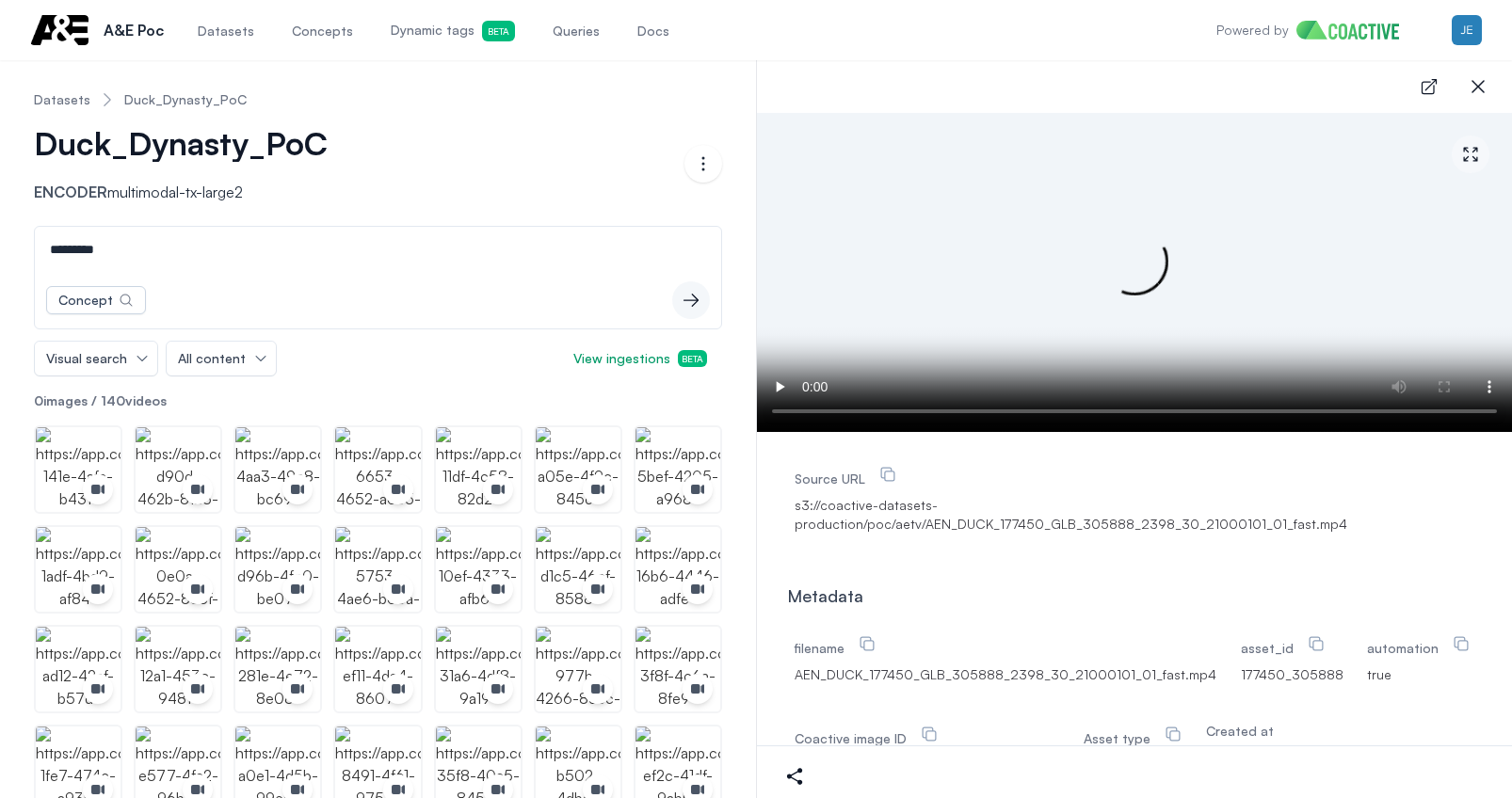 type on "*********" 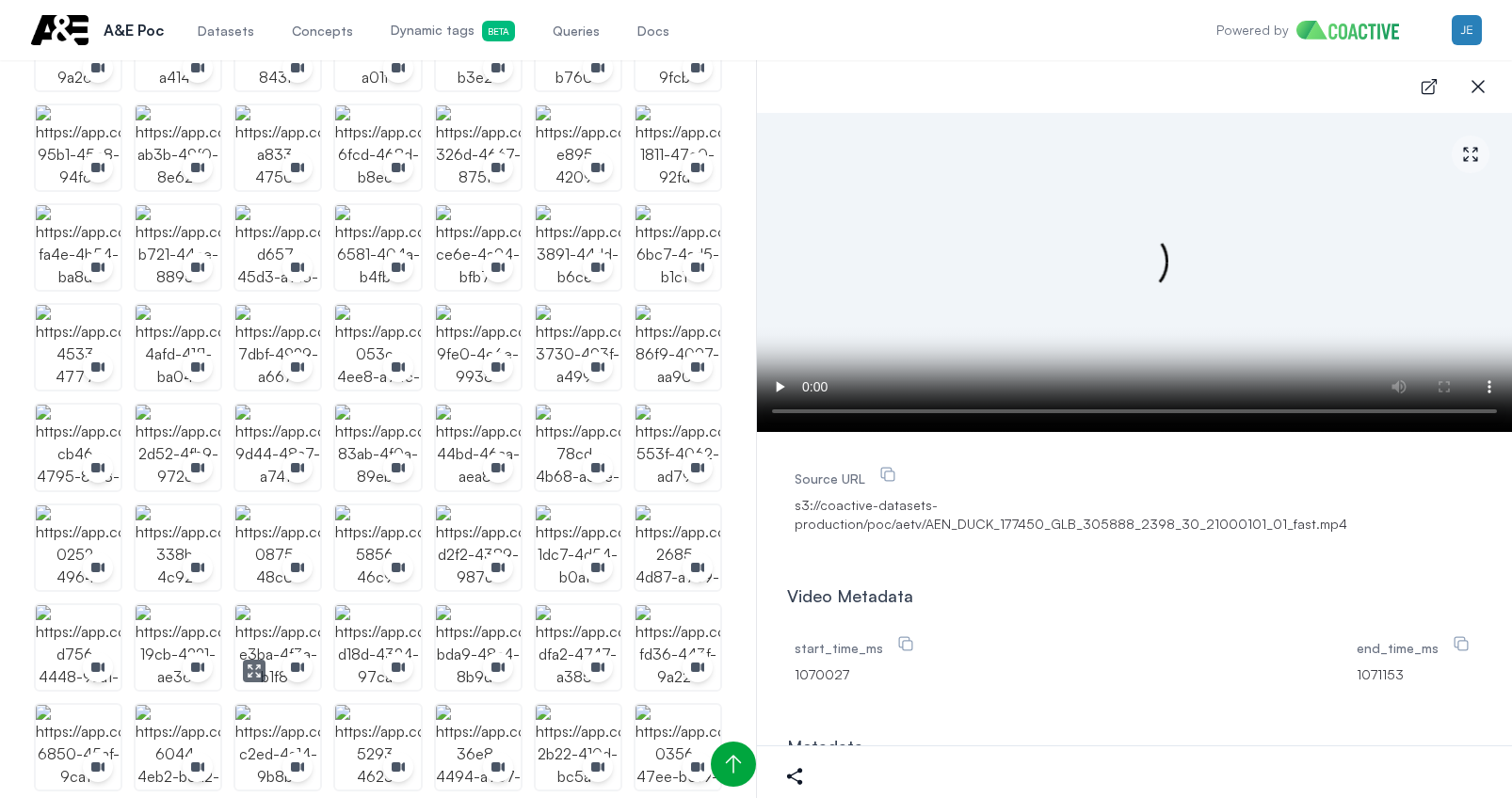 scroll, scrollTop: 1176, scrollLeft: 0, axis: vertical 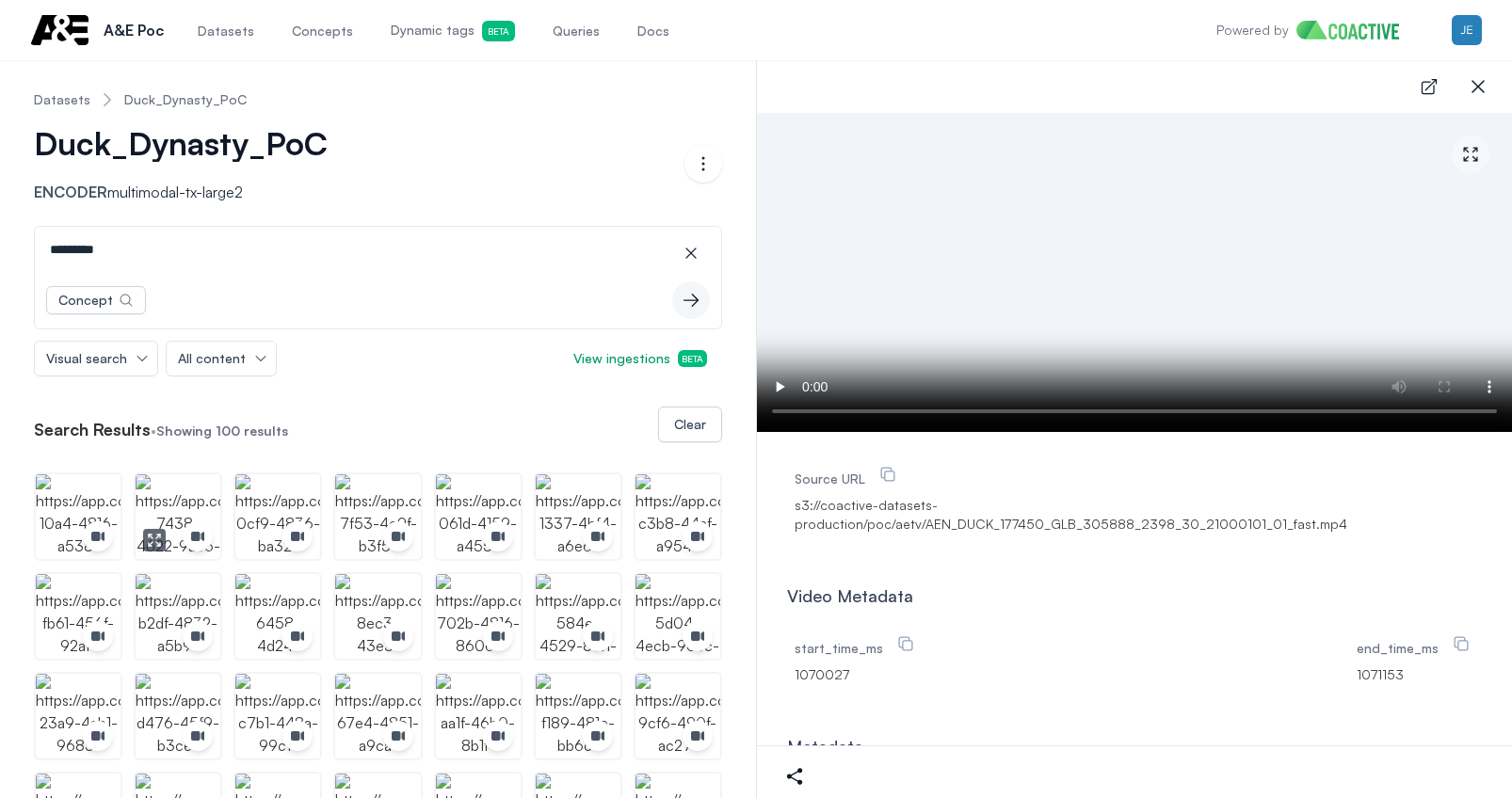 click at bounding box center [178, 517] 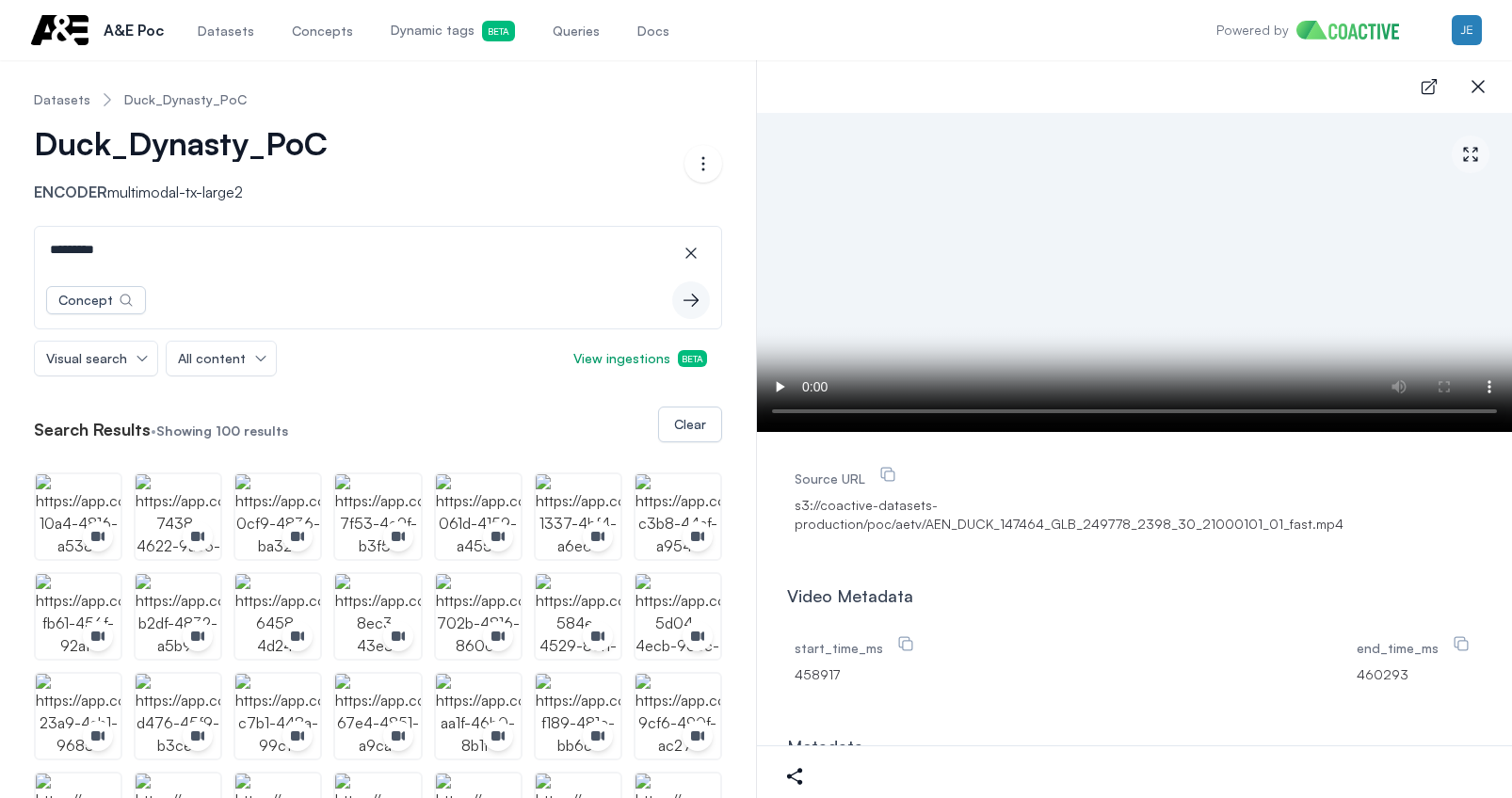 click on "Datasets" at bounding box center [62, 100] 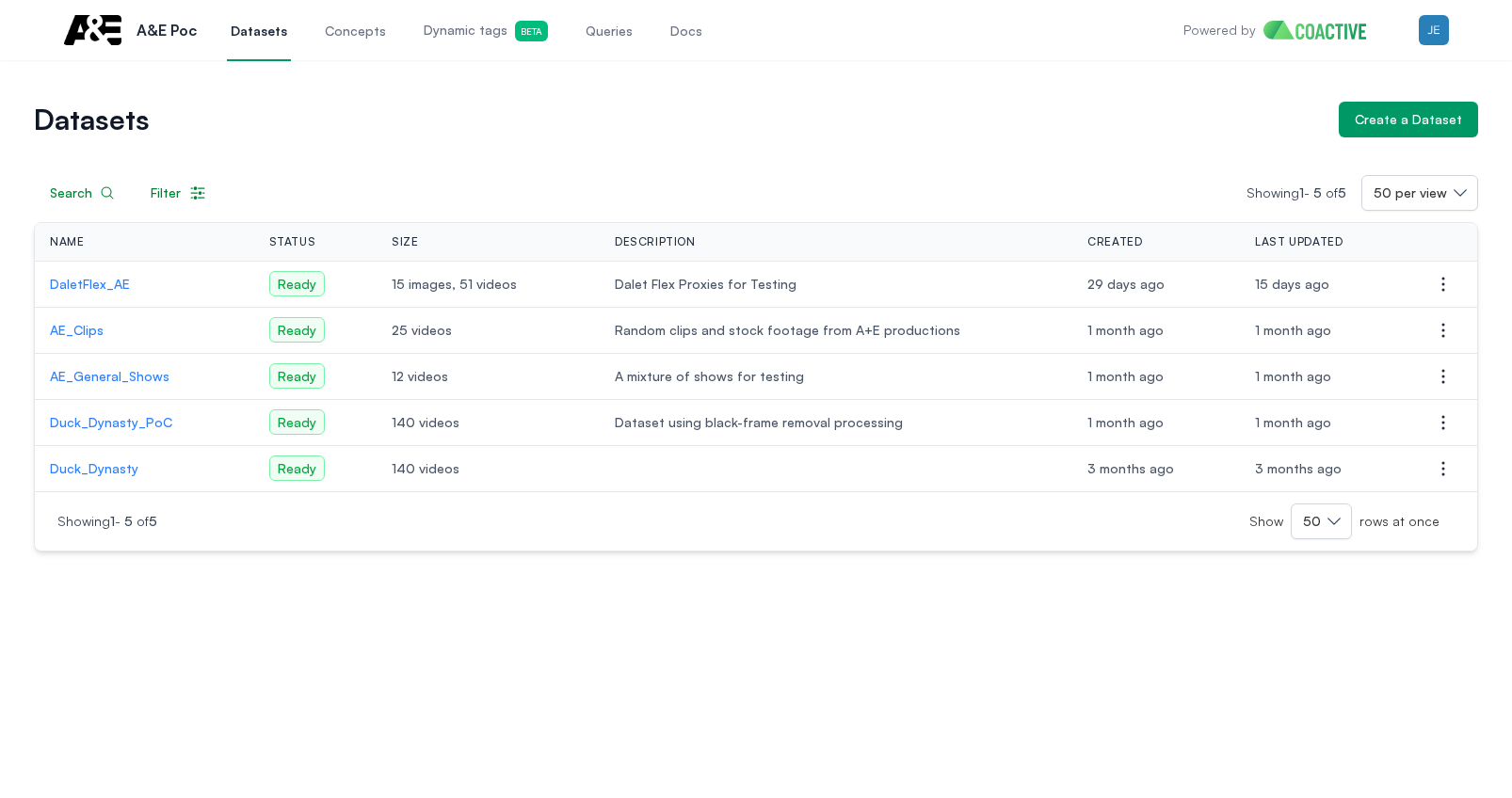 click on "DaletFlex_AE" at bounding box center (144, 284) 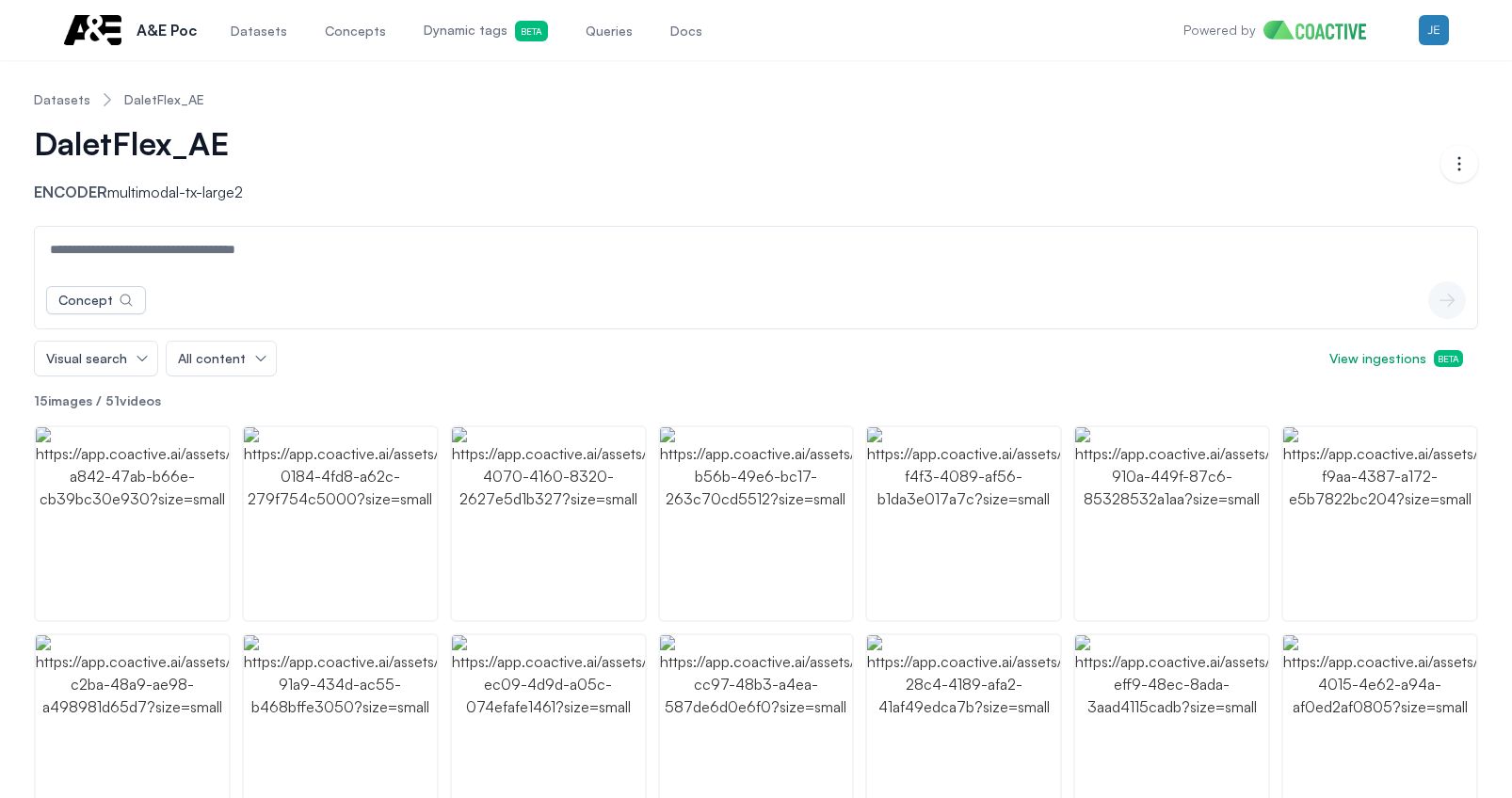 click at bounding box center (756, 249) 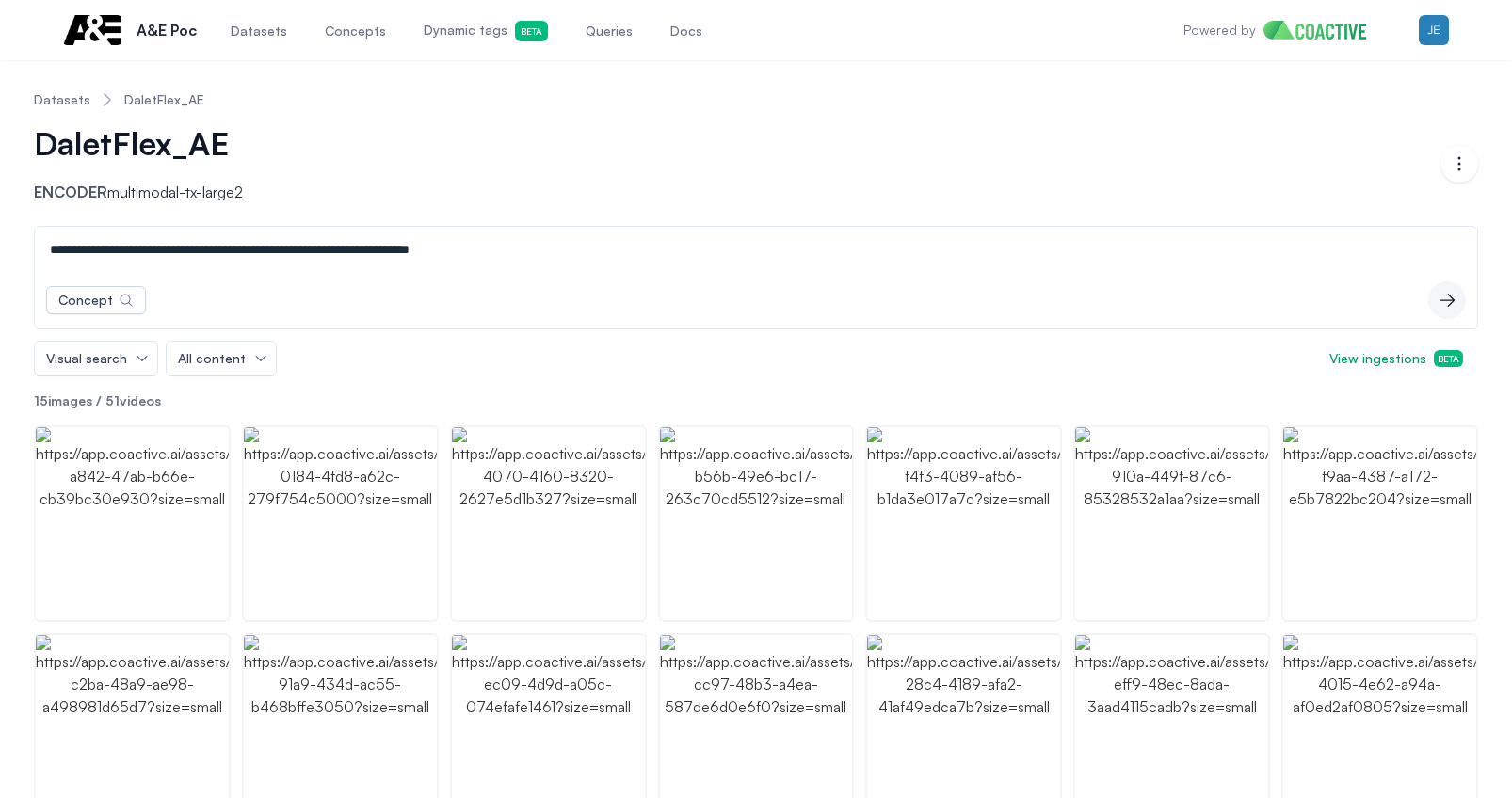 type on "**********" 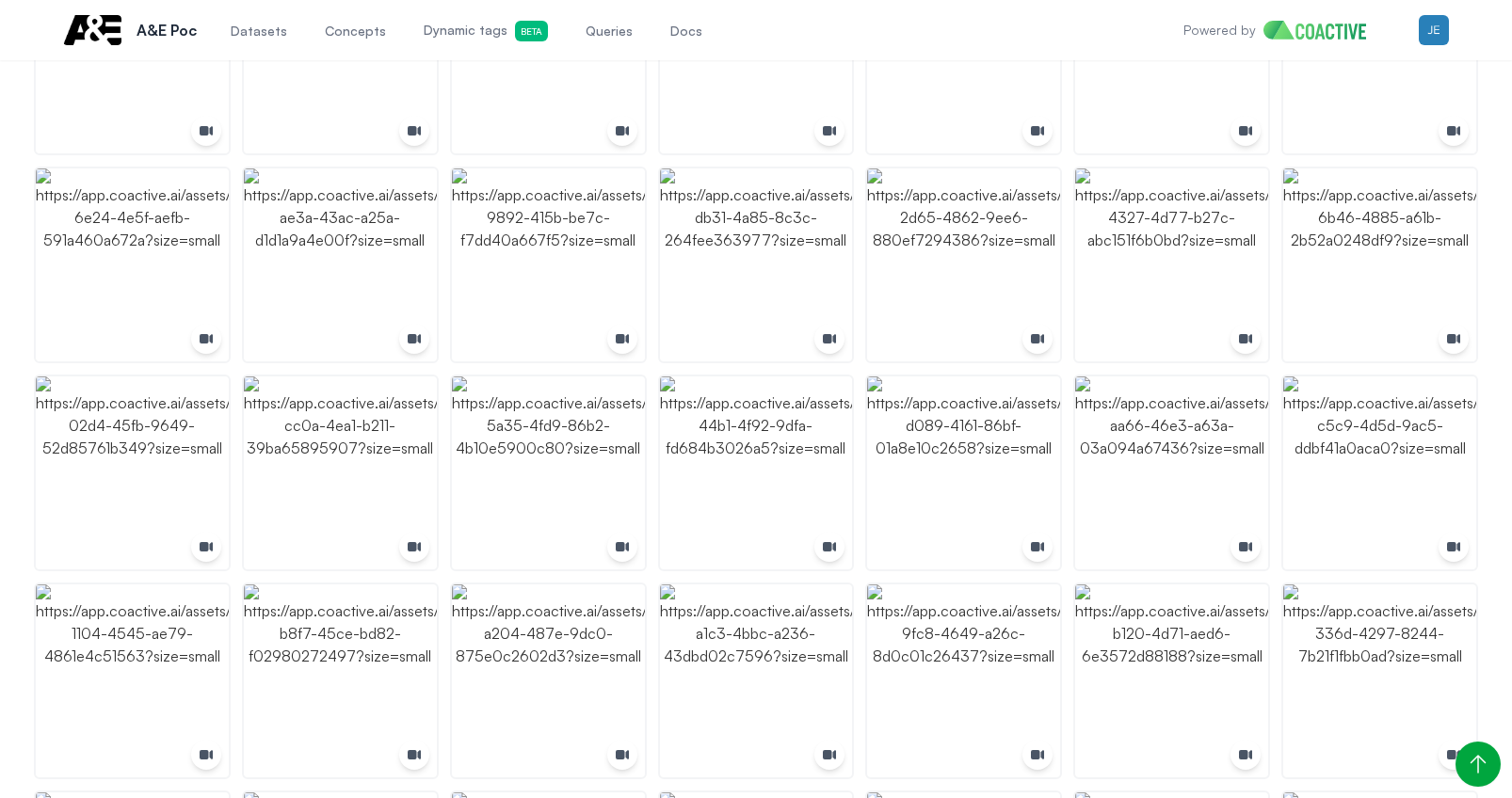 scroll, scrollTop: 1141, scrollLeft: 0, axis: vertical 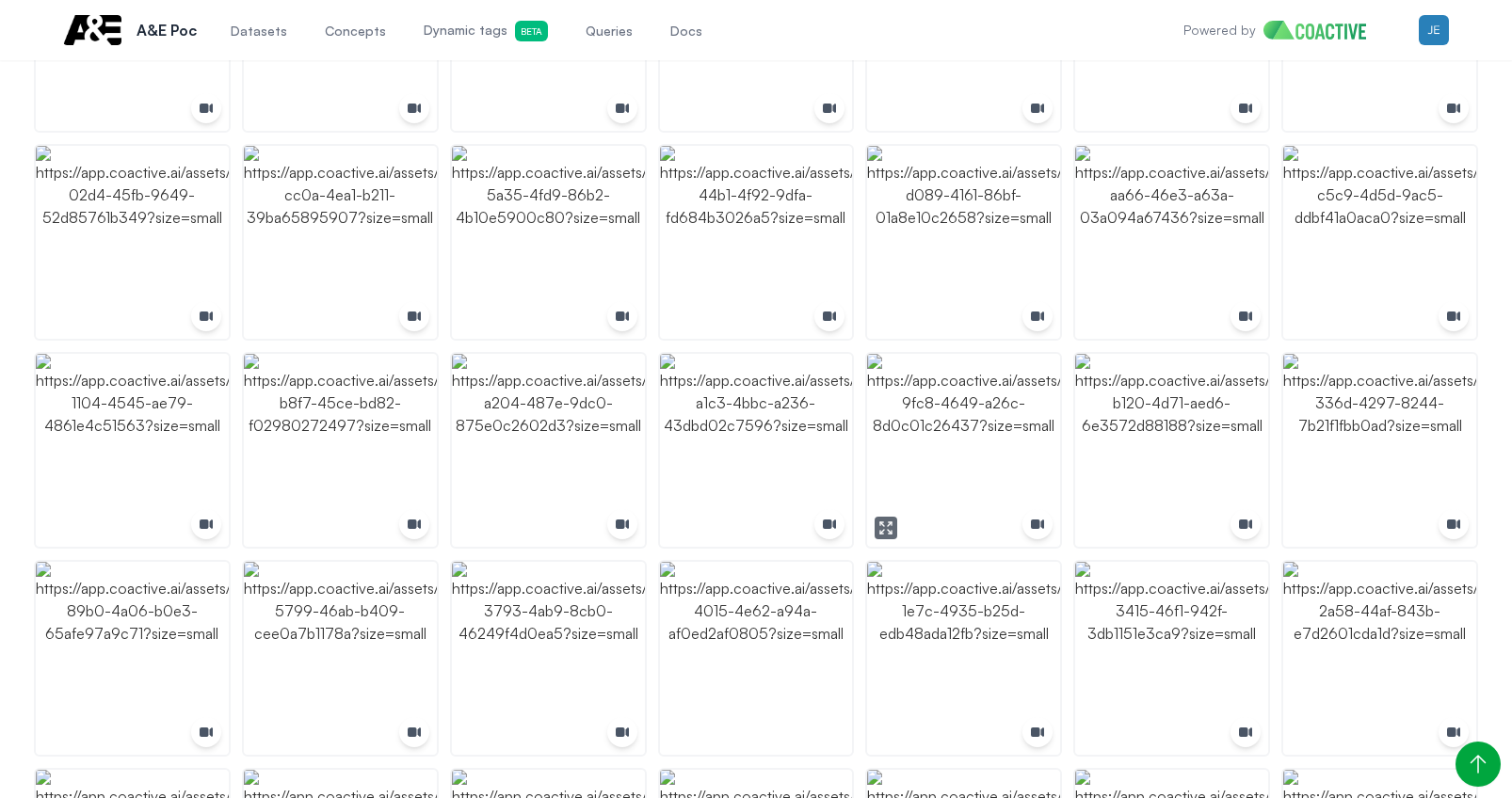 click at bounding box center [963, 450] 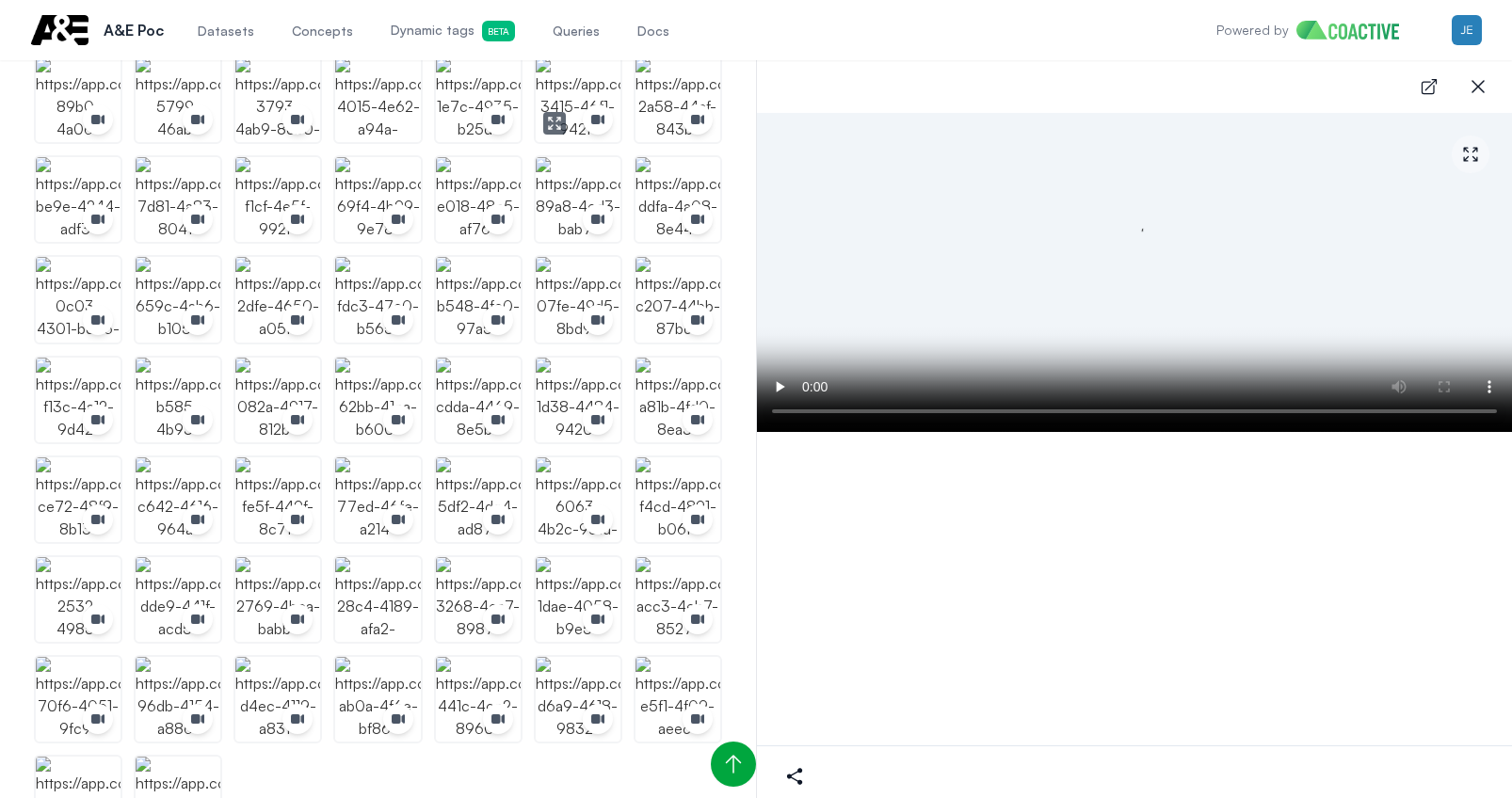 scroll, scrollTop: 972, scrollLeft: 0, axis: vertical 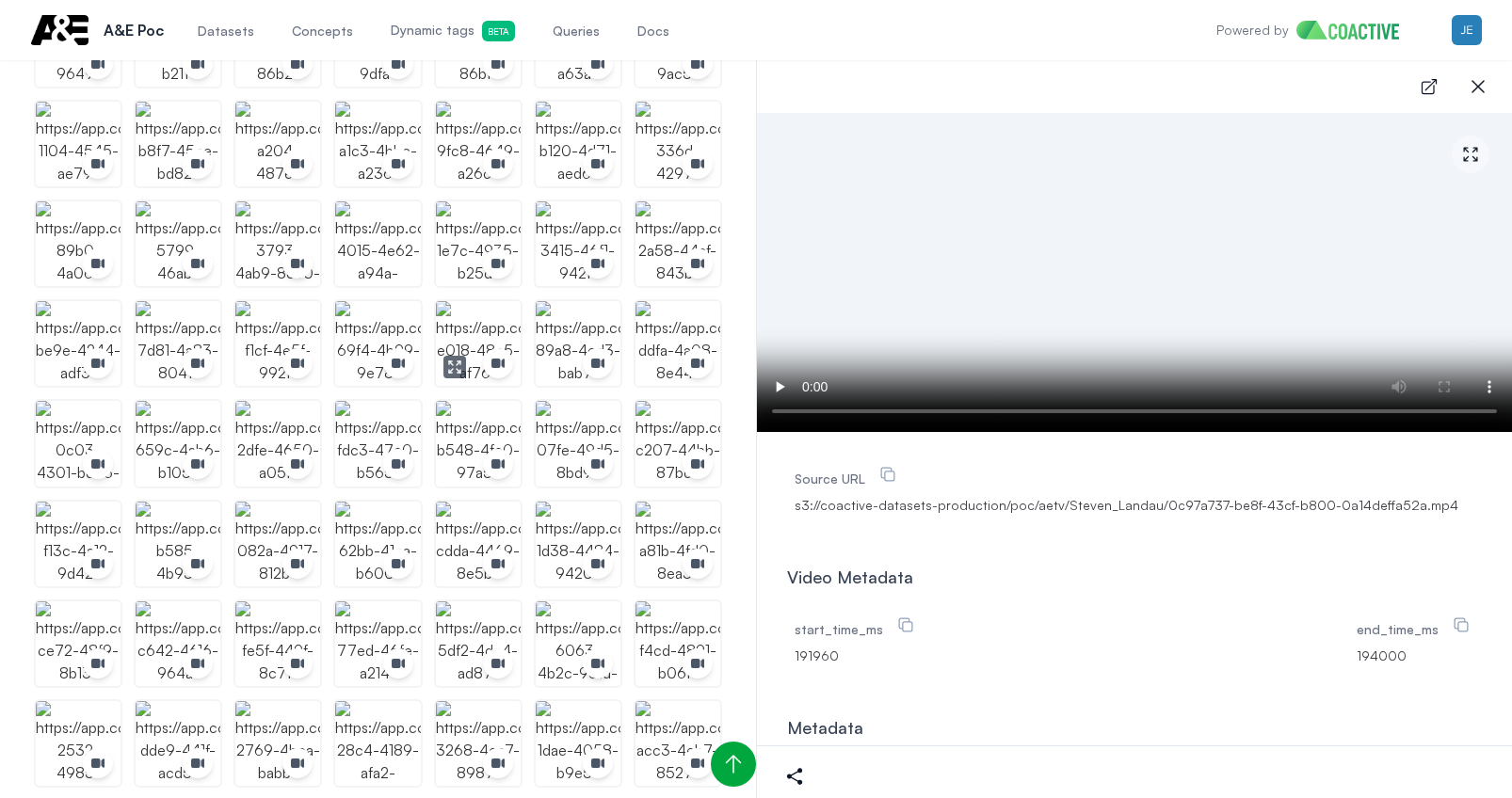 click at bounding box center (478, 343) 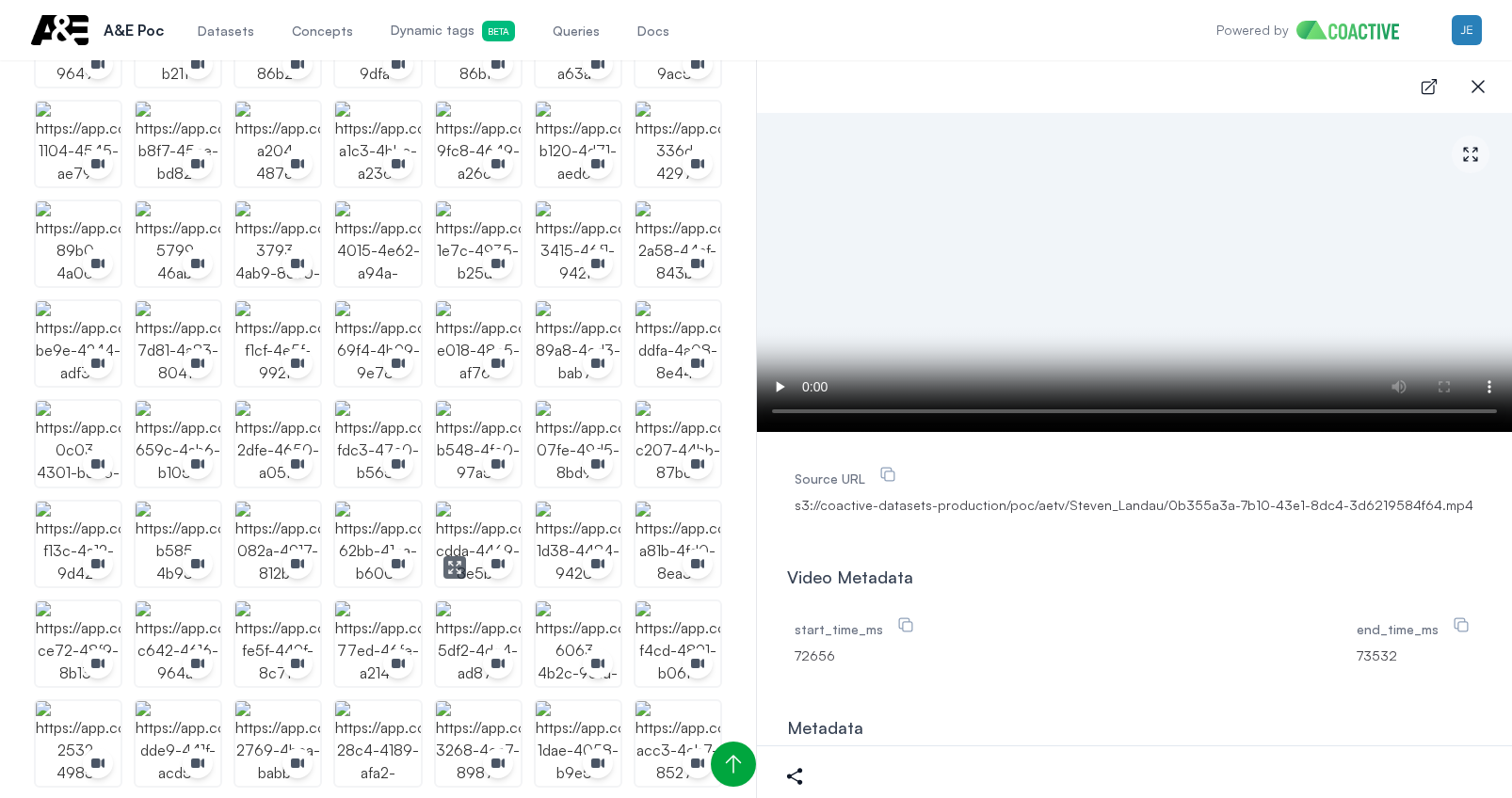 click at bounding box center [478, 544] 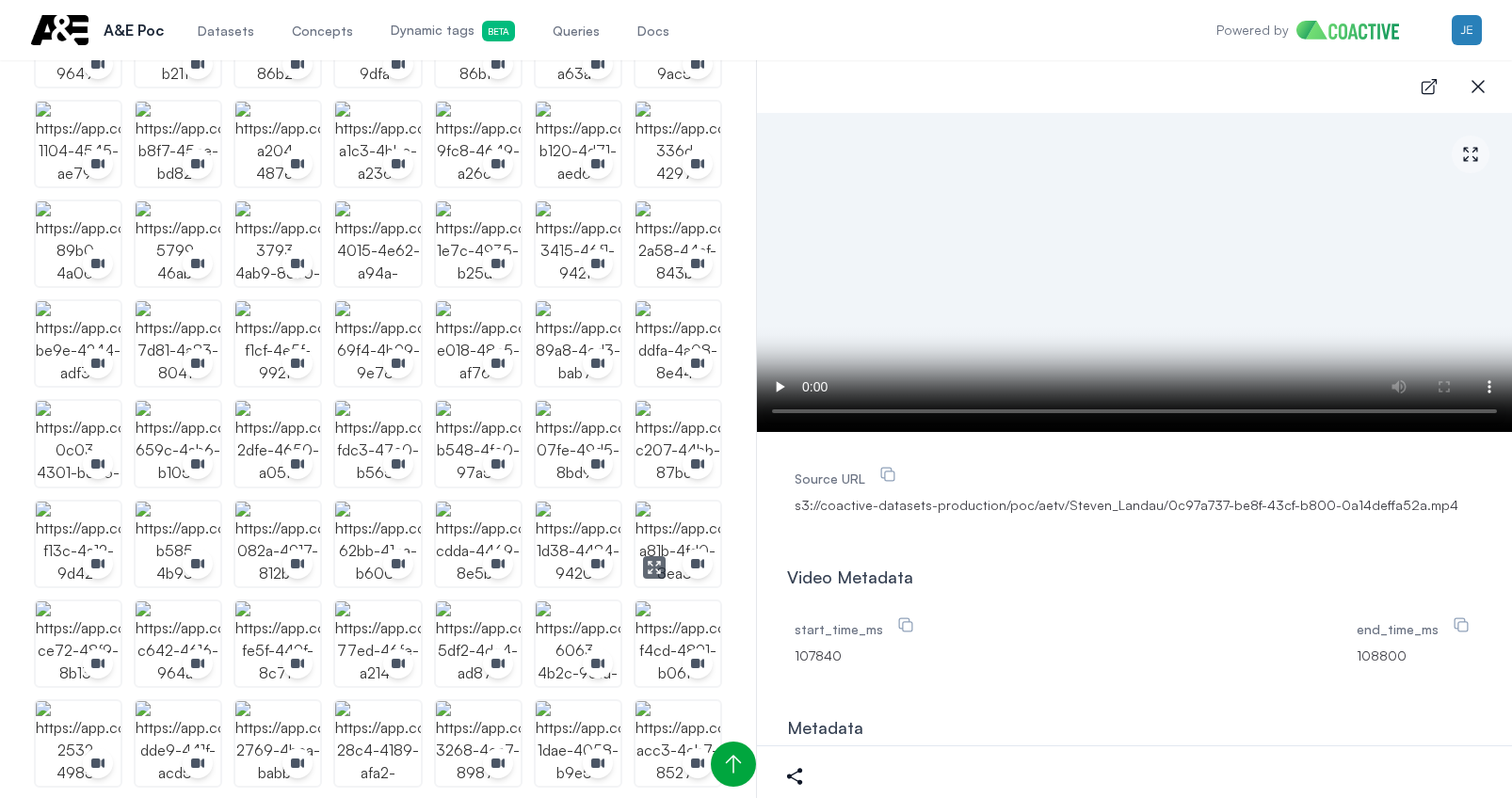 click at bounding box center (678, 544) 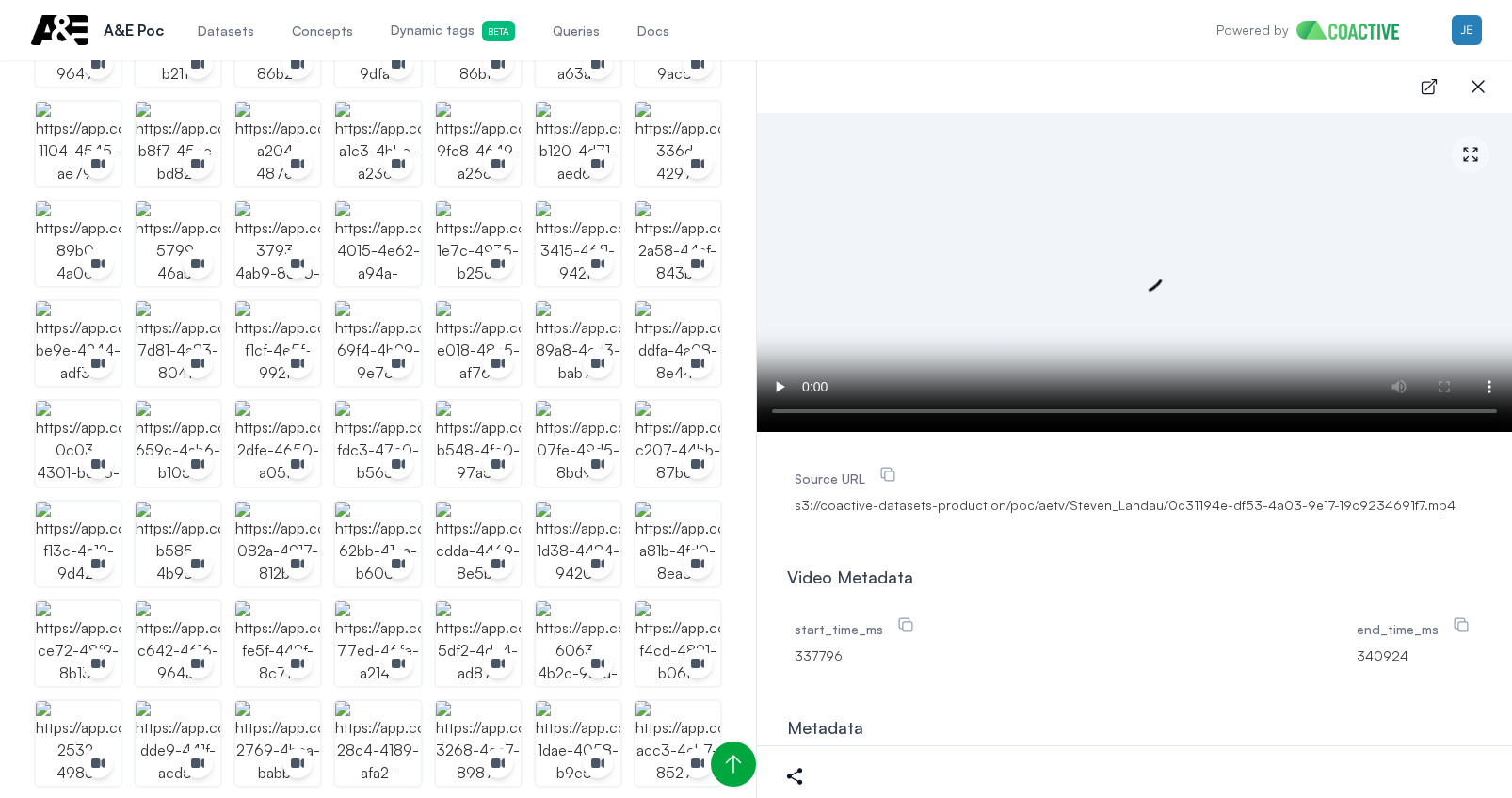 type 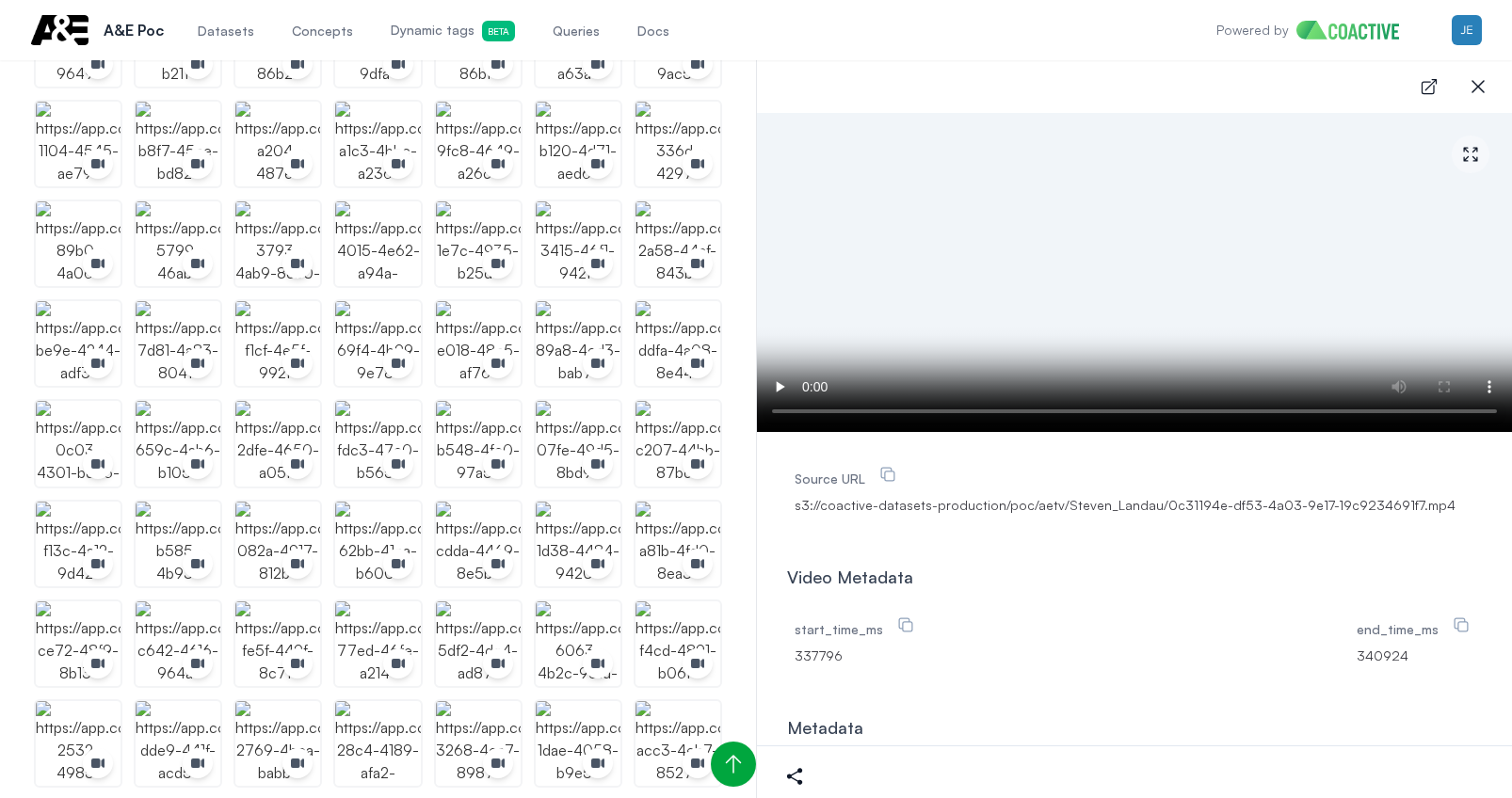 scroll, scrollTop: 0, scrollLeft: 0, axis: both 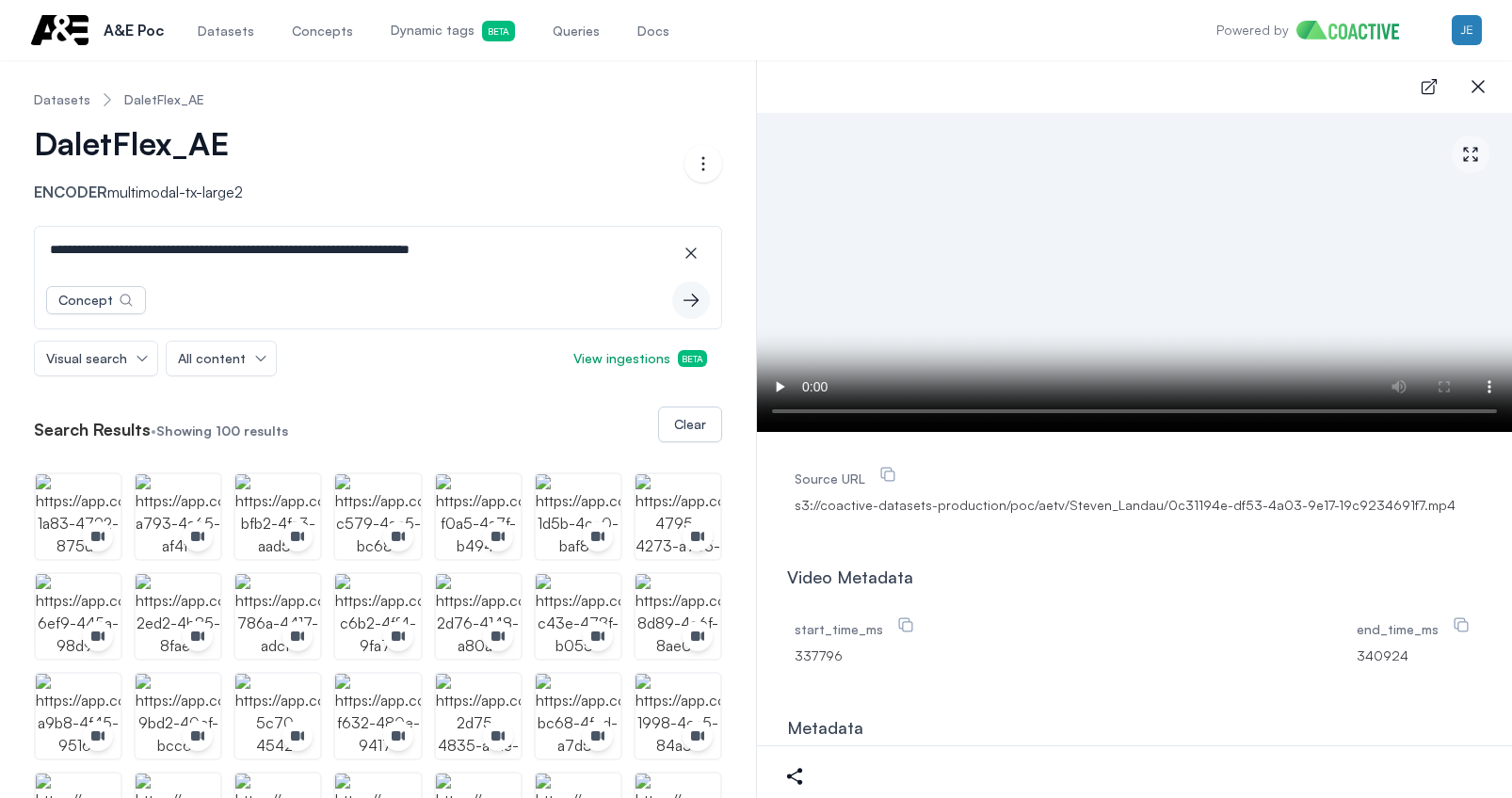 click on "**********" at bounding box center (378, 249) 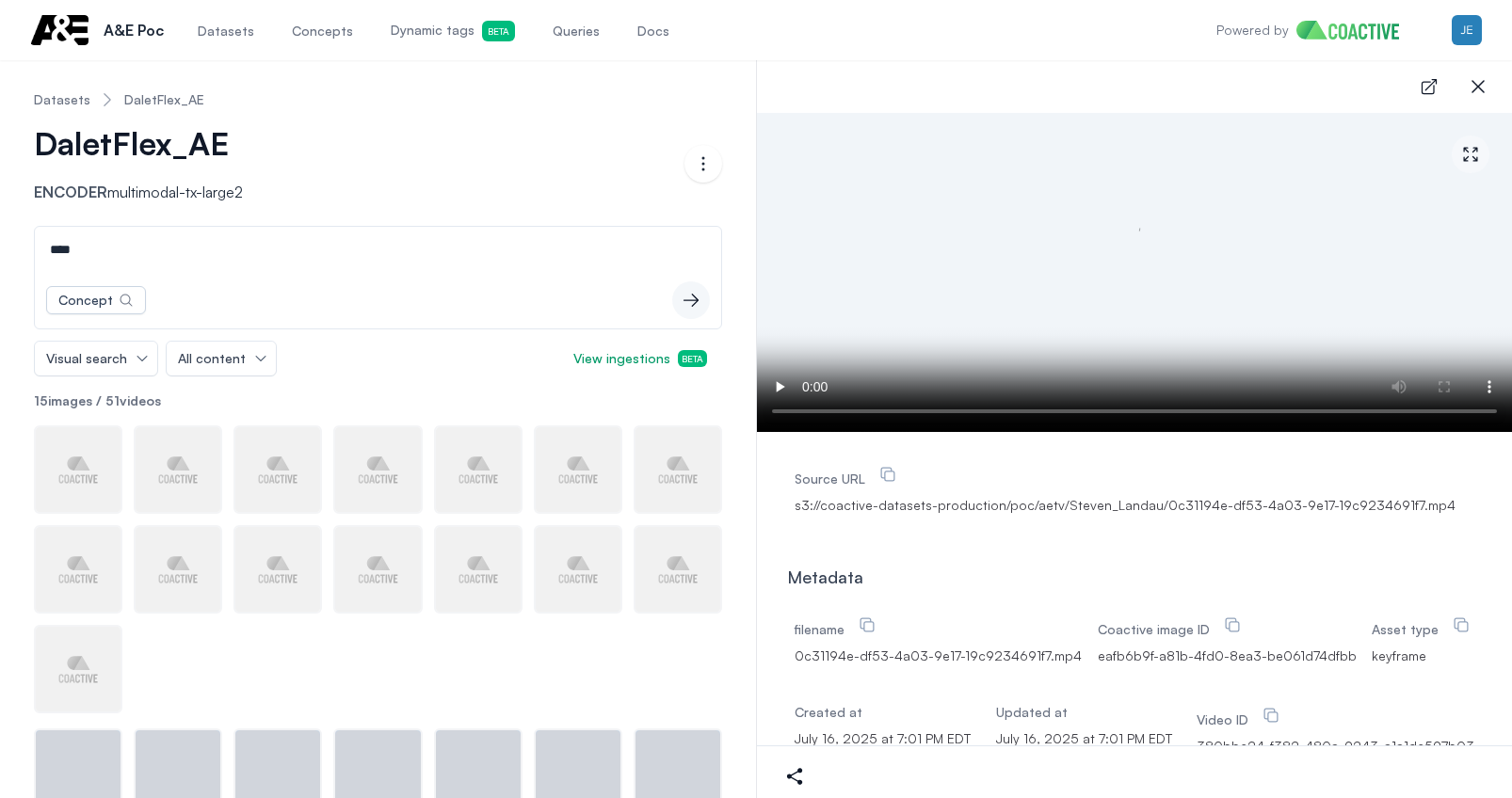 type on "****" 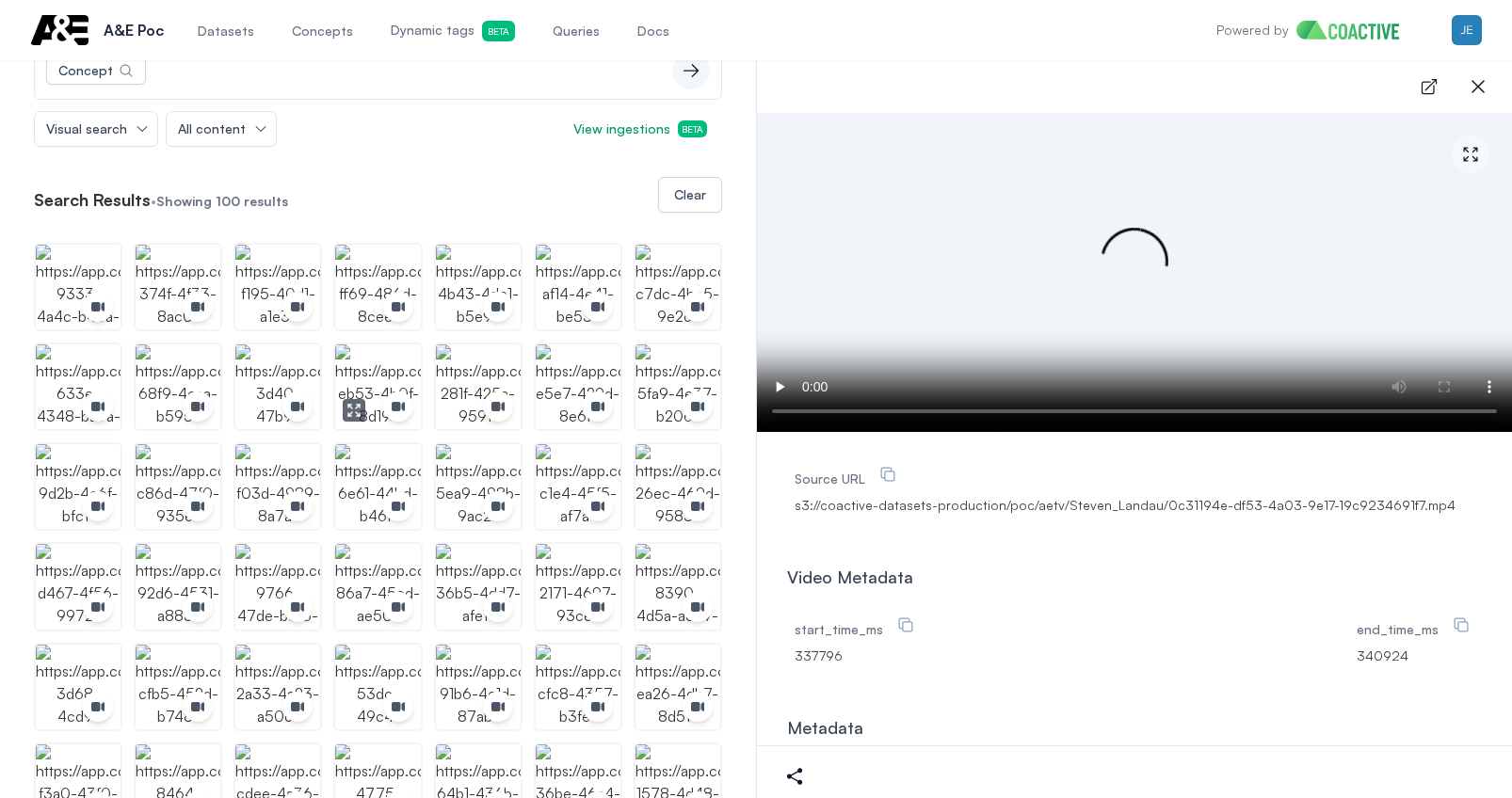 scroll, scrollTop: 234, scrollLeft: 0, axis: vertical 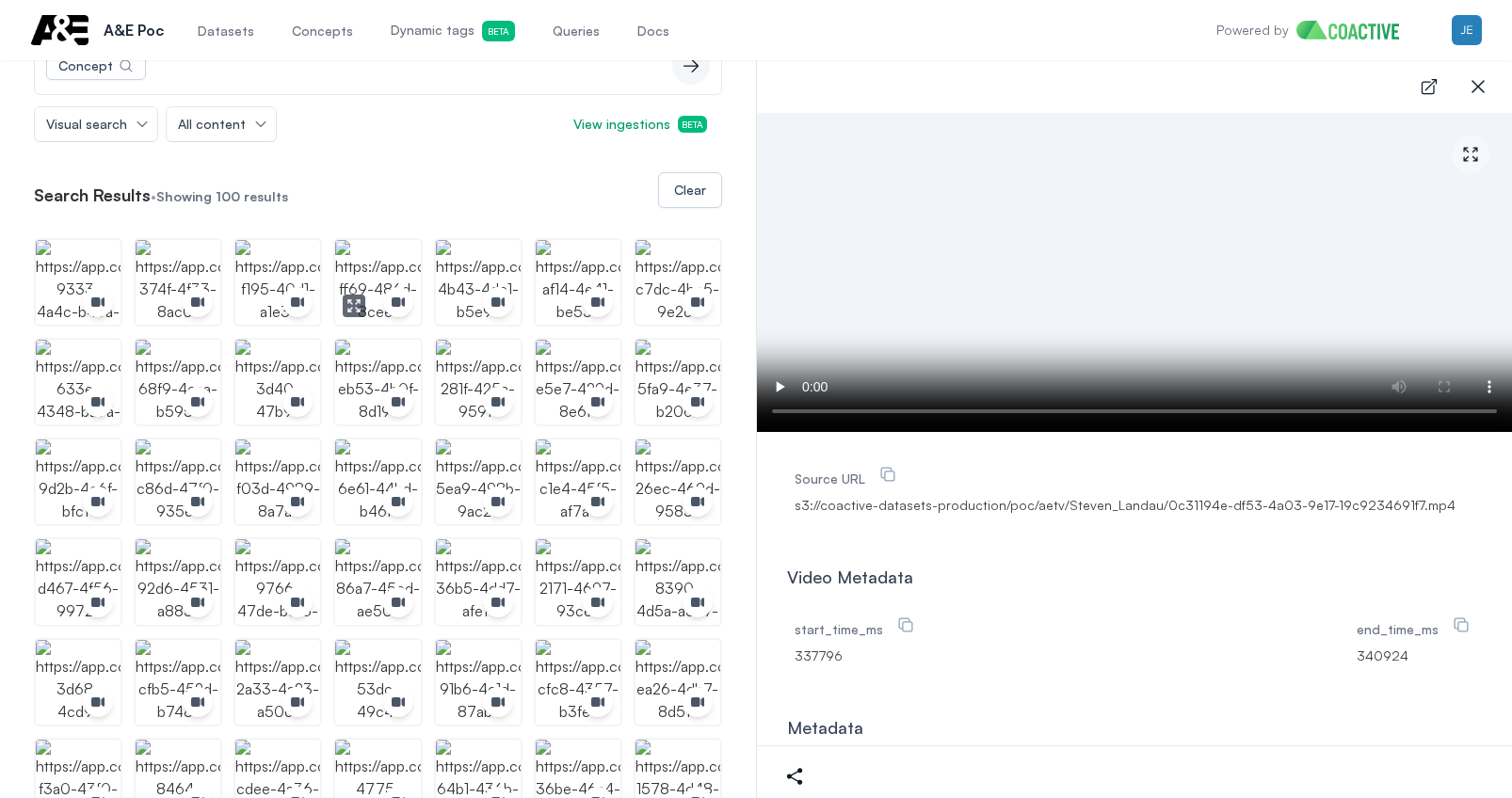 click at bounding box center [378, 282] 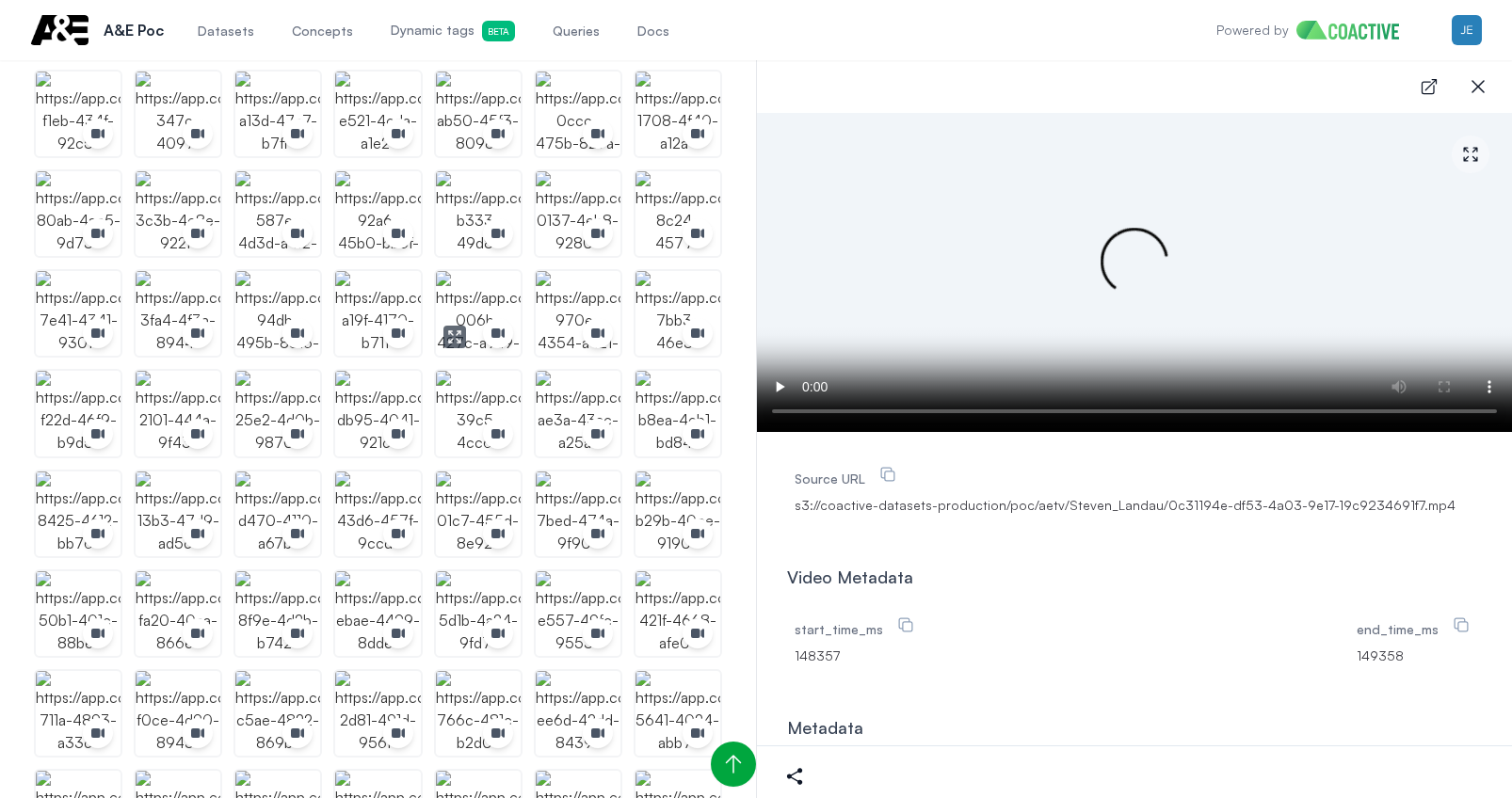 scroll, scrollTop: 1008, scrollLeft: 0, axis: vertical 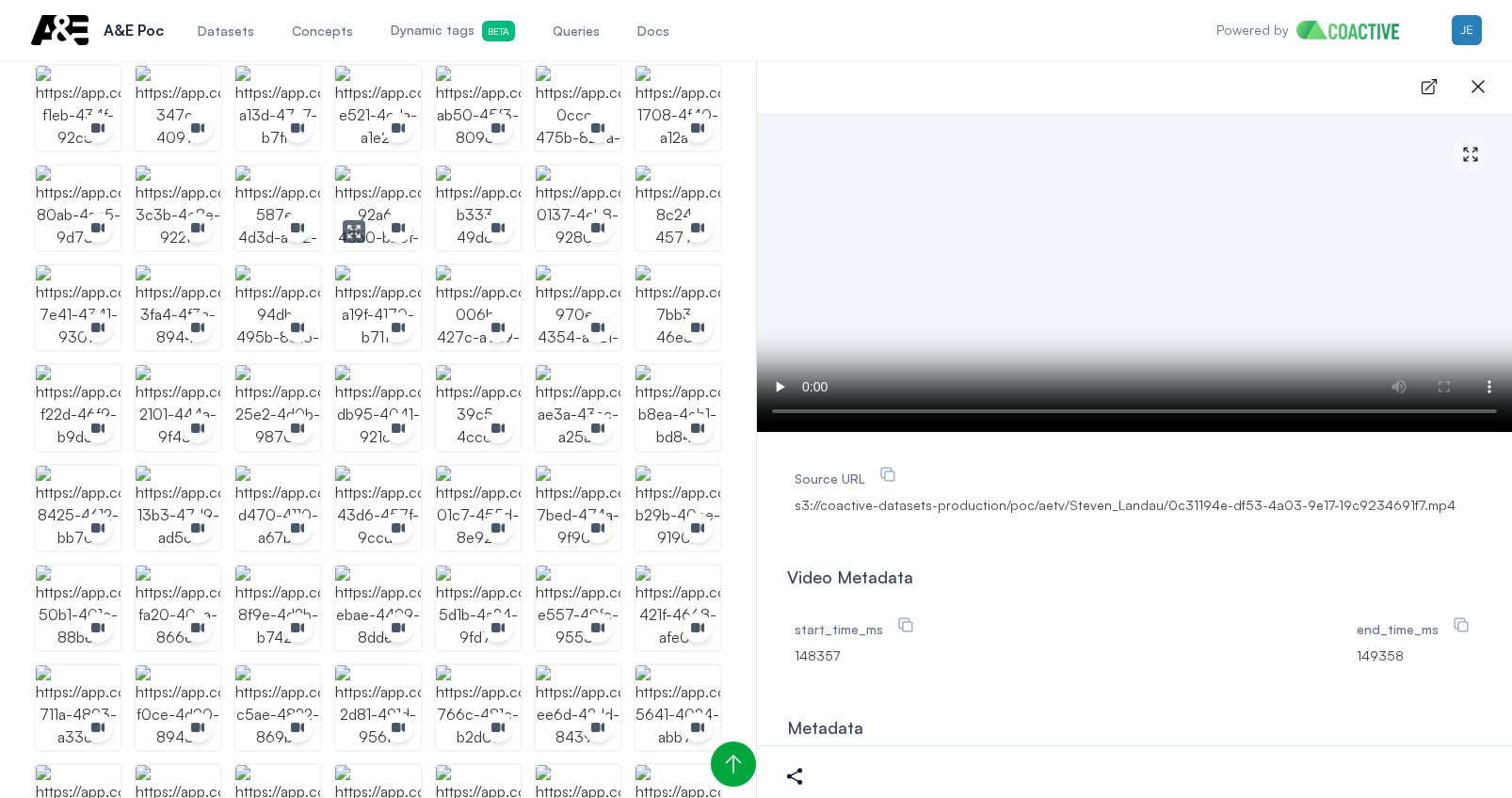 click at bounding box center (378, 208) 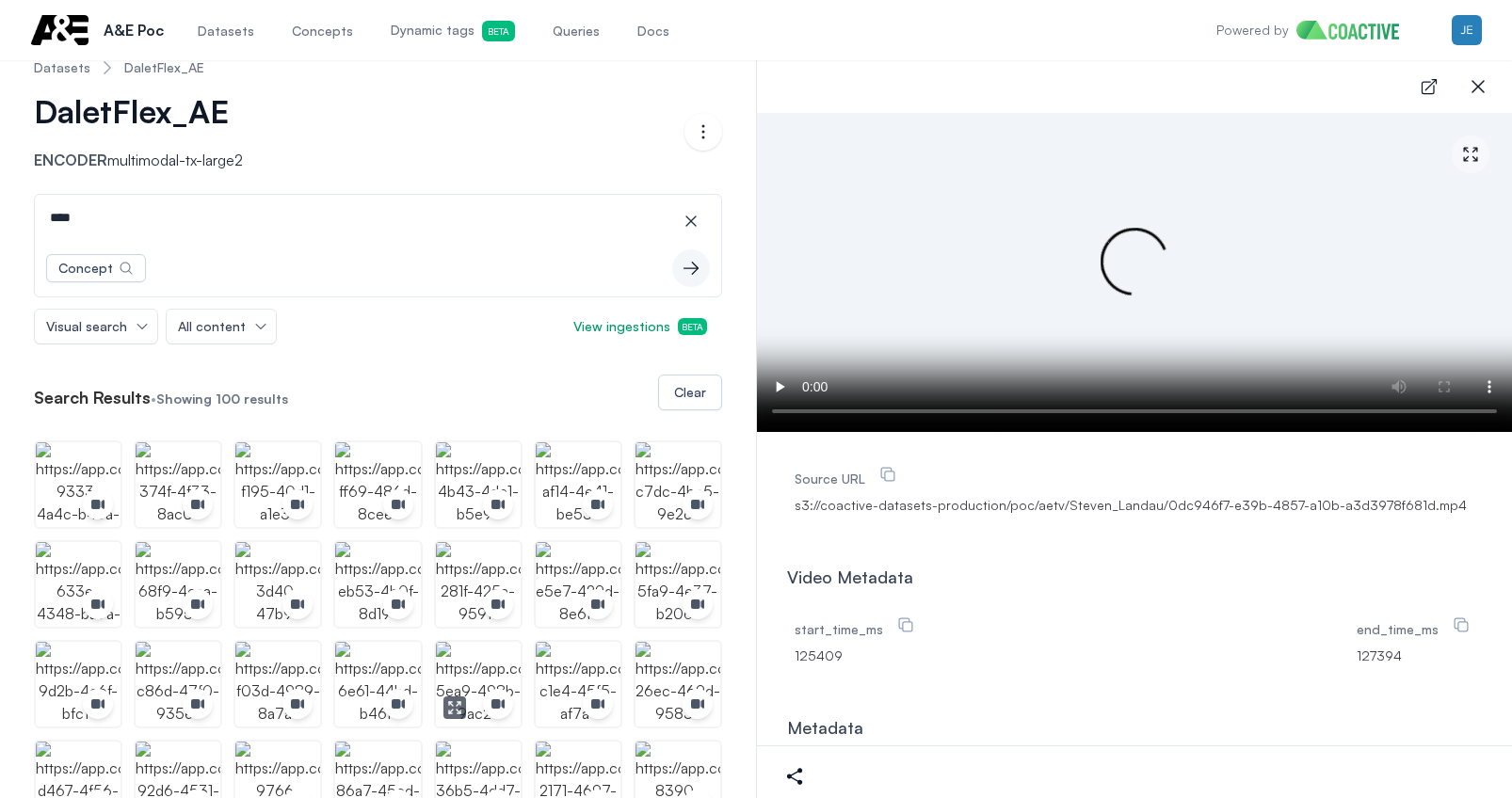 scroll, scrollTop: 0, scrollLeft: 0, axis: both 